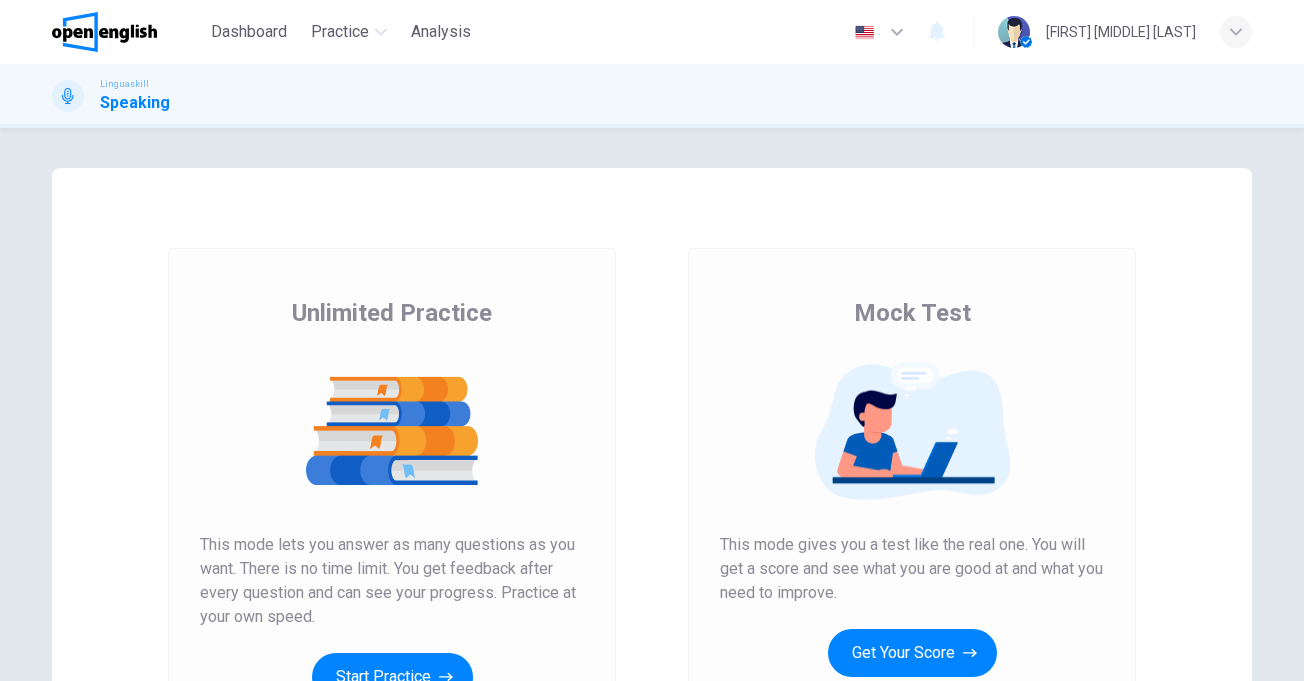 scroll, scrollTop: 0, scrollLeft: 0, axis: both 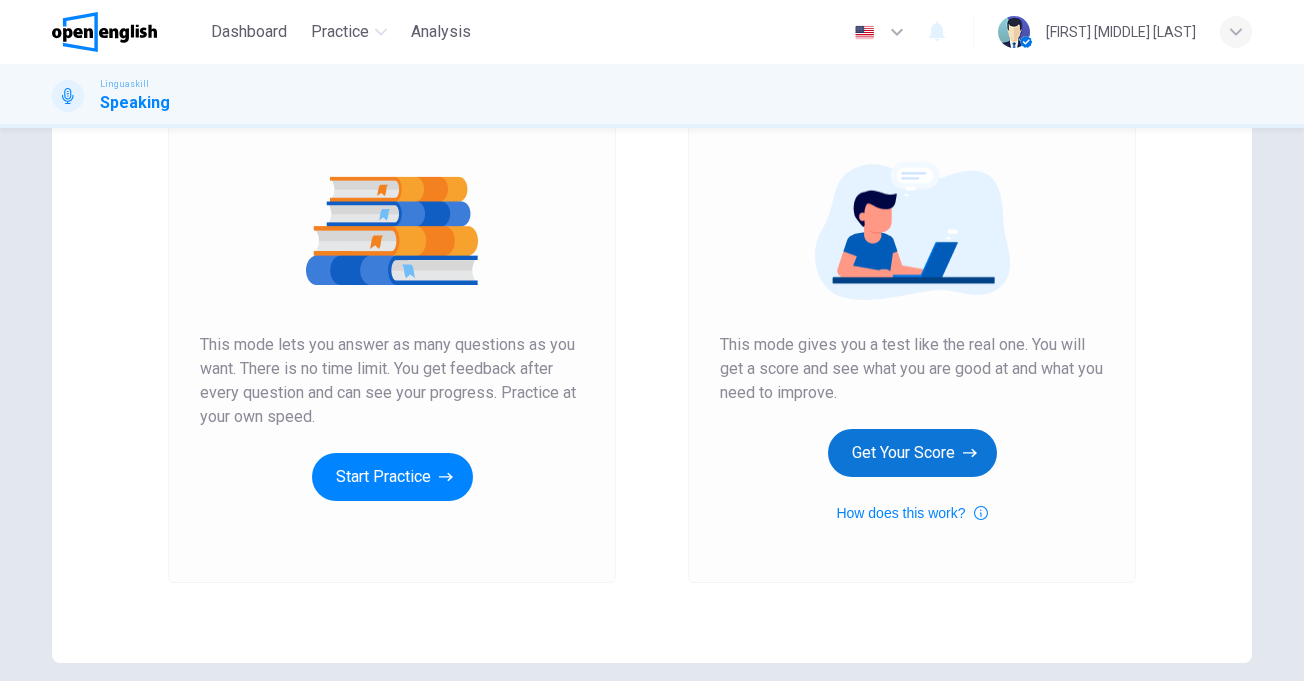 click on "Get Your Score" at bounding box center [912, 453] 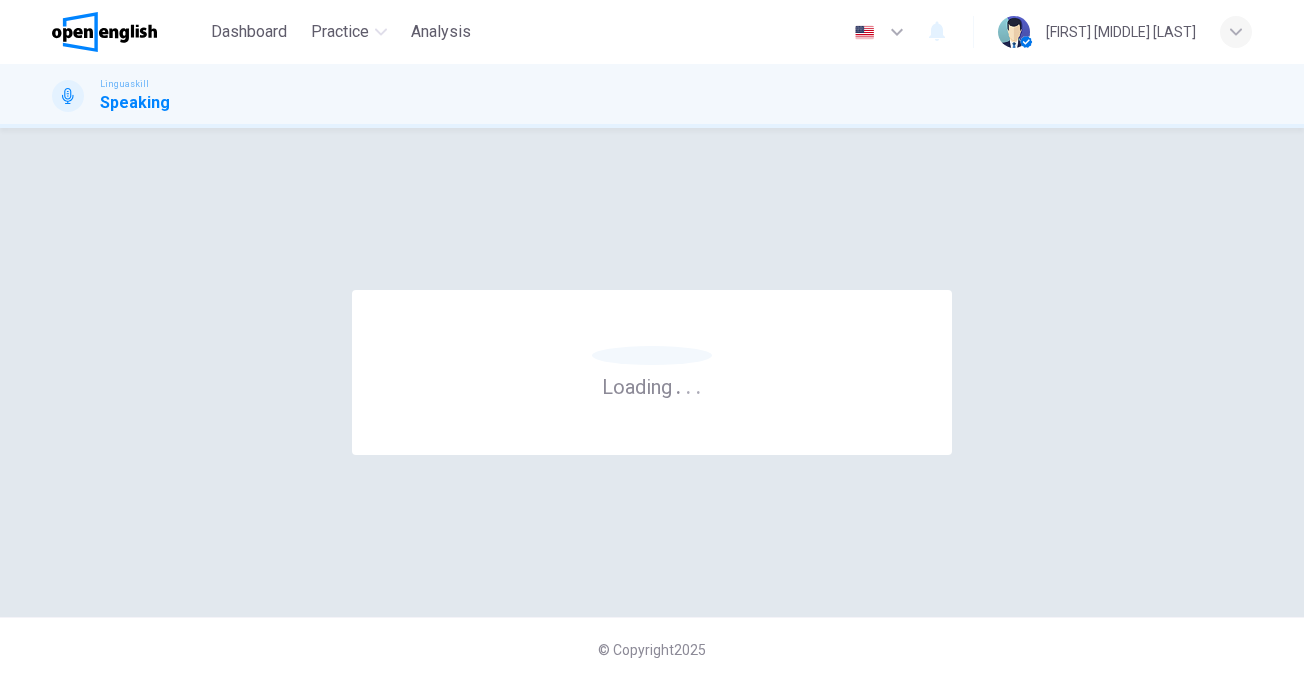scroll, scrollTop: 0, scrollLeft: 0, axis: both 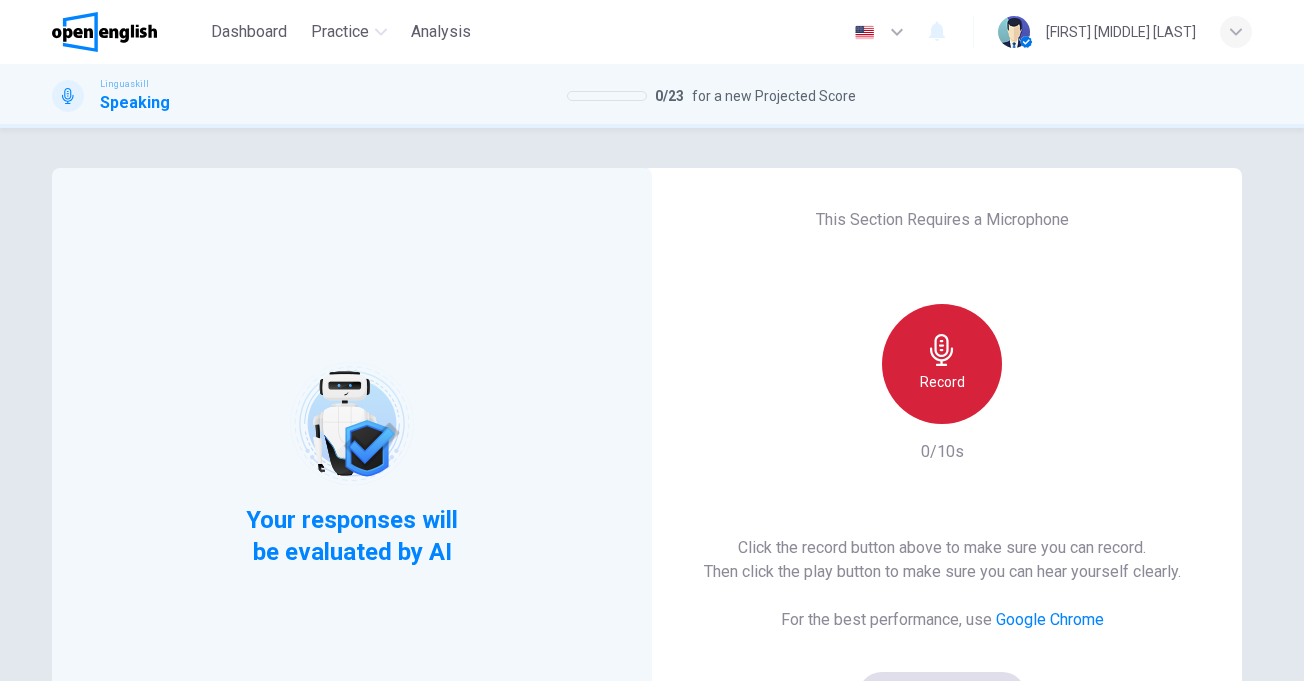click 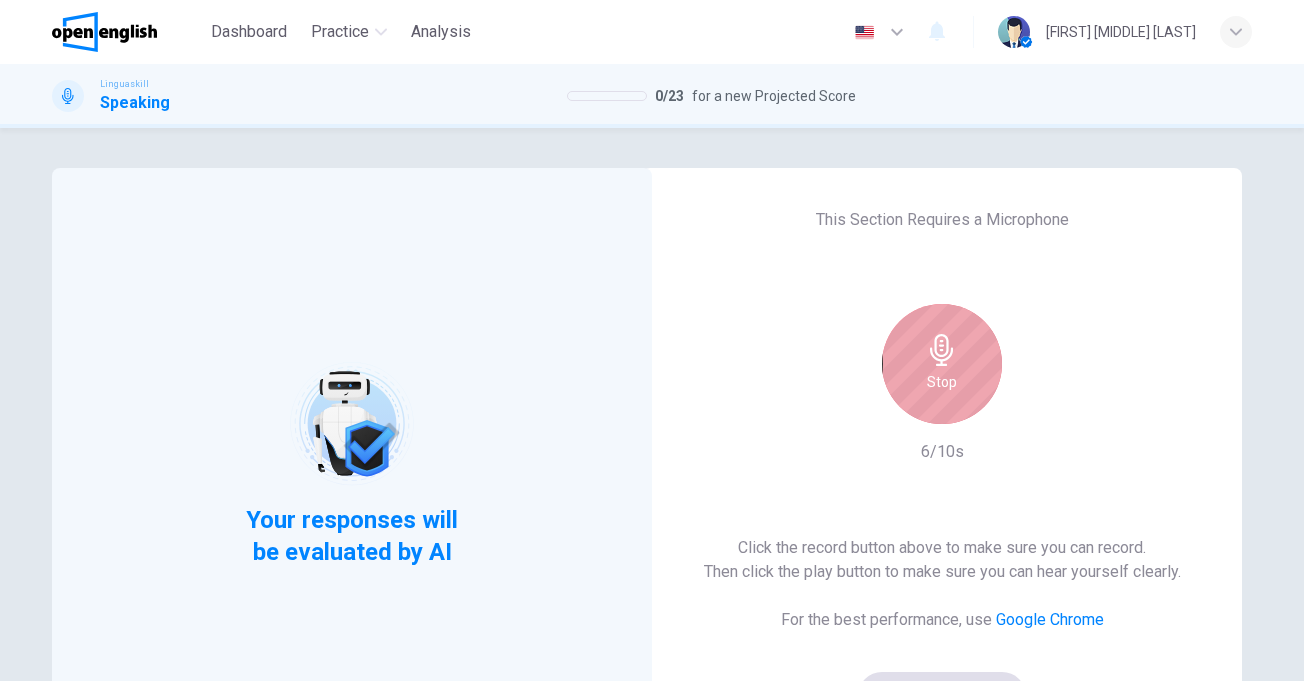 click 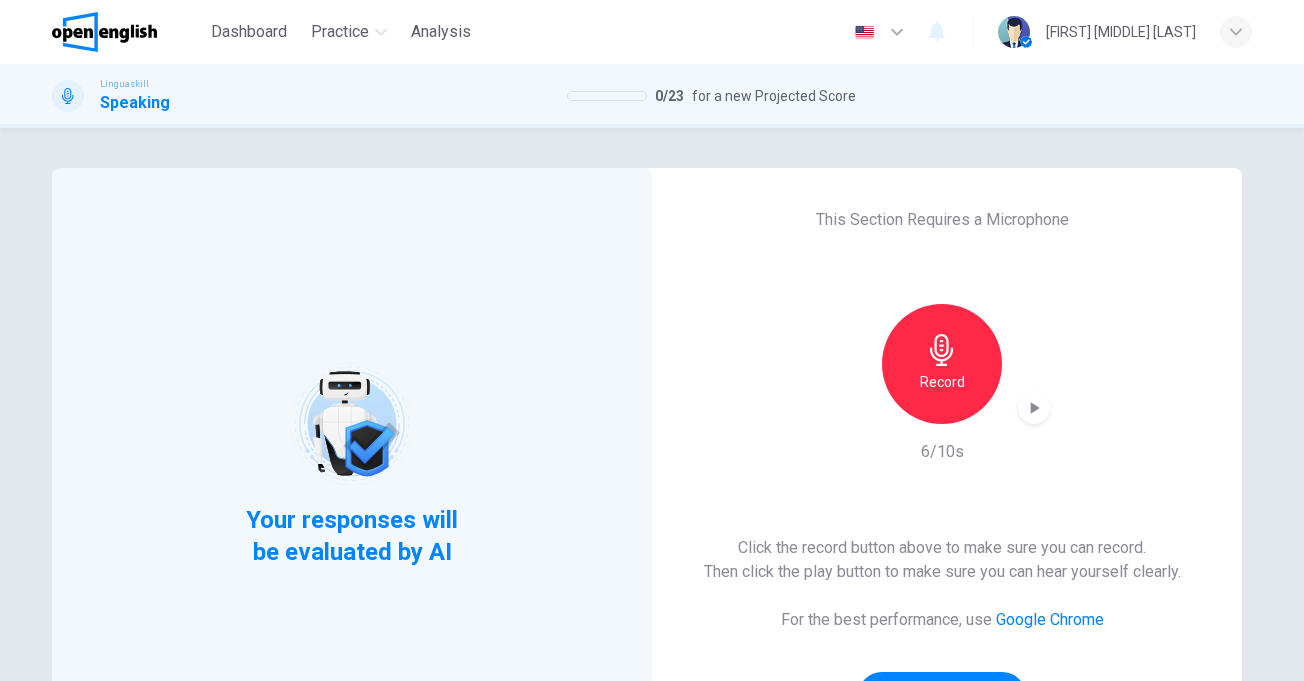 click 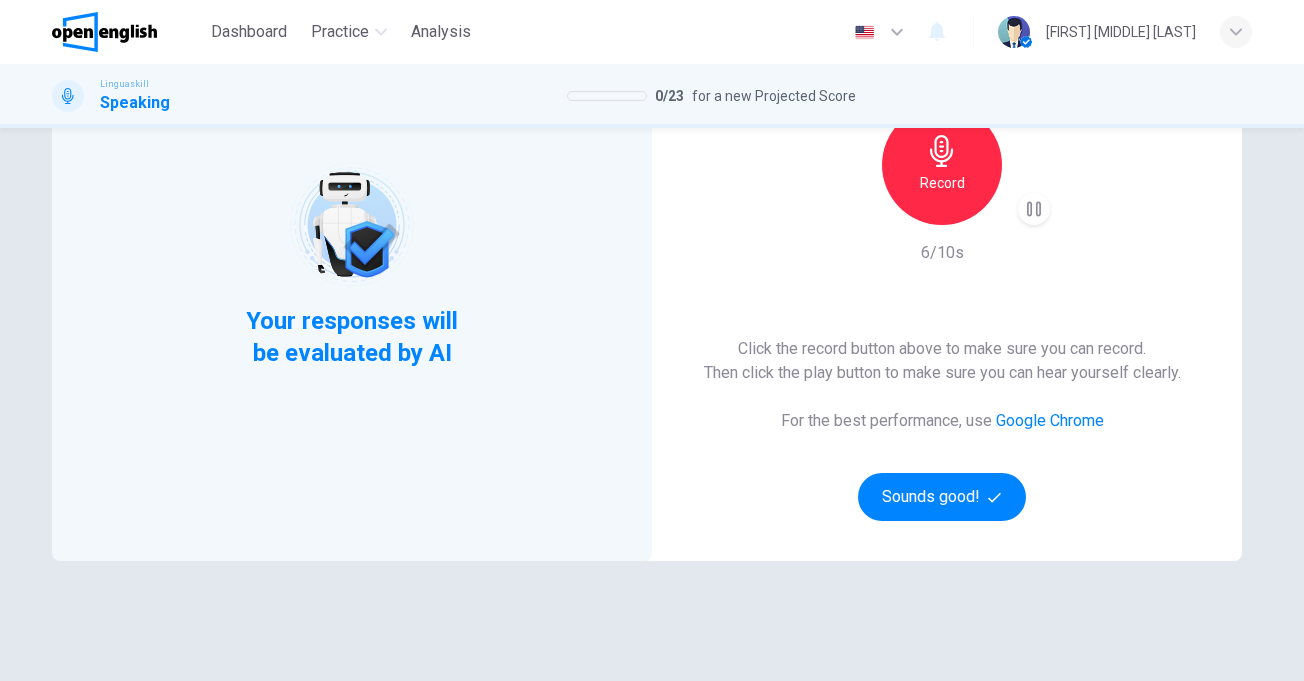 scroll, scrollTop: 200, scrollLeft: 0, axis: vertical 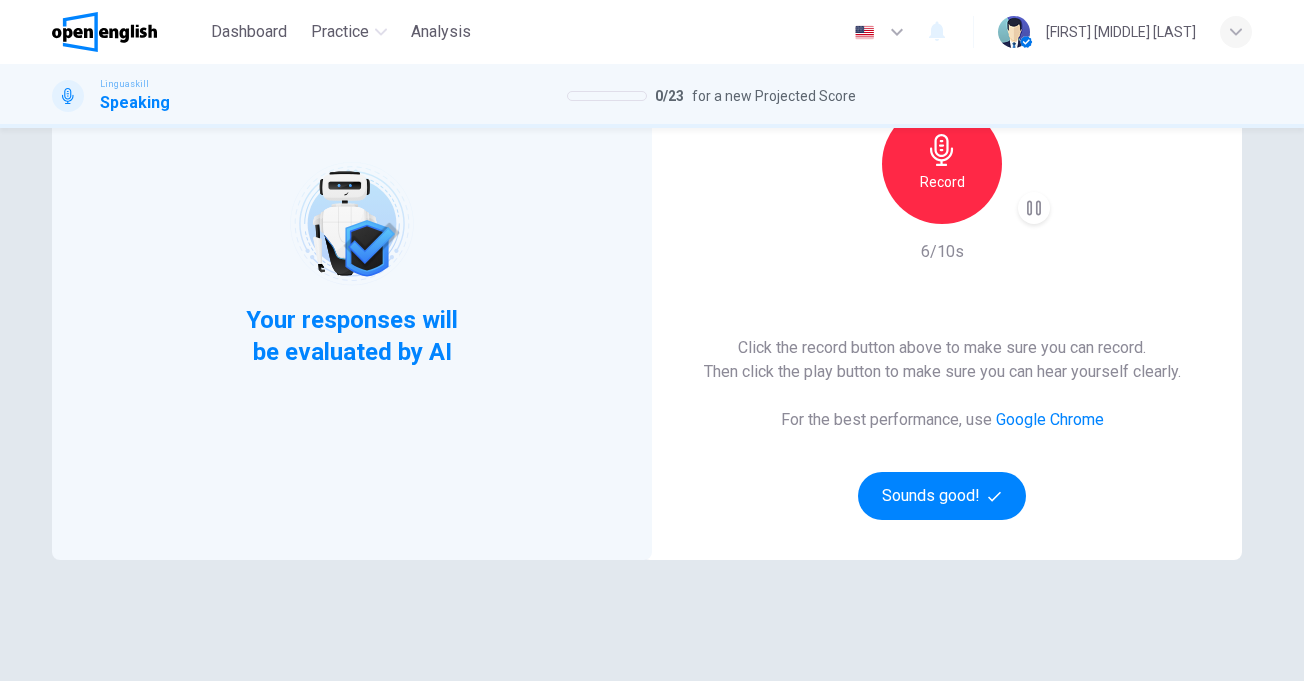 click 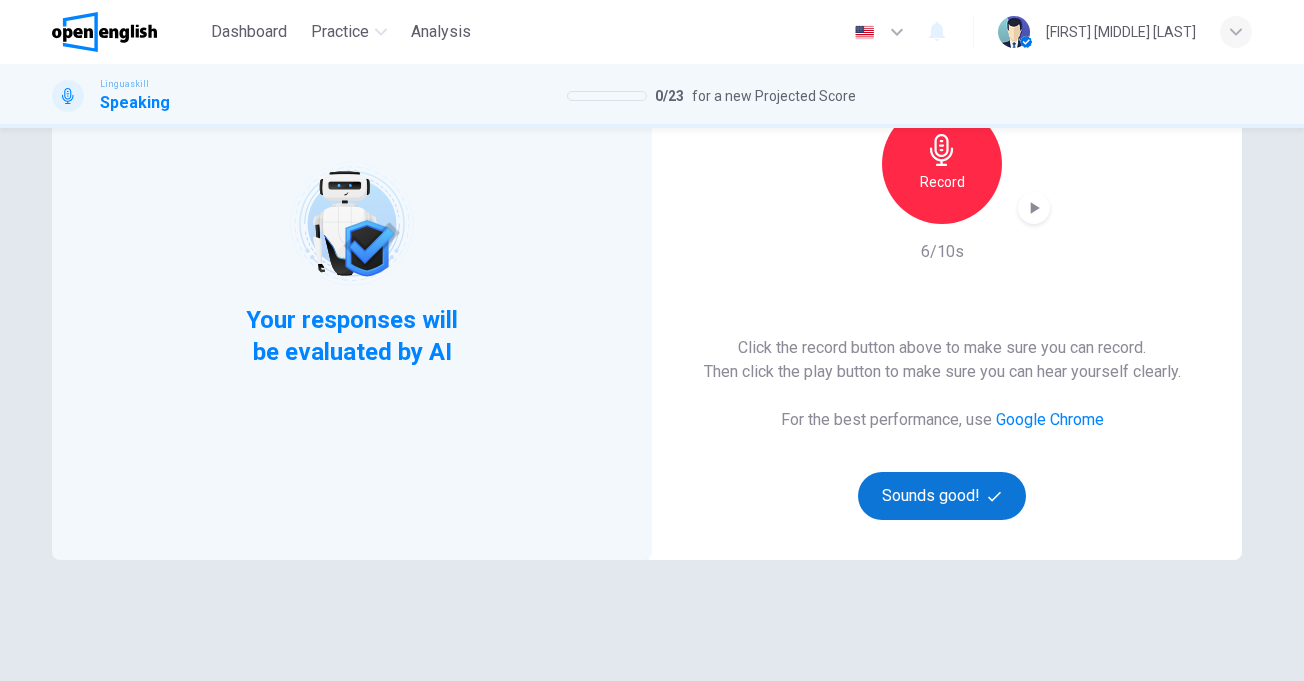 click on "Sounds good!" at bounding box center [942, 496] 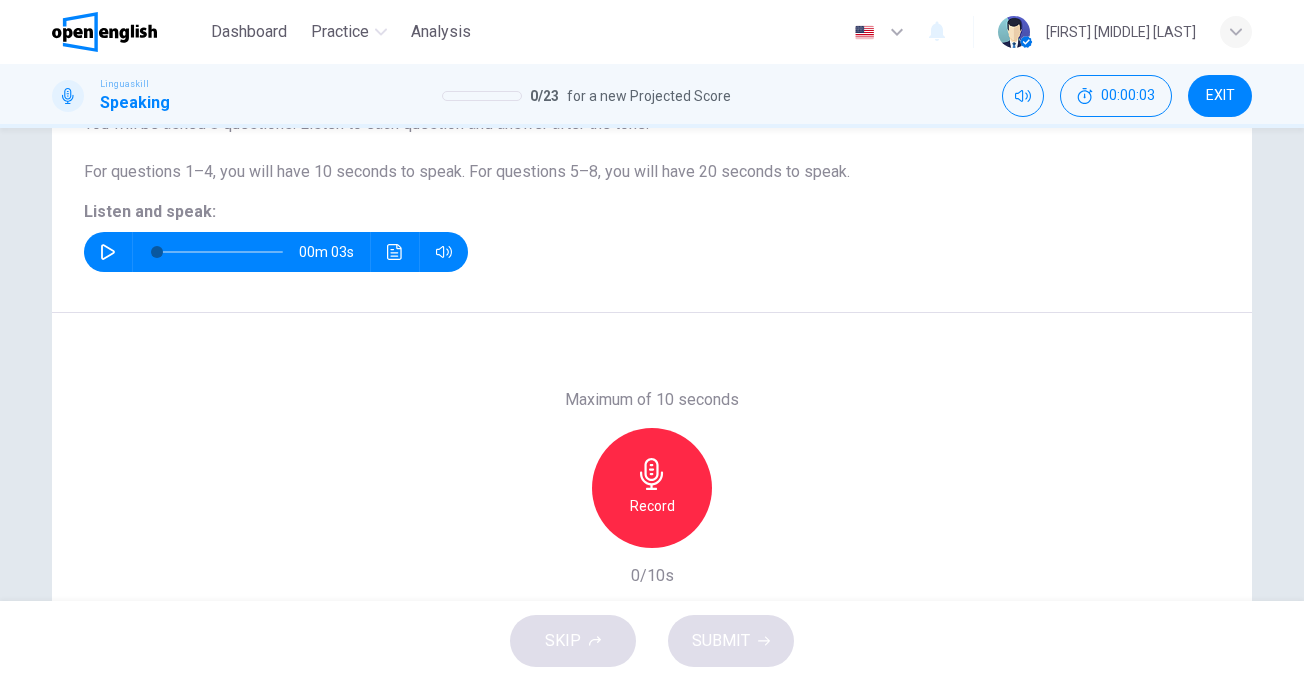 click 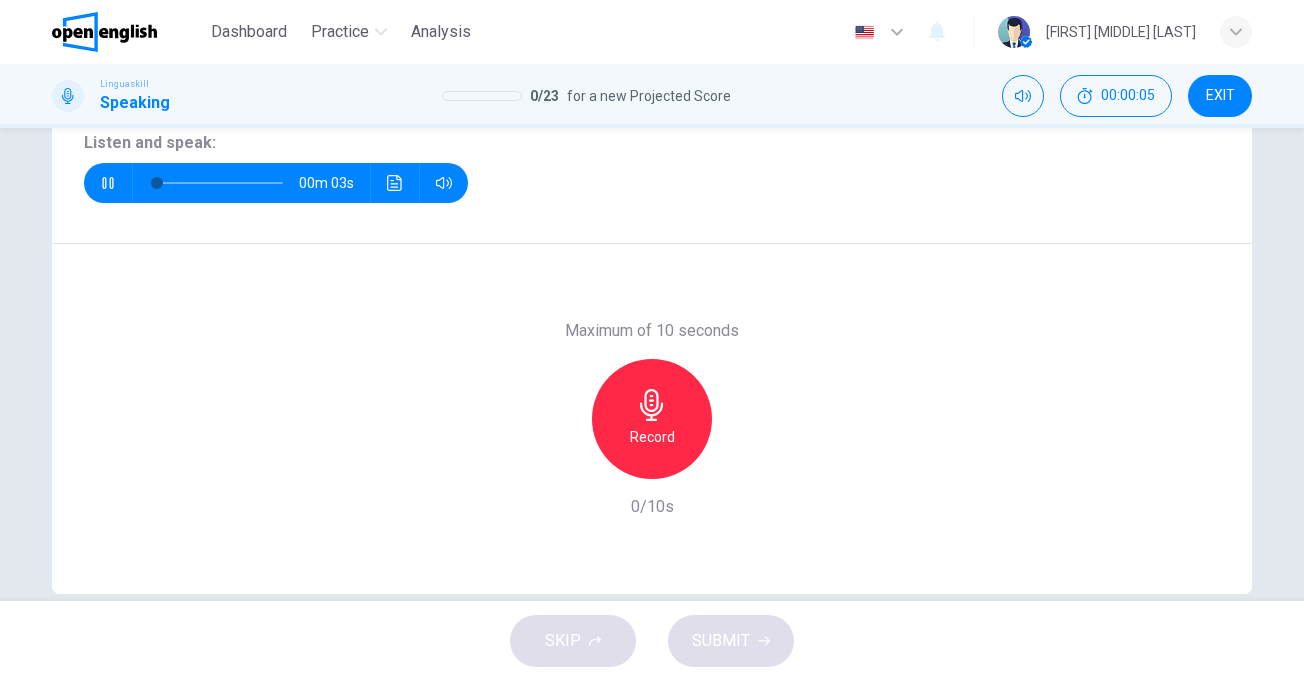 scroll, scrollTop: 300, scrollLeft: 0, axis: vertical 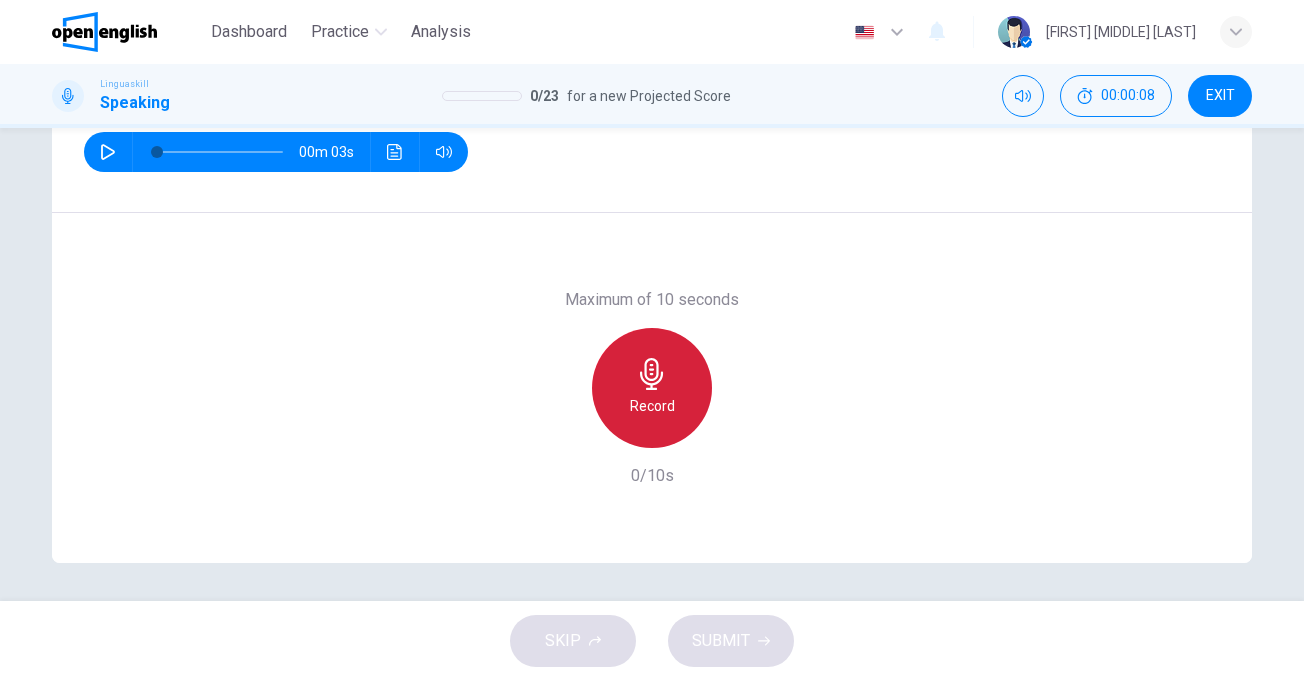 click 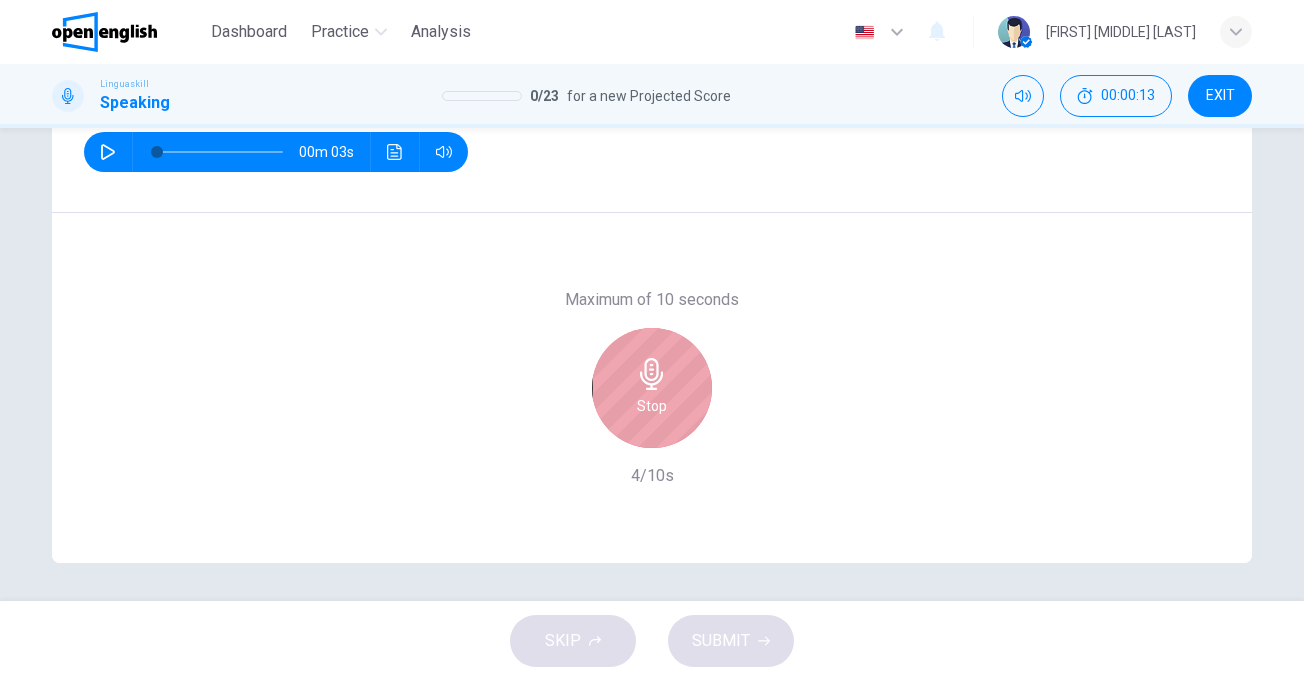 click 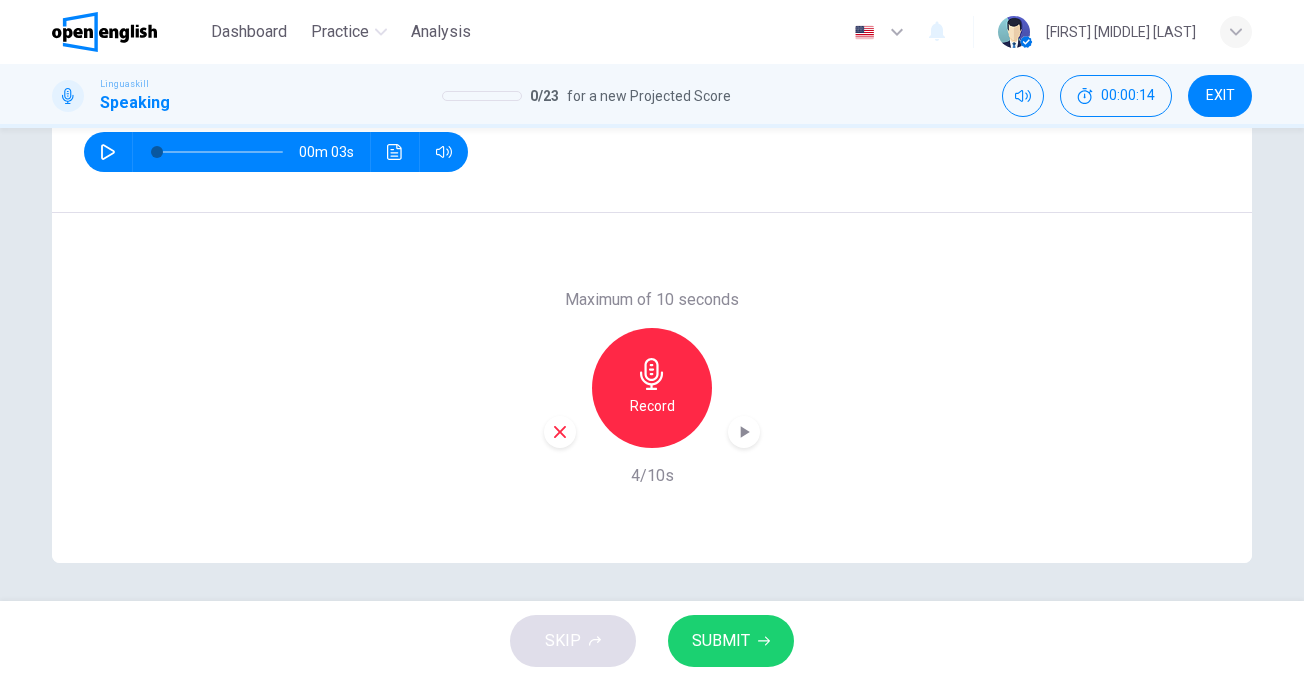 click on "SUBMIT" at bounding box center [721, 641] 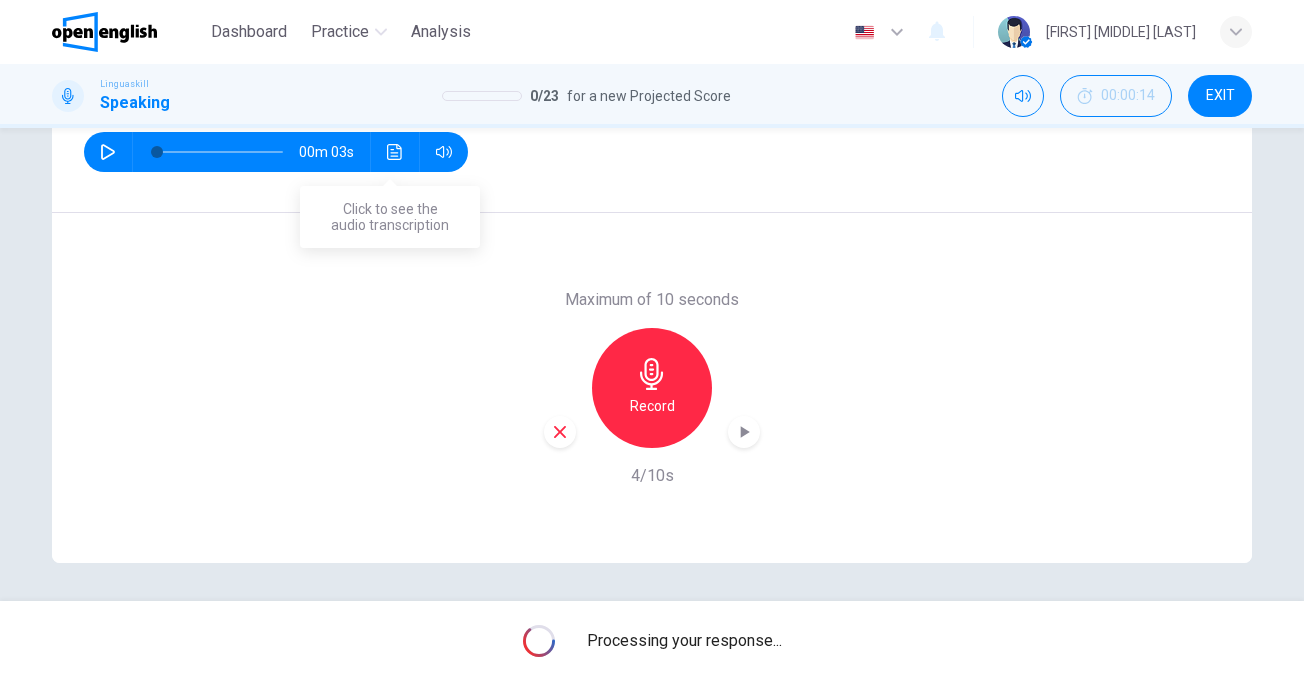 click at bounding box center (395, 152) 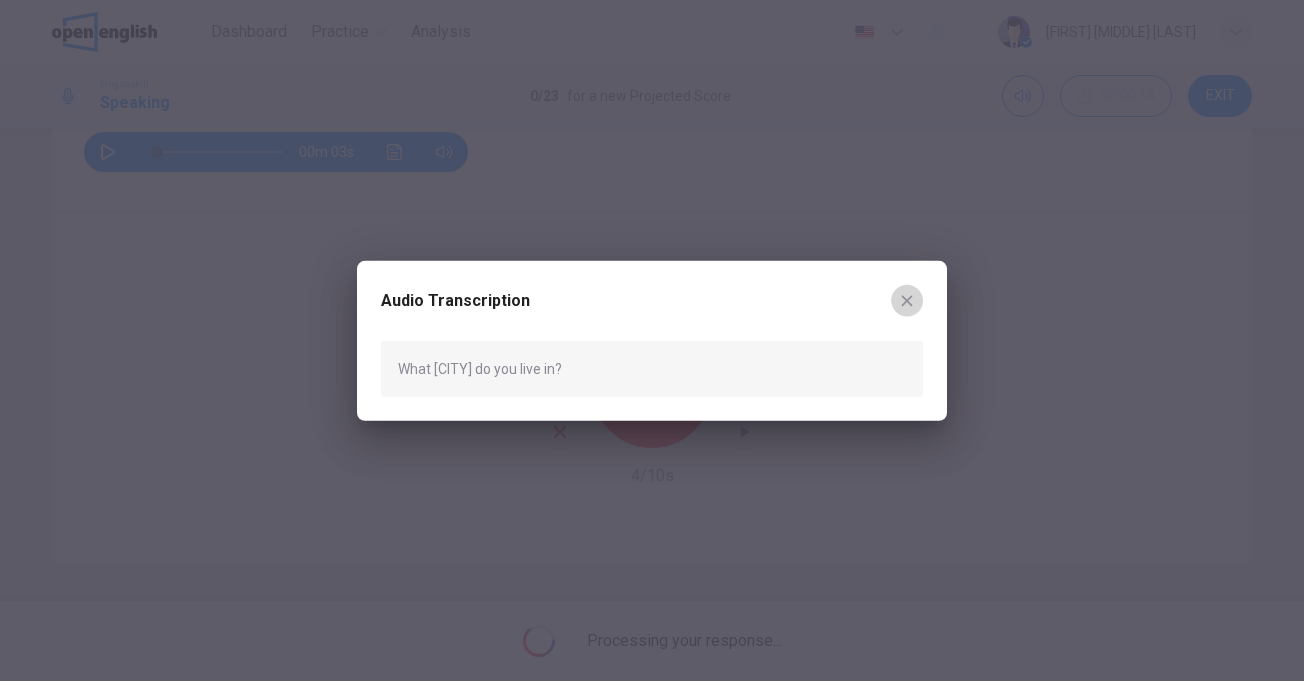 click 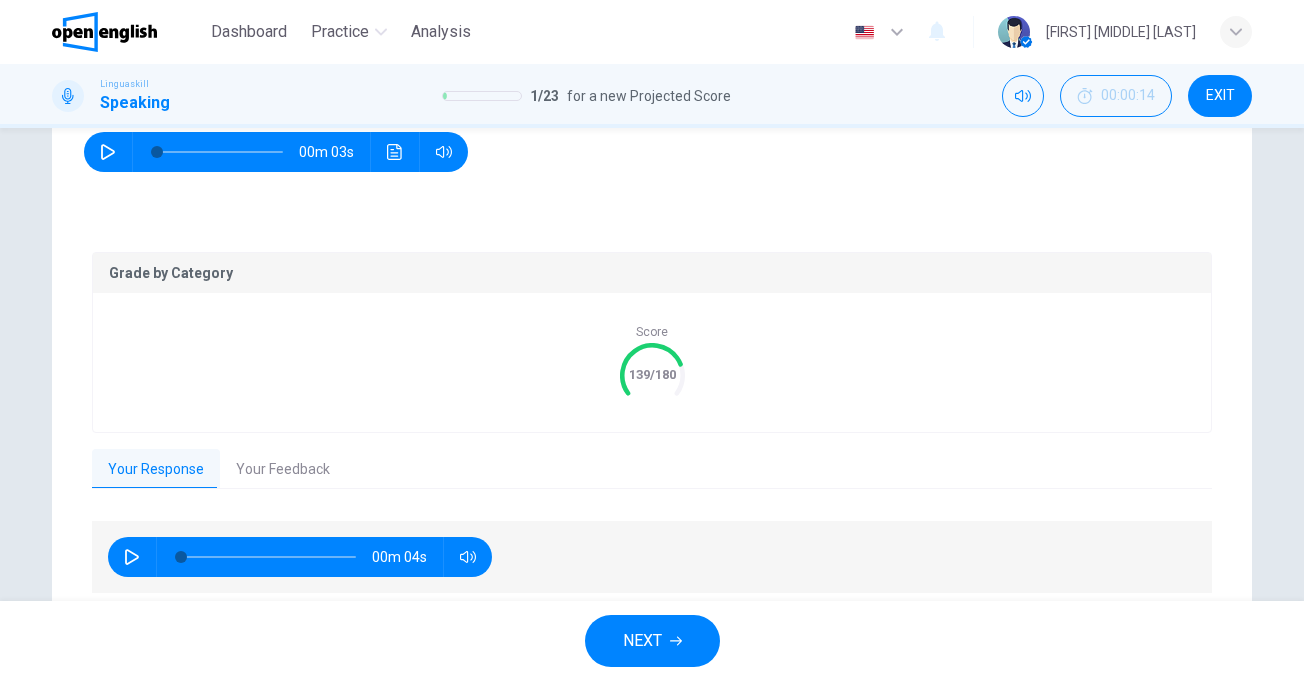 click on "Your Feedback" at bounding box center (283, 470) 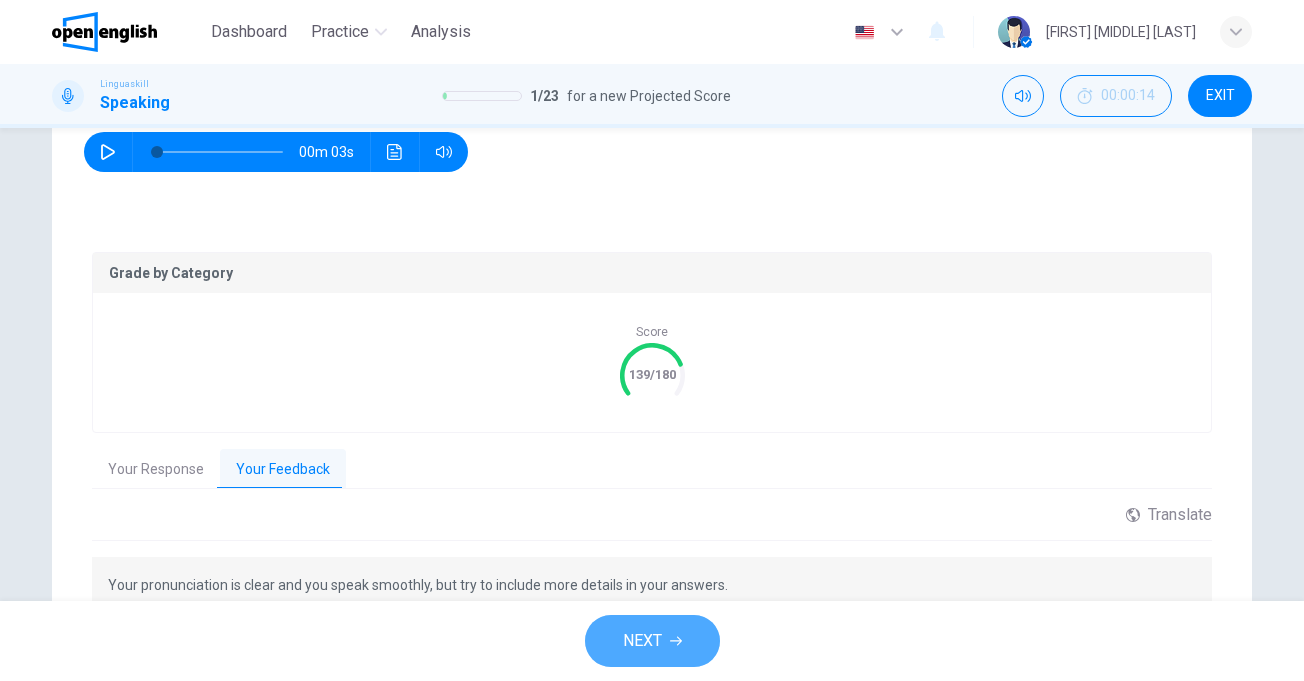 click 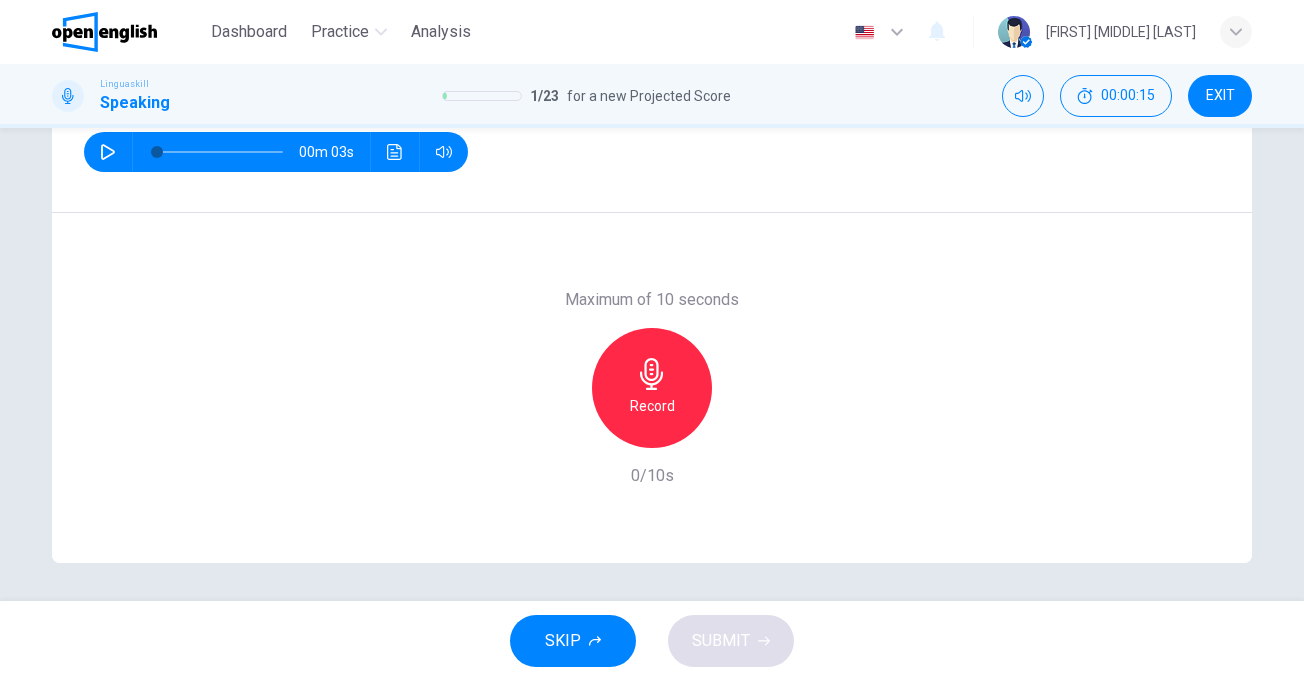 click at bounding box center (108, 152) 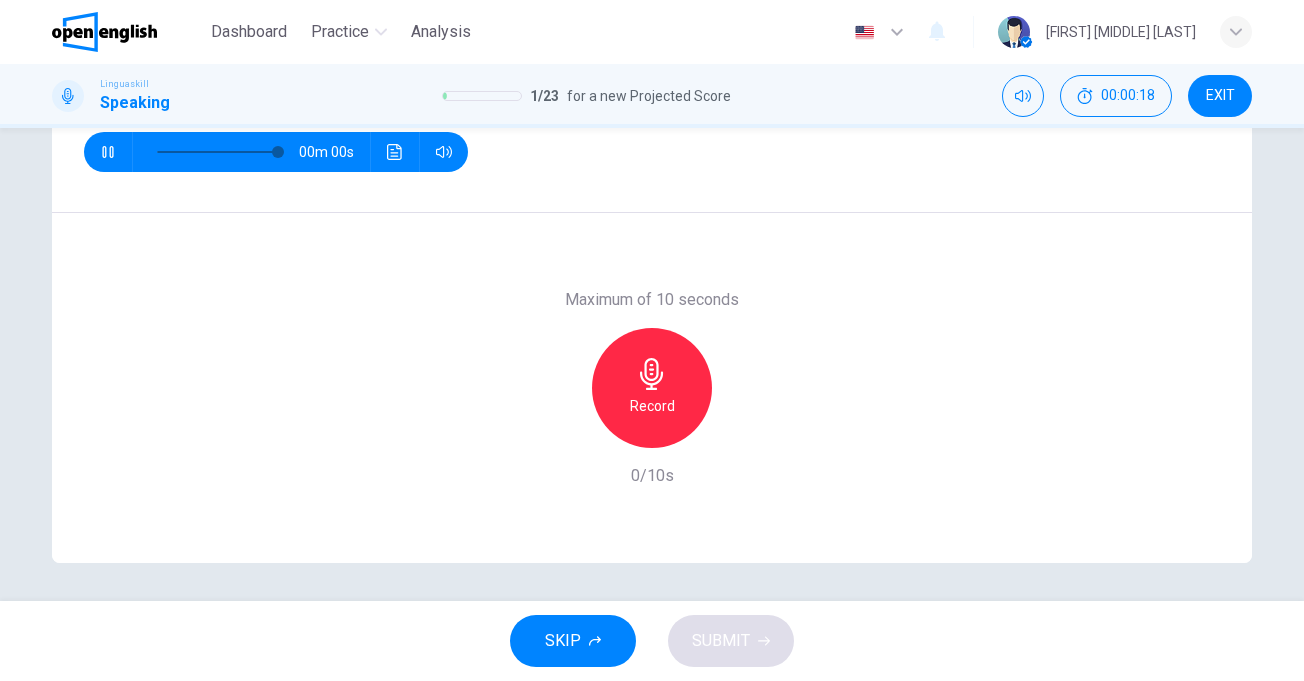 type on "*" 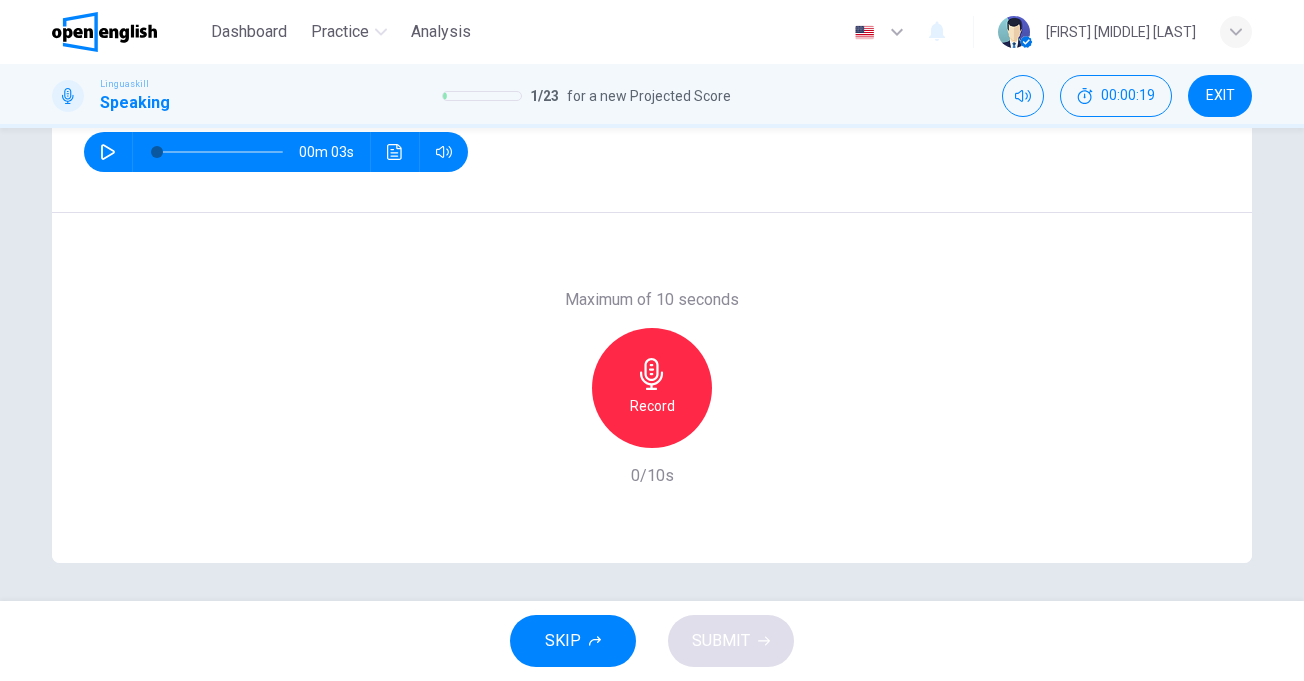 click 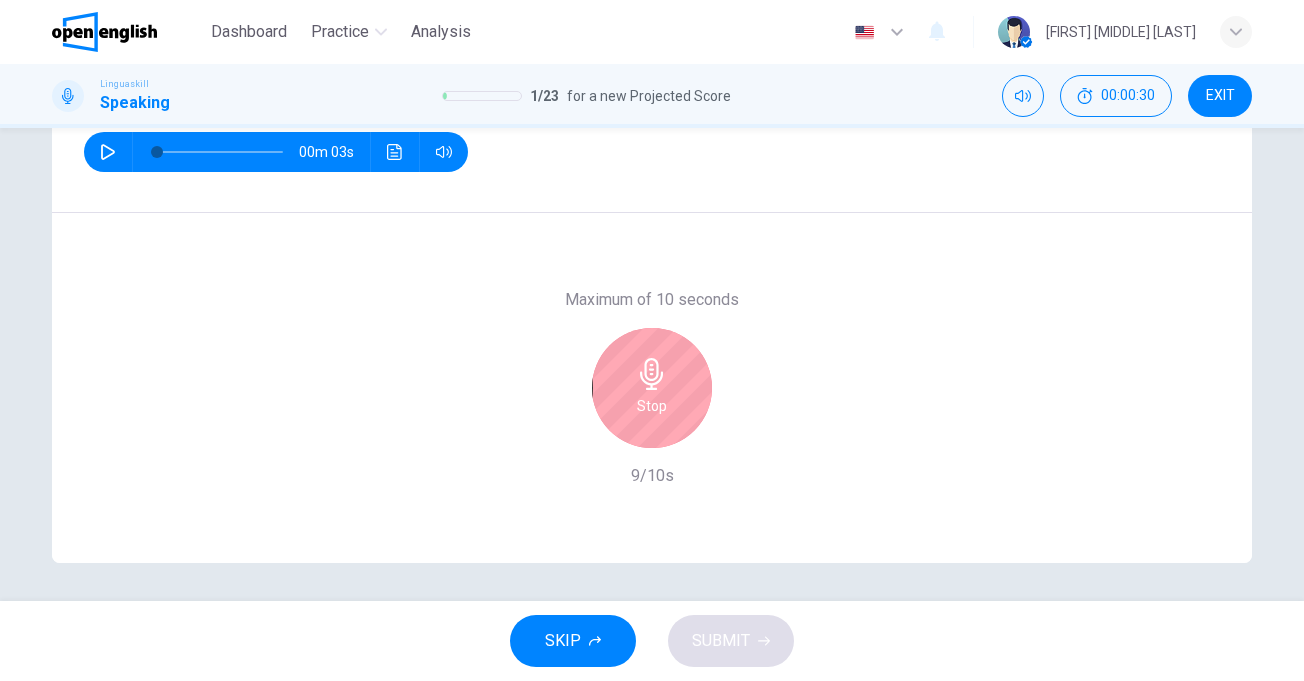 click on "Stop" at bounding box center (652, 406) 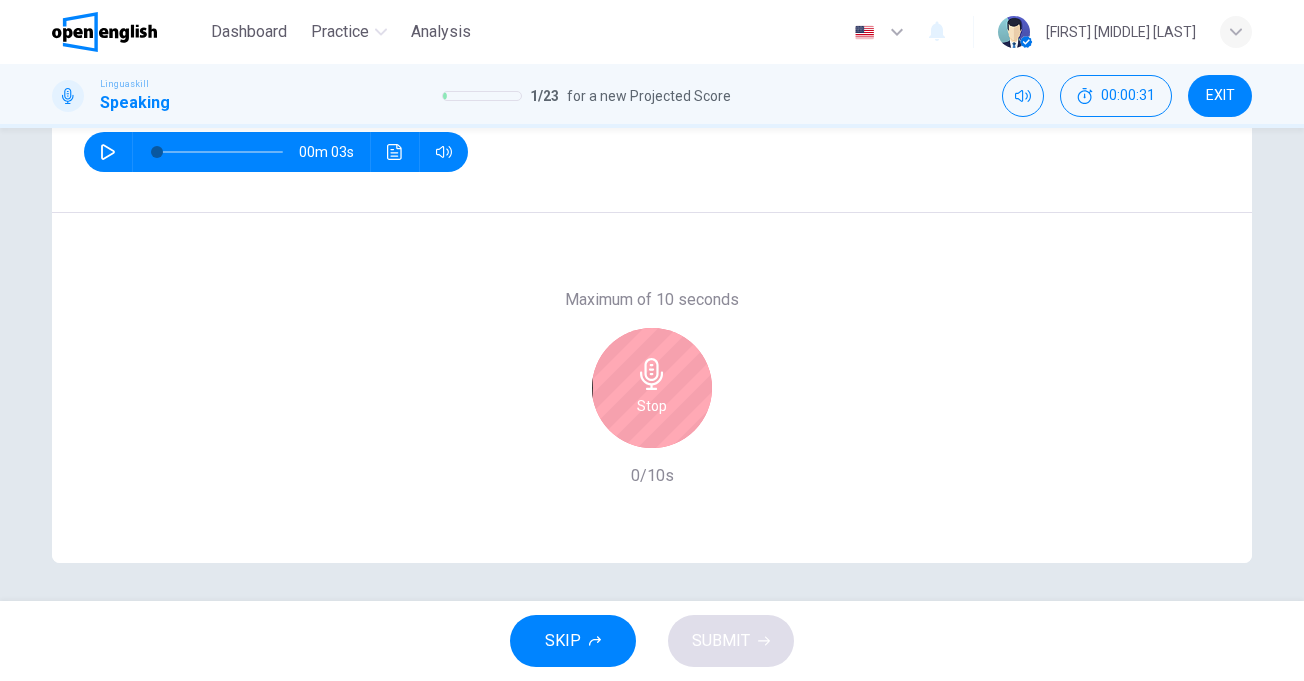 click on "Stop" at bounding box center (652, 388) 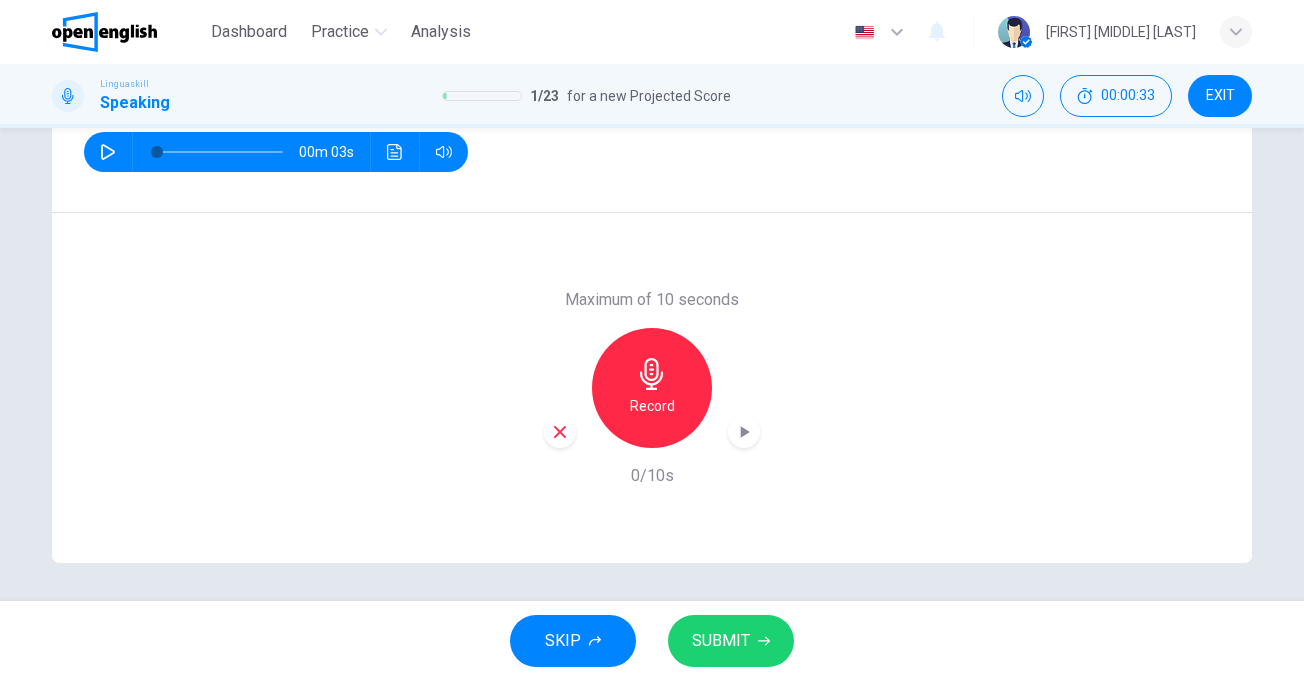 click 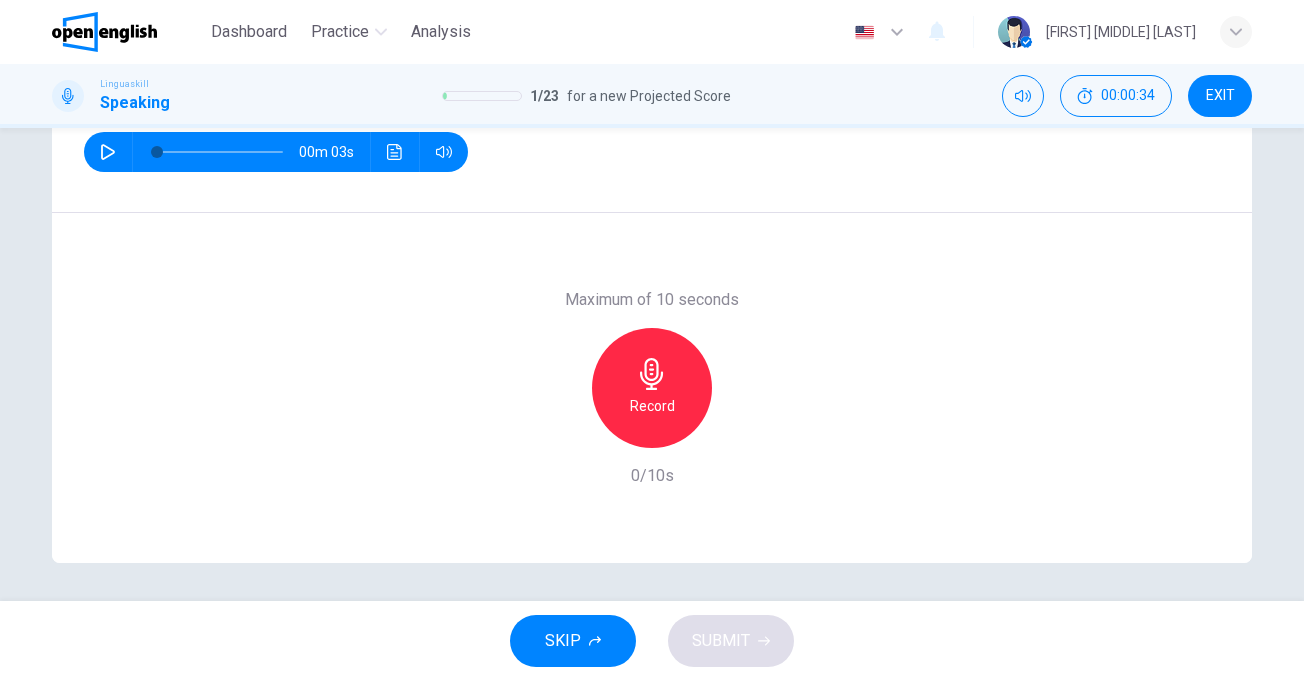 click on "Record" at bounding box center (652, 388) 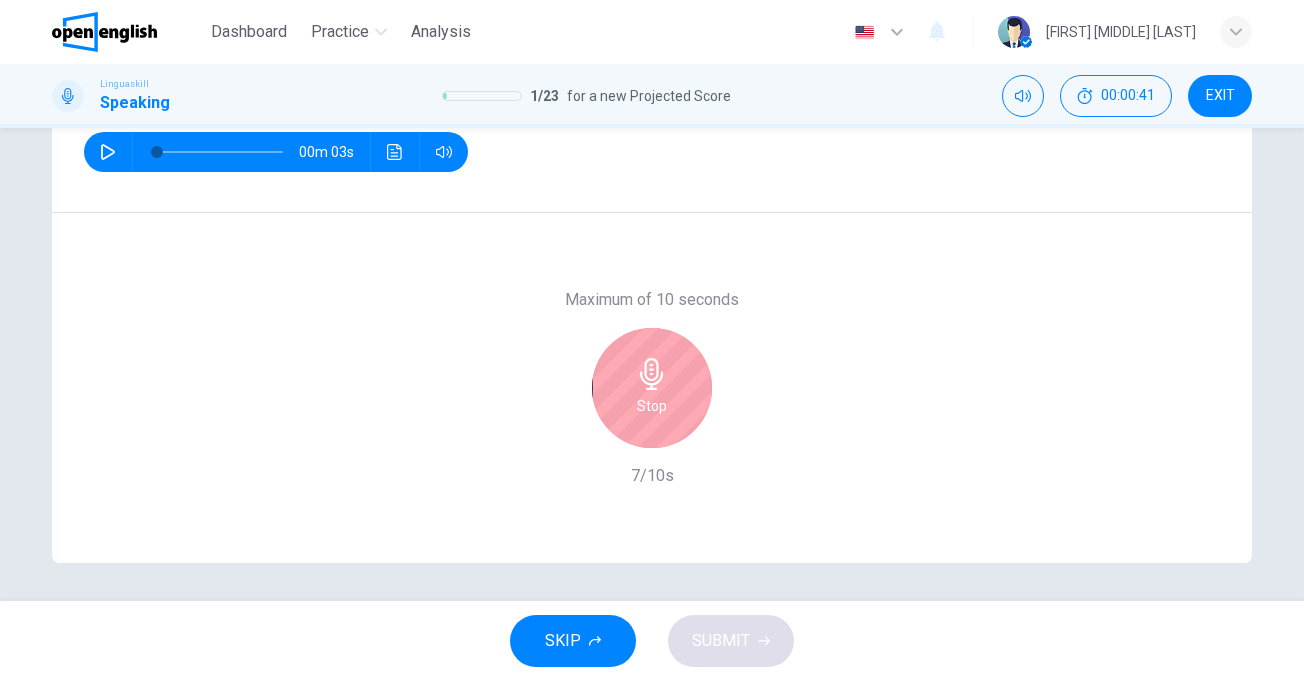 click on "Stop" at bounding box center [652, 406] 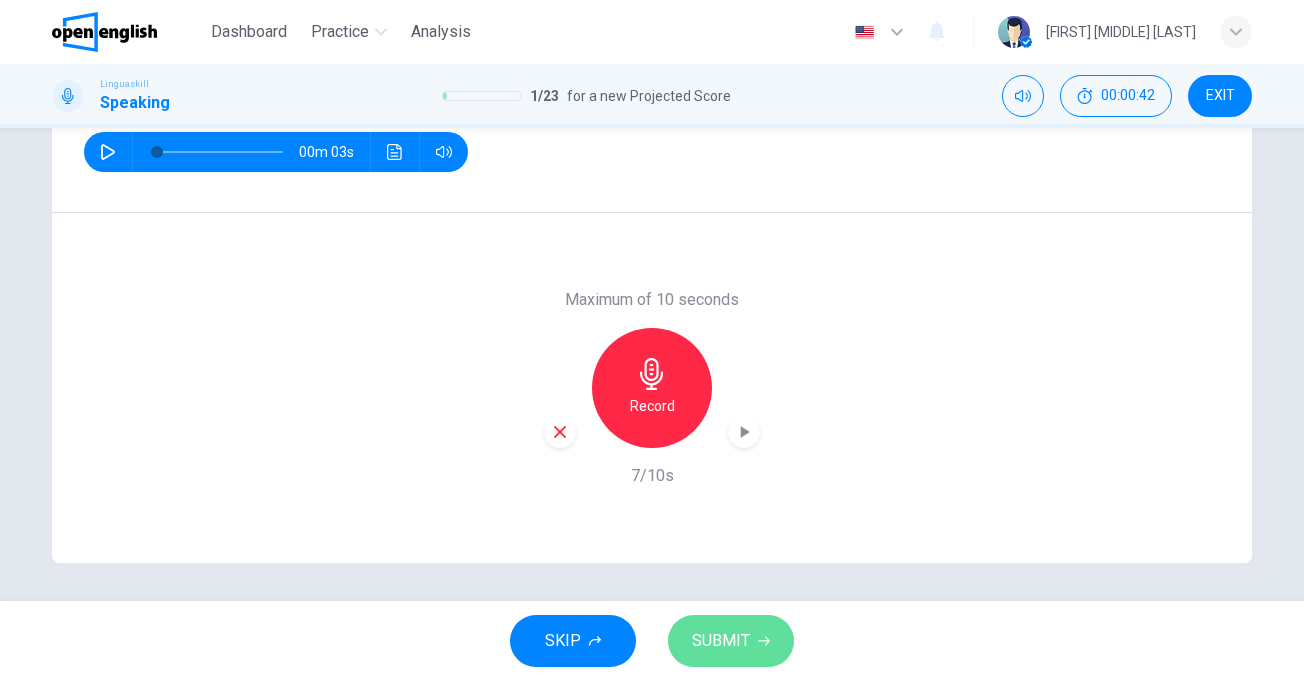 click on "SUBMIT" at bounding box center [721, 641] 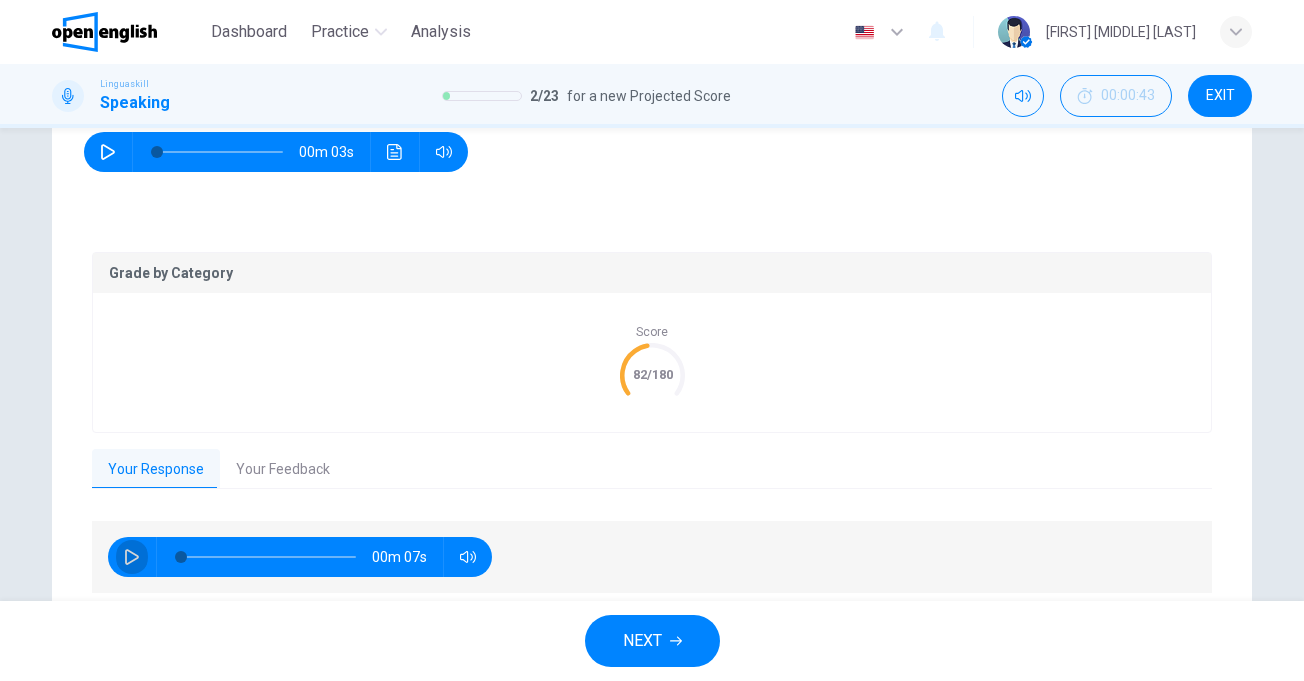 click at bounding box center (132, 557) 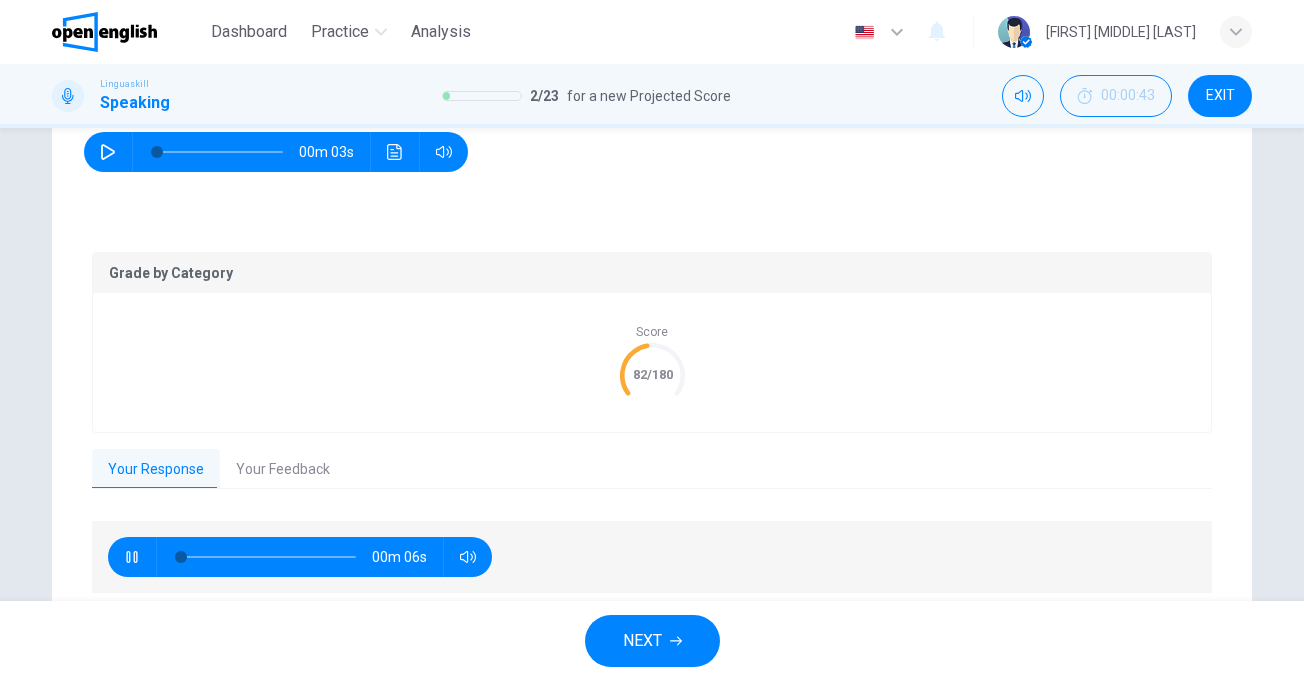type on "**" 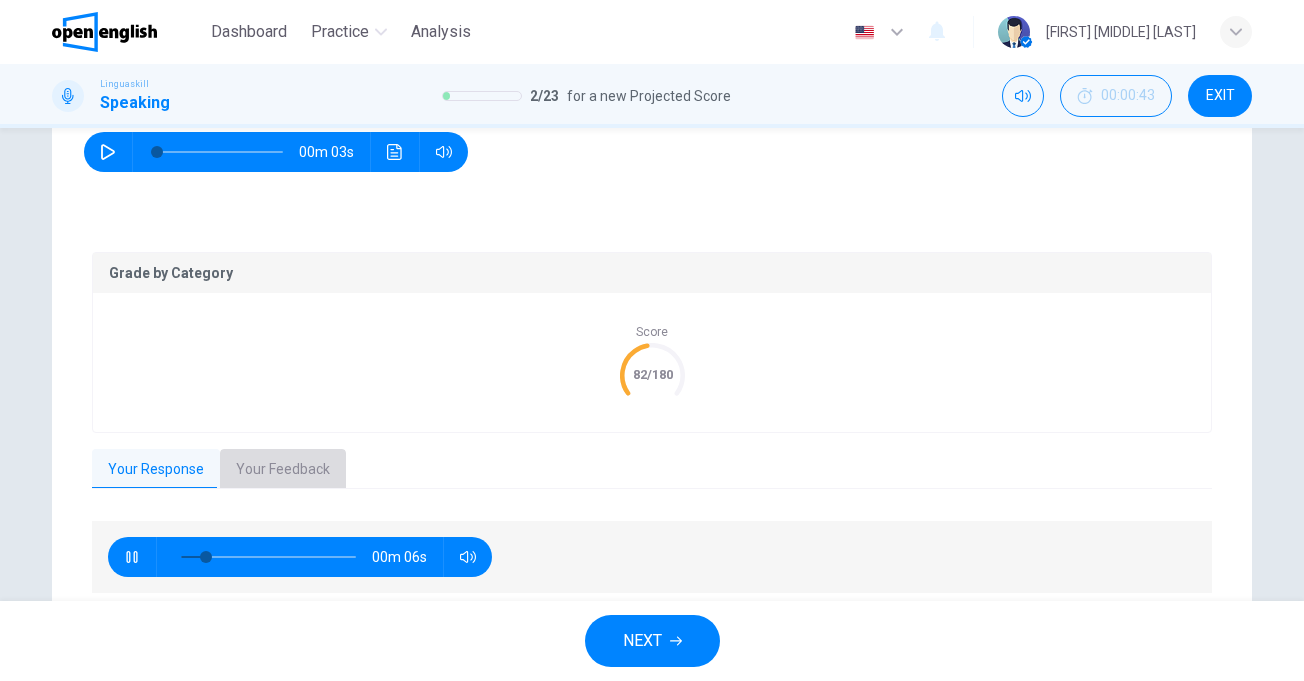 click on "Your Feedback" at bounding box center [283, 470] 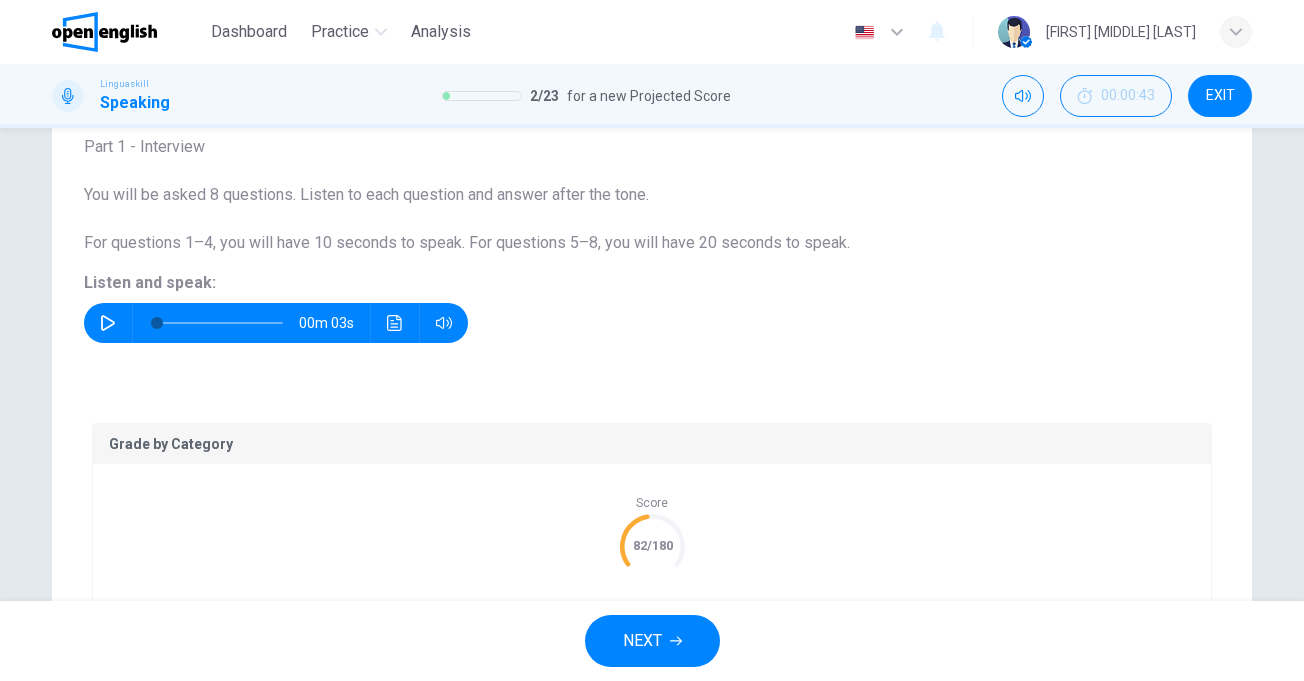 scroll, scrollTop: 124, scrollLeft: 0, axis: vertical 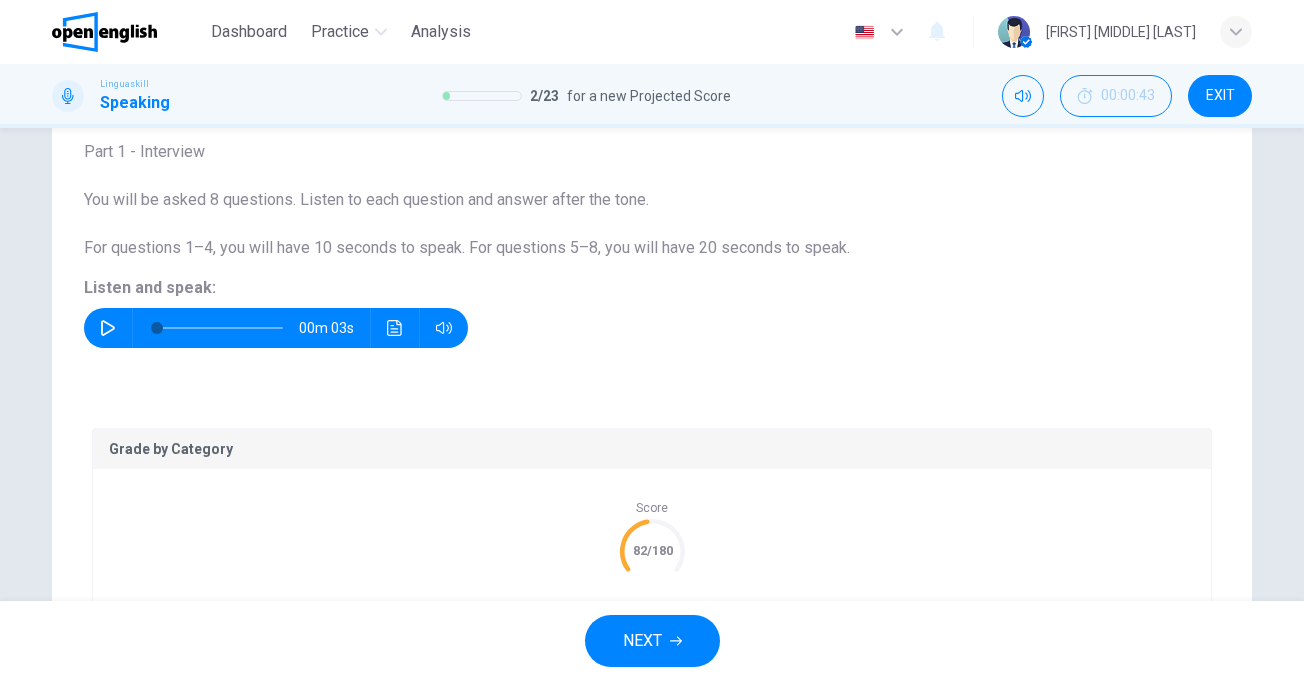 click on "EXIT" at bounding box center [1220, 96] 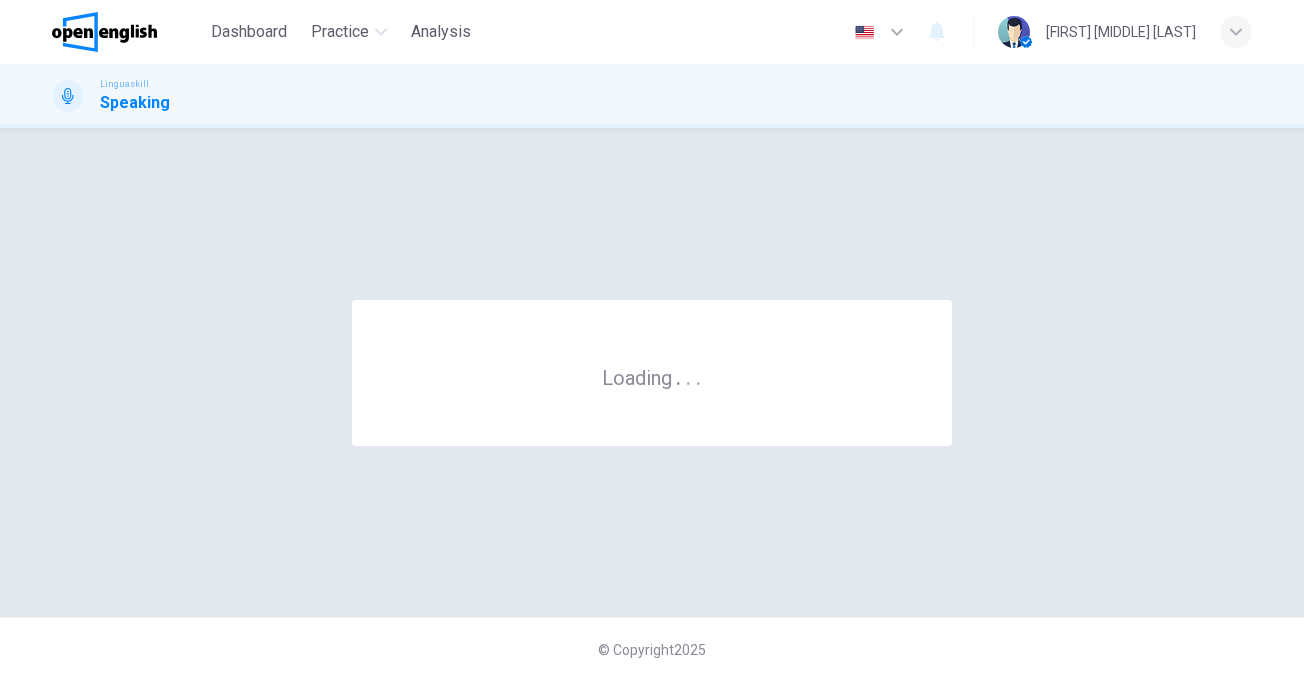 scroll, scrollTop: 0, scrollLeft: 0, axis: both 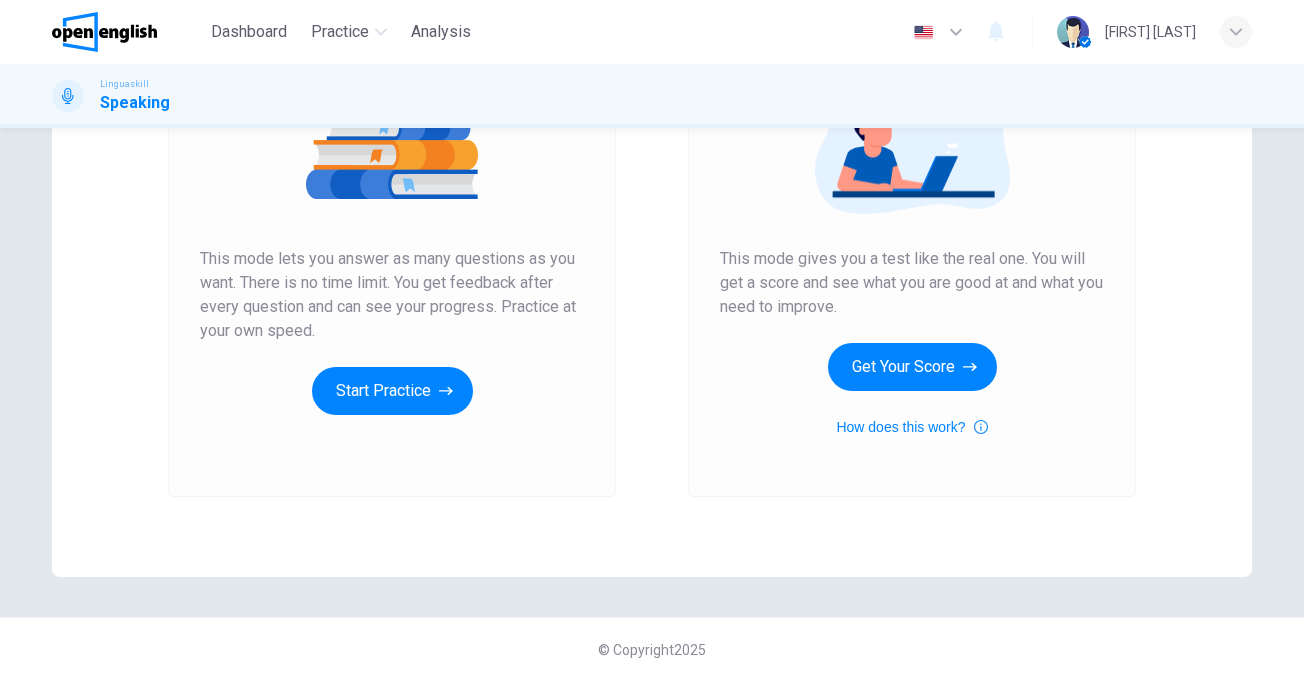 click on "Mock Test This mode gives you a test like the real one. You will get a score and see what you are good at and what you need to improve. Get Your Score How does this work?" at bounding box center [912, 225] 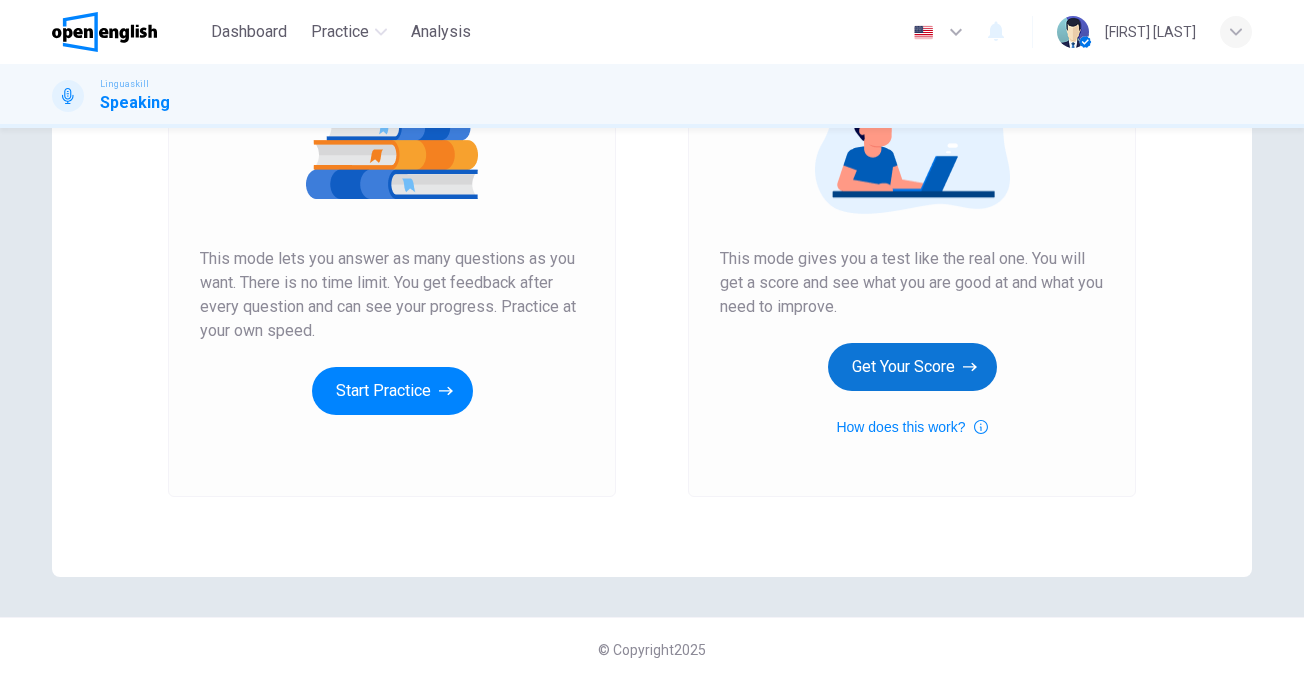 click on "Get Your Score" at bounding box center (912, 367) 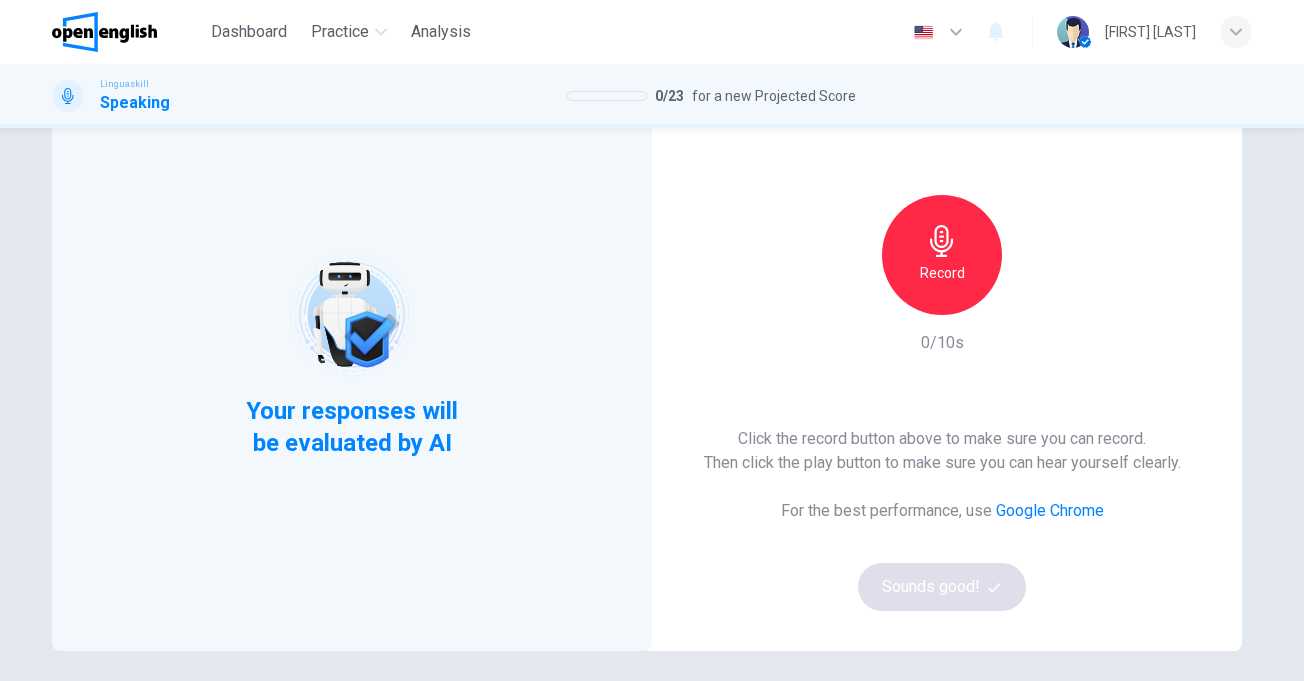 scroll, scrollTop: 0, scrollLeft: 0, axis: both 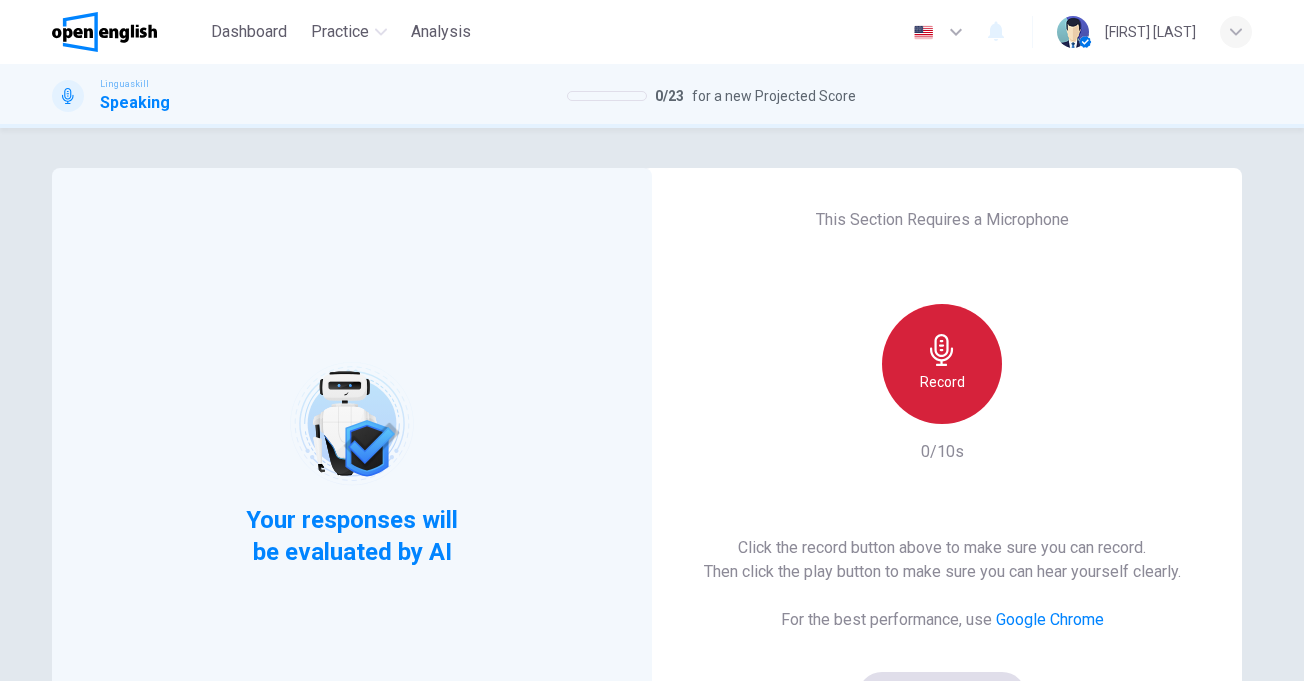 click on "Record" at bounding box center (942, 364) 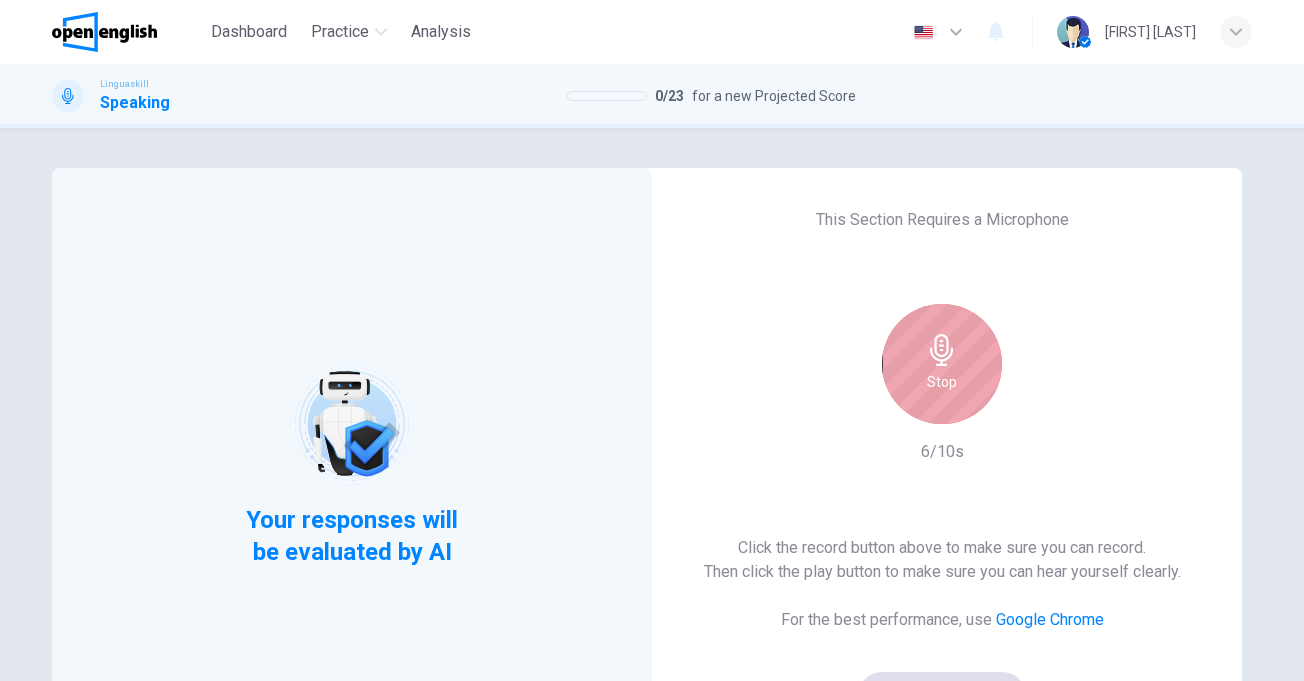 click on "Stop" at bounding box center [942, 364] 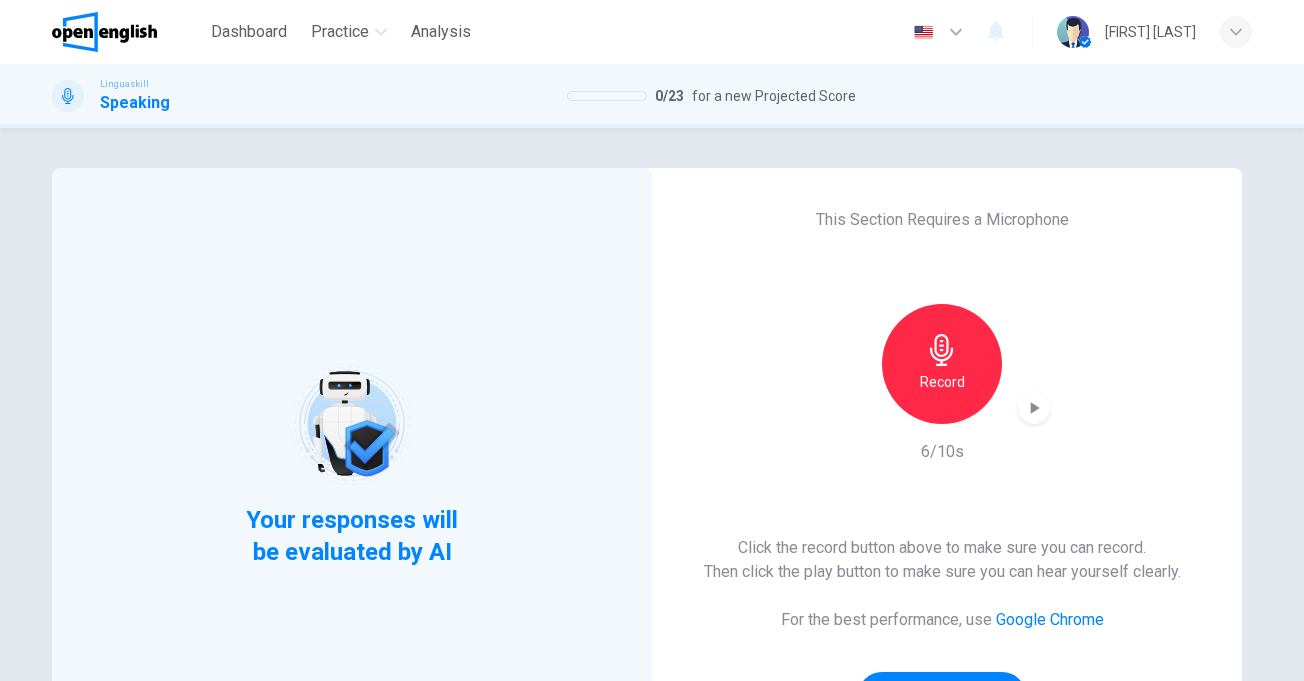 click at bounding box center (1034, 408) 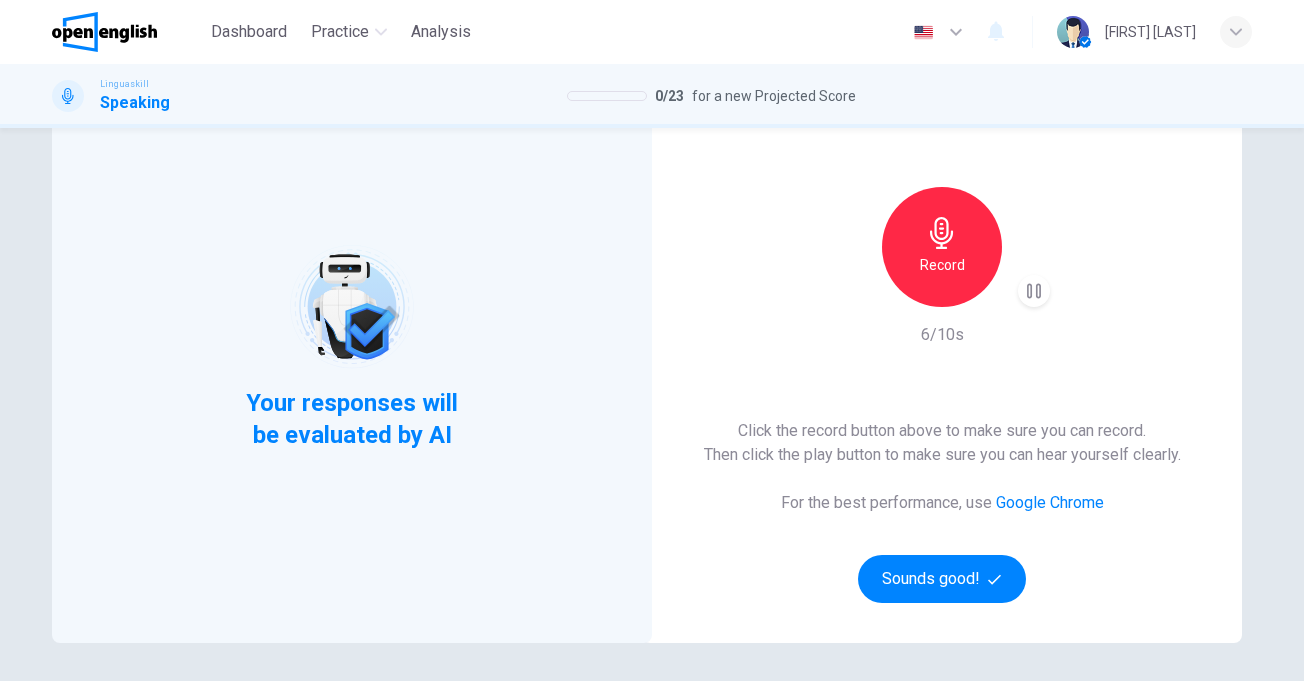 scroll, scrollTop: 200, scrollLeft: 0, axis: vertical 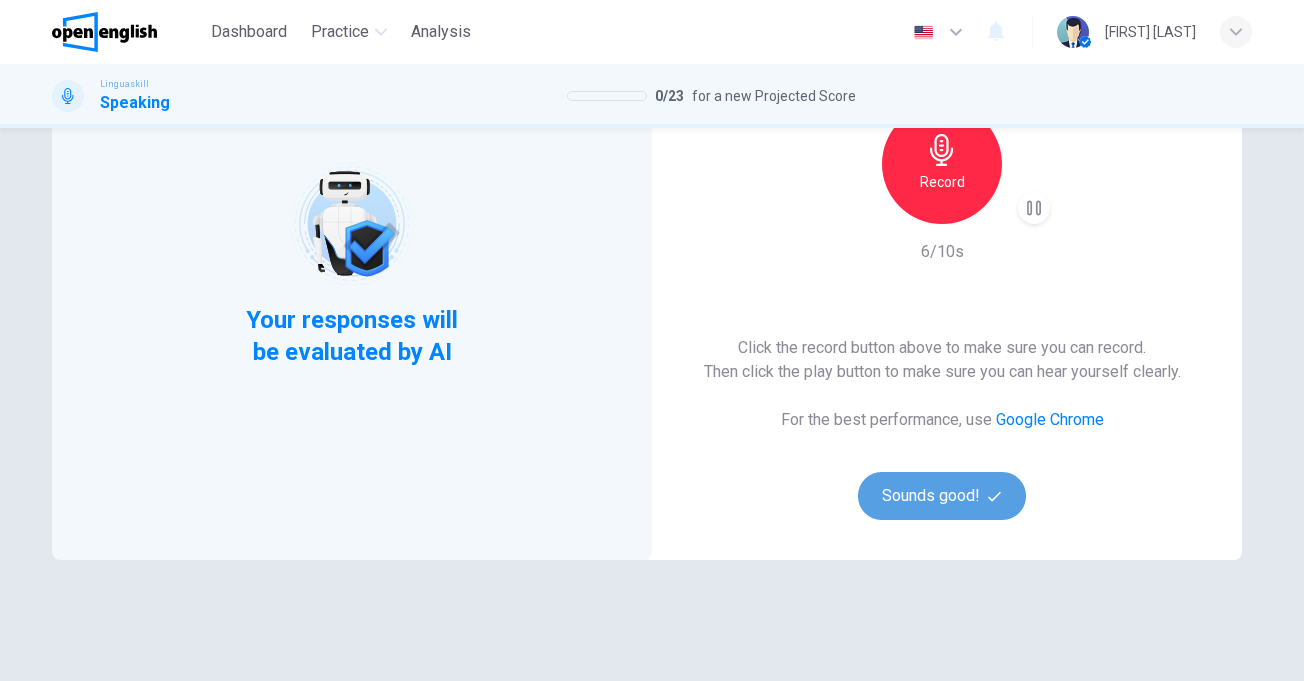 click on "Sounds good!" at bounding box center [942, 496] 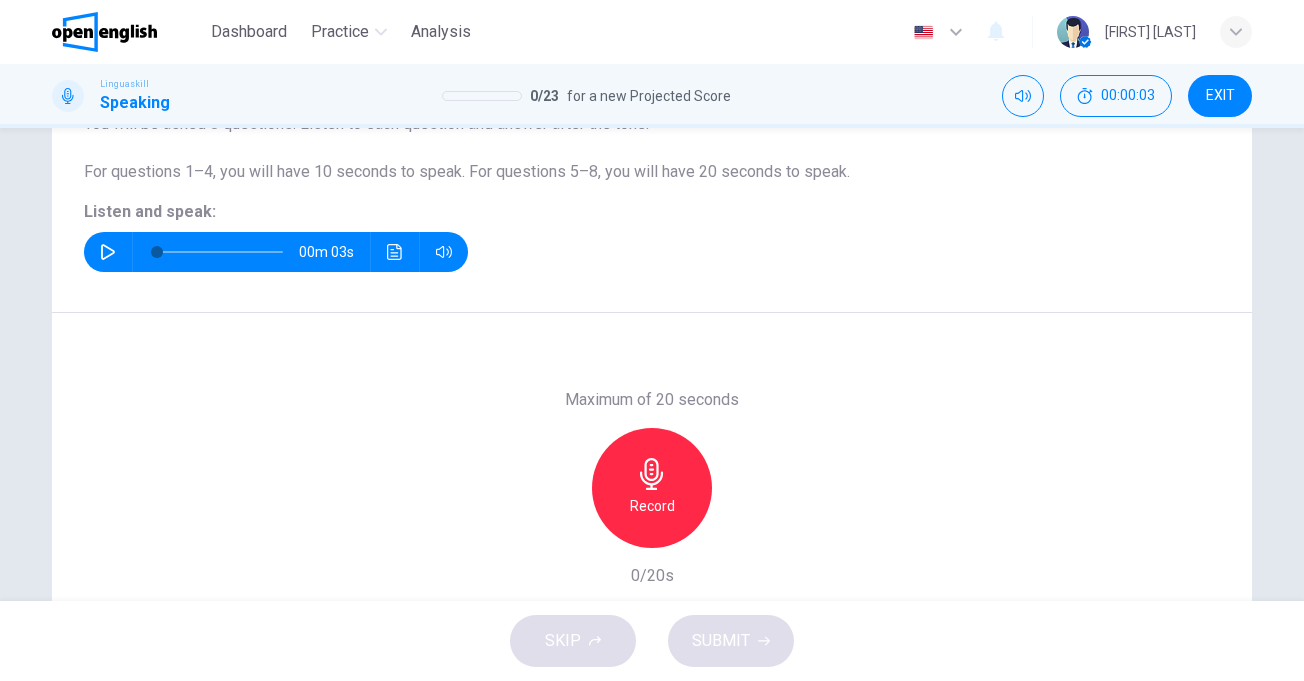 click at bounding box center [108, 252] 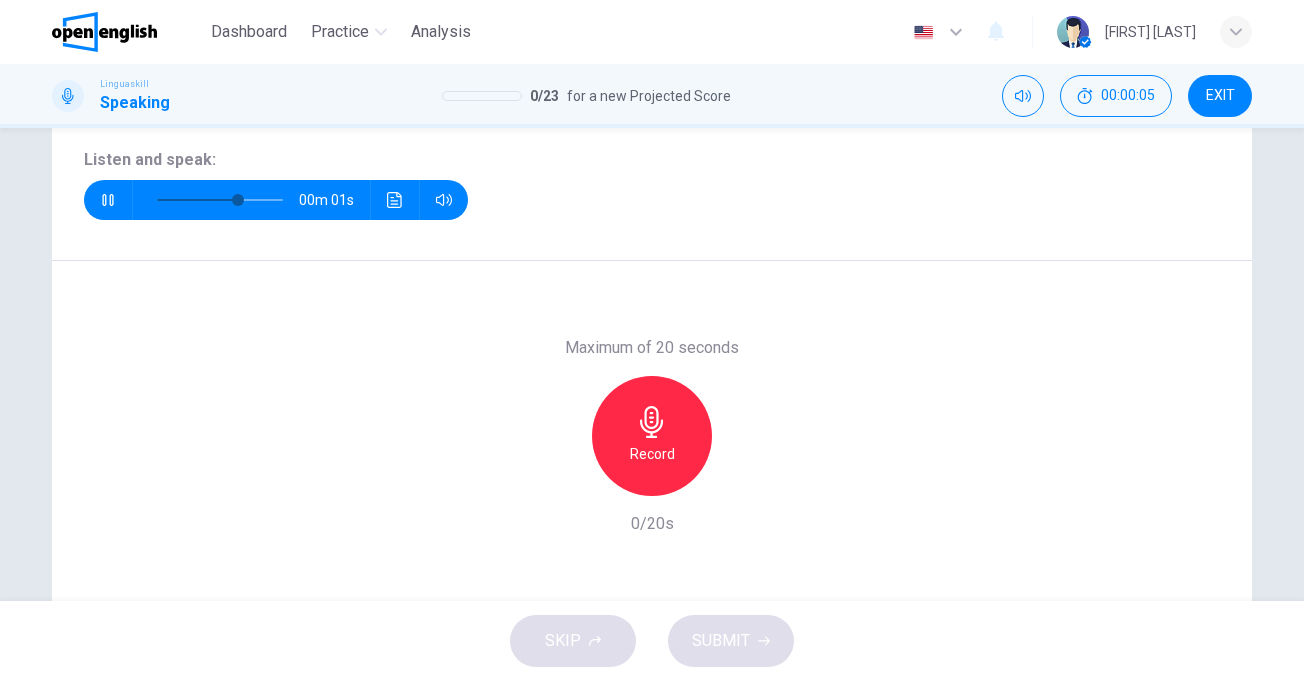scroll, scrollTop: 300, scrollLeft: 0, axis: vertical 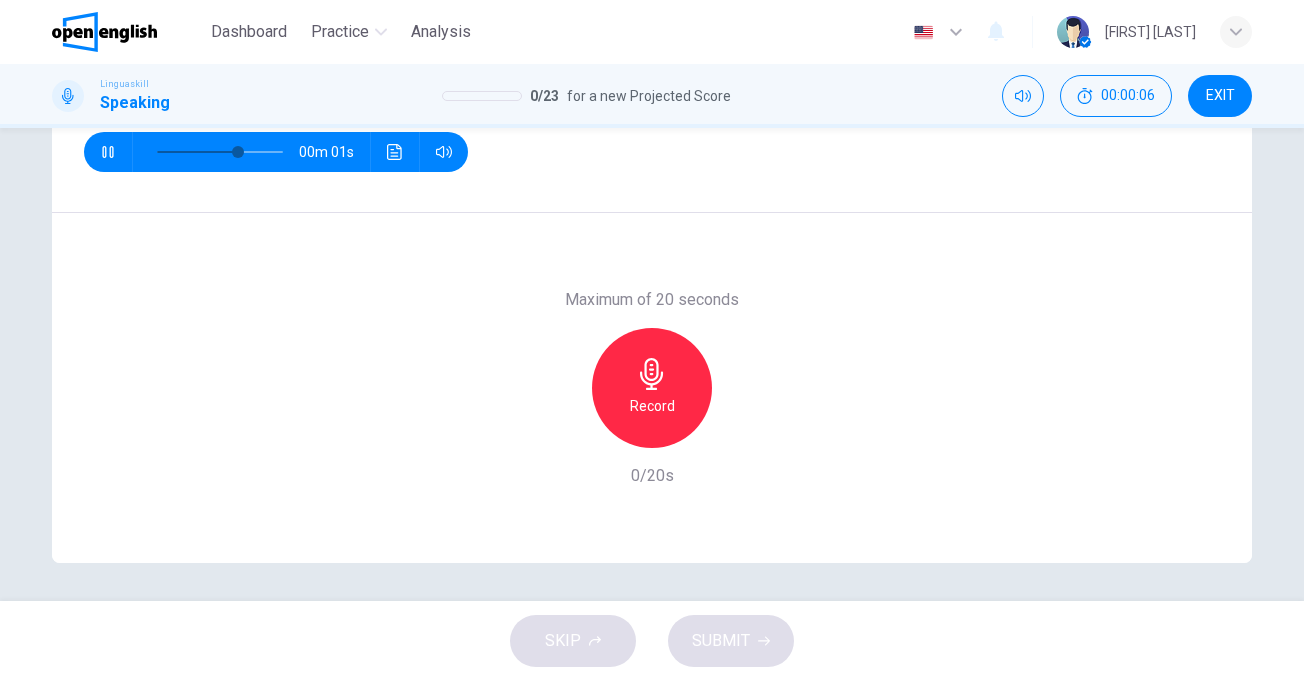 click 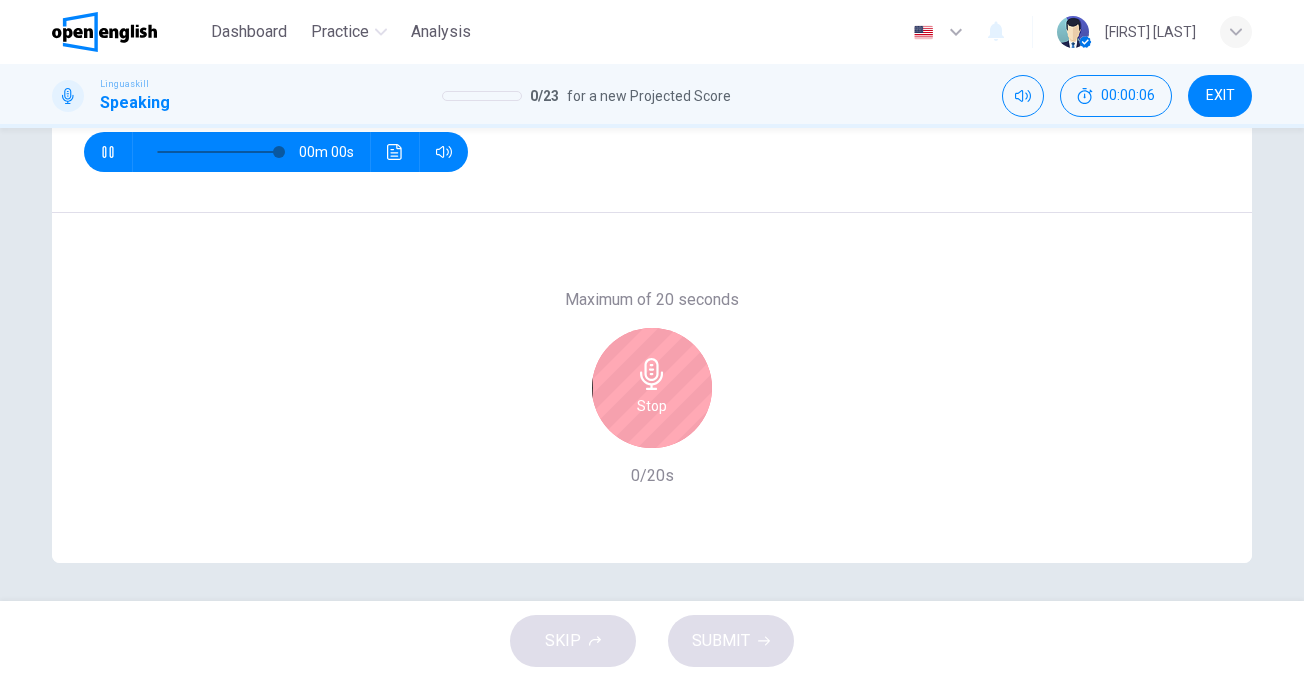 type on "*" 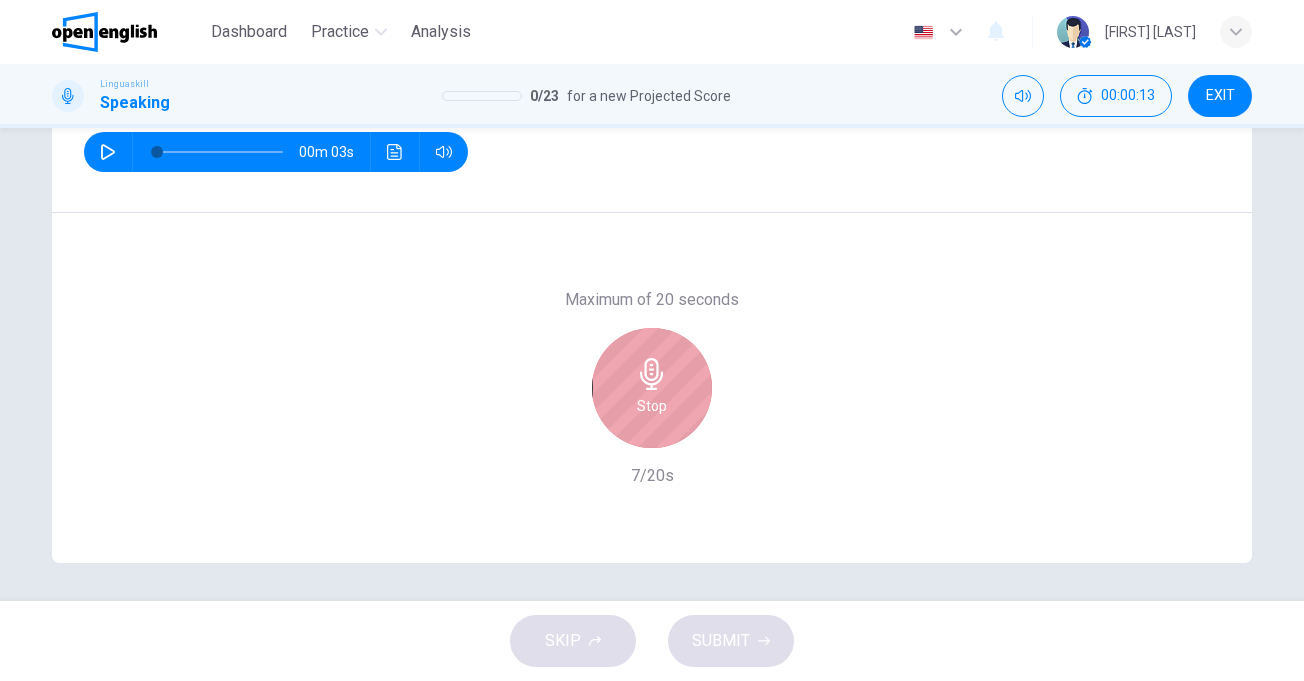 click 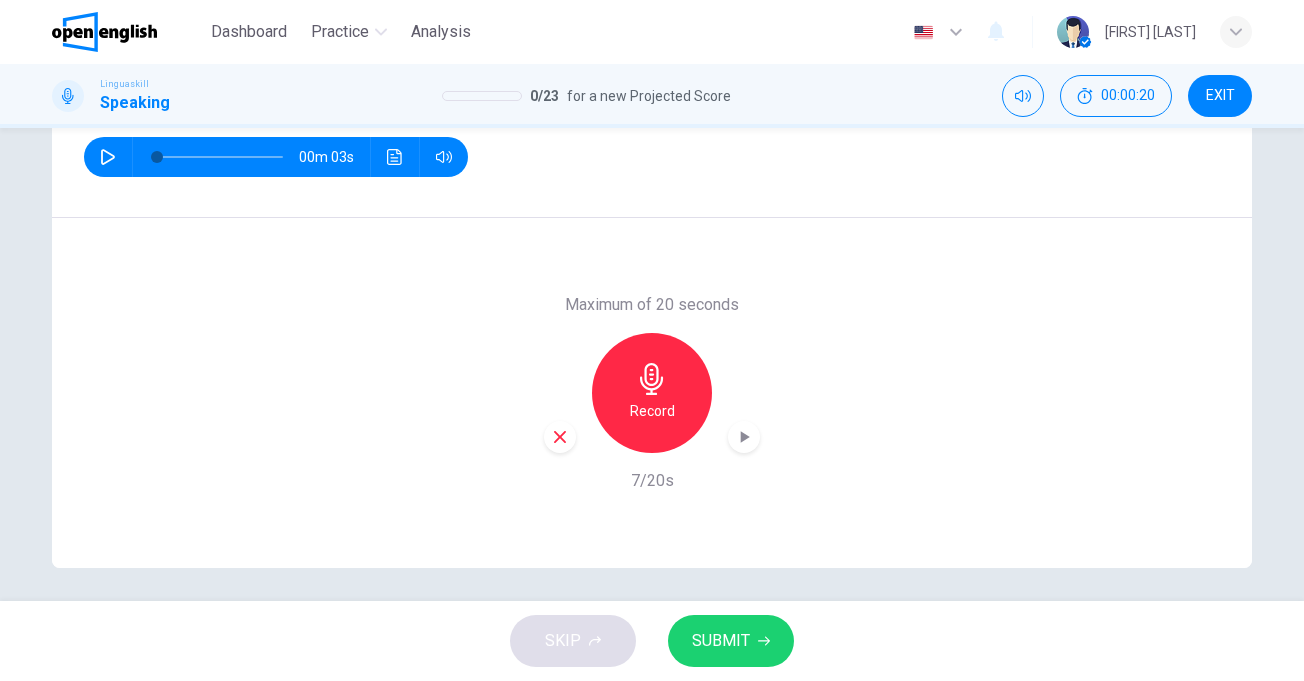 scroll, scrollTop: 302, scrollLeft: 0, axis: vertical 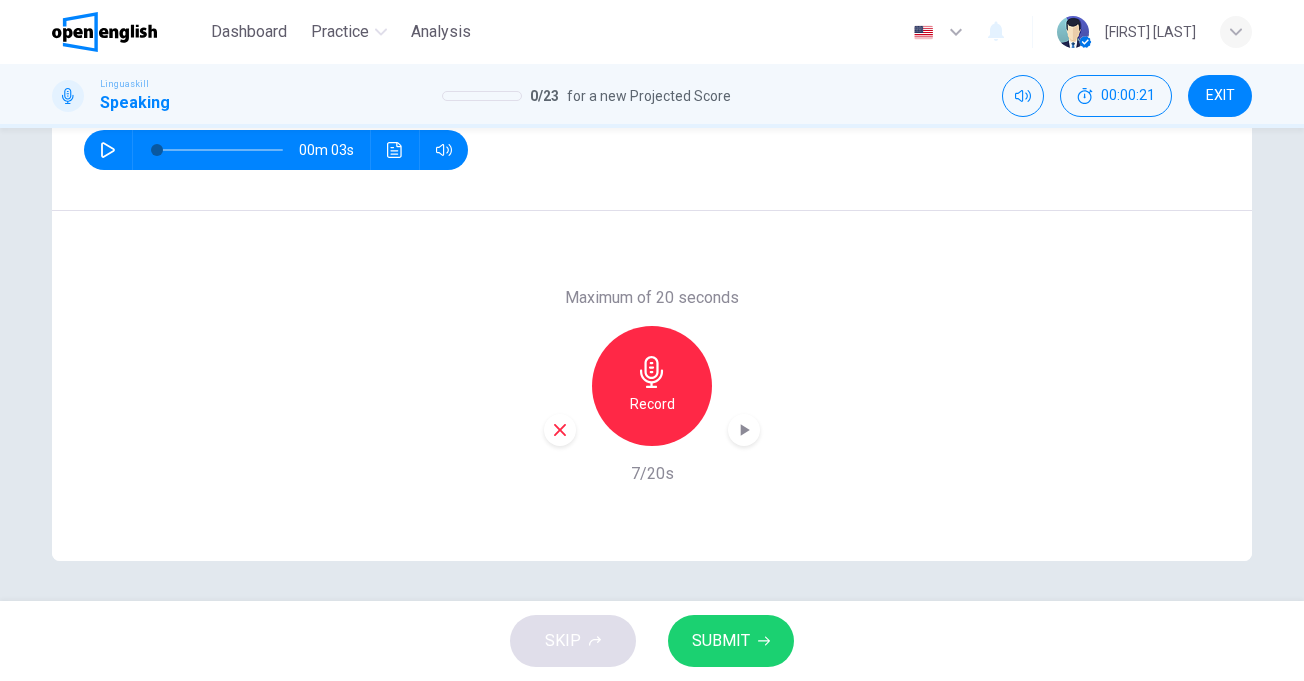 click on "SUBMIT" at bounding box center (721, 641) 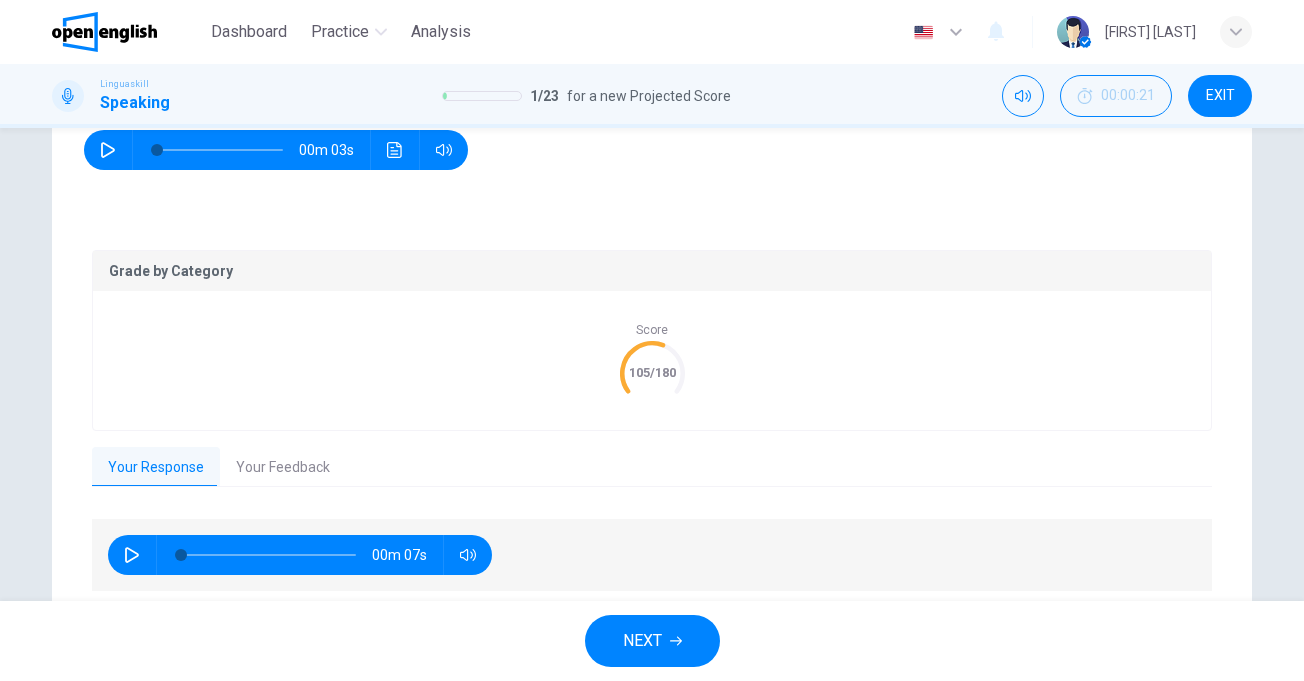 click 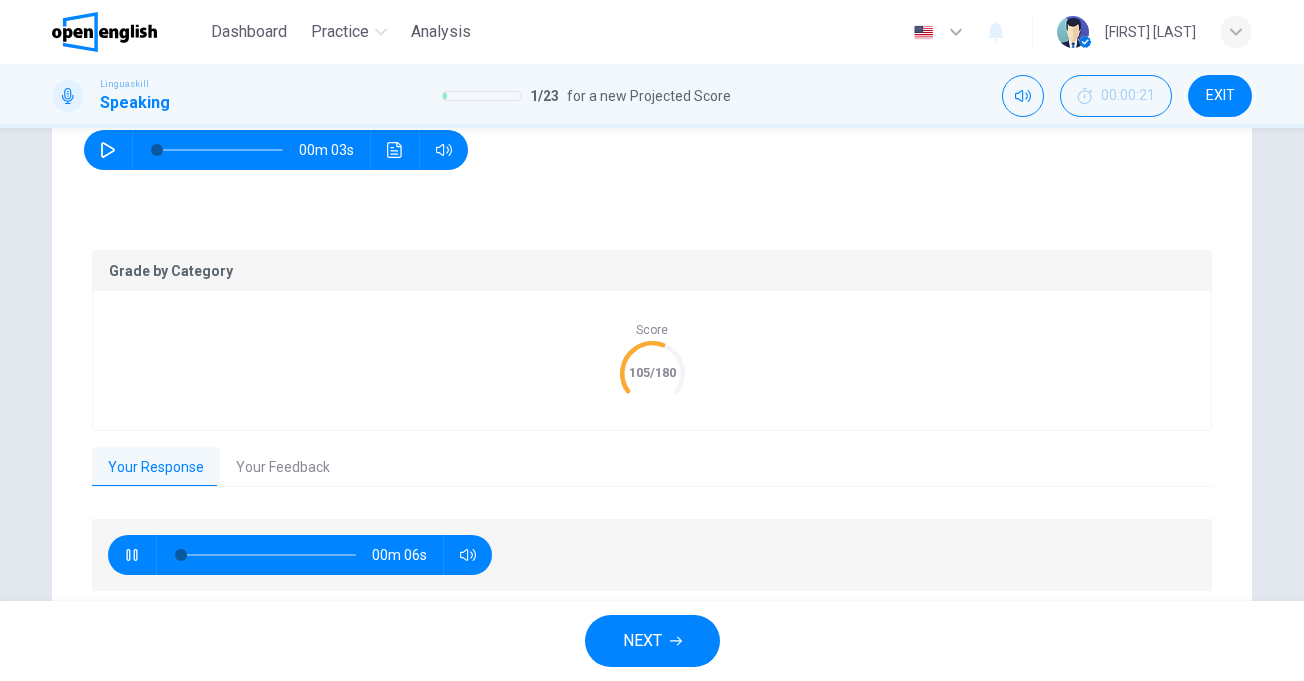 type on "*" 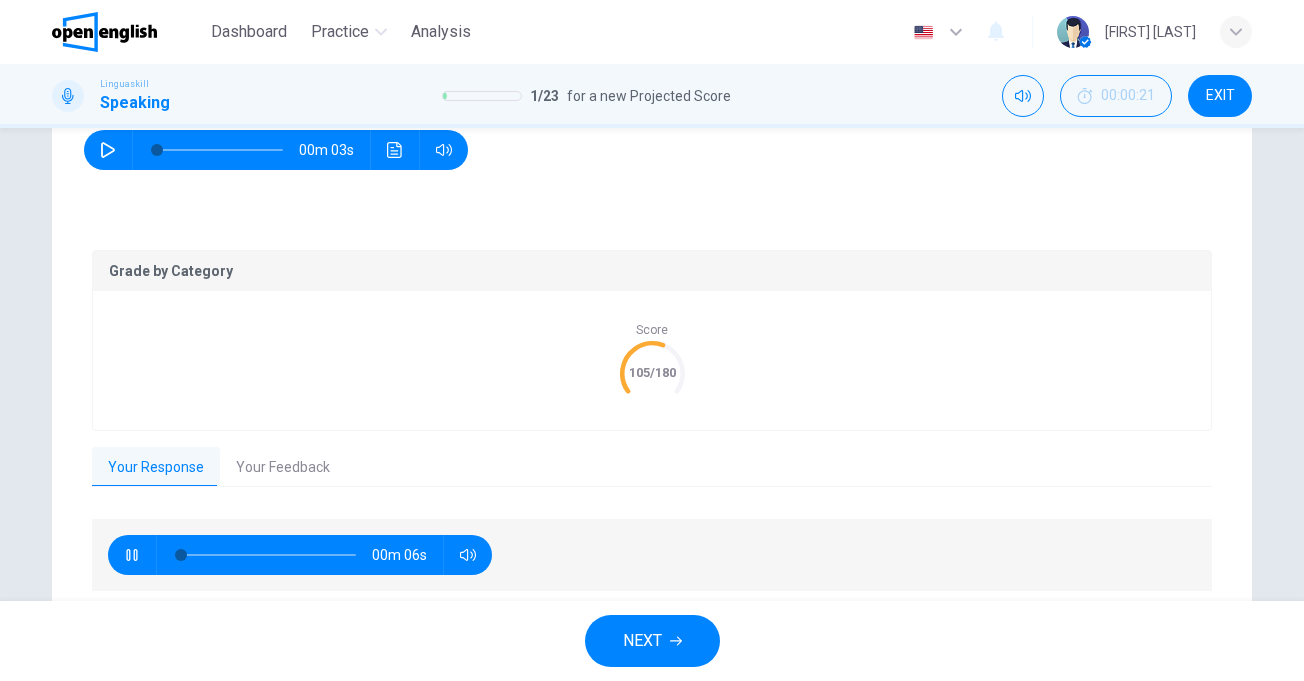 click on "Your Feedback" at bounding box center [283, 468] 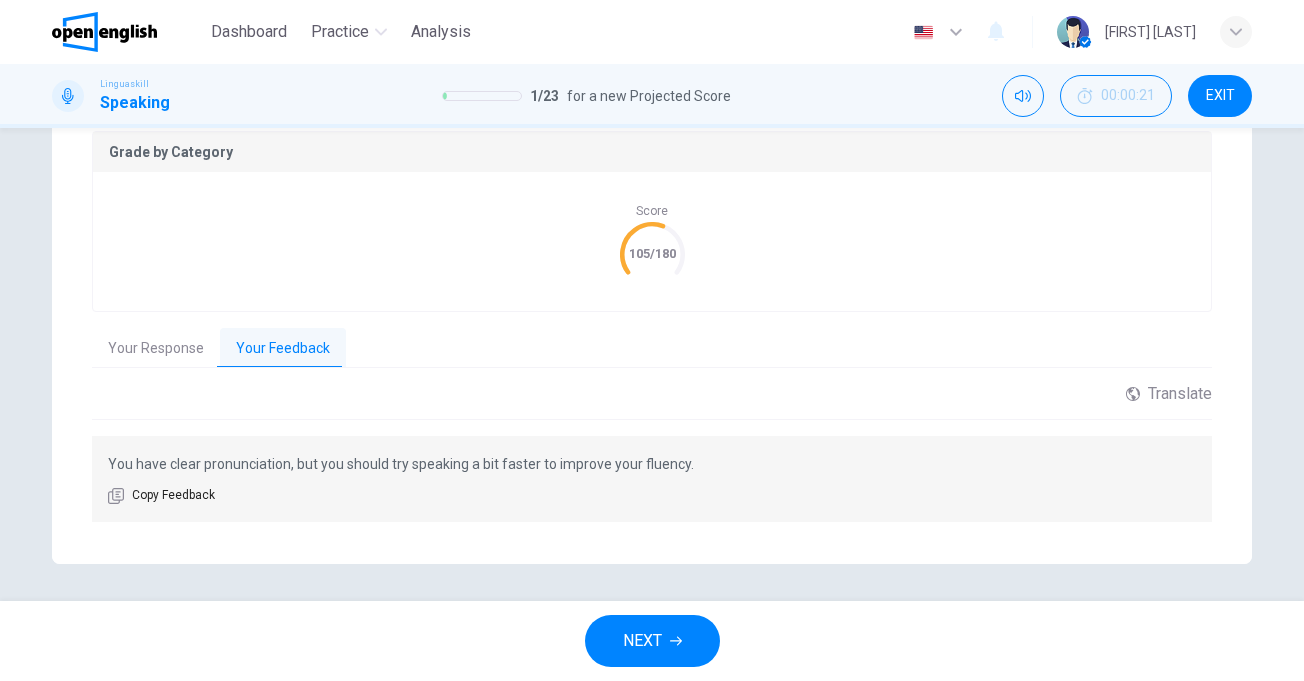 scroll, scrollTop: 424, scrollLeft: 0, axis: vertical 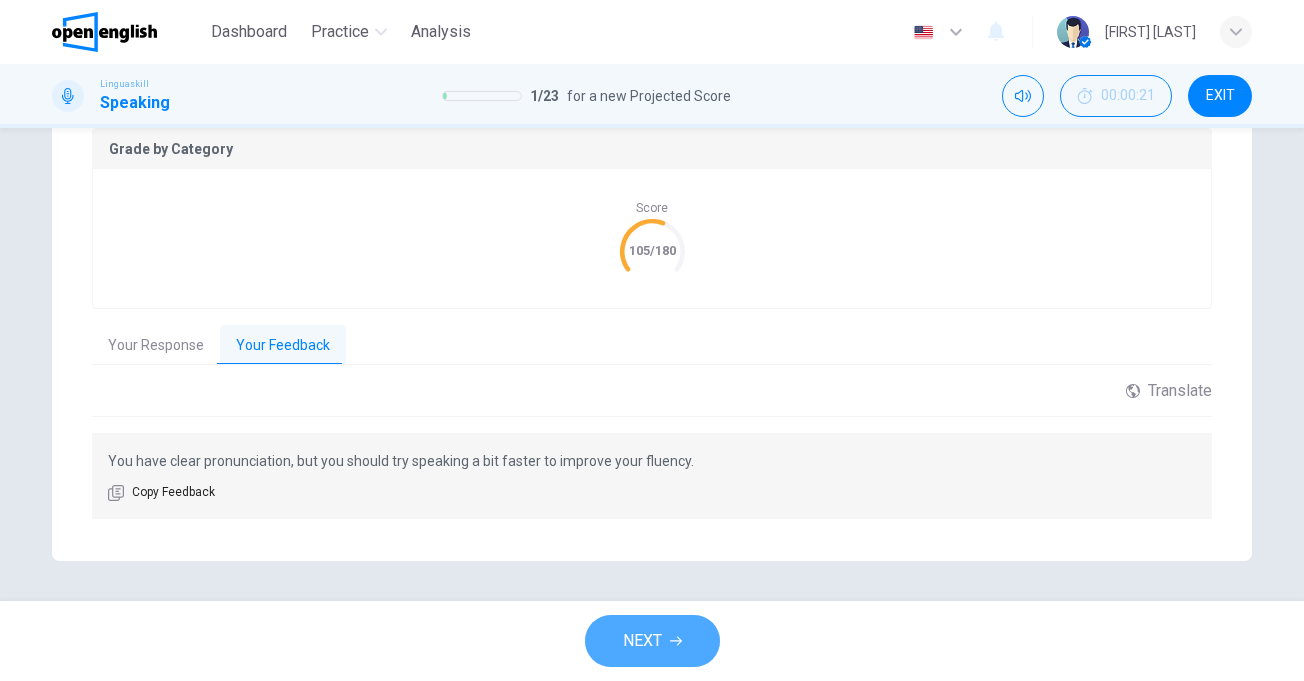 click on "NEXT" at bounding box center [642, 641] 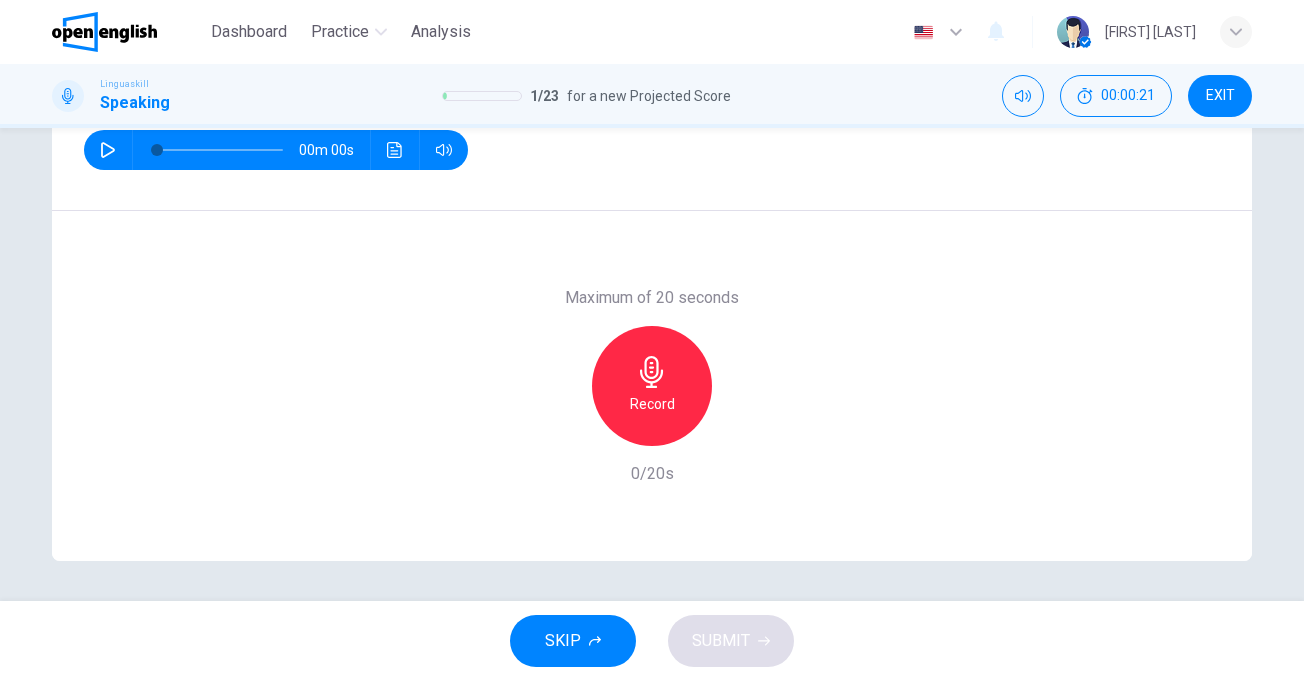 scroll, scrollTop: 302, scrollLeft: 0, axis: vertical 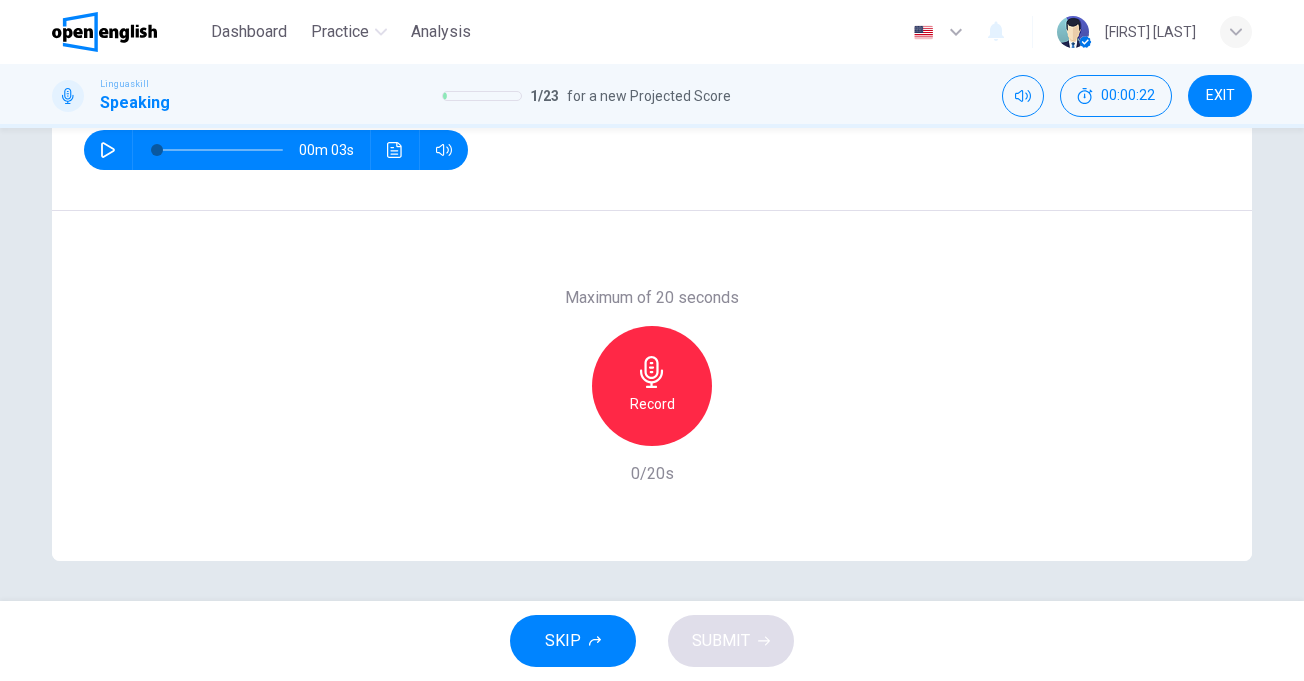 click 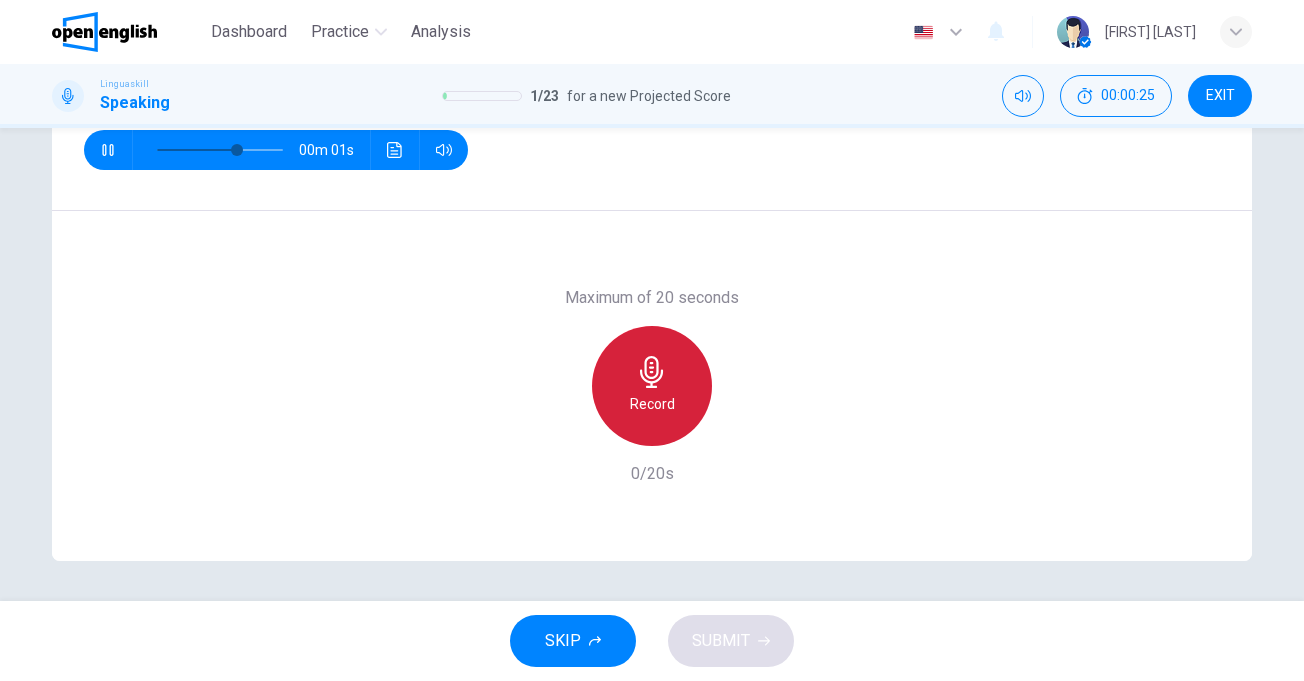 click 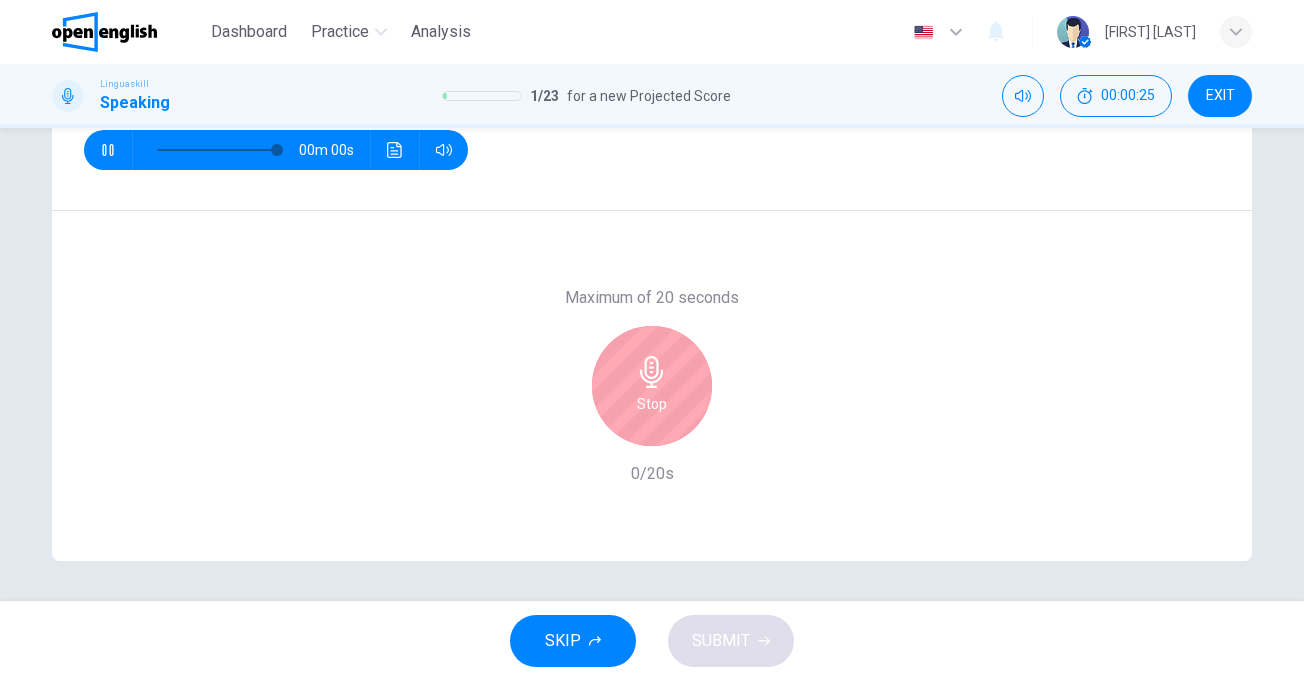 type on "*" 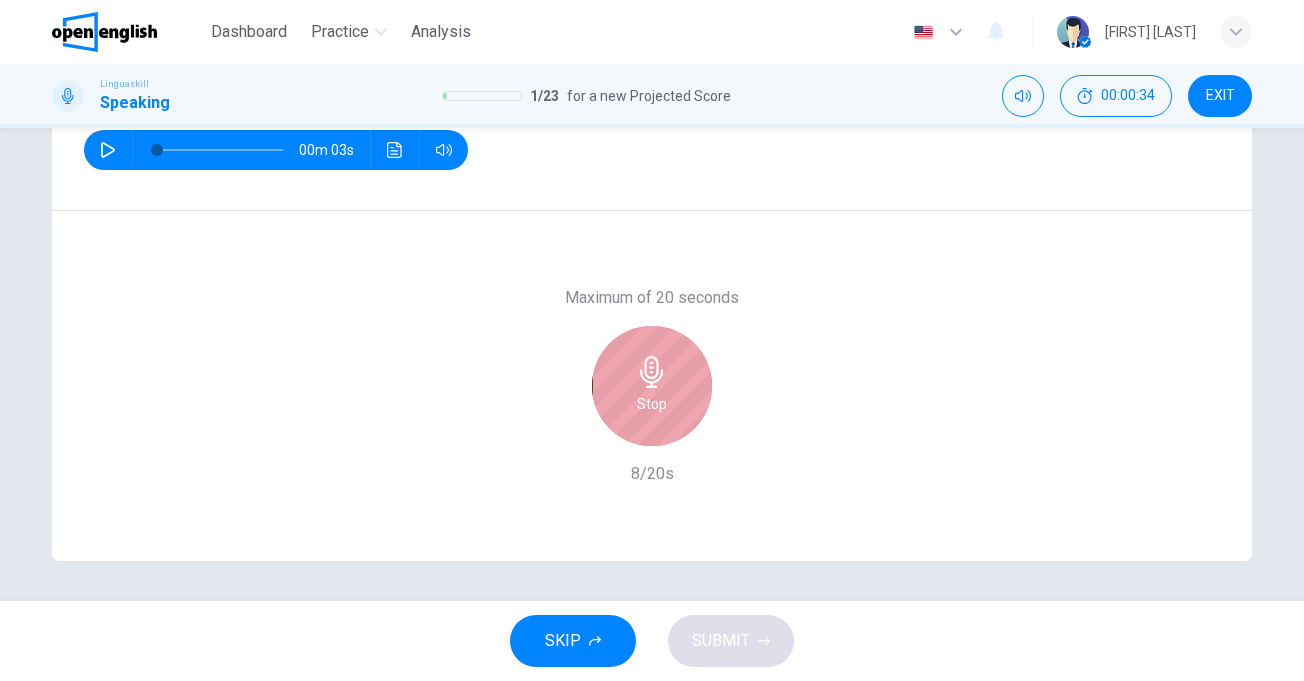 click on "Stop" at bounding box center [652, 386] 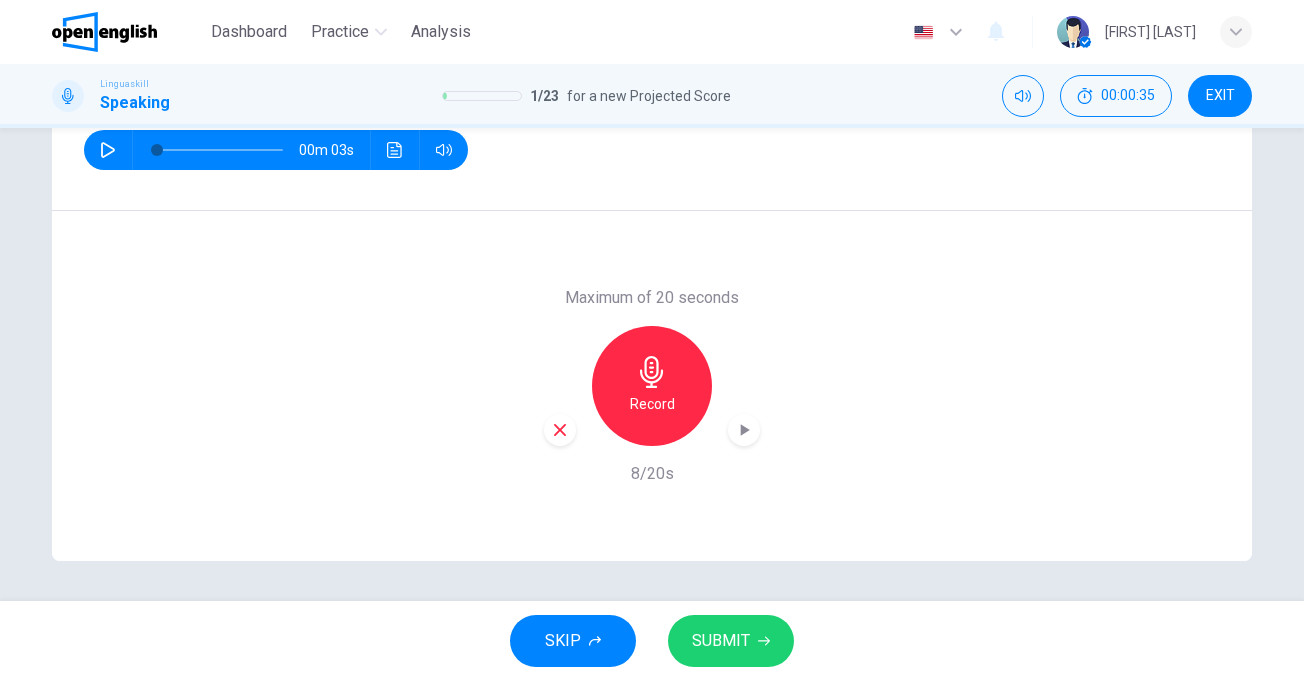 drag, startPoint x: 752, startPoint y: 645, endPoint x: 768, endPoint y: 620, distance: 29.681644 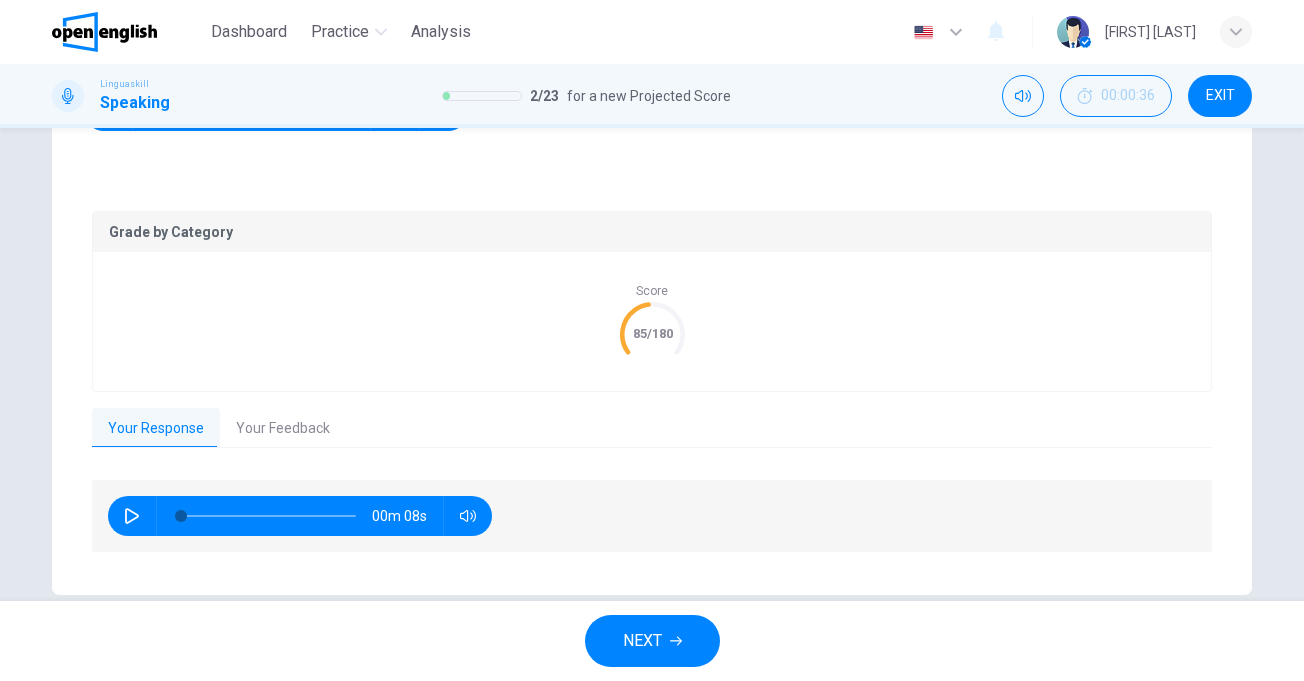 scroll, scrollTop: 375, scrollLeft: 0, axis: vertical 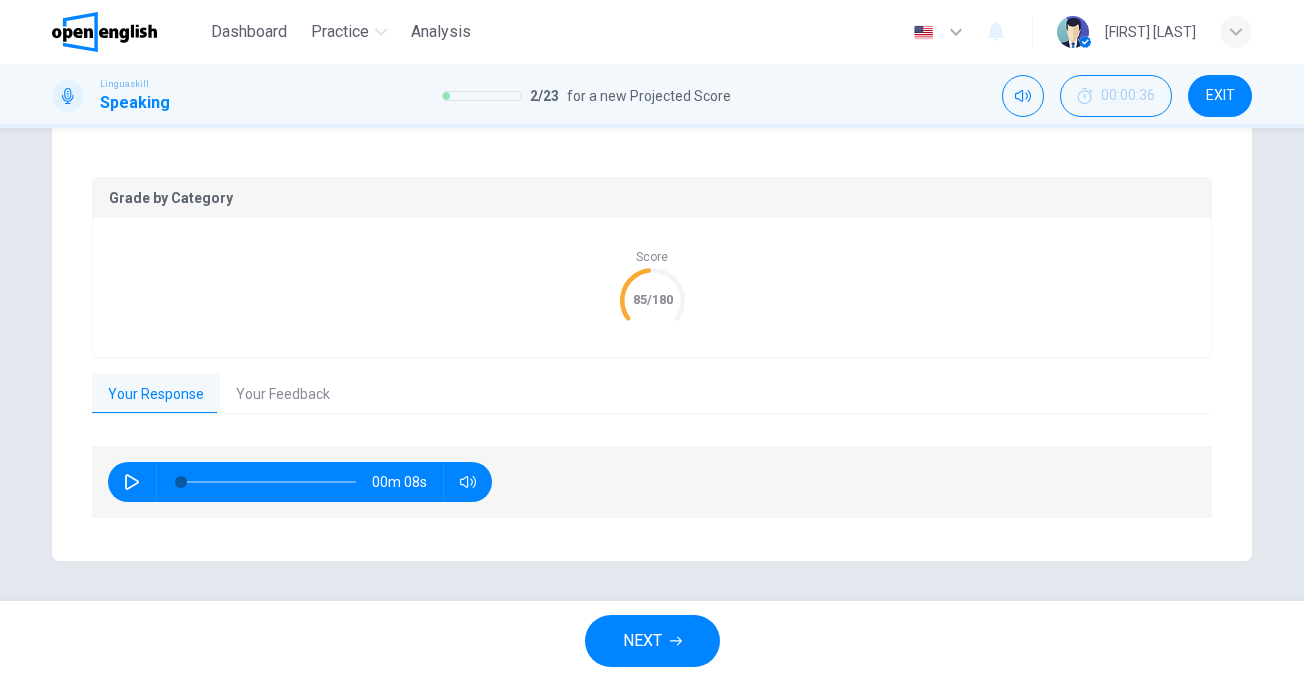 drag, startPoint x: 258, startPoint y: 419, endPoint x: 258, endPoint y: 403, distance: 16 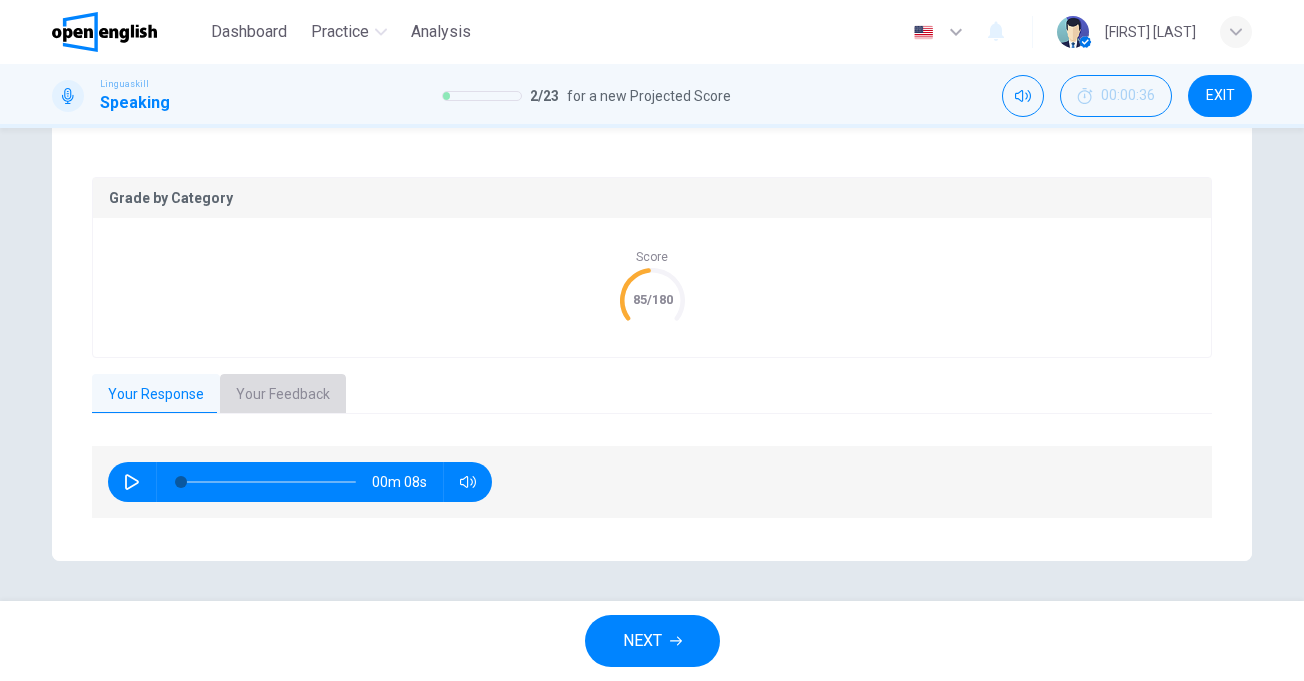 click on "Your Feedback" at bounding box center [283, 395] 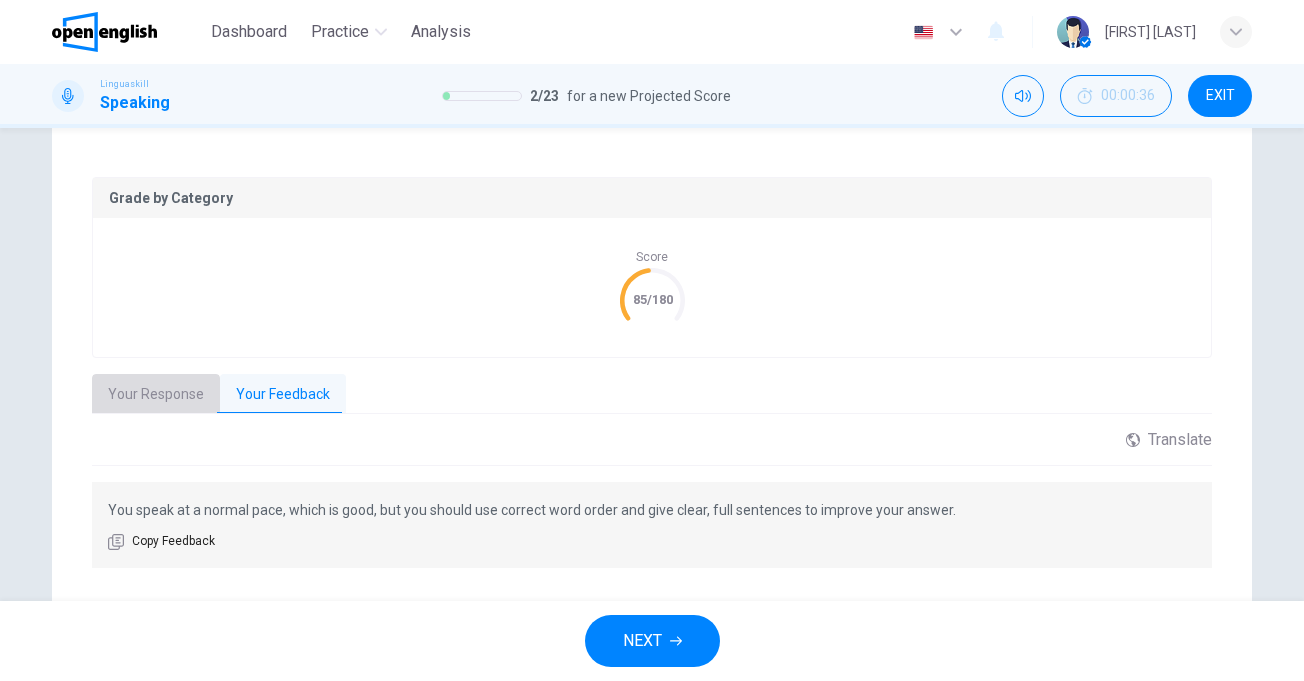 click on "Your Response" at bounding box center (156, 395) 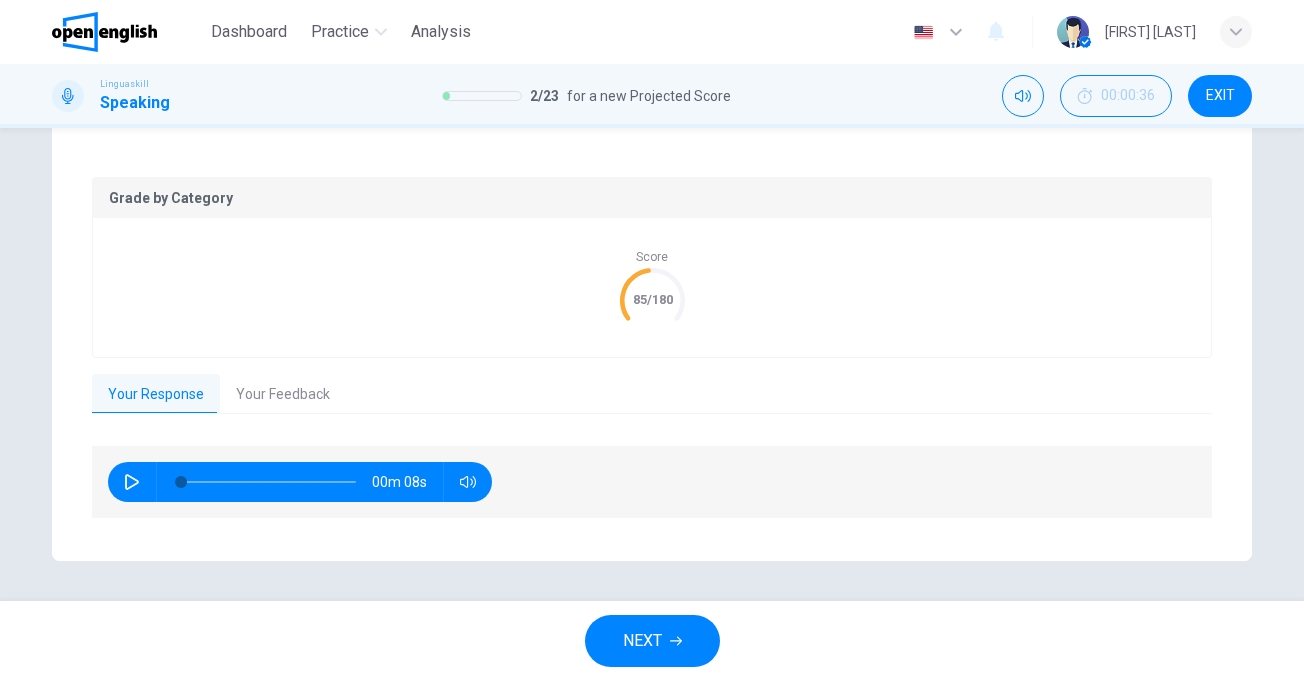 click at bounding box center (132, 482) 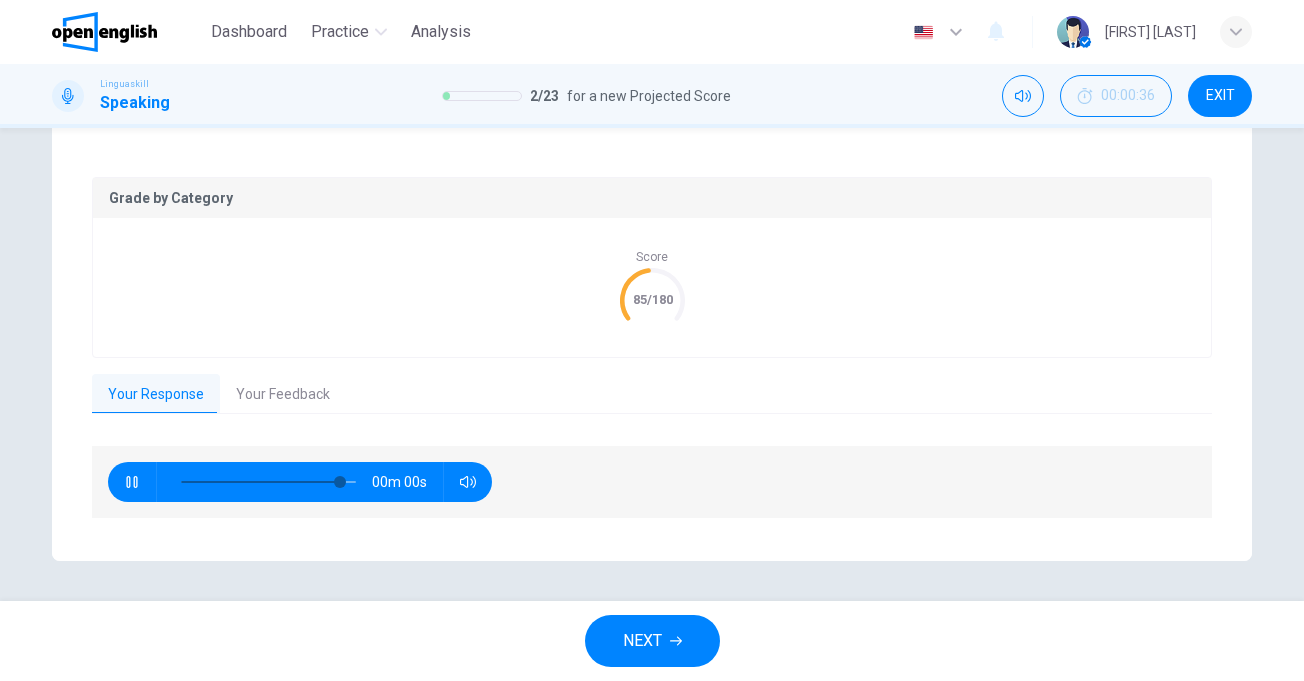 type on "*" 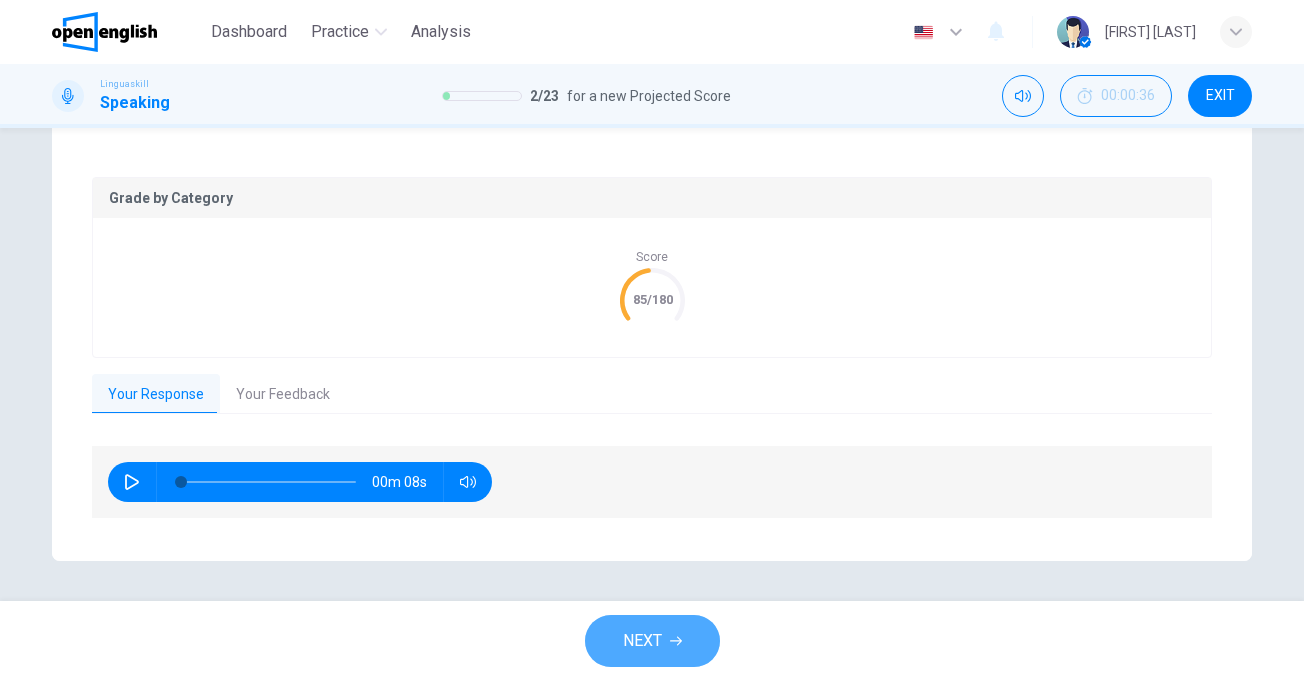 click on "NEXT" at bounding box center [652, 641] 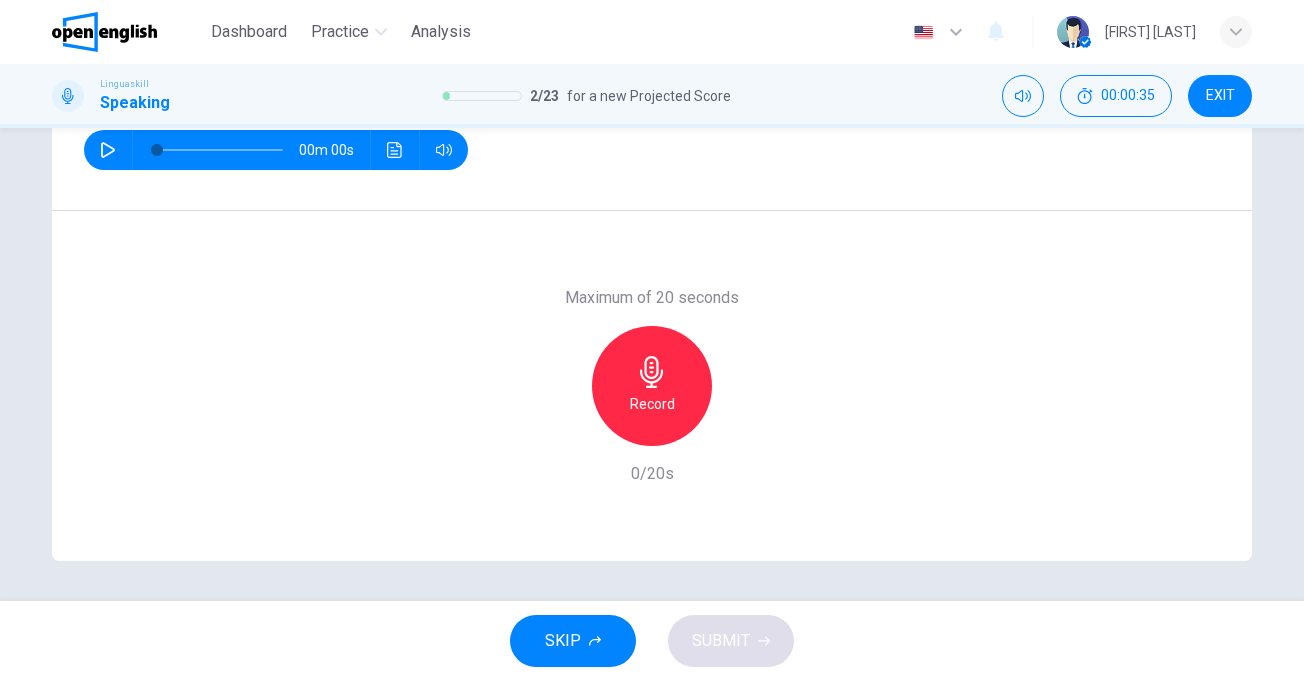 scroll, scrollTop: 302, scrollLeft: 0, axis: vertical 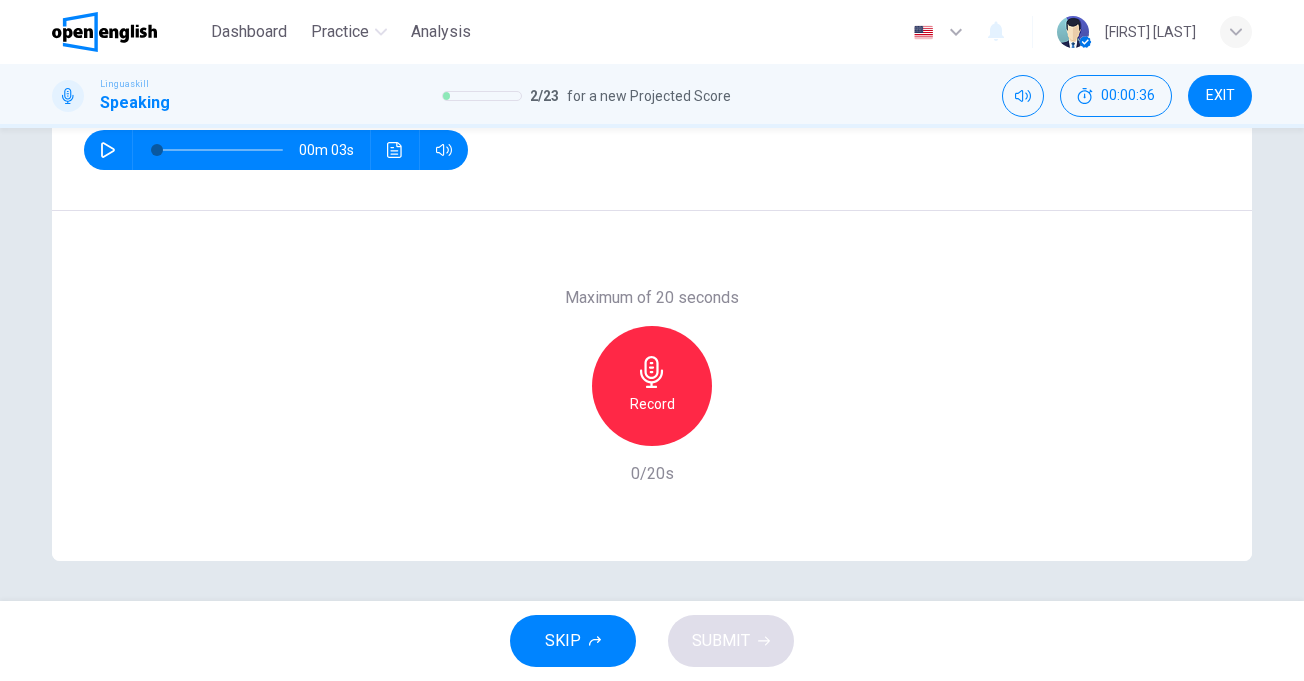 click 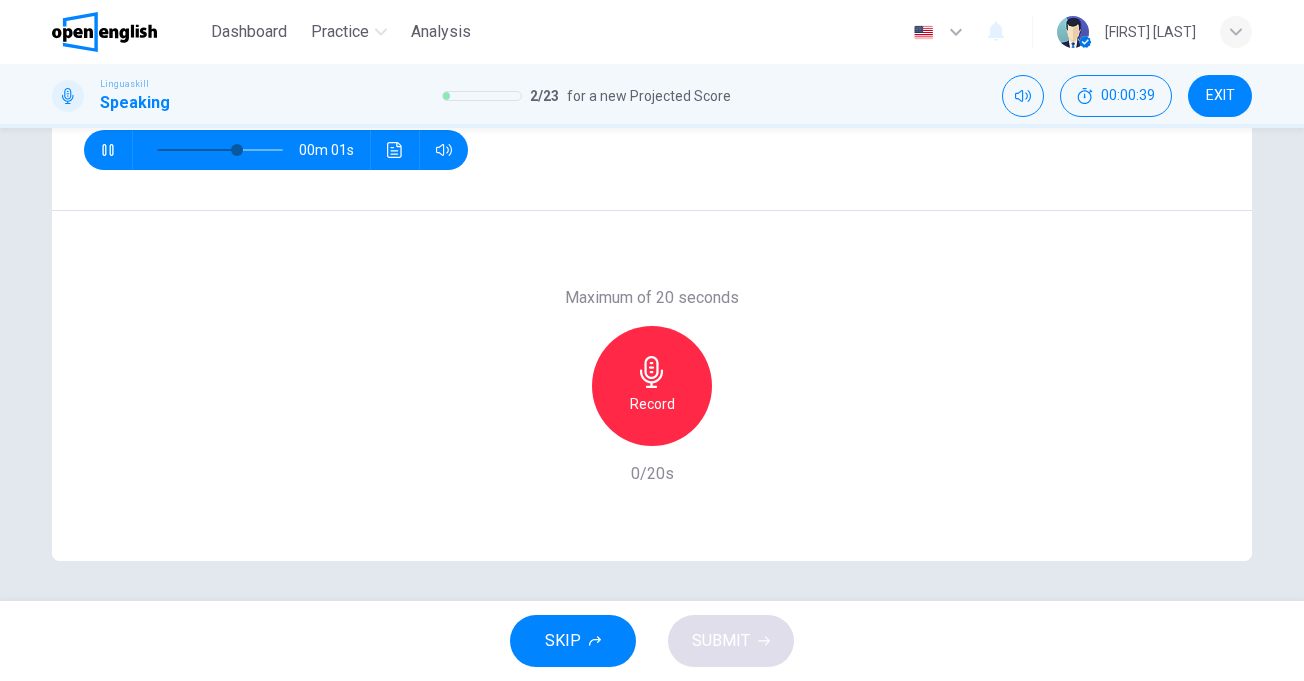 click on "Record" at bounding box center [652, 404] 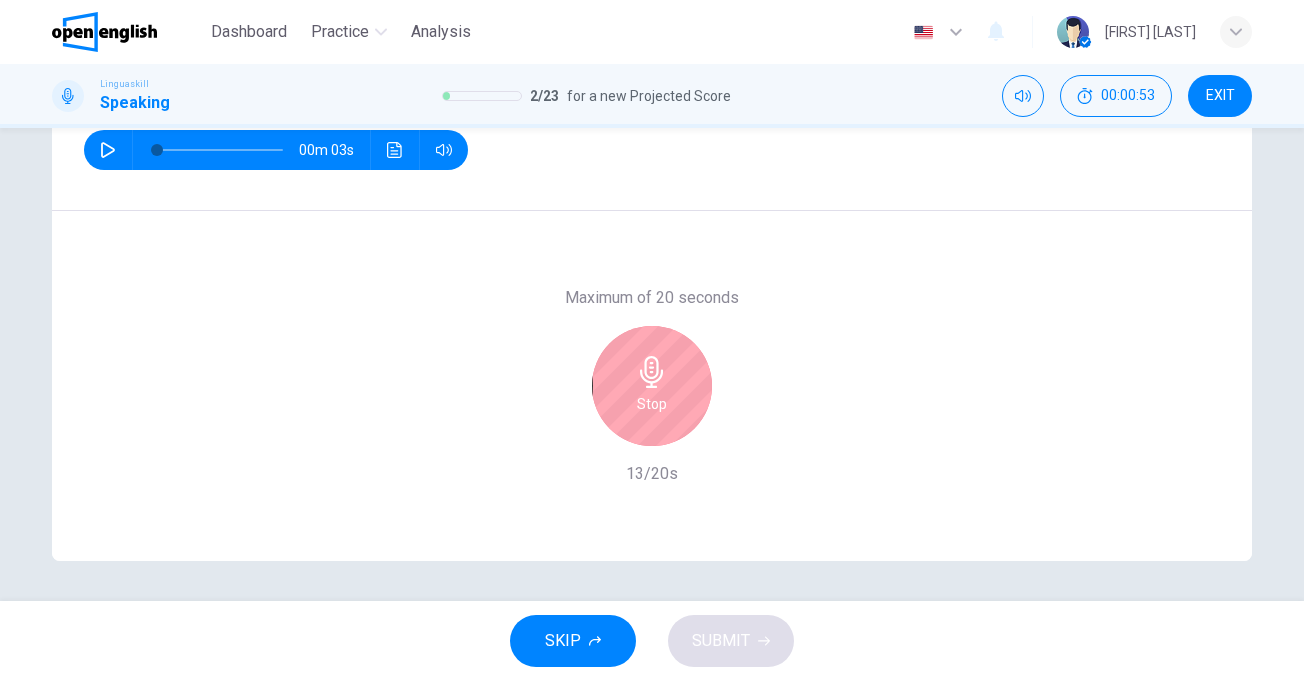click on "Stop" at bounding box center [652, 404] 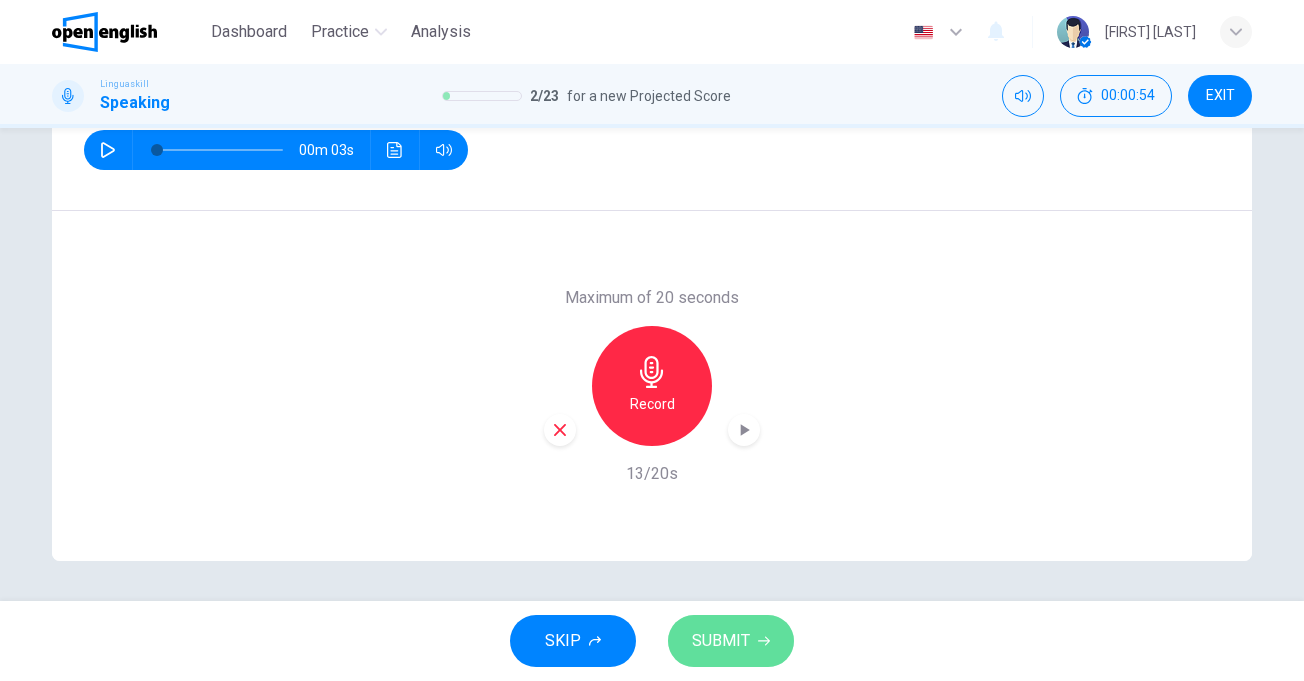 click on "SUBMIT" at bounding box center (731, 641) 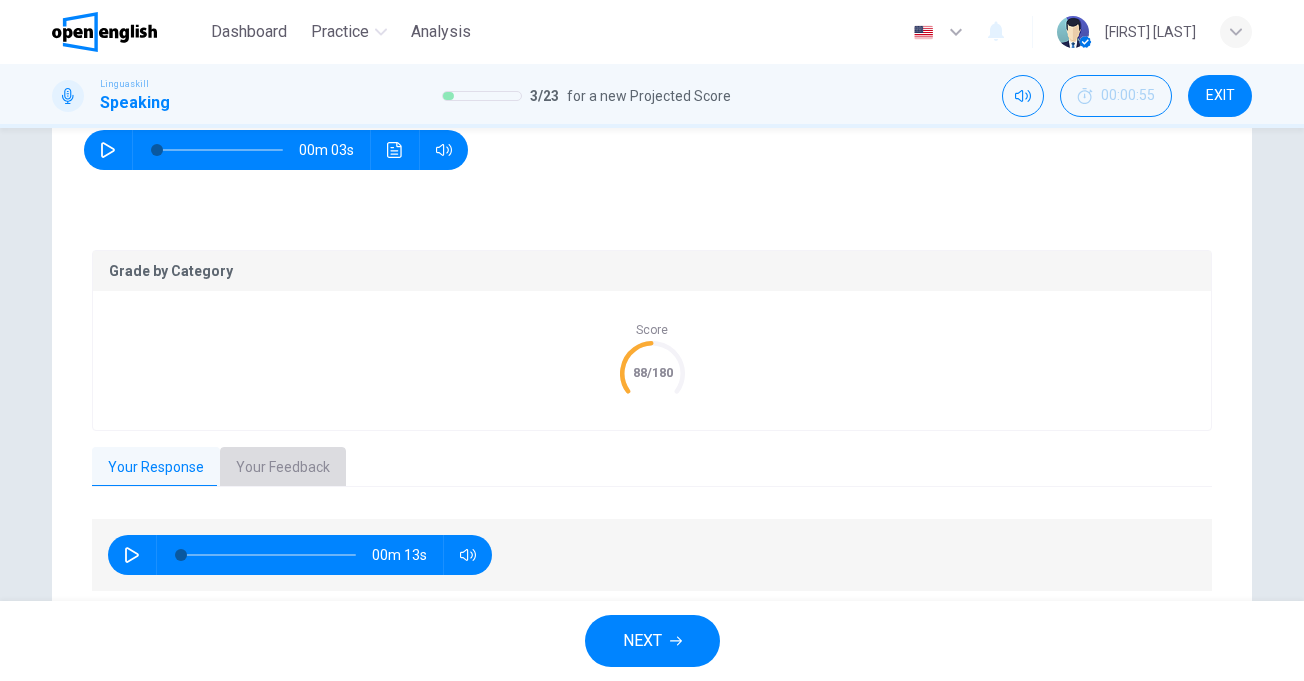 click on "Your Feedback" at bounding box center (283, 468) 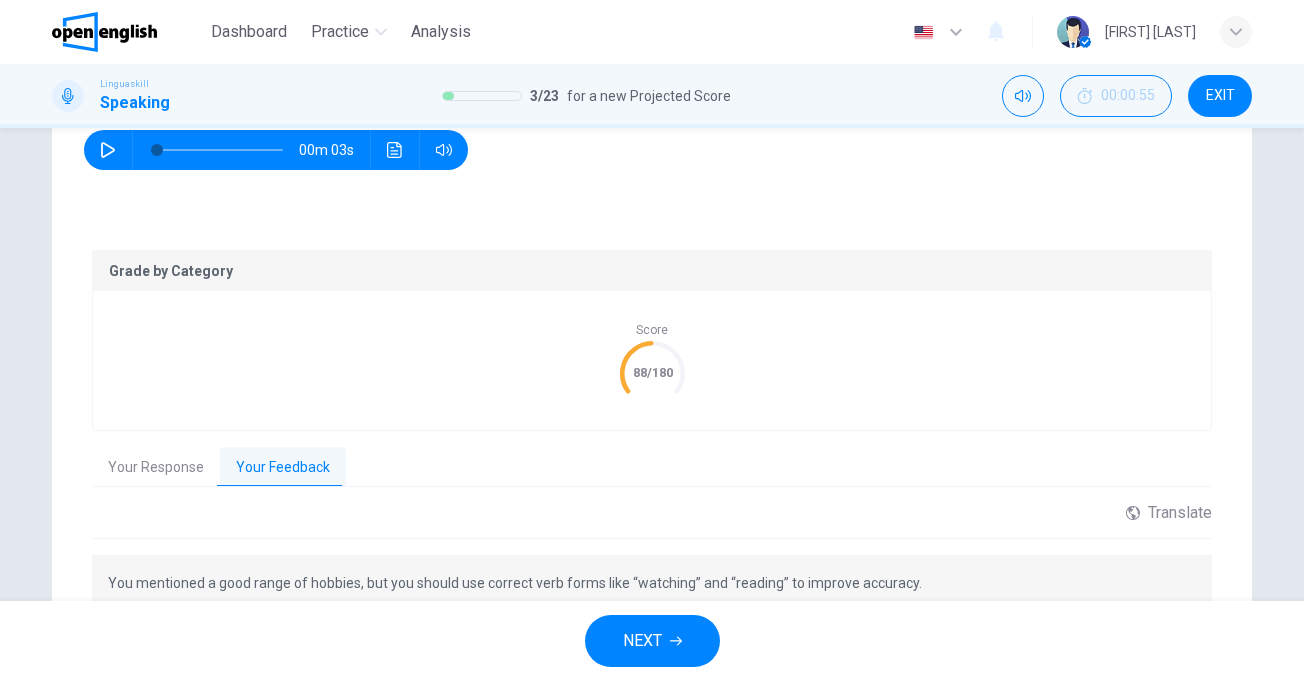 click 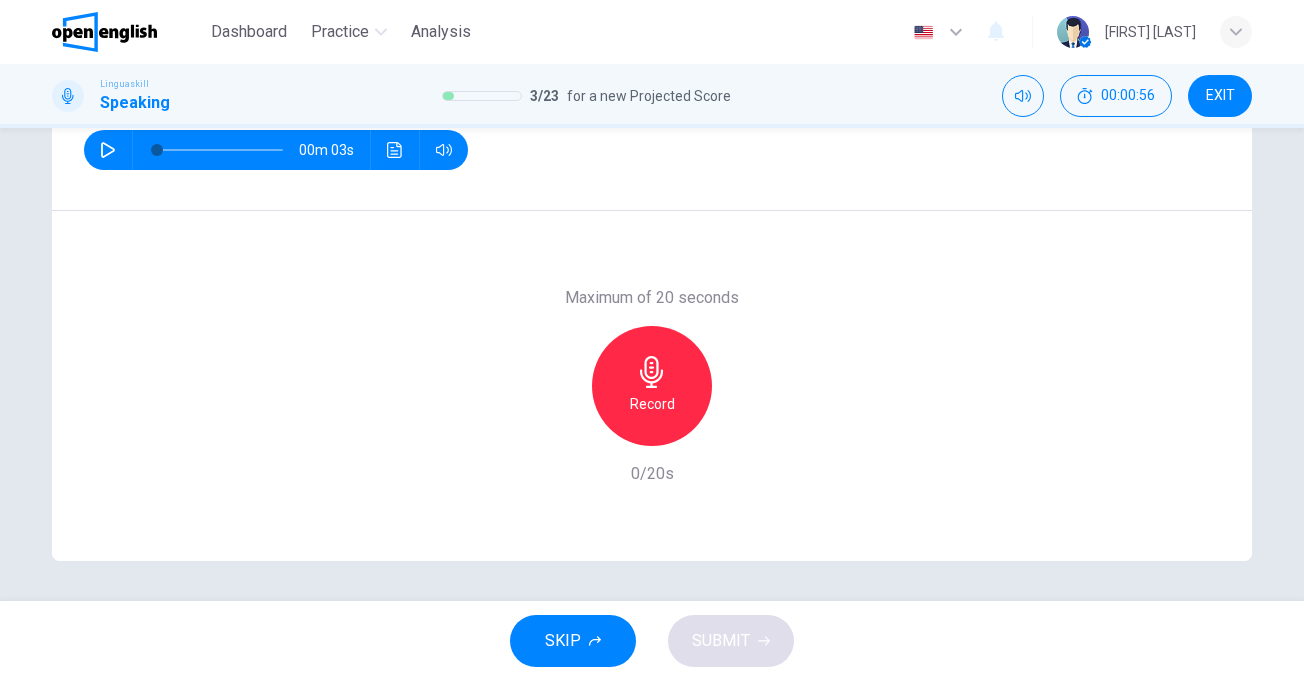 click 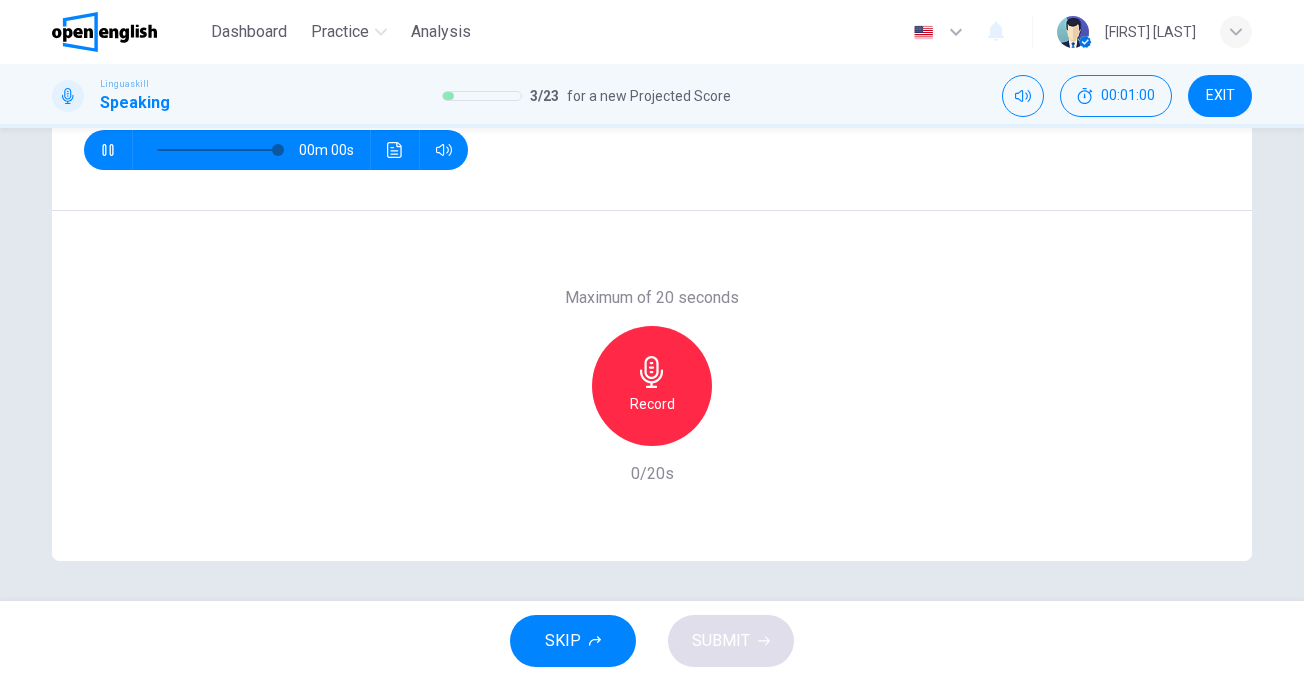 type on "*" 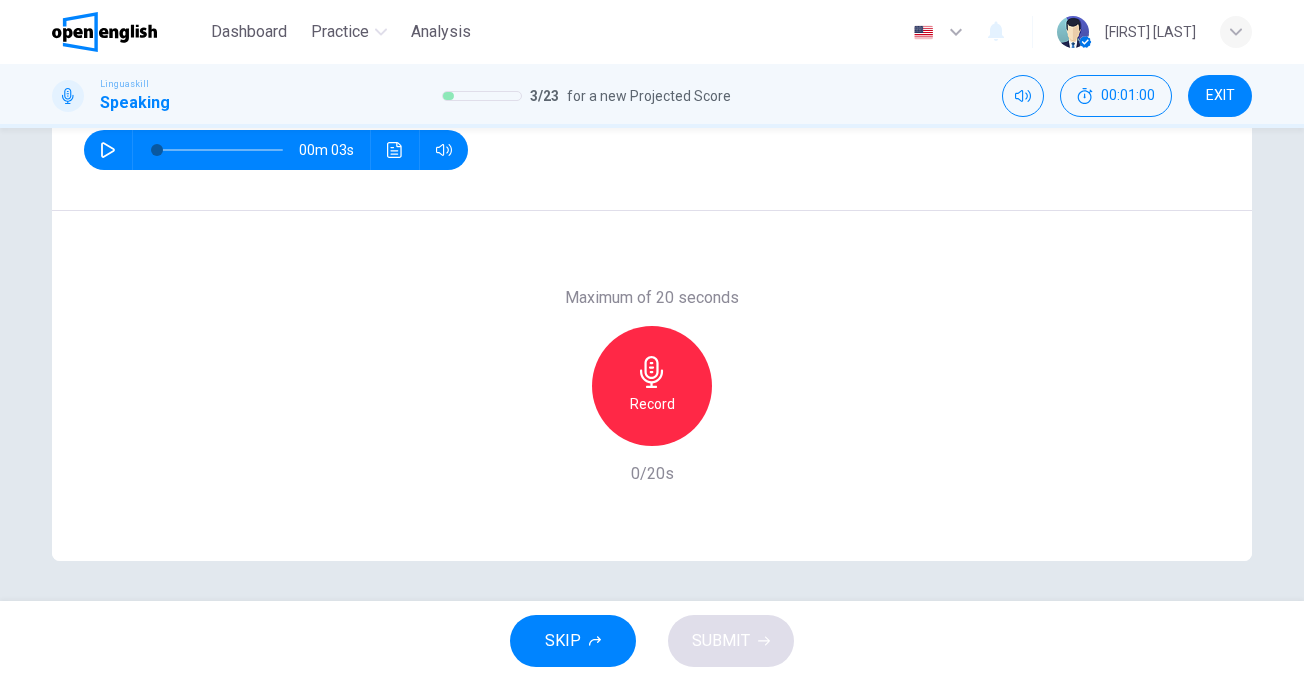 click 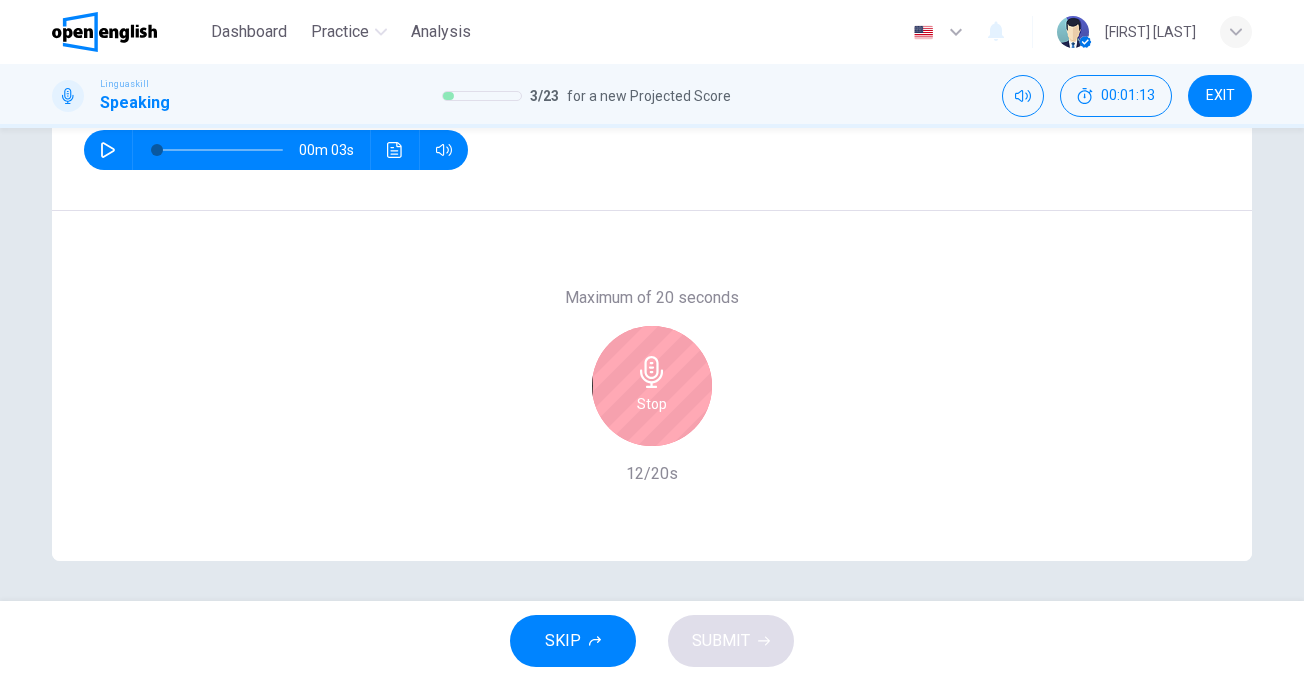 click on "Stop" at bounding box center (652, 386) 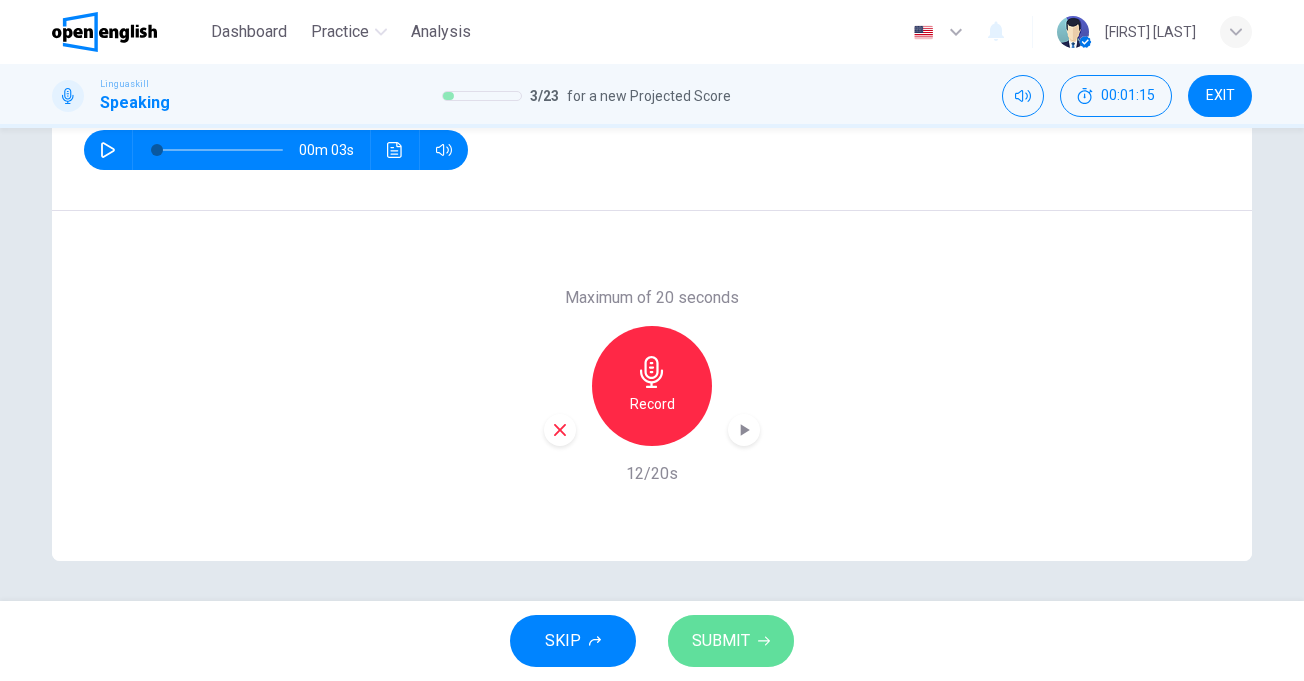 click on "SUBMIT" at bounding box center (721, 641) 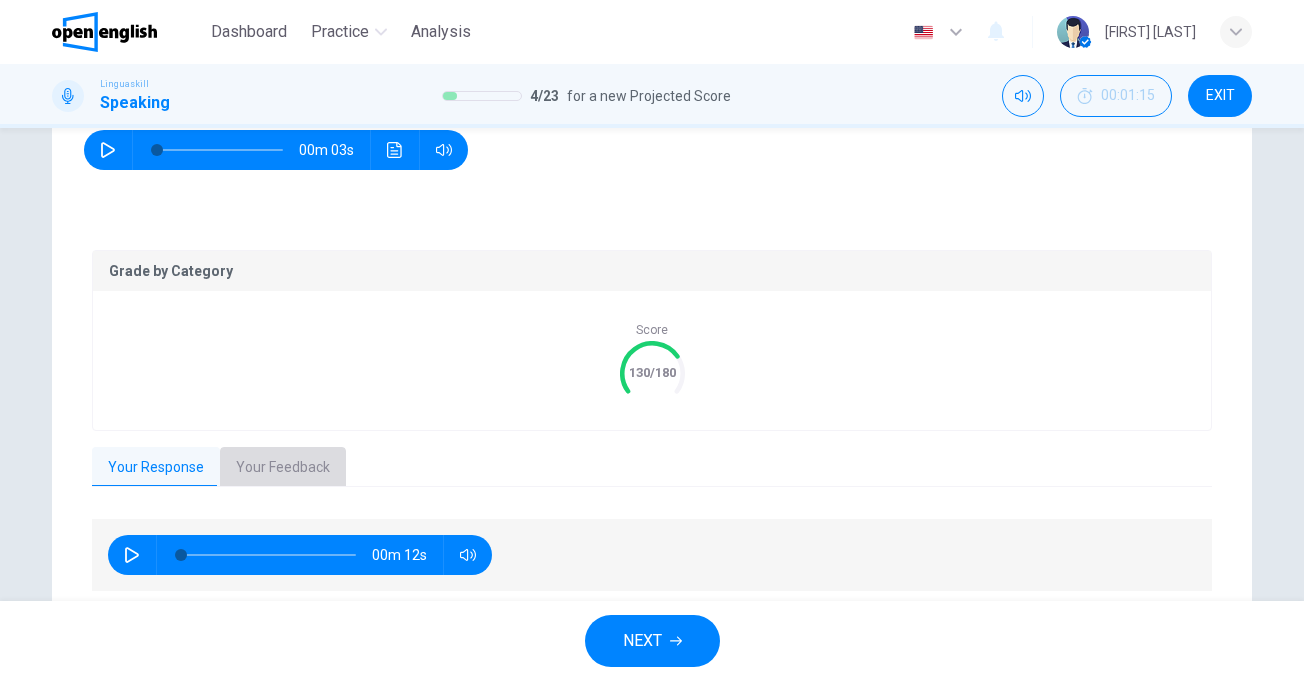 click on "Your Feedback" at bounding box center (283, 468) 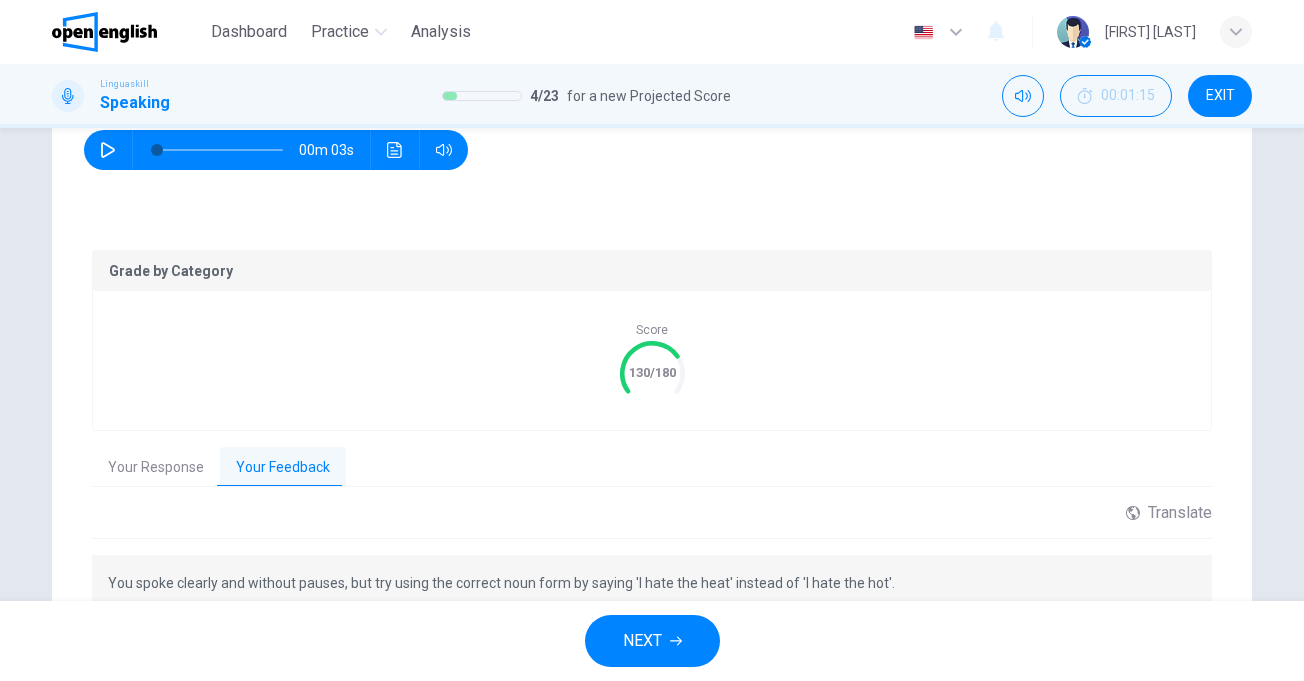 click on "NEXT" at bounding box center [652, 641] 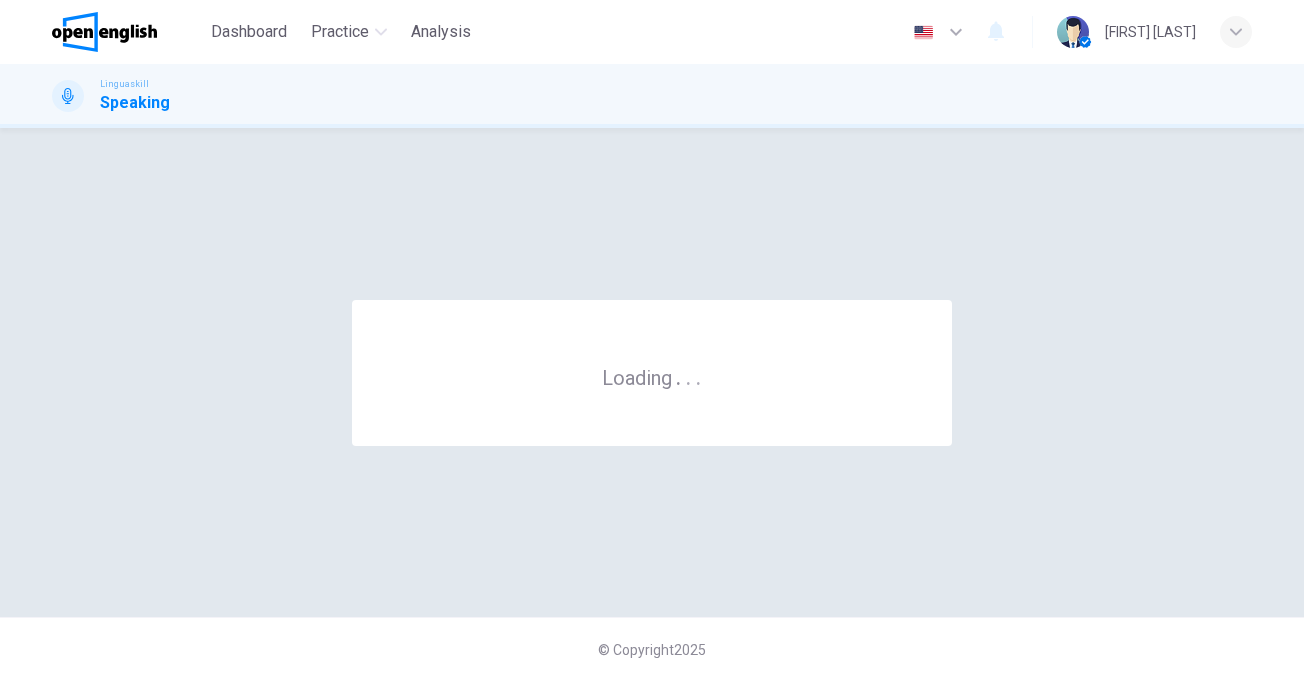 scroll, scrollTop: 0, scrollLeft: 0, axis: both 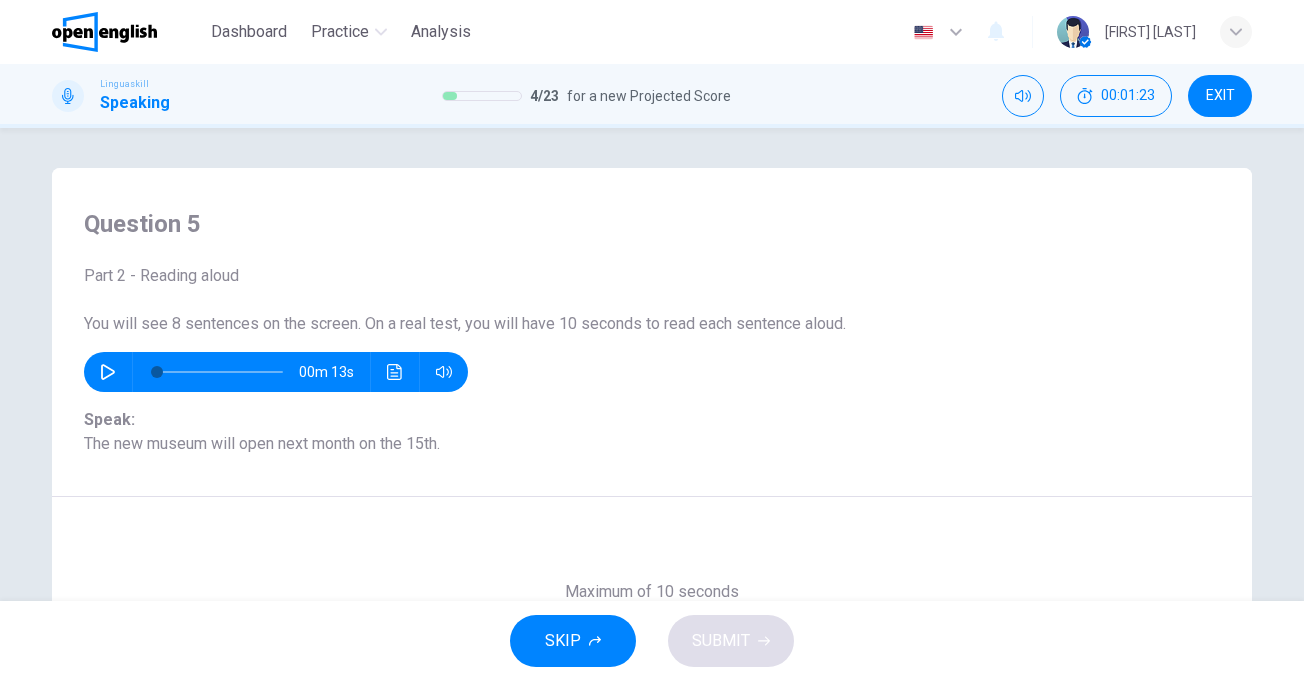 click 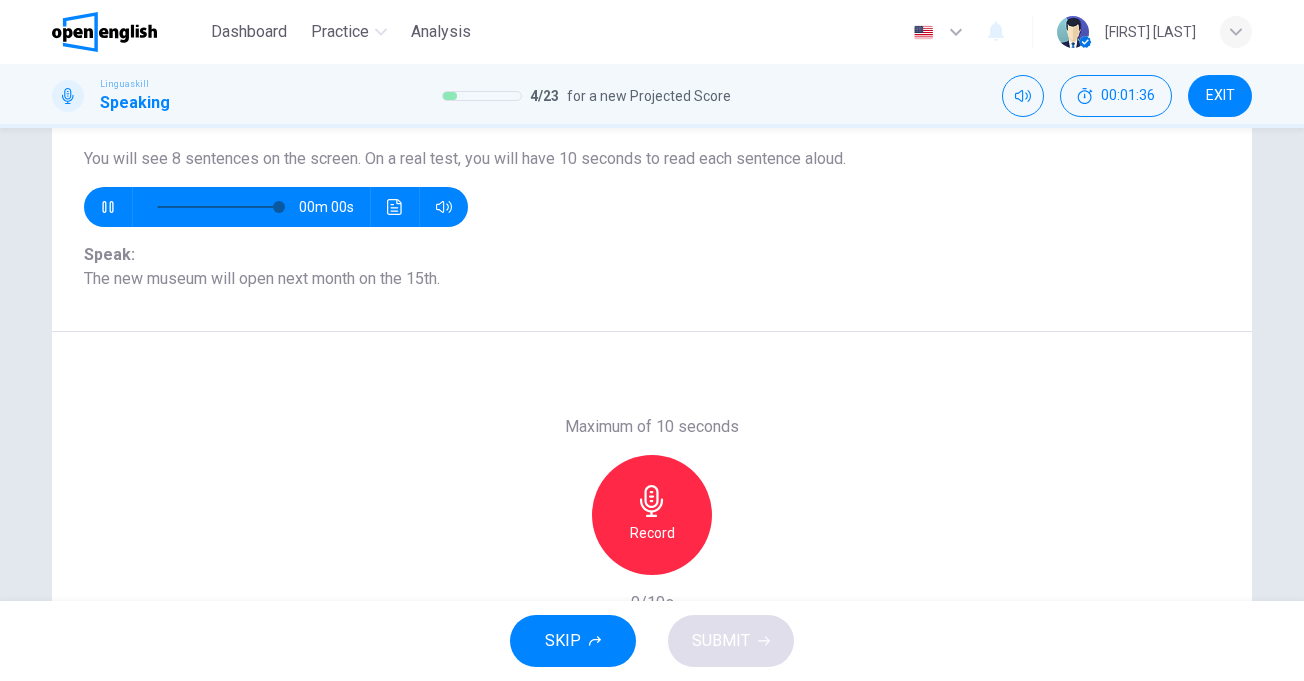 scroll, scrollTop: 200, scrollLeft: 0, axis: vertical 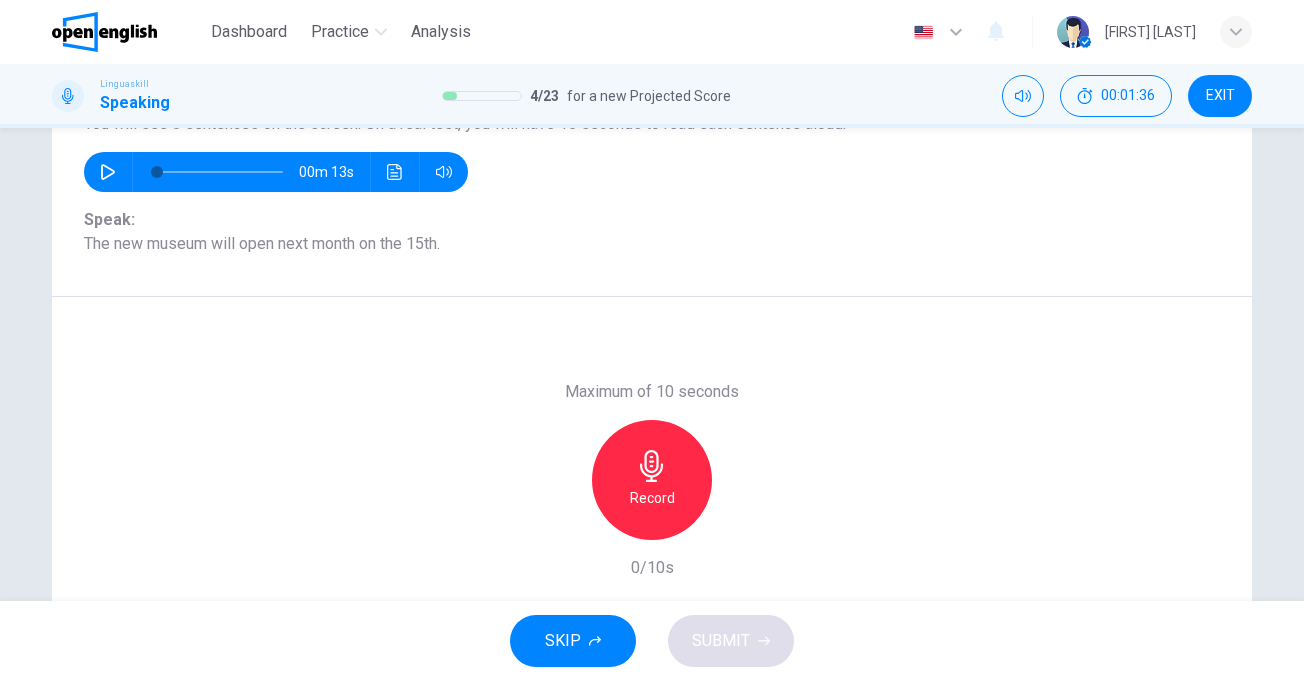 type on "*" 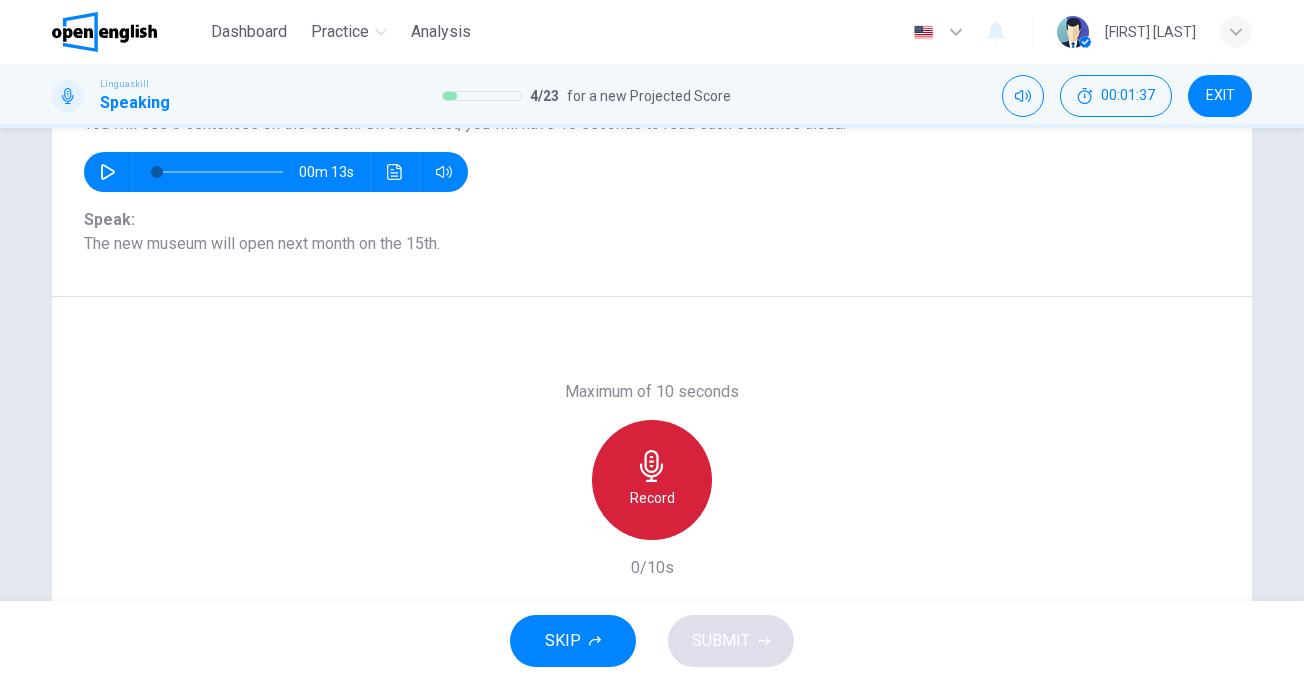 click on "Record" at bounding box center (652, 480) 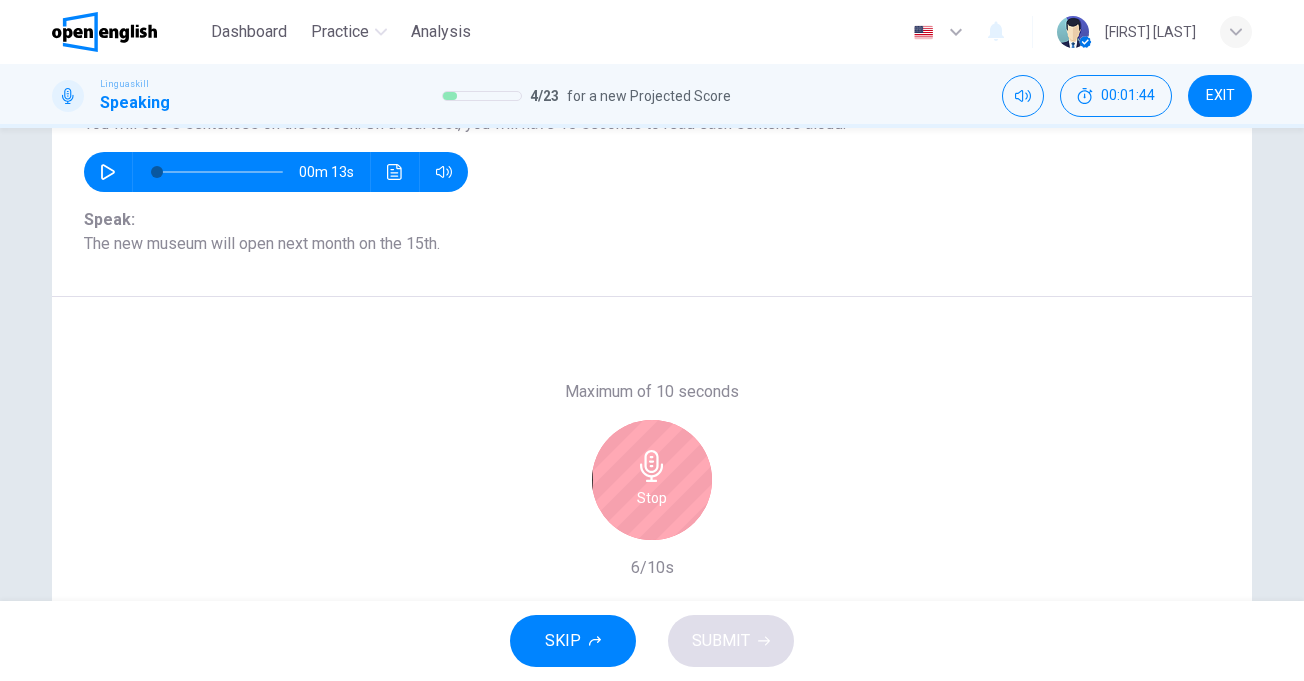 click 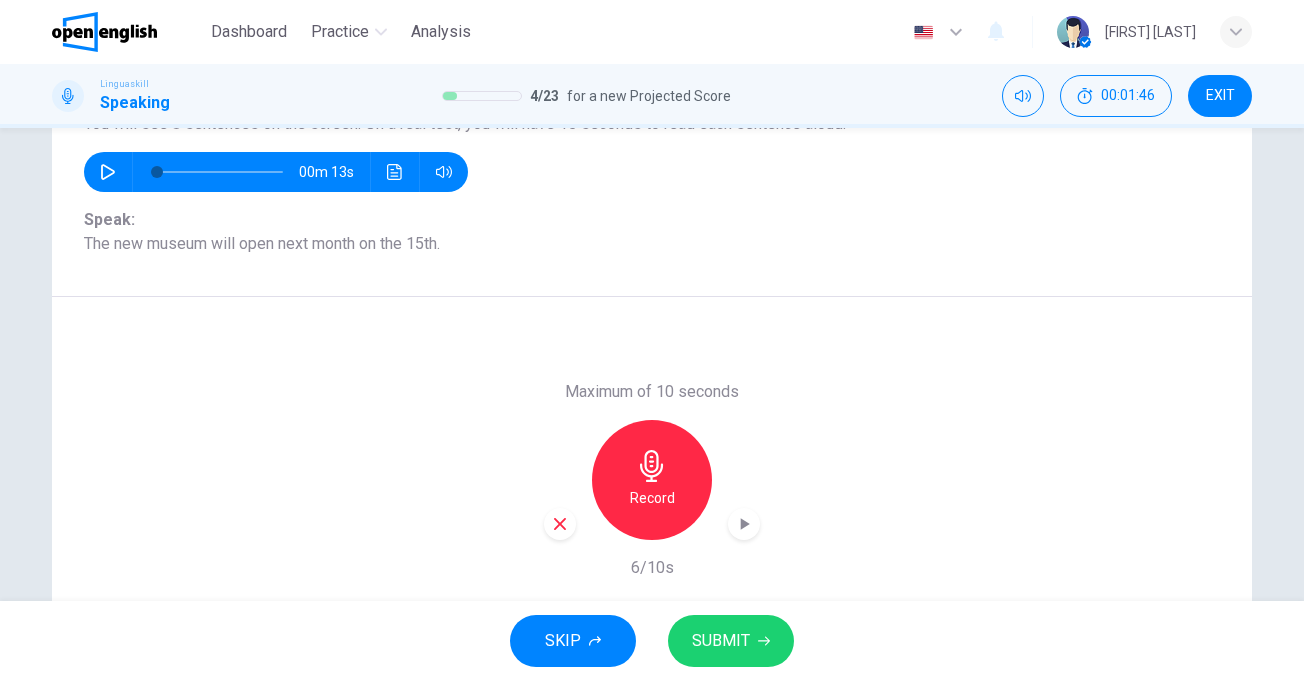 click on "SUBMIT" at bounding box center (721, 641) 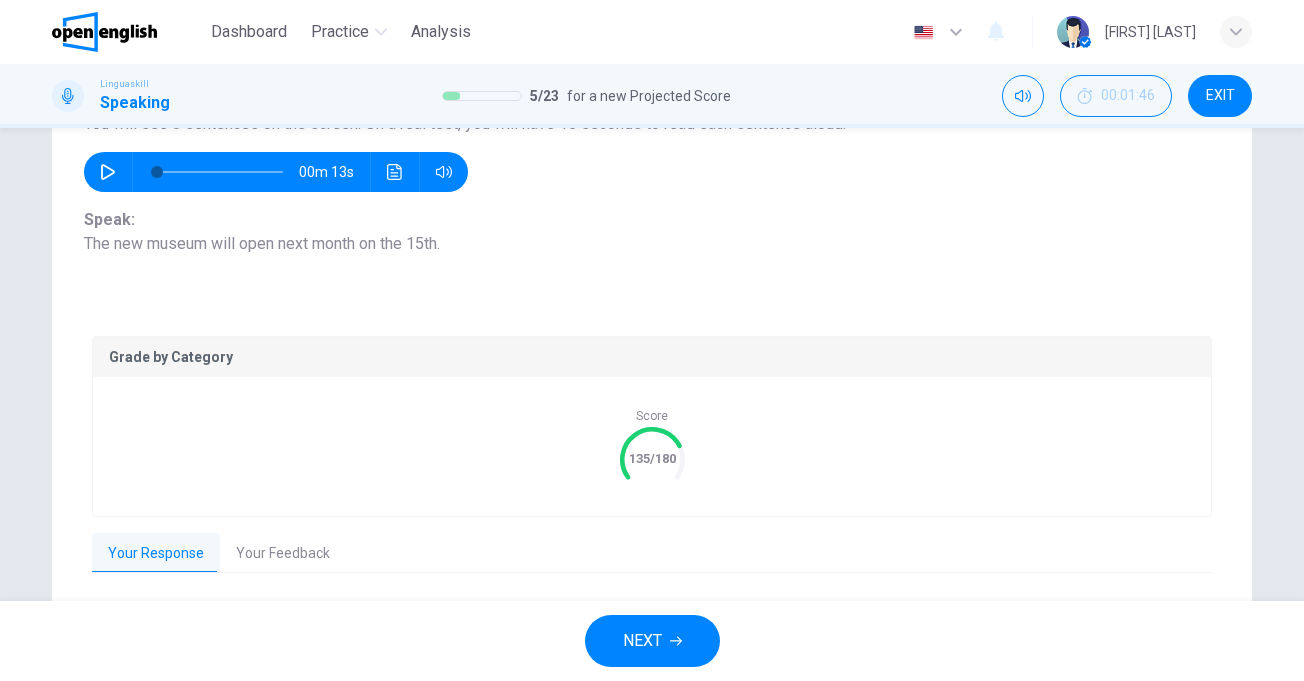 click on "Your Response Your Feedback" at bounding box center (652, 553) 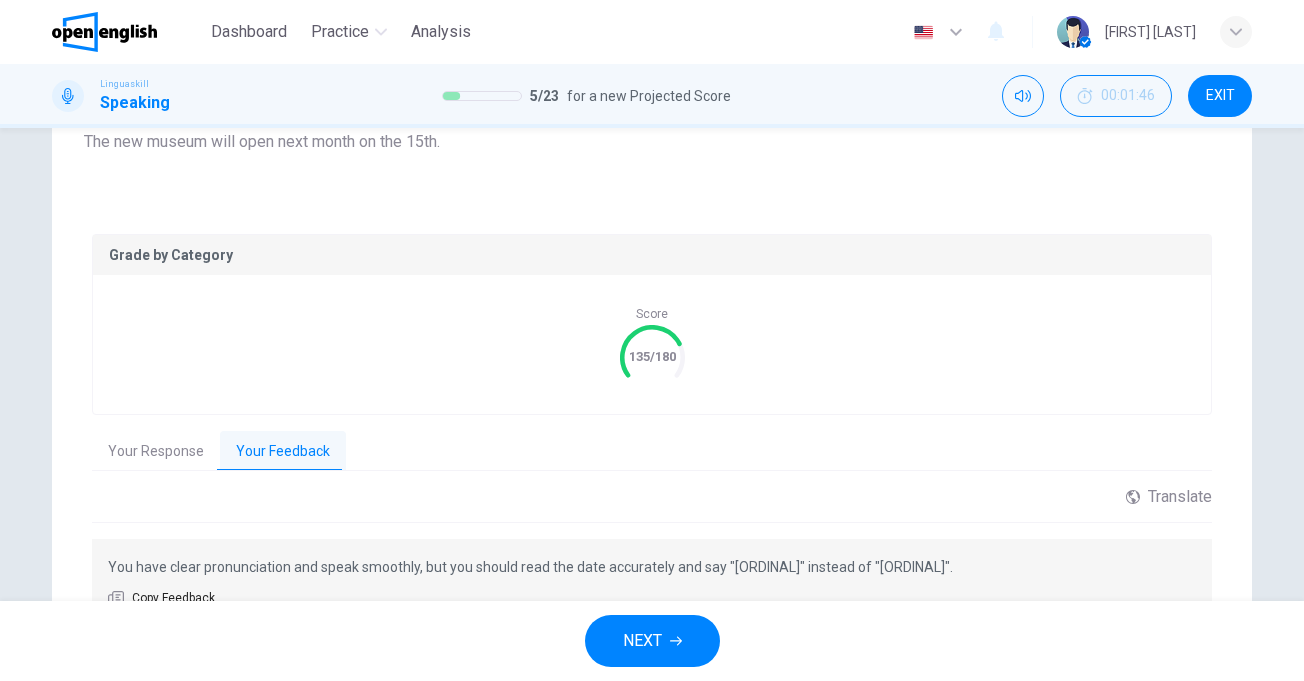 scroll, scrollTop: 408, scrollLeft: 0, axis: vertical 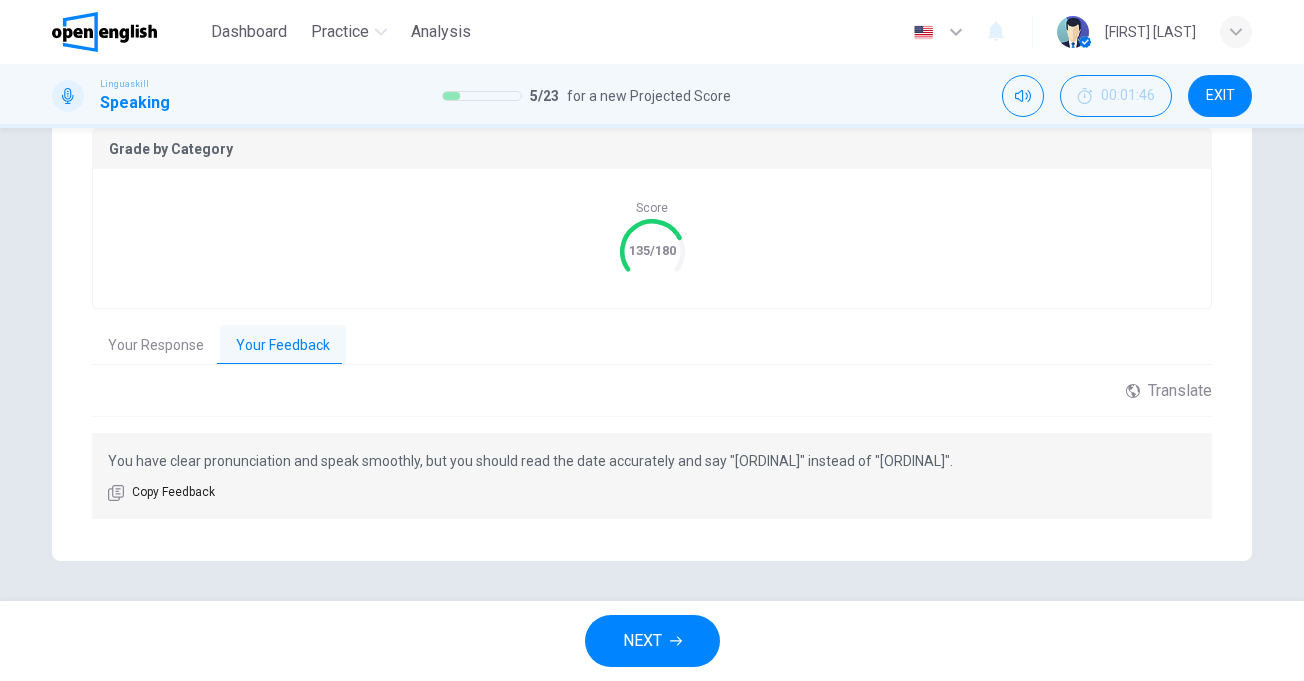 click on "NEXT" at bounding box center [642, 641] 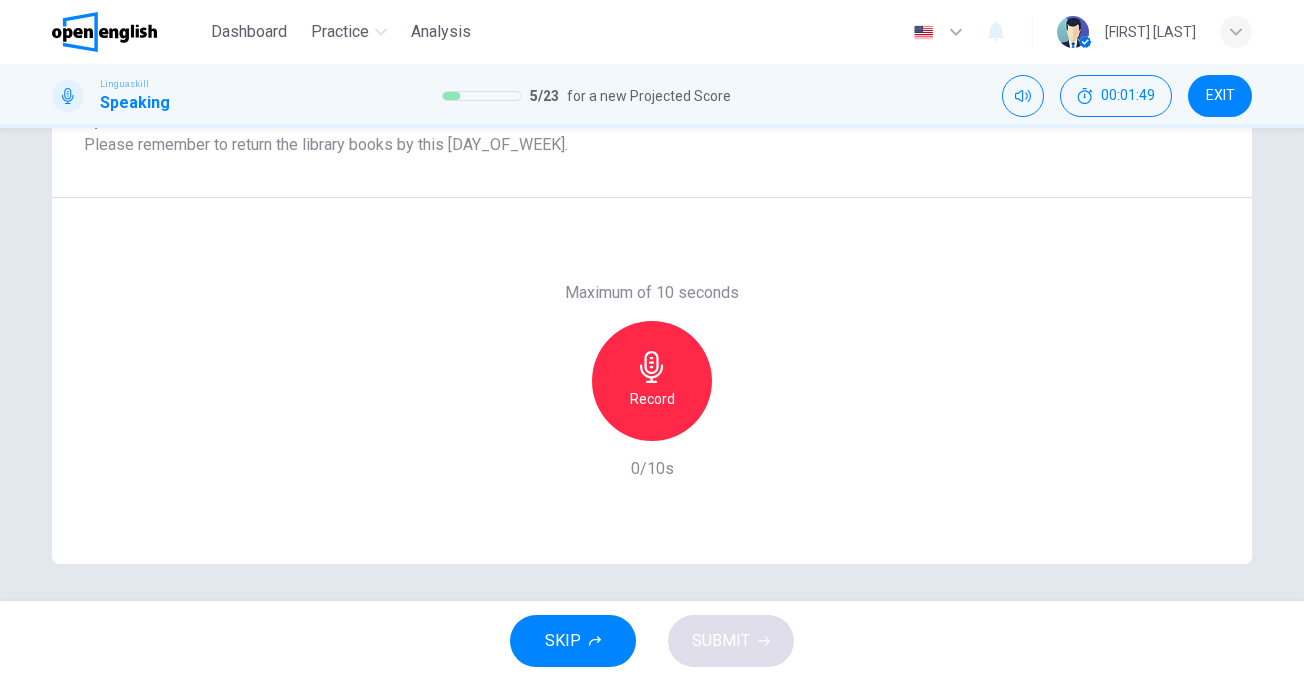 scroll, scrollTop: 302, scrollLeft: 0, axis: vertical 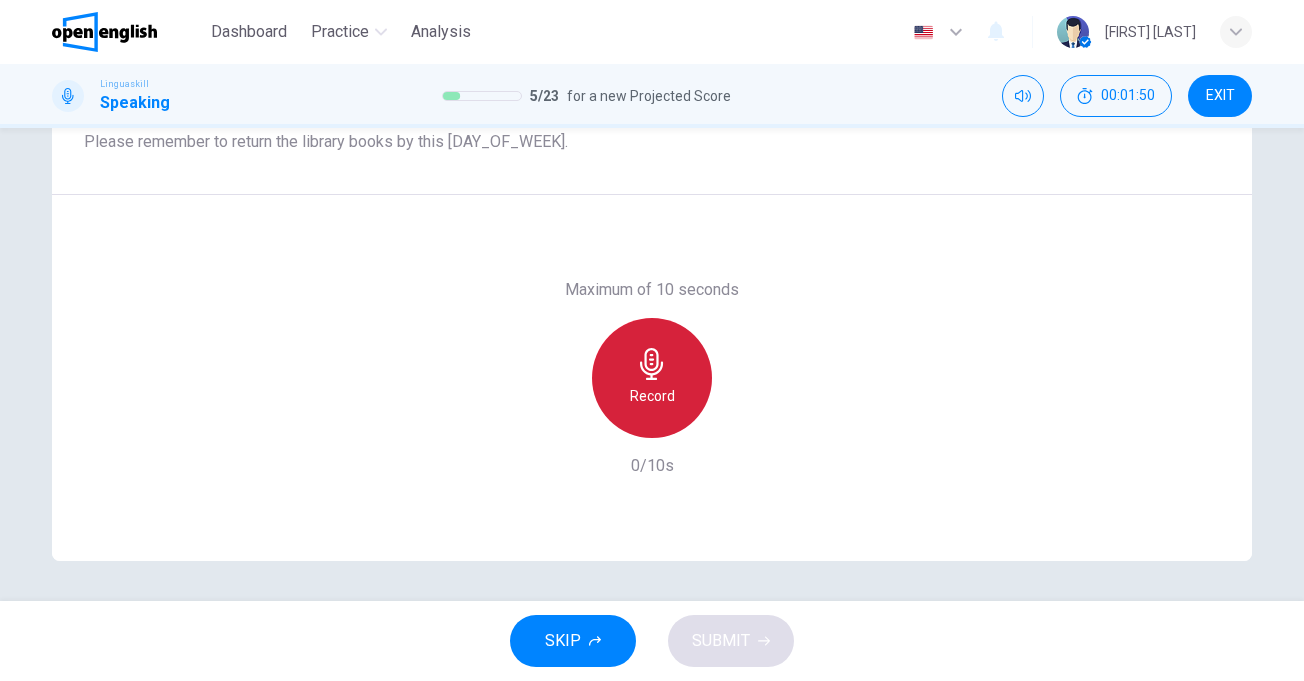 drag, startPoint x: 642, startPoint y: 376, endPoint x: 661, endPoint y: 365, distance: 21.954498 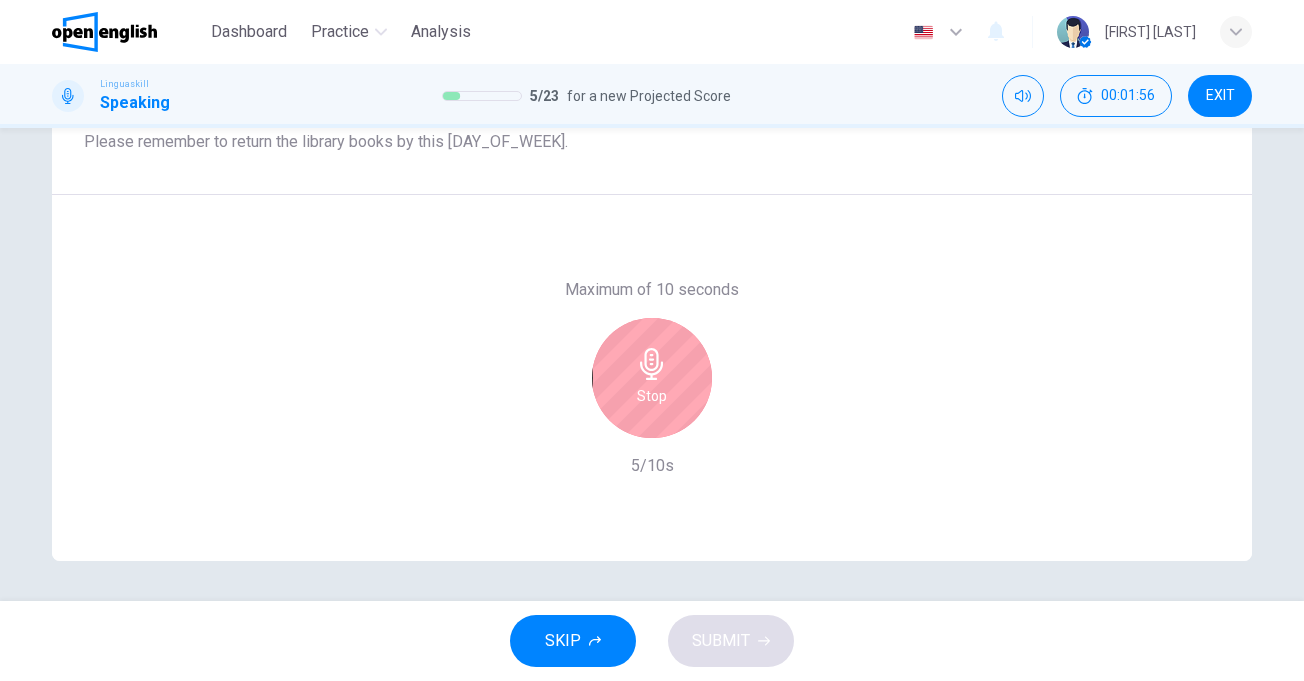 click 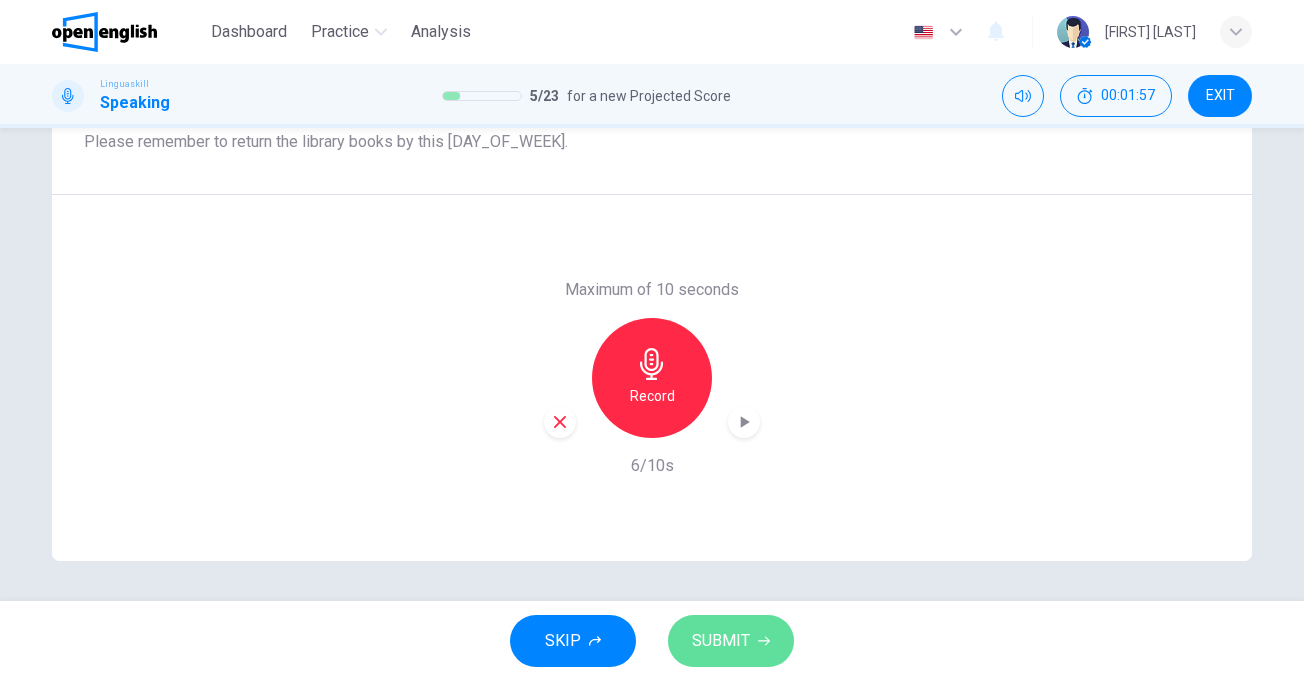click on "SUBMIT" at bounding box center [731, 641] 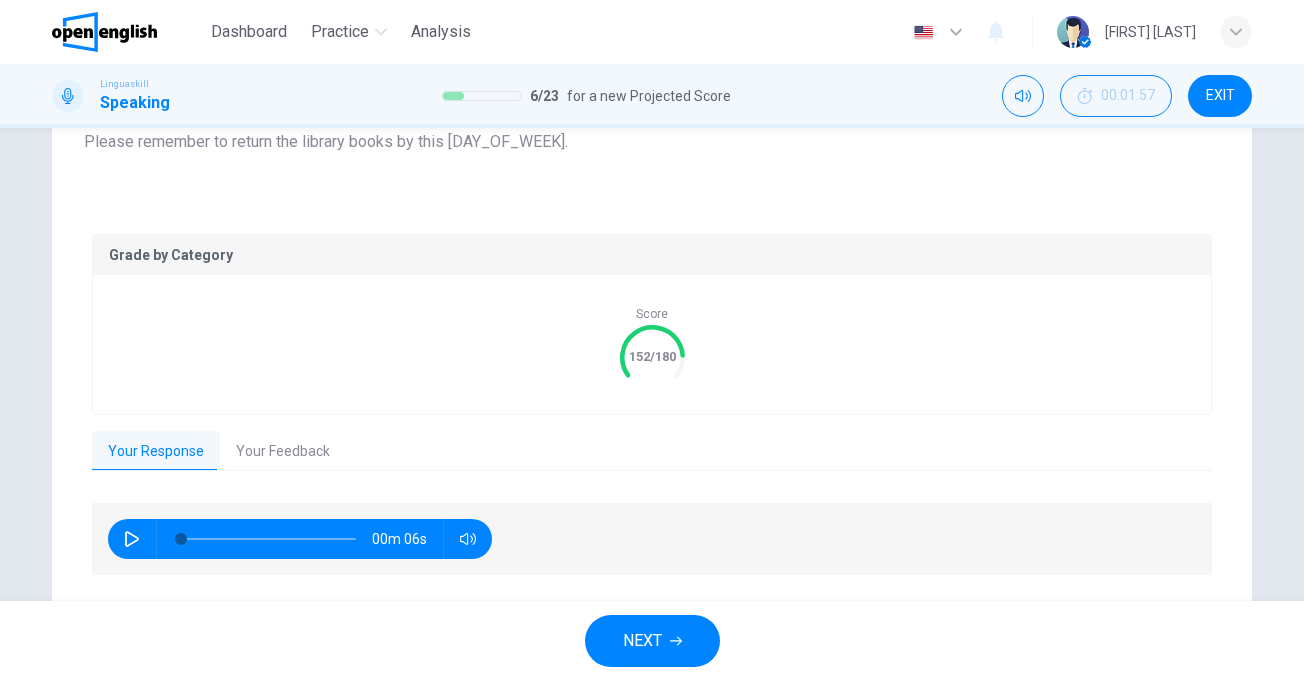 click on "Your Feedback" at bounding box center [283, 452] 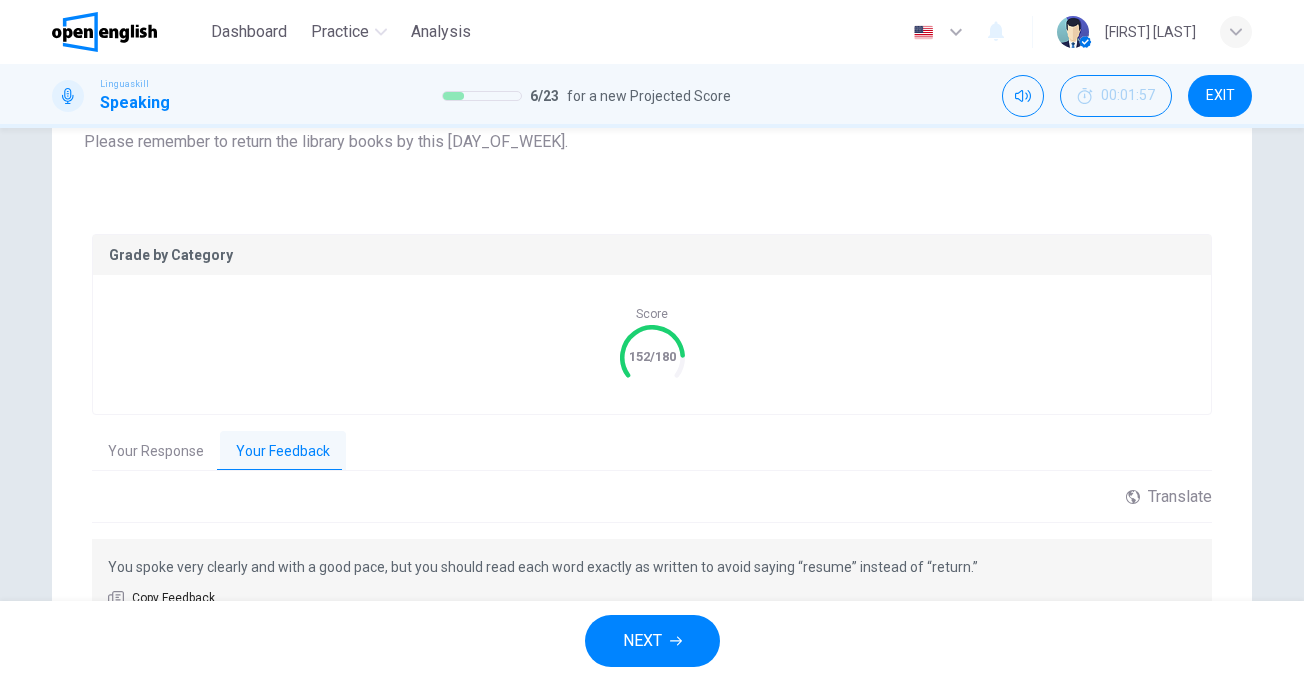 scroll, scrollTop: 408, scrollLeft: 0, axis: vertical 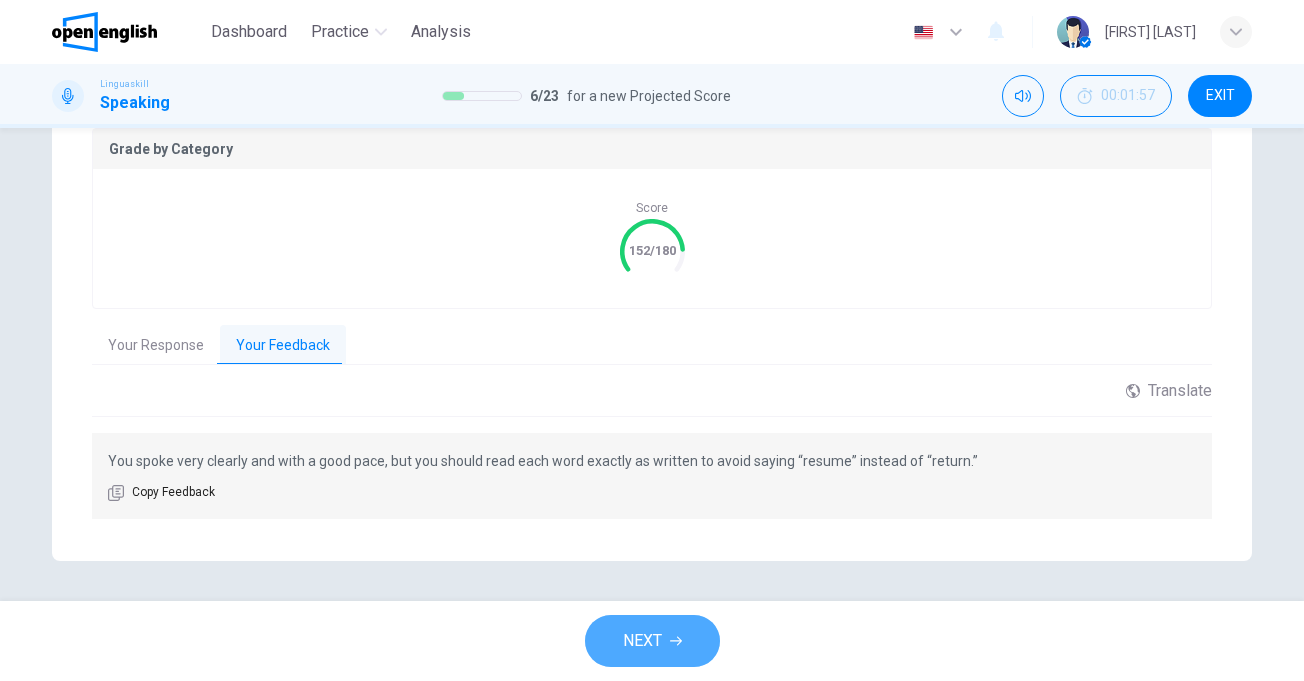 click on "NEXT" at bounding box center [642, 641] 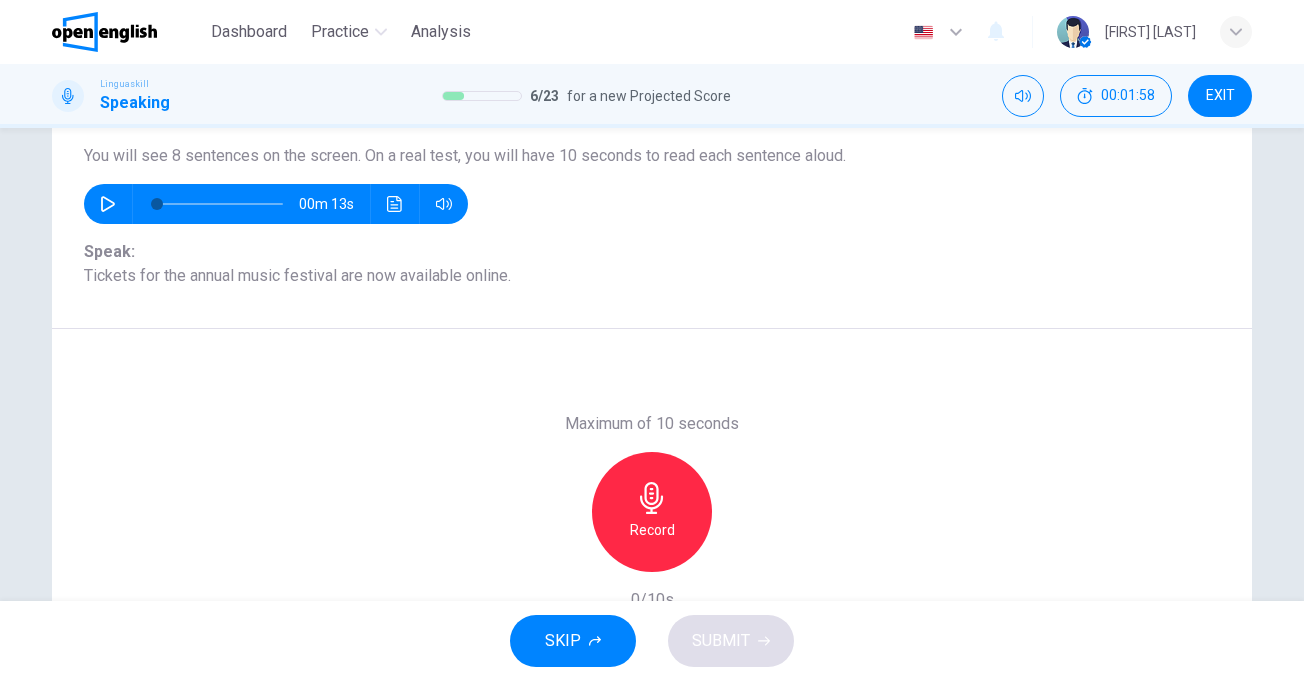 scroll, scrollTop: 202, scrollLeft: 0, axis: vertical 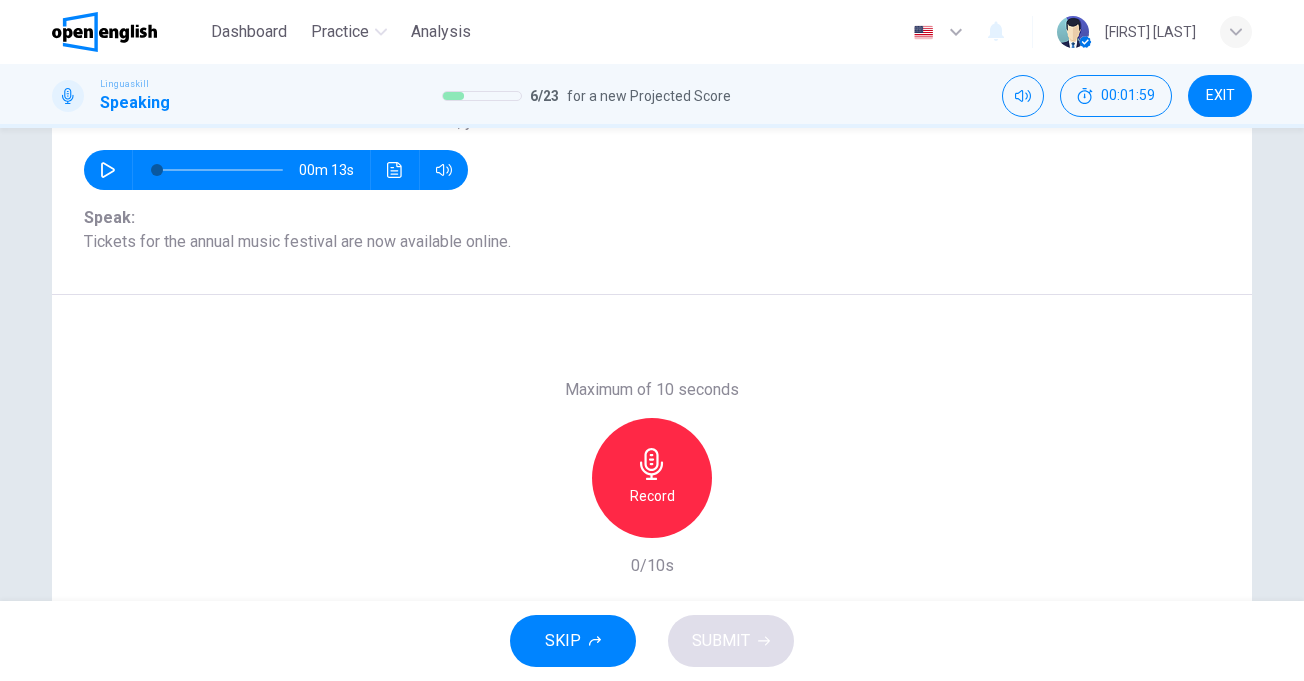 click 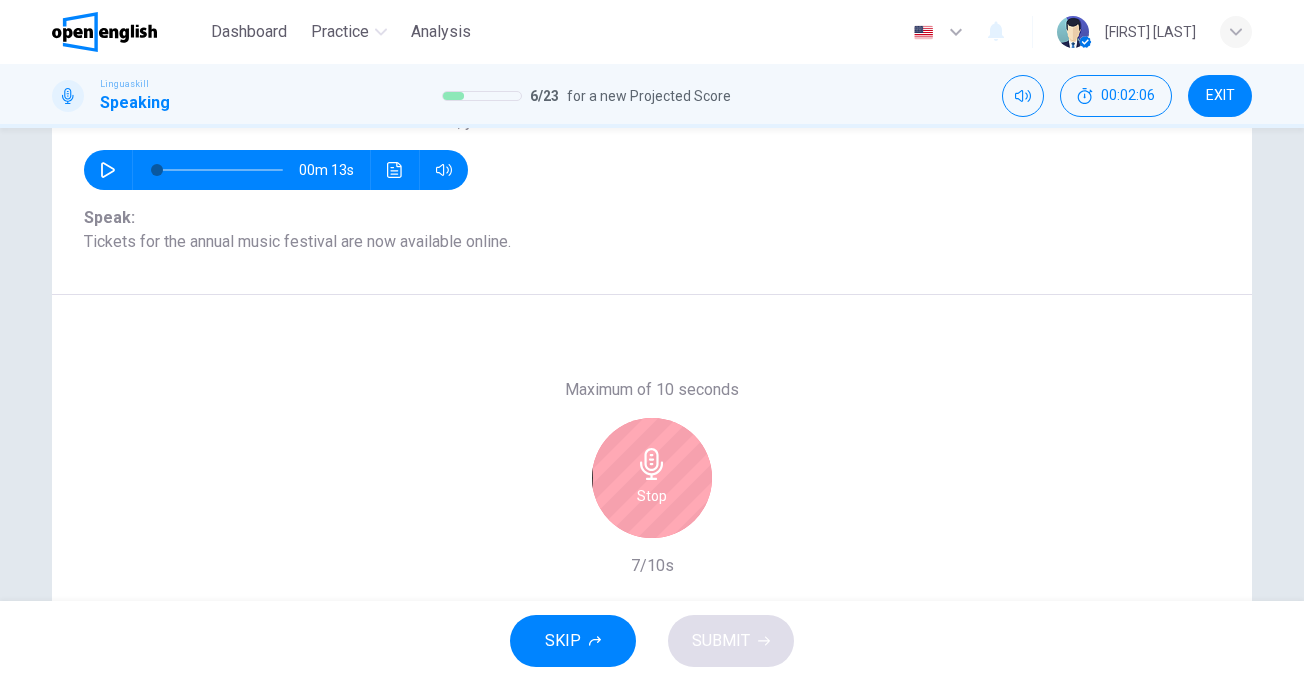 click on "Stop" at bounding box center [652, 478] 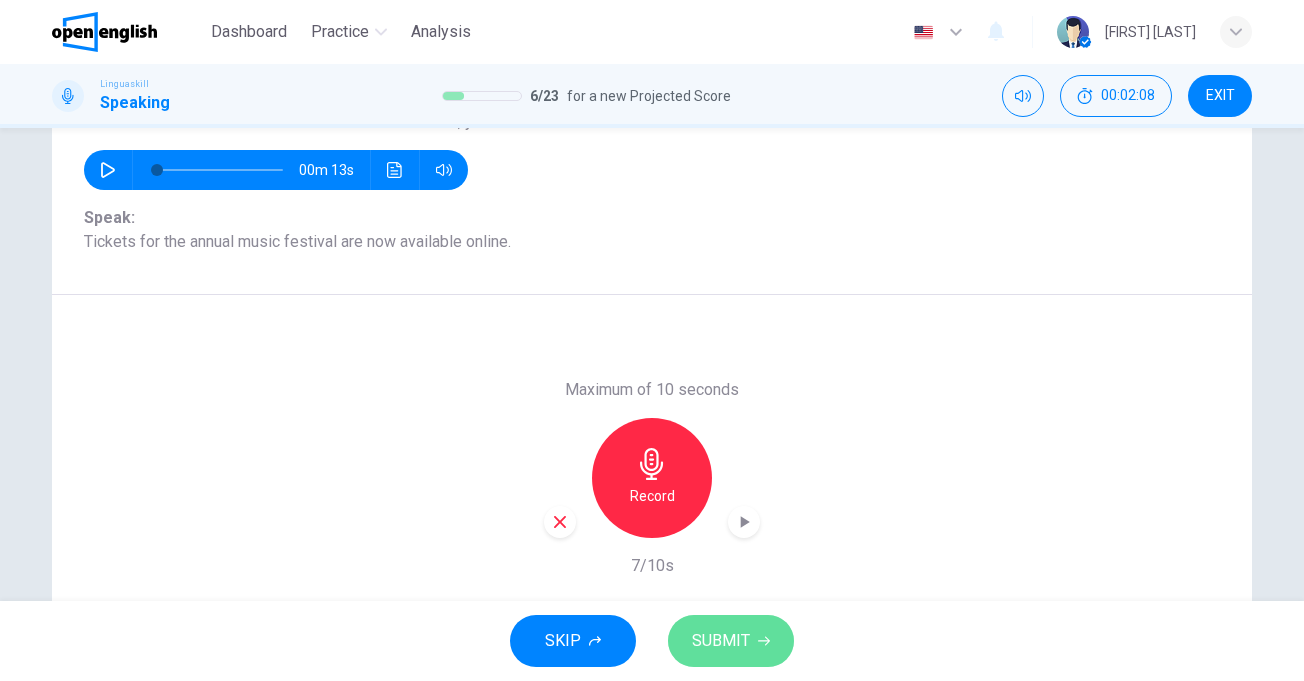click on "SUBMIT" at bounding box center (721, 641) 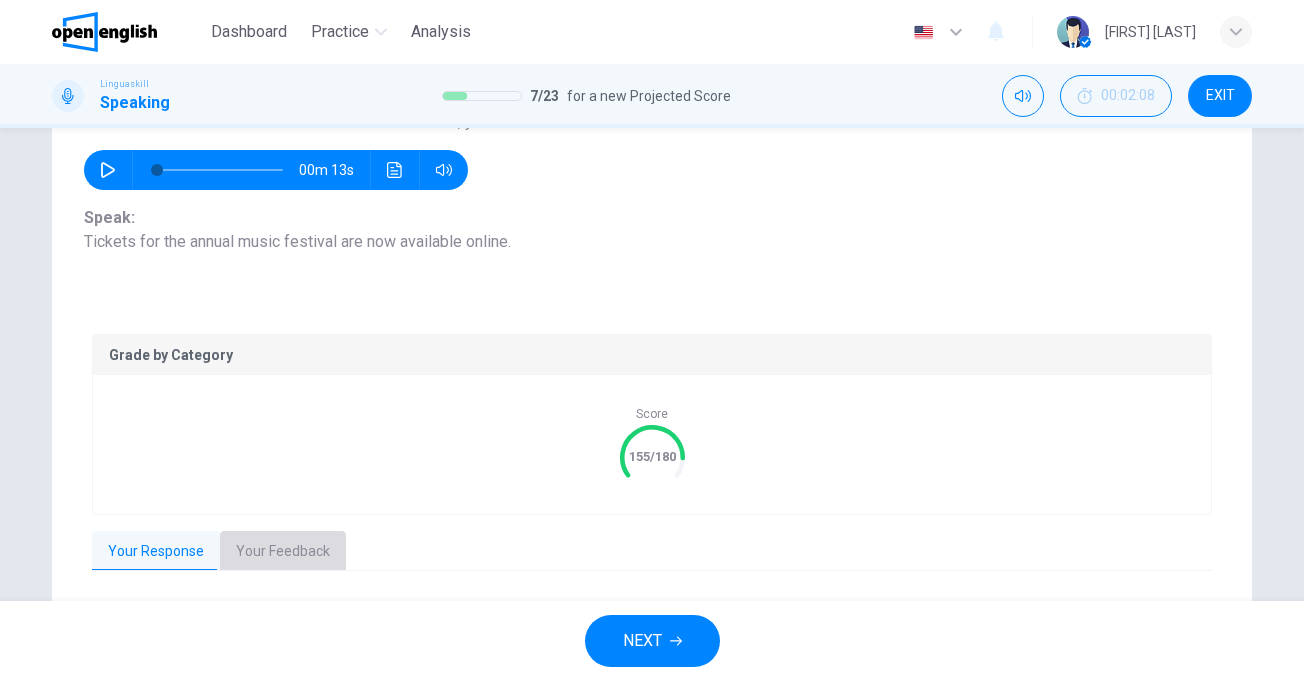 click on "Your Feedback" at bounding box center (283, 552) 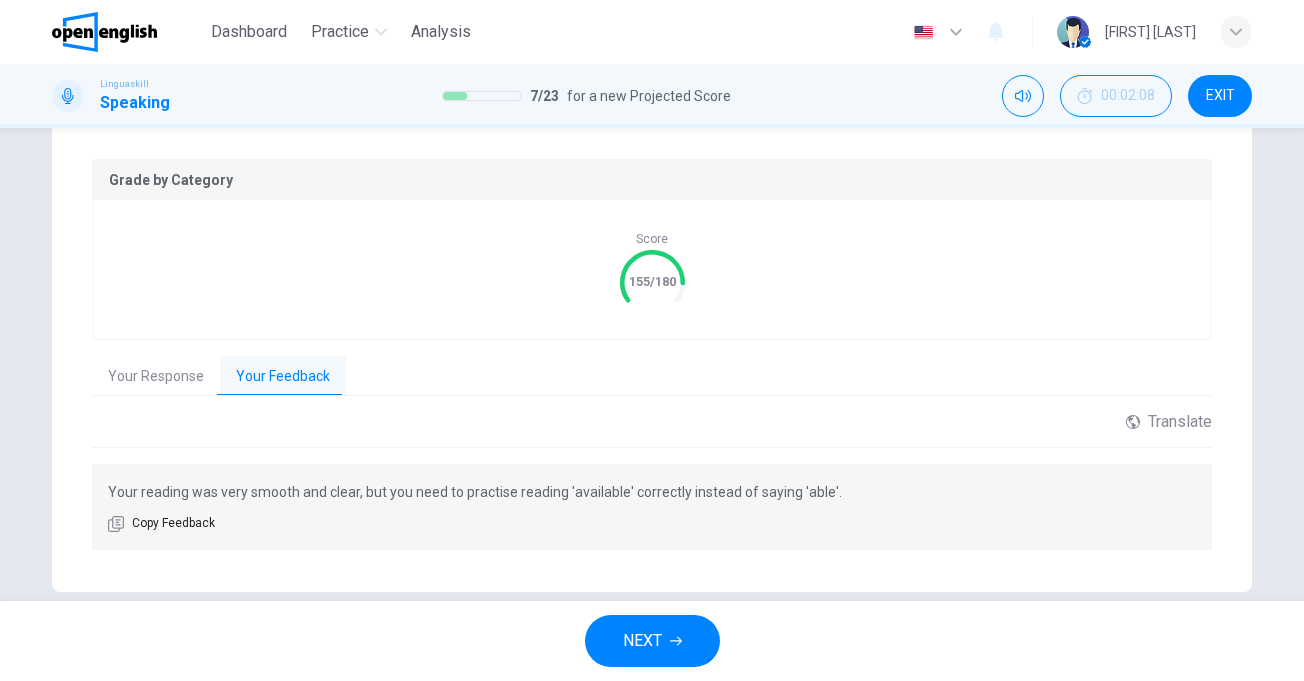 scroll, scrollTop: 402, scrollLeft: 0, axis: vertical 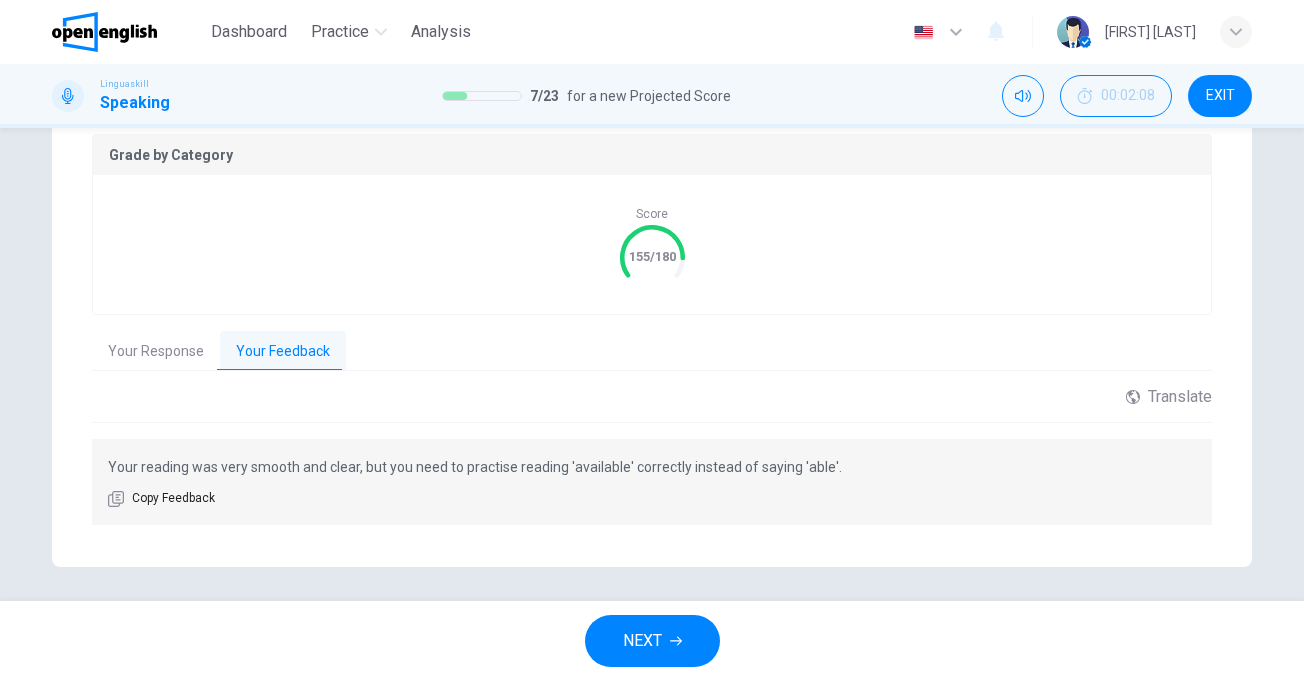 drag, startPoint x: 290, startPoint y: 464, endPoint x: 252, endPoint y: 463, distance: 38.013157 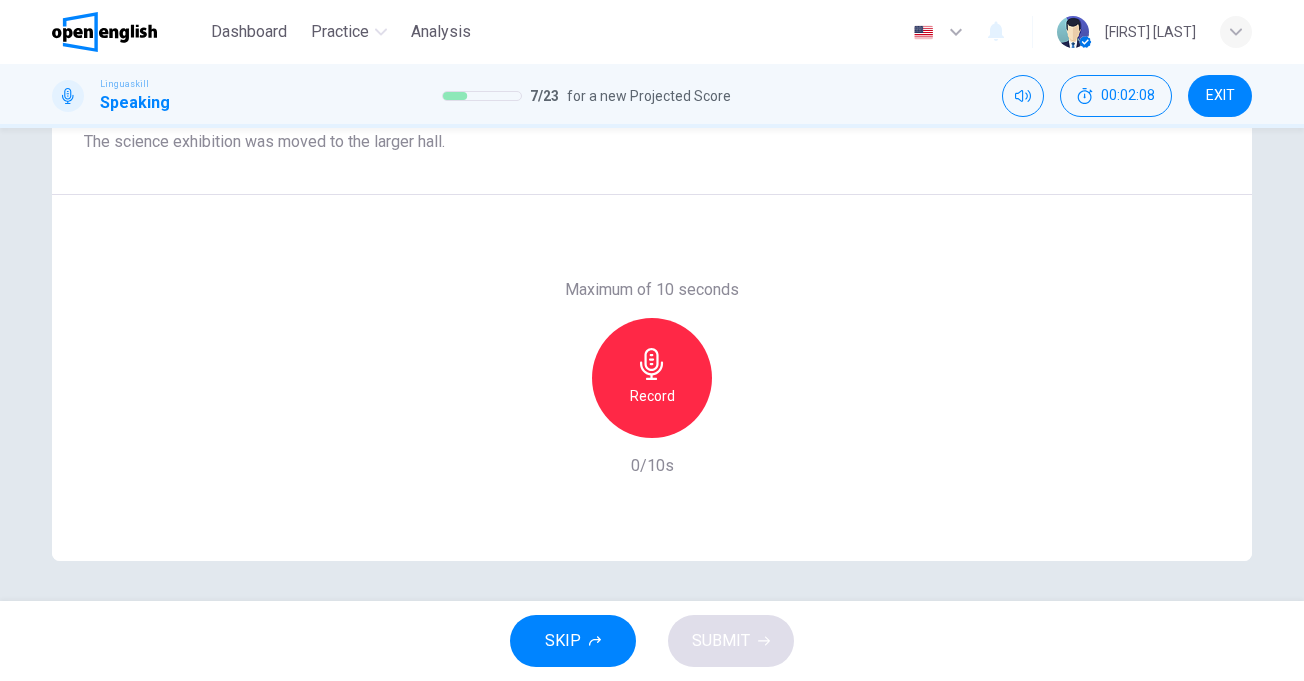 scroll, scrollTop: 302, scrollLeft: 0, axis: vertical 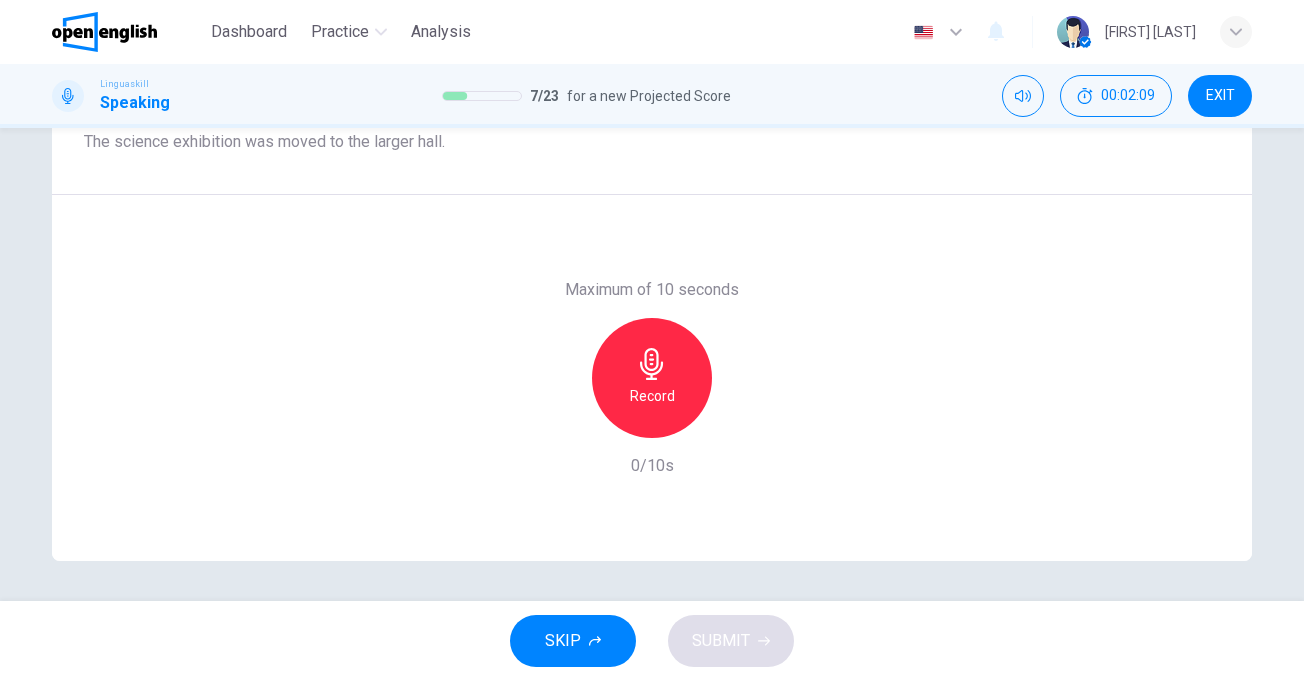 click on "Record" at bounding box center [652, 378] 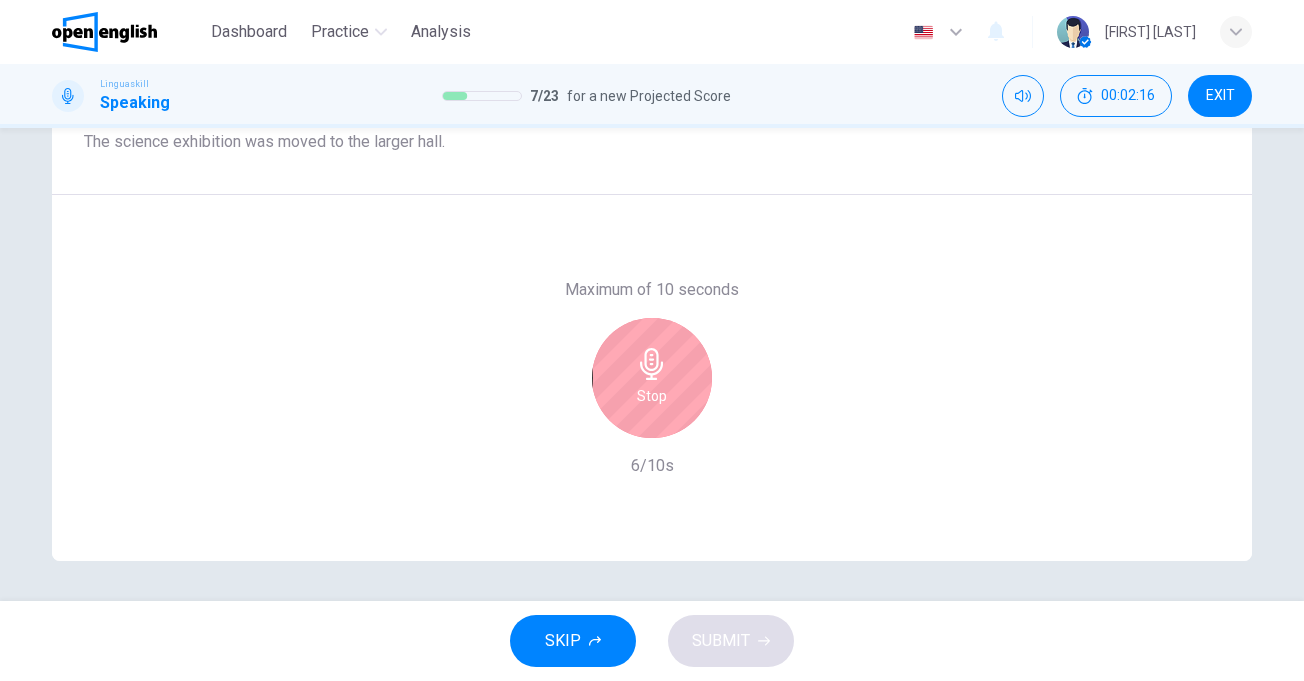 click 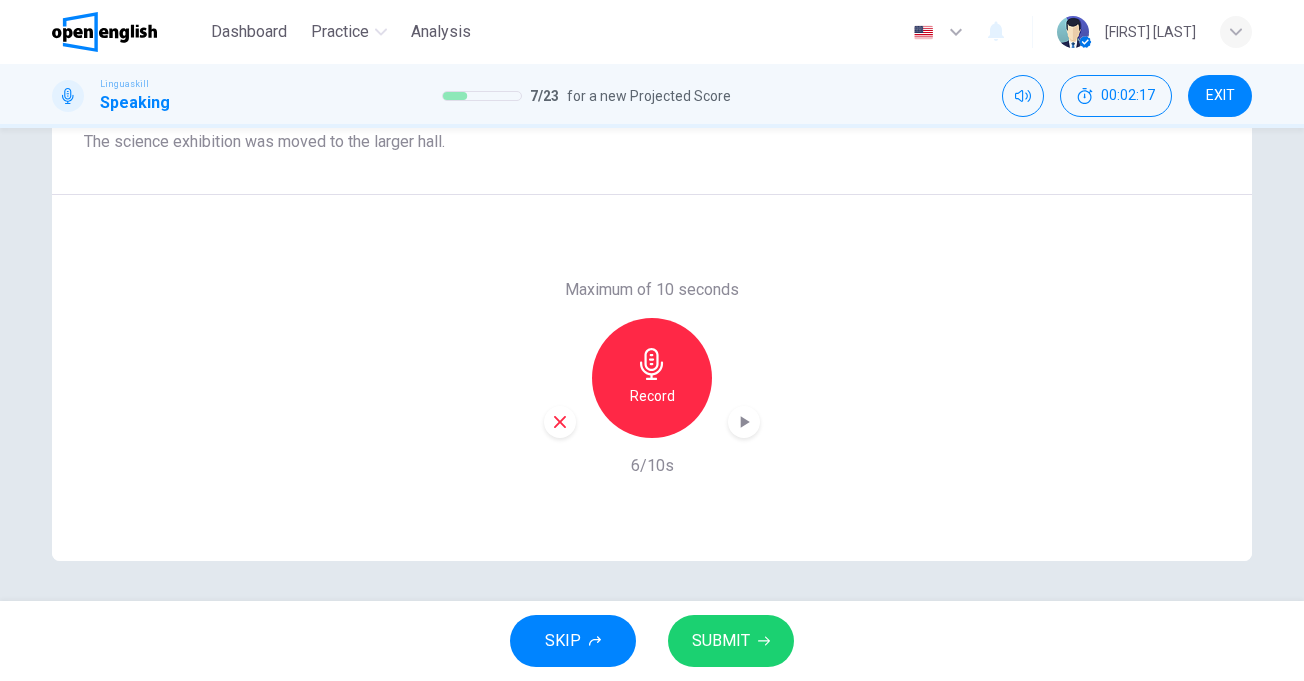 click on "SUBMIT" at bounding box center (721, 641) 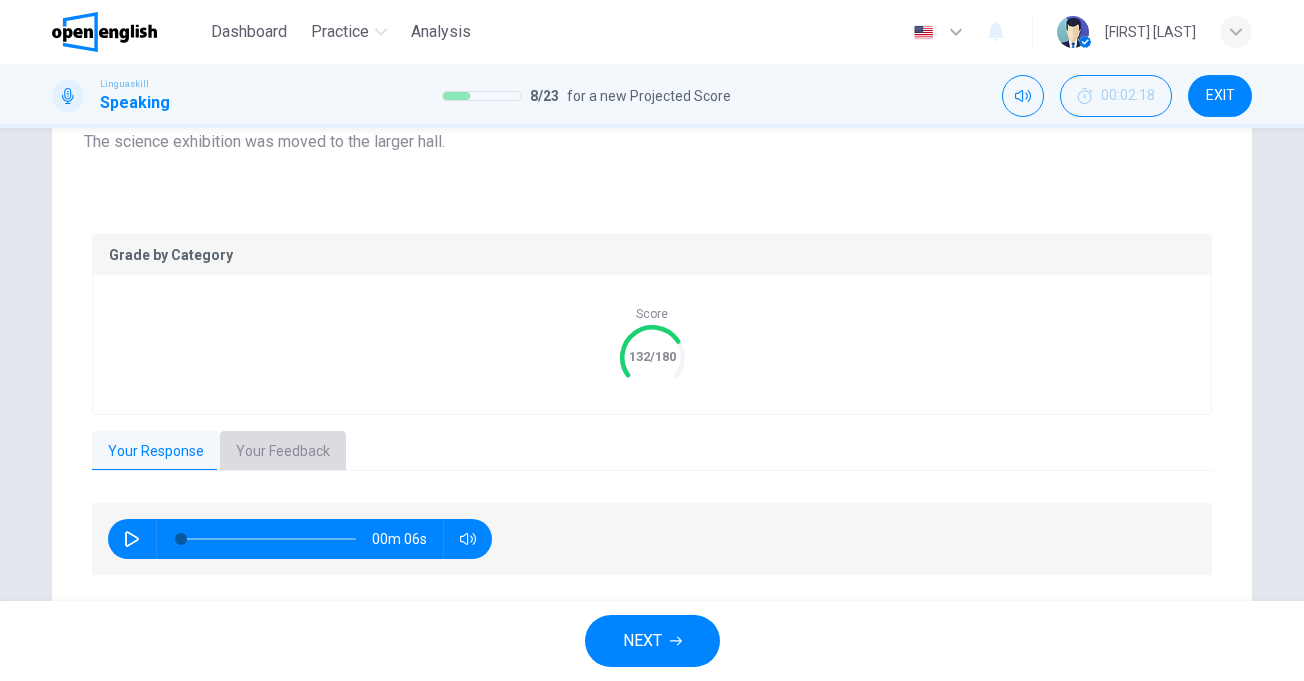 click on "Your Feedback" at bounding box center (283, 452) 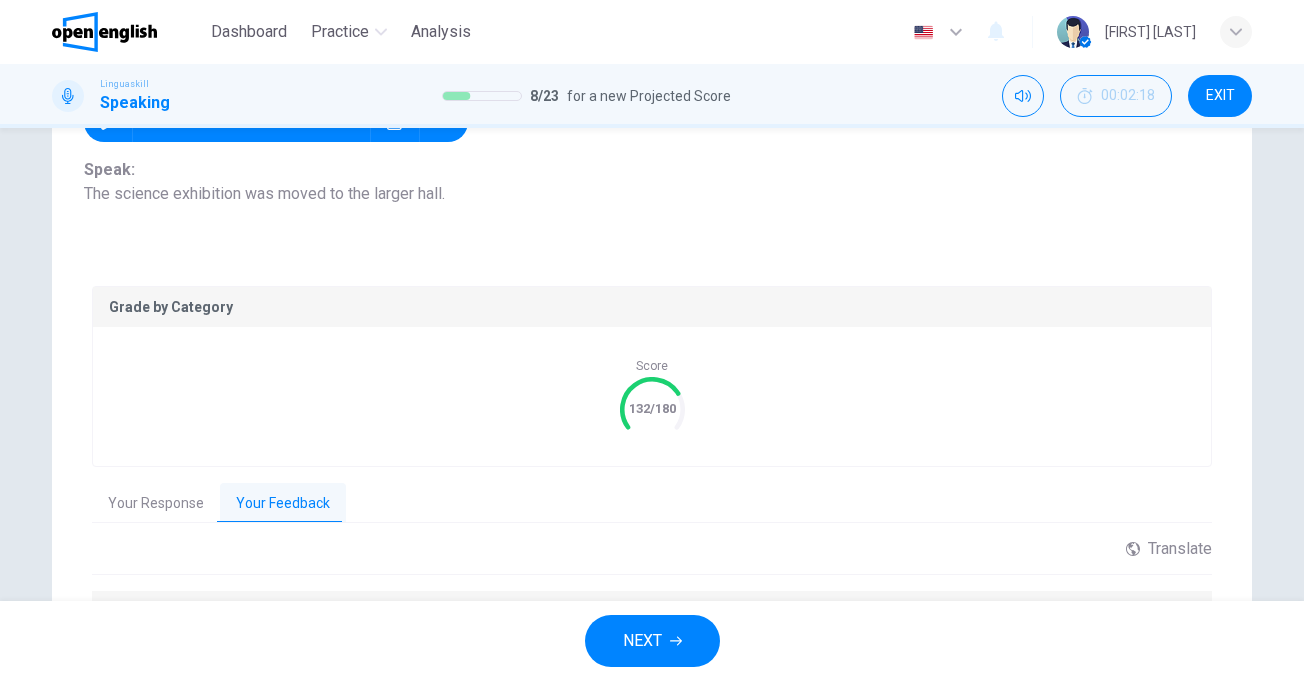 scroll, scrollTop: 102, scrollLeft: 0, axis: vertical 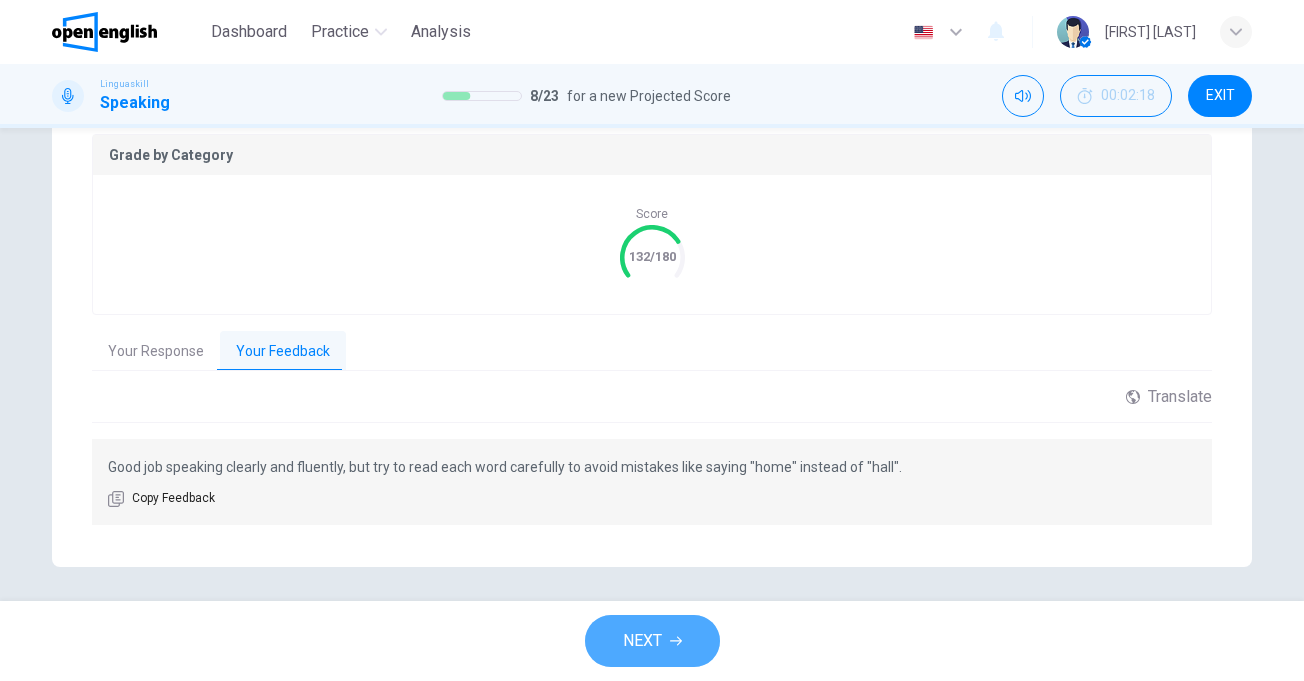 click on "NEXT" at bounding box center (652, 641) 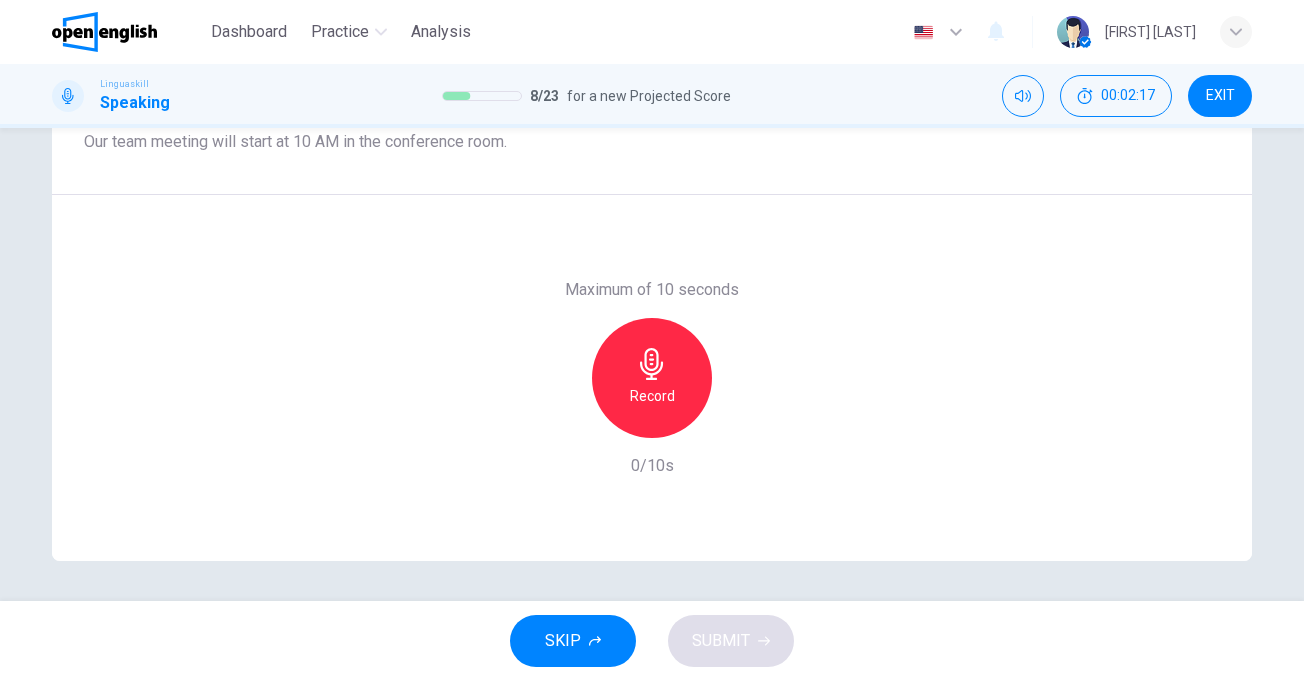 scroll, scrollTop: 302, scrollLeft: 0, axis: vertical 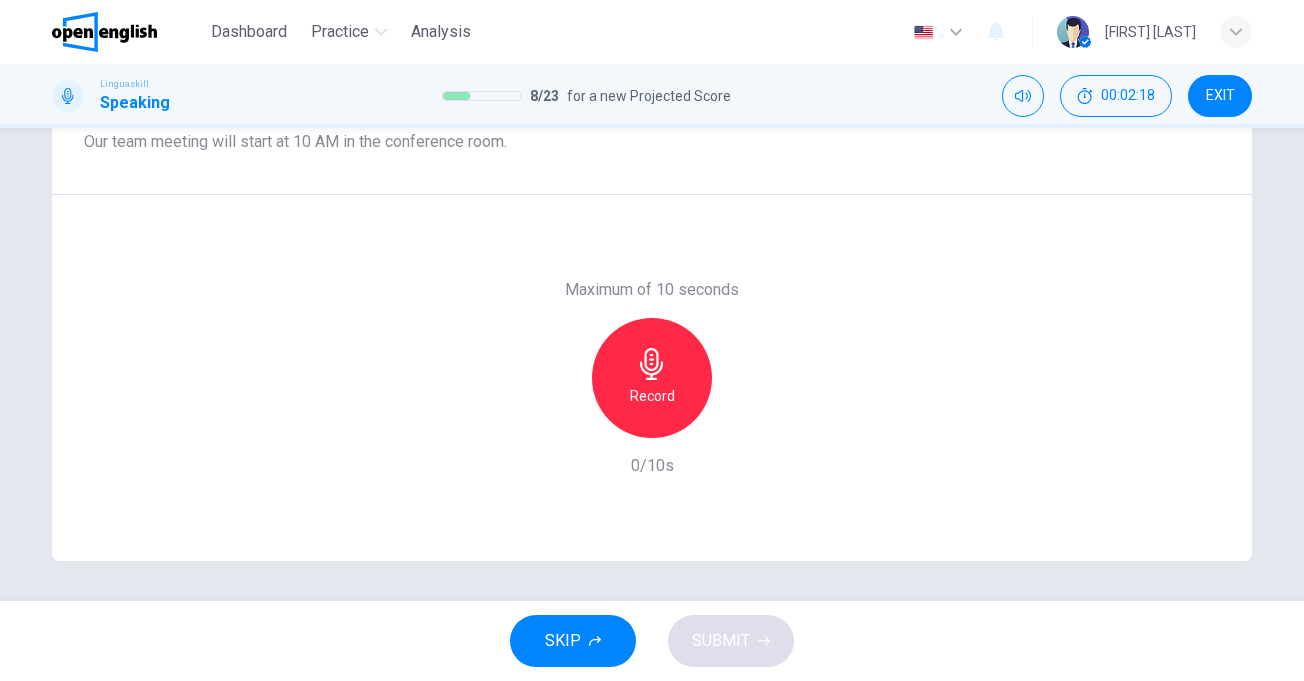 click on "Record" at bounding box center [652, 378] 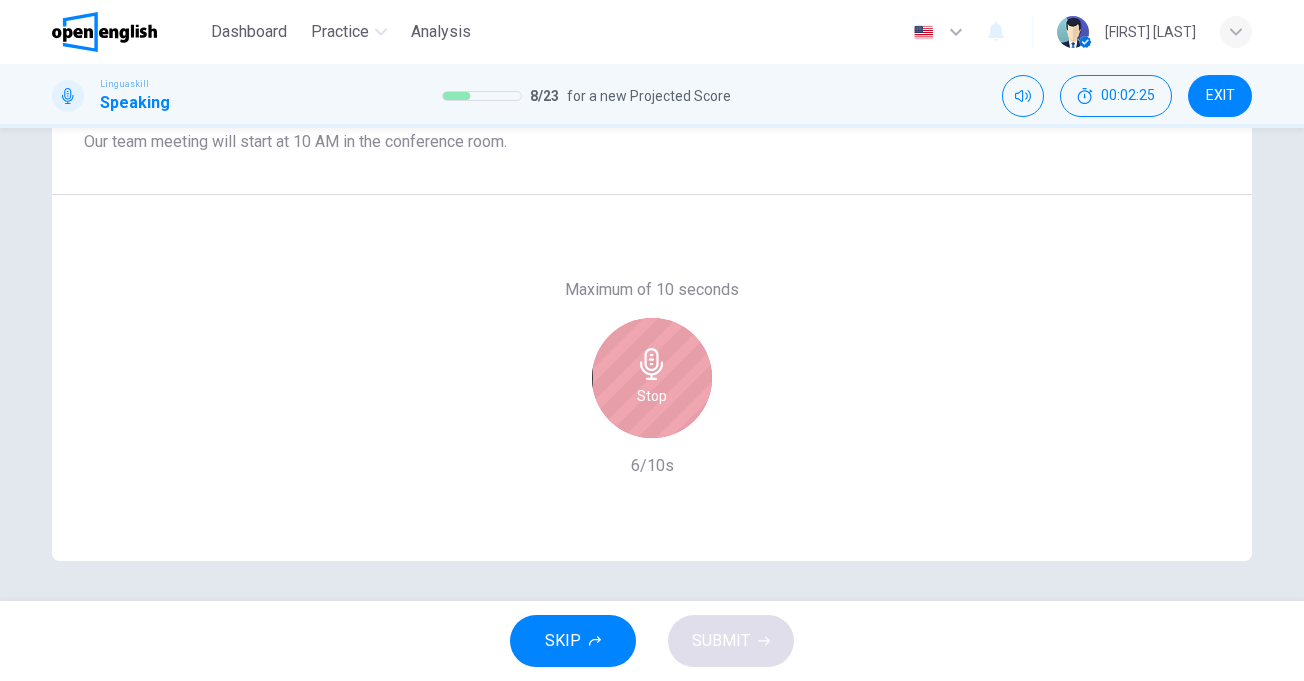 click 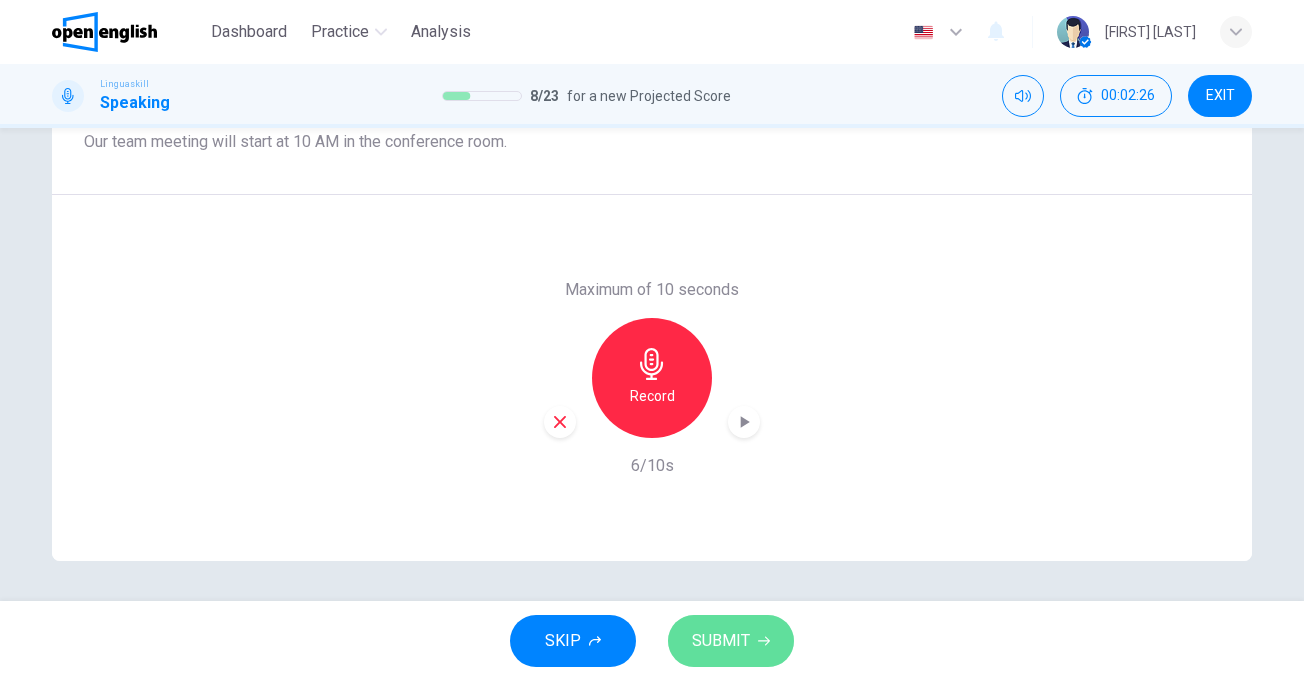 click on "SUBMIT" at bounding box center [721, 641] 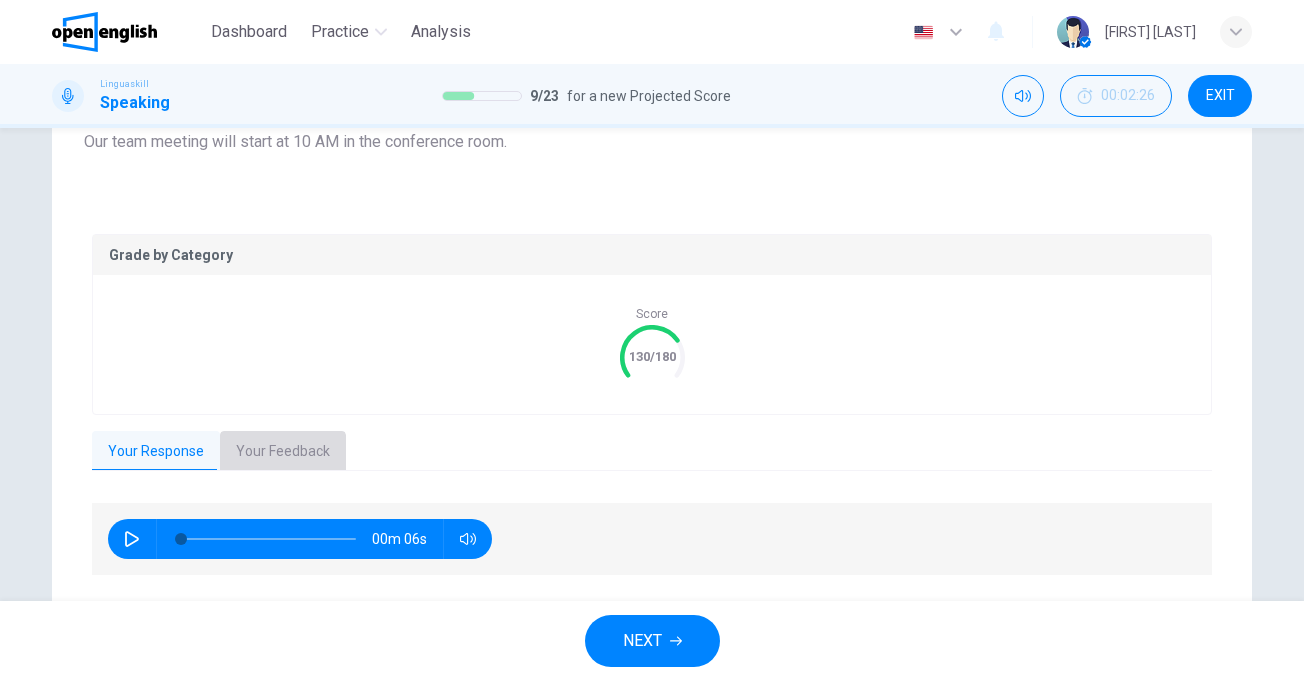 click on "Your Feedback" at bounding box center (283, 452) 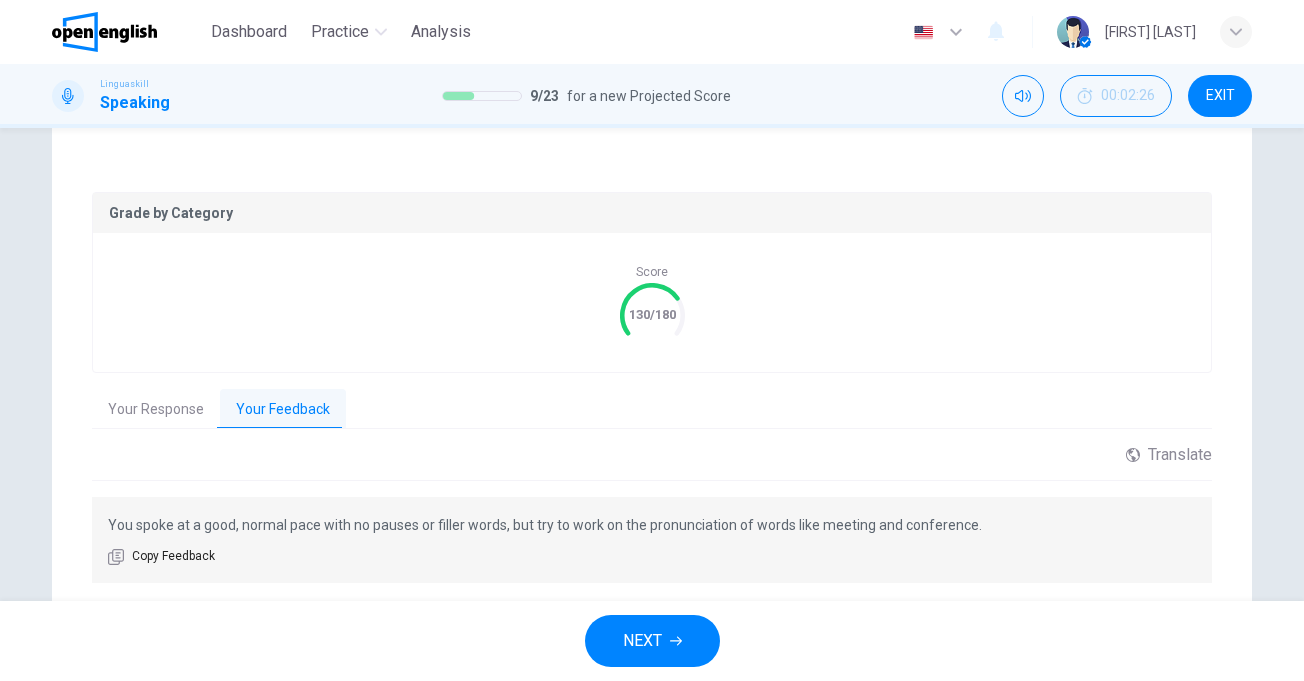 scroll, scrollTop: 108, scrollLeft: 0, axis: vertical 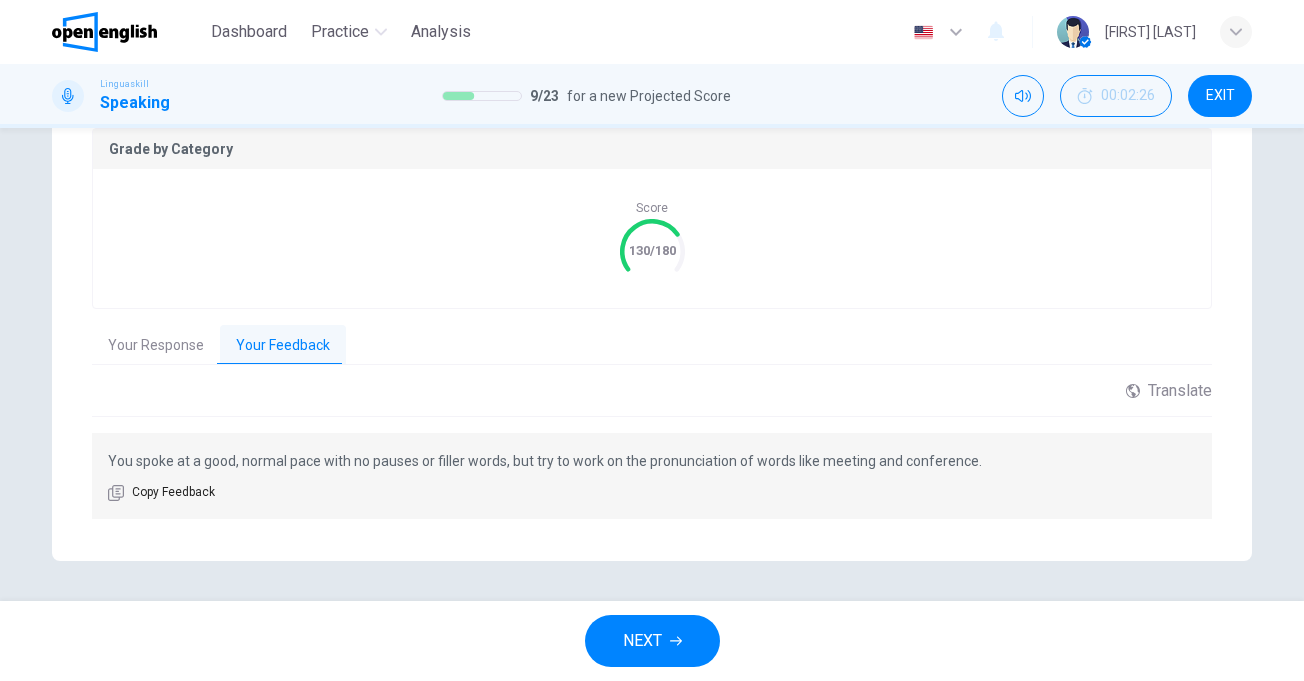 click on "NEXT" at bounding box center [652, 641] 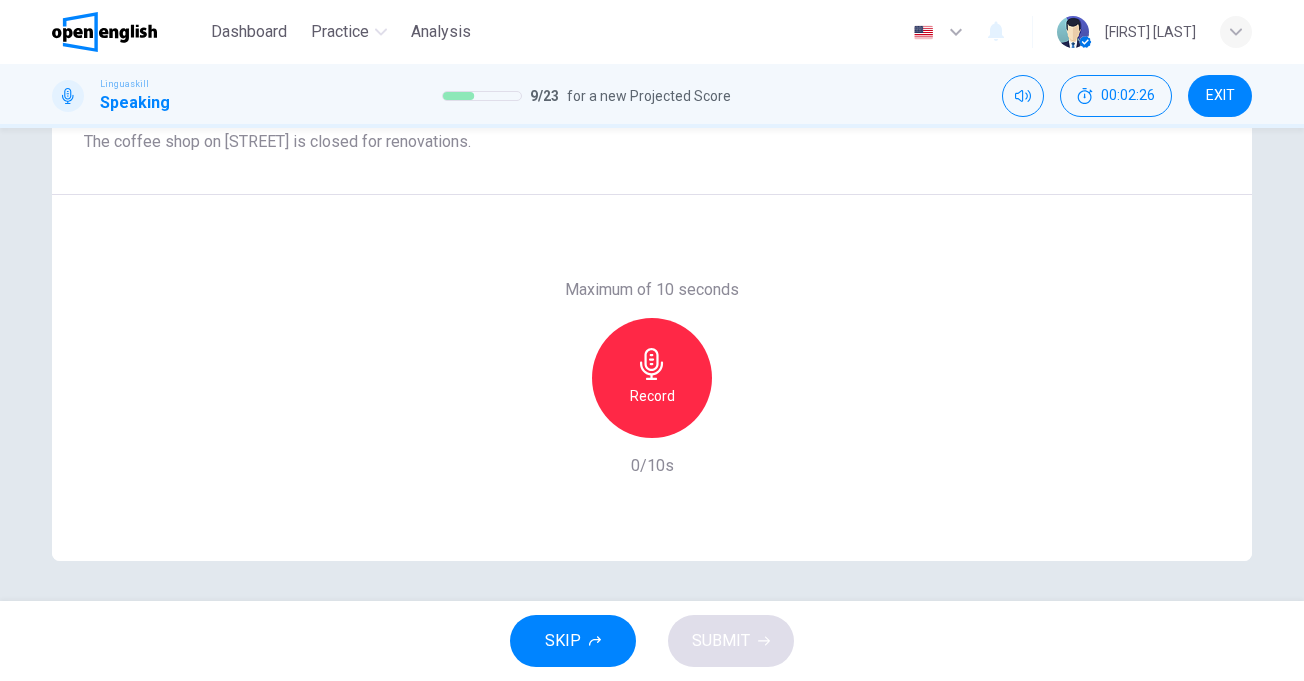 scroll, scrollTop: 302, scrollLeft: 0, axis: vertical 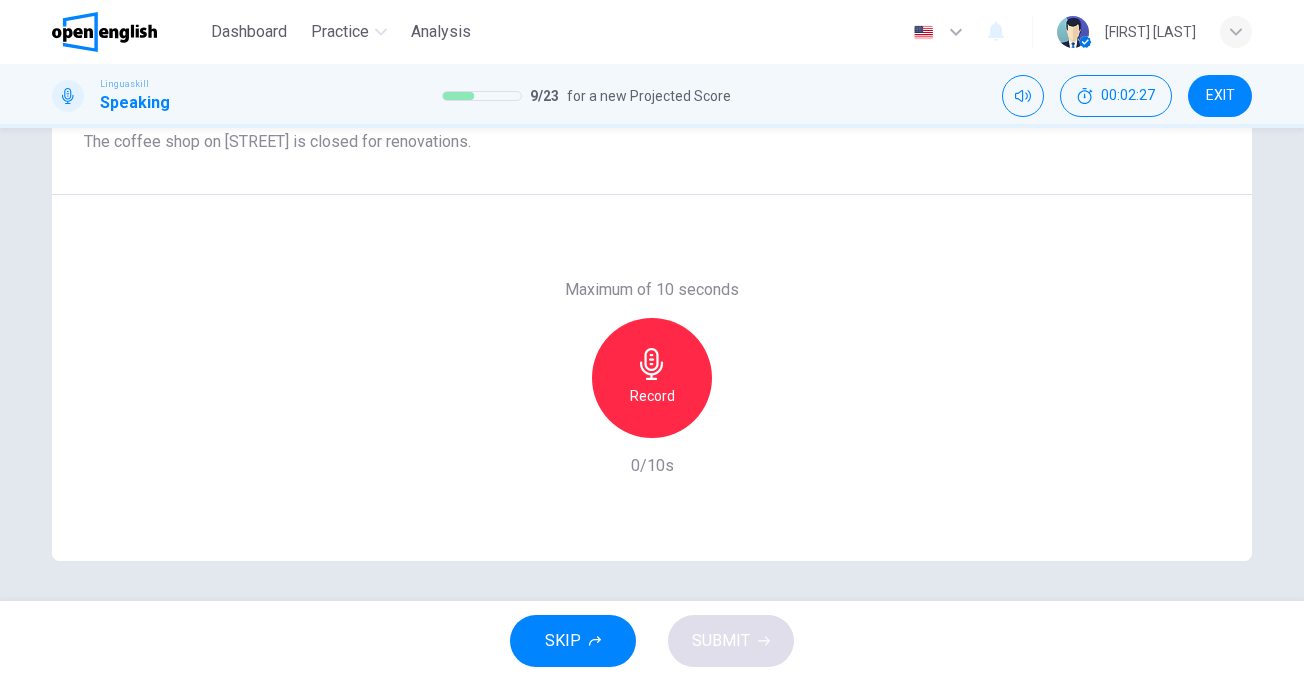 click on "Record" at bounding box center (652, 396) 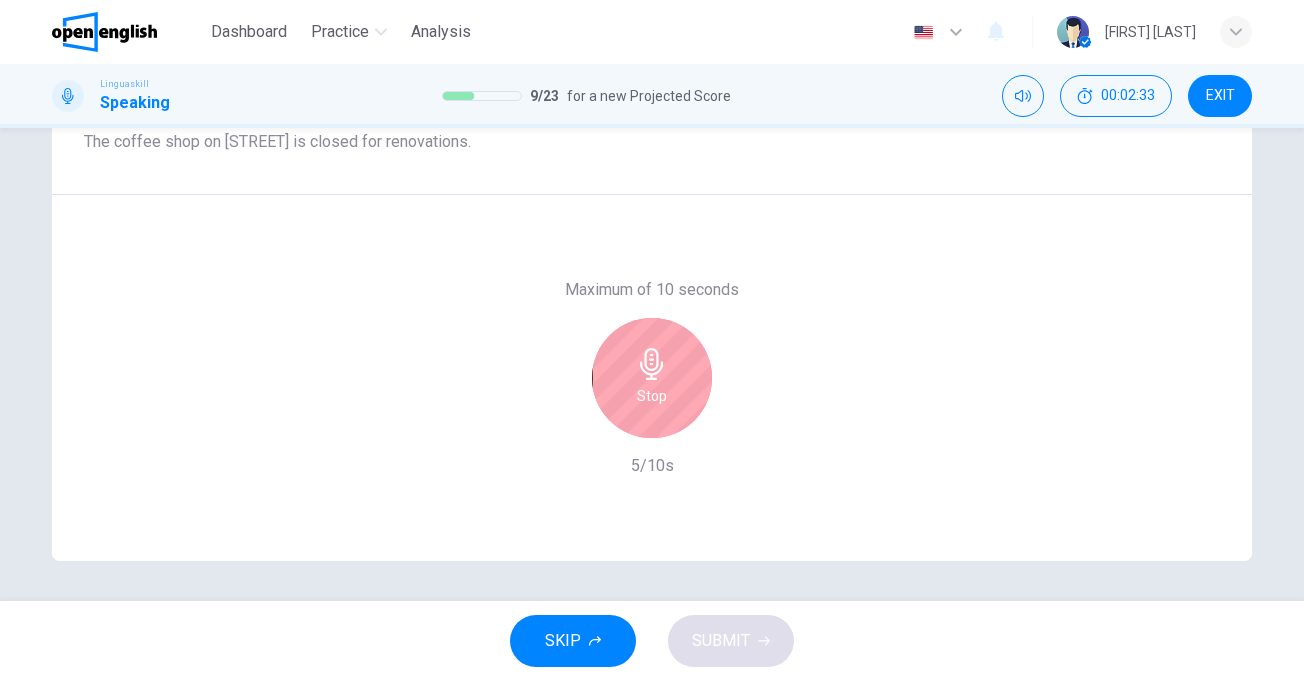 click 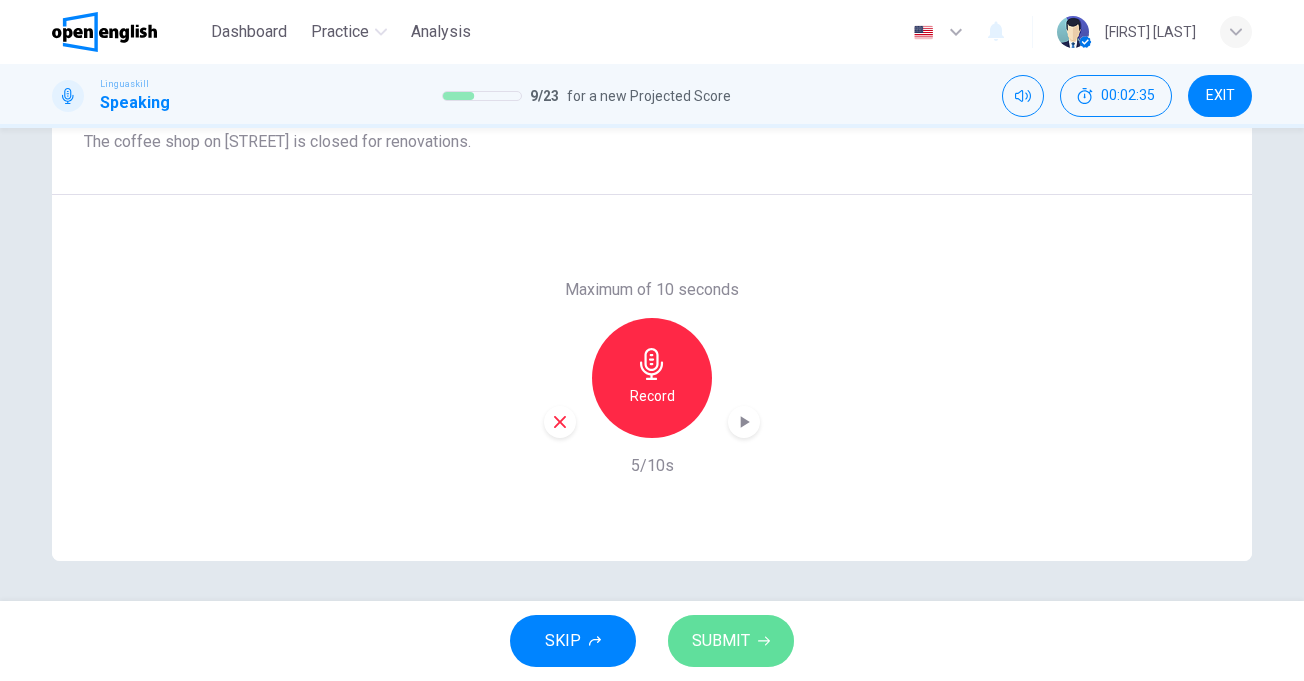 click on "SUBMIT" at bounding box center (731, 641) 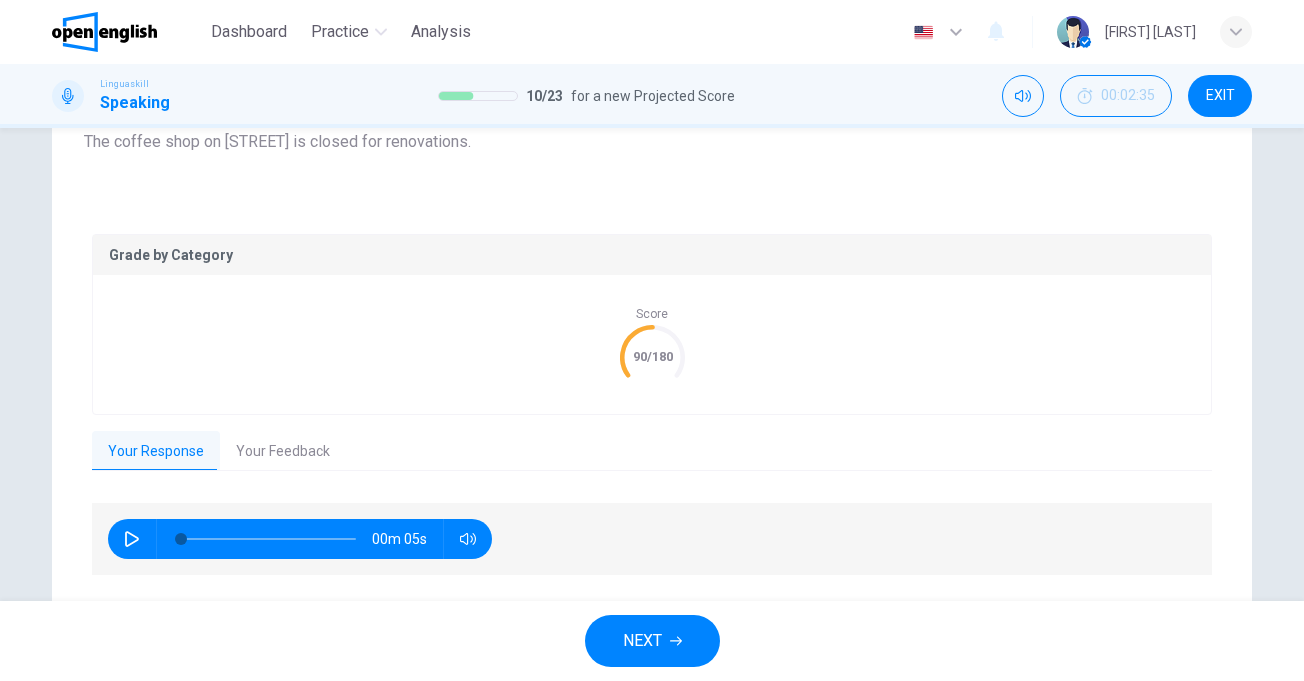 click on "Your Feedback" at bounding box center [283, 452] 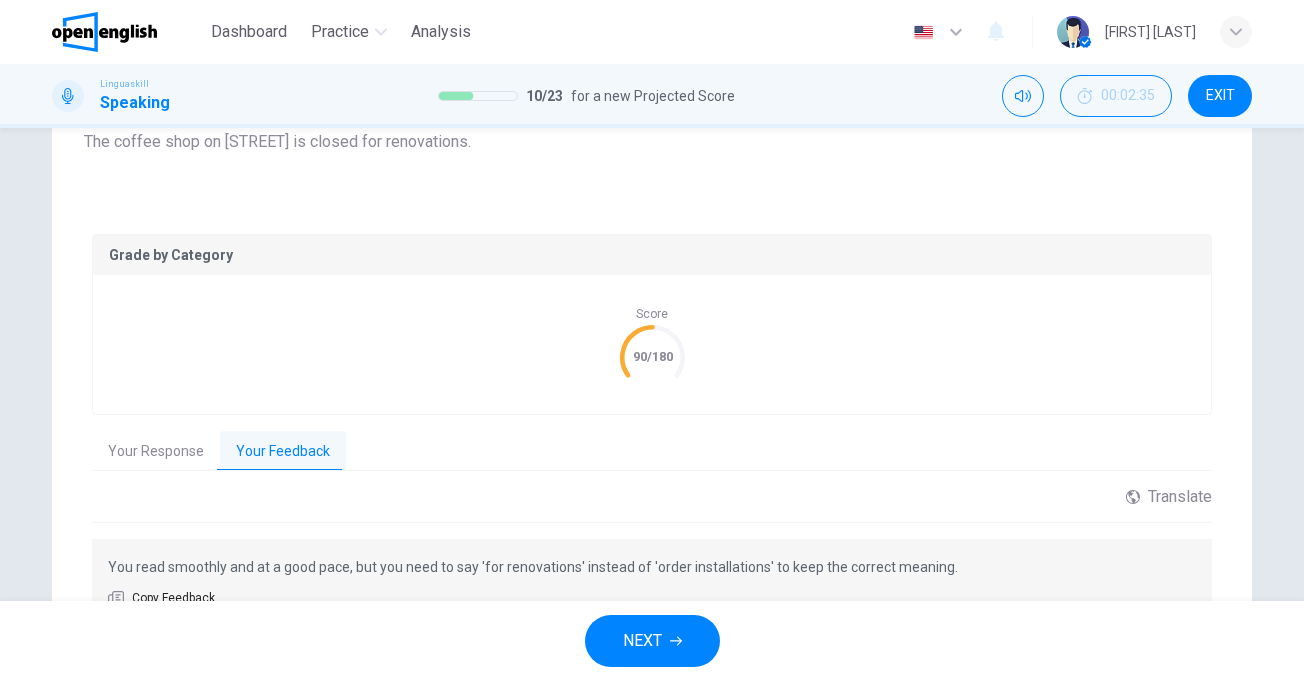 click on "NEXT" at bounding box center (652, 641) 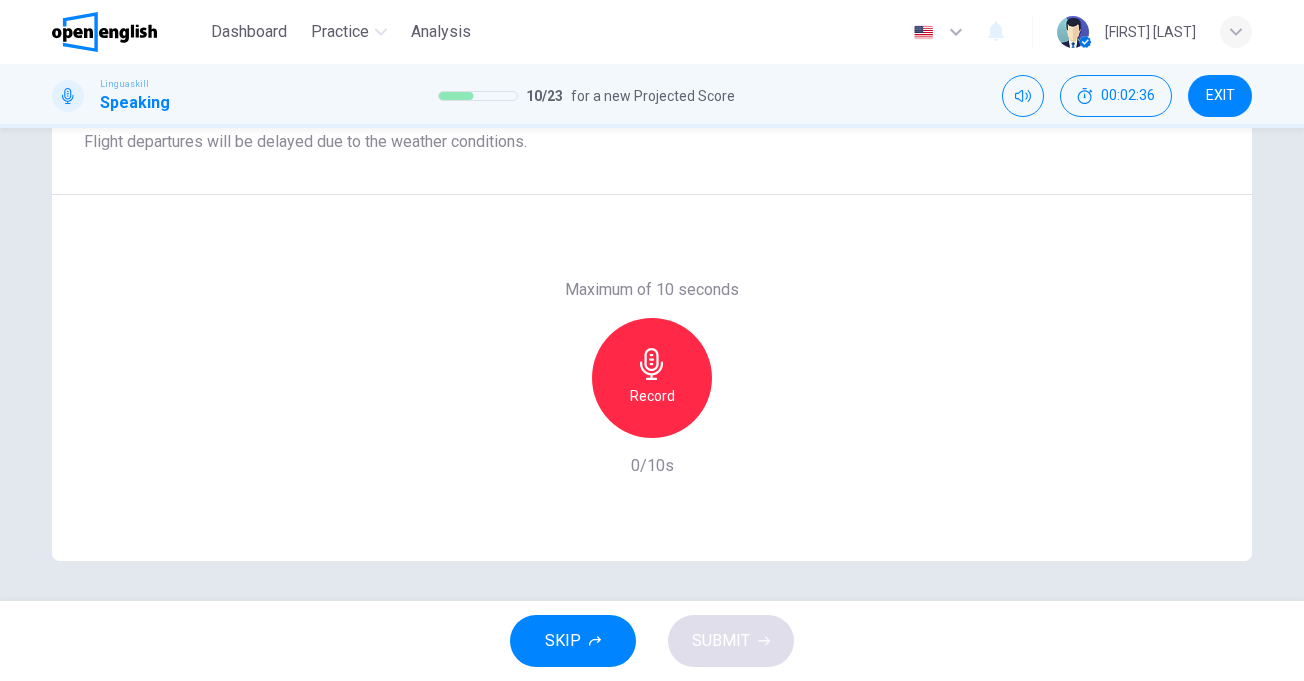 click 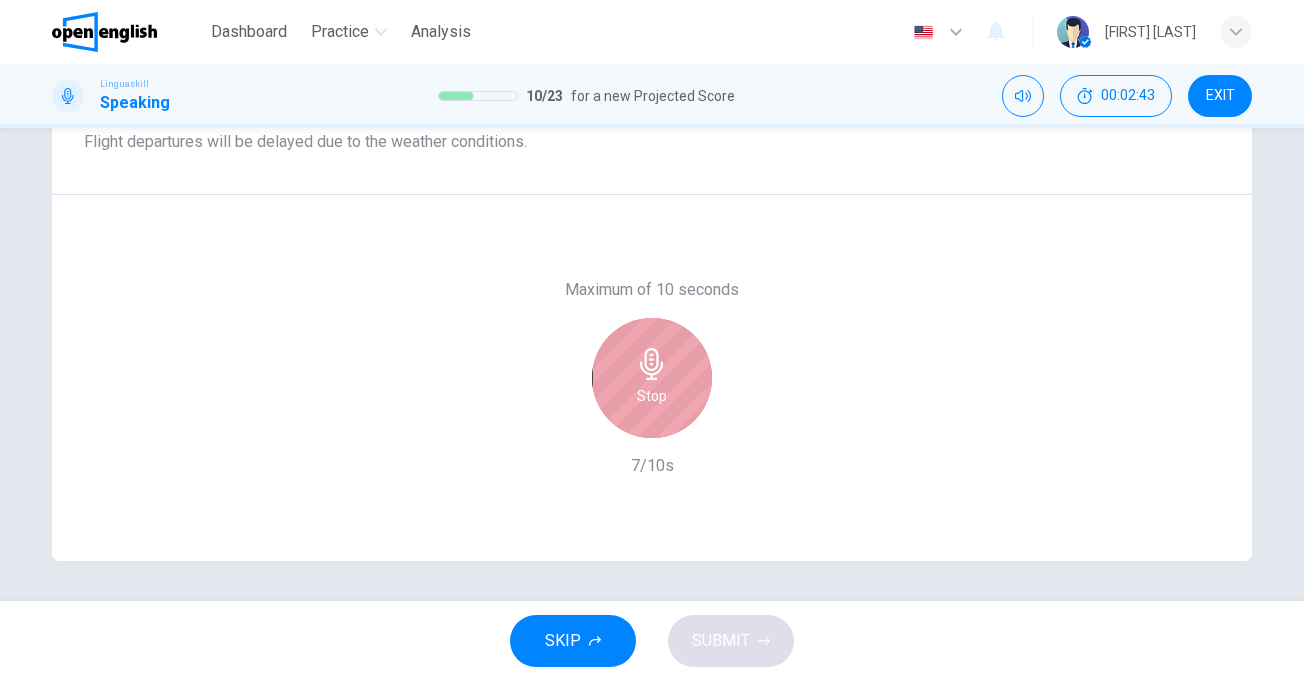 click 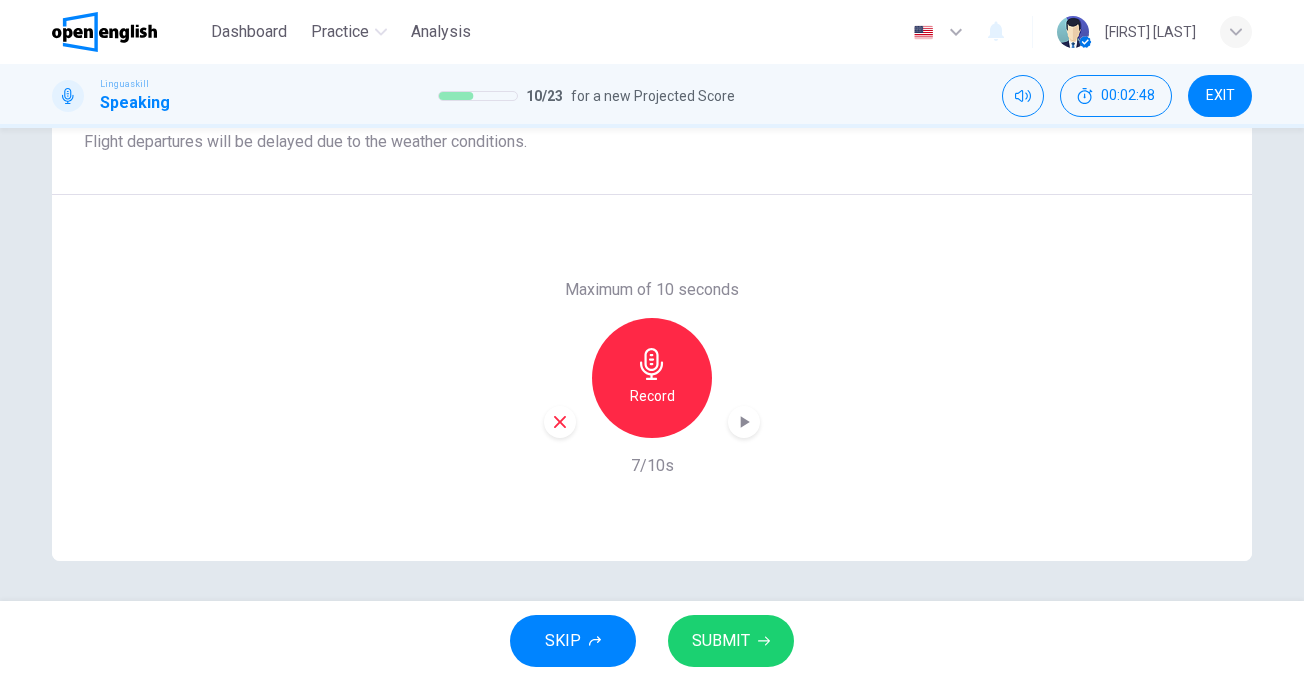 click on "SKIP SUBMIT" at bounding box center (652, 641) 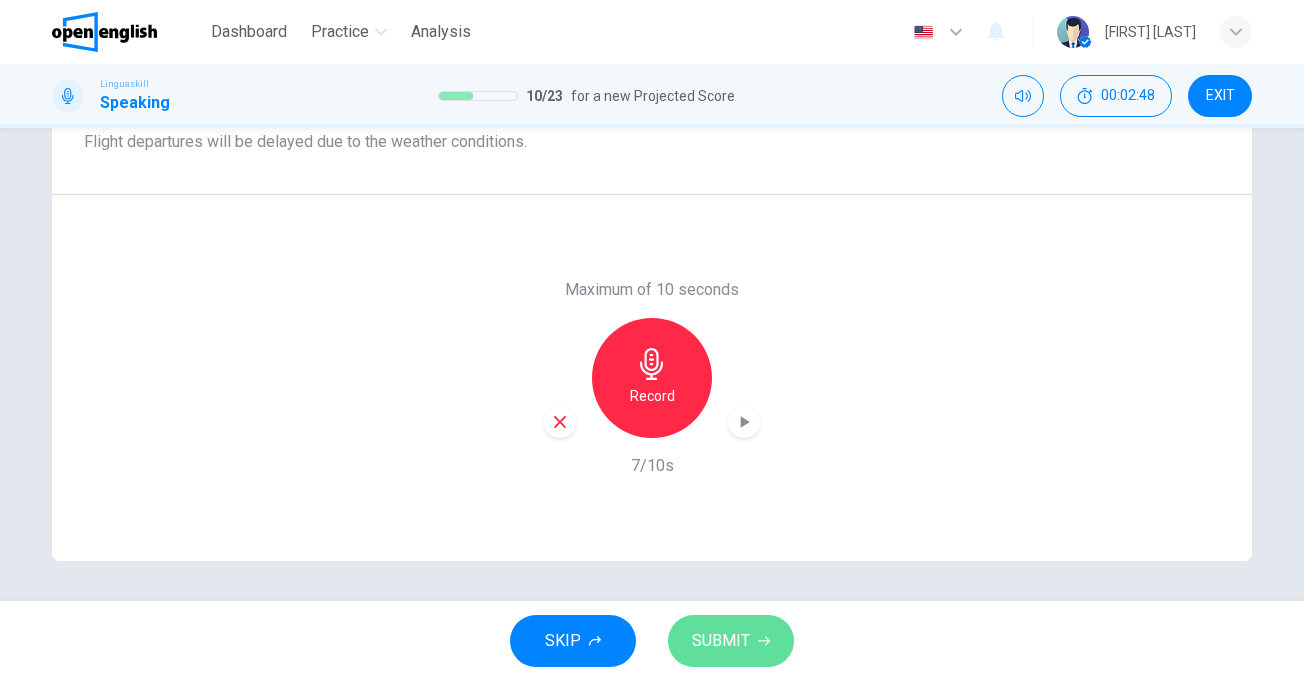 click on "SUBMIT" at bounding box center [721, 641] 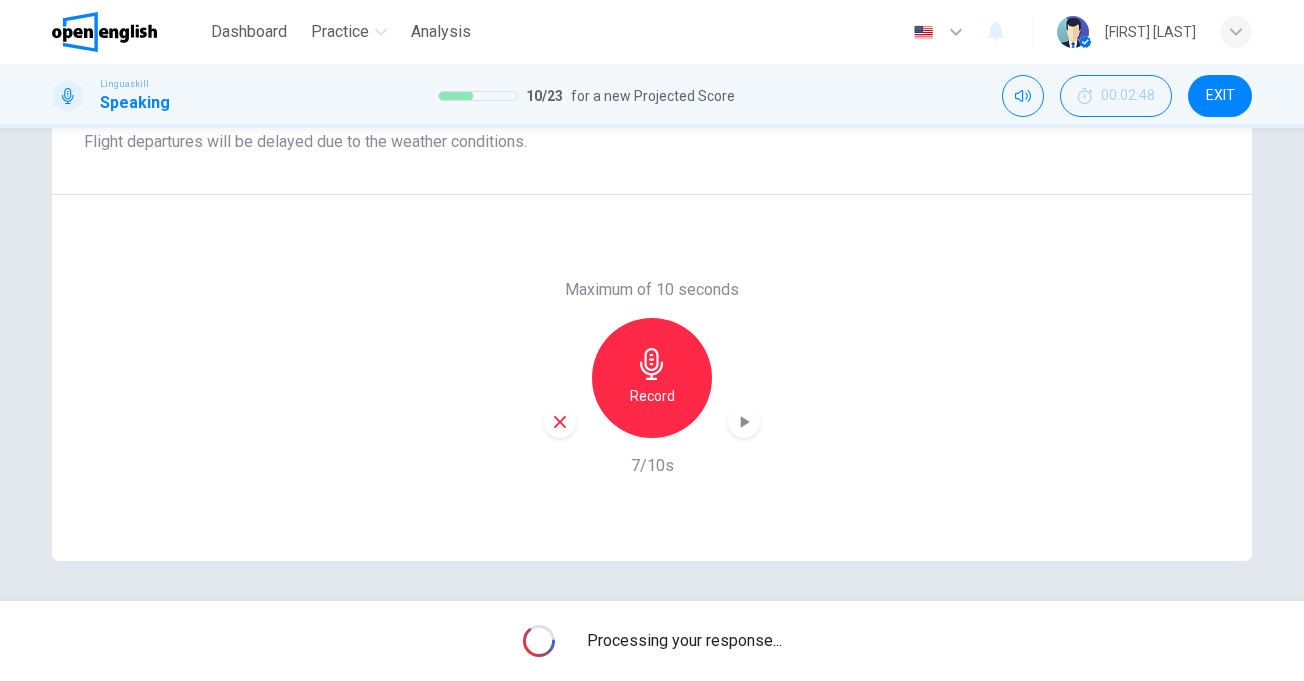drag, startPoint x: 196, startPoint y: 143, endPoint x: 131, endPoint y: 143, distance: 65 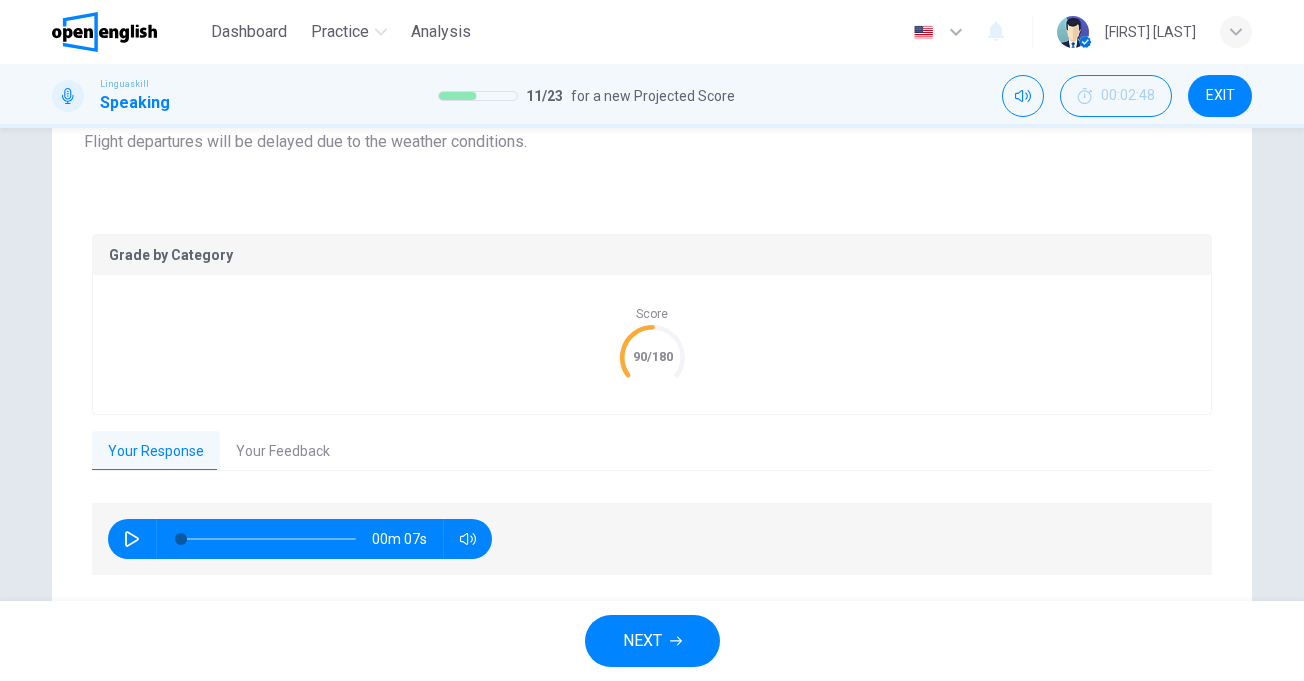 click on "Your Feedback" at bounding box center [283, 452] 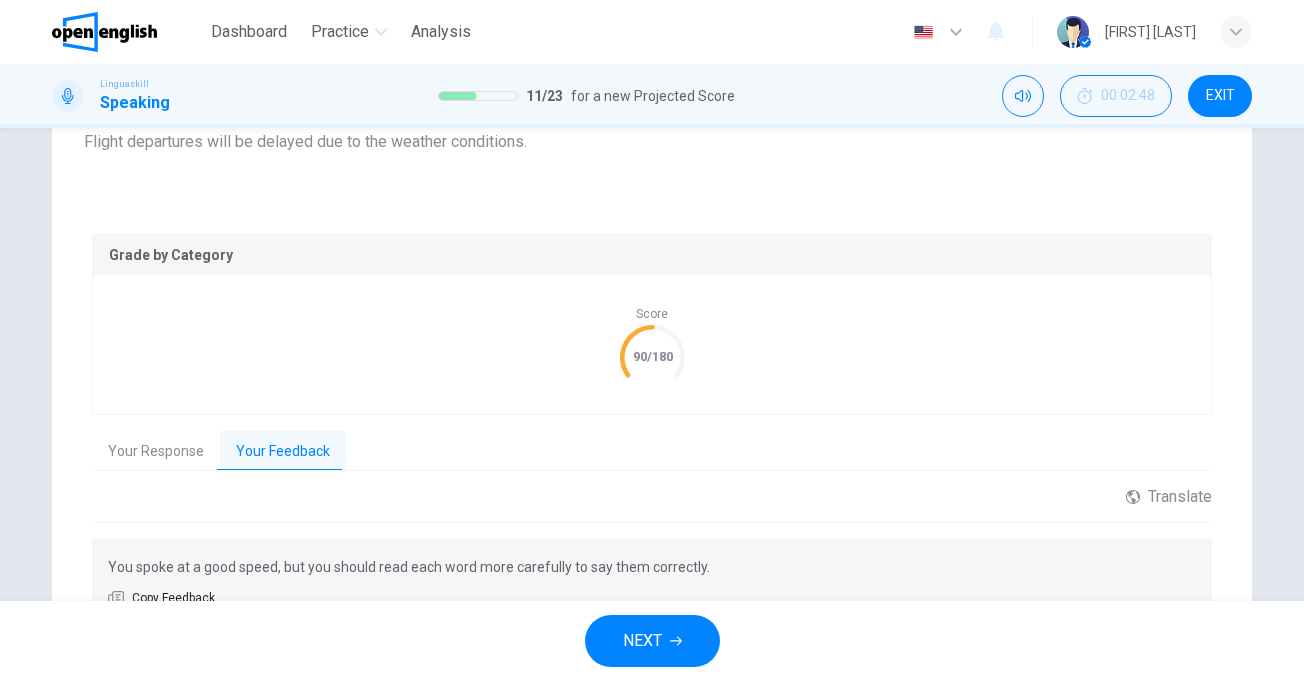 click on "NEXT" at bounding box center (652, 641) 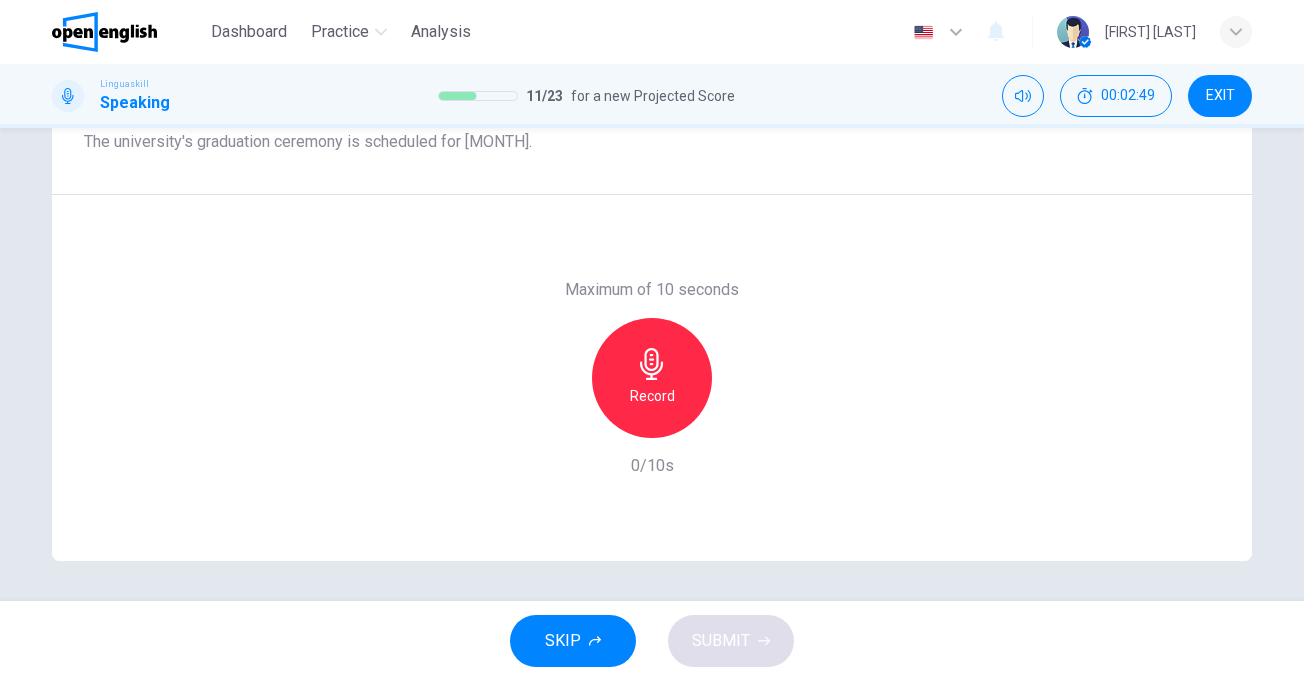 click on "Record" at bounding box center [652, 378] 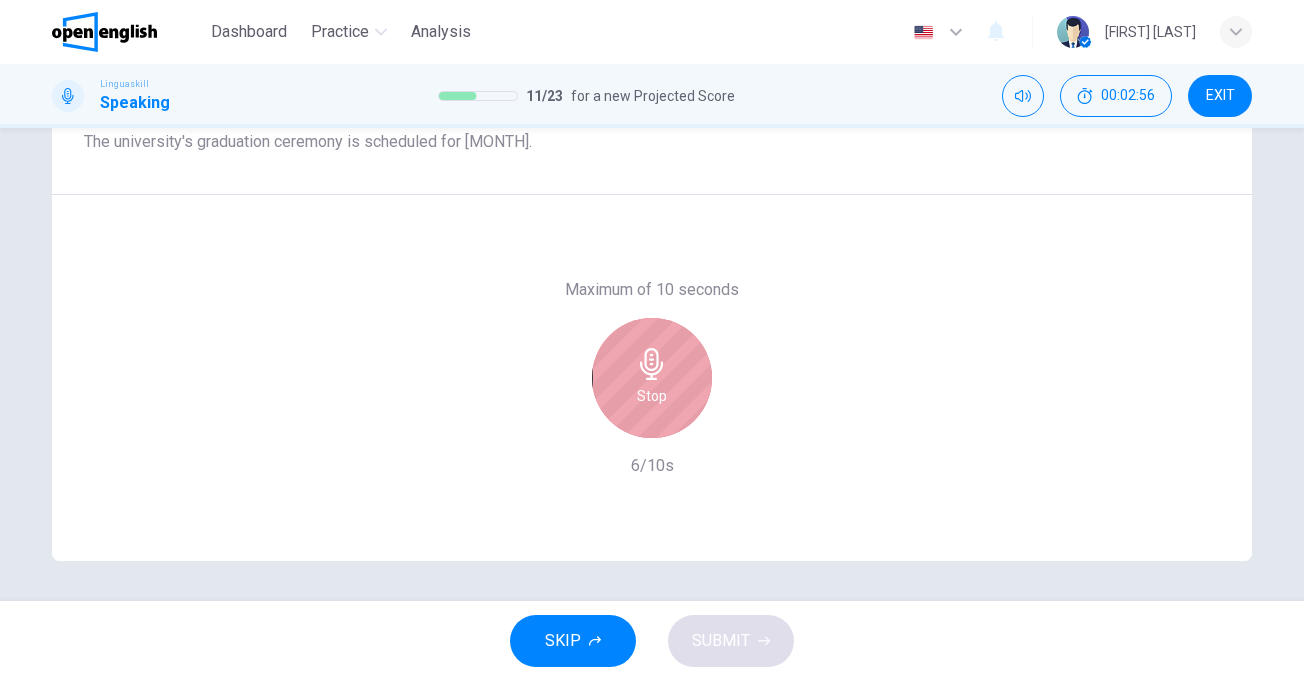 click 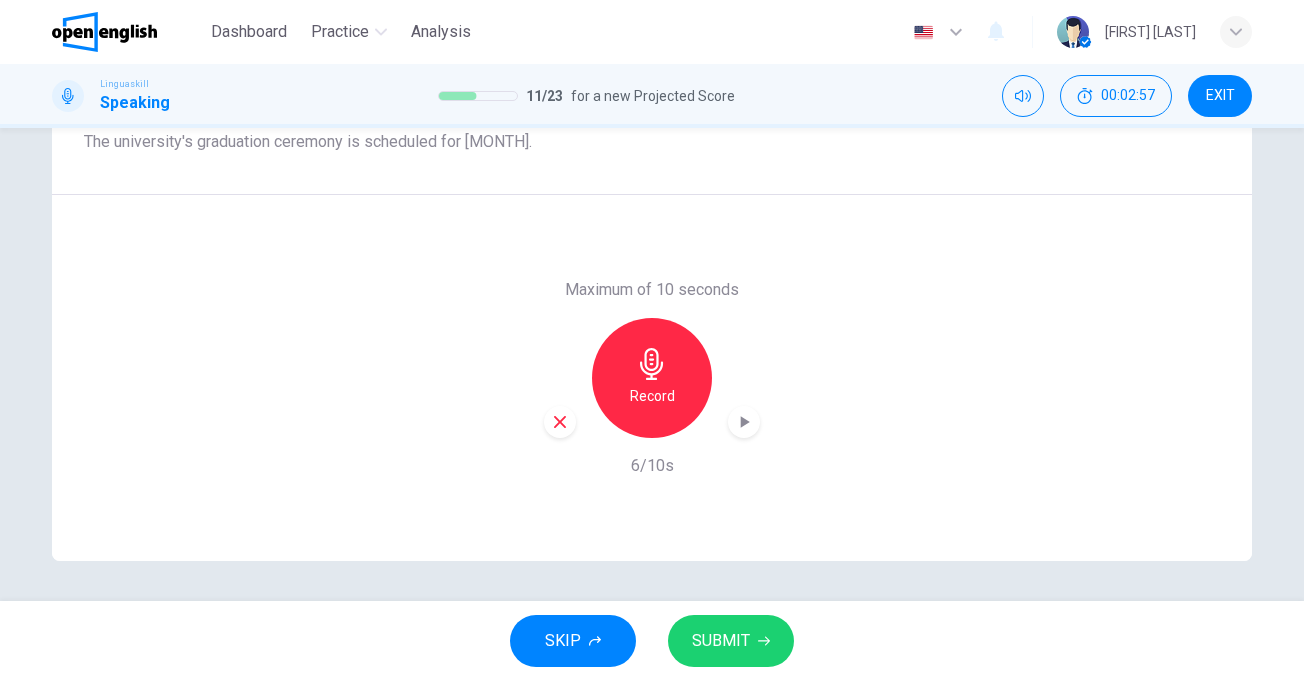 click on "SUBMIT" at bounding box center (731, 641) 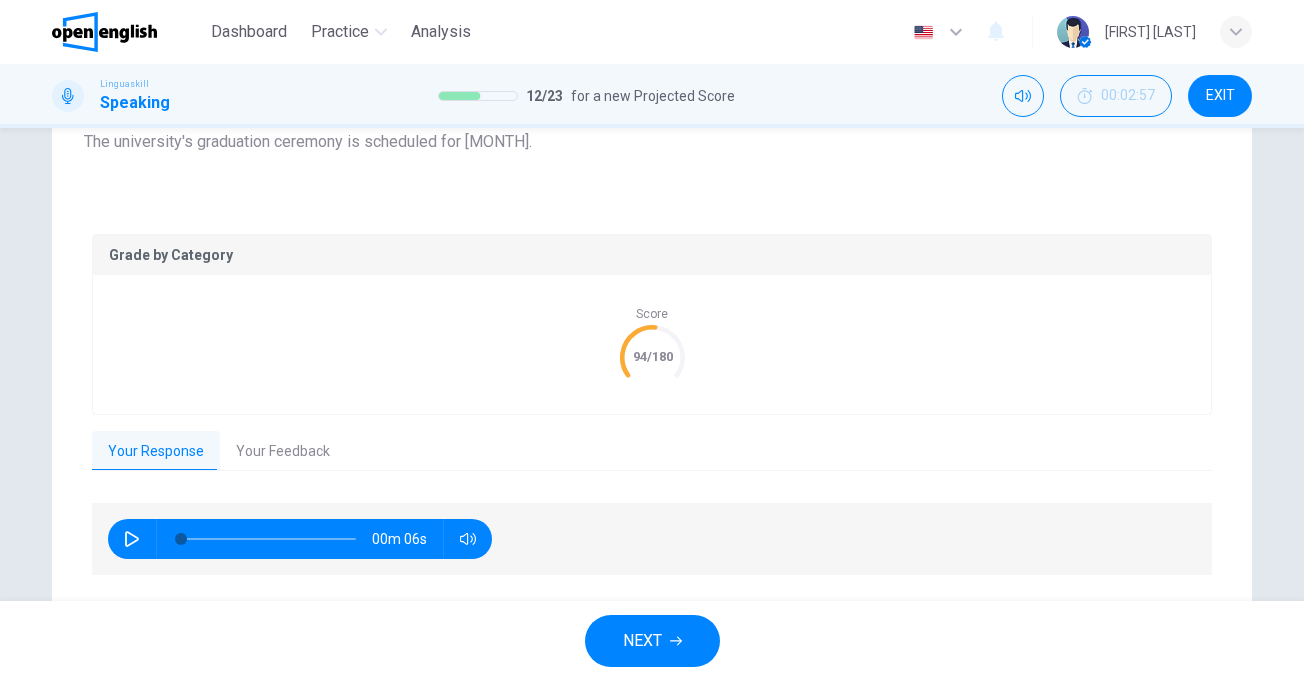 click on "Your Feedback" at bounding box center (283, 452) 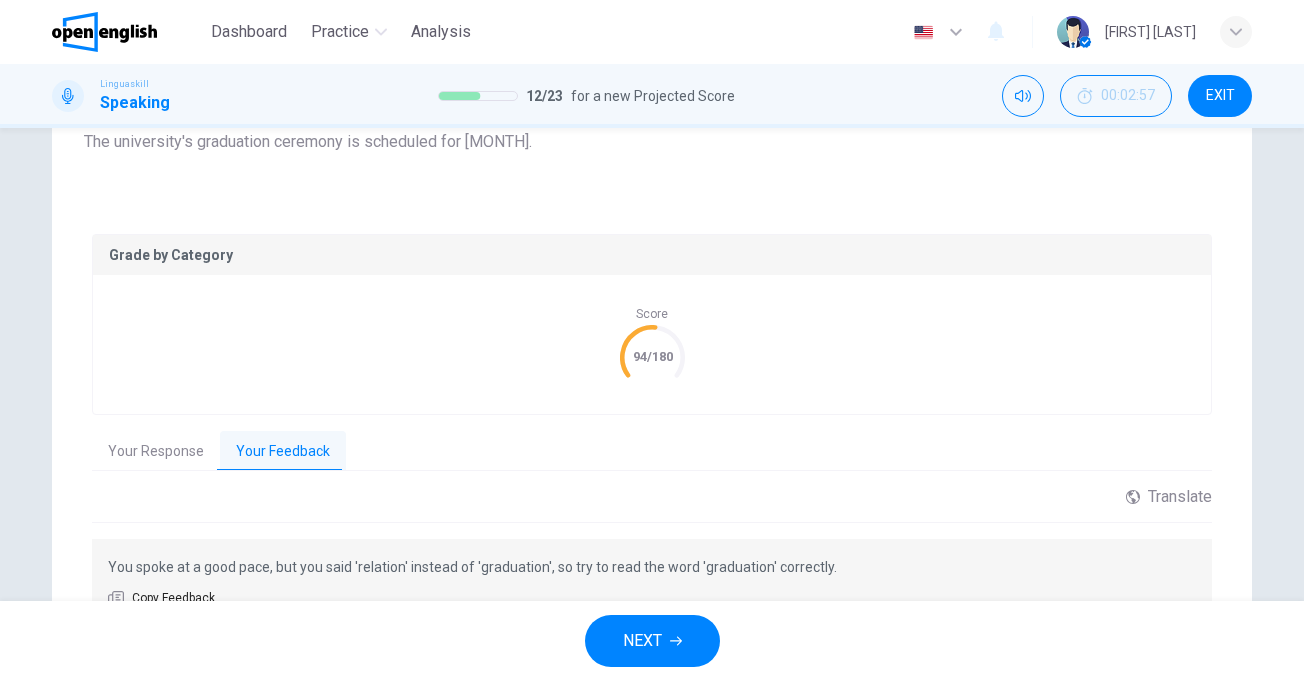click 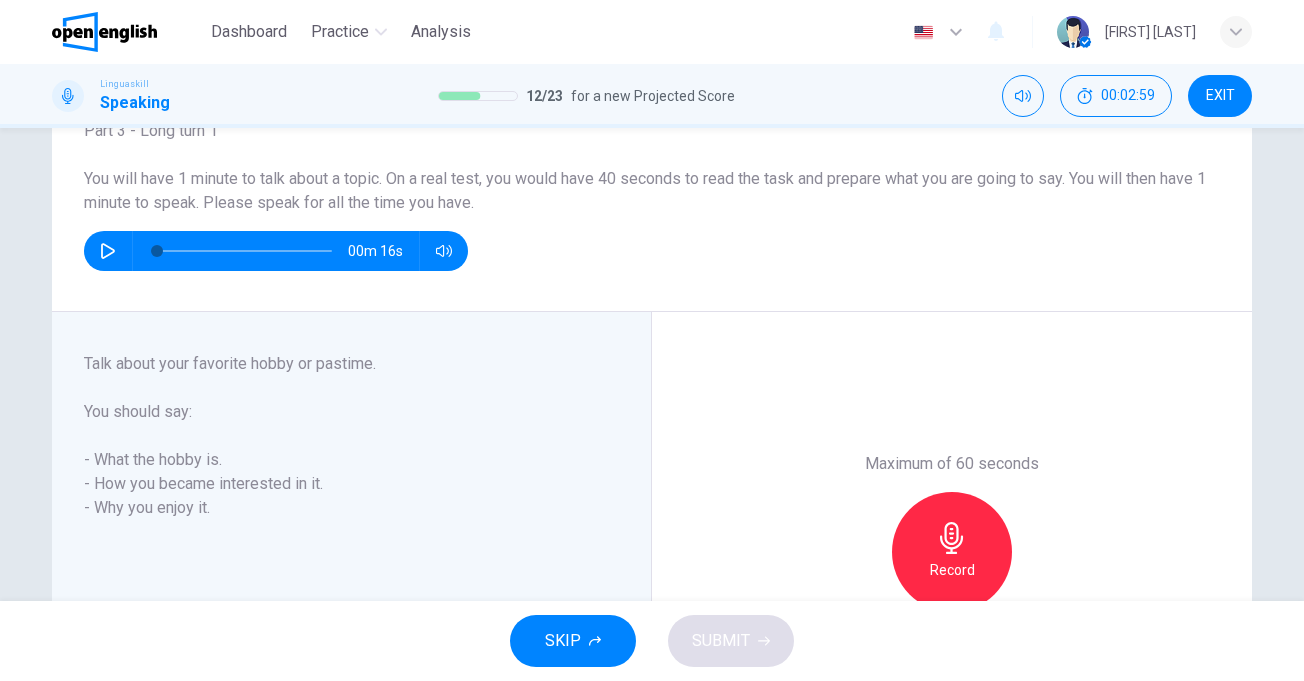 scroll, scrollTop: 100, scrollLeft: 0, axis: vertical 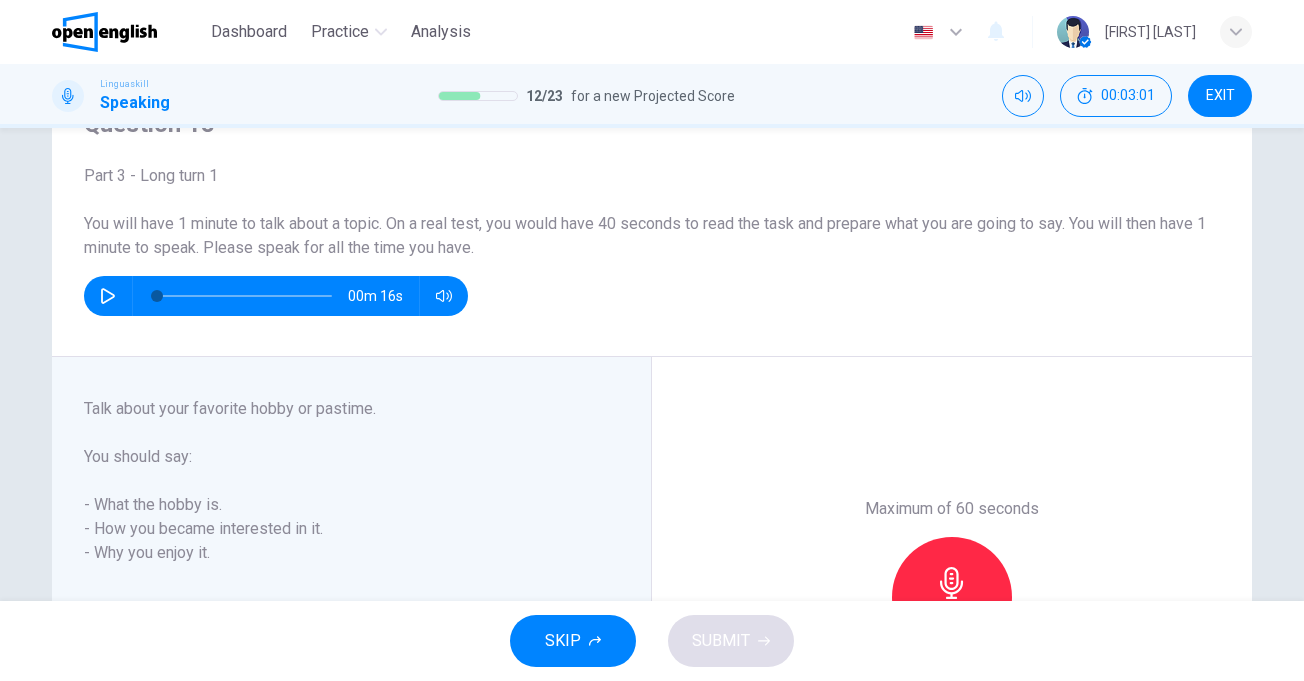 click 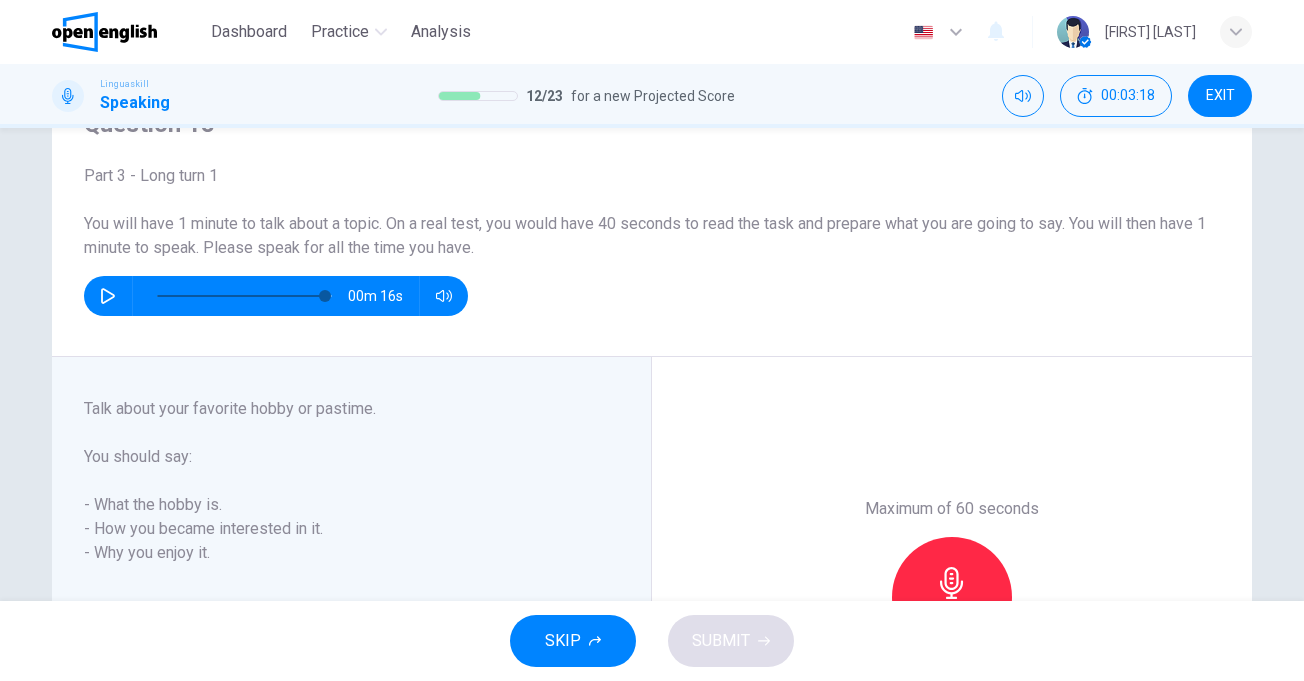type on "*" 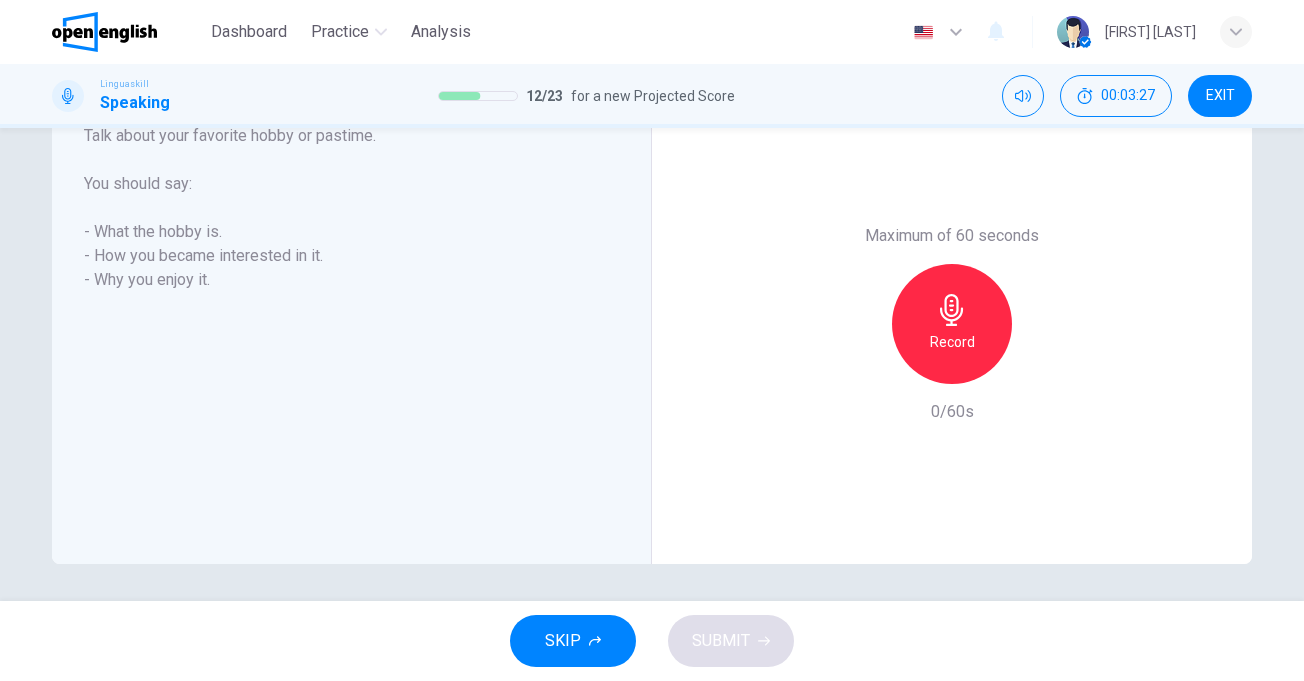 scroll, scrollTop: 376, scrollLeft: 0, axis: vertical 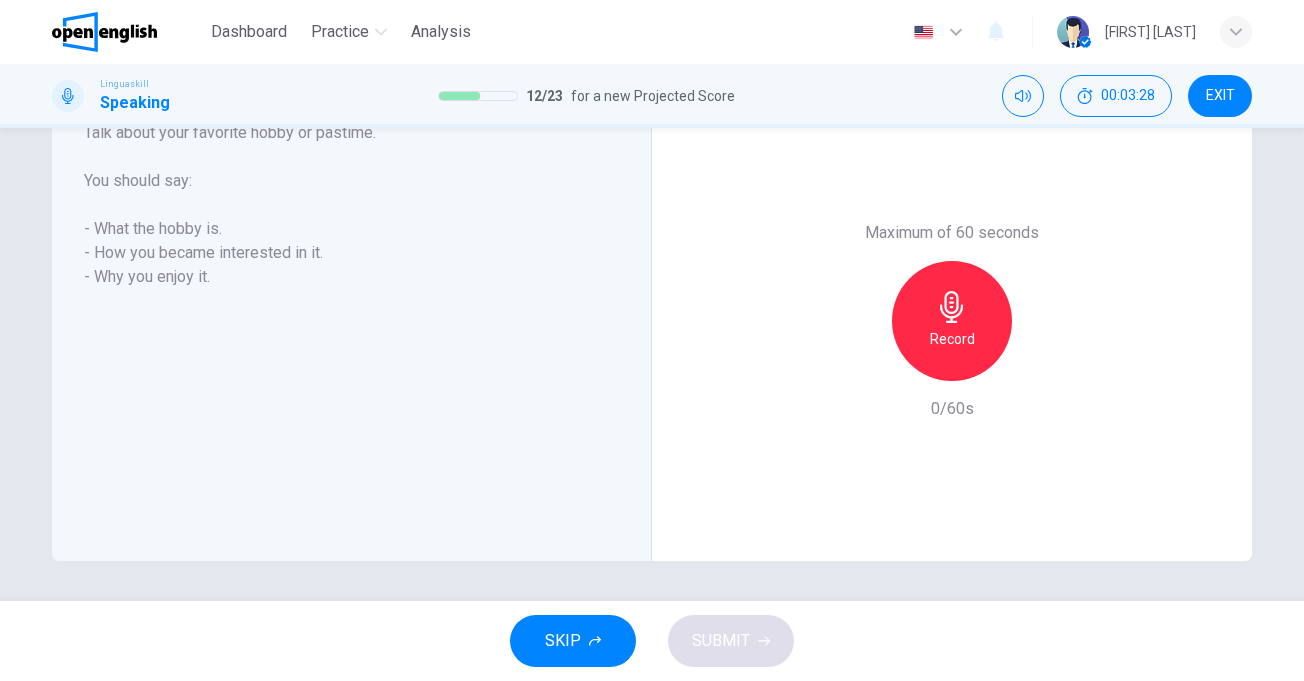 click on "Record" at bounding box center [952, 339] 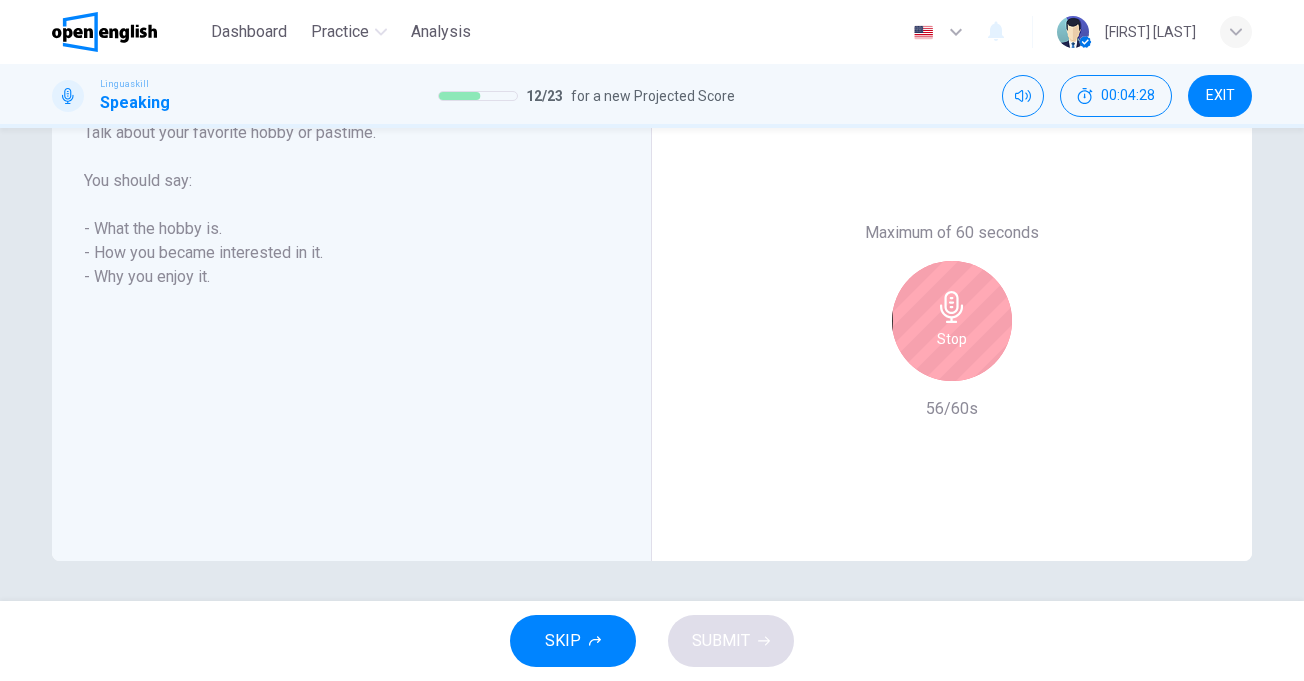 drag, startPoint x: 971, startPoint y: 316, endPoint x: 1015, endPoint y: 338, distance: 49.193497 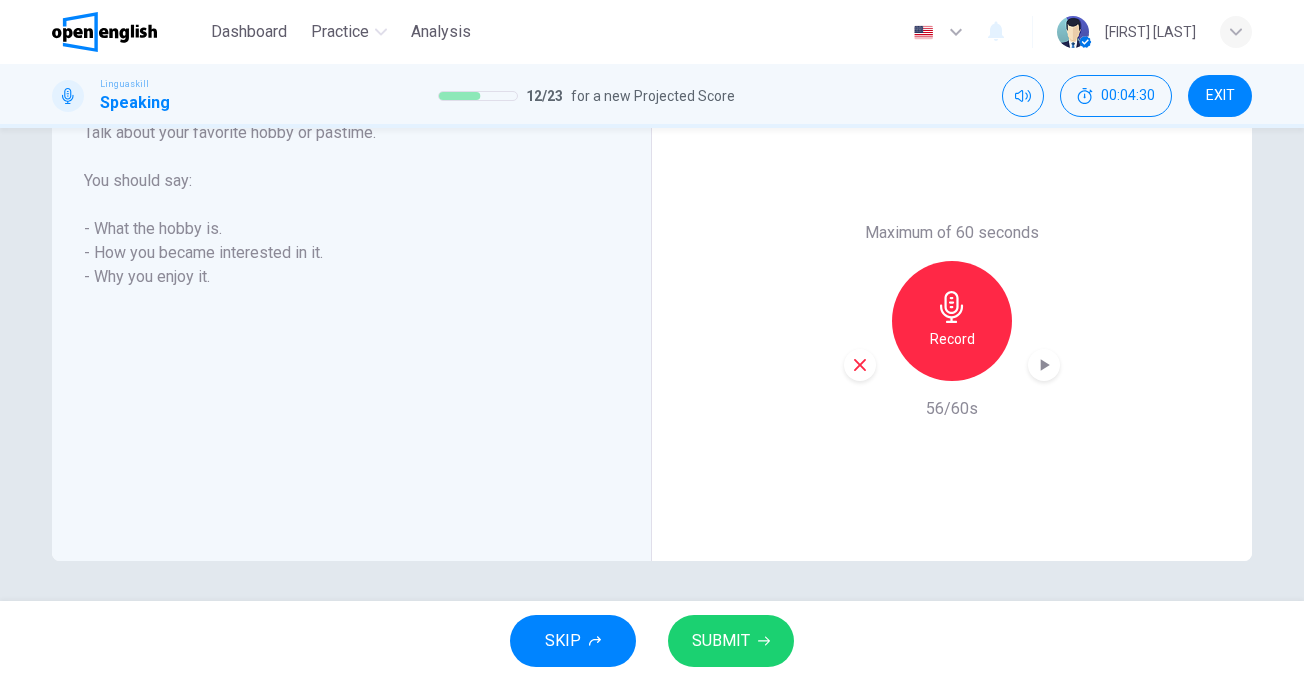 click on "SUBMIT" at bounding box center (731, 641) 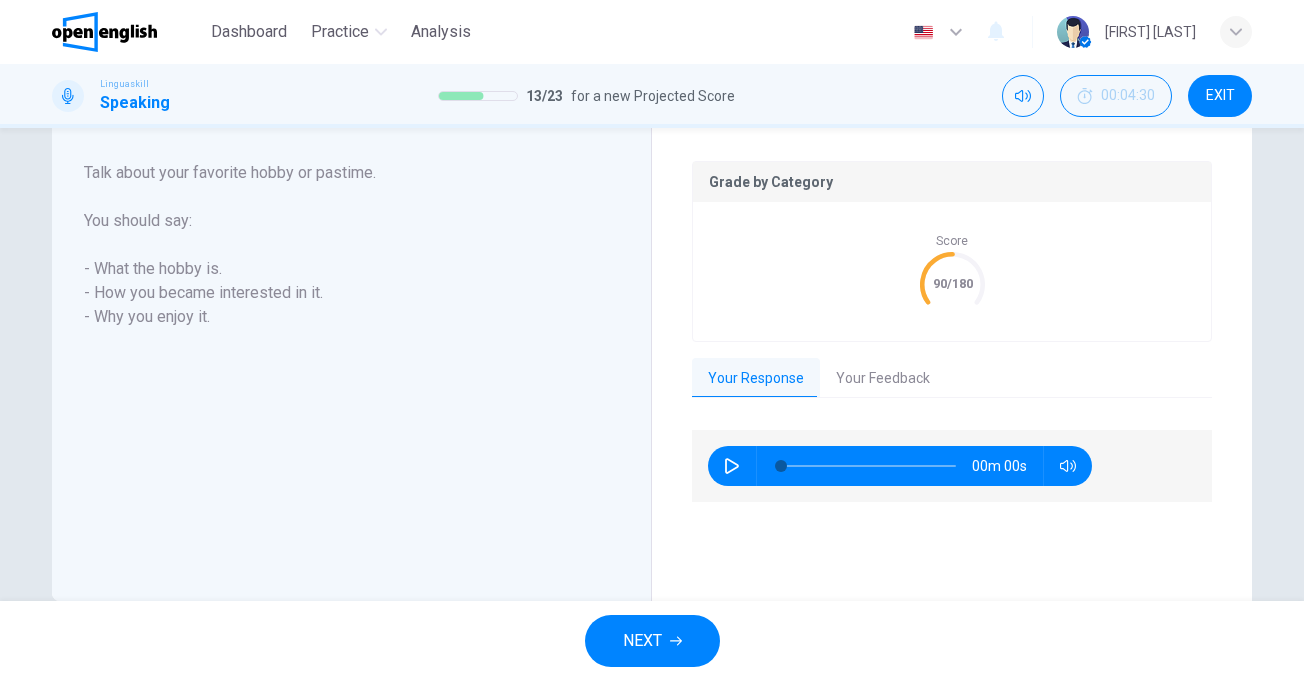 scroll, scrollTop: 416, scrollLeft: 0, axis: vertical 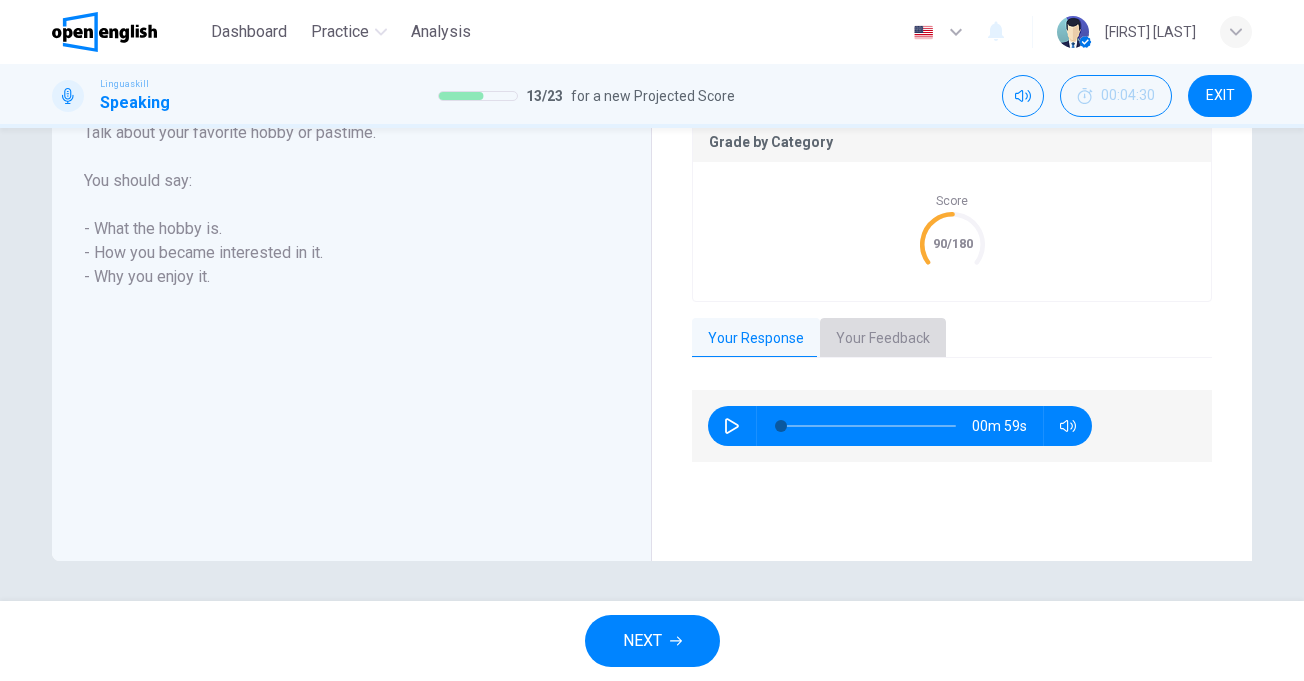 click on "Your Feedback" at bounding box center (883, 339) 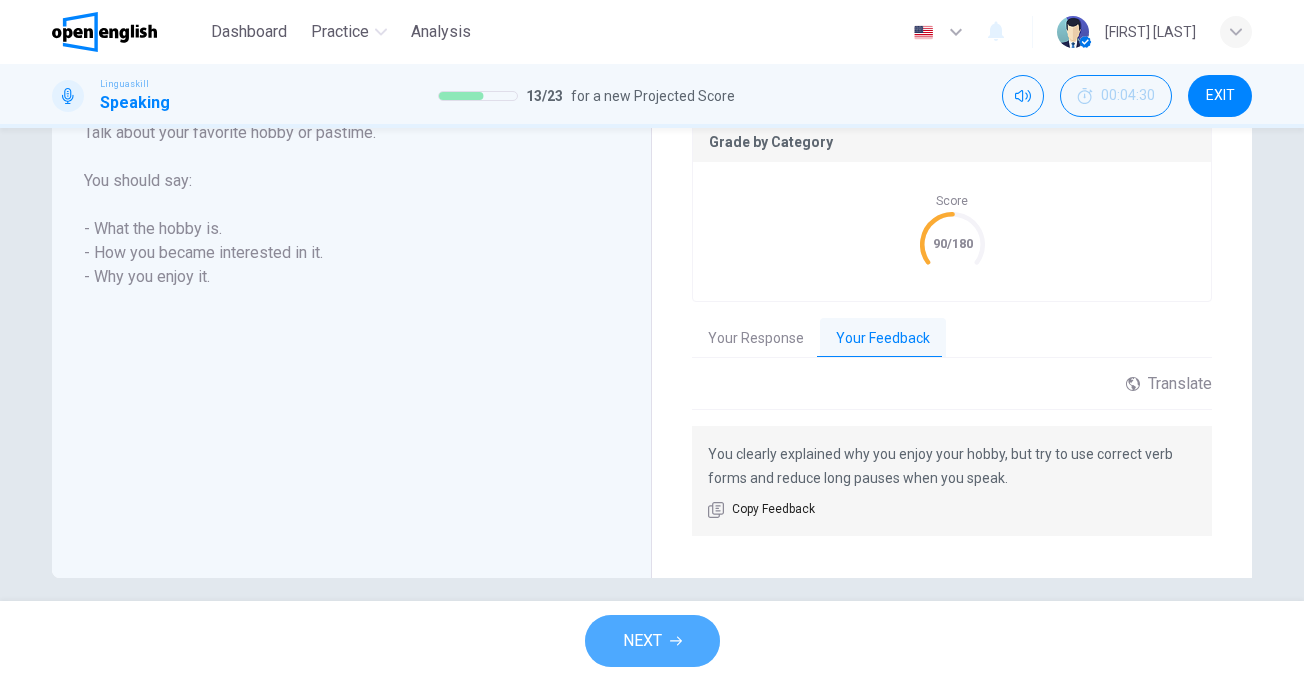 click on "NEXT" at bounding box center [652, 641] 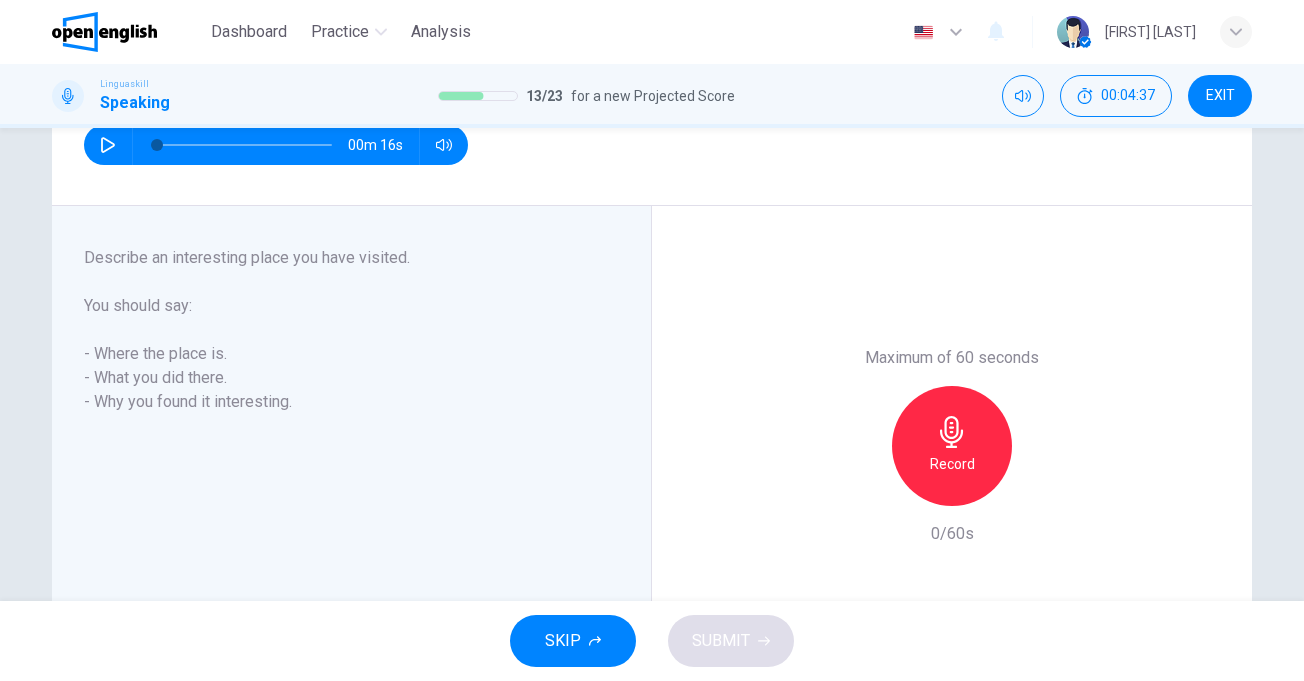 scroll, scrollTop: 300, scrollLeft: 0, axis: vertical 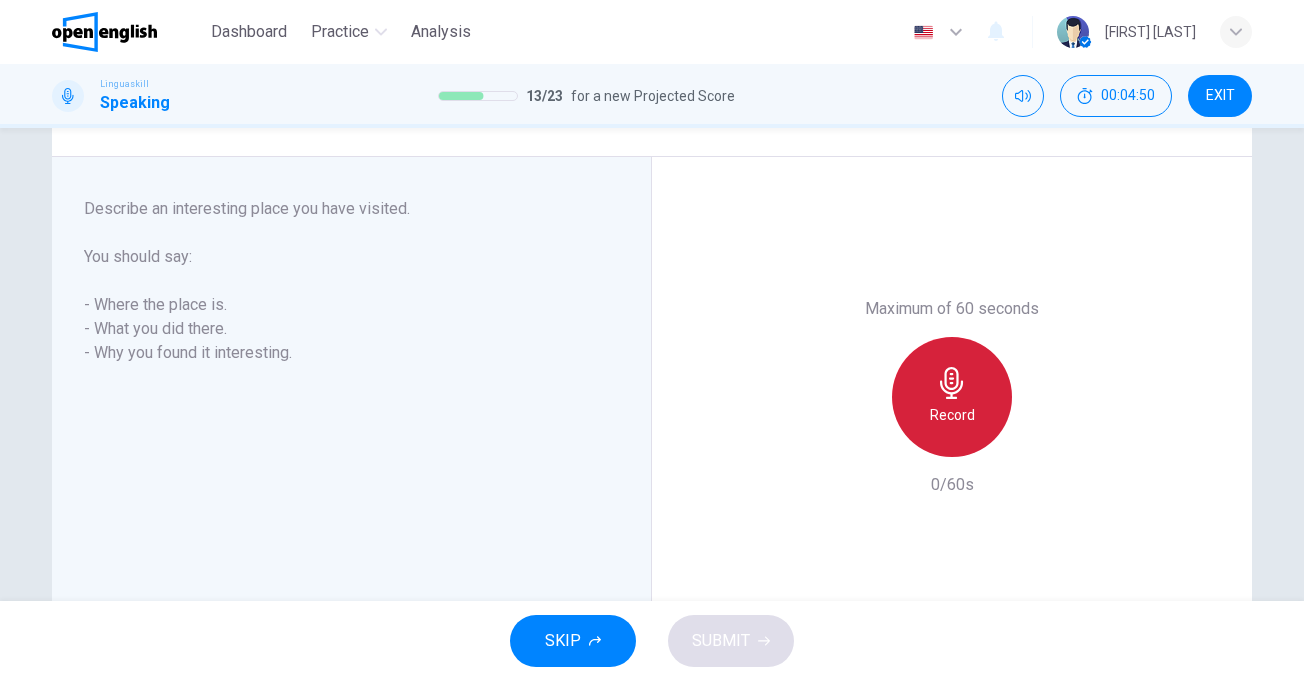 click on "Record" at bounding box center [952, 415] 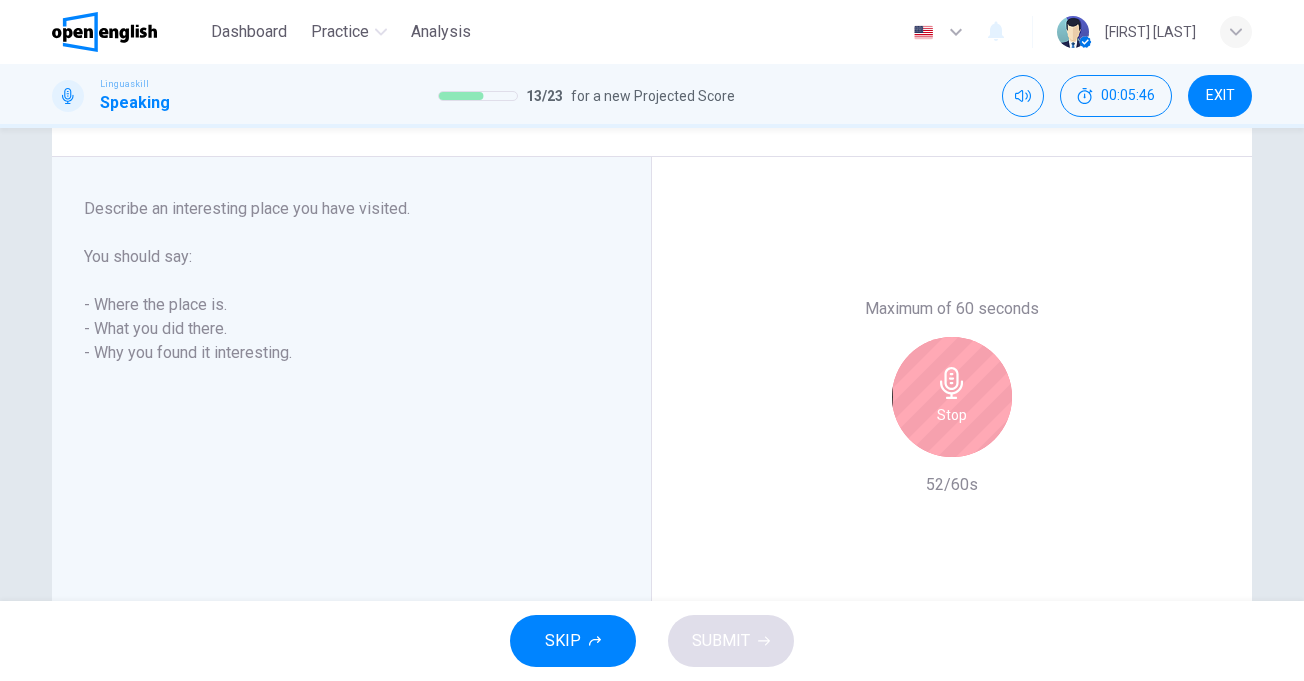 click on "Stop" at bounding box center [952, 397] 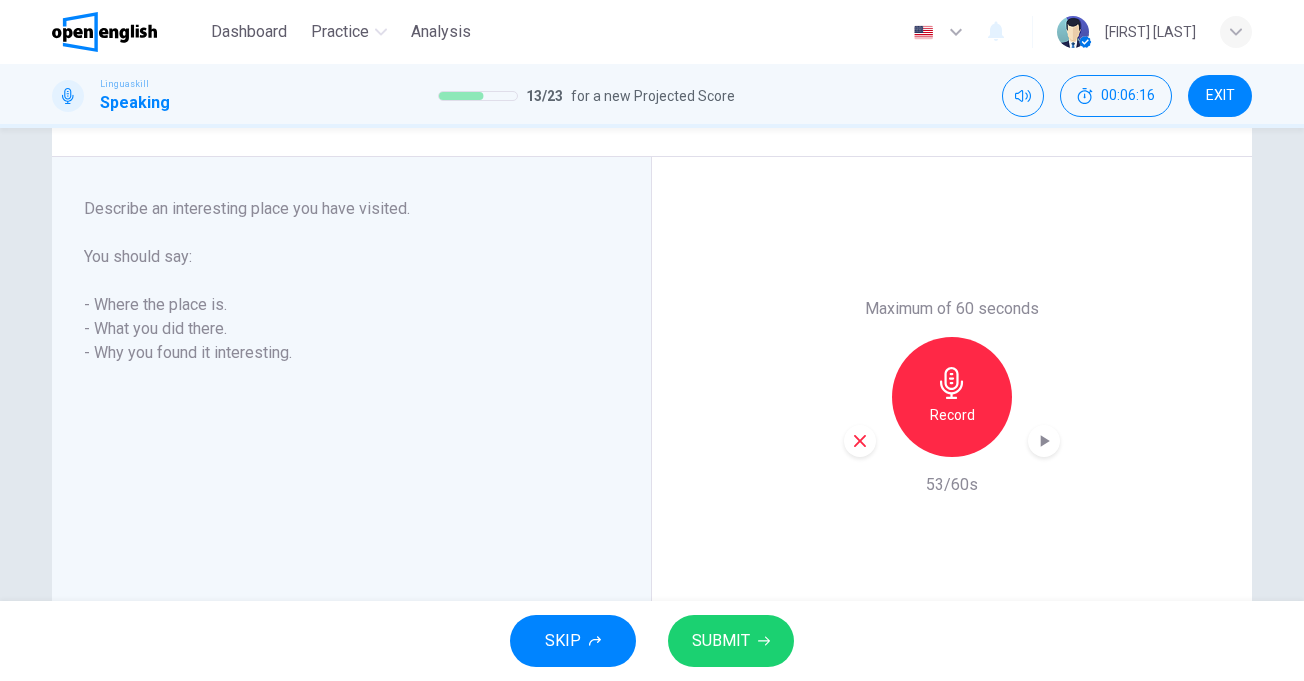 click at bounding box center [339, 233] 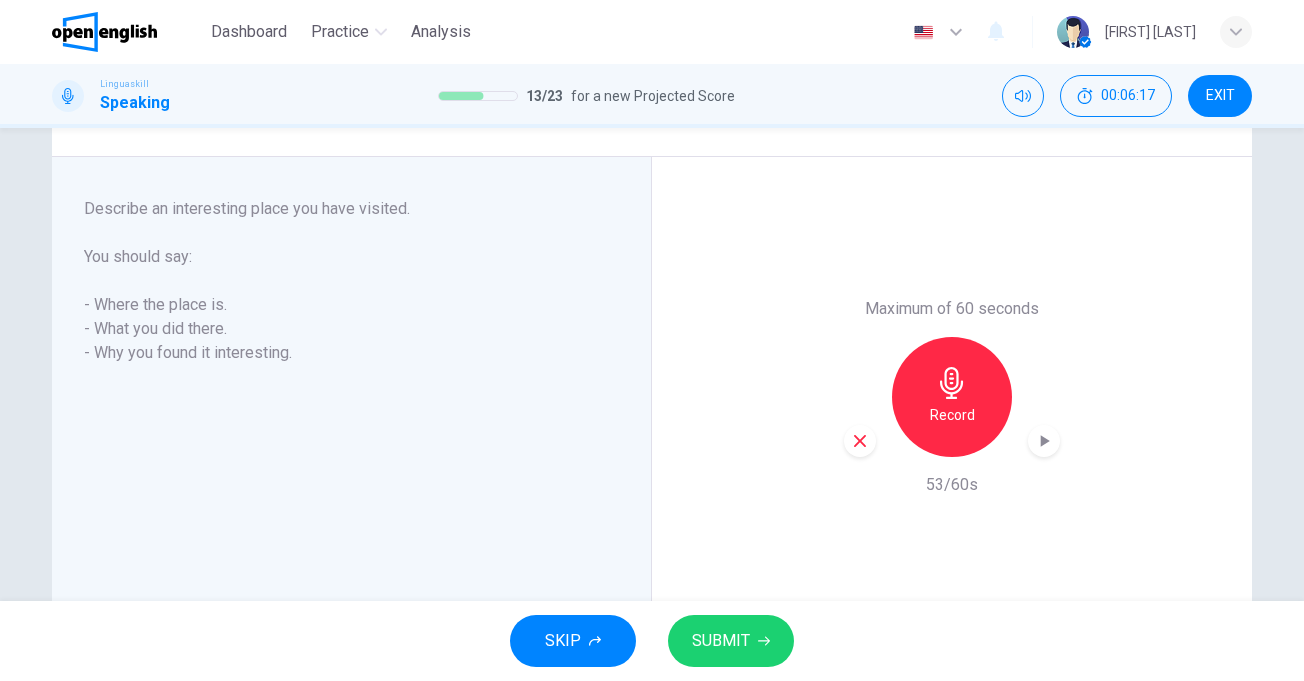 click on "SUBMIT" at bounding box center (721, 641) 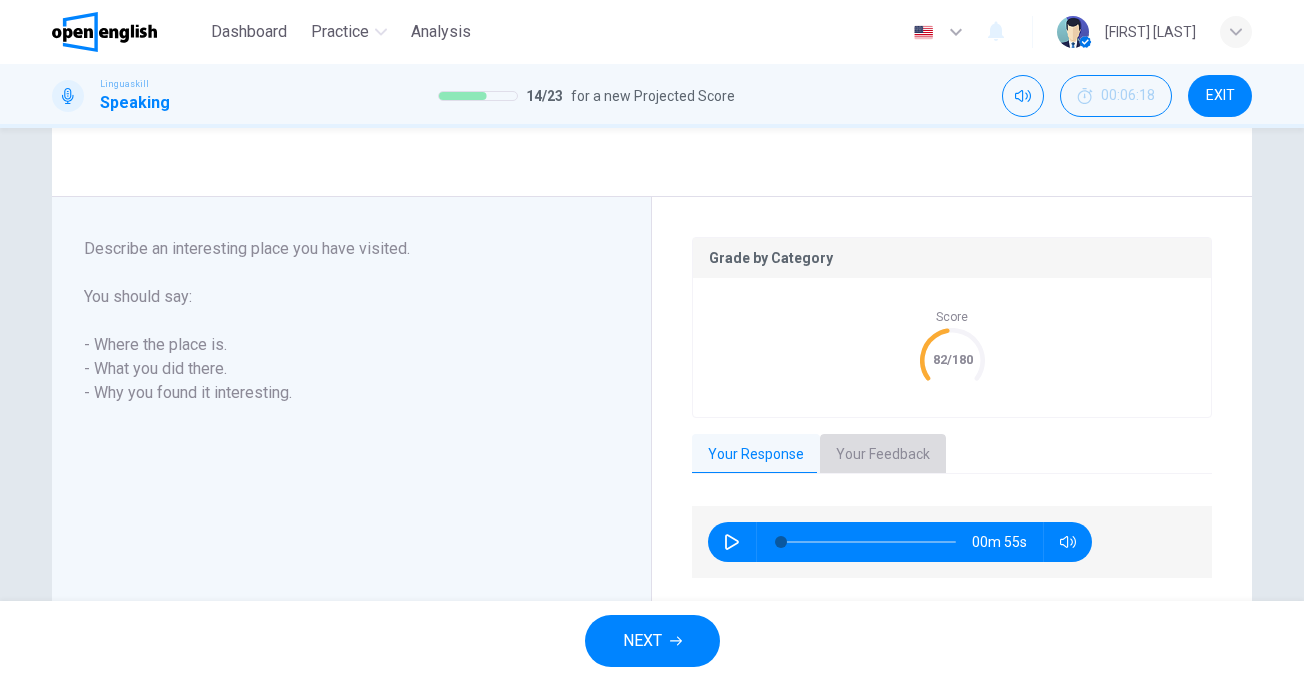 click on "Your Feedback" at bounding box center (883, 455) 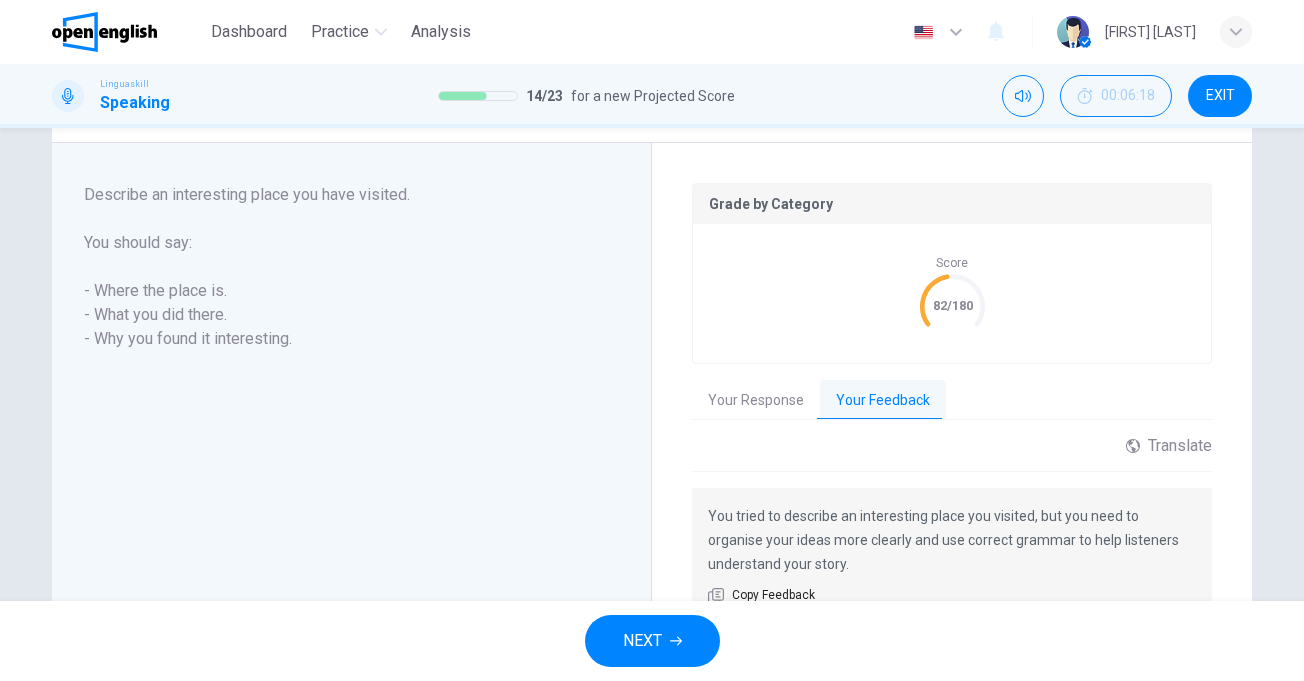 scroll, scrollTop: 457, scrollLeft: 0, axis: vertical 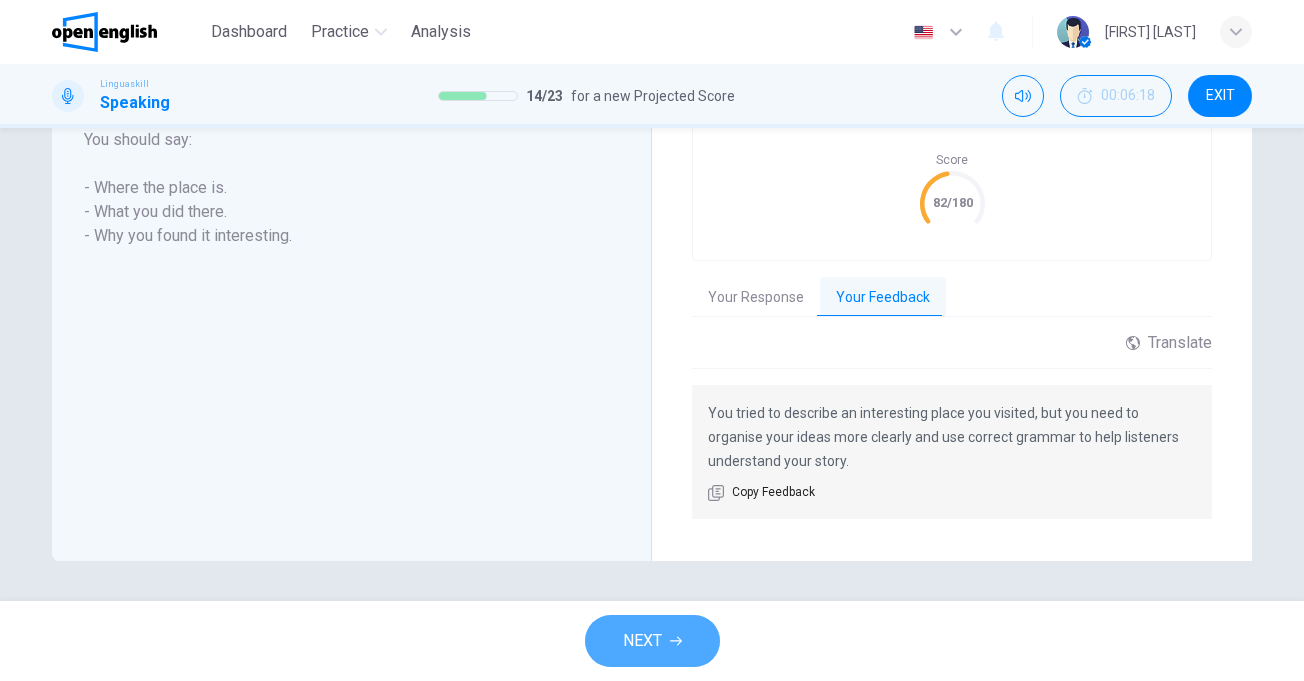 click on "NEXT" at bounding box center (642, 641) 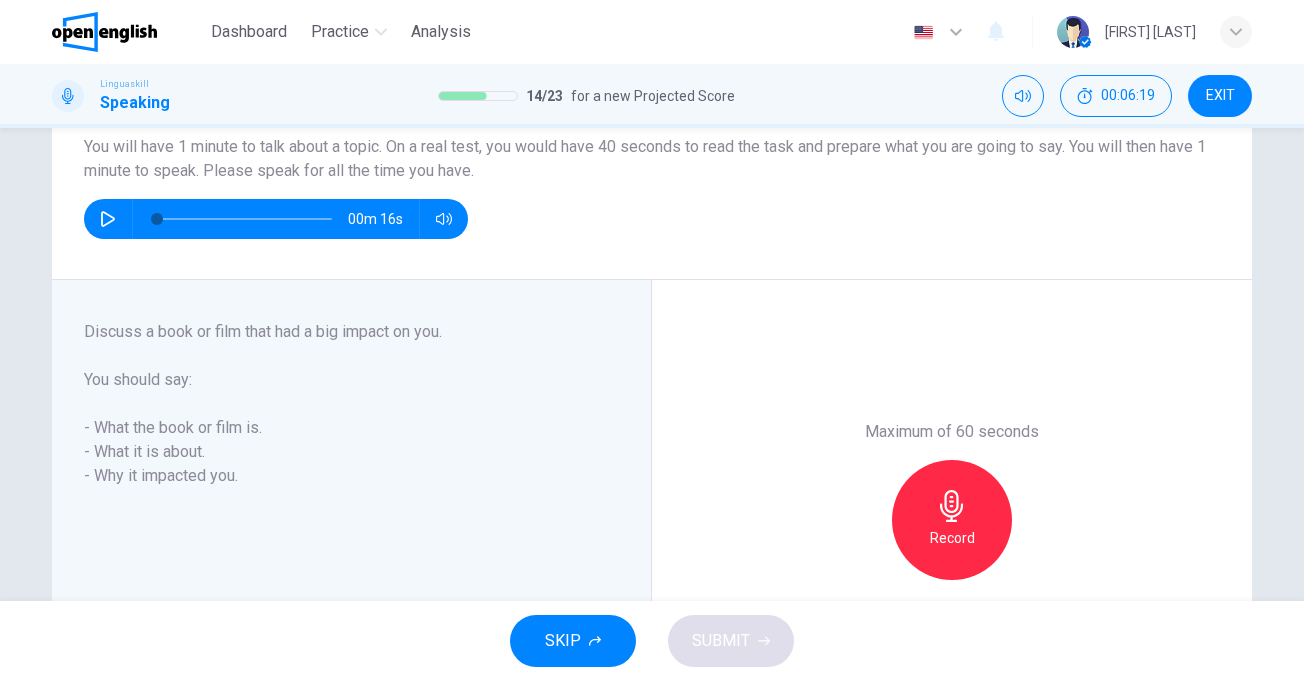 scroll, scrollTop: 176, scrollLeft: 0, axis: vertical 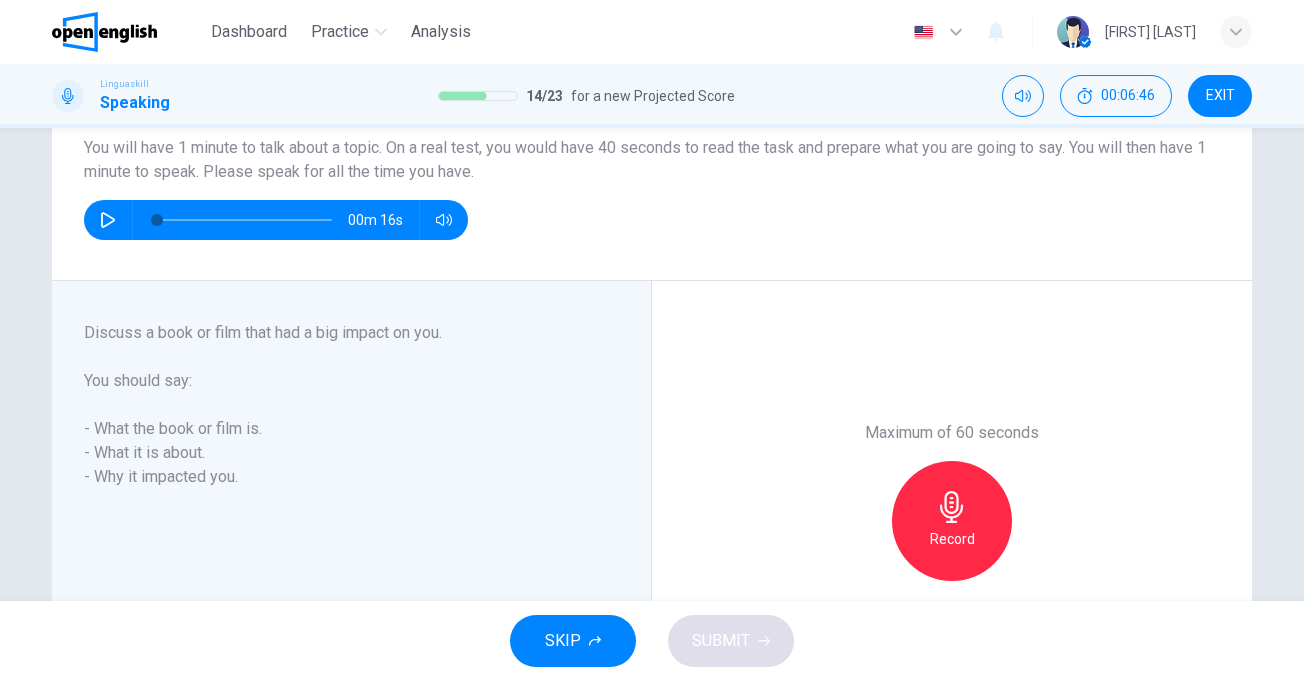 drag, startPoint x: 261, startPoint y: 479, endPoint x: 185, endPoint y: 453, distance: 80.32434 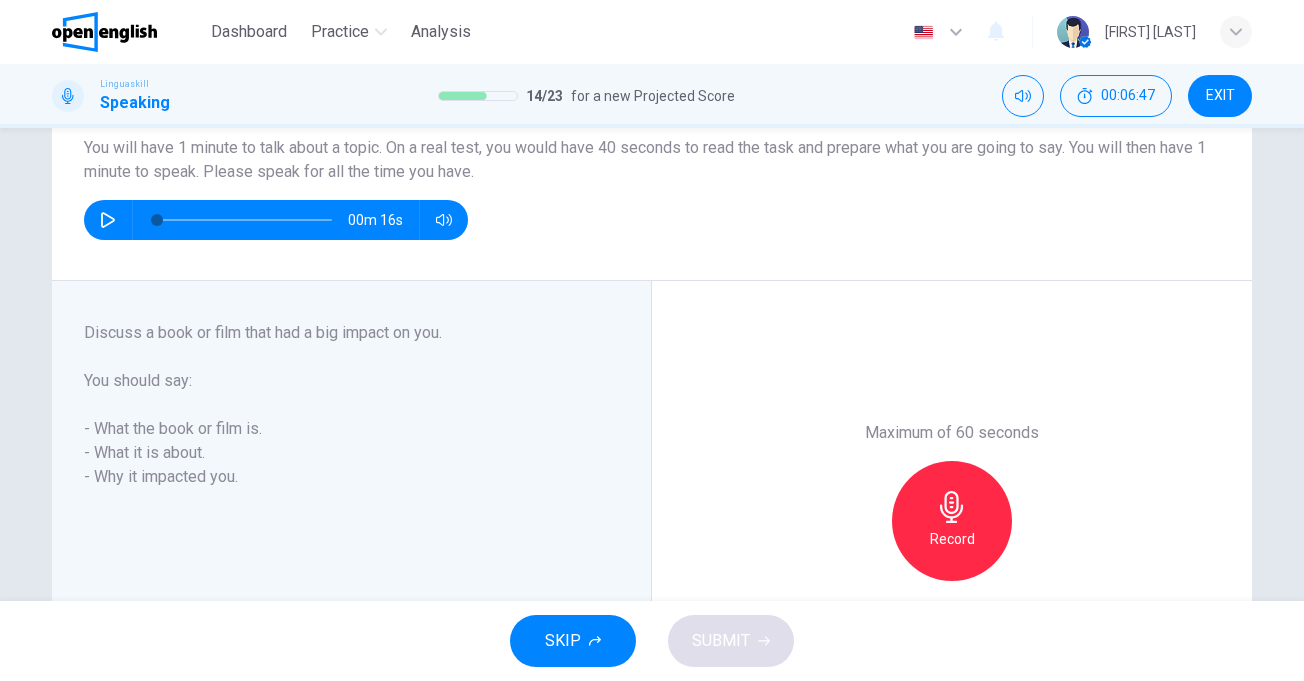 drag, startPoint x: 245, startPoint y: 481, endPoint x: 176, endPoint y: 454, distance: 74.094536 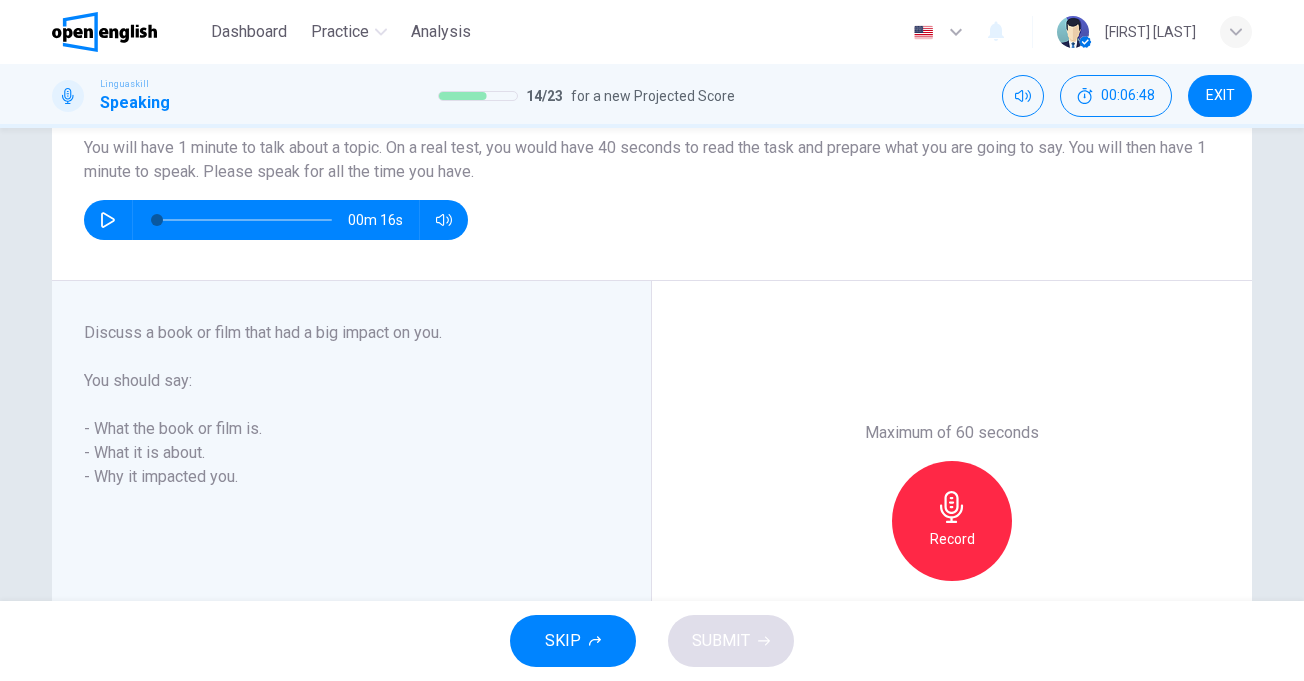 drag, startPoint x: 73, startPoint y: 373, endPoint x: 894, endPoint y: 394, distance: 821.26855 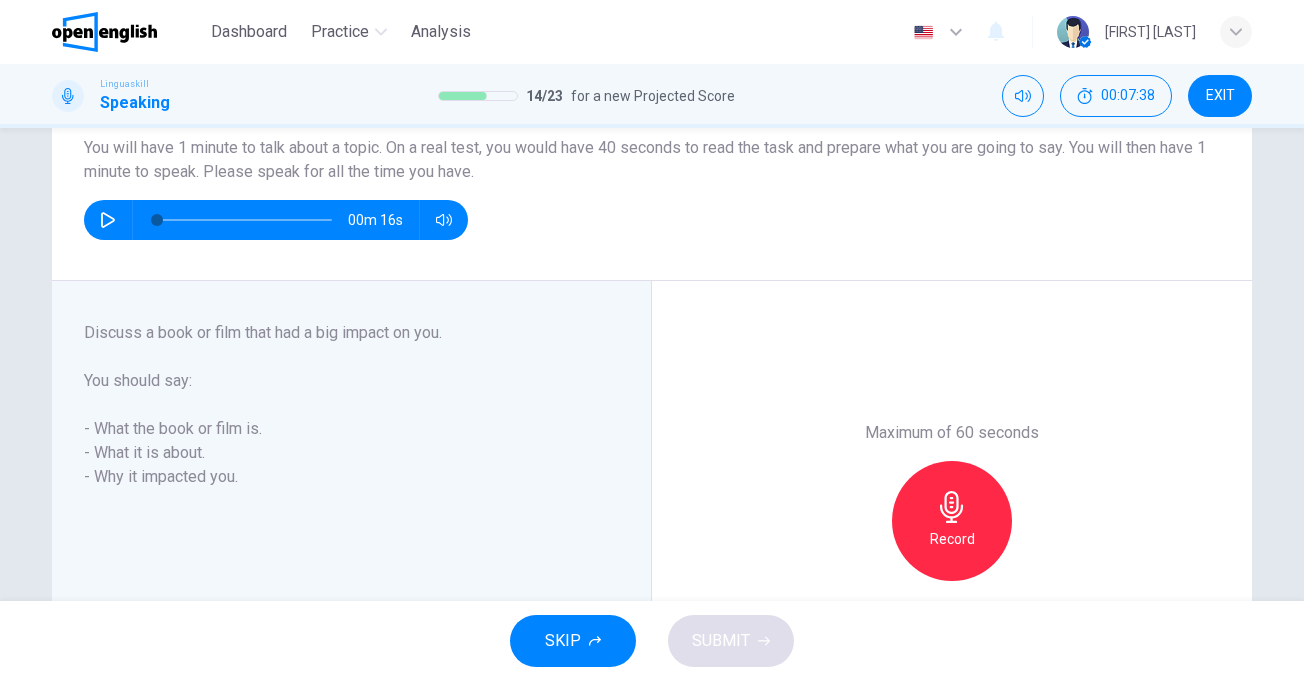 click 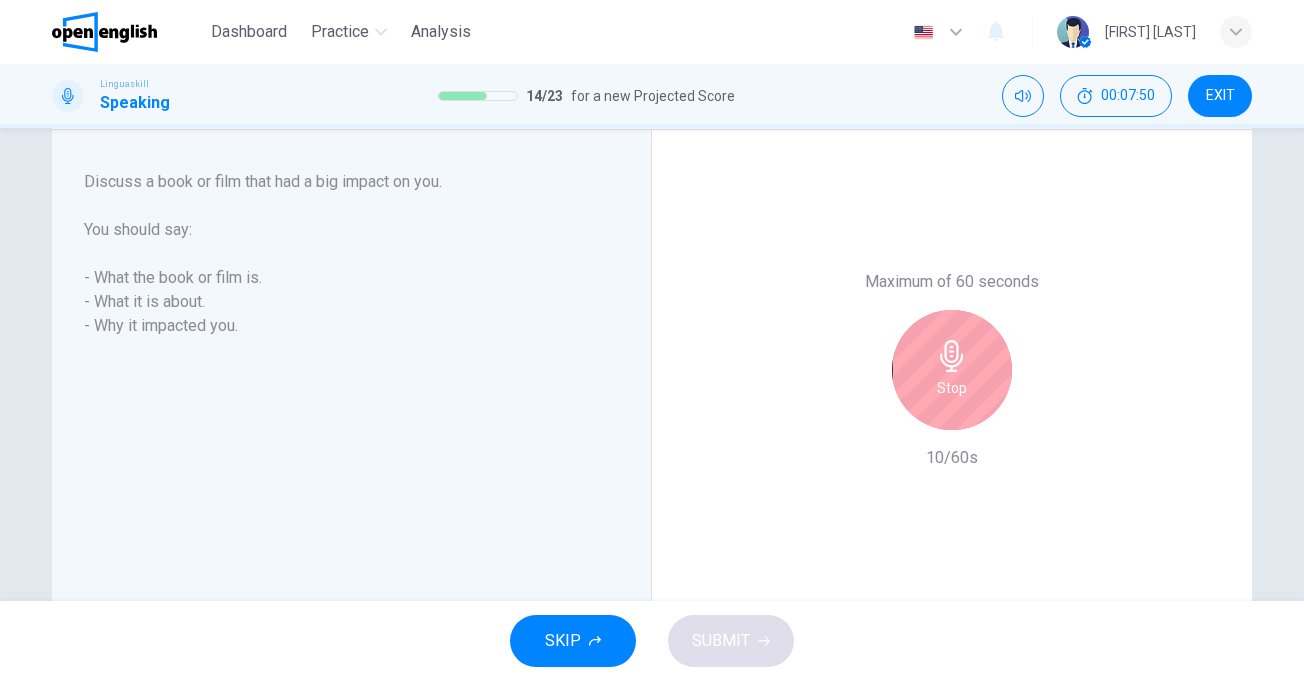 scroll, scrollTop: 376, scrollLeft: 0, axis: vertical 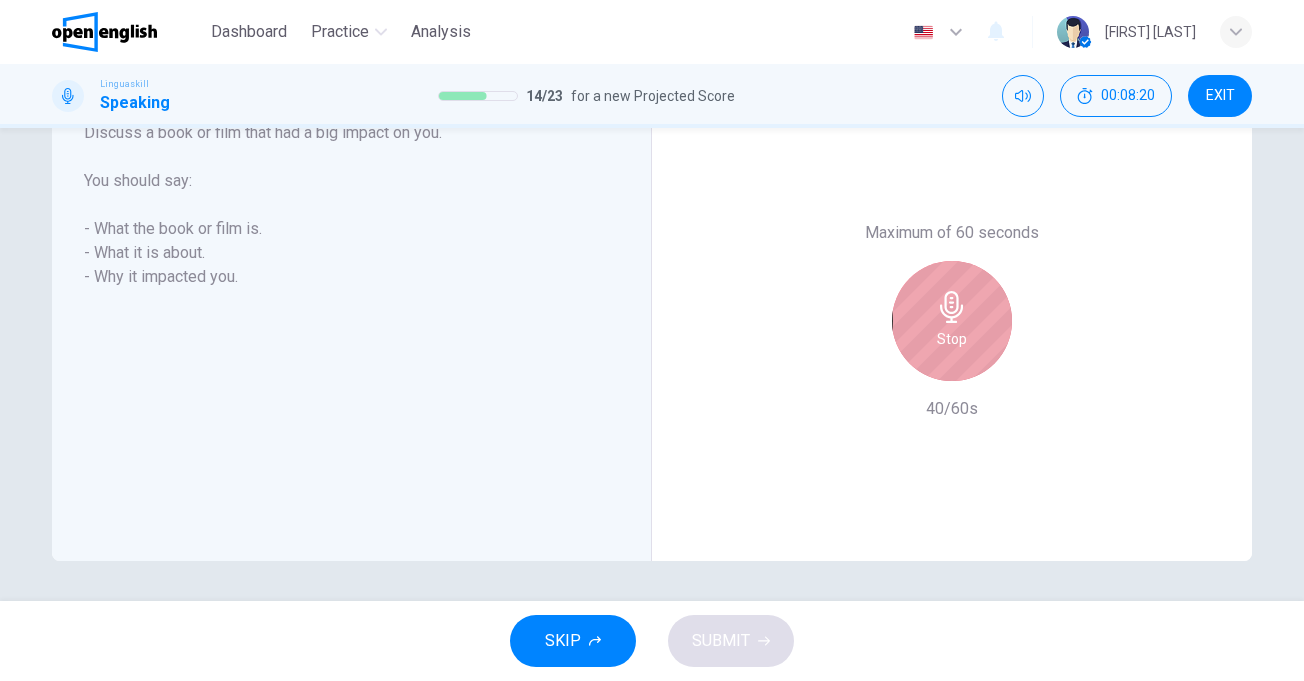 click on "Stop" at bounding box center [952, 321] 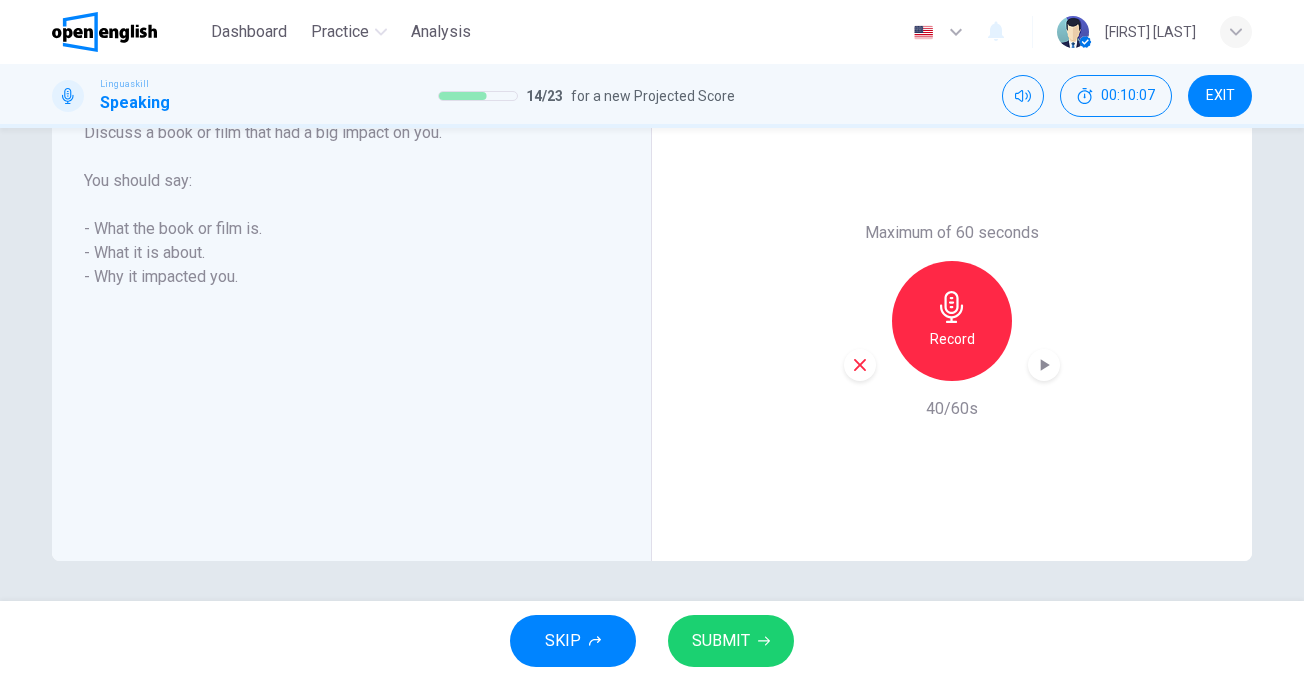 click 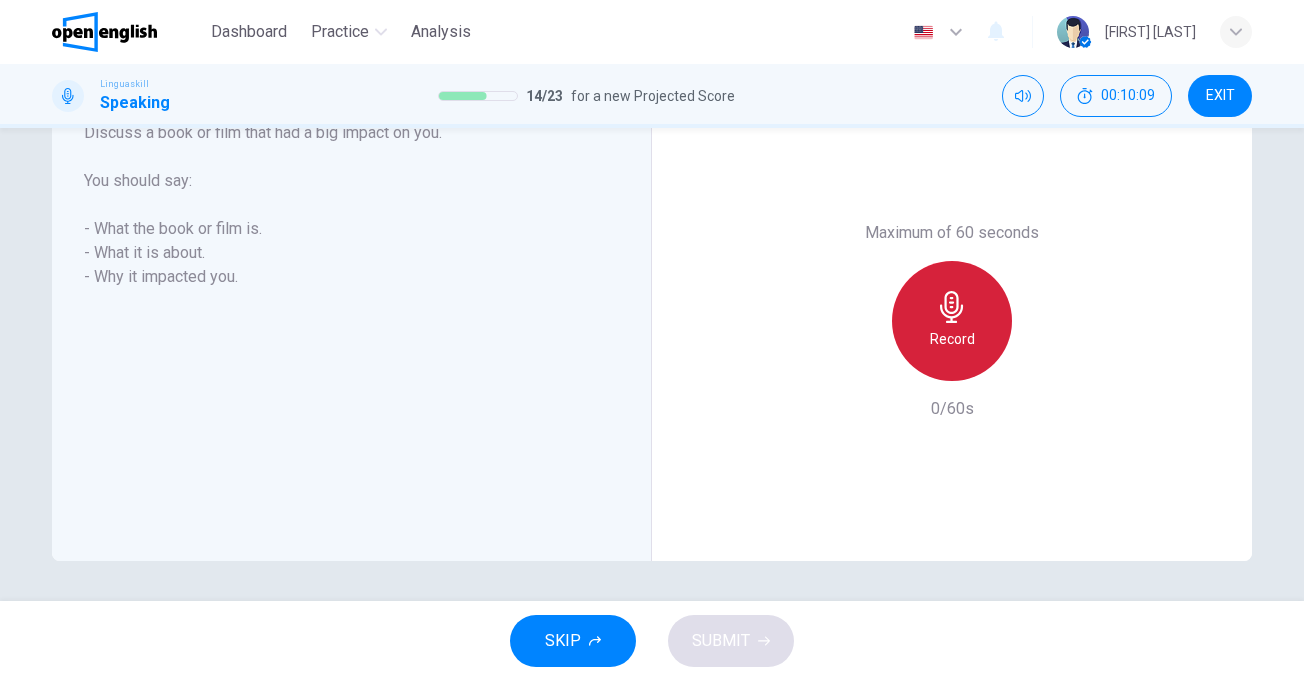 click on "Record" at bounding box center (952, 339) 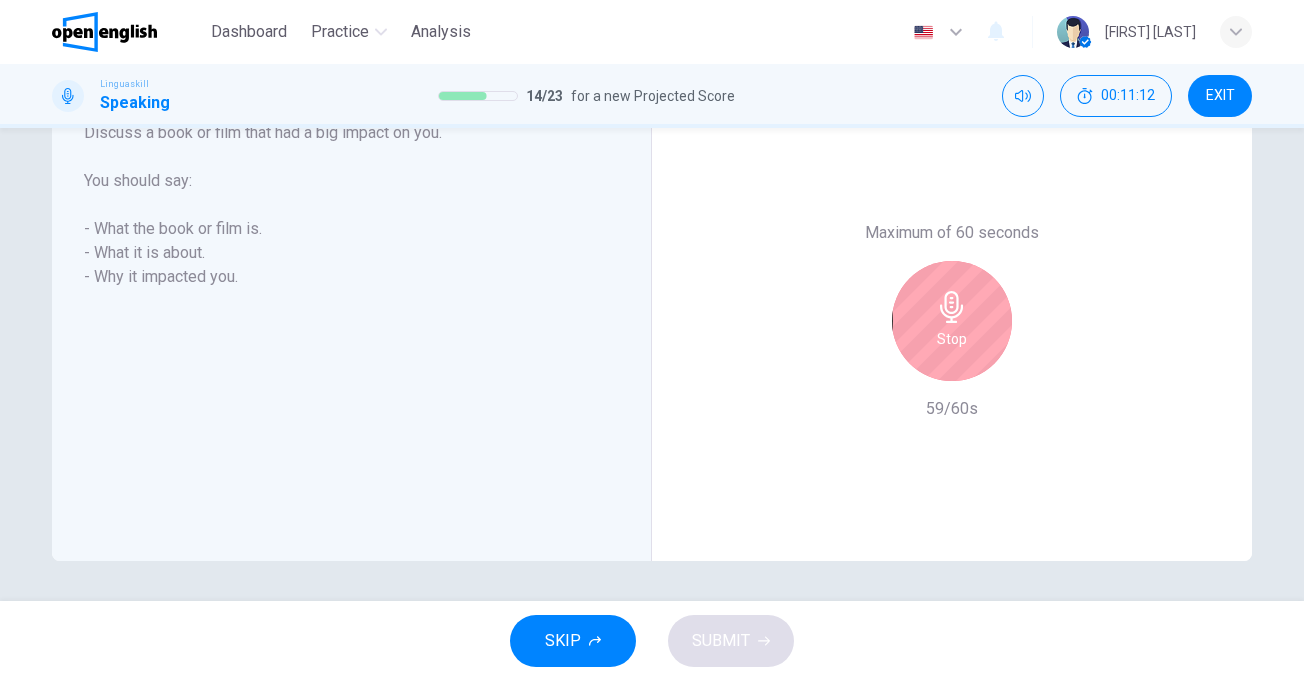click on "Stop" at bounding box center [952, 321] 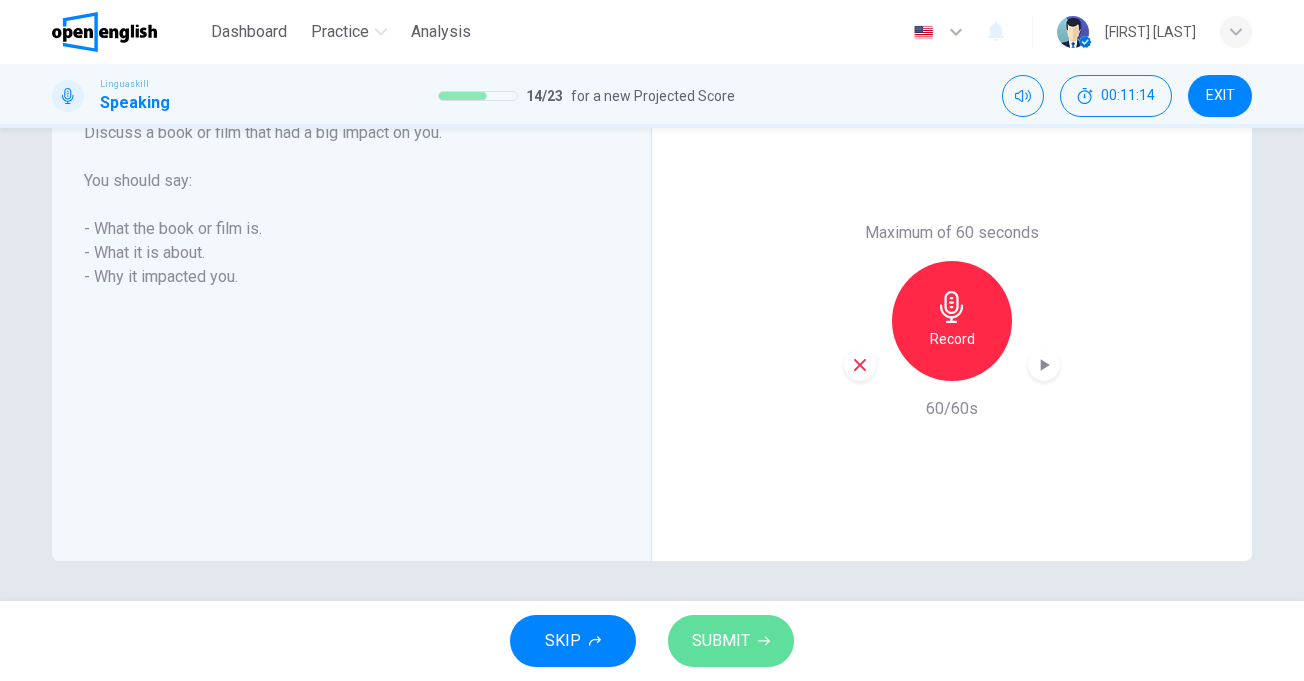 click on "SUBMIT" at bounding box center (721, 641) 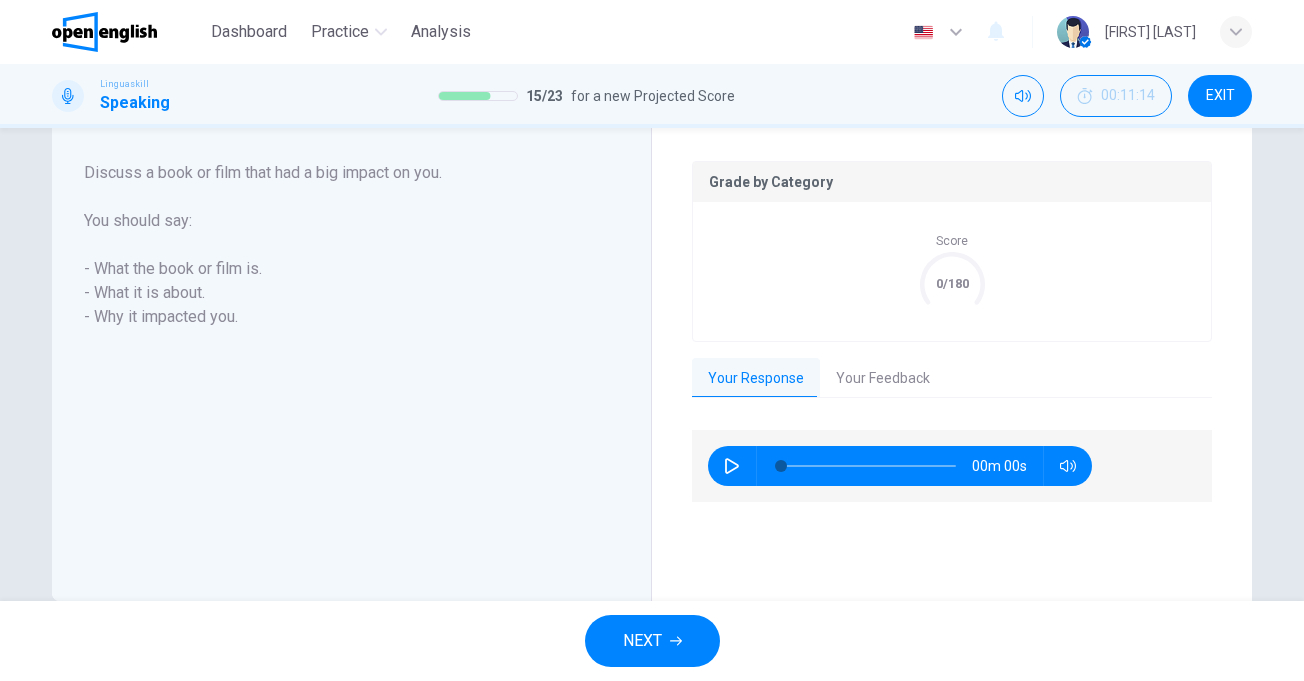 scroll, scrollTop: 416, scrollLeft: 0, axis: vertical 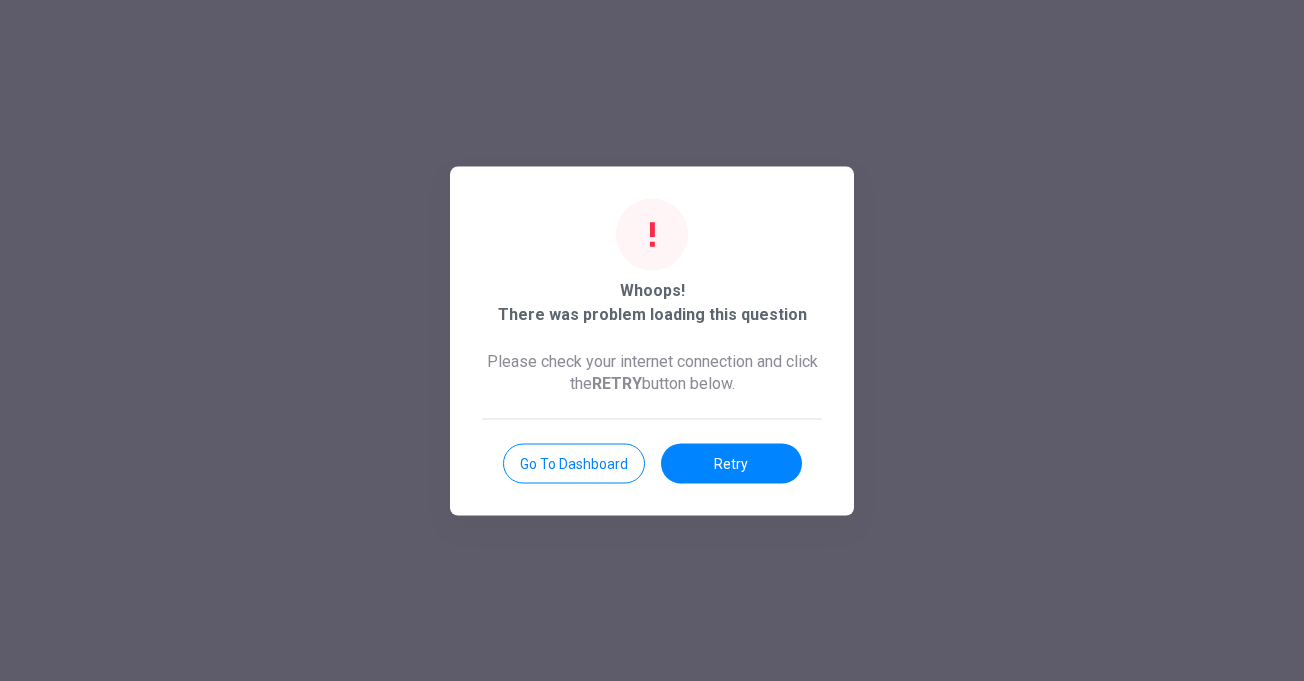 click on "Whoops! There was problem loading this question Please check your internet connection and click the  RETRY  button below. Go to Dashboard Retry" at bounding box center [652, 340] 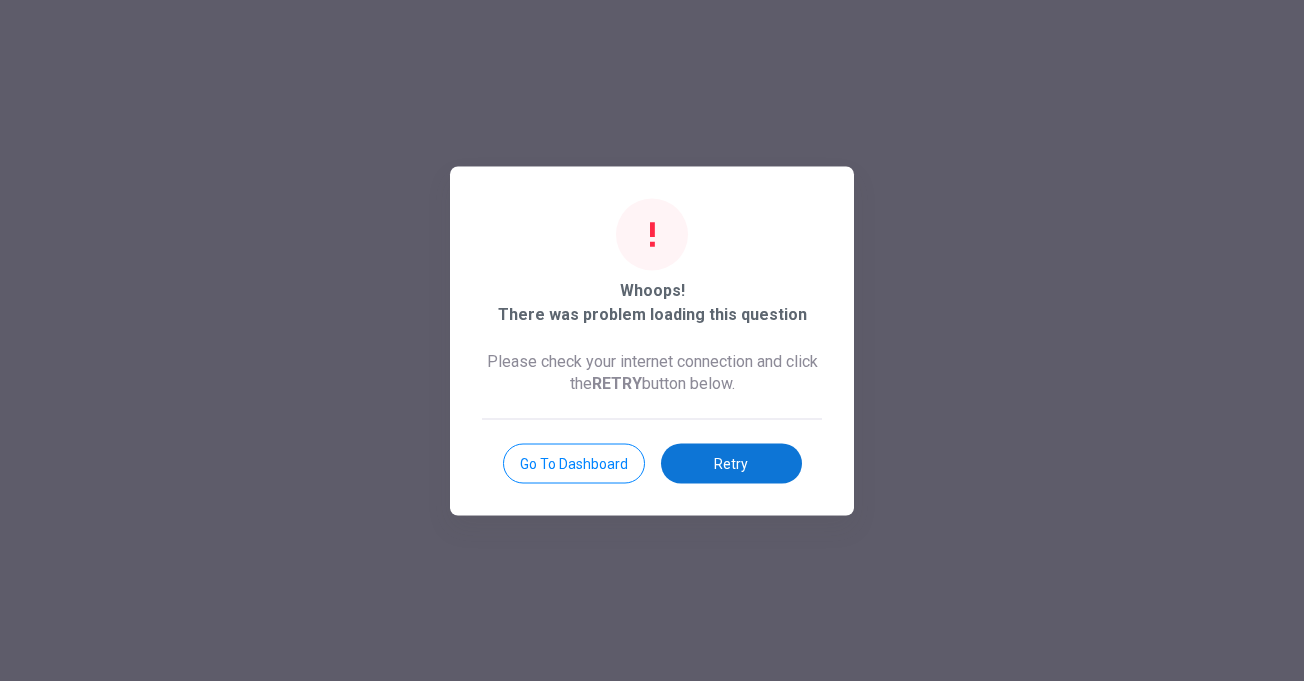 click on "Retry" at bounding box center (731, 463) 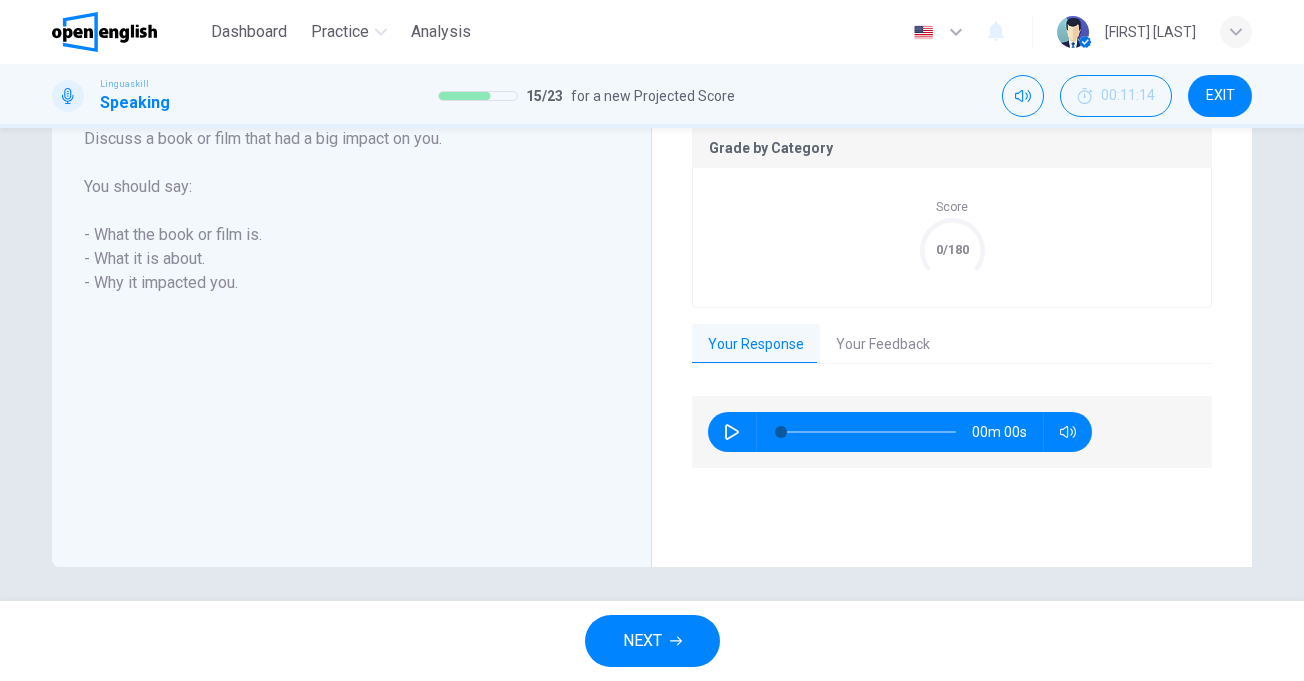 scroll, scrollTop: 416, scrollLeft: 0, axis: vertical 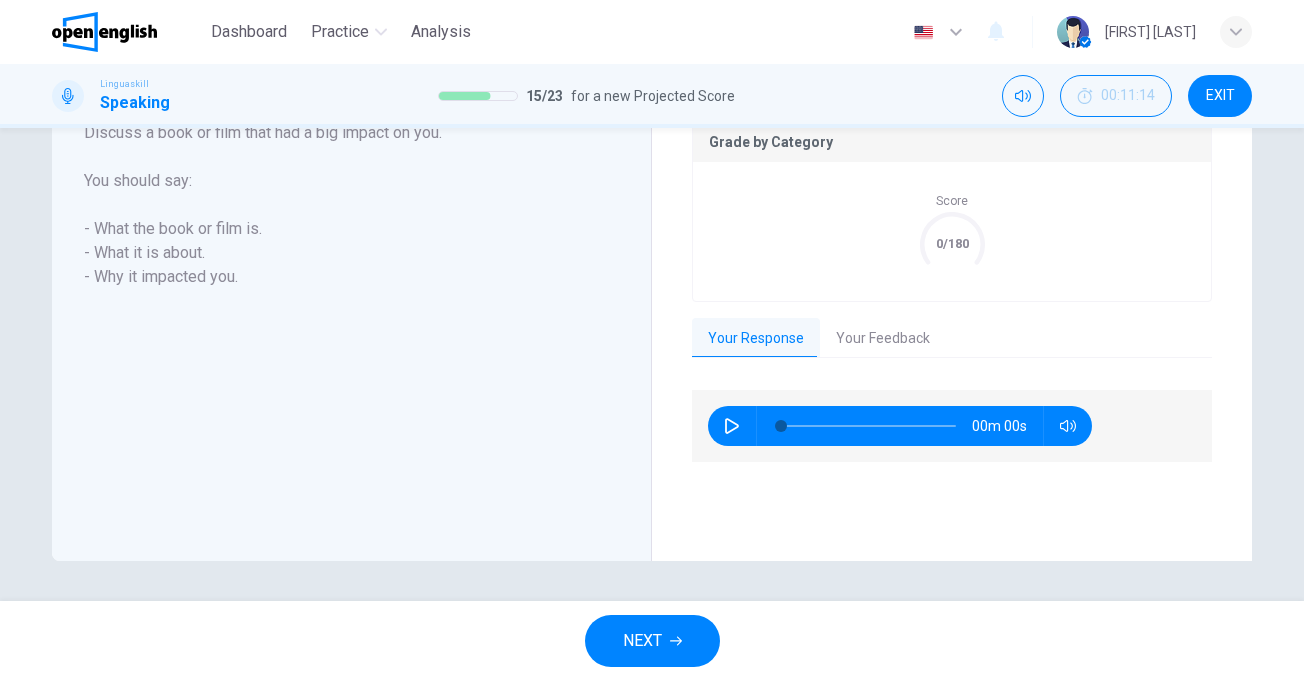 click 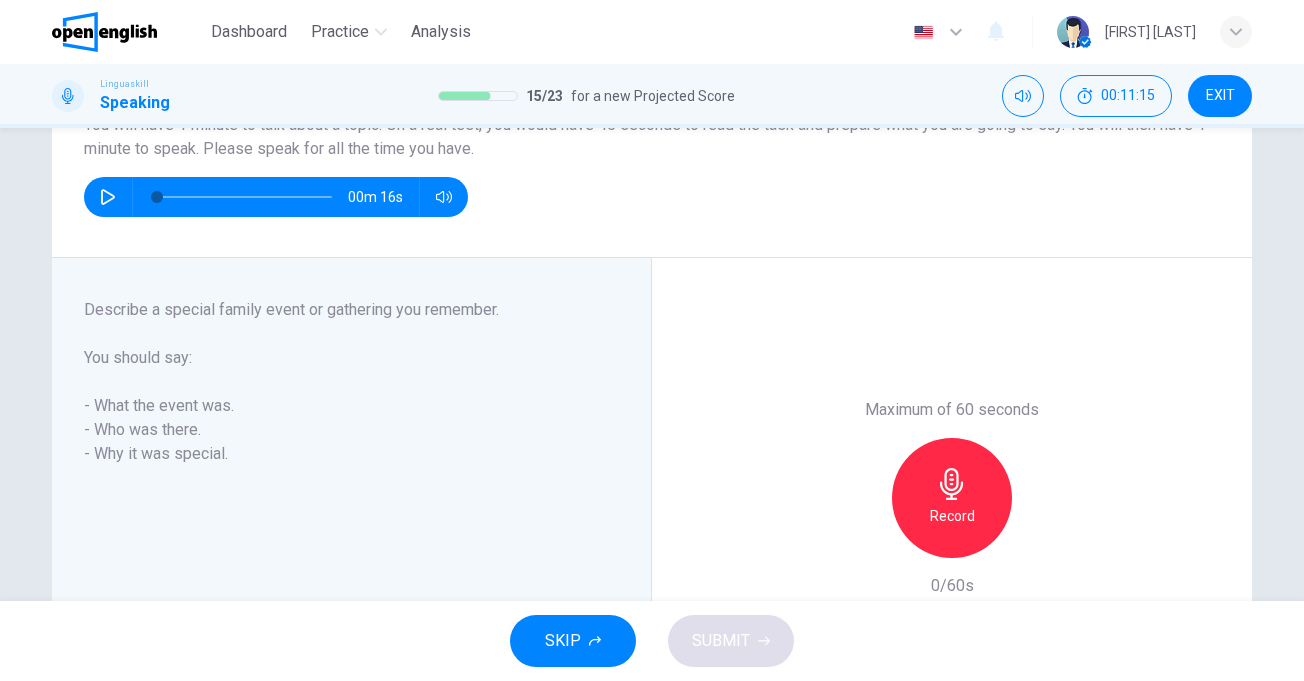 scroll, scrollTop: 176, scrollLeft: 0, axis: vertical 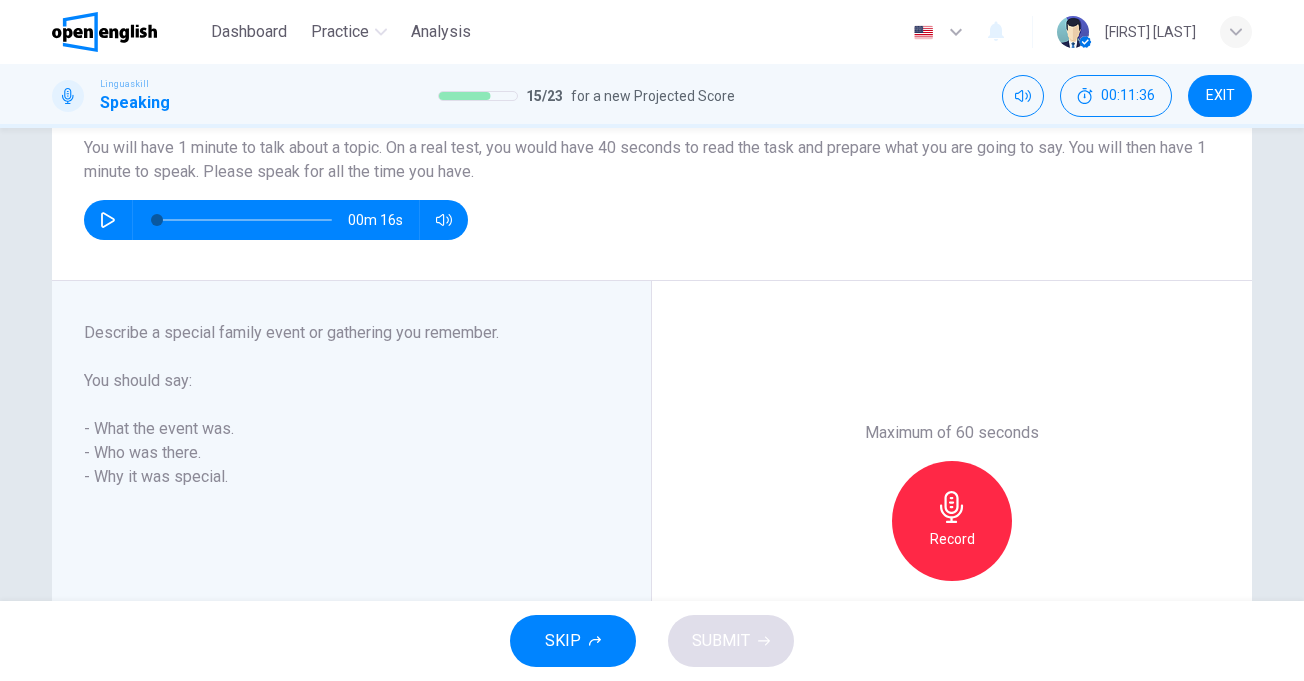 drag, startPoint x: 514, startPoint y: 334, endPoint x: 288, endPoint y: 310, distance: 227.27077 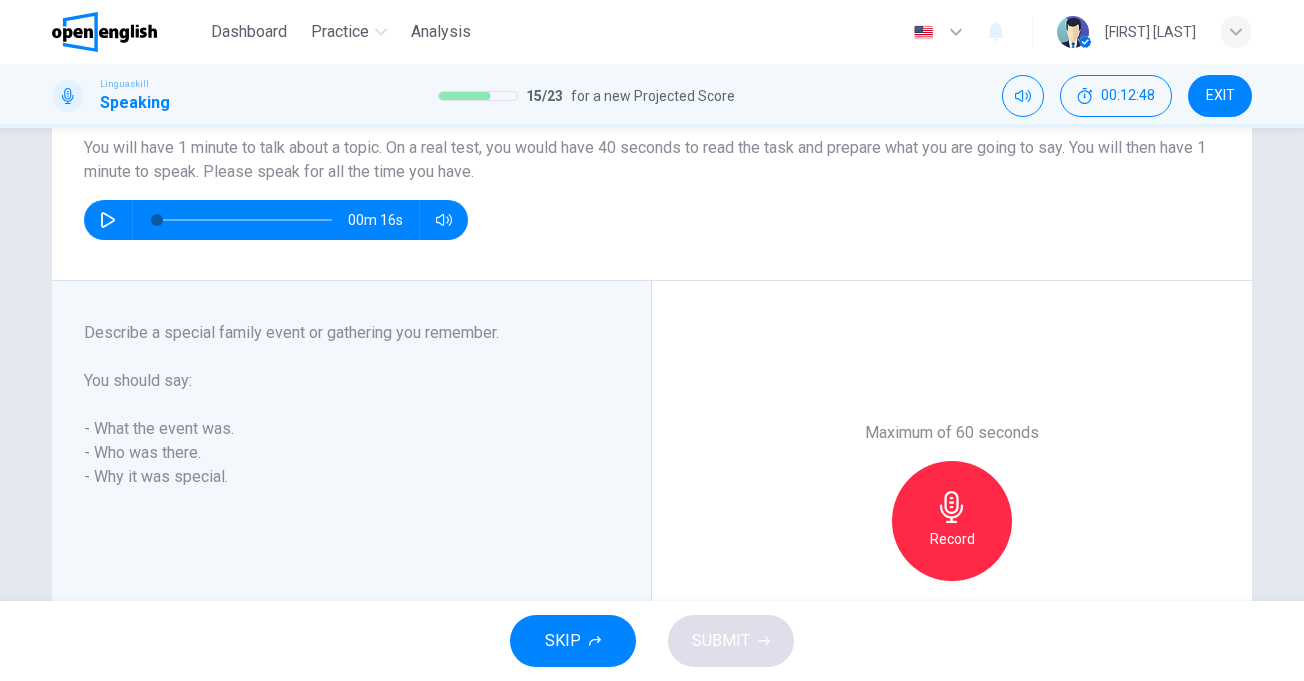 click 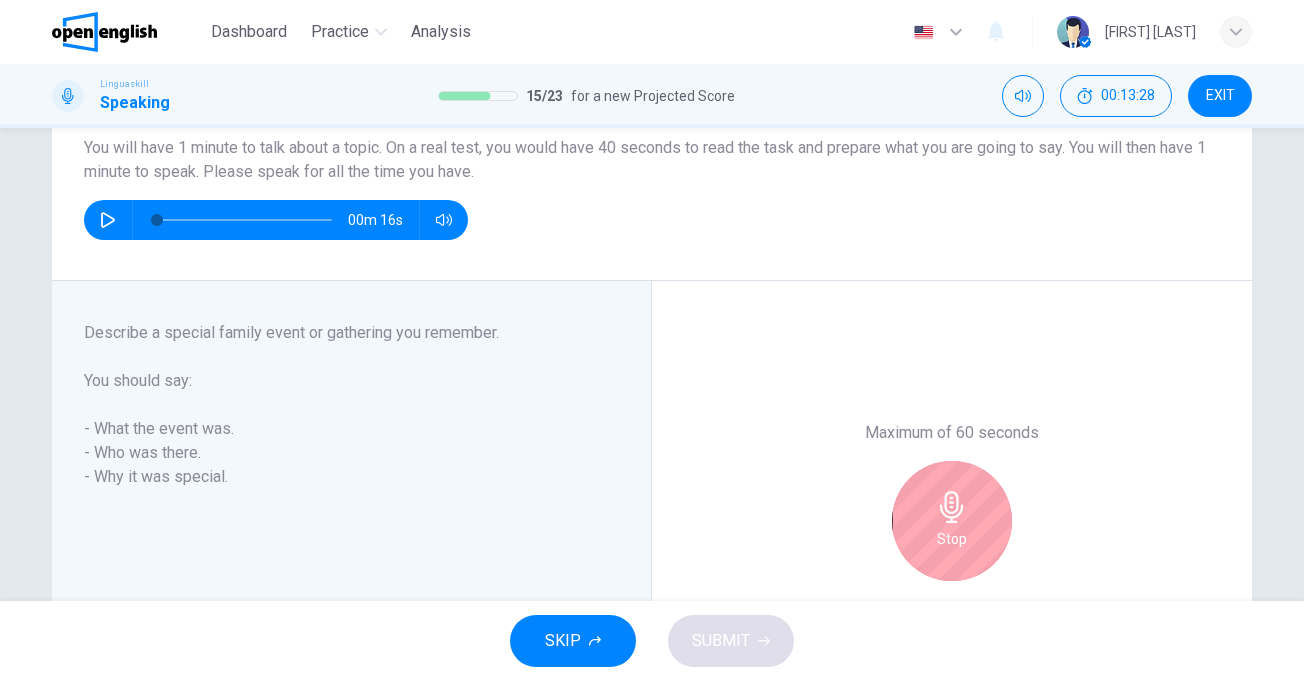 drag, startPoint x: 979, startPoint y: 511, endPoint x: 1028, endPoint y: 498, distance: 50.695168 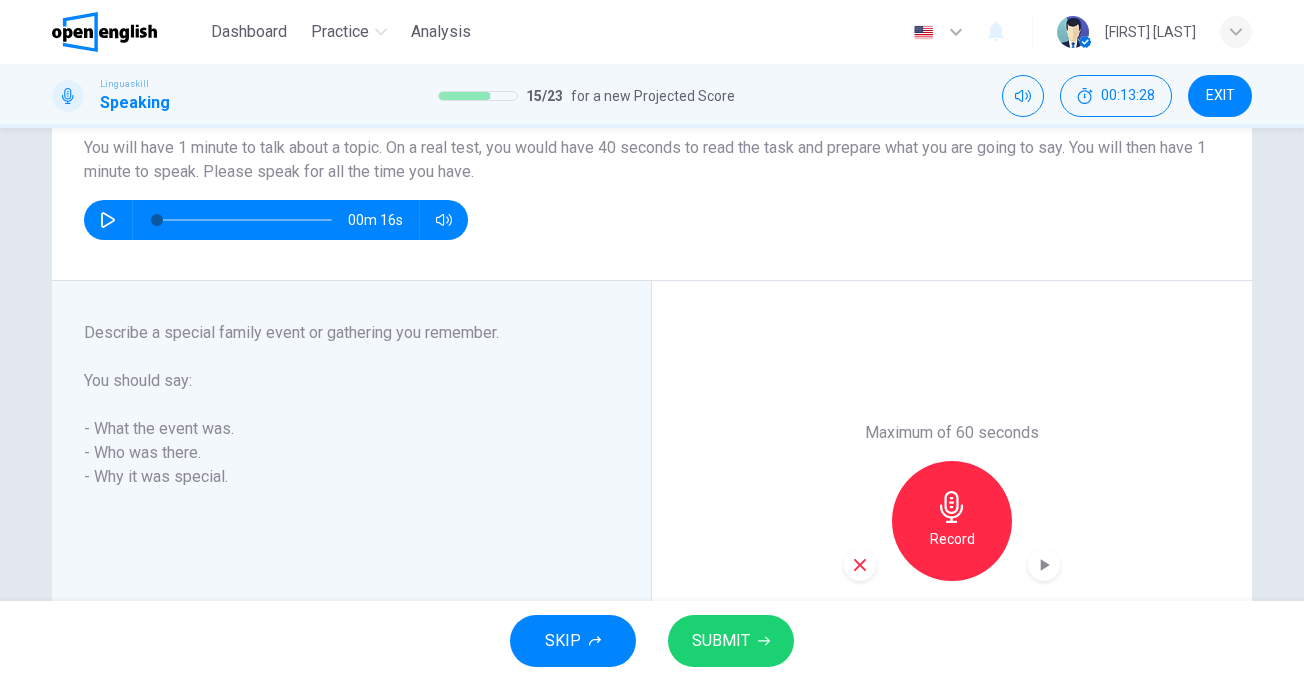 scroll, scrollTop: 376, scrollLeft: 0, axis: vertical 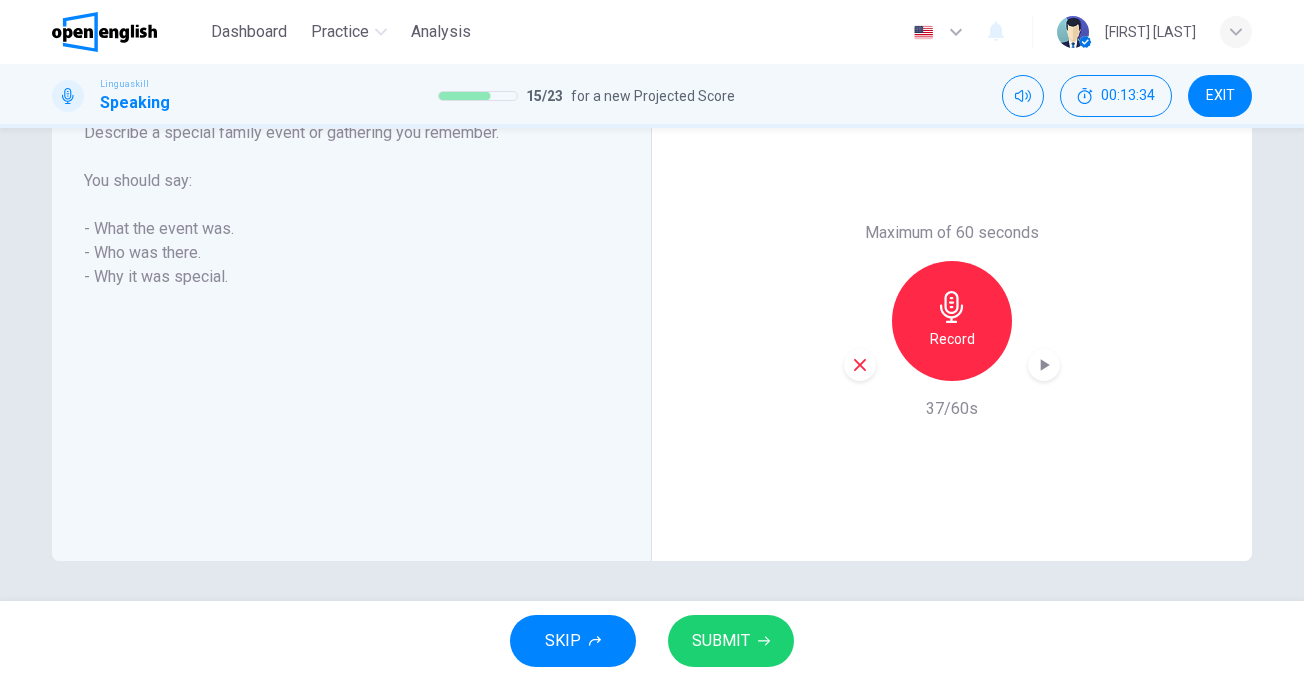 click 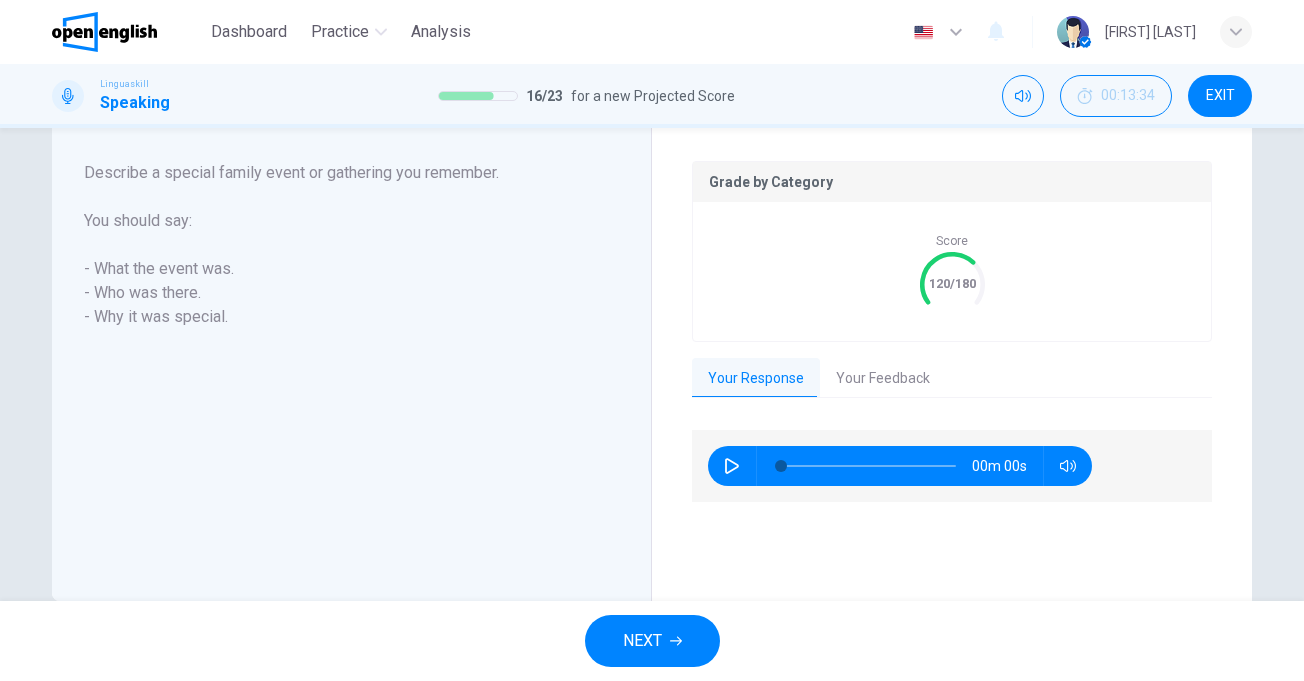 scroll, scrollTop: 416, scrollLeft: 0, axis: vertical 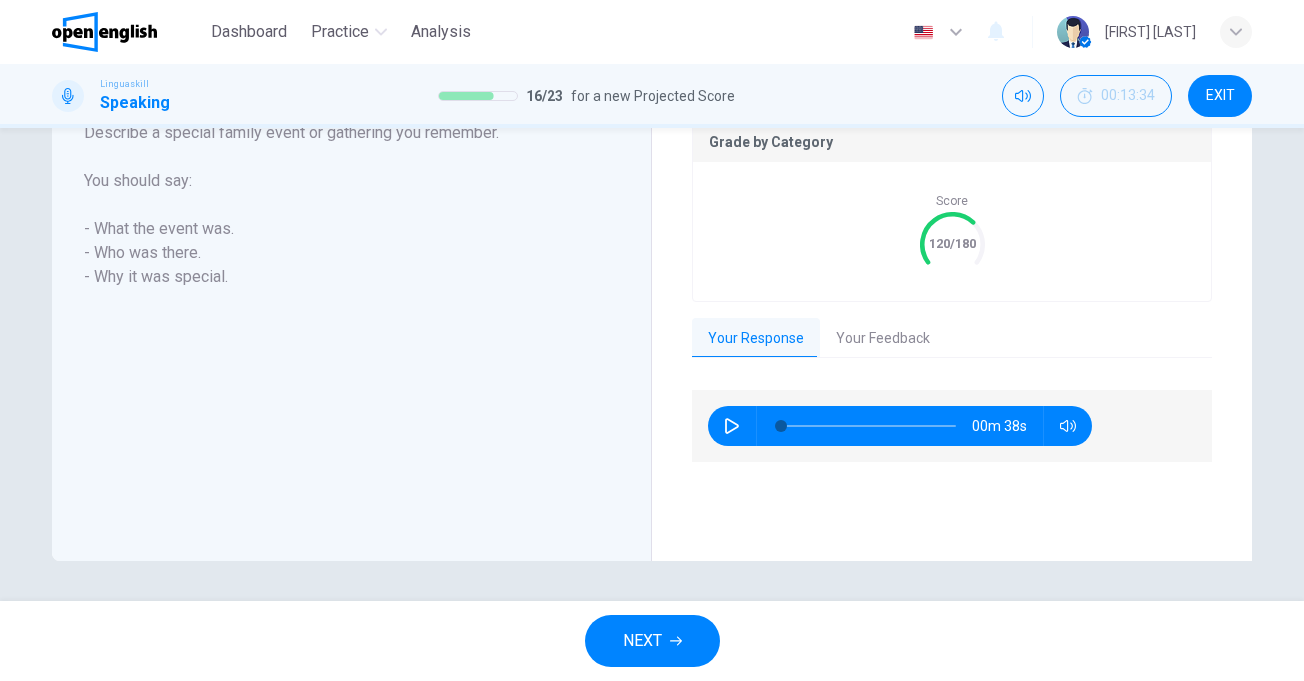 click on "Your Feedback" at bounding box center (883, 339) 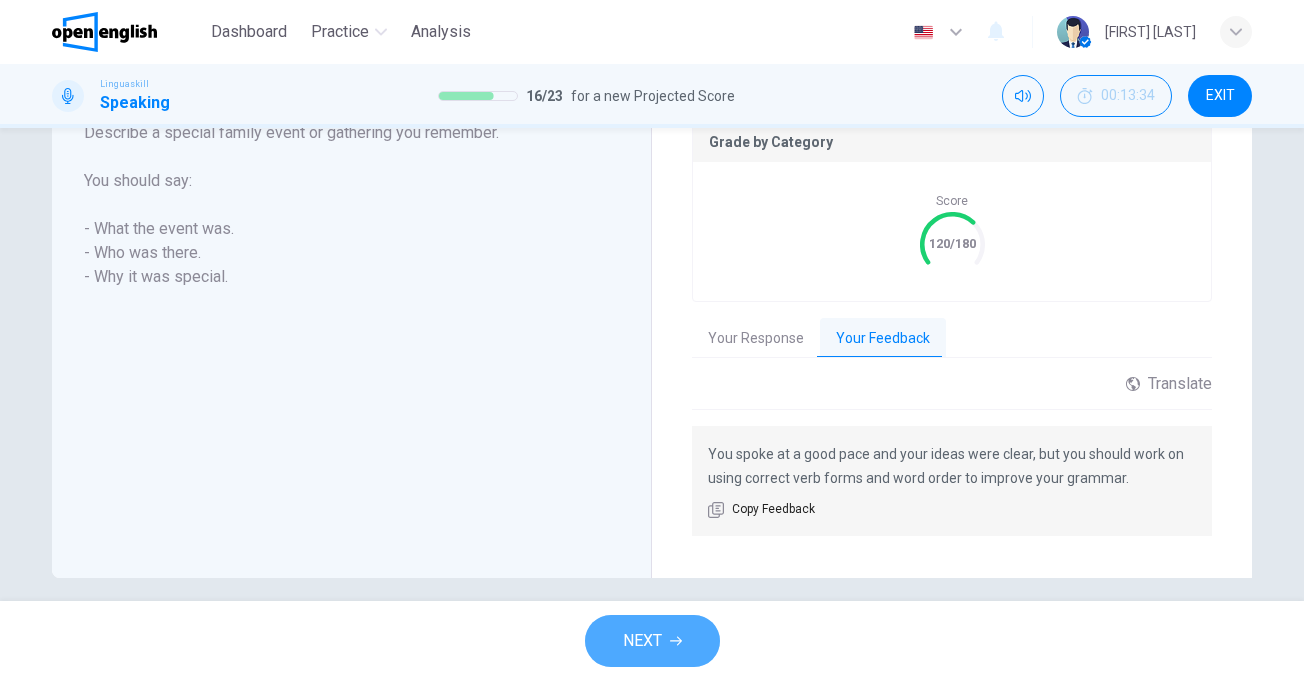 click on "NEXT" at bounding box center (642, 641) 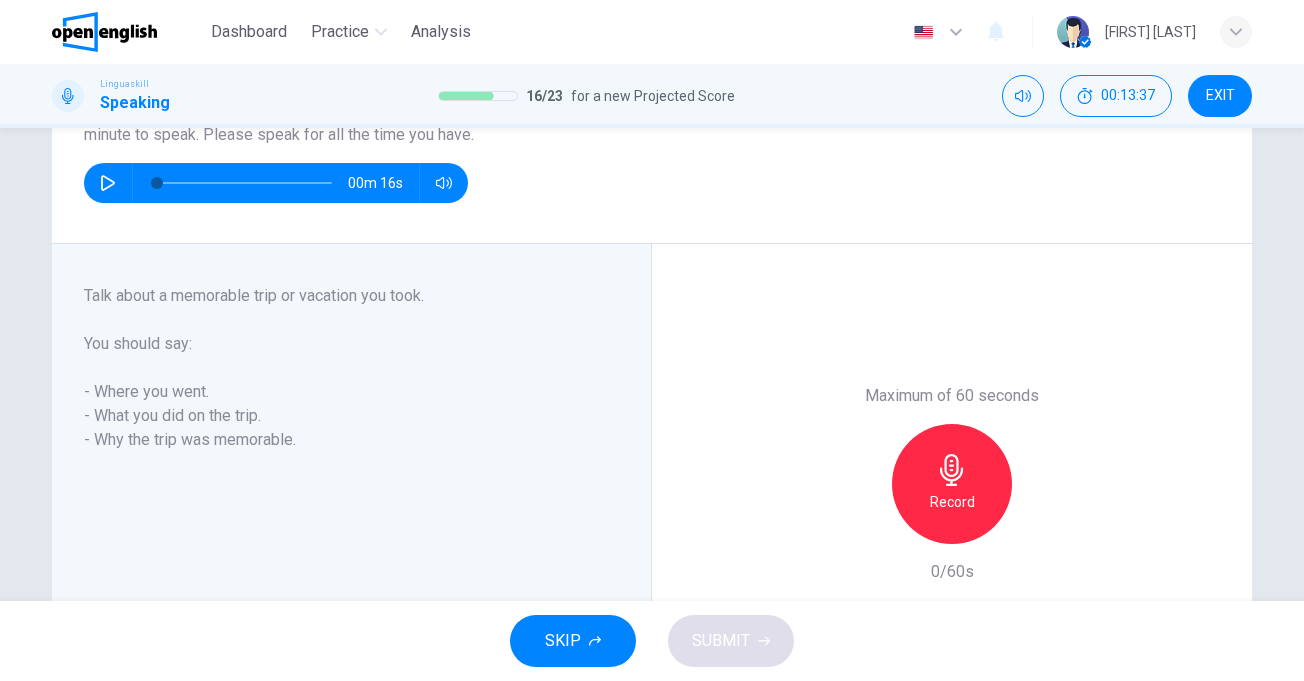 scroll, scrollTop: 276, scrollLeft: 0, axis: vertical 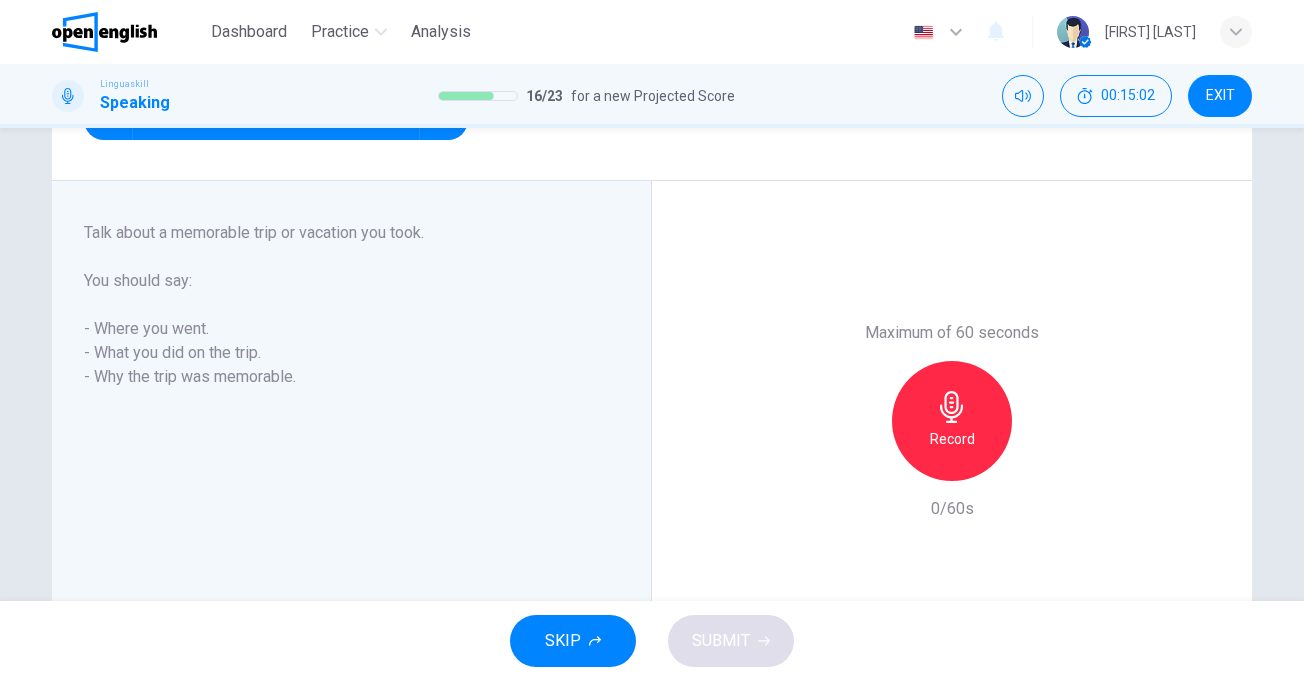click on "Record" at bounding box center [952, 421] 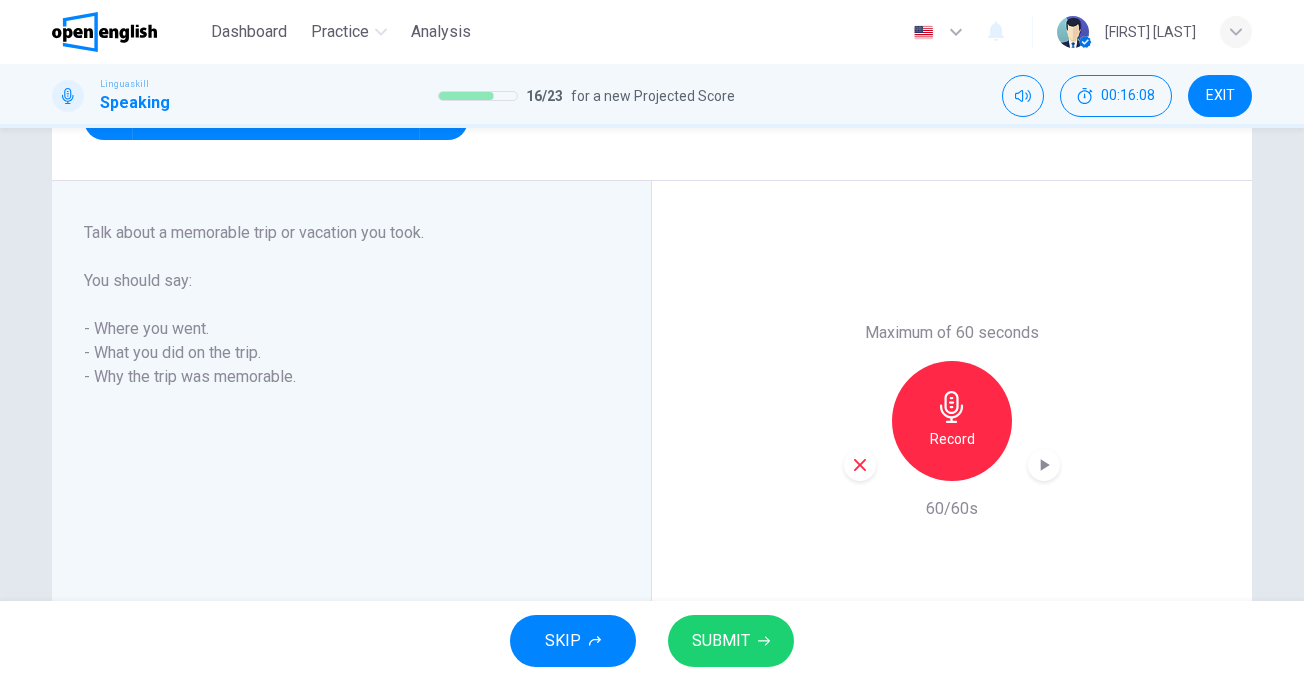 click on "SUBMIT" at bounding box center (721, 641) 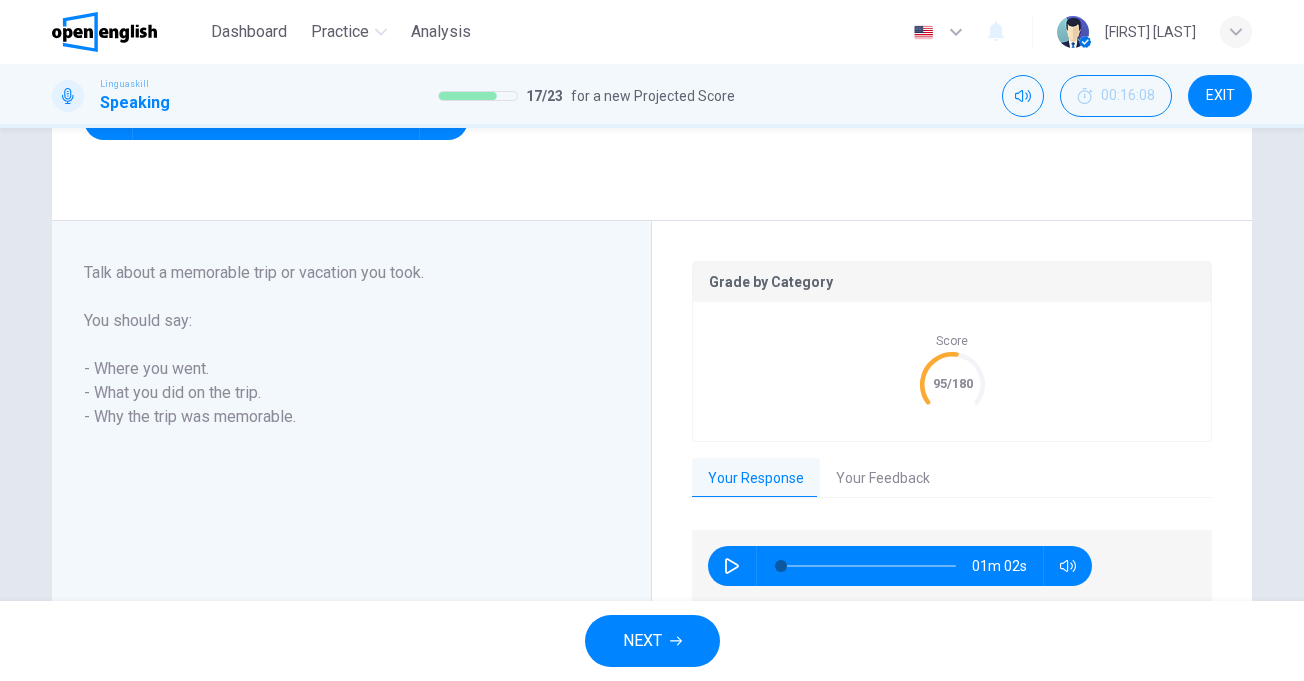 click on "Your Feedback" at bounding box center [883, 479] 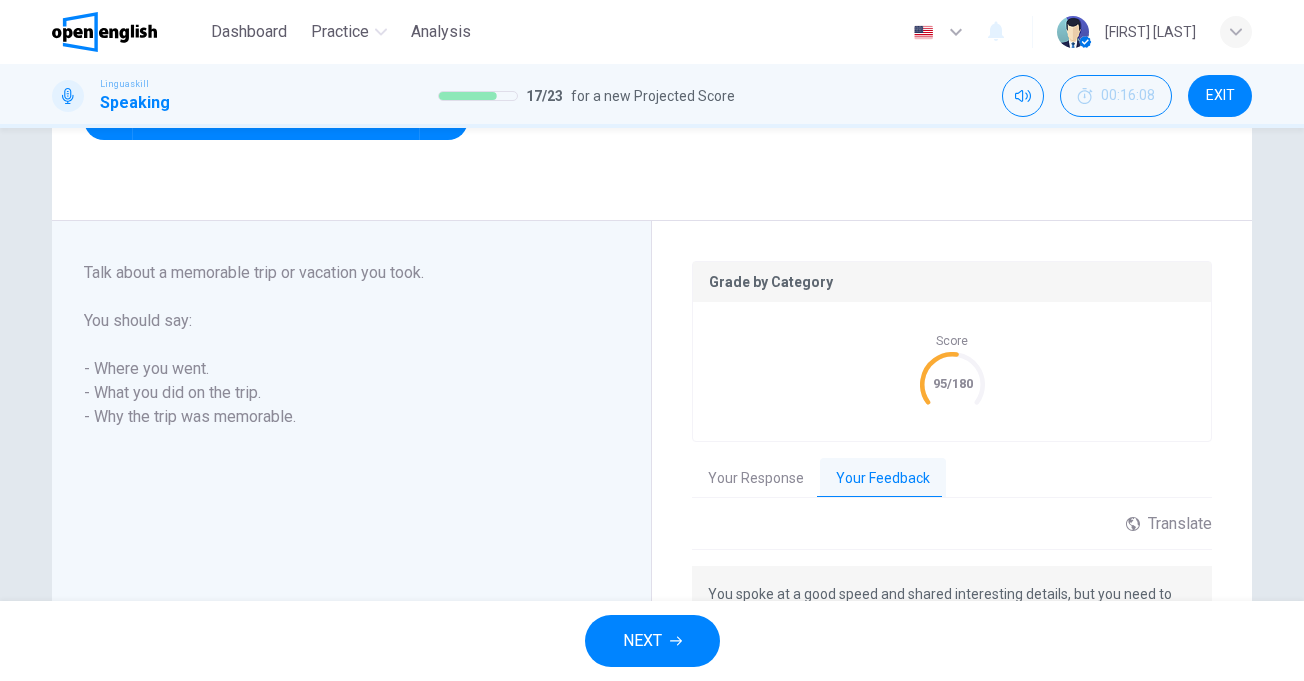 scroll, scrollTop: 433, scrollLeft: 0, axis: vertical 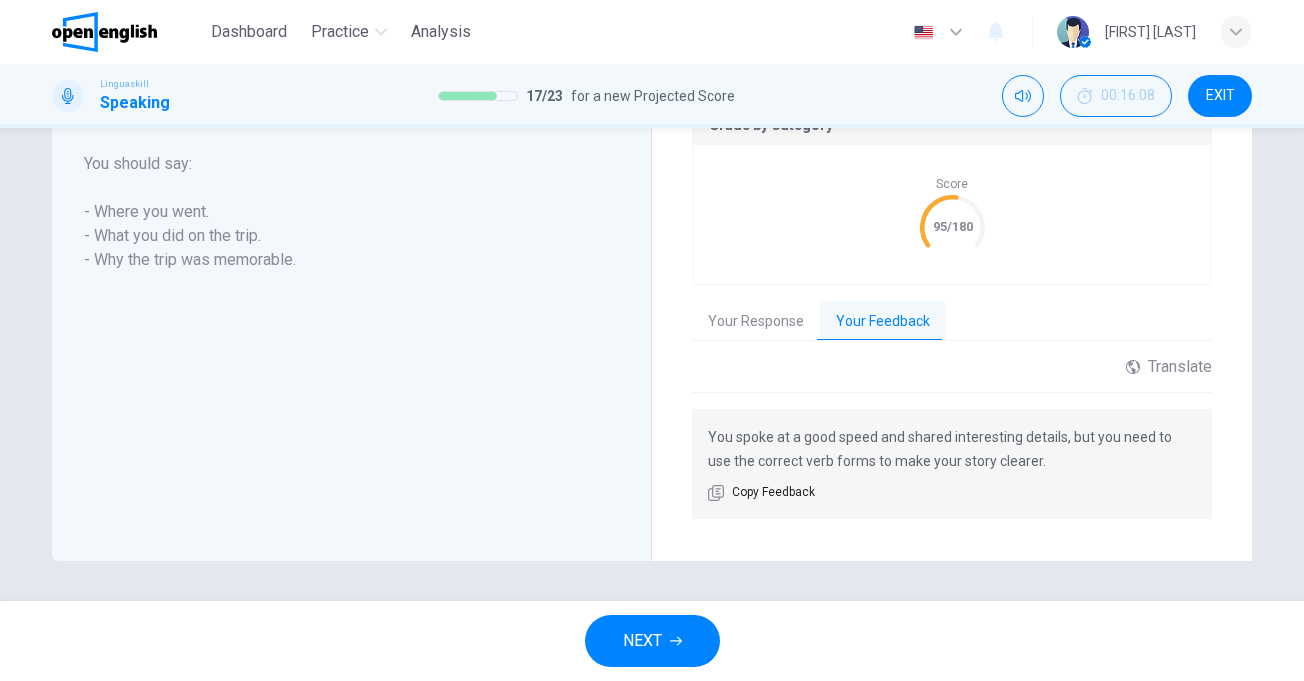 click on "NEXT" at bounding box center [652, 641] 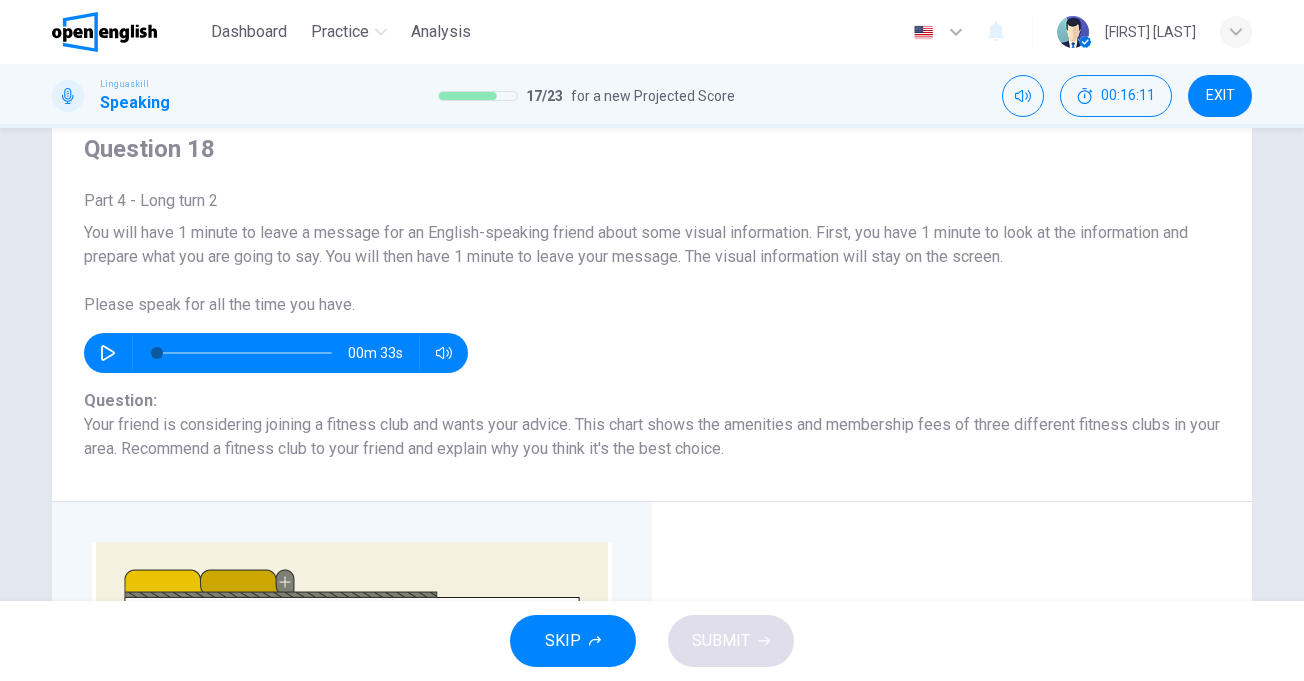 scroll, scrollTop: 200, scrollLeft: 0, axis: vertical 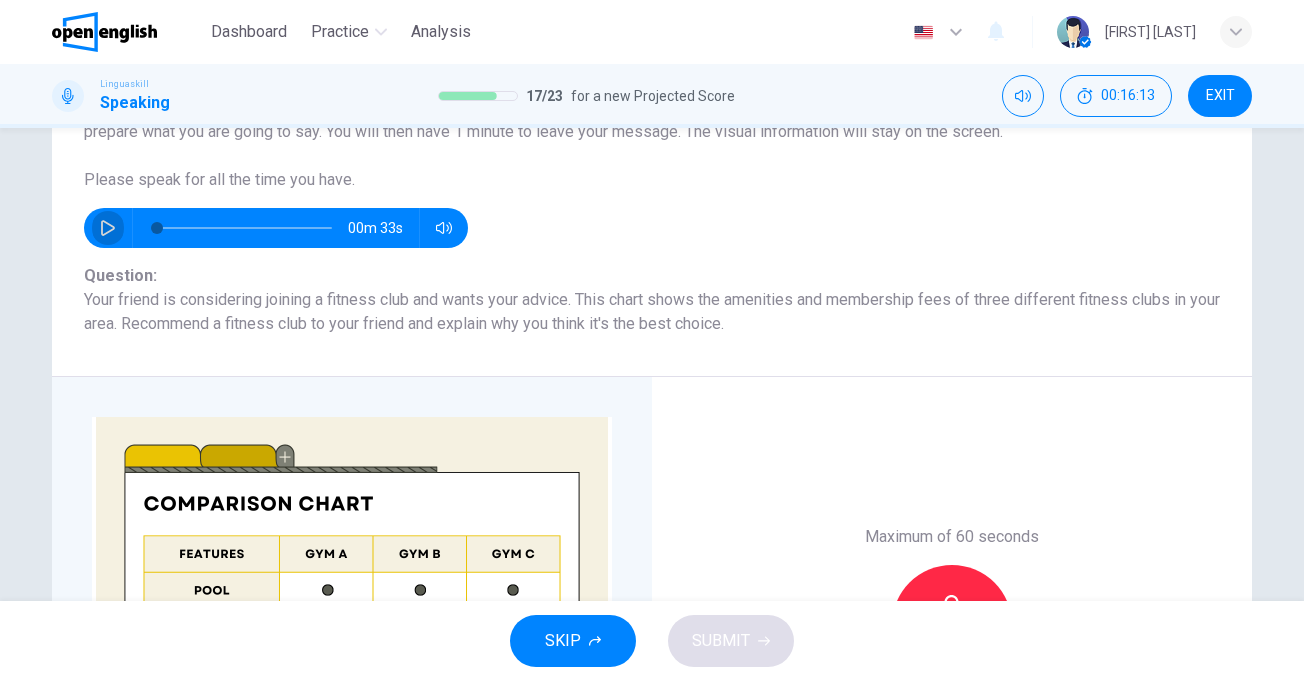 click at bounding box center [108, 228] 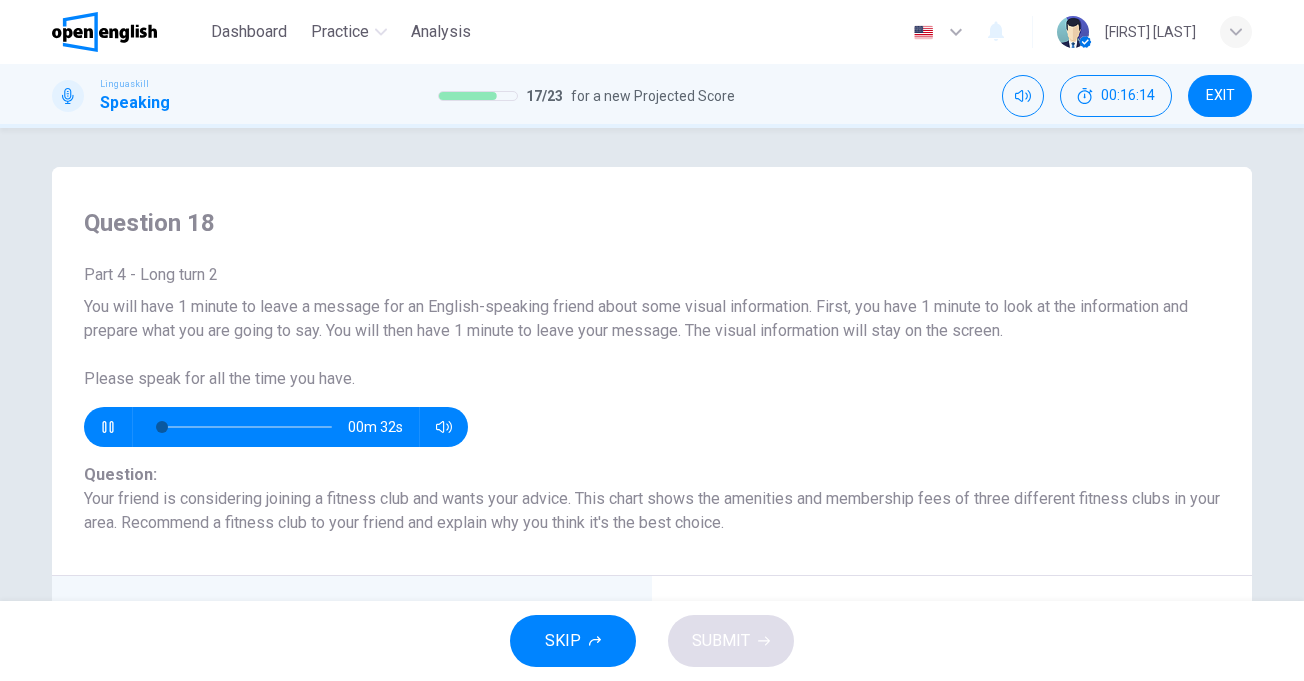scroll, scrollTop: 0, scrollLeft: 0, axis: both 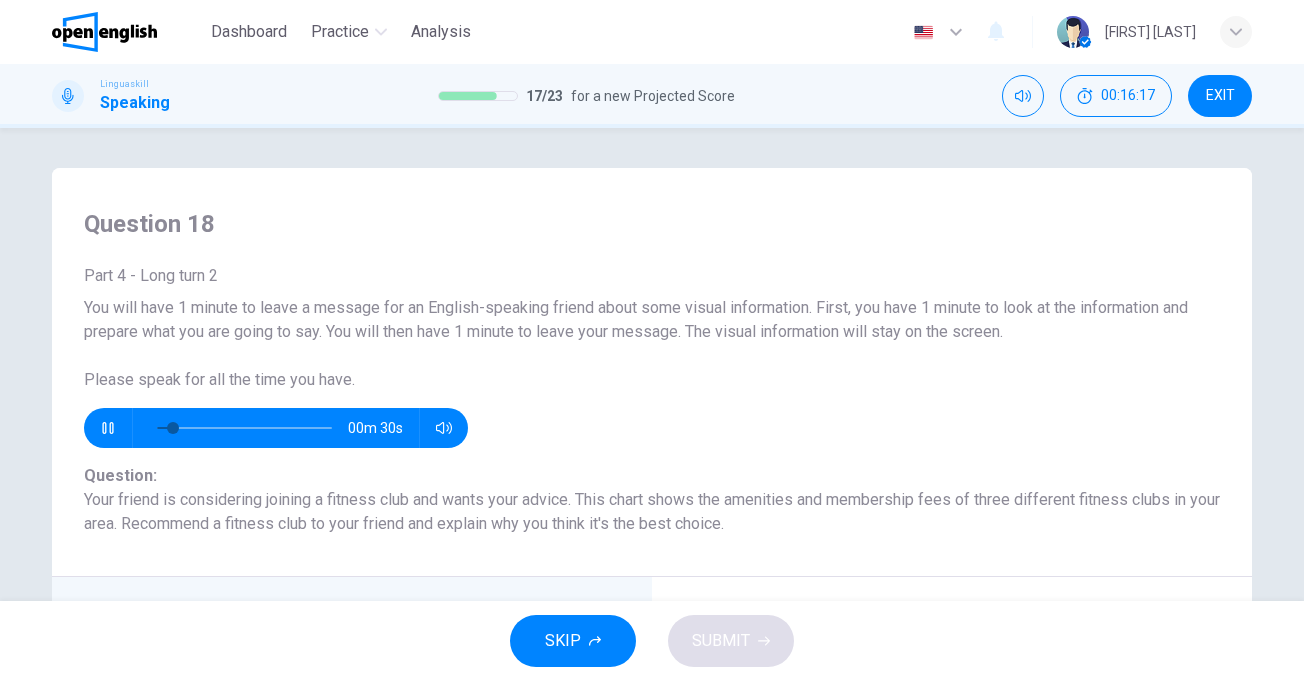click at bounding box center [244, 428] 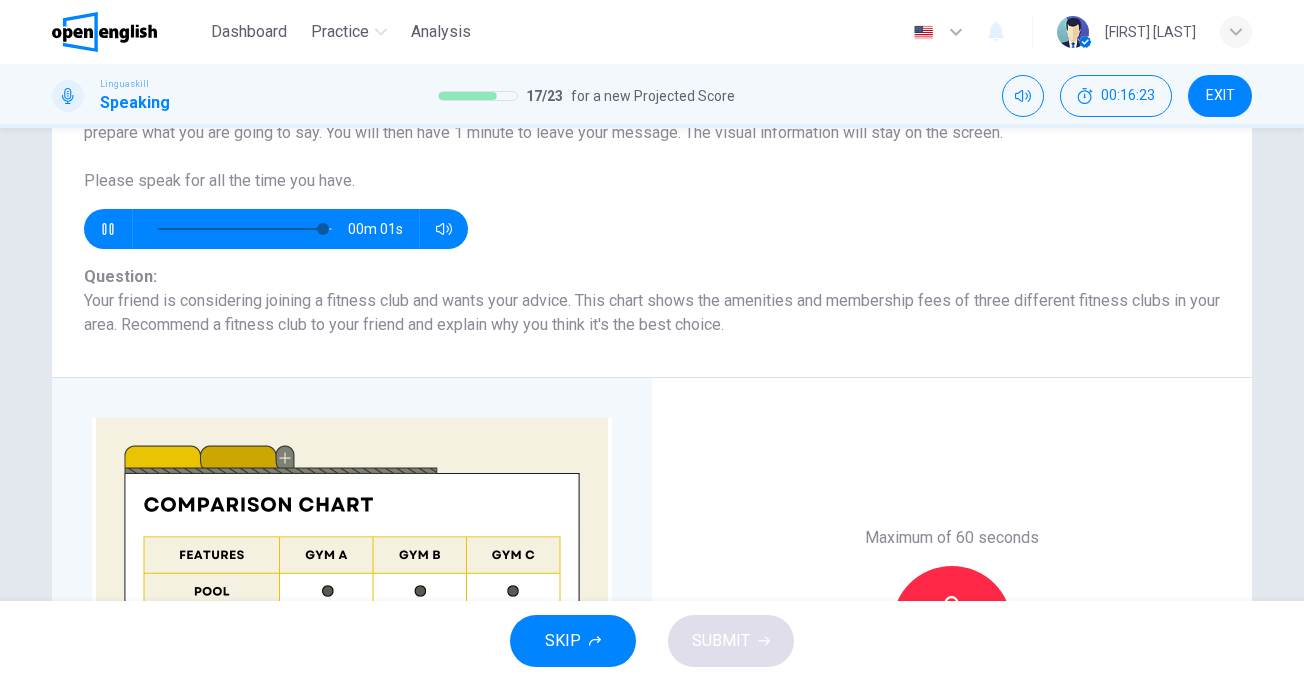 scroll, scrollTop: 200, scrollLeft: 0, axis: vertical 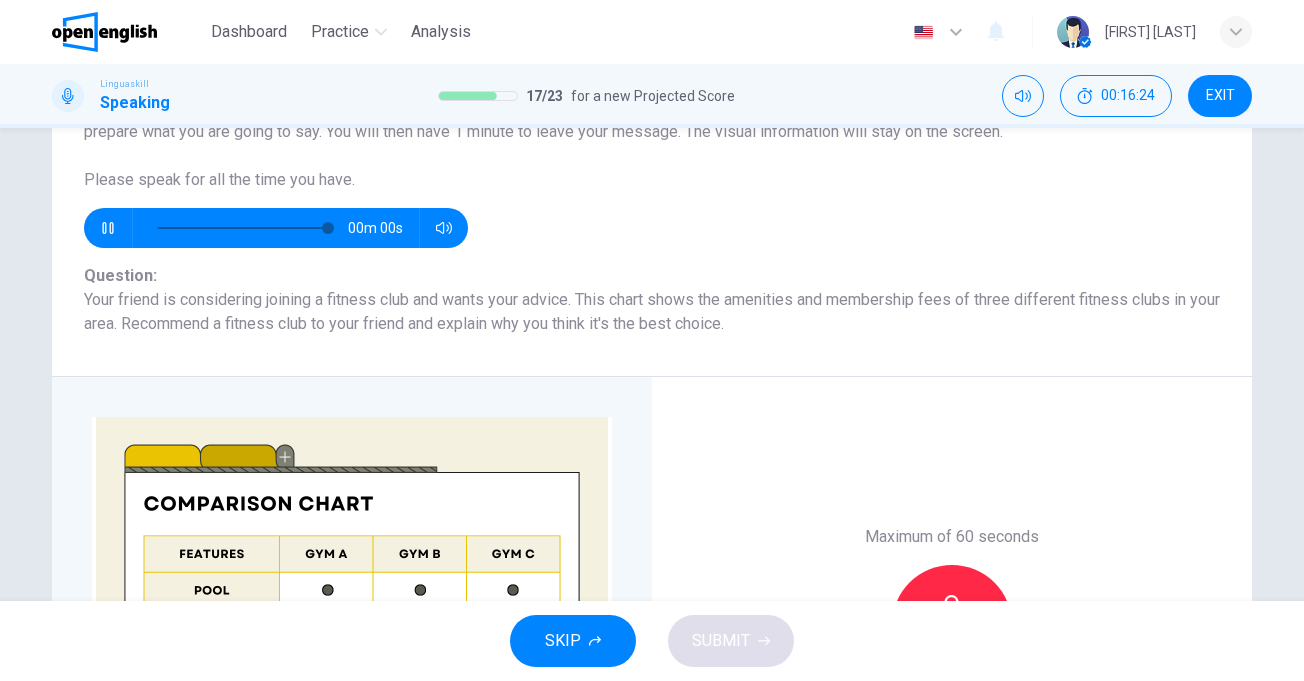 type on "*" 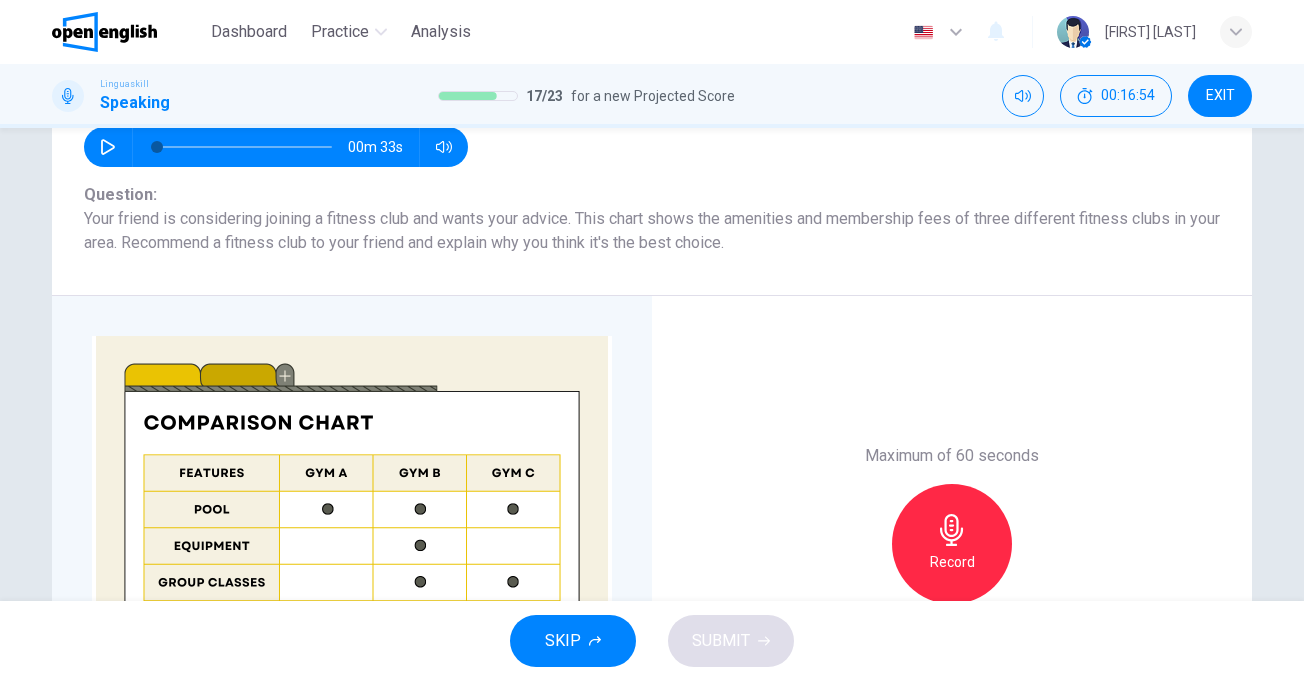 scroll, scrollTop: 400, scrollLeft: 0, axis: vertical 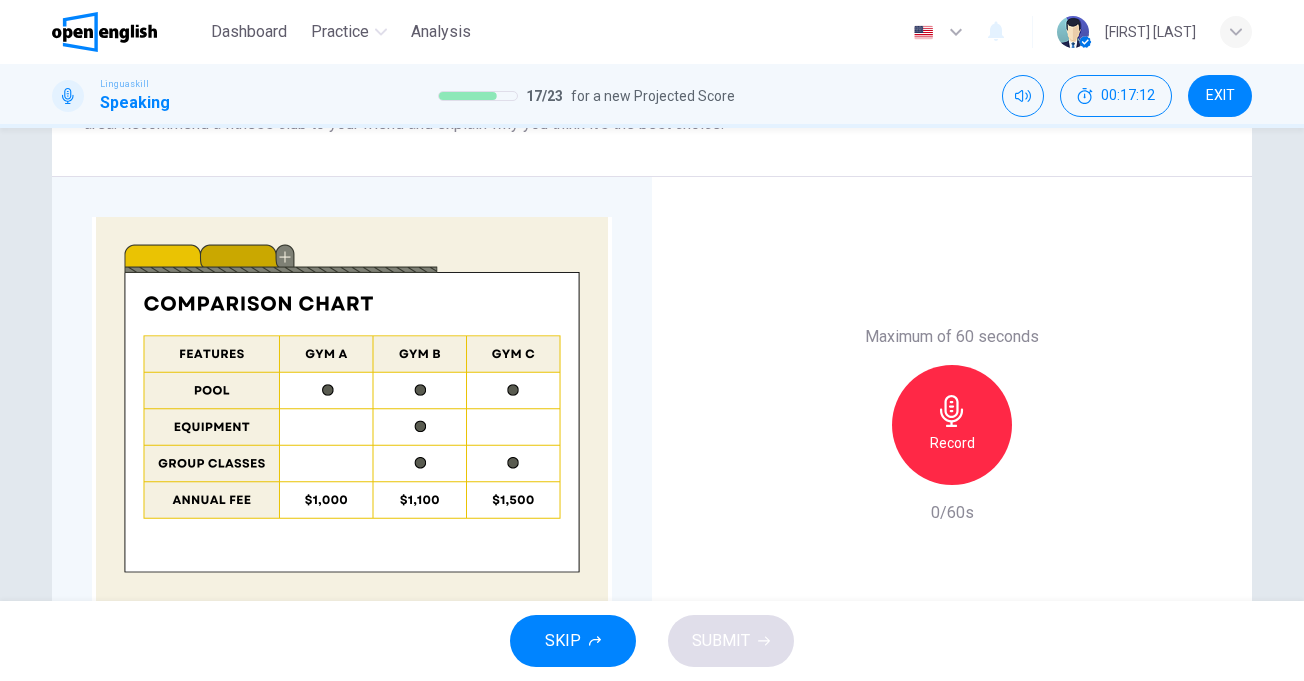 click at bounding box center (352, 409) 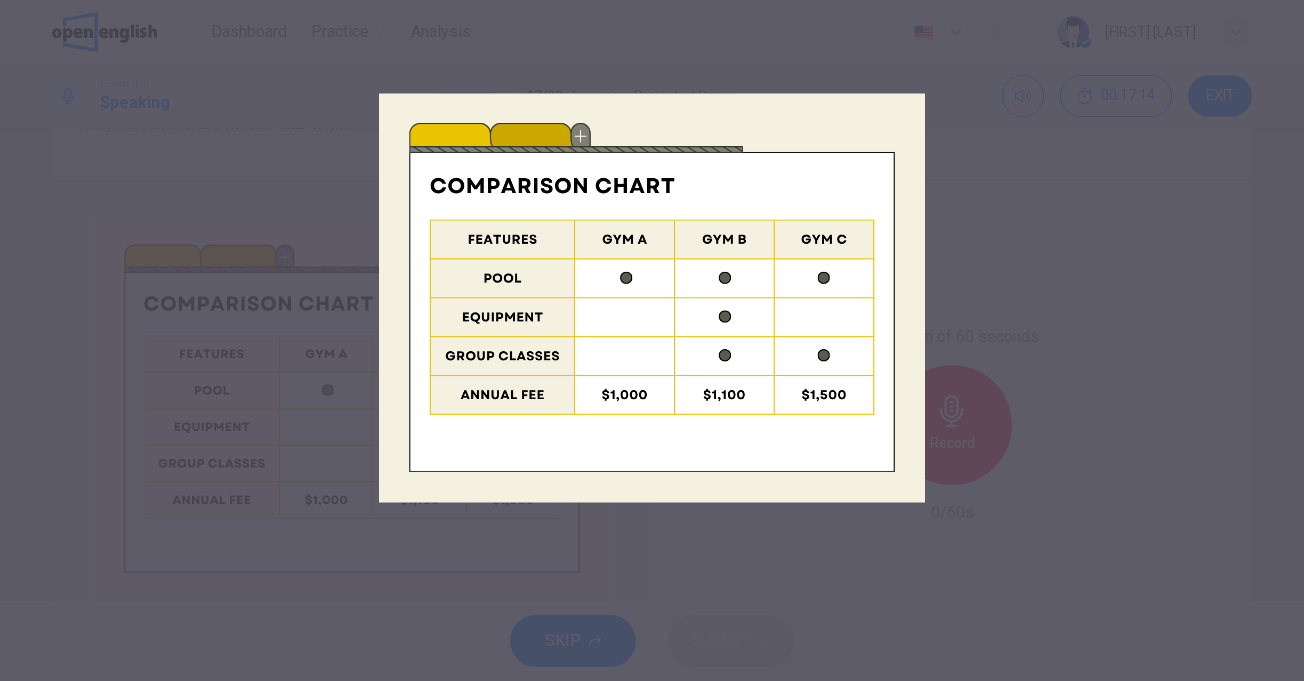 click at bounding box center (652, 340) 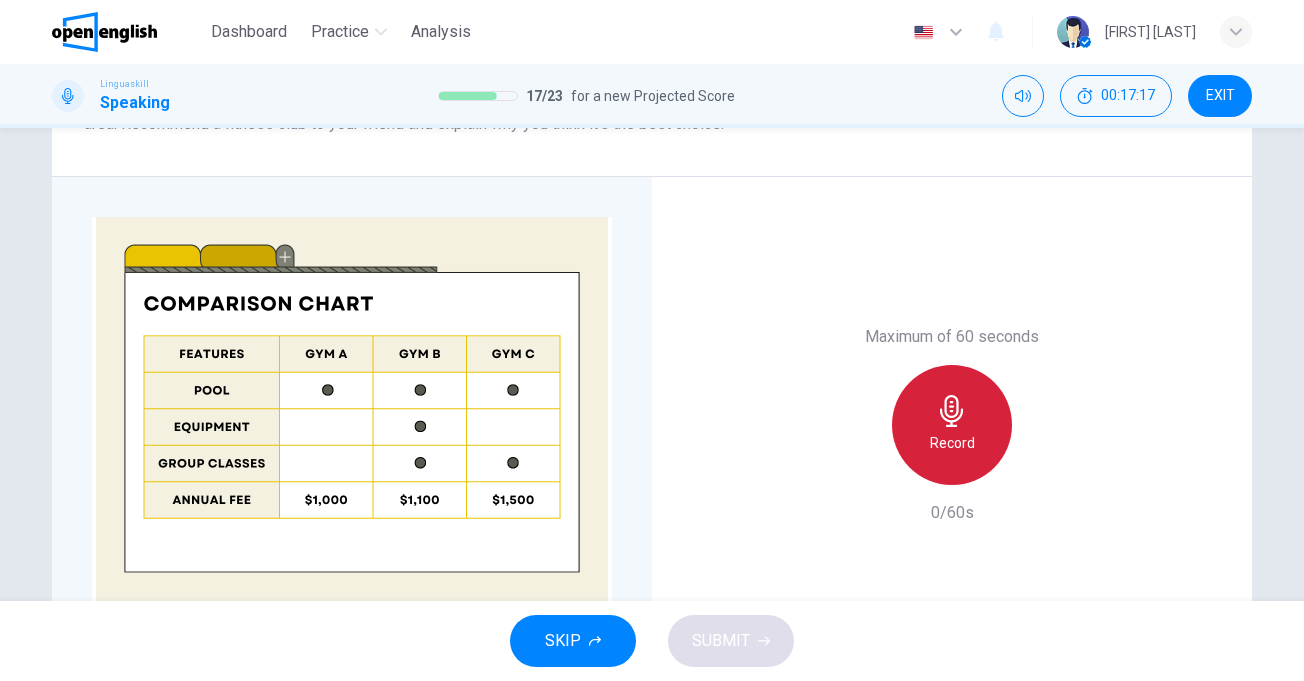 click 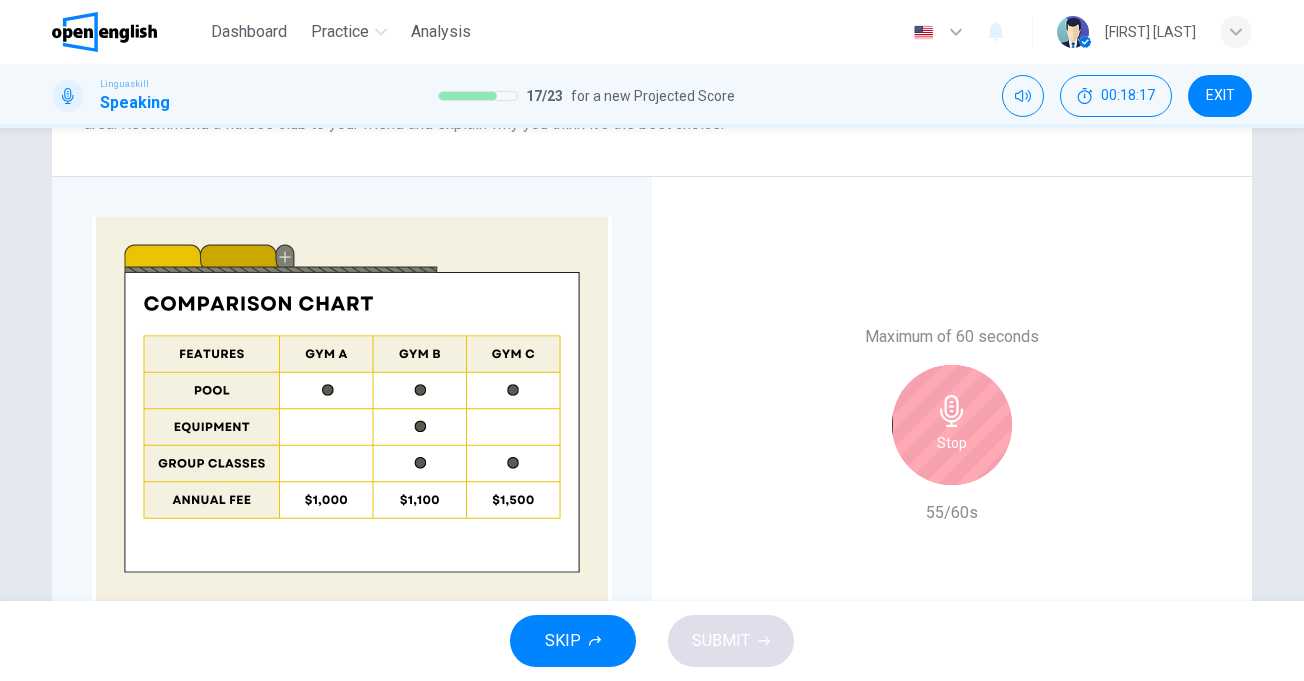 click on "Stop" at bounding box center [952, 425] 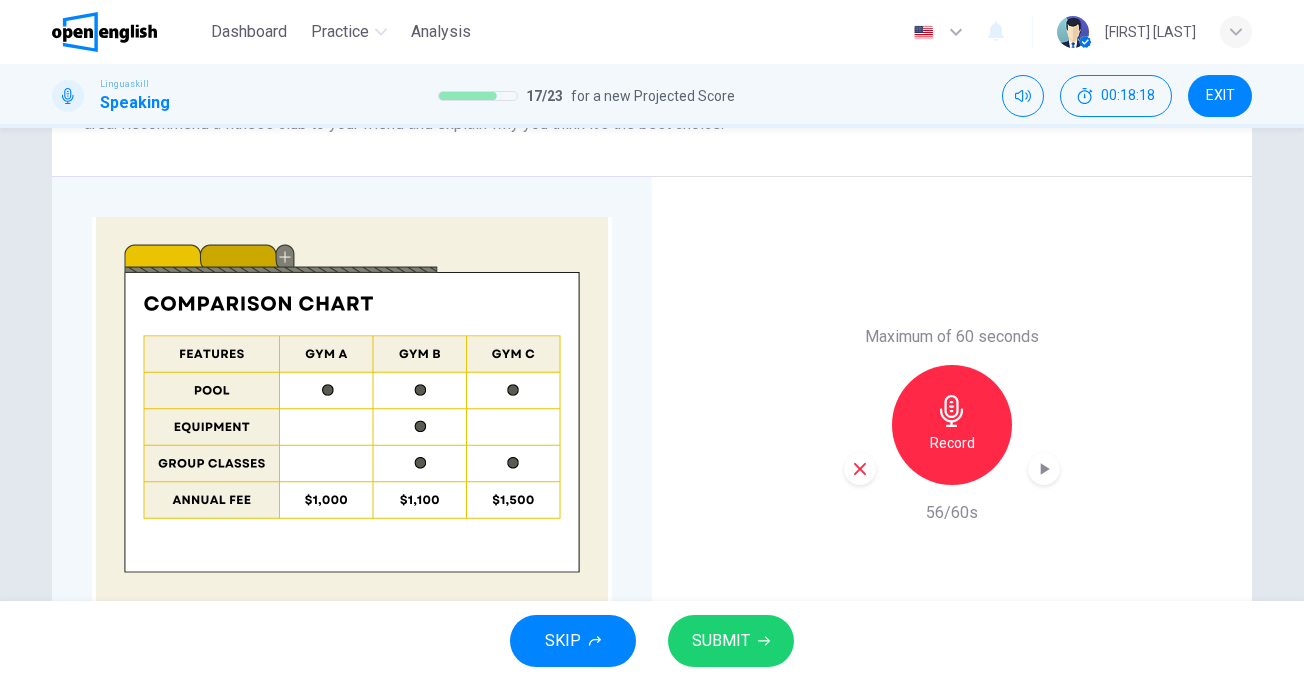 click on "SUBMIT" at bounding box center (721, 641) 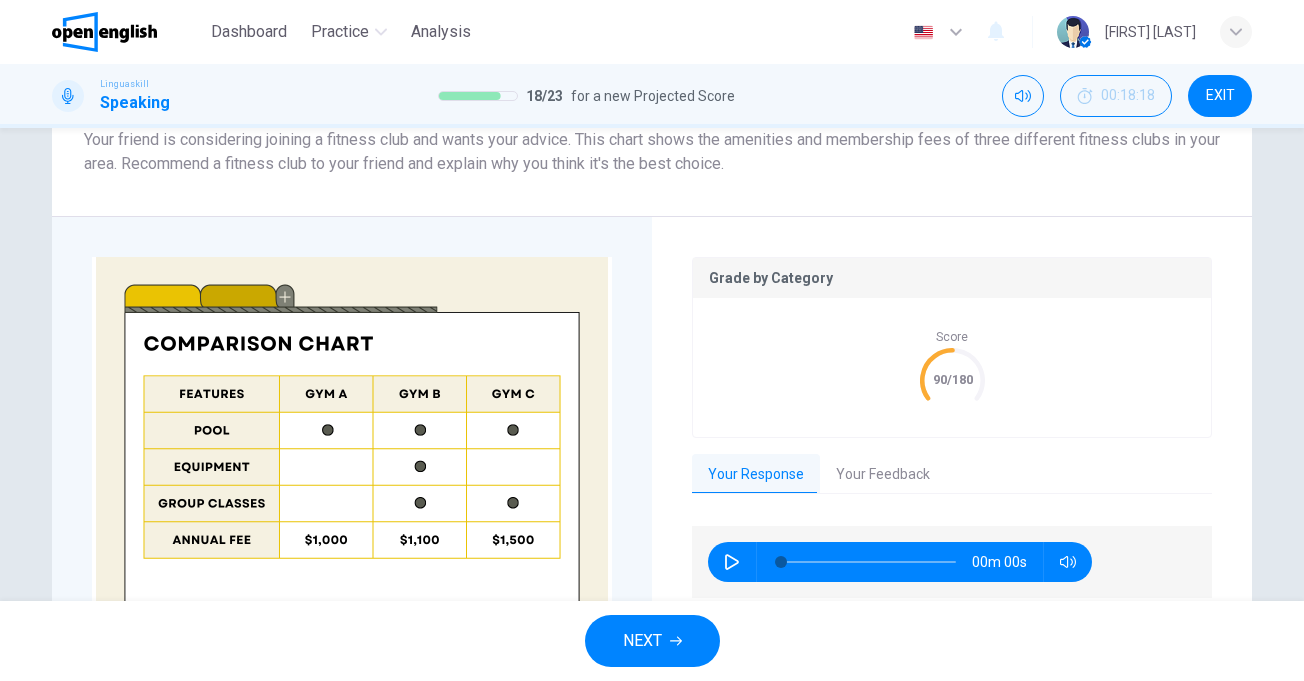 scroll, scrollTop: 440, scrollLeft: 0, axis: vertical 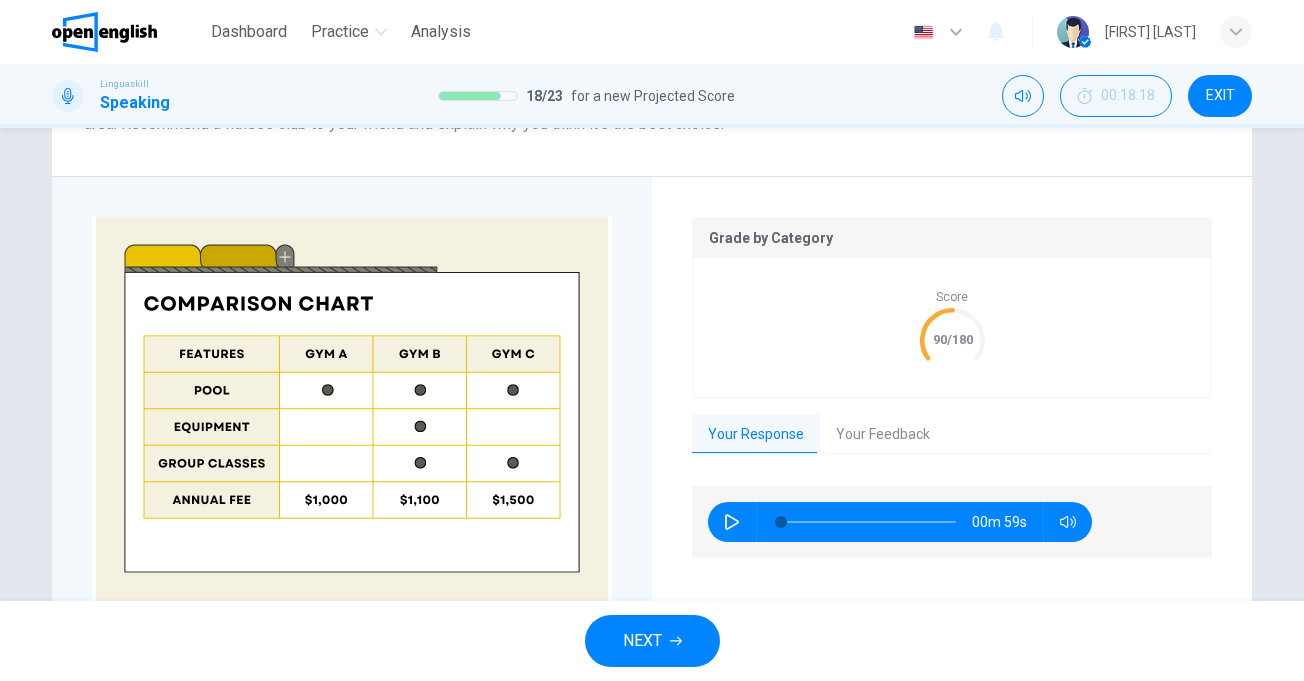 click on "Your Feedback" at bounding box center [883, 435] 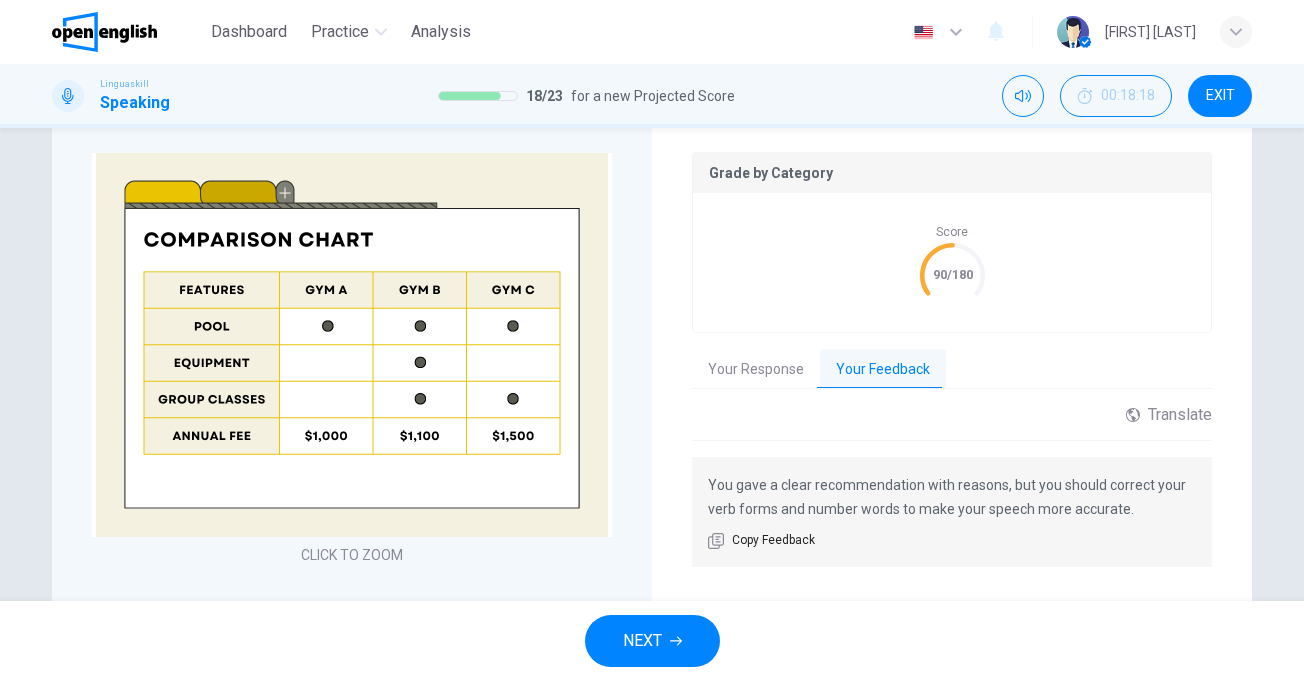 scroll, scrollTop: 540, scrollLeft: 0, axis: vertical 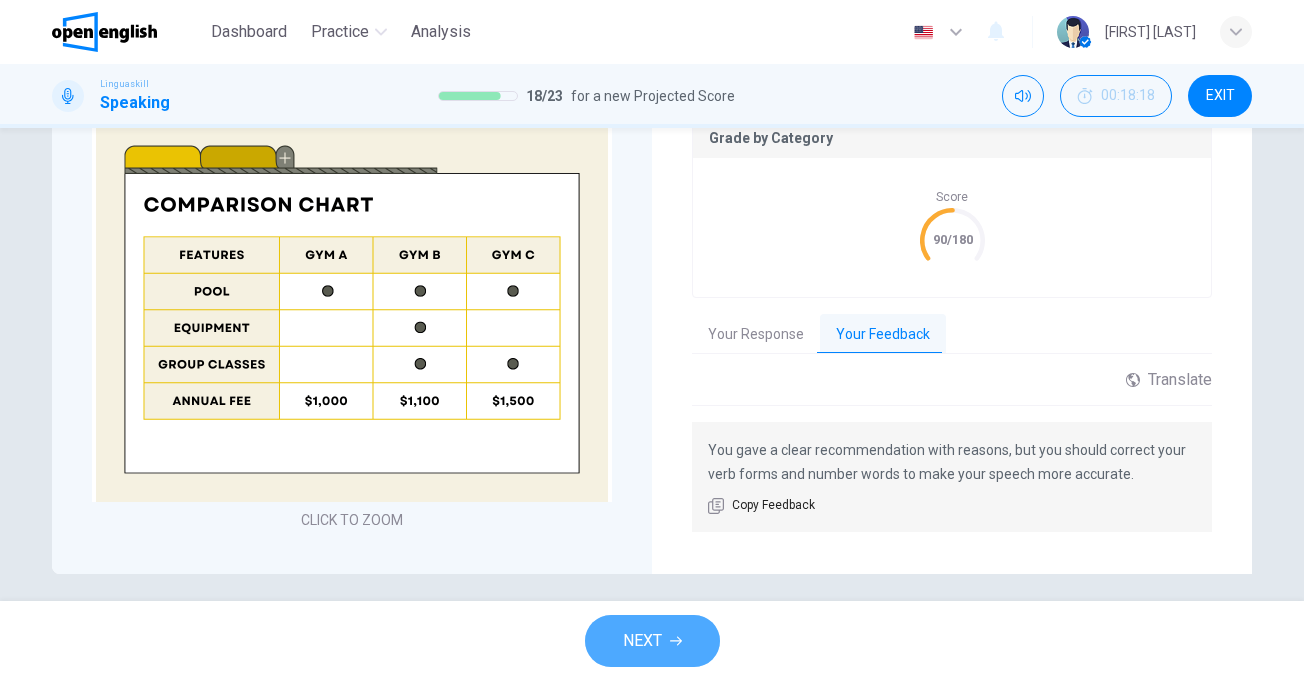 click on "NEXT" at bounding box center [642, 641] 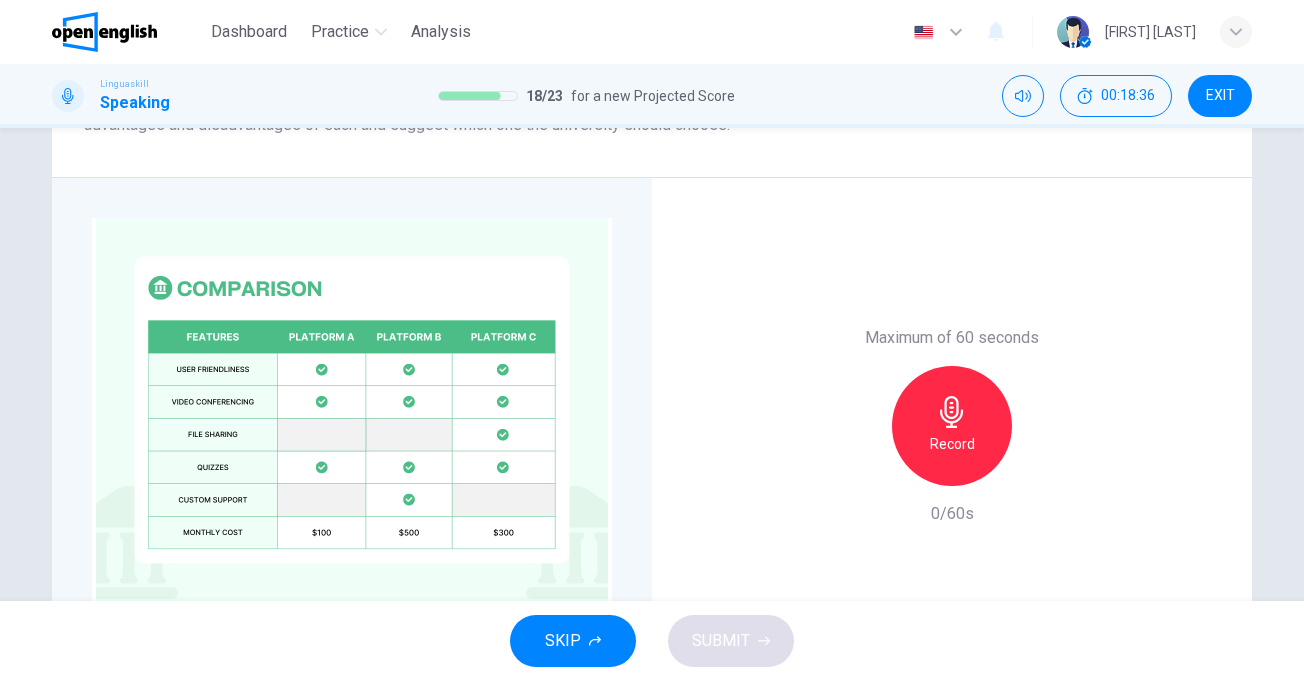 scroll, scrollTop: 499, scrollLeft: 0, axis: vertical 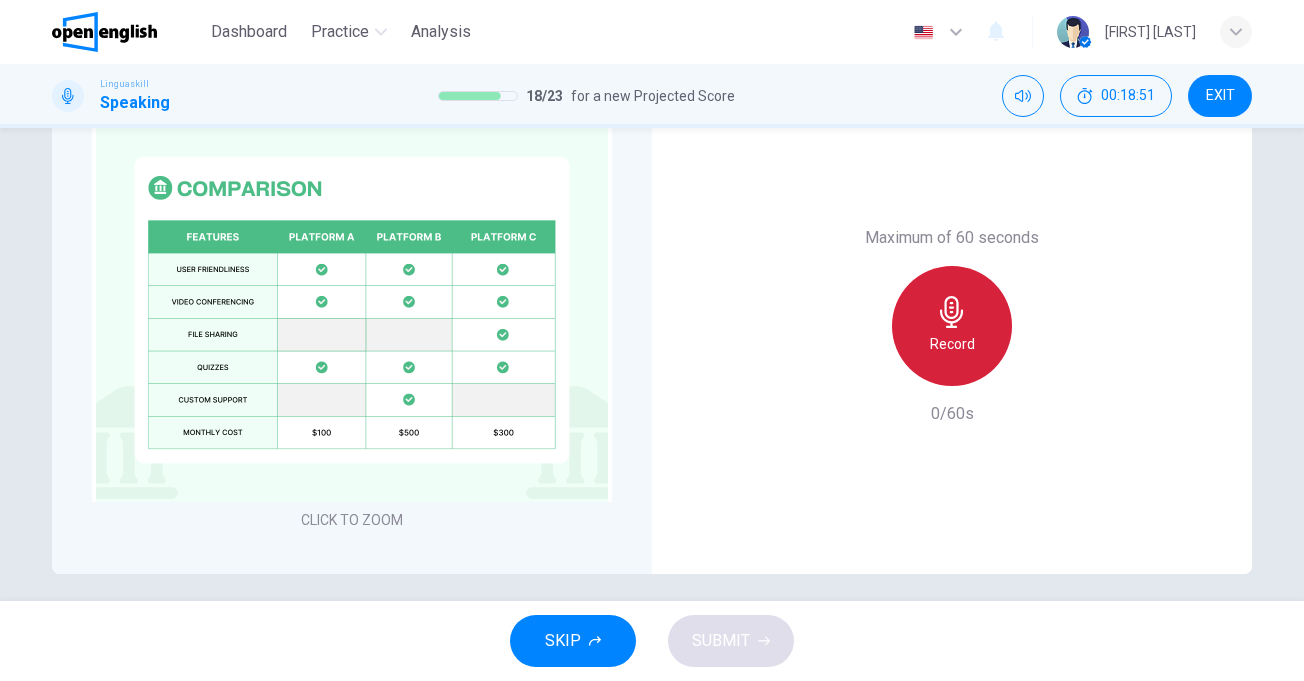 click 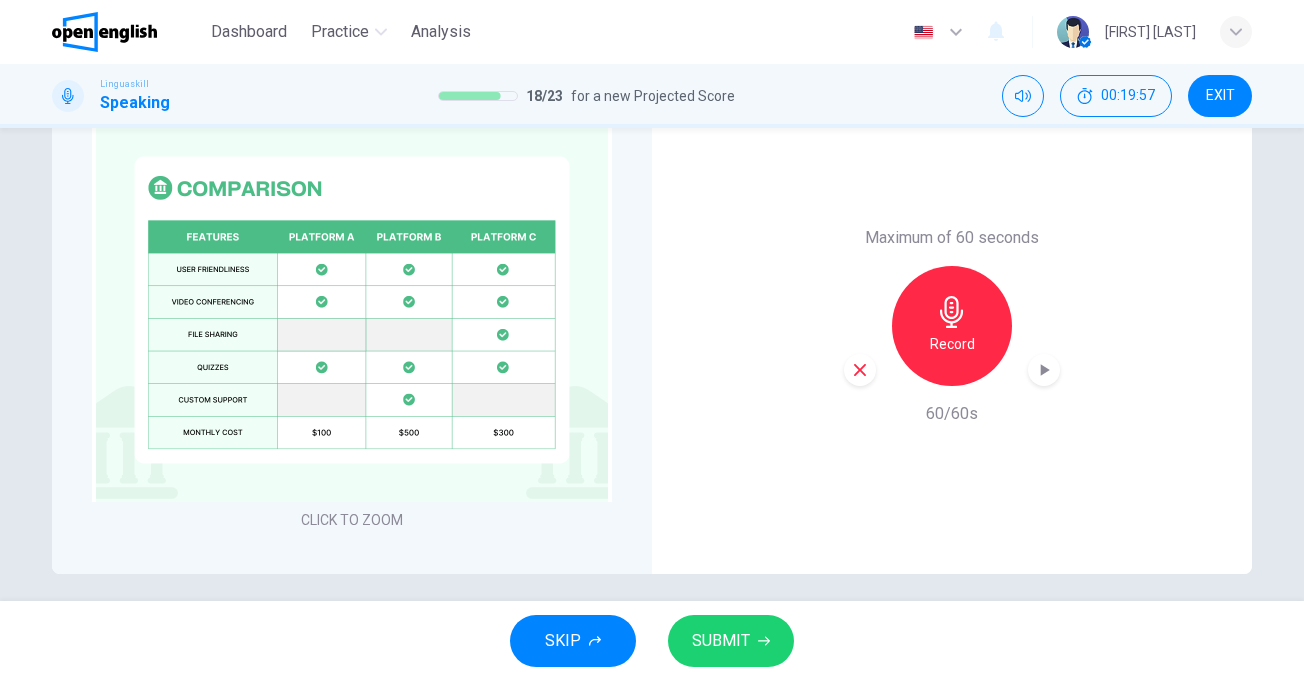 click on "SUBMIT" at bounding box center (721, 641) 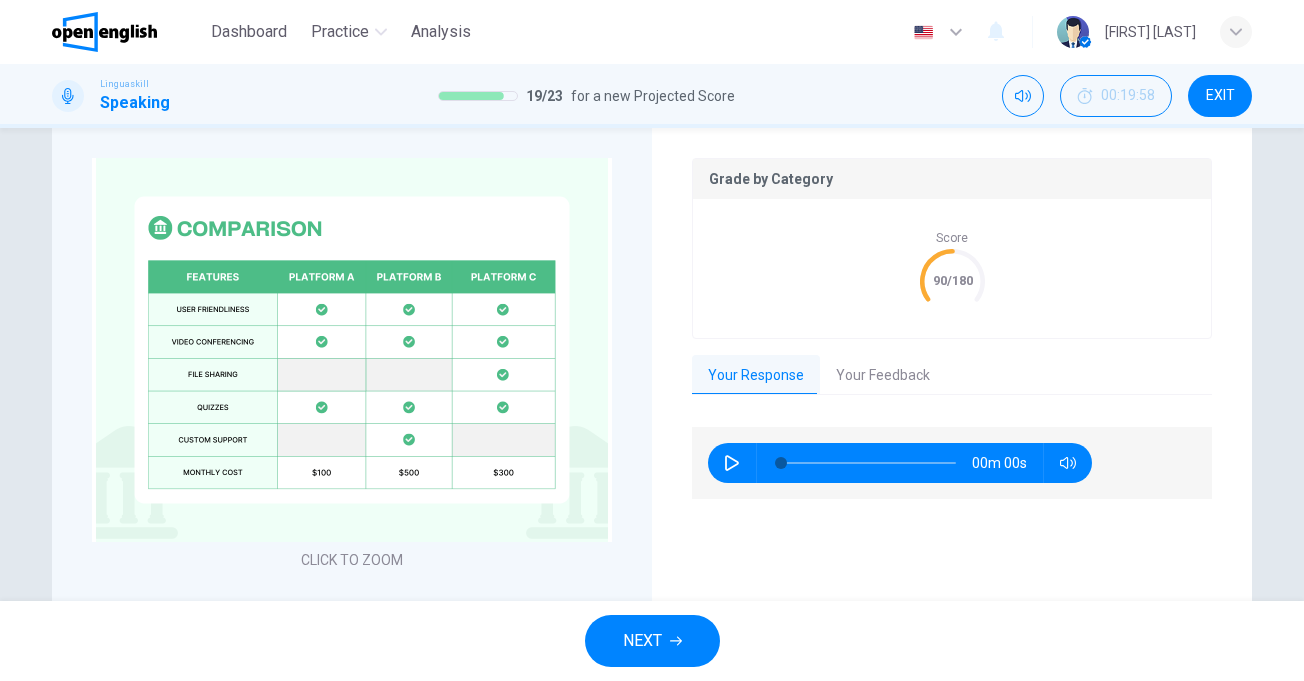 scroll, scrollTop: 539, scrollLeft: 0, axis: vertical 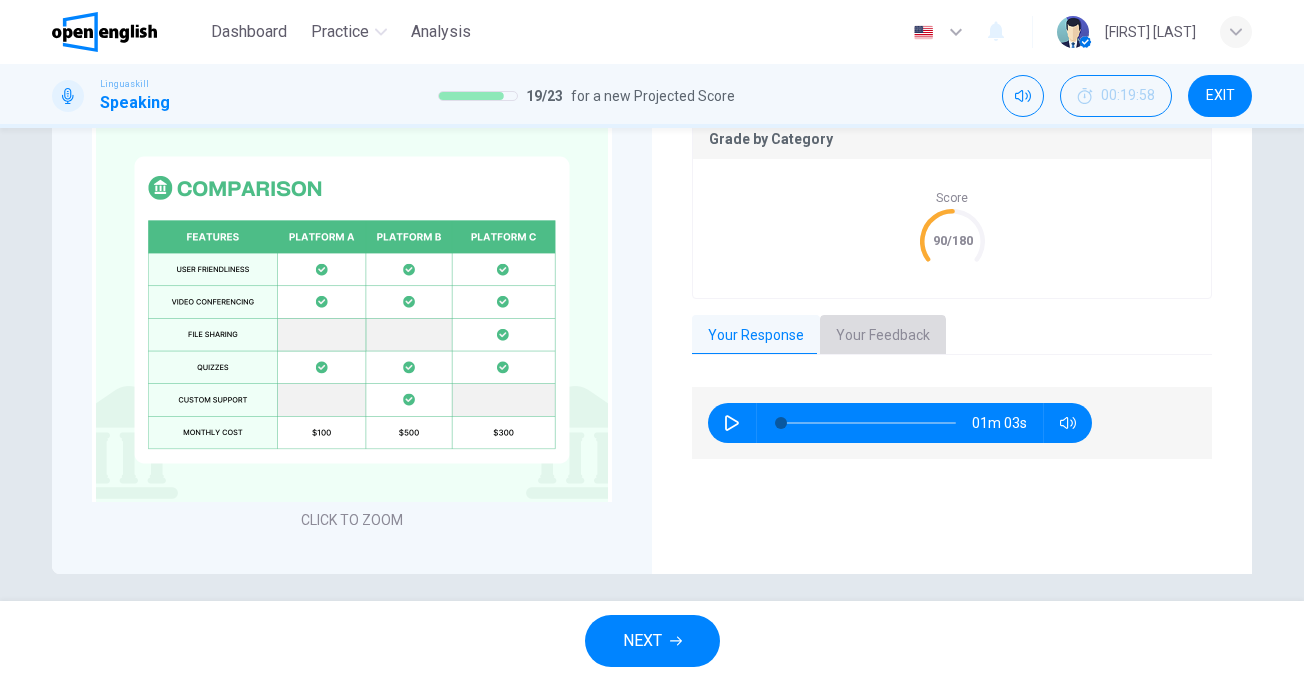 click on "Your Feedback" at bounding box center [883, 336] 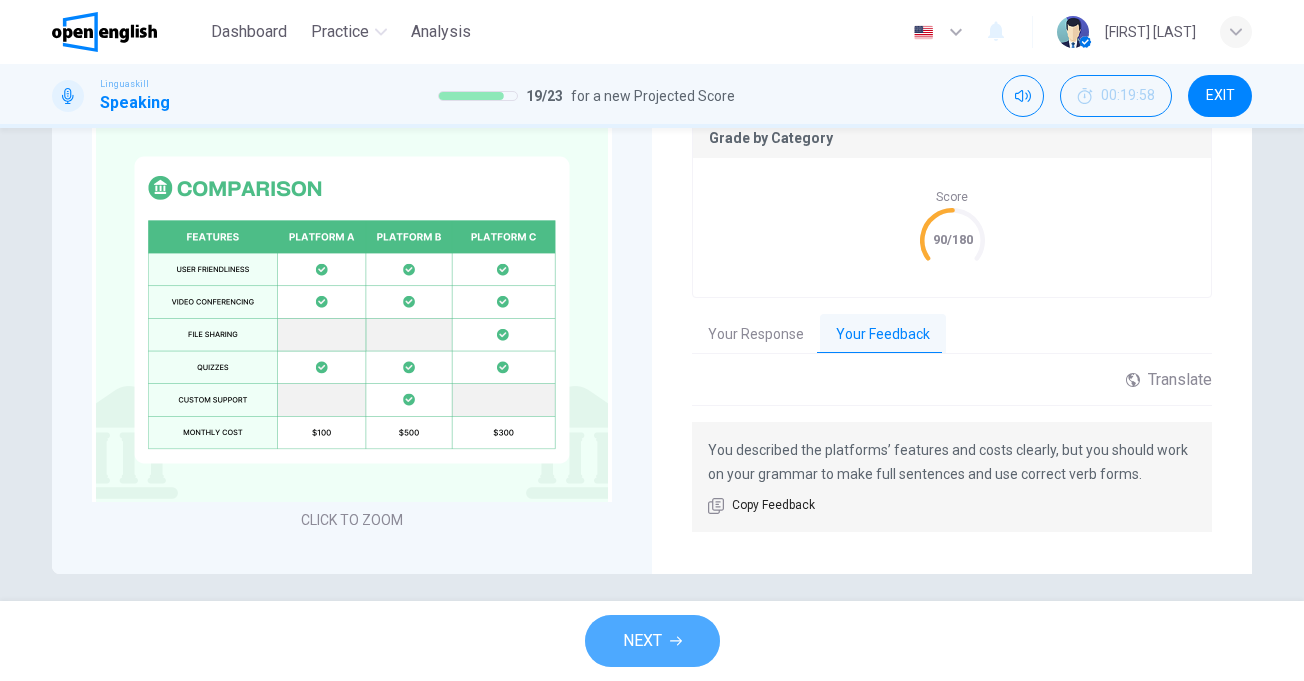 click on "NEXT" at bounding box center (642, 641) 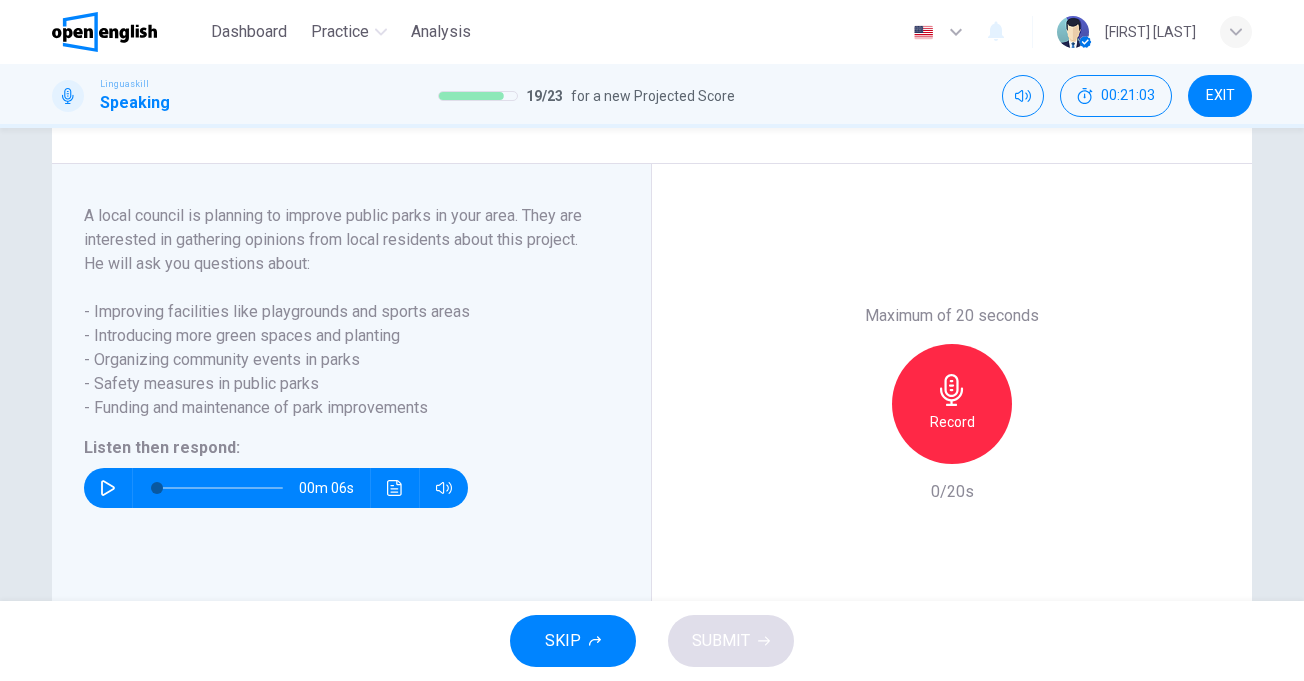 scroll, scrollTop: 400, scrollLeft: 0, axis: vertical 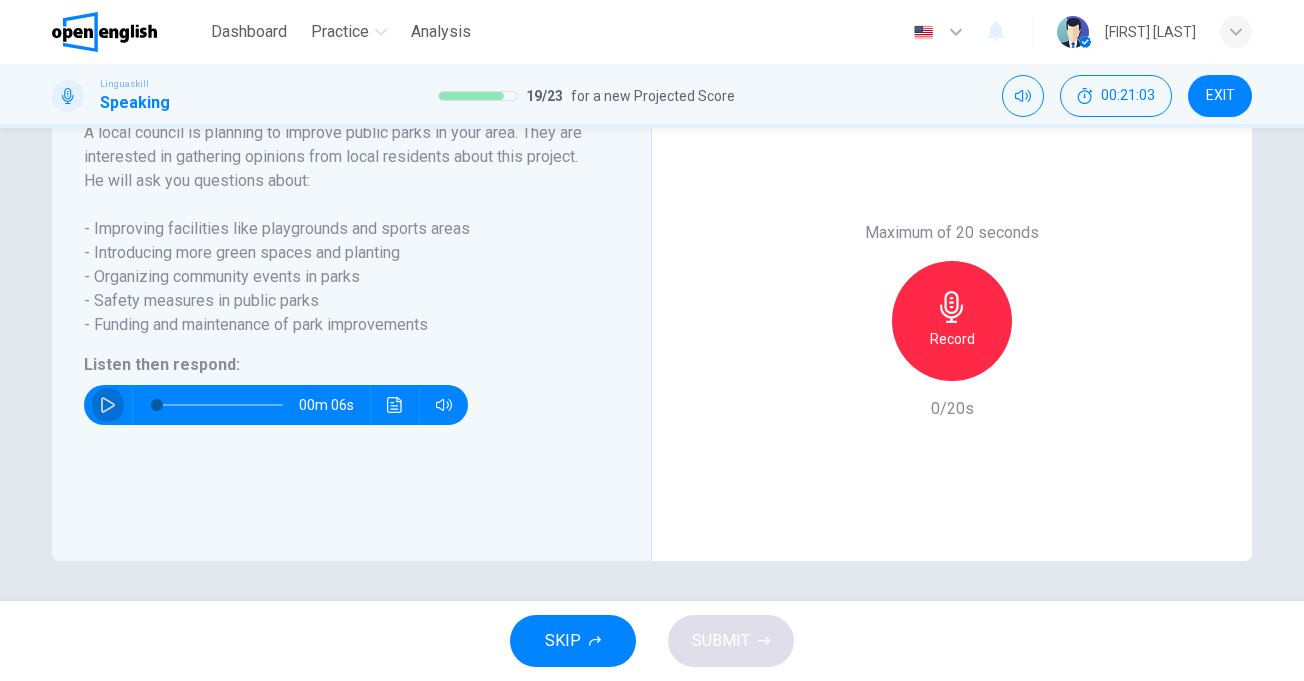 click at bounding box center (108, 405) 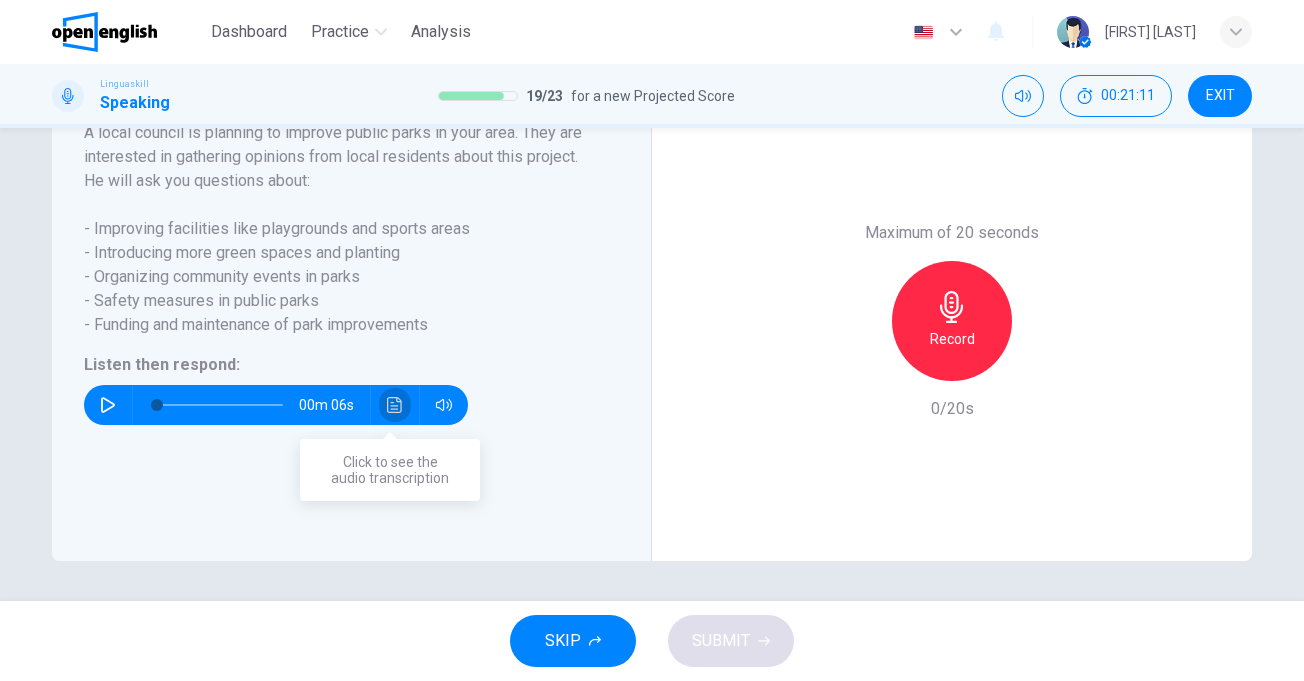 click at bounding box center [395, 405] 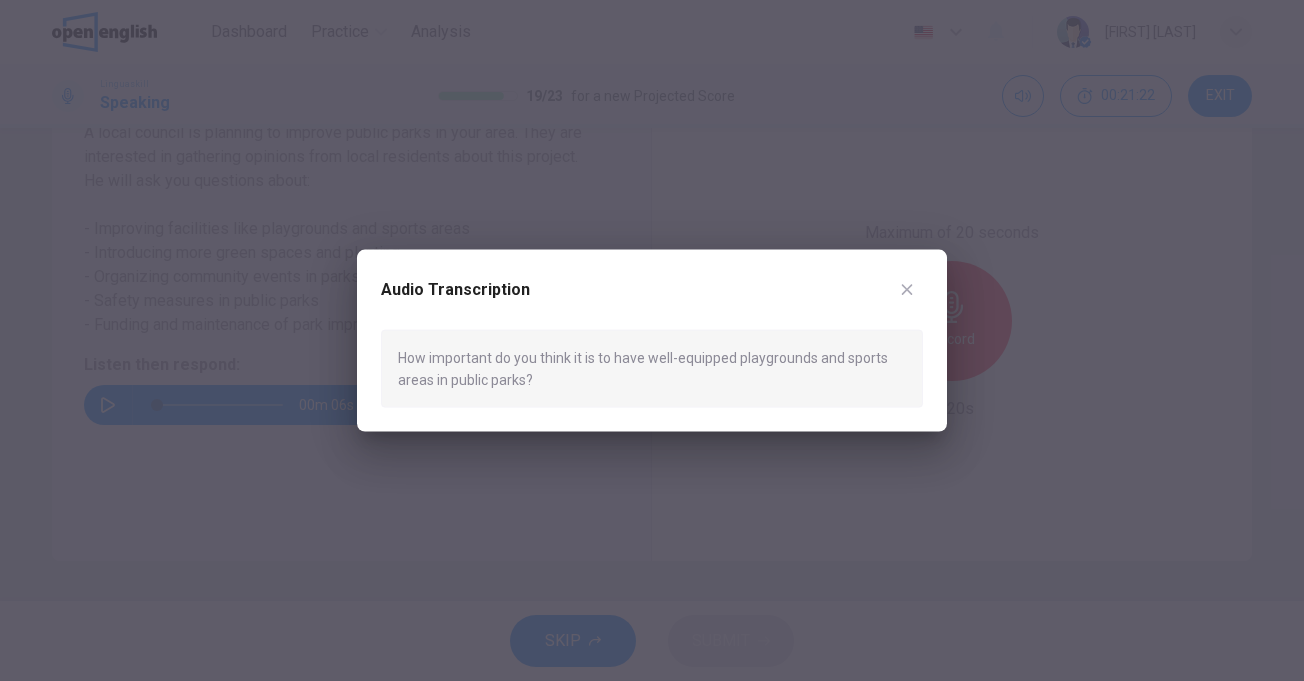 click 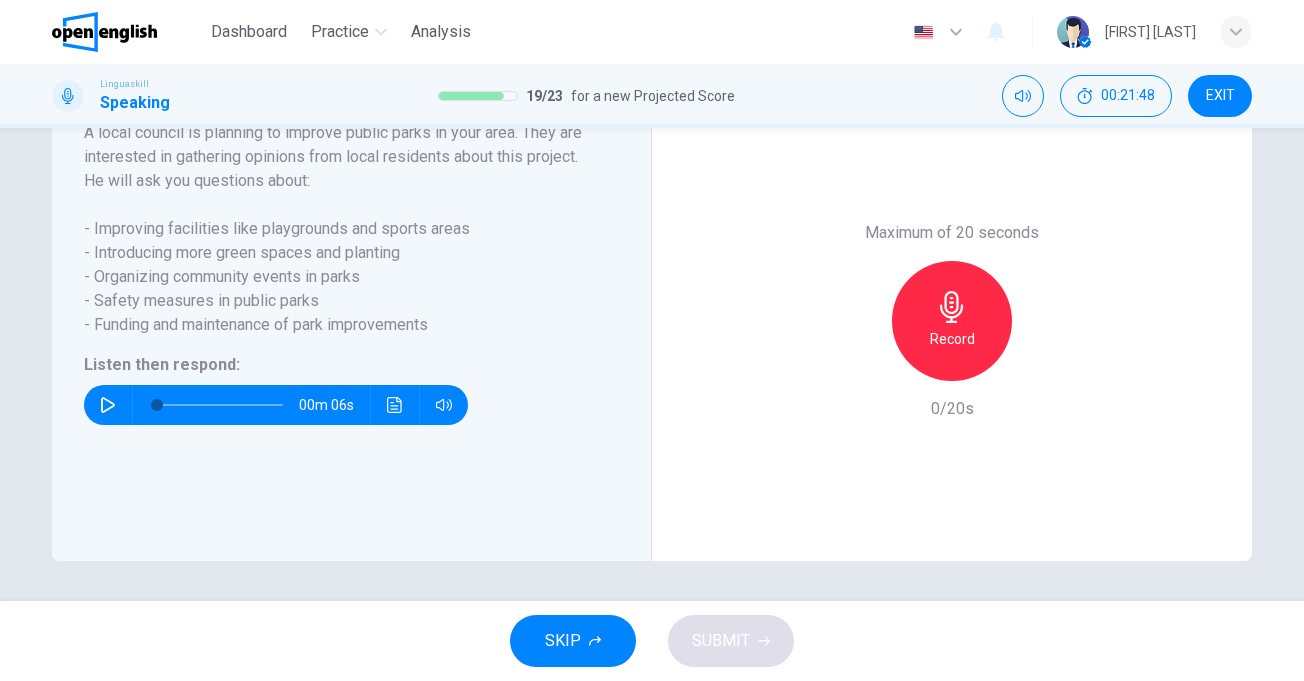 drag, startPoint x: 957, startPoint y: 318, endPoint x: 1080, endPoint y: 275, distance: 130.29965 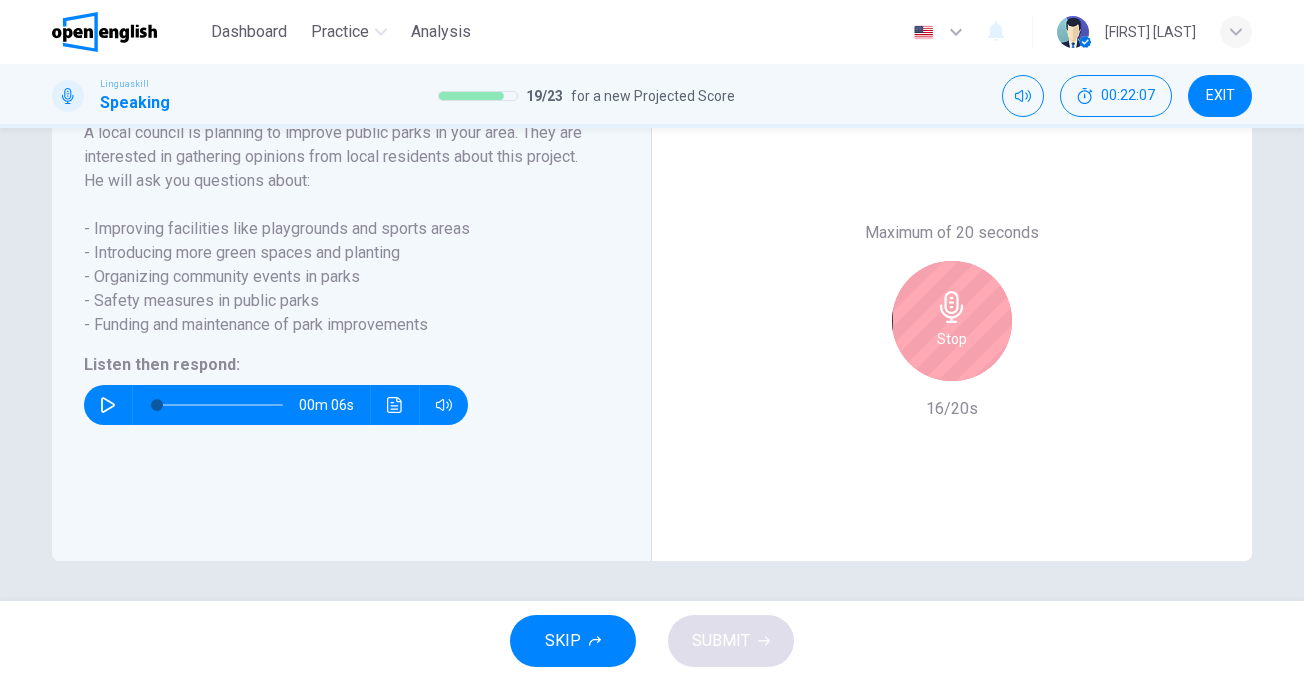 click on "Stop" at bounding box center [952, 321] 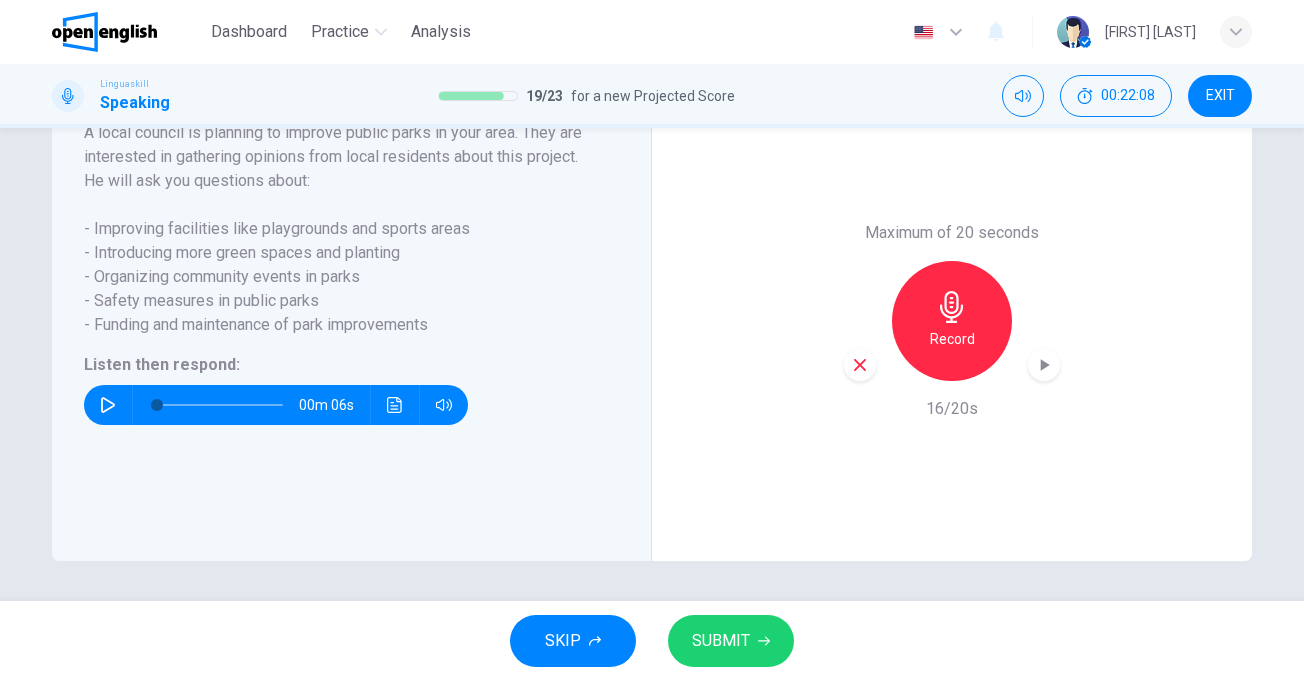 click 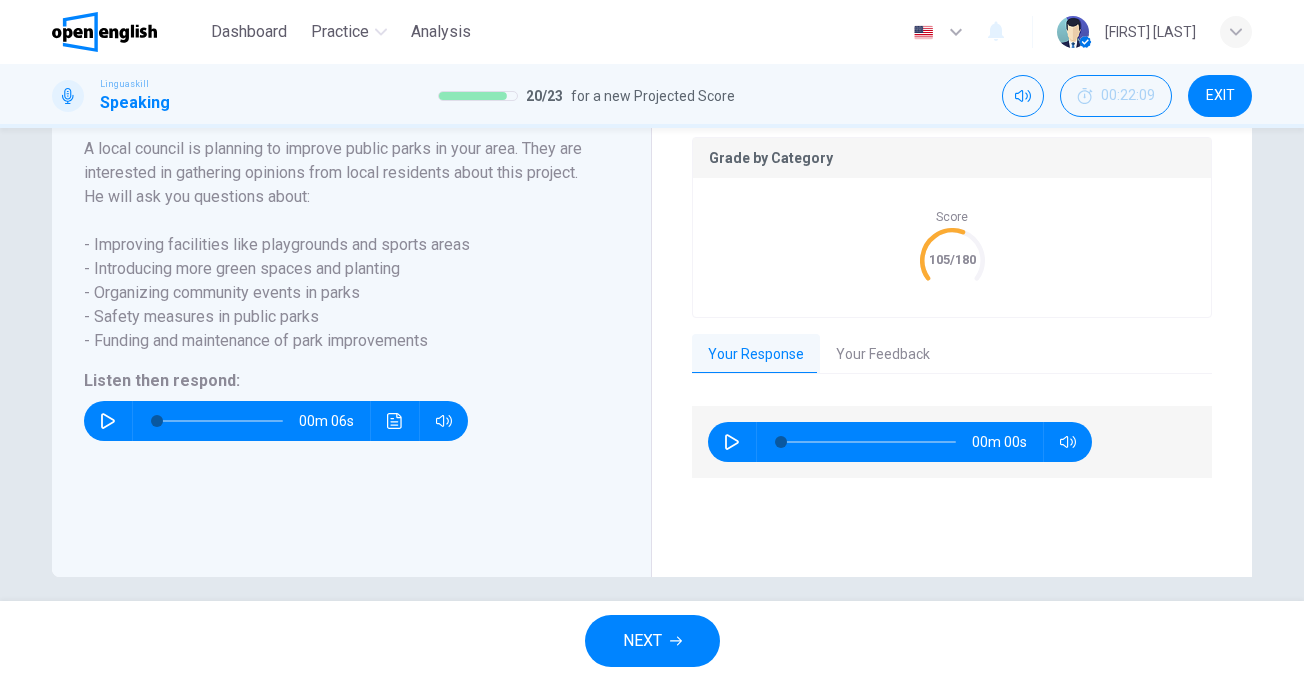 scroll, scrollTop: 440, scrollLeft: 0, axis: vertical 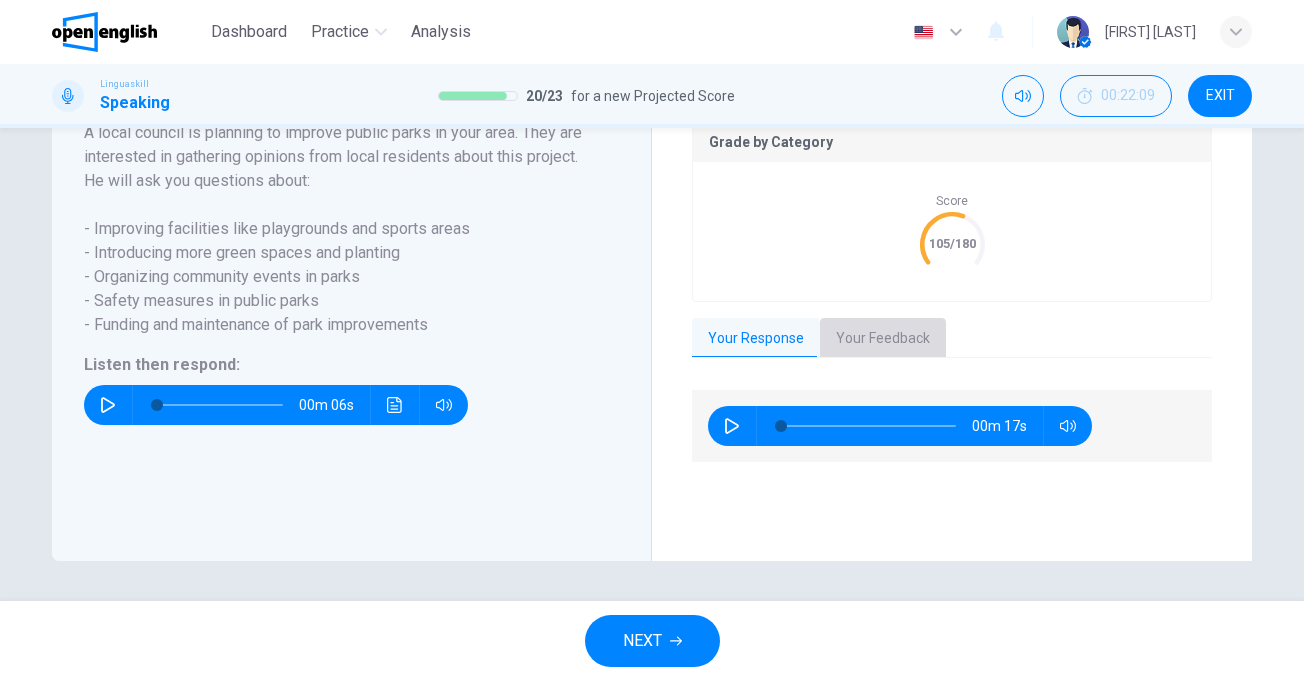 click on "Your Feedback" at bounding box center (883, 339) 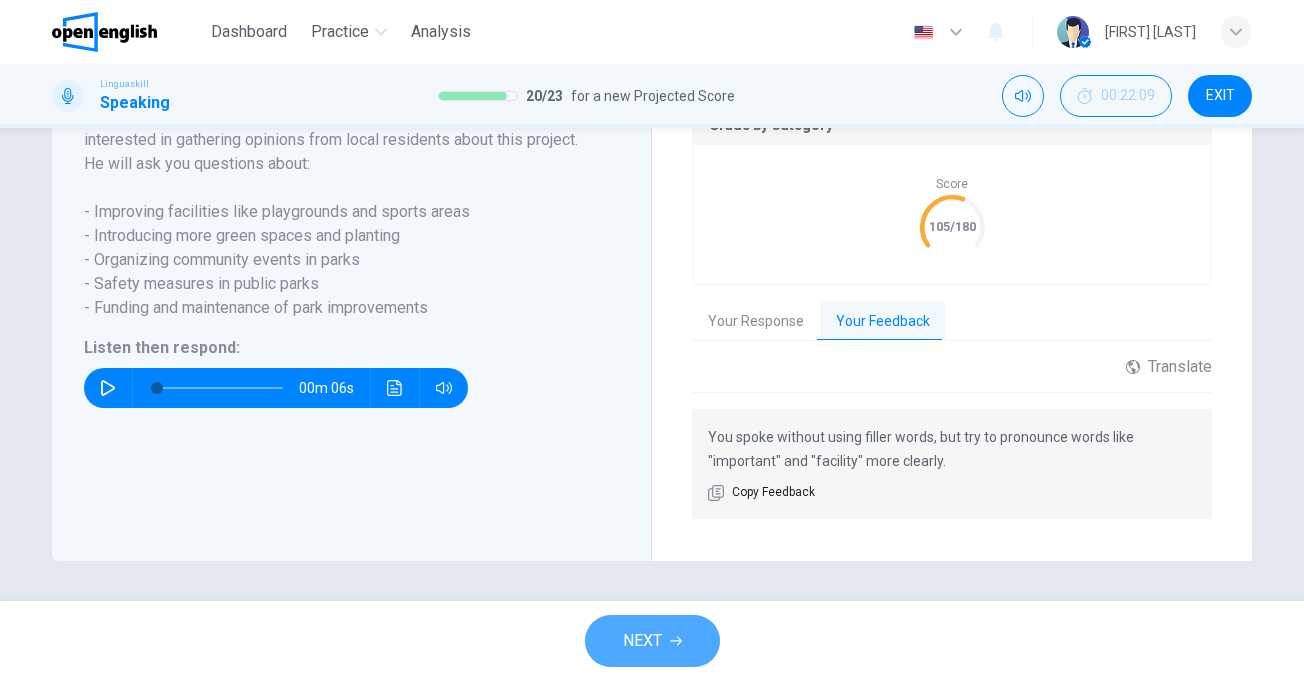 click on "NEXT" at bounding box center [652, 641] 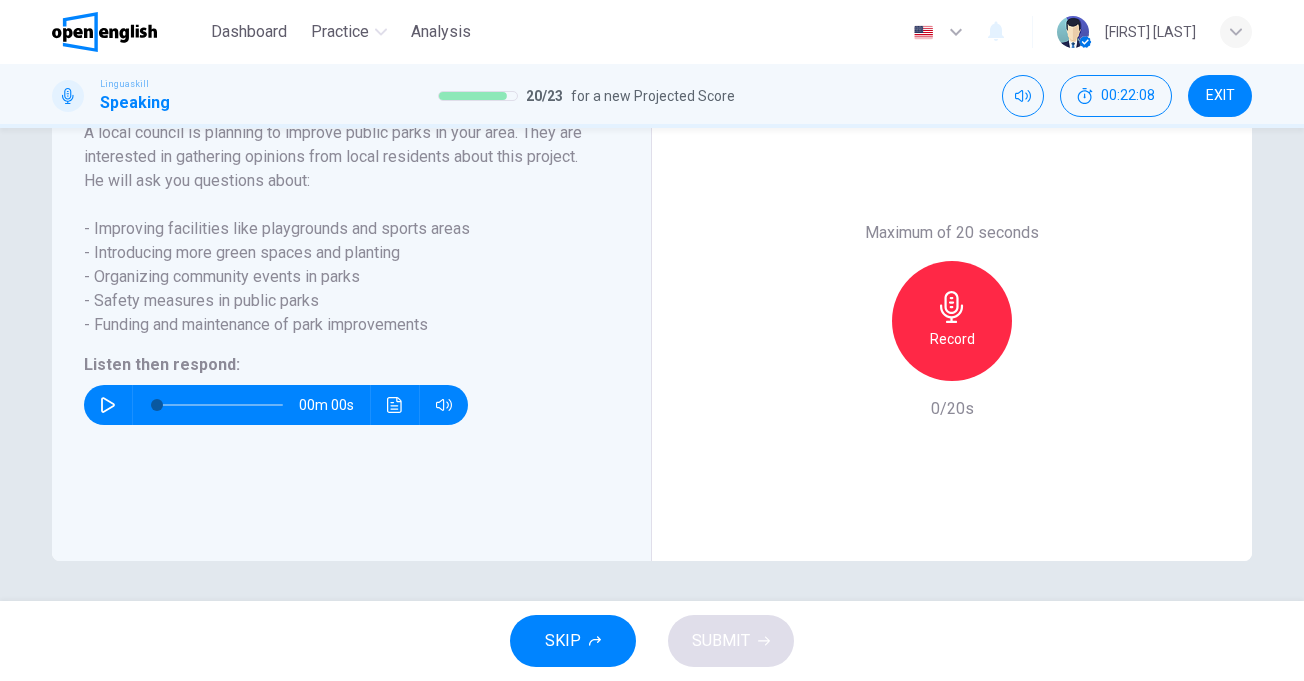 scroll, scrollTop: 400, scrollLeft: 0, axis: vertical 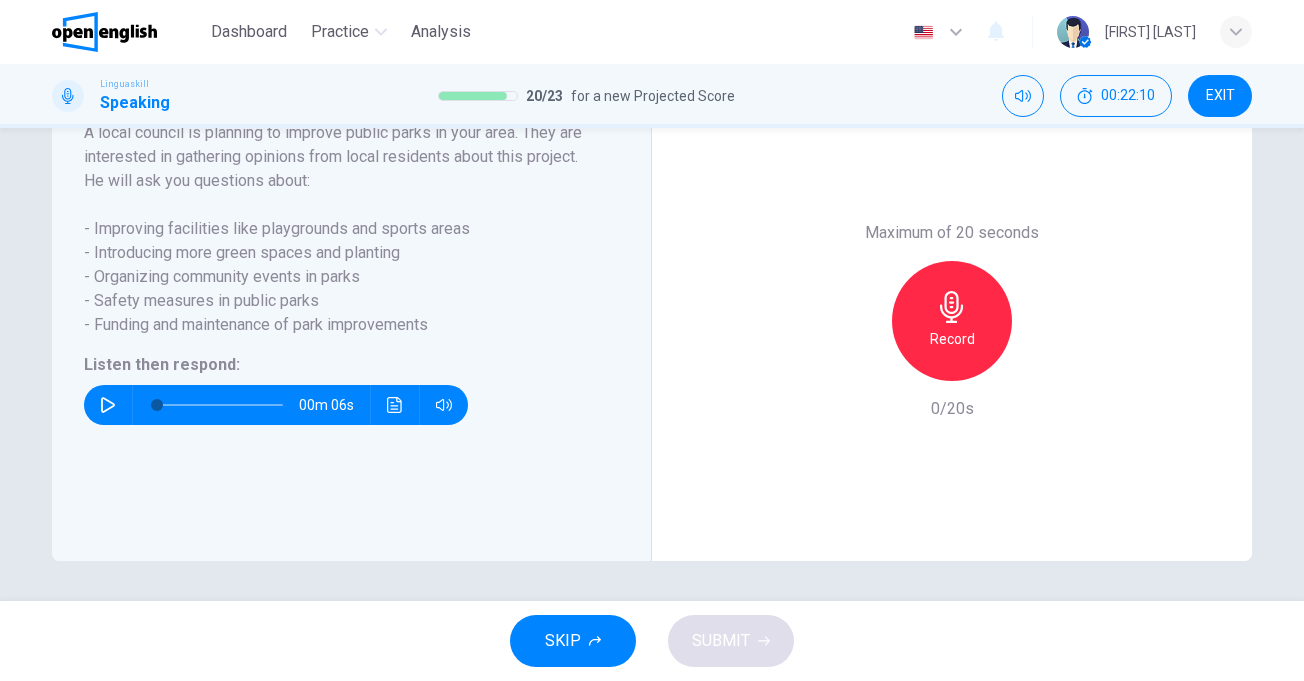 click 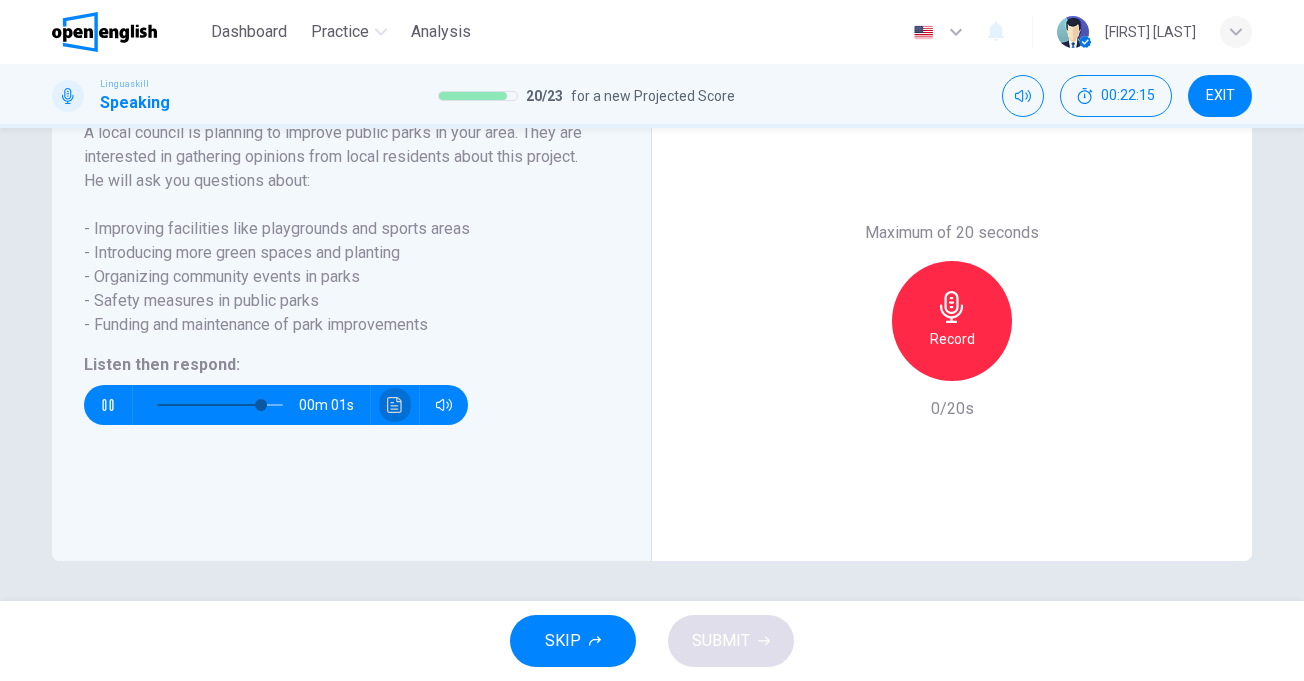 click 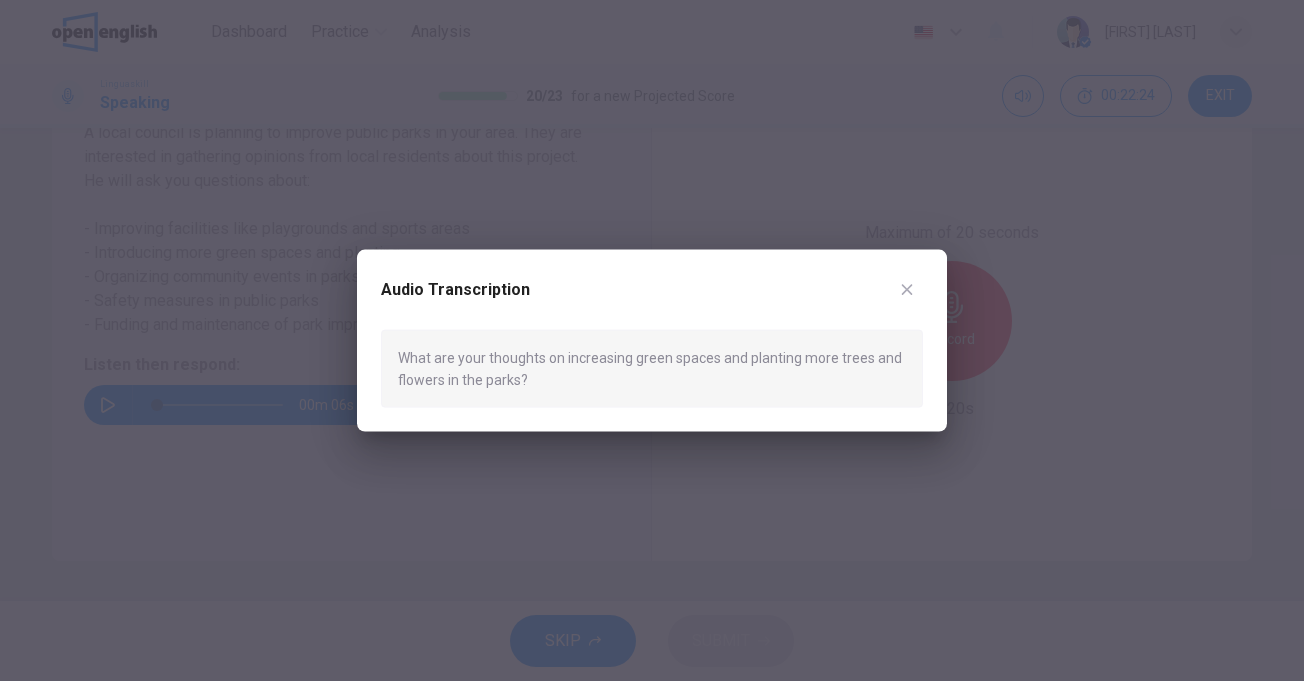 click 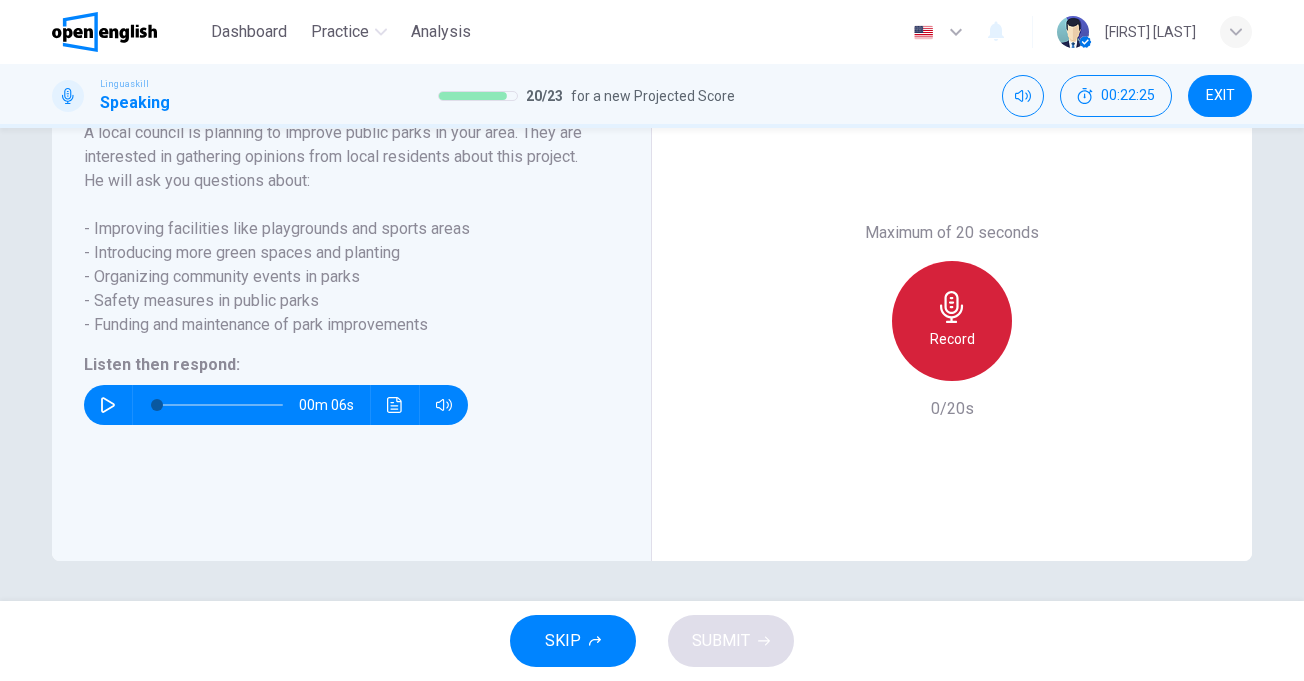 click on "Record" at bounding box center (952, 339) 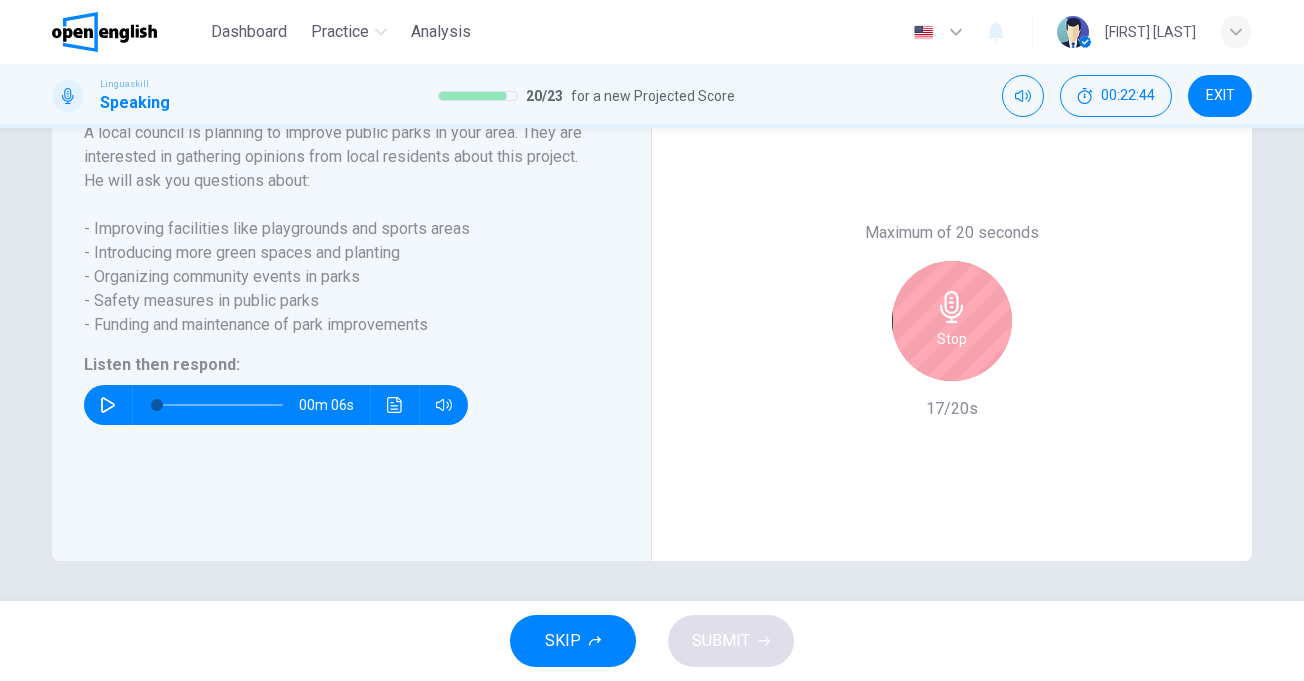 click 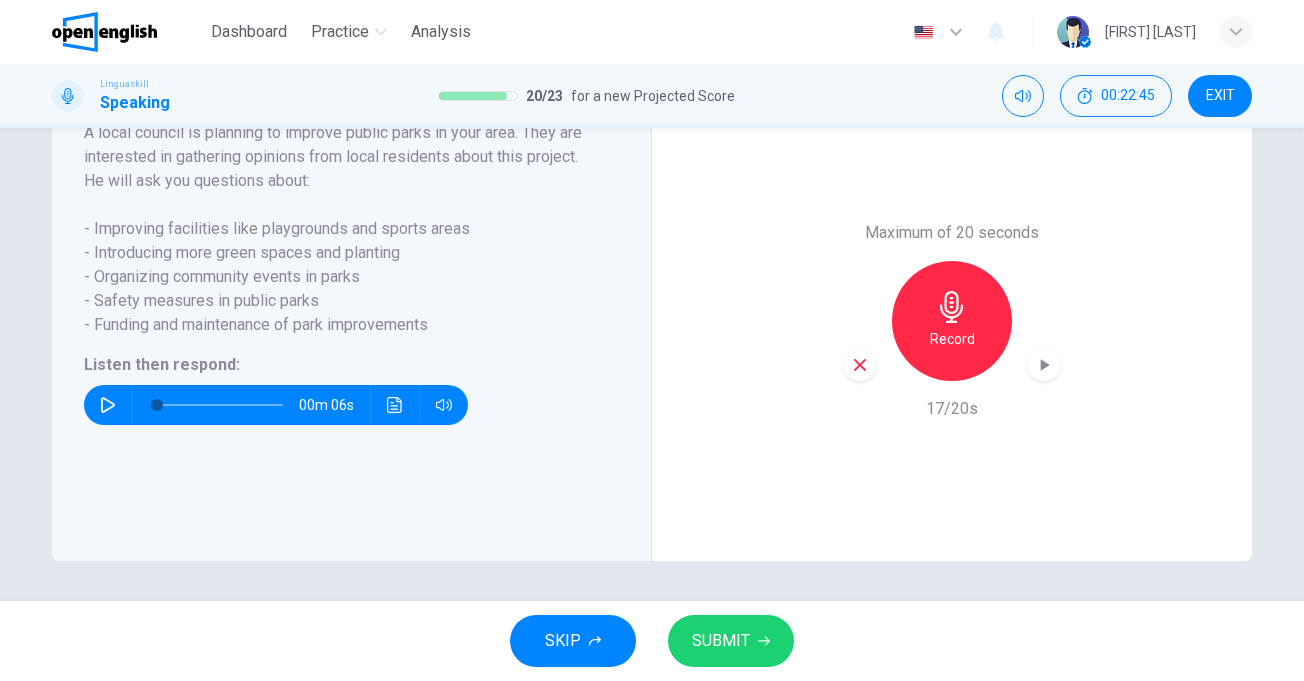 click on "SUBMIT" at bounding box center [721, 641] 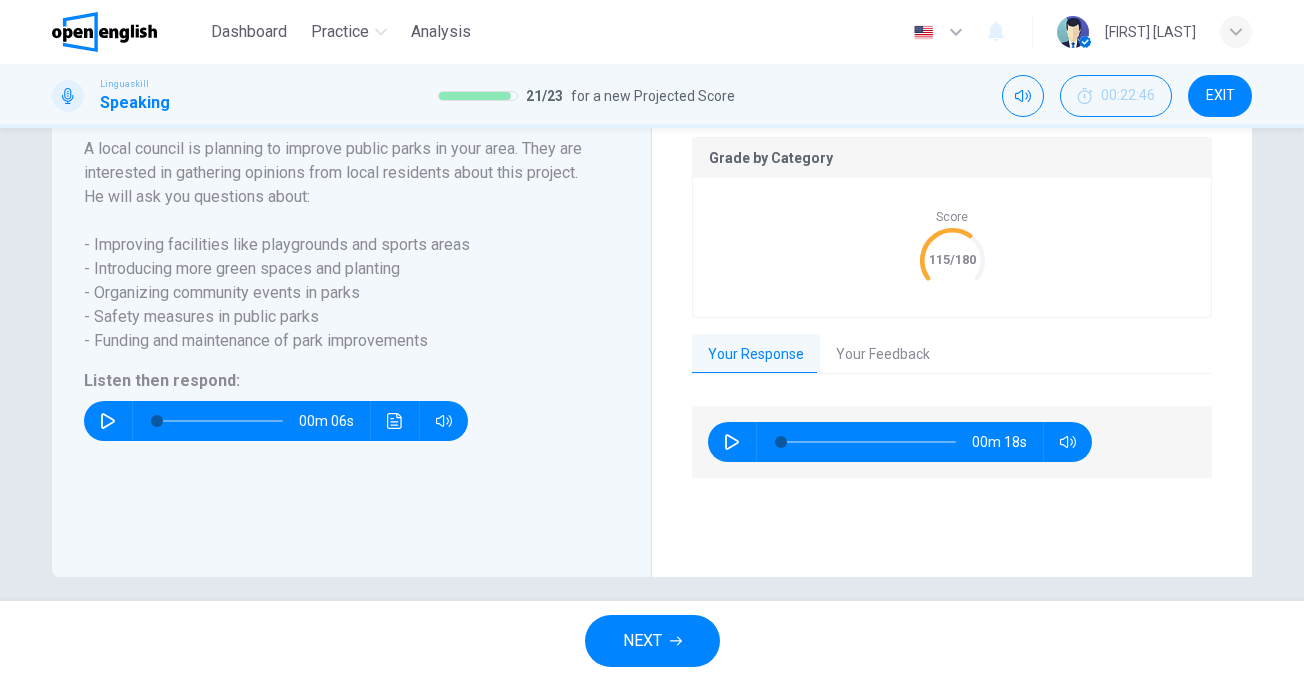 scroll, scrollTop: 440, scrollLeft: 0, axis: vertical 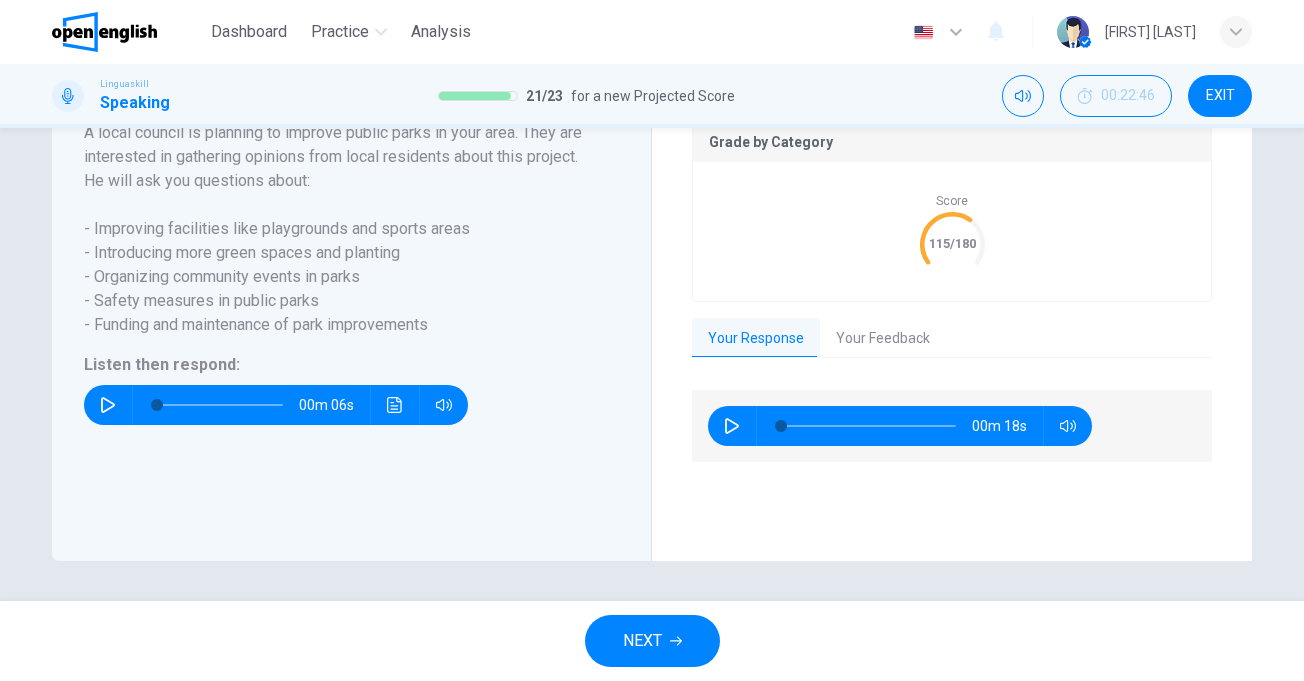 click on "Your Feedback" at bounding box center [883, 339] 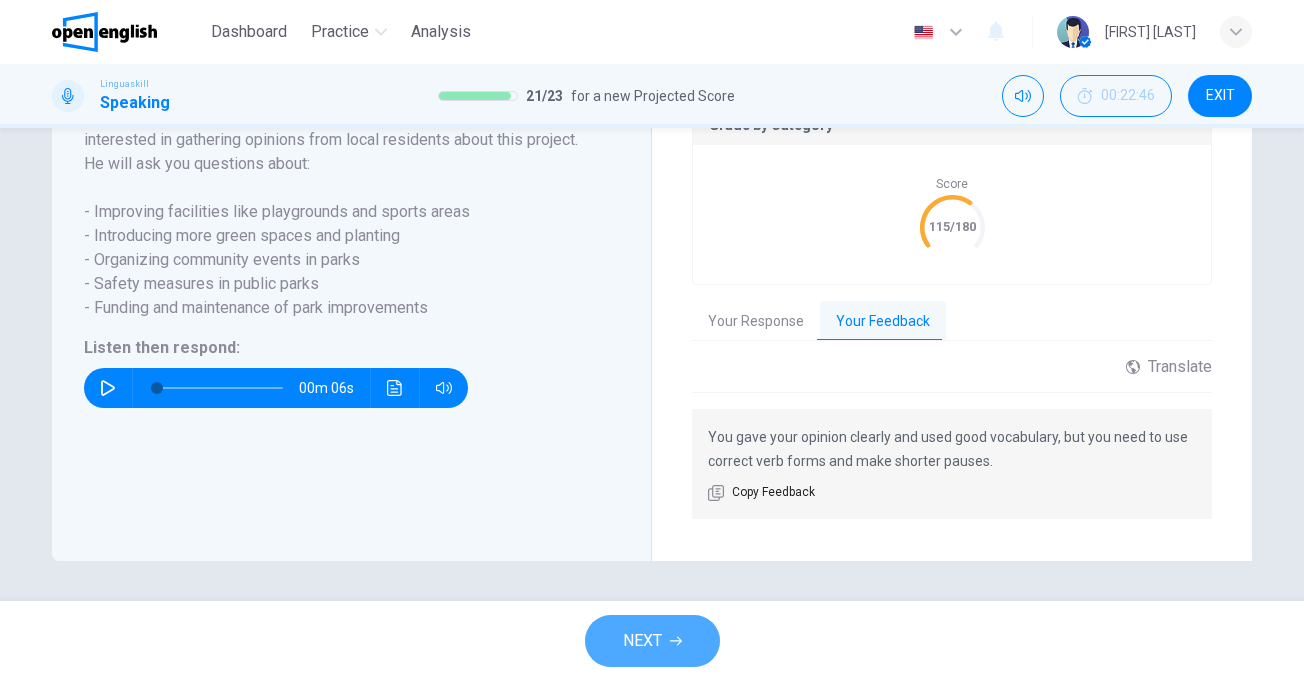 click on "NEXT" at bounding box center [652, 641] 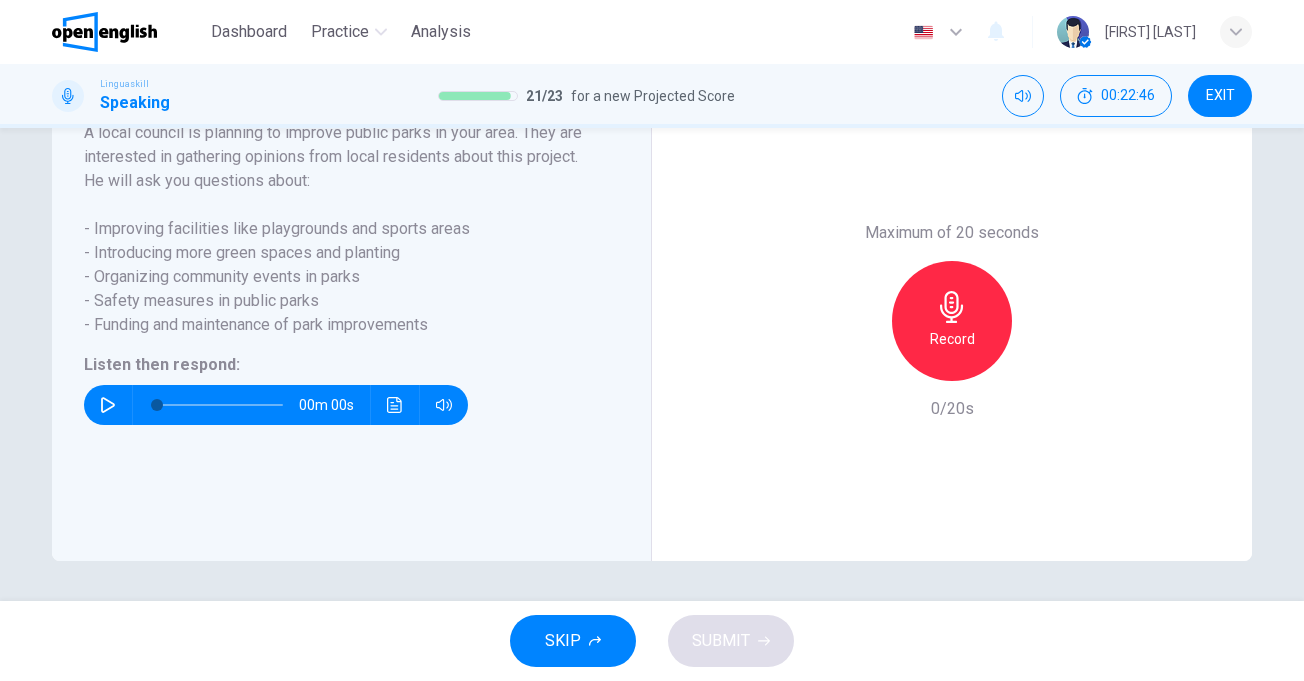 scroll, scrollTop: 400, scrollLeft: 0, axis: vertical 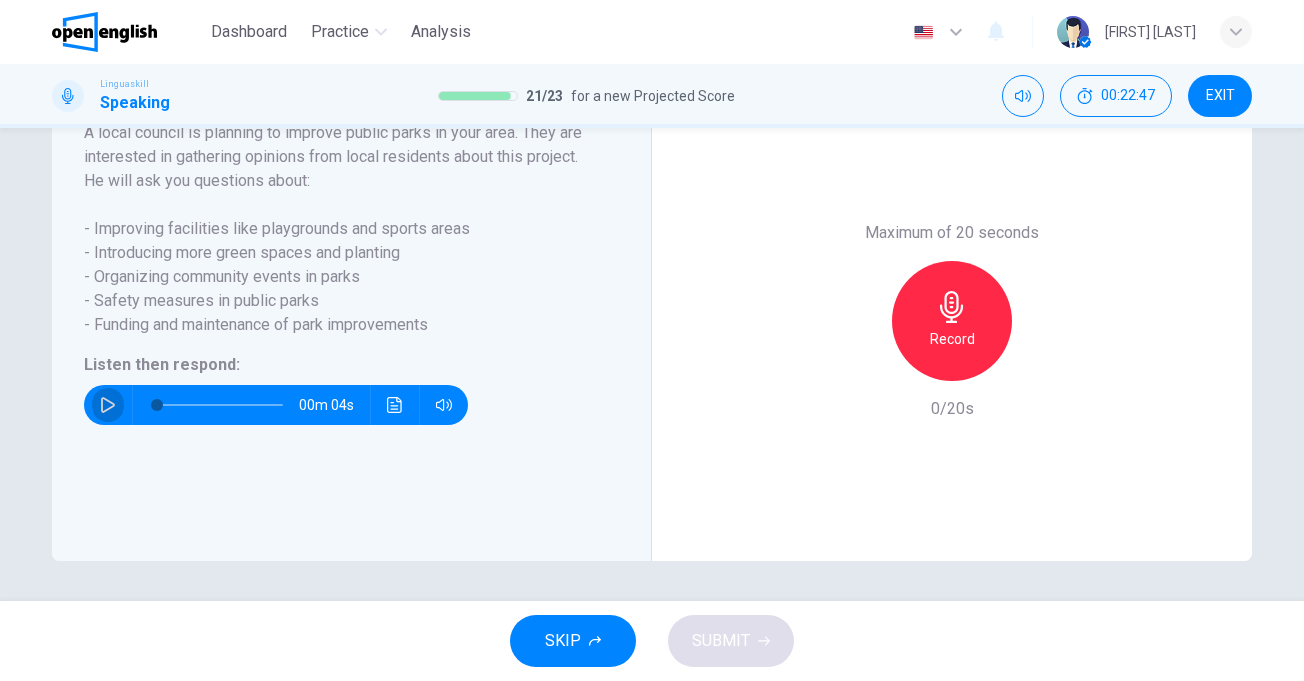 click at bounding box center [108, 405] 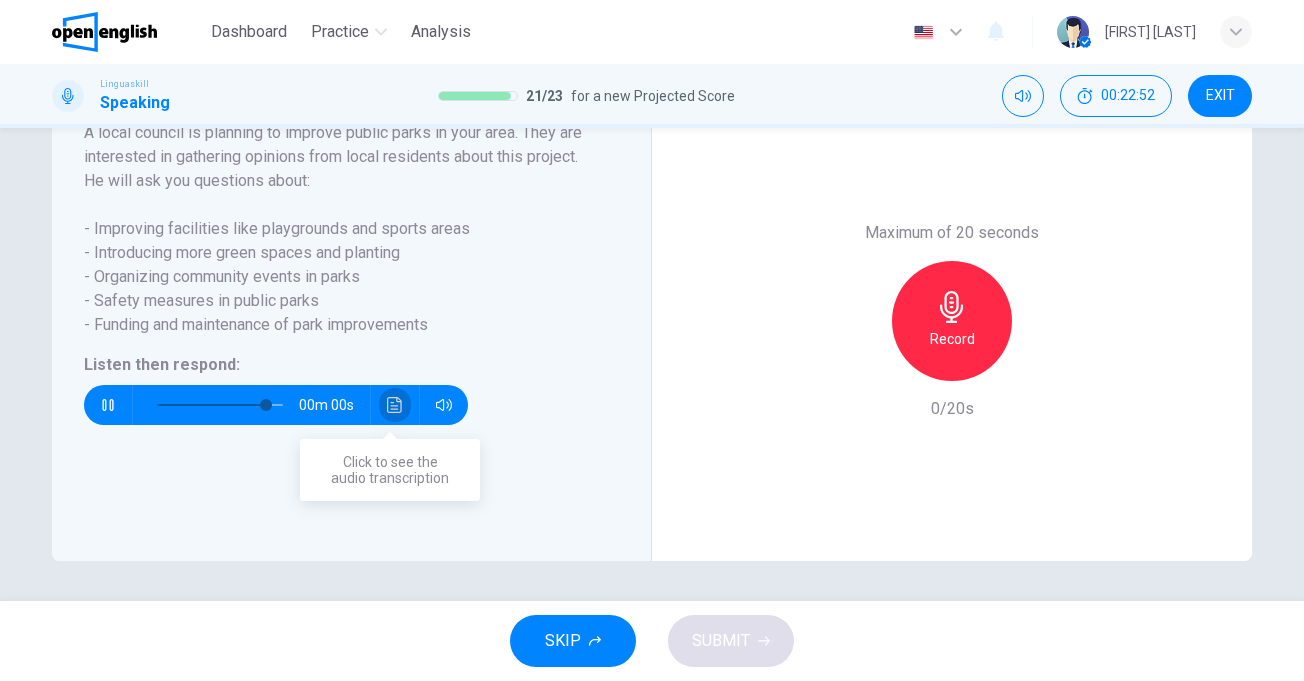 click 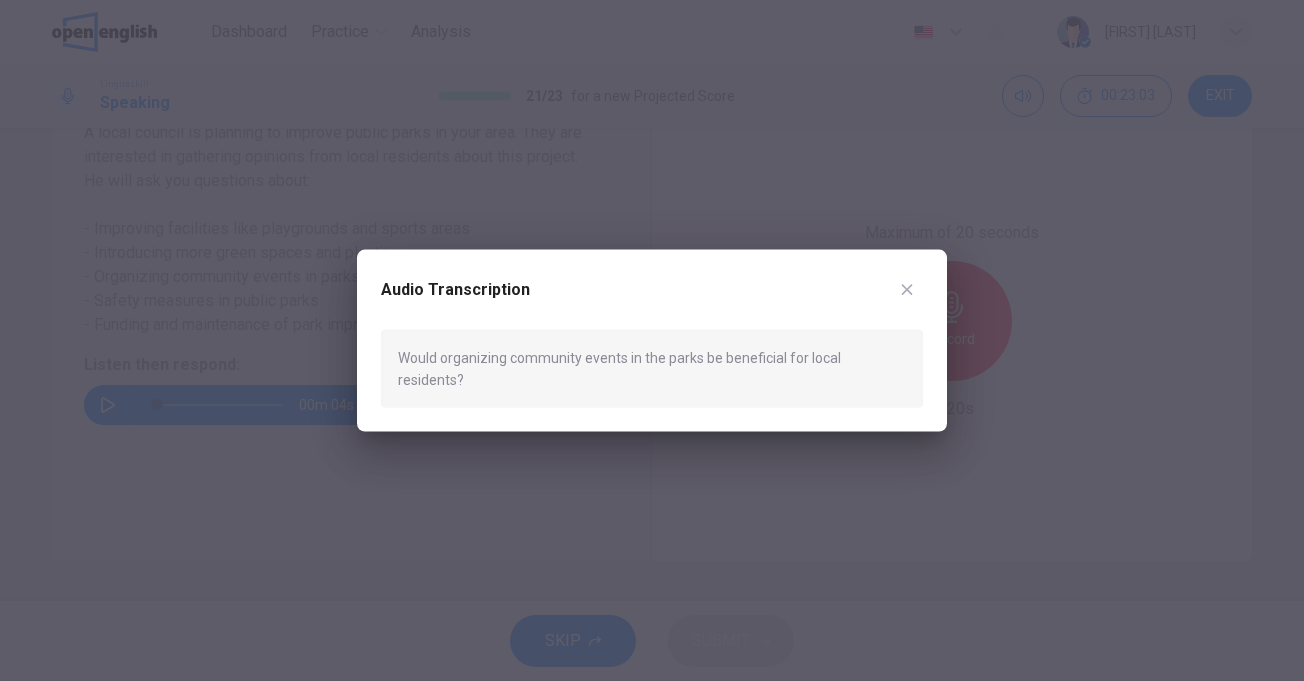 click 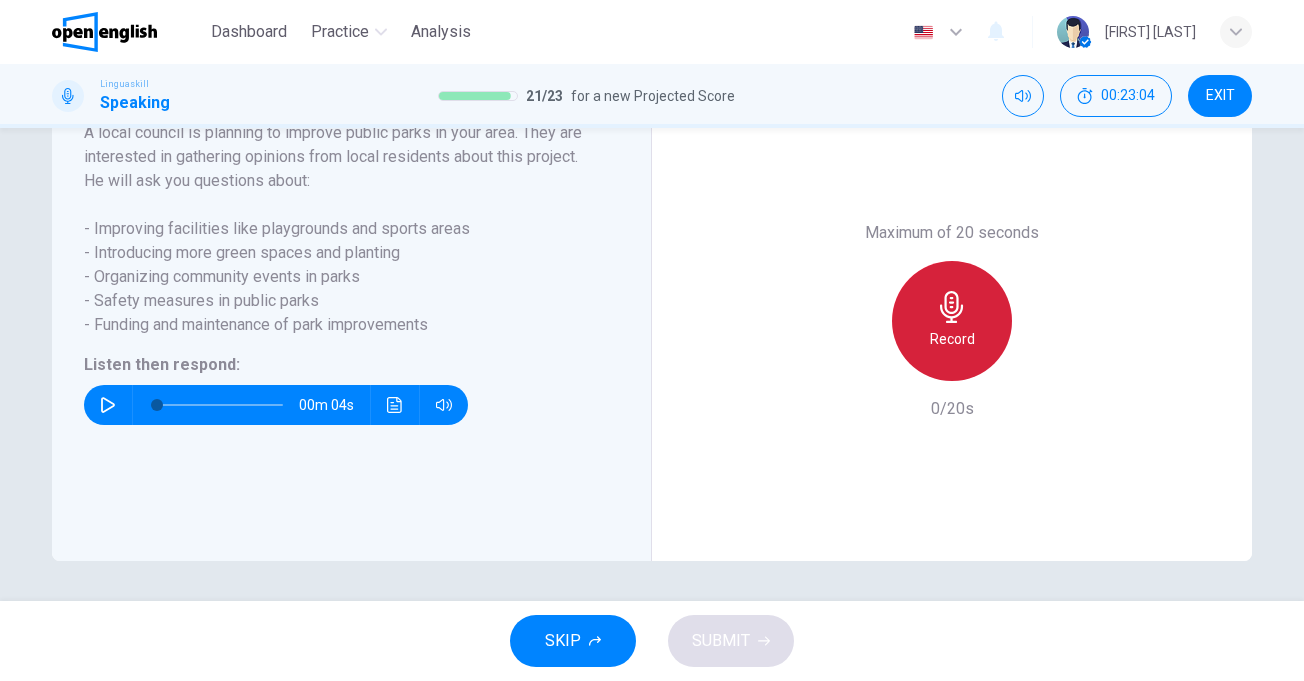 click on "Record" at bounding box center (952, 339) 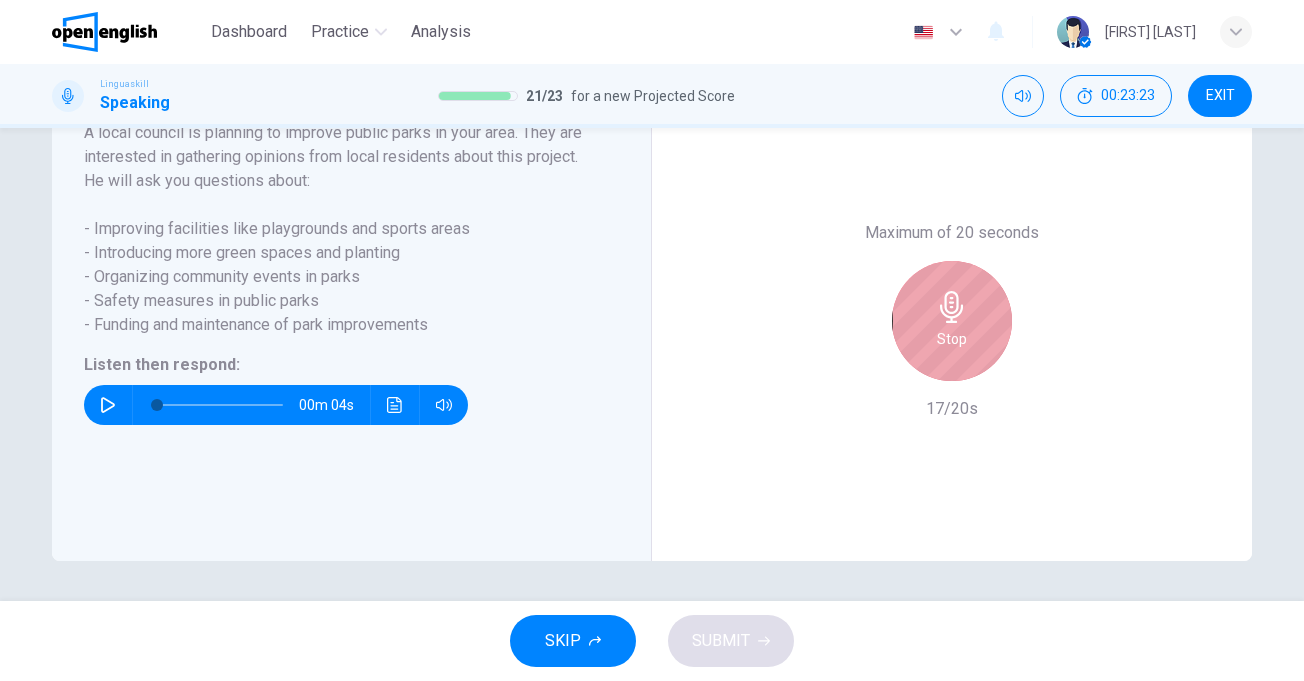 click on "Stop" at bounding box center (952, 321) 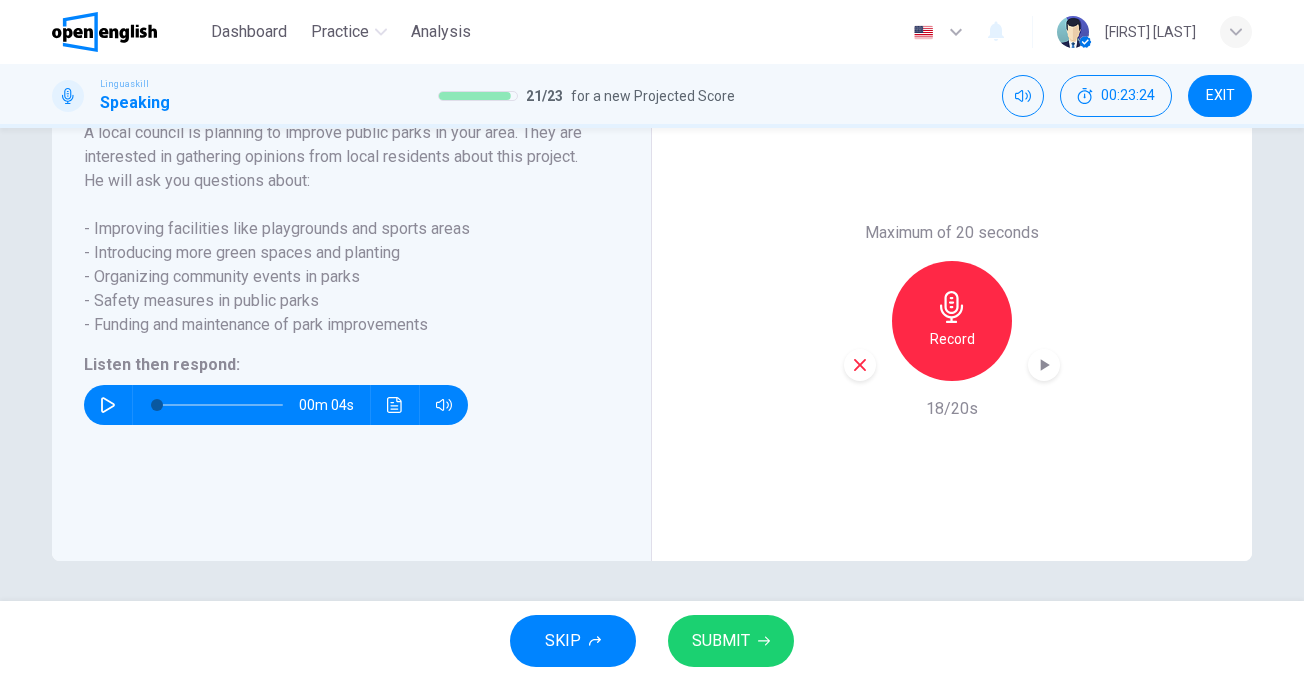 click 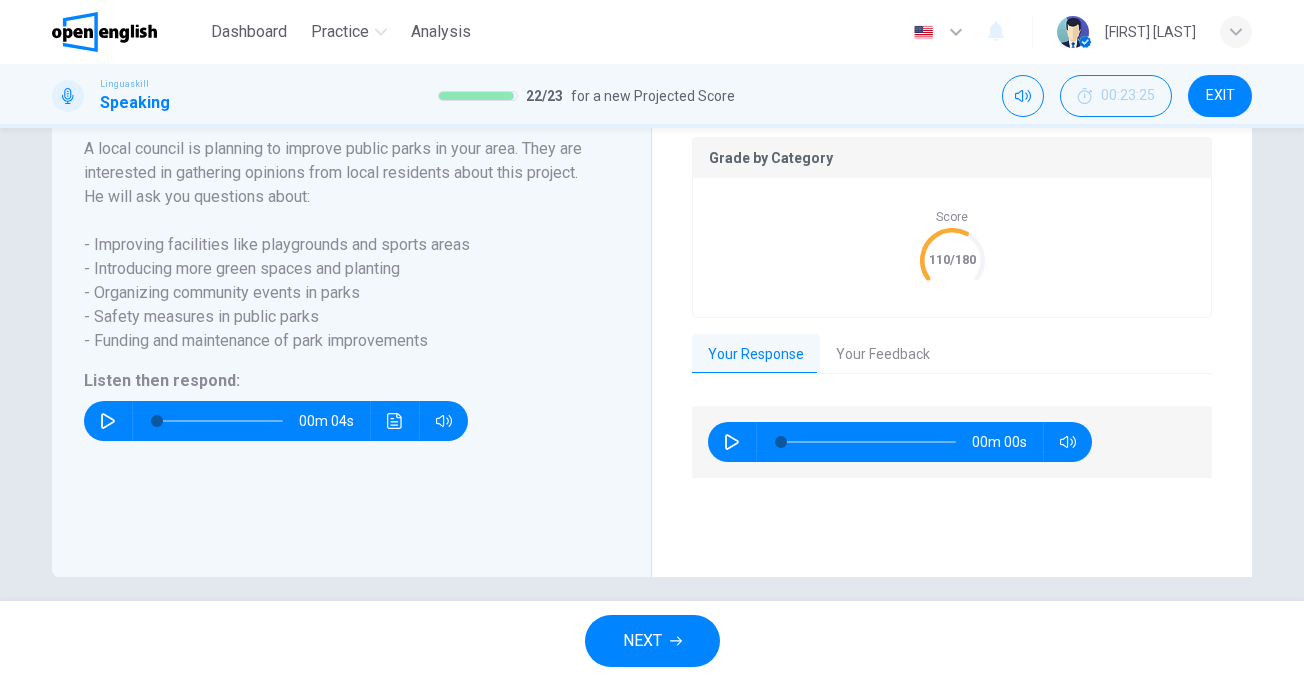 scroll, scrollTop: 440, scrollLeft: 0, axis: vertical 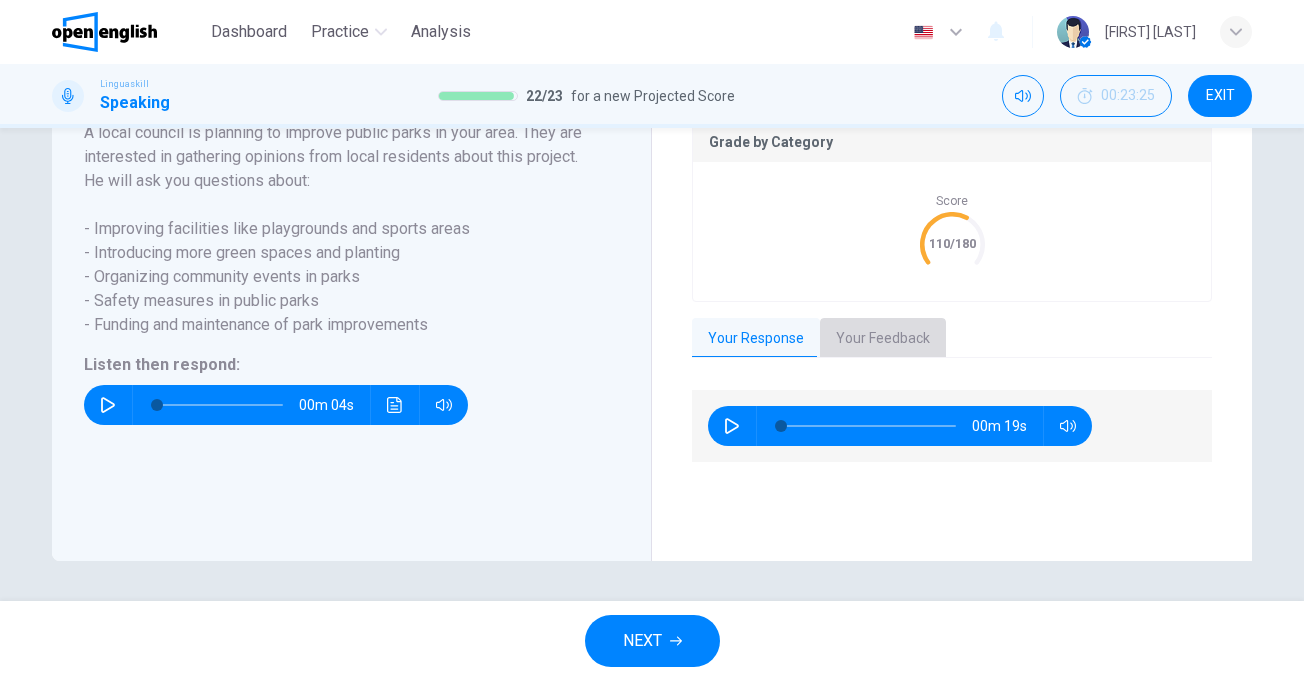 click on "Your Feedback" at bounding box center (883, 339) 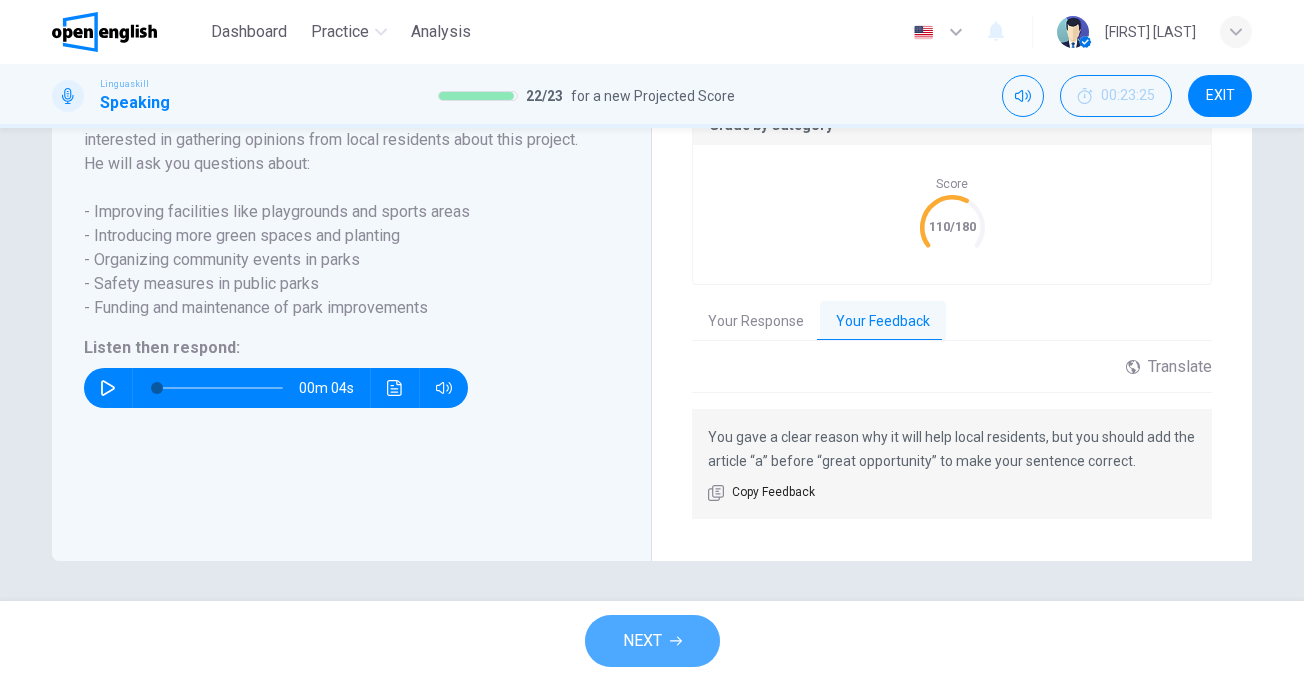 click on "NEXT" at bounding box center [642, 641] 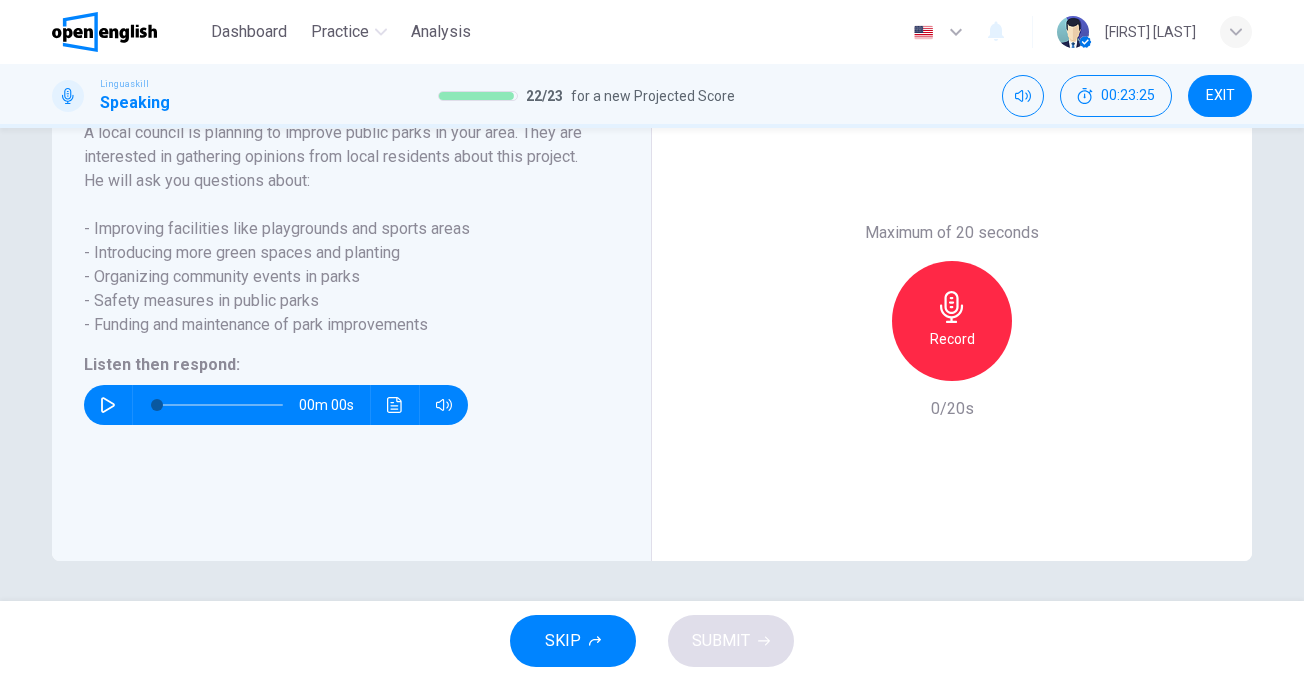 scroll, scrollTop: 400, scrollLeft: 0, axis: vertical 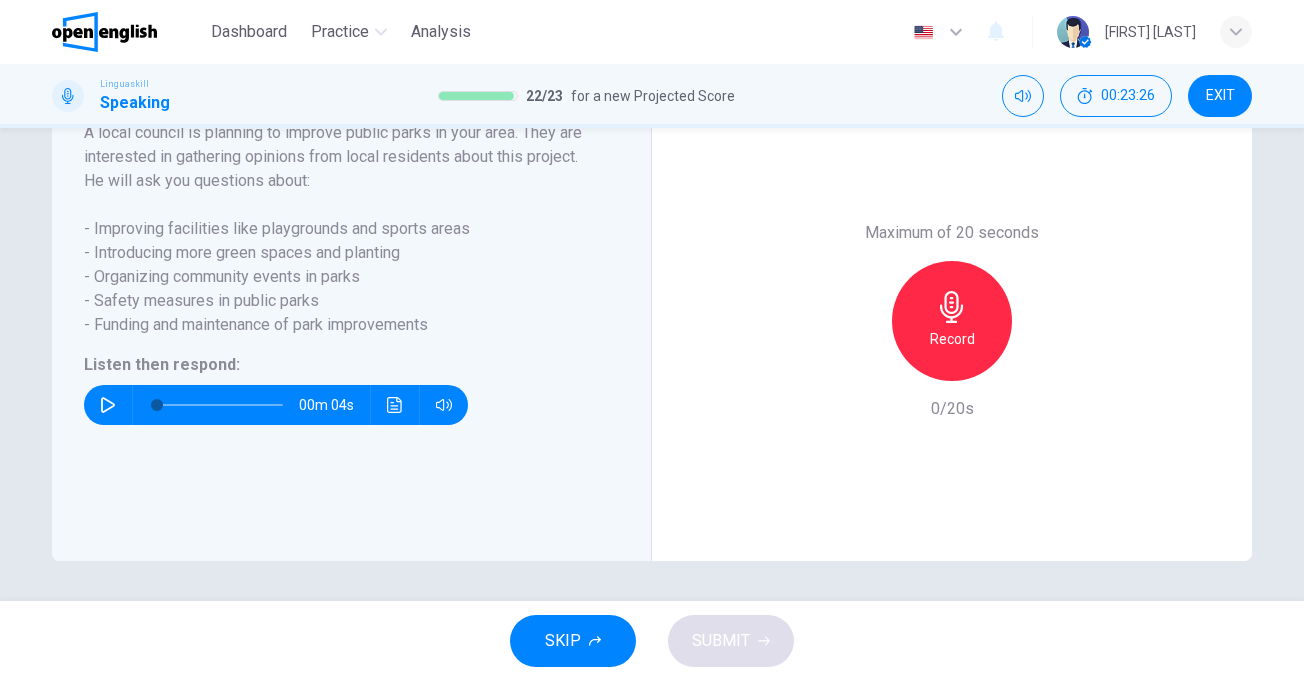click at bounding box center (108, 405) 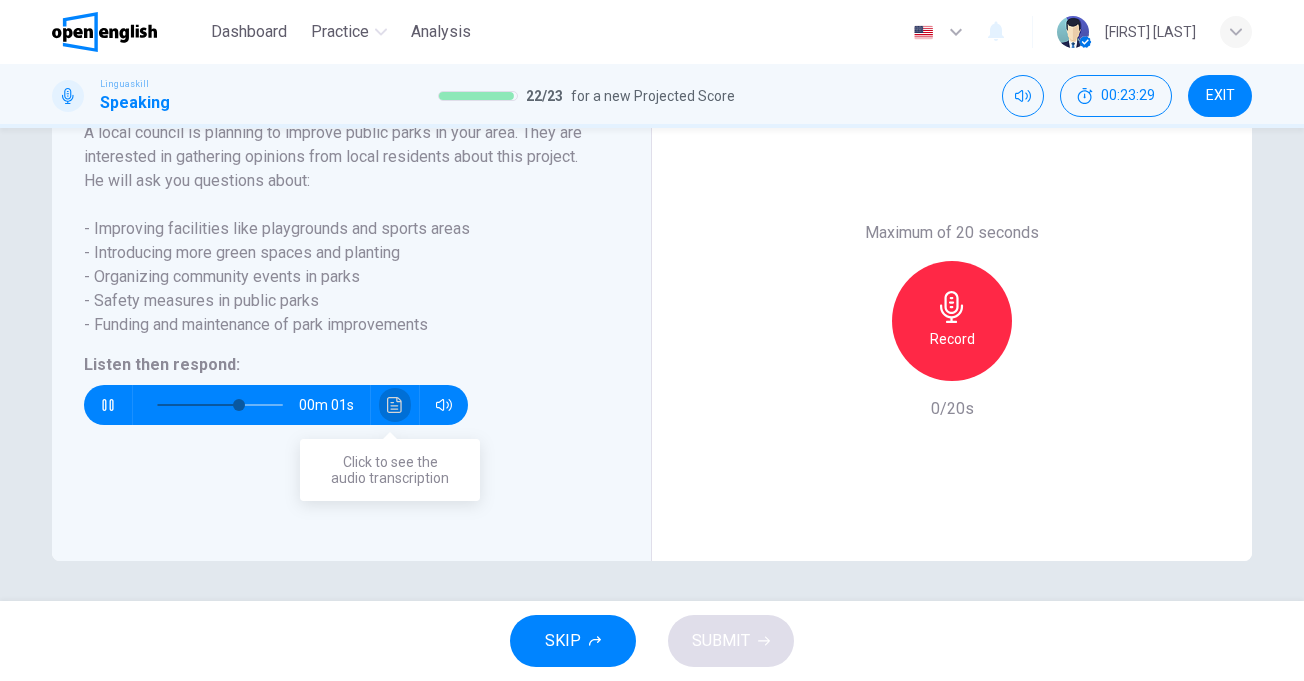 click 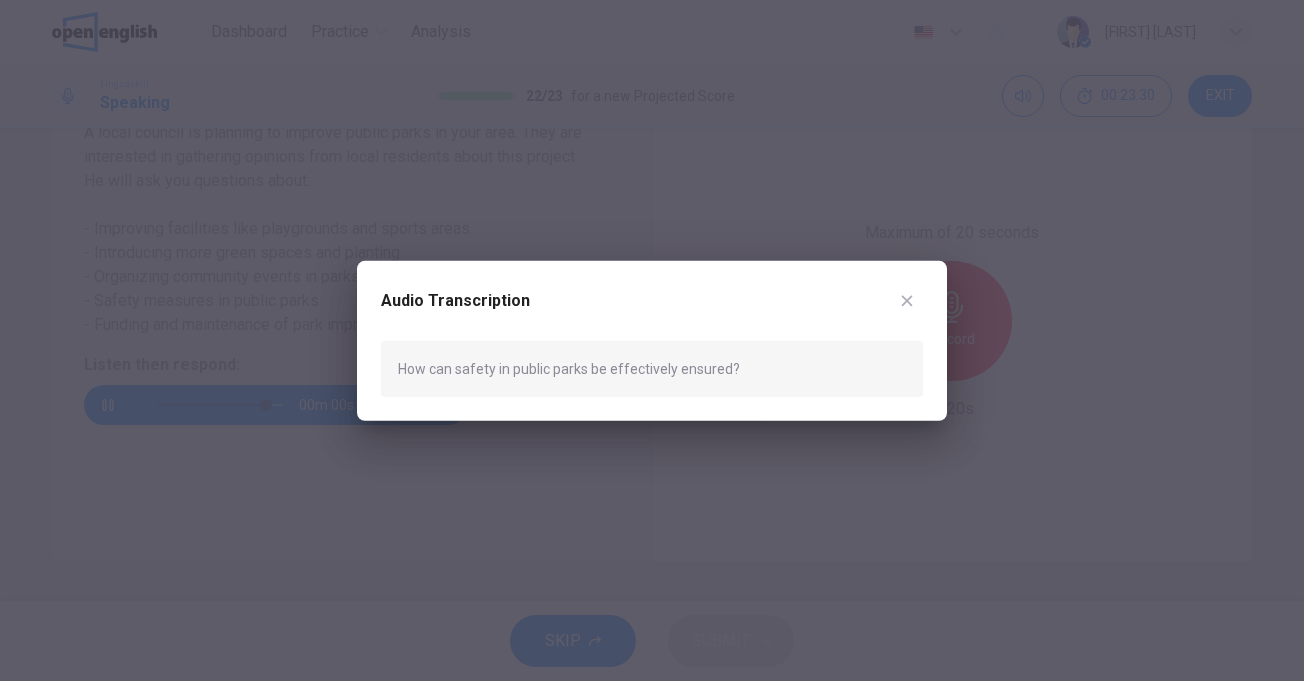 type on "*" 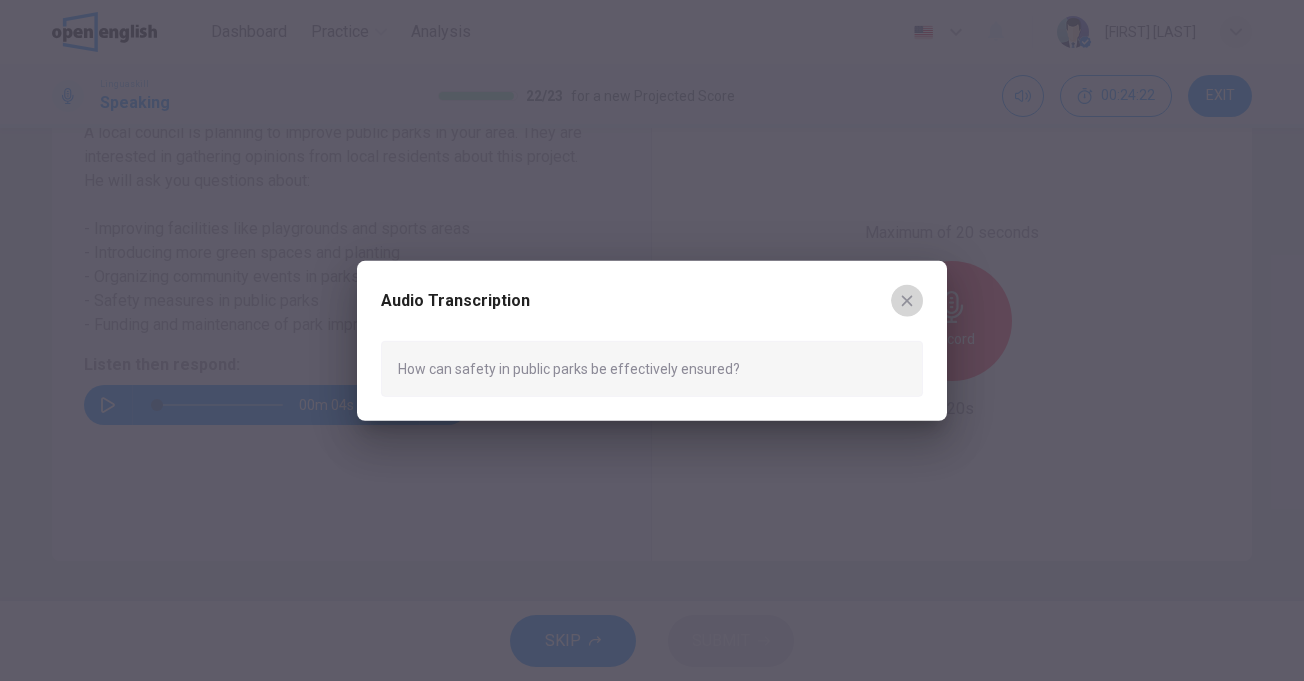 click at bounding box center (907, 300) 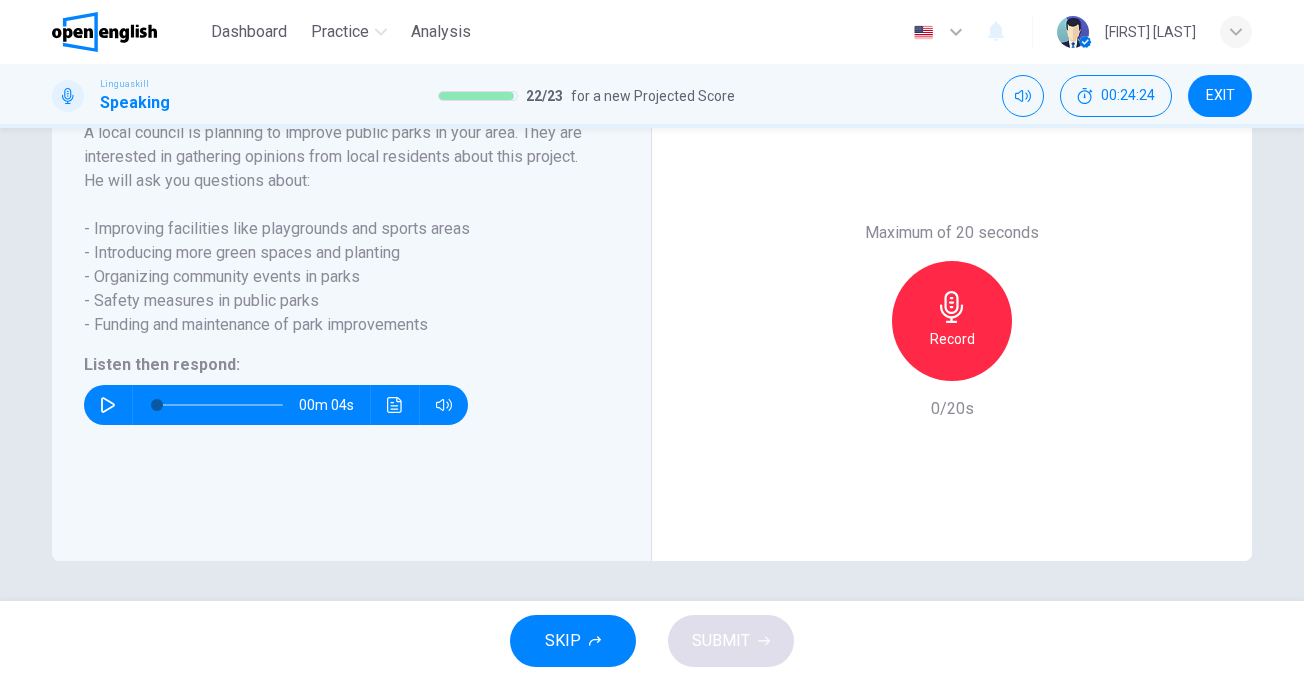 click 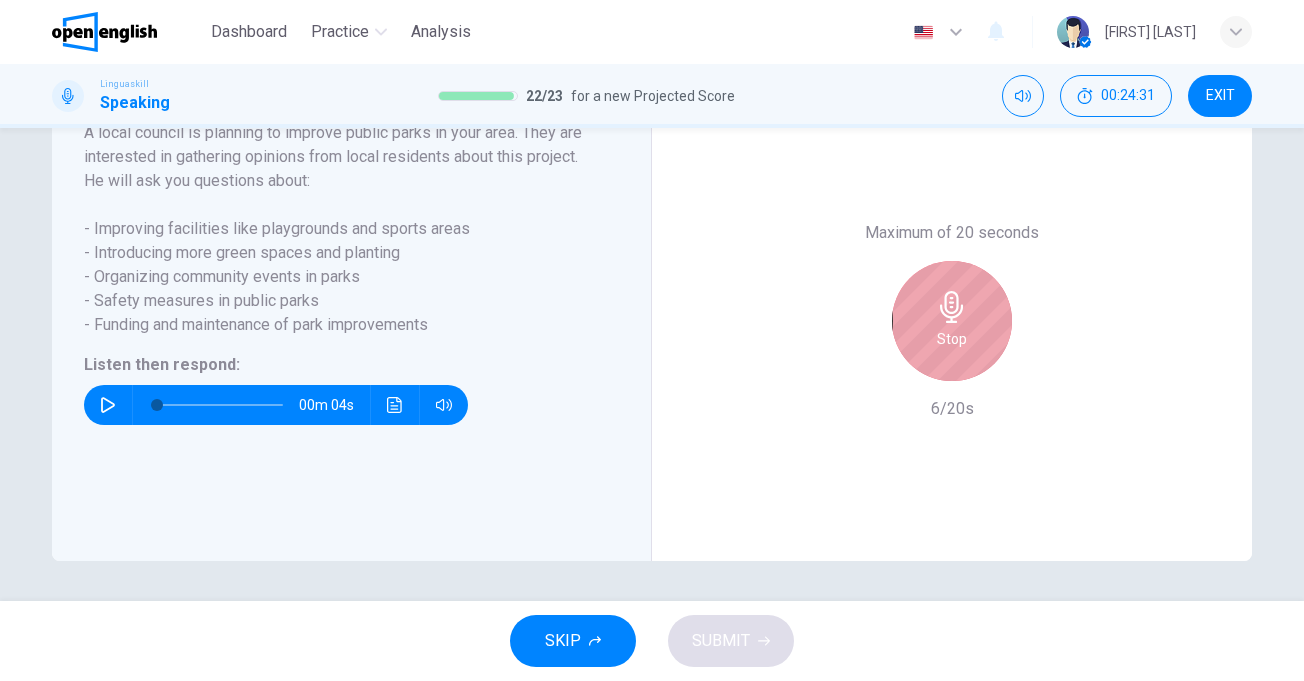 click 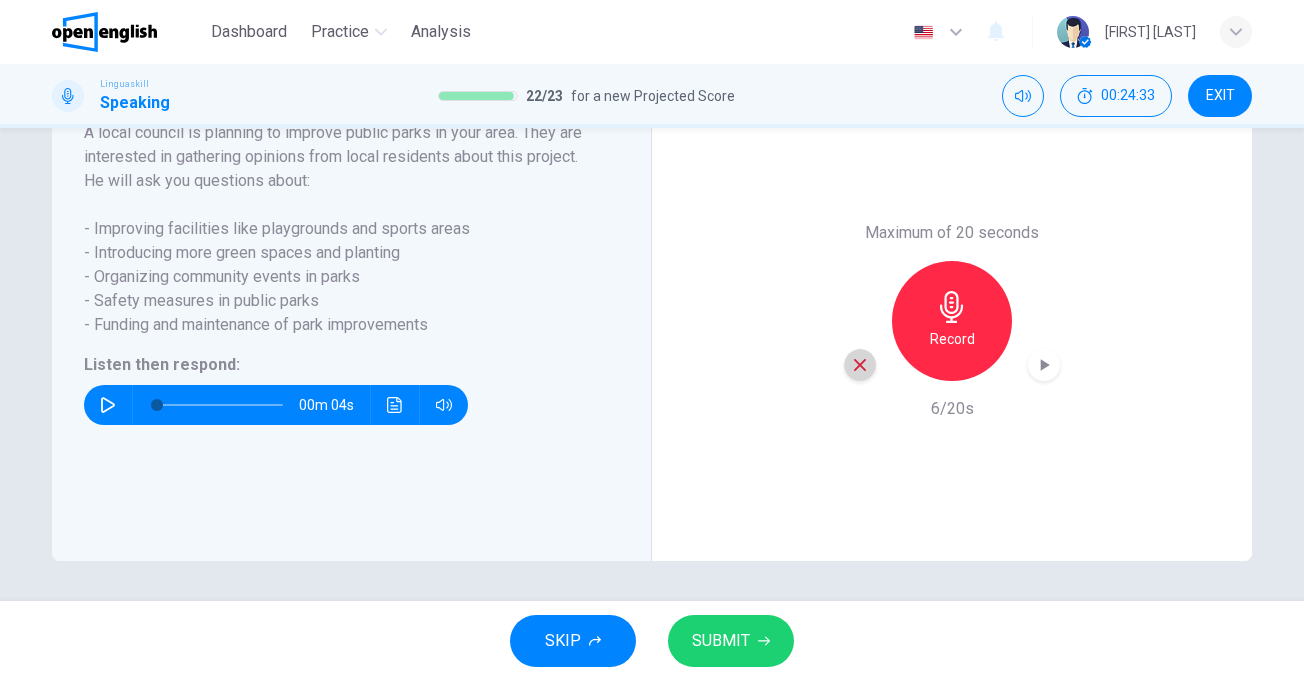 click 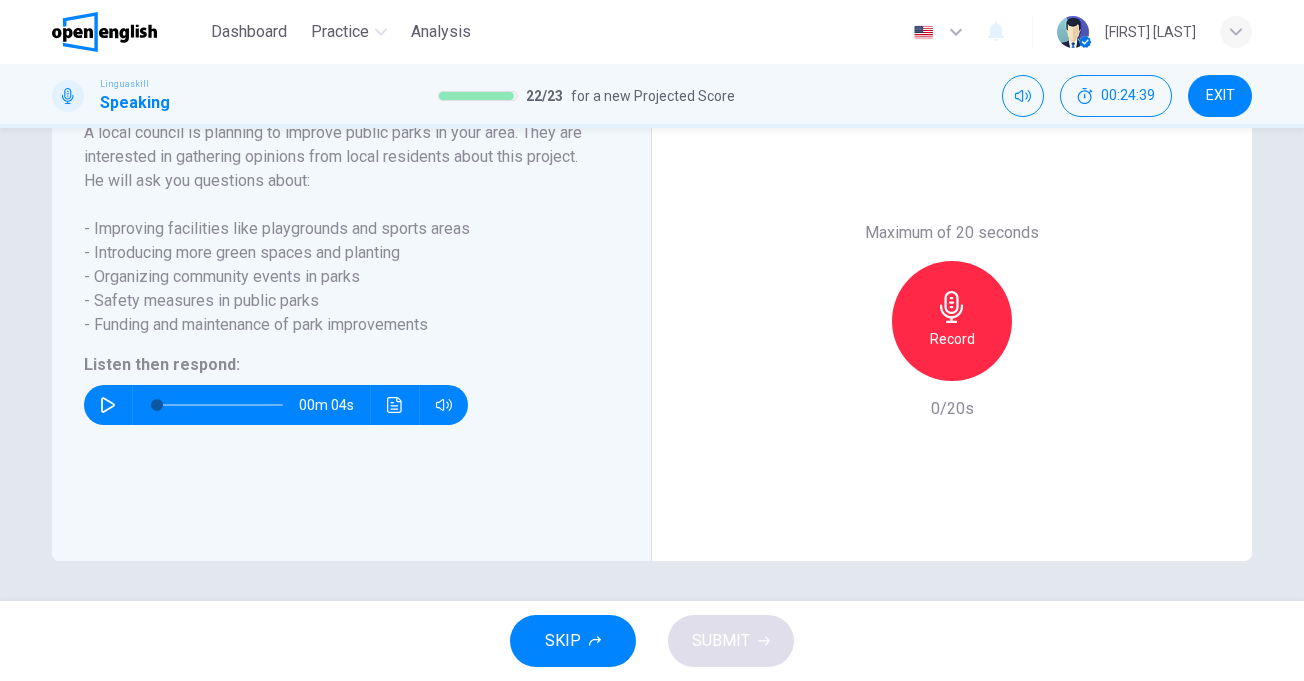 click on "00m 04s" at bounding box center (334, 405) 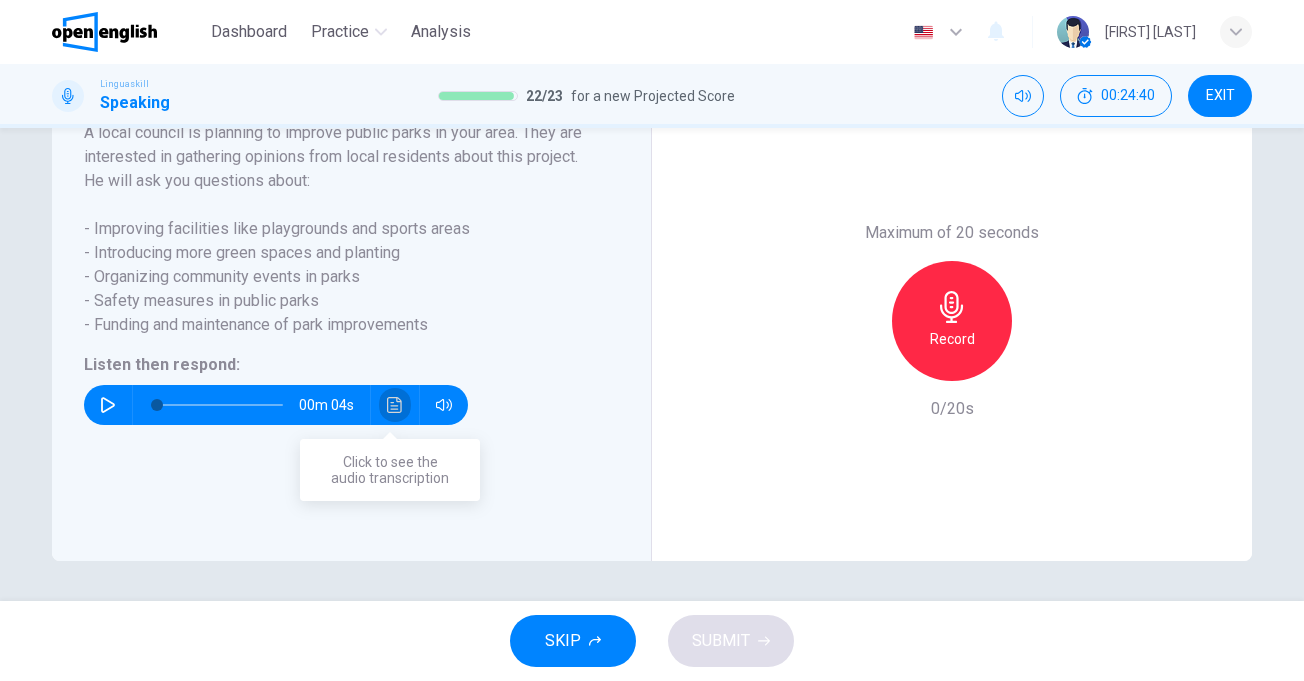 click 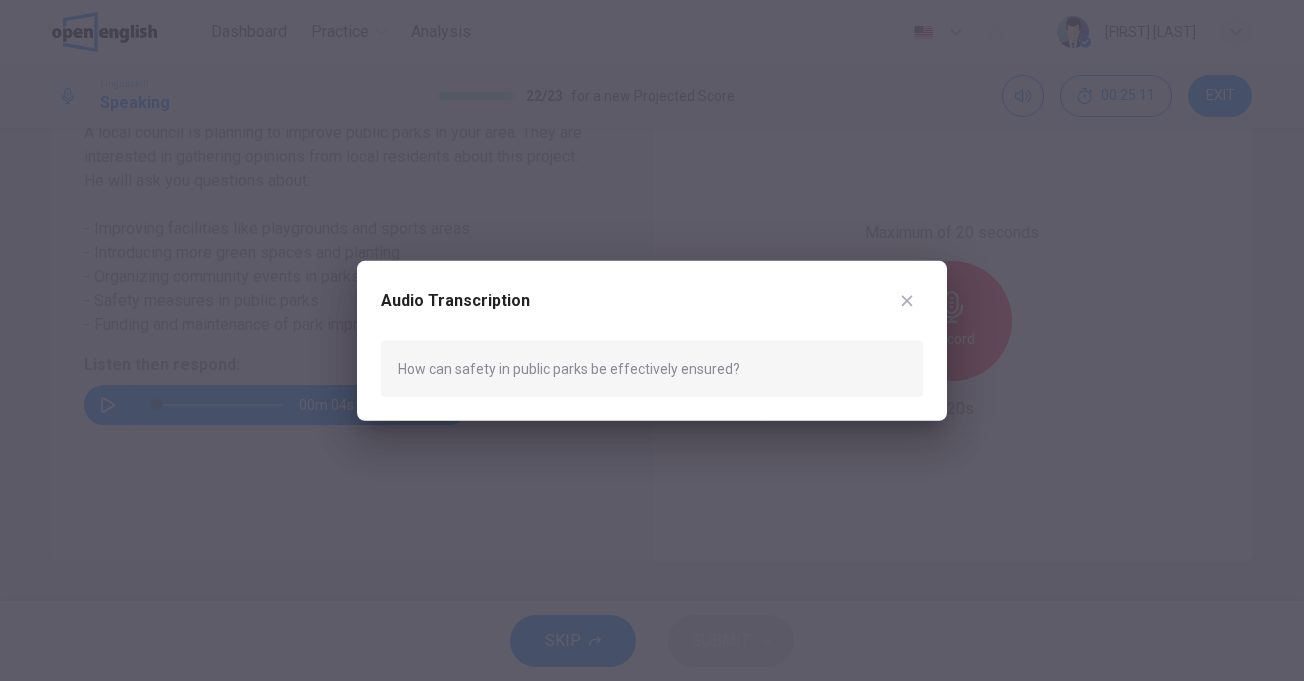 click 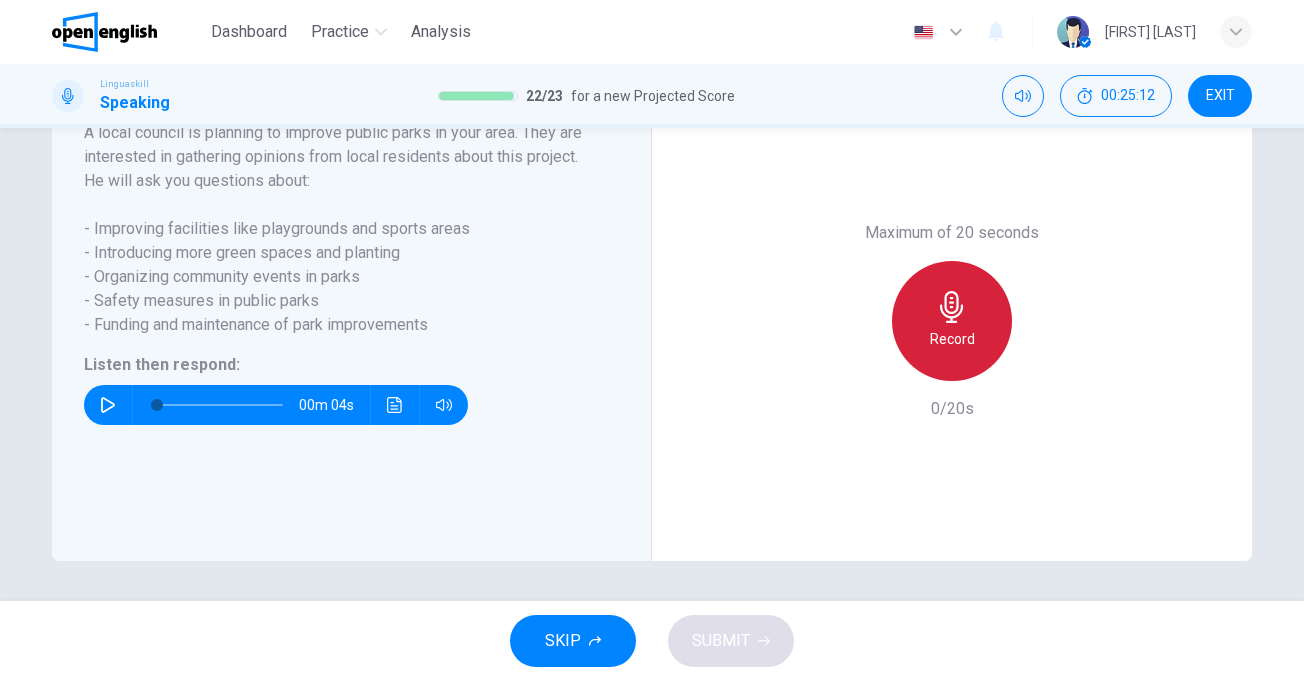 click on "Record" at bounding box center (952, 321) 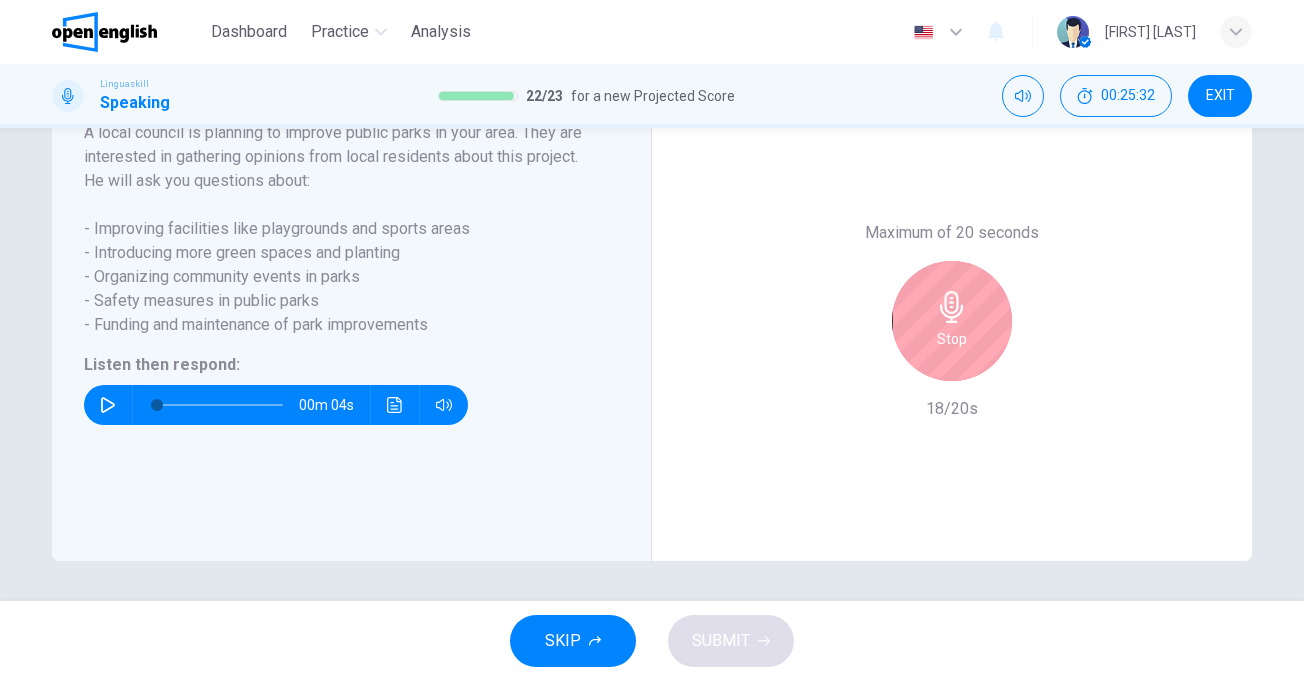 click on "Stop" at bounding box center [952, 321] 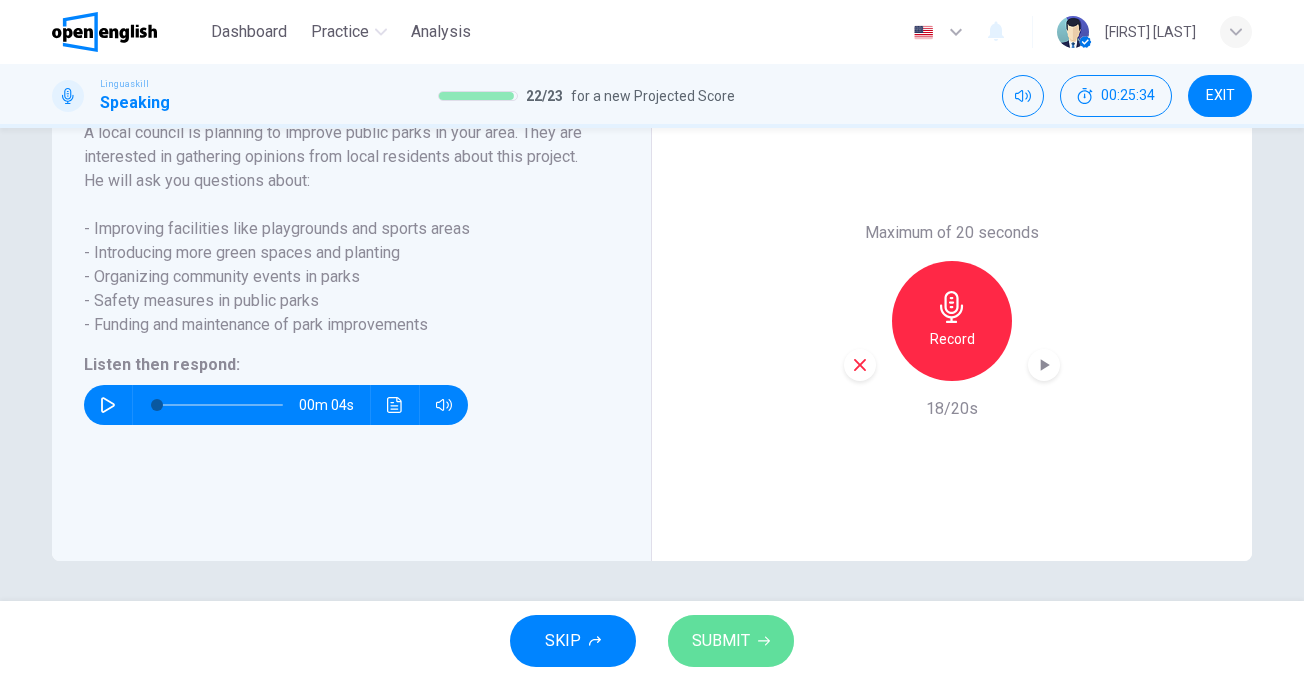 click on "SUBMIT" at bounding box center (731, 641) 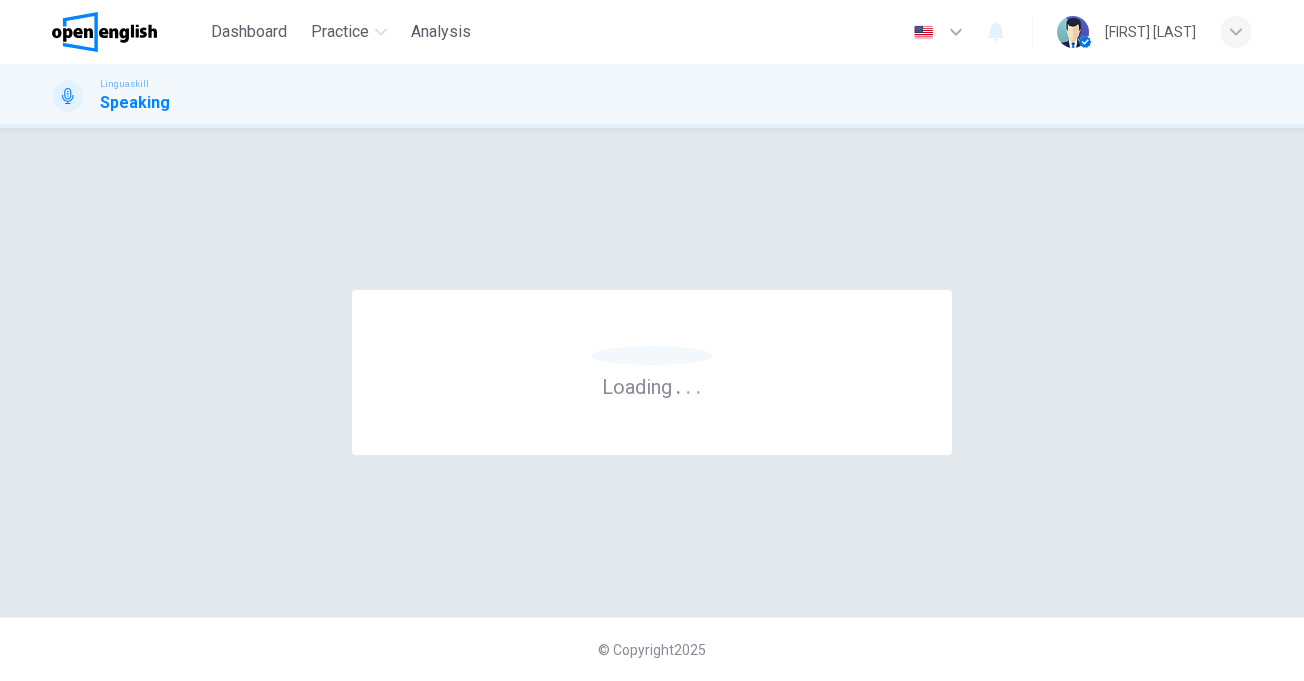 scroll, scrollTop: 0, scrollLeft: 0, axis: both 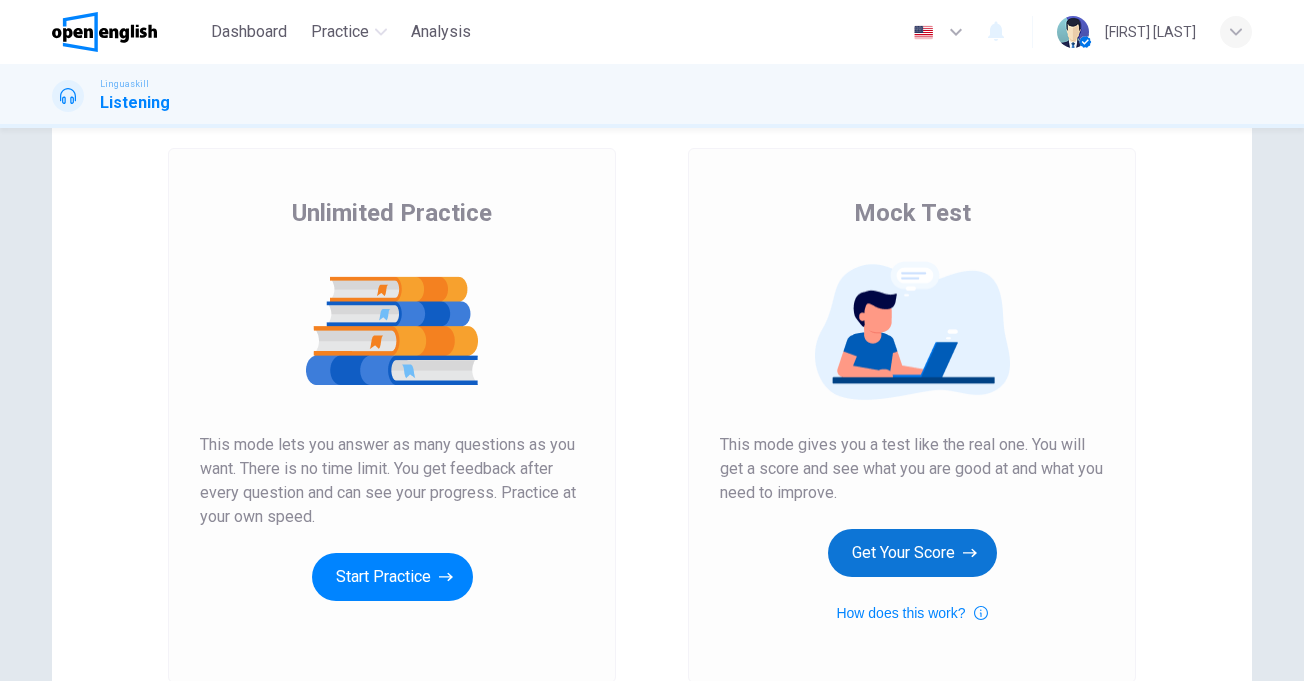 click on "Get Your Score" at bounding box center [912, 553] 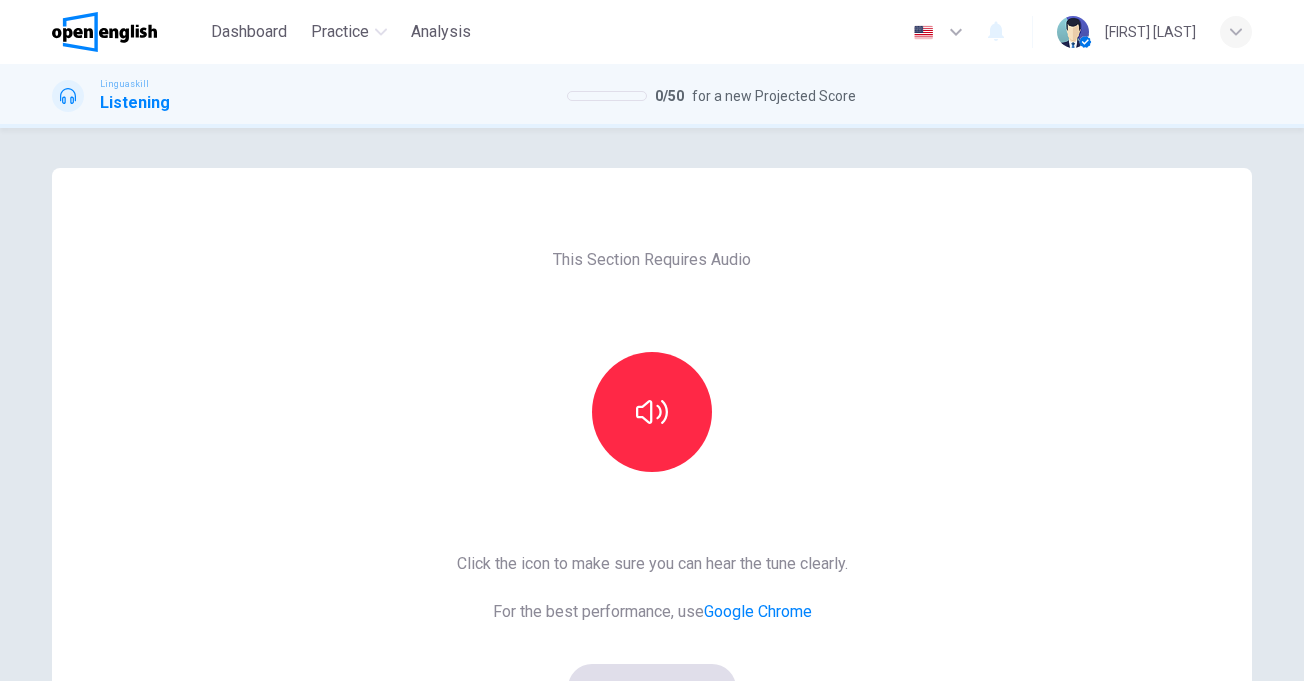scroll, scrollTop: 200, scrollLeft: 0, axis: vertical 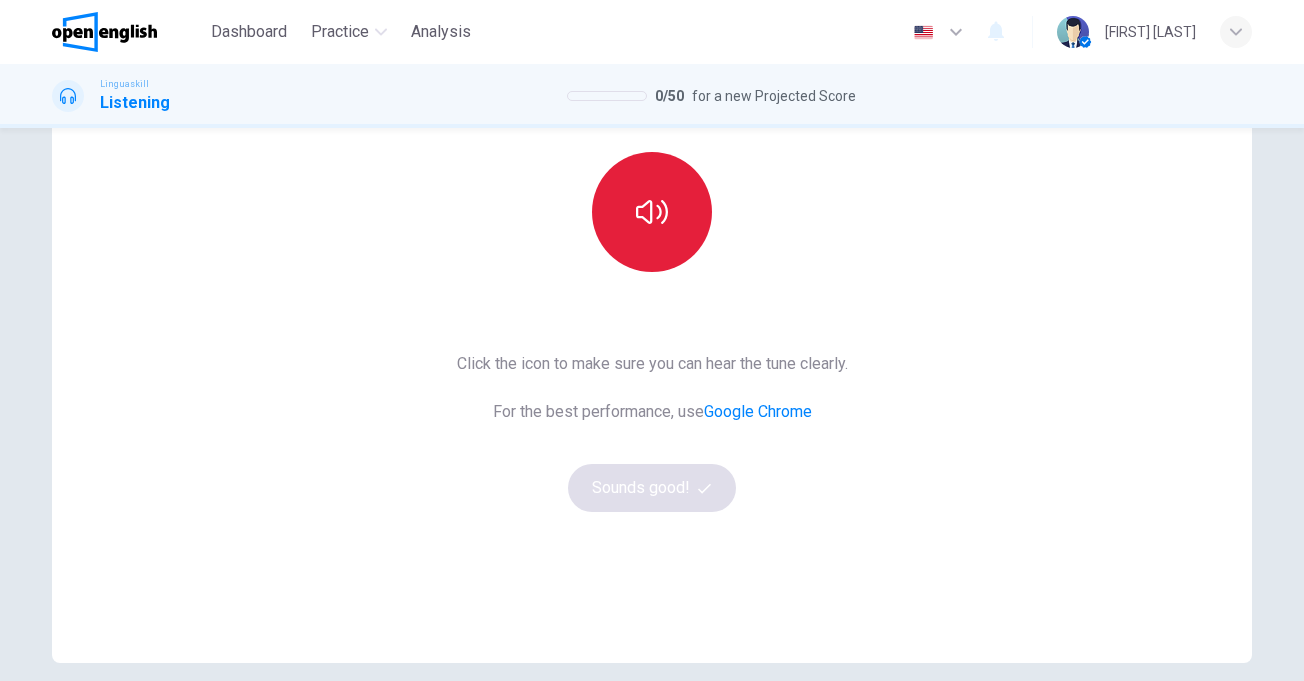 click at bounding box center [652, 212] 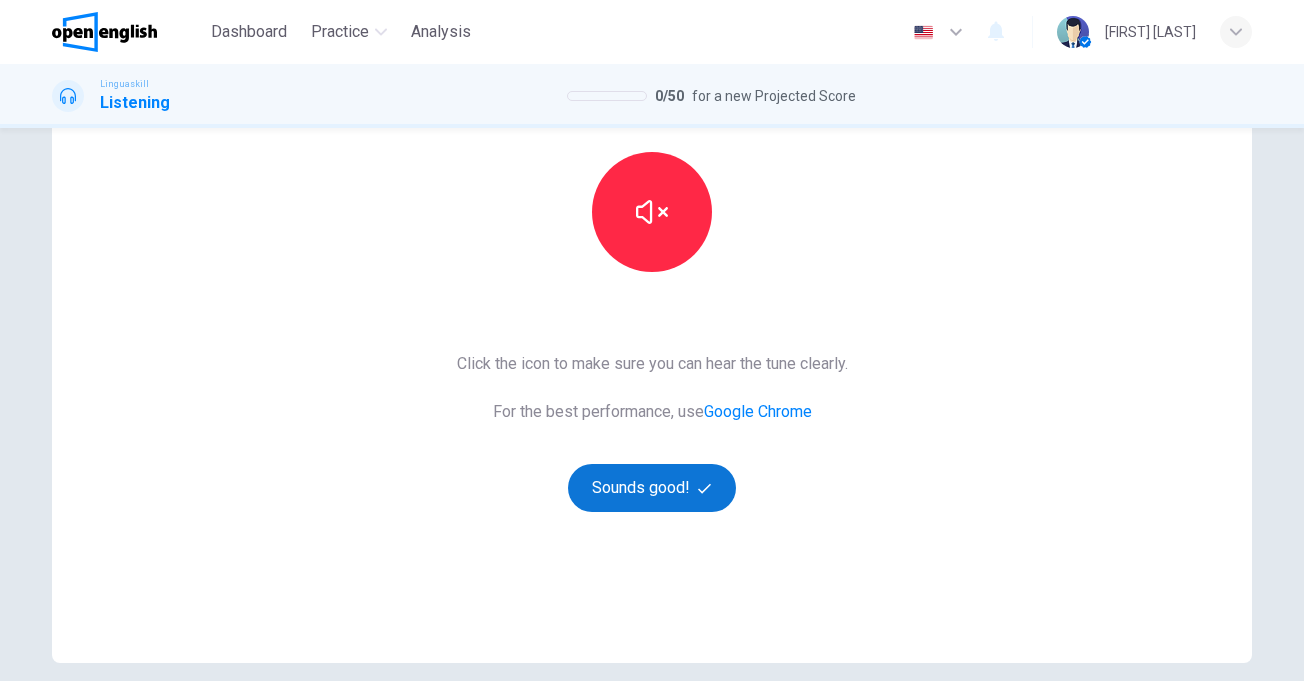 click on "Sounds good!" at bounding box center (652, 488) 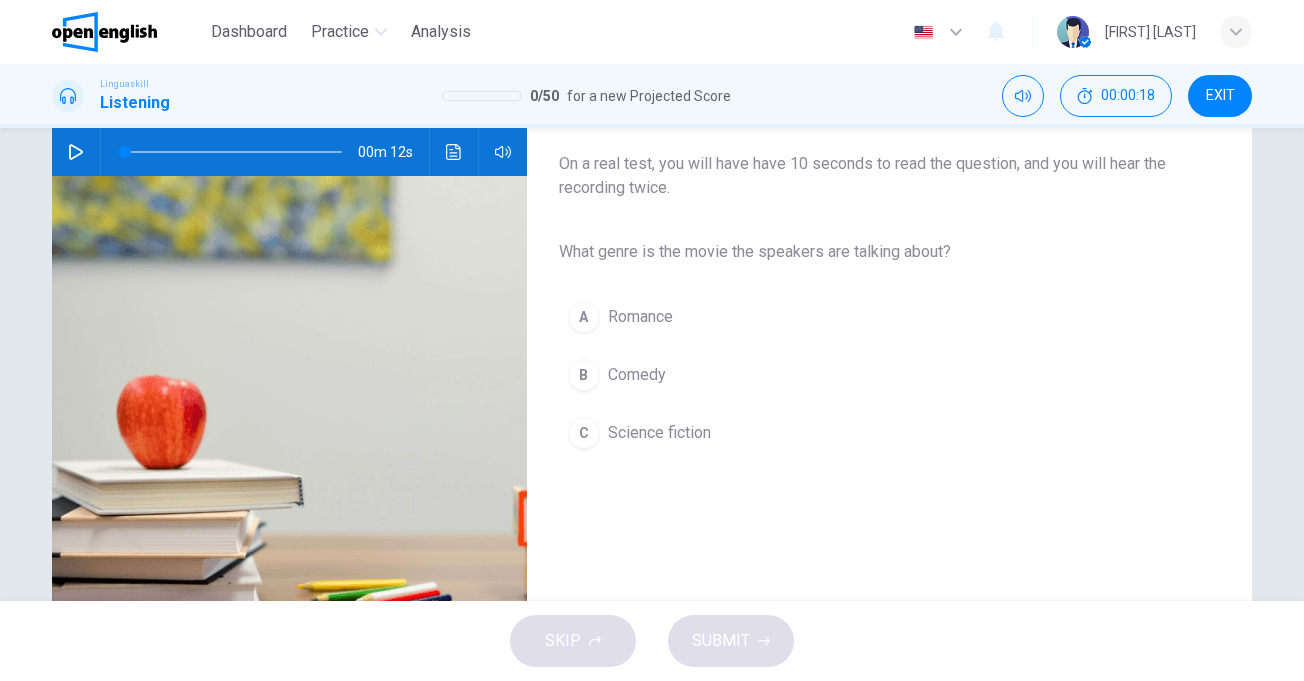 click 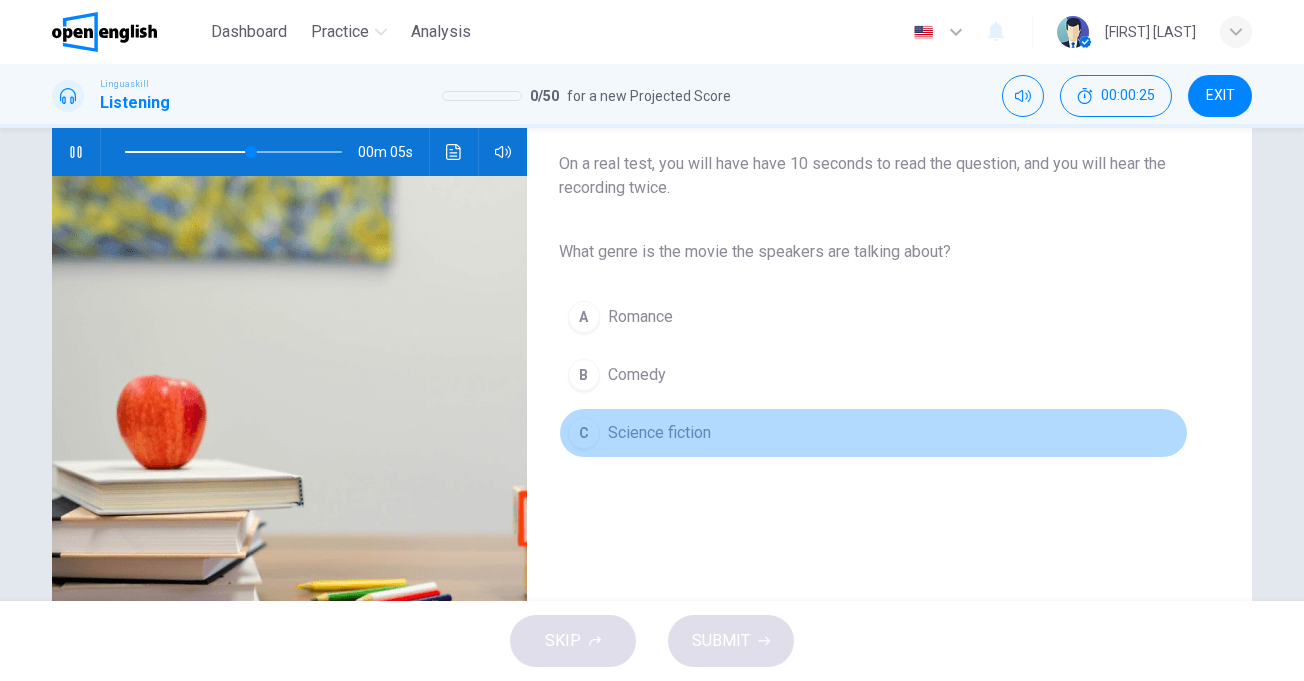 click on "Science fiction" at bounding box center [659, 433] 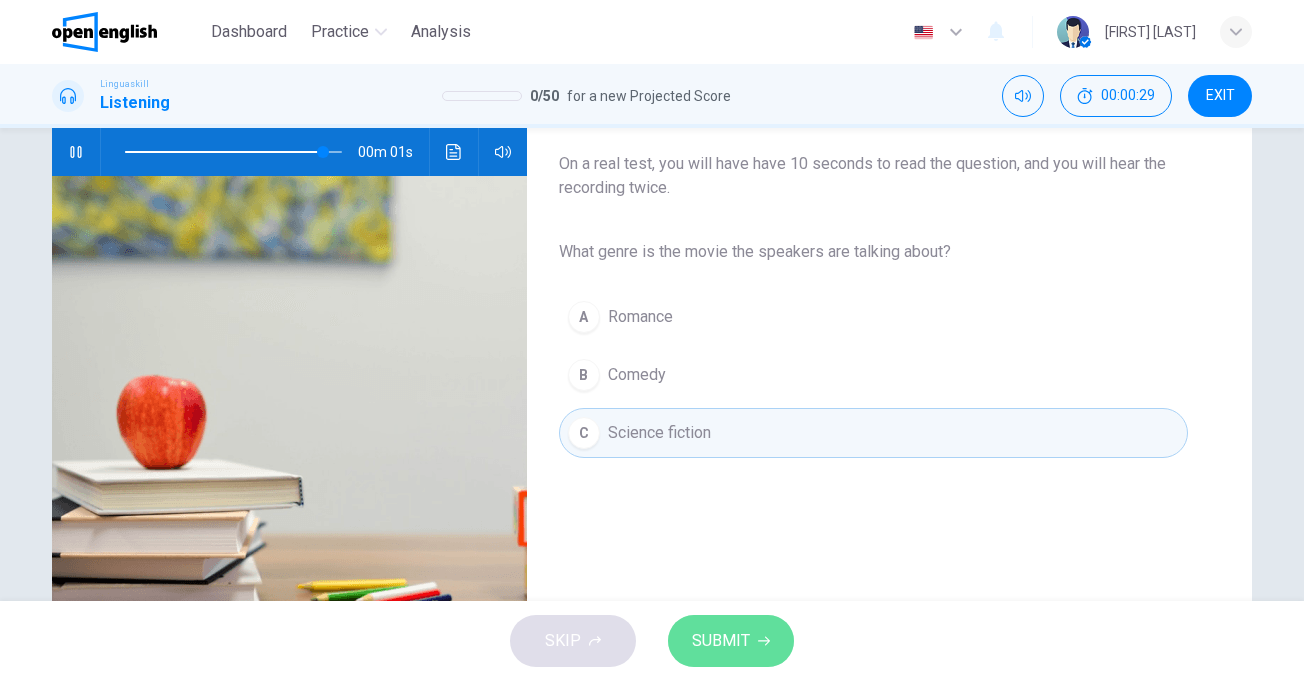 click on "SUBMIT" at bounding box center (721, 641) 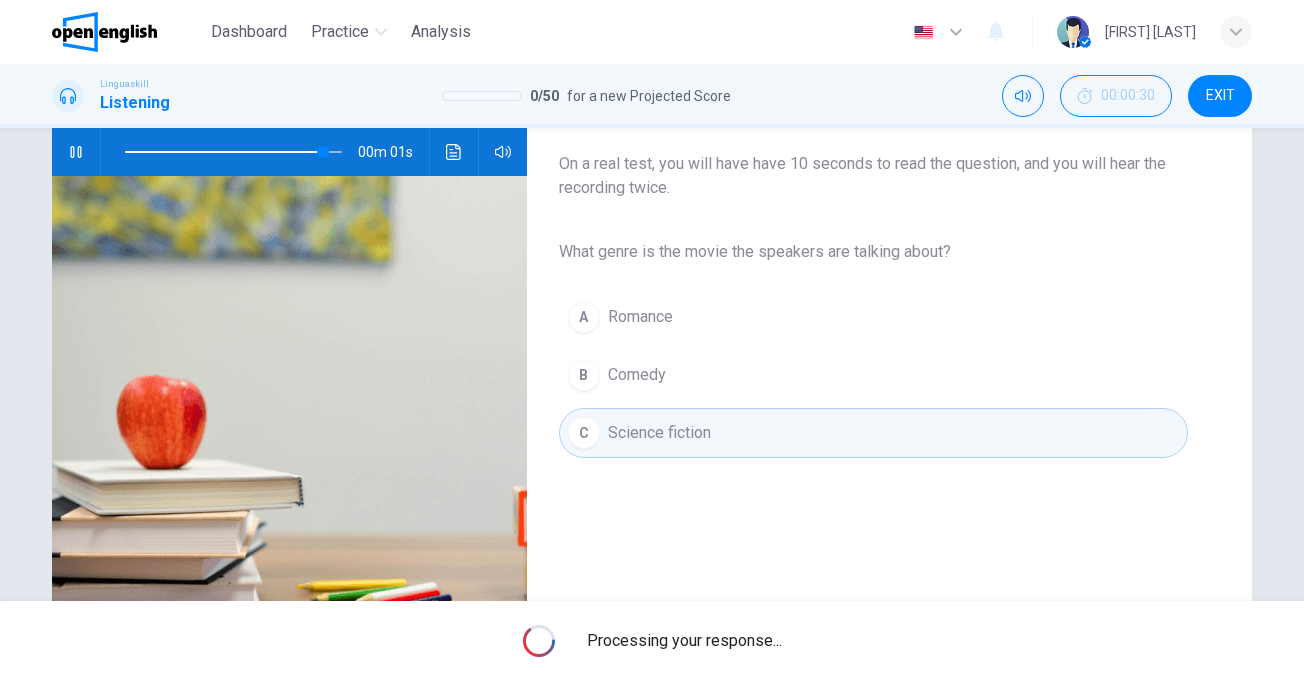 type on "*" 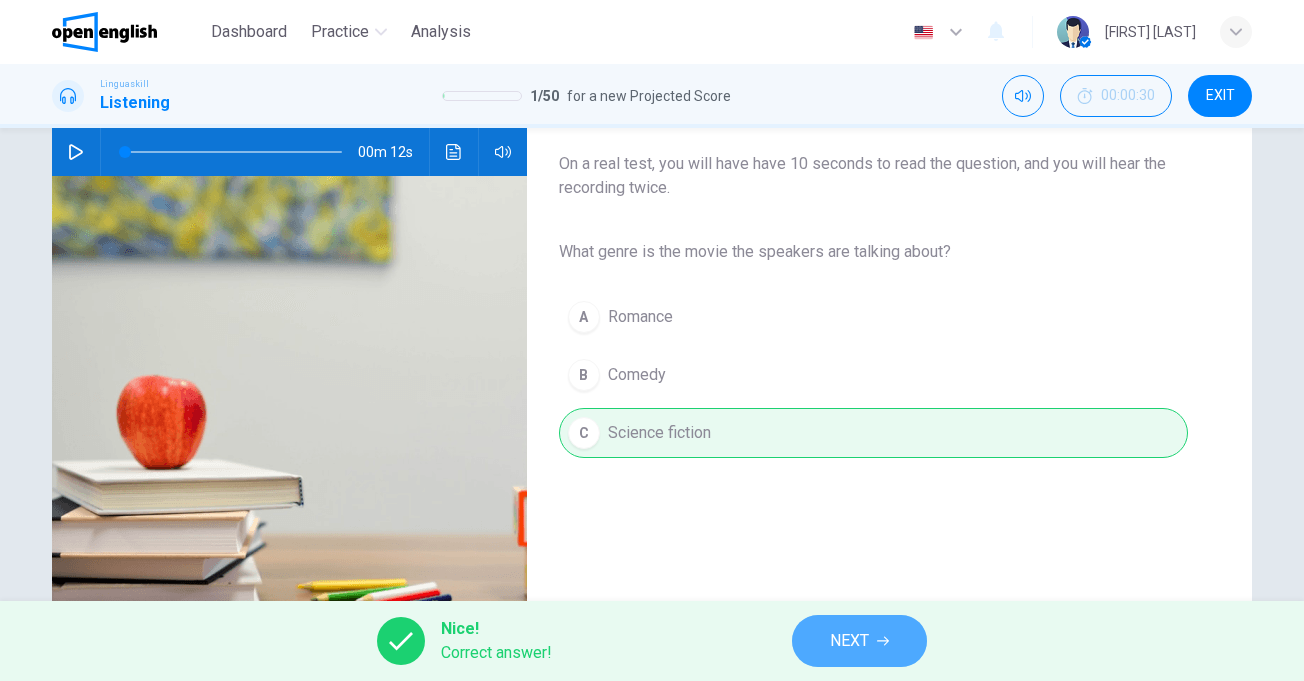 click on "NEXT" at bounding box center [859, 641] 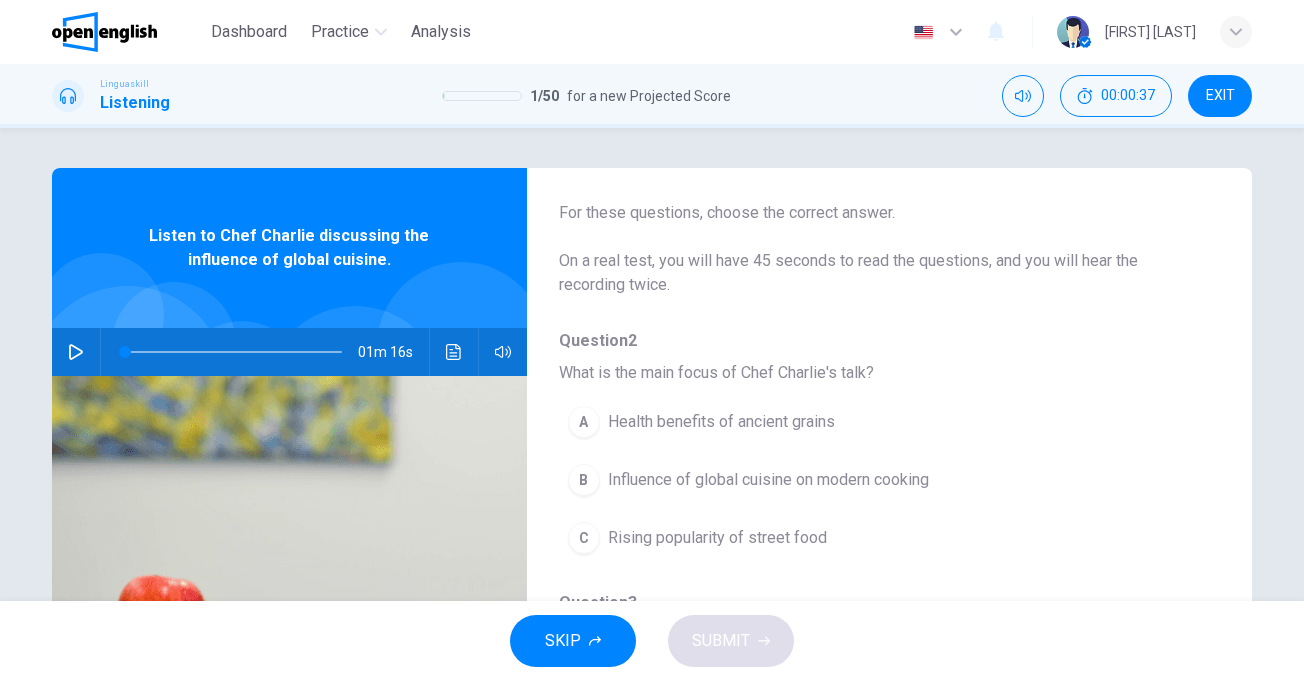 scroll, scrollTop: 200, scrollLeft: 0, axis: vertical 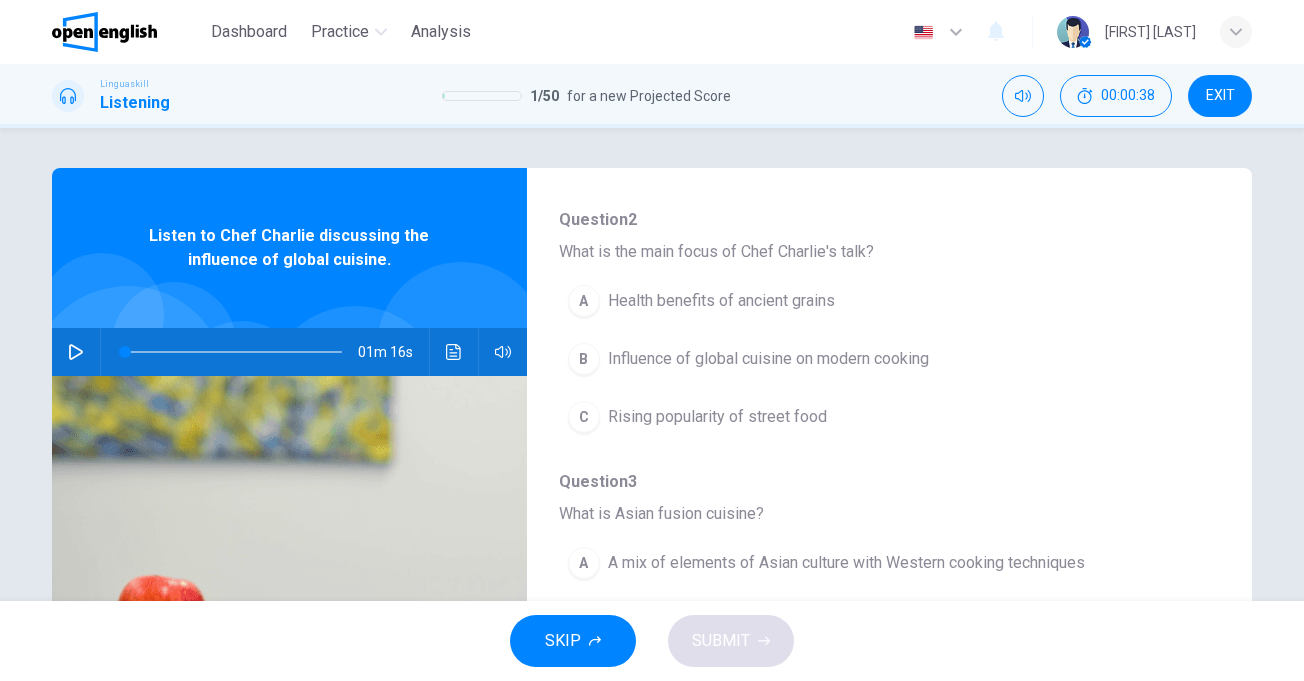 click 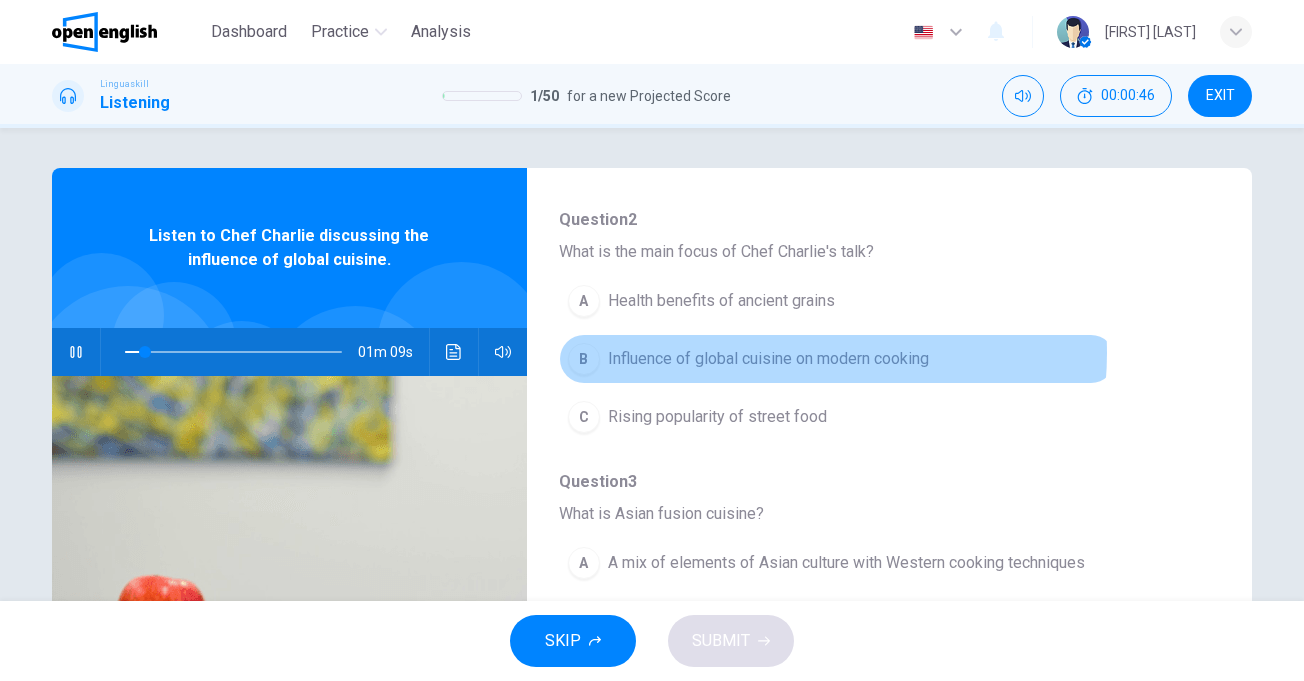 click on "Influence of global cuisine on modern cooking" at bounding box center [768, 359] 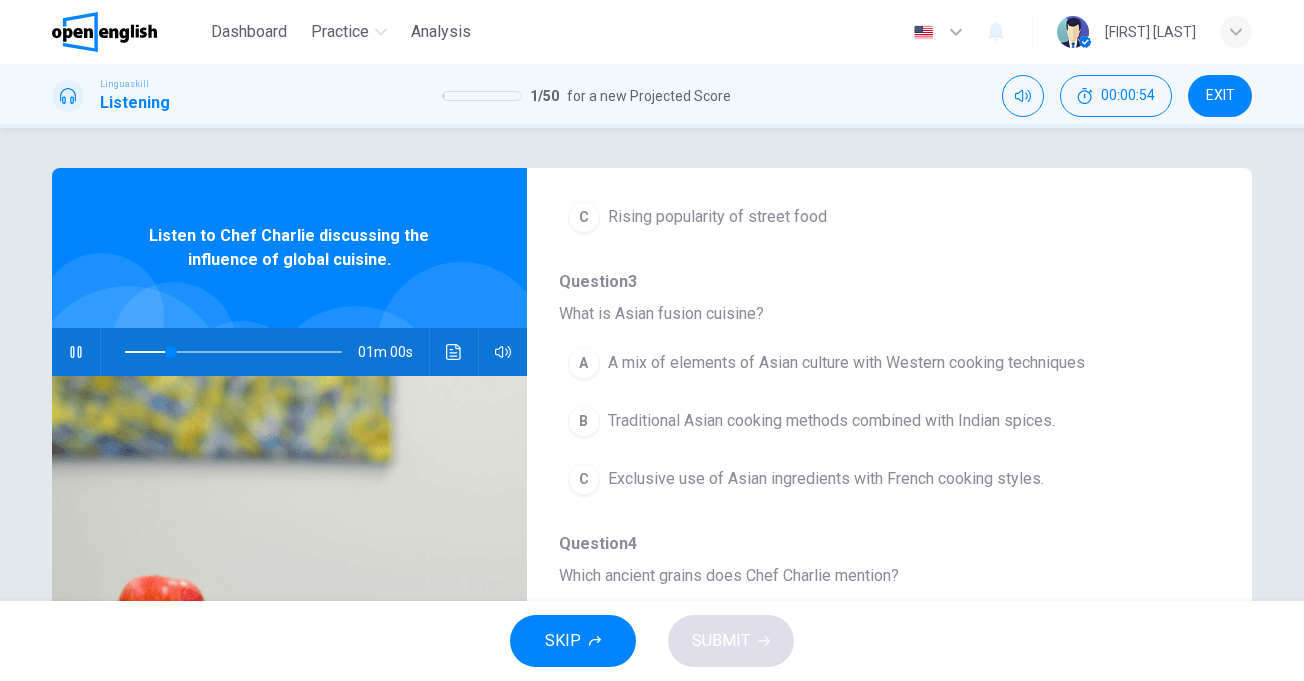 scroll, scrollTop: 500, scrollLeft: 0, axis: vertical 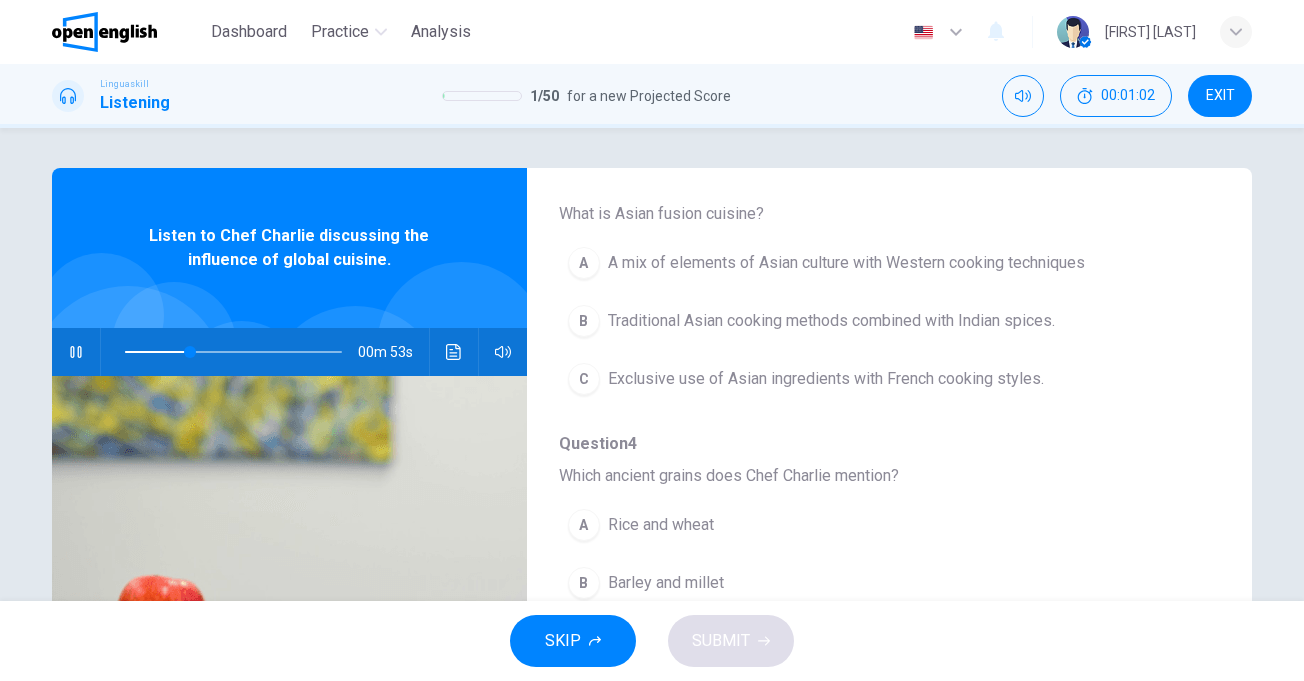 click on "A mix of elements of Asian culture with Western cooking techniques" at bounding box center [846, 263] 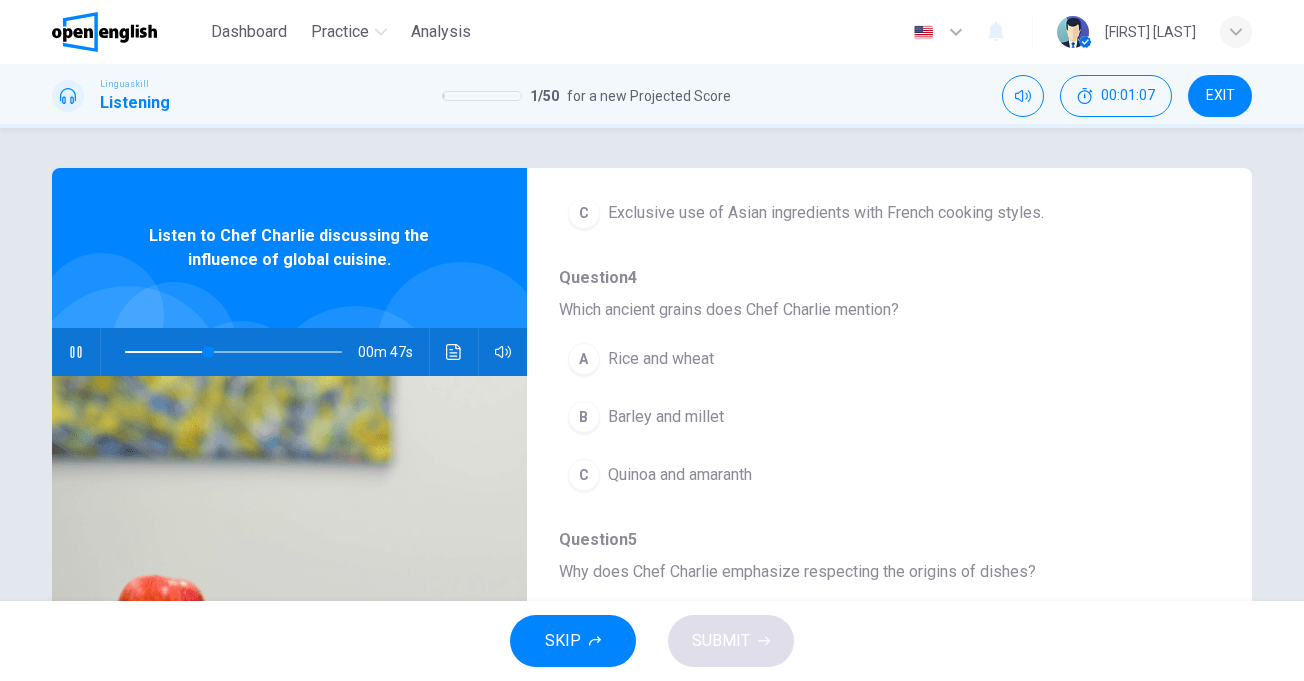 scroll, scrollTop: 700, scrollLeft: 0, axis: vertical 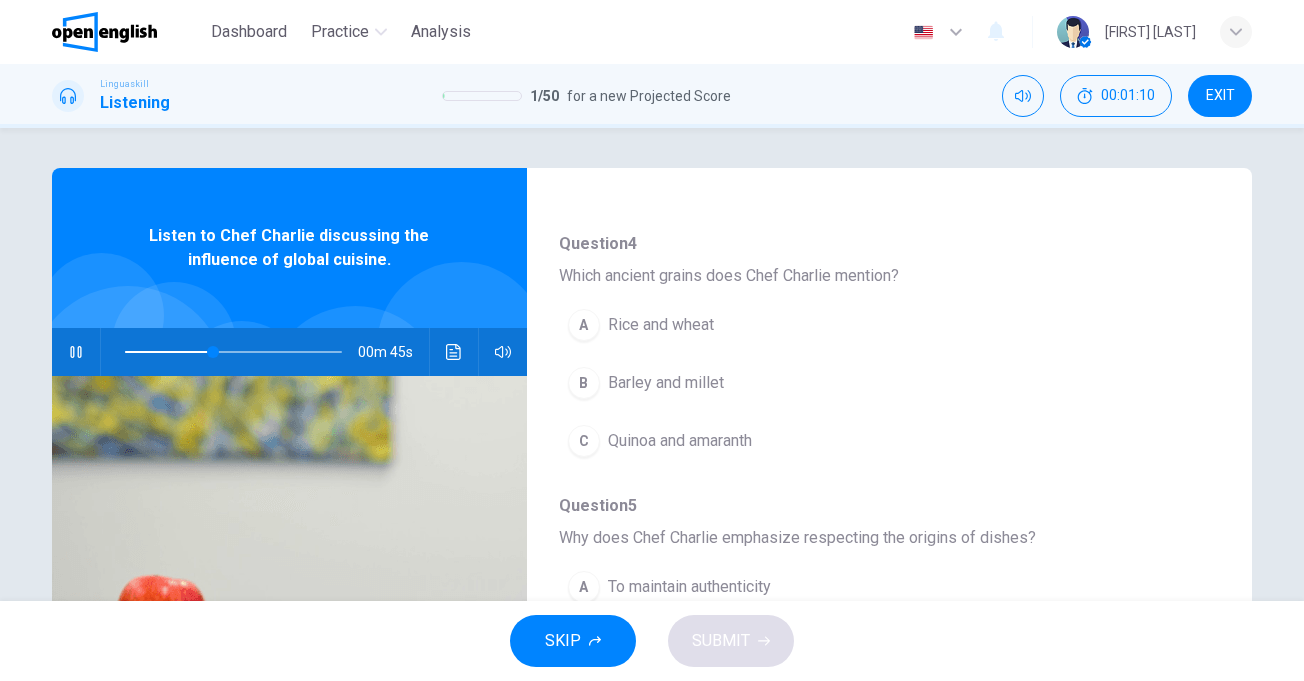 click on "Quinoa and amaranth" at bounding box center [680, 441] 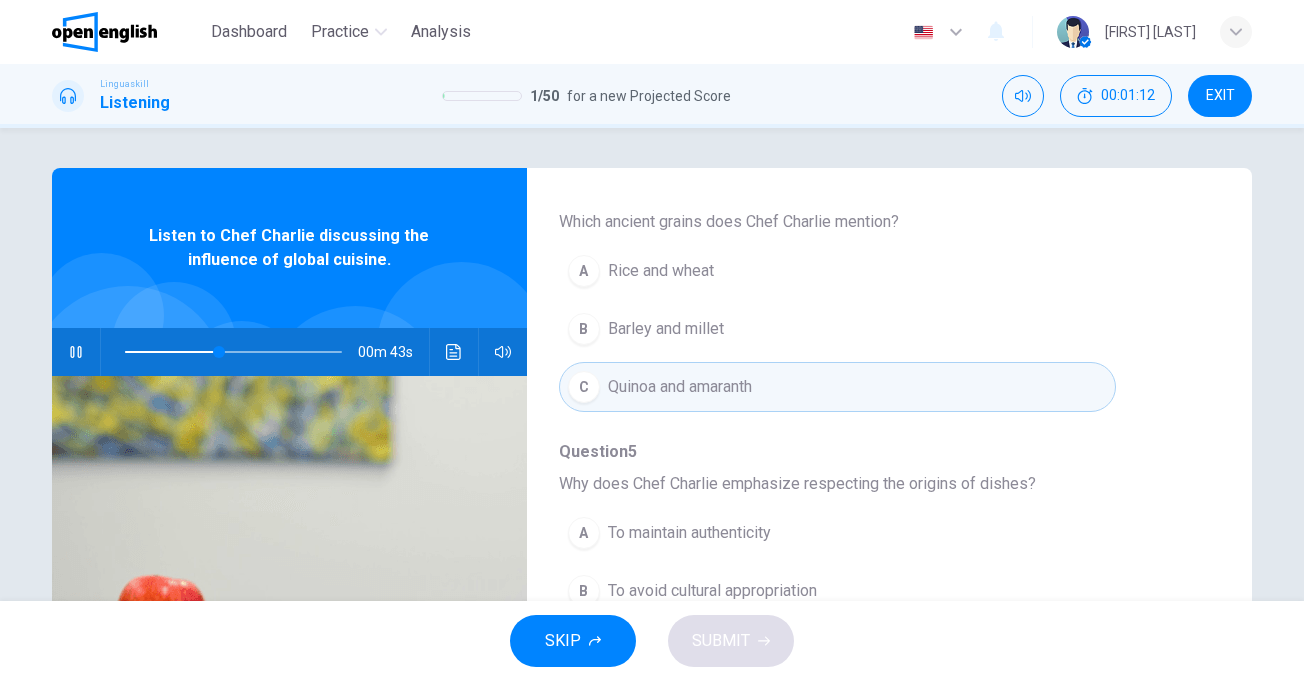 scroll, scrollTop: 863, scrollLeft: 0, axis: vertical 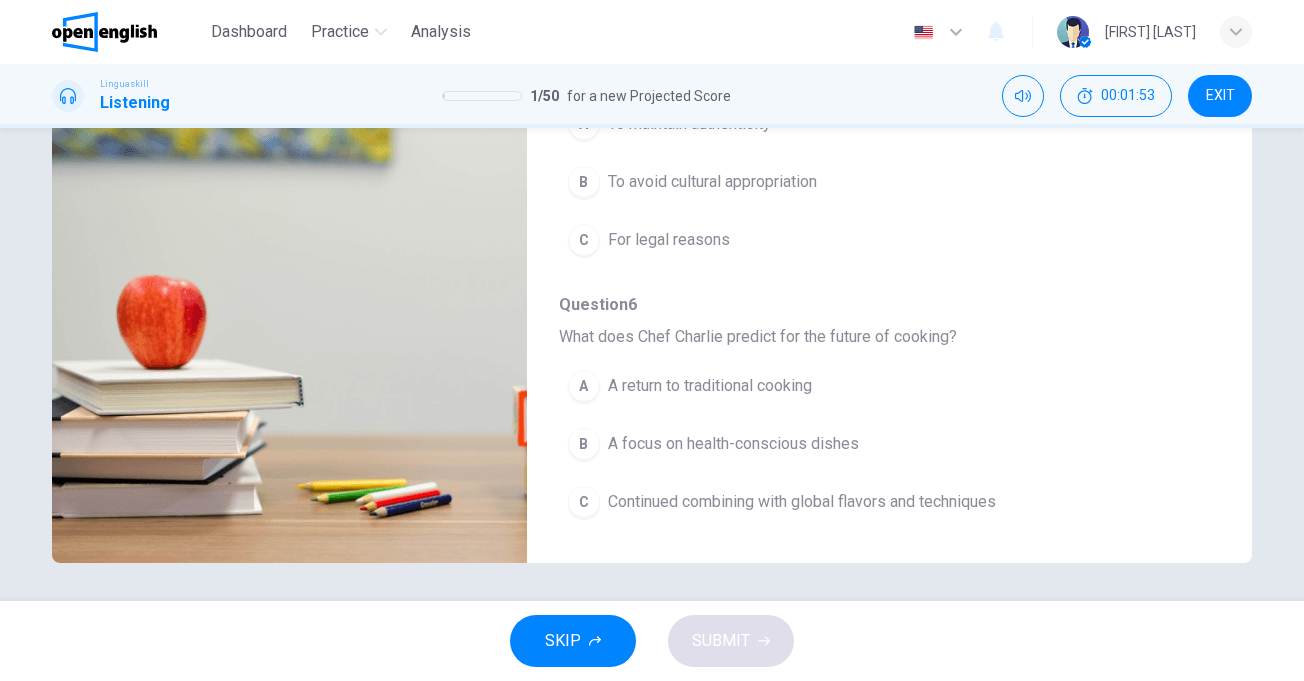 click on "Continued combining with global flavors and techniques" at bounding box center (802, 502) 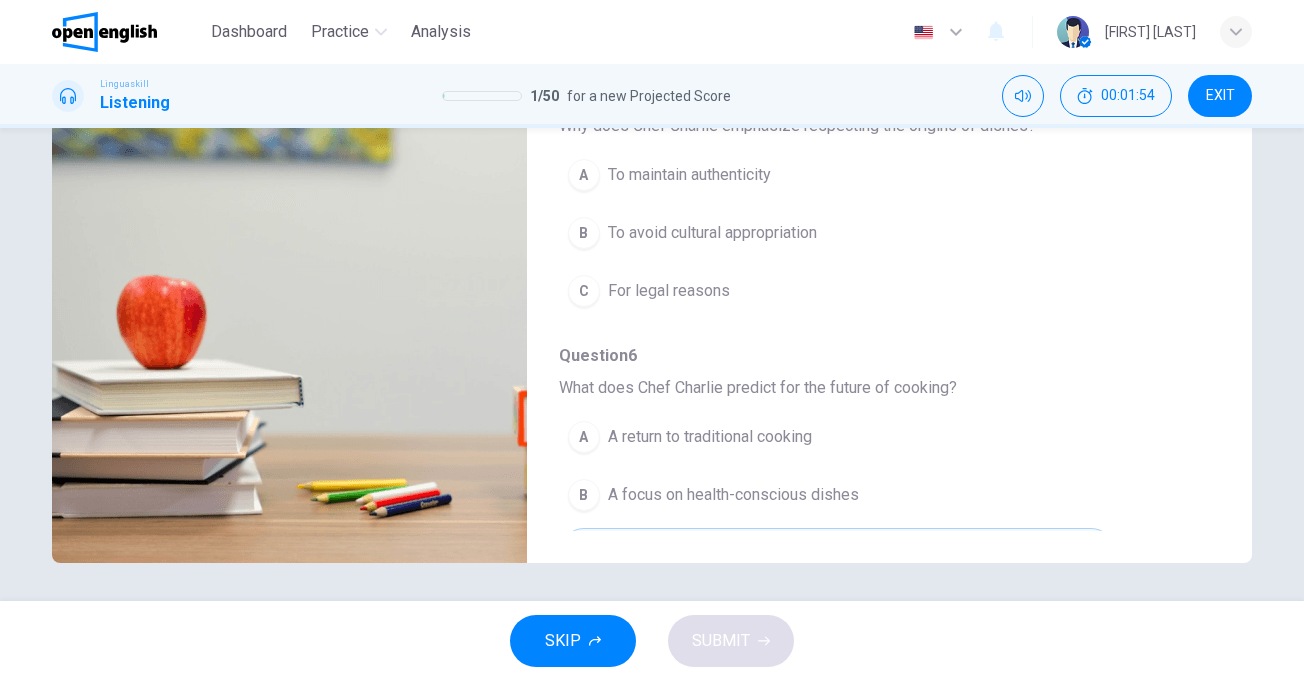 scroll, scrollTop: 663, scrollLeft: 0, axis: vertical 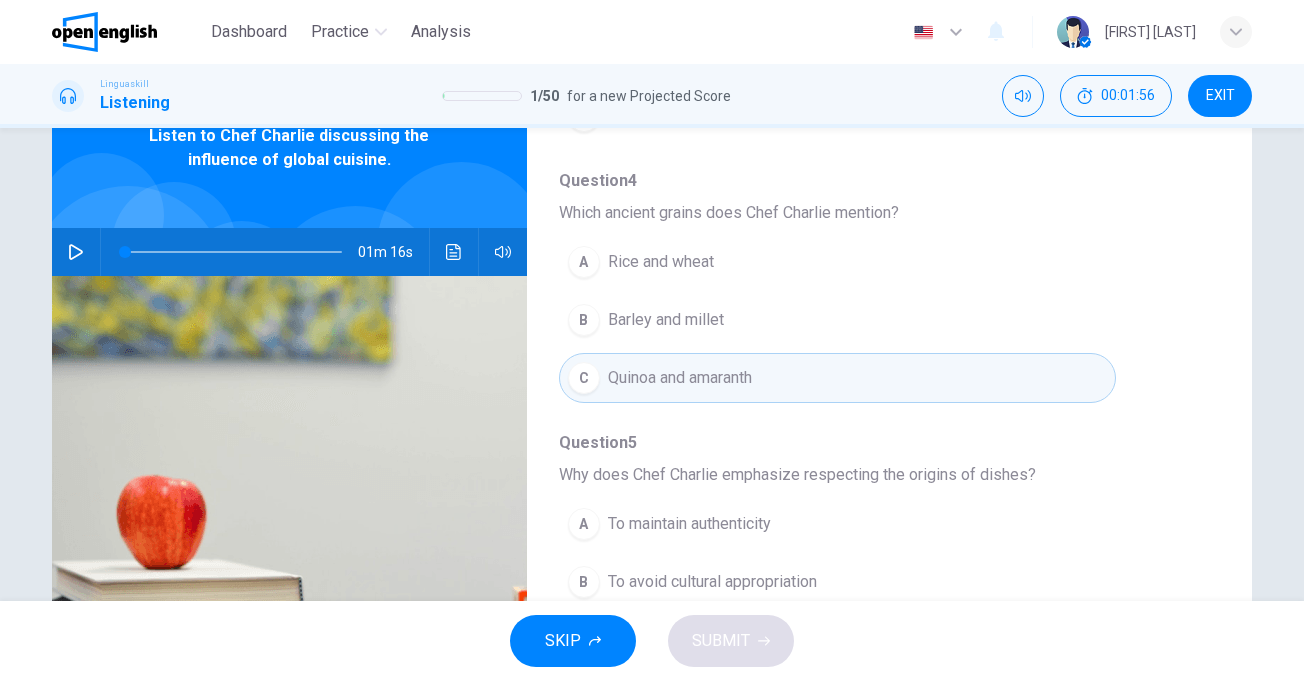 click 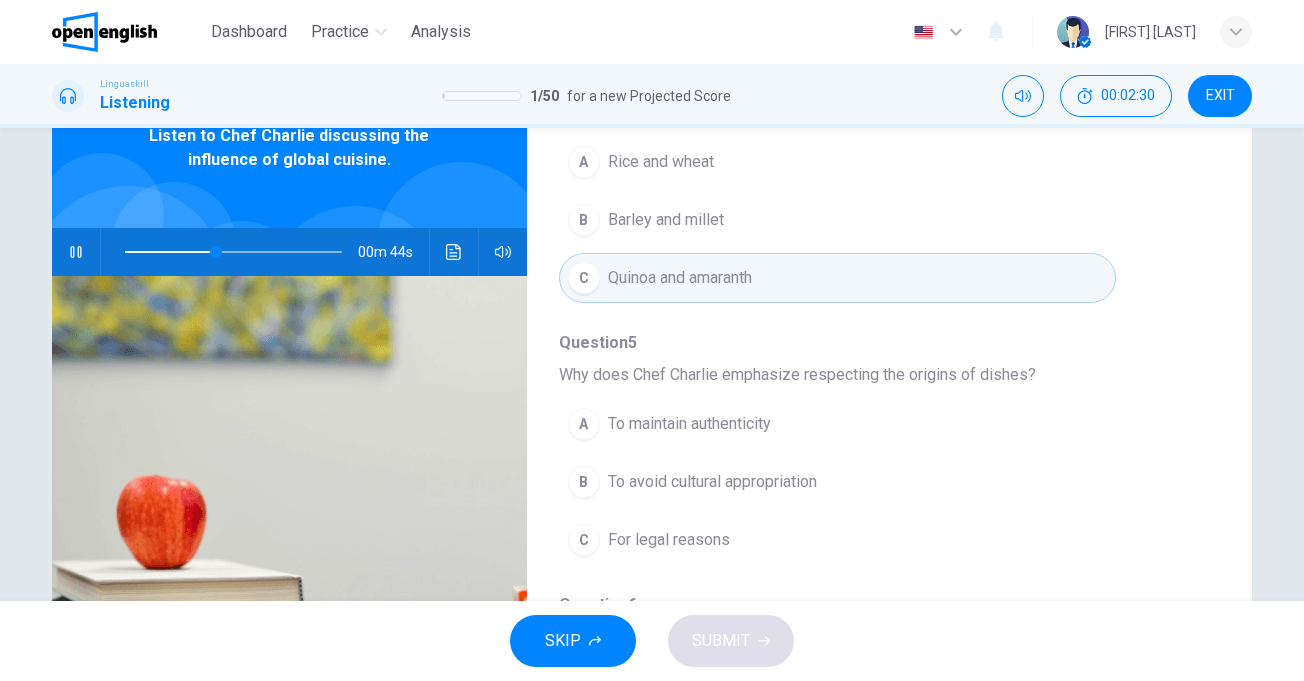 scroll, scrollTop: 863, scrollLeft: 0, axis: vertical 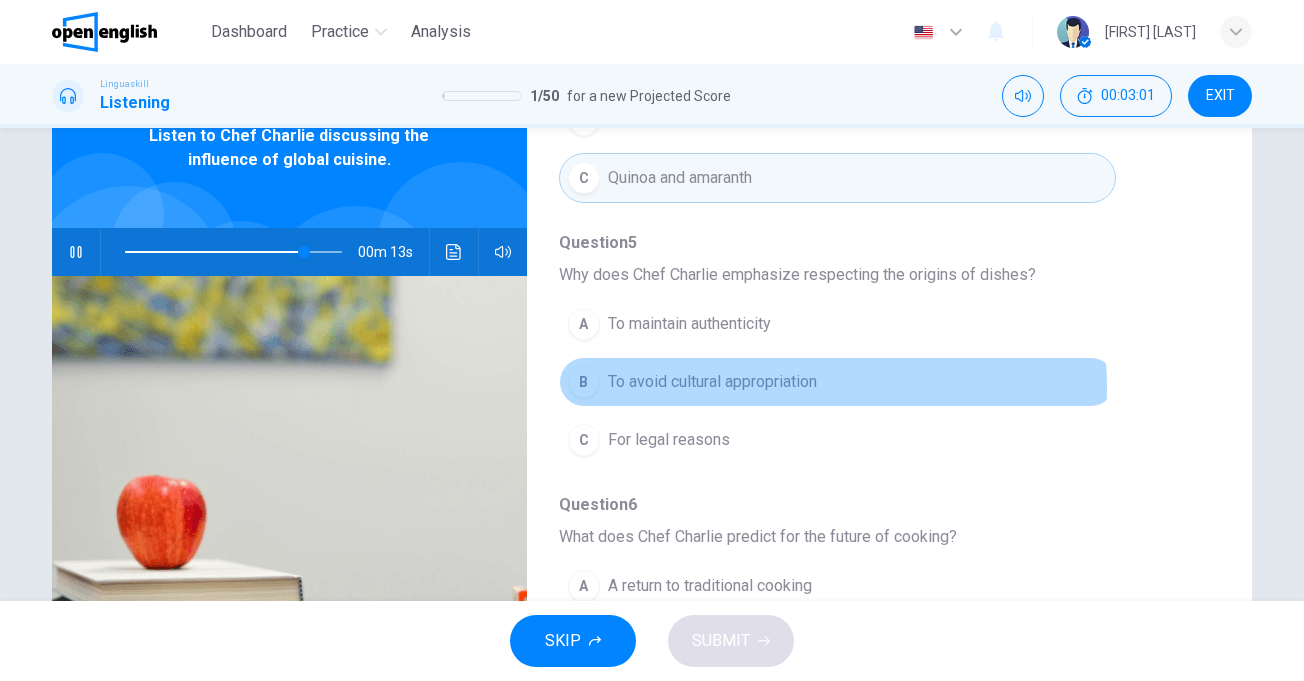 click on "To avoid cultural appropriation" at bounding box center (712, 382) 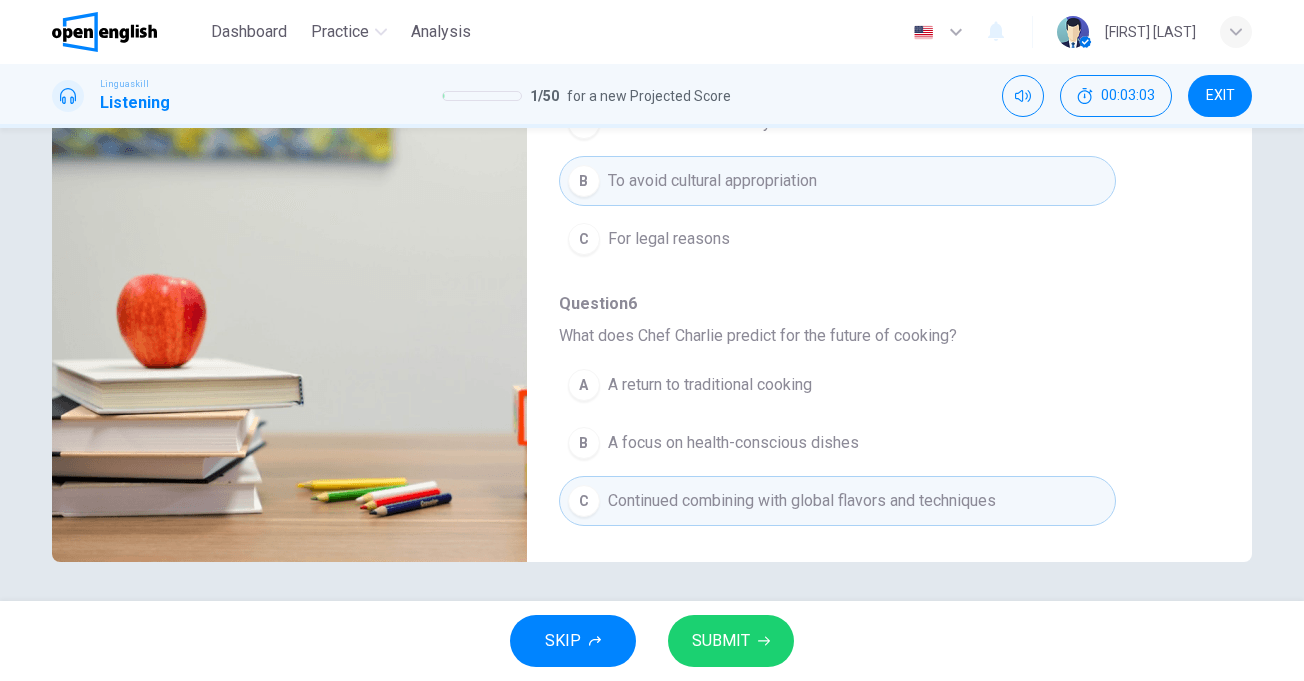 scroll, scrollTop: 302, scrollLeft: 0, axis: vertical 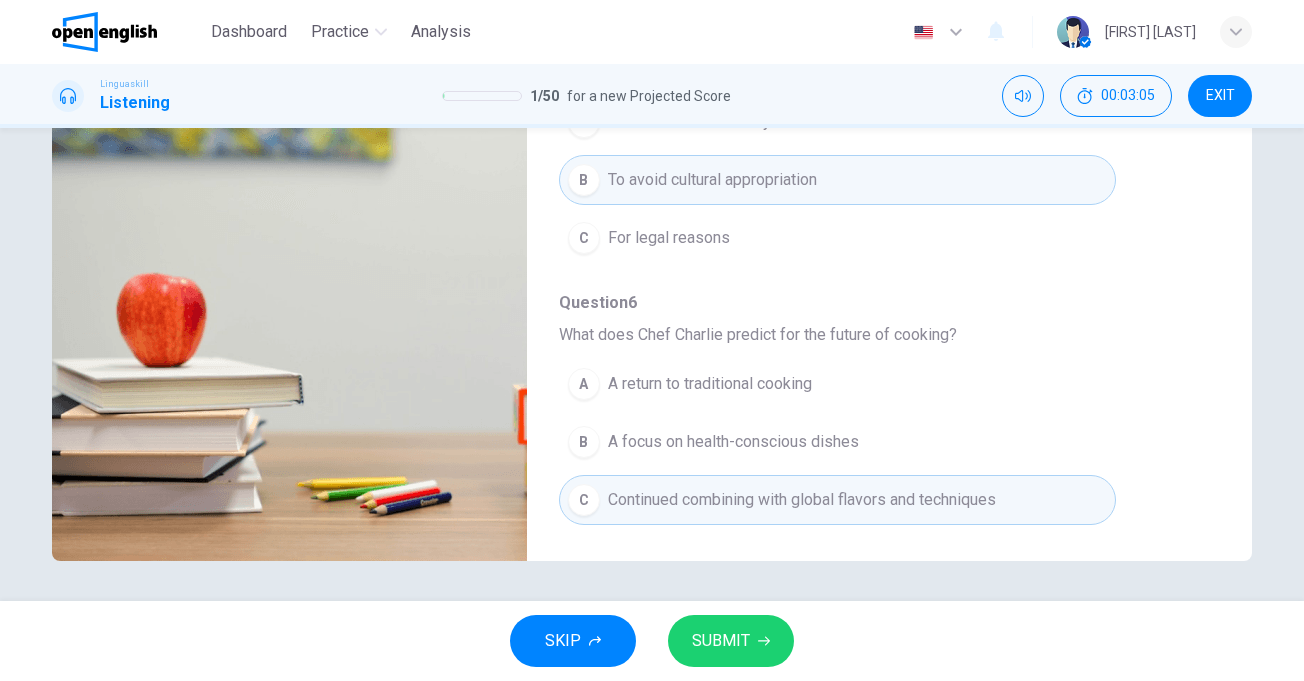 click on "SUBMIT" at bounding box center [731, 641] 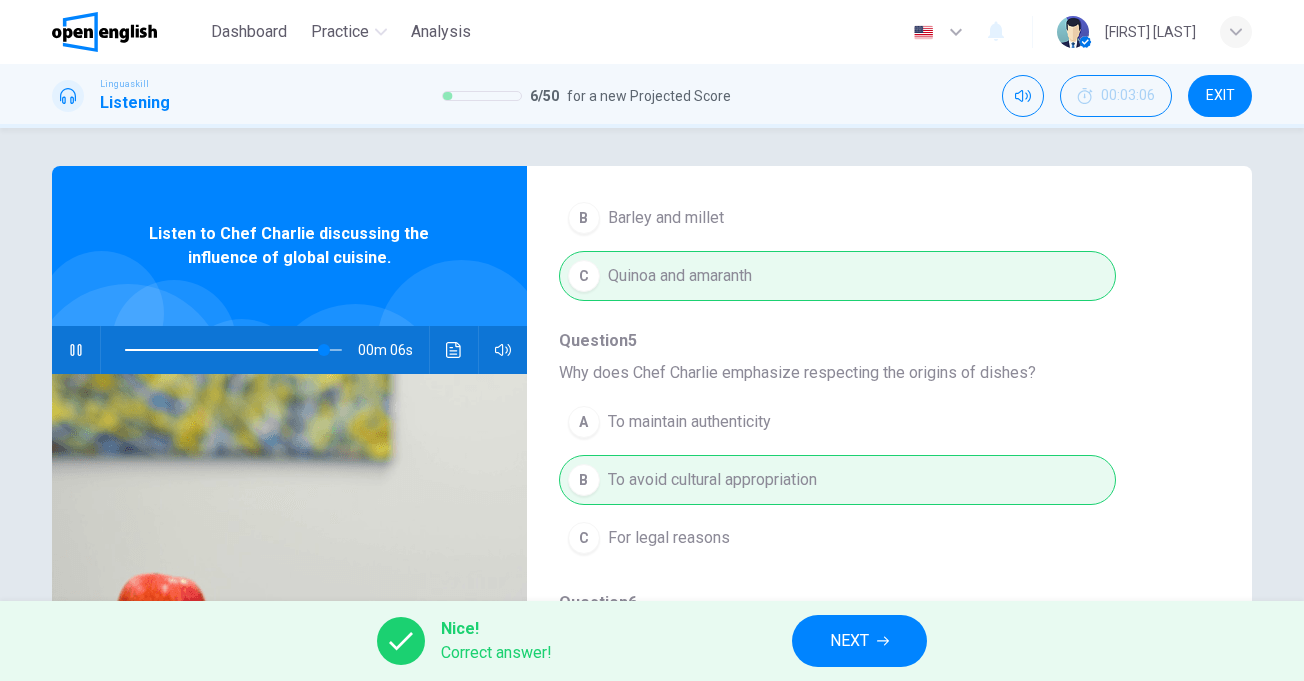 scroll, scrollTop: 0, scrollLeft: 0, axis: both 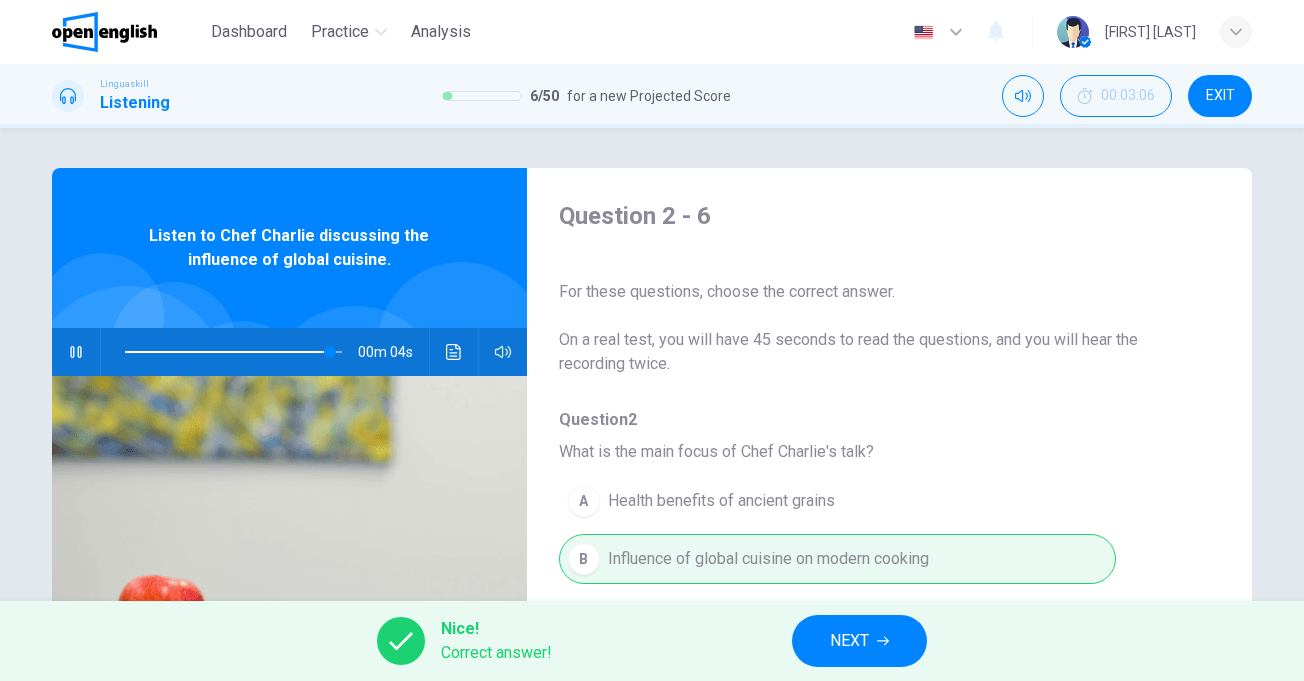type on "**" 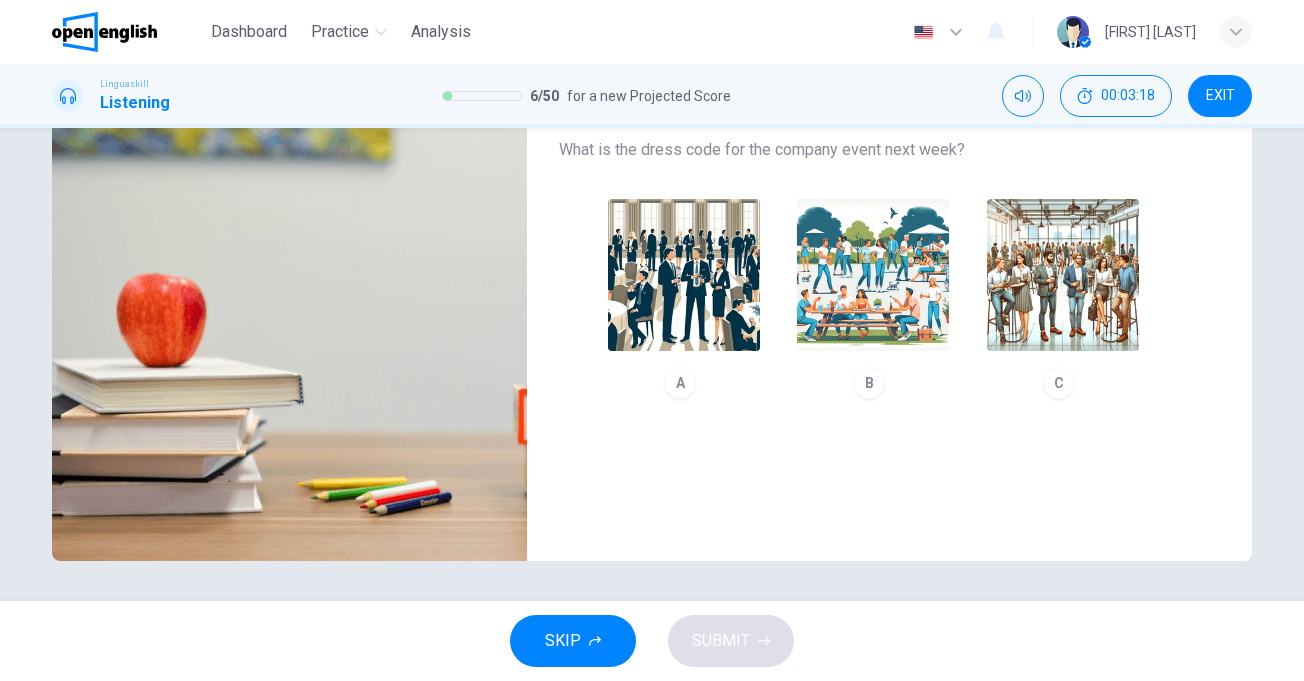scroll, scrollTop: 2, scrollLeft: 0, axis: vertical 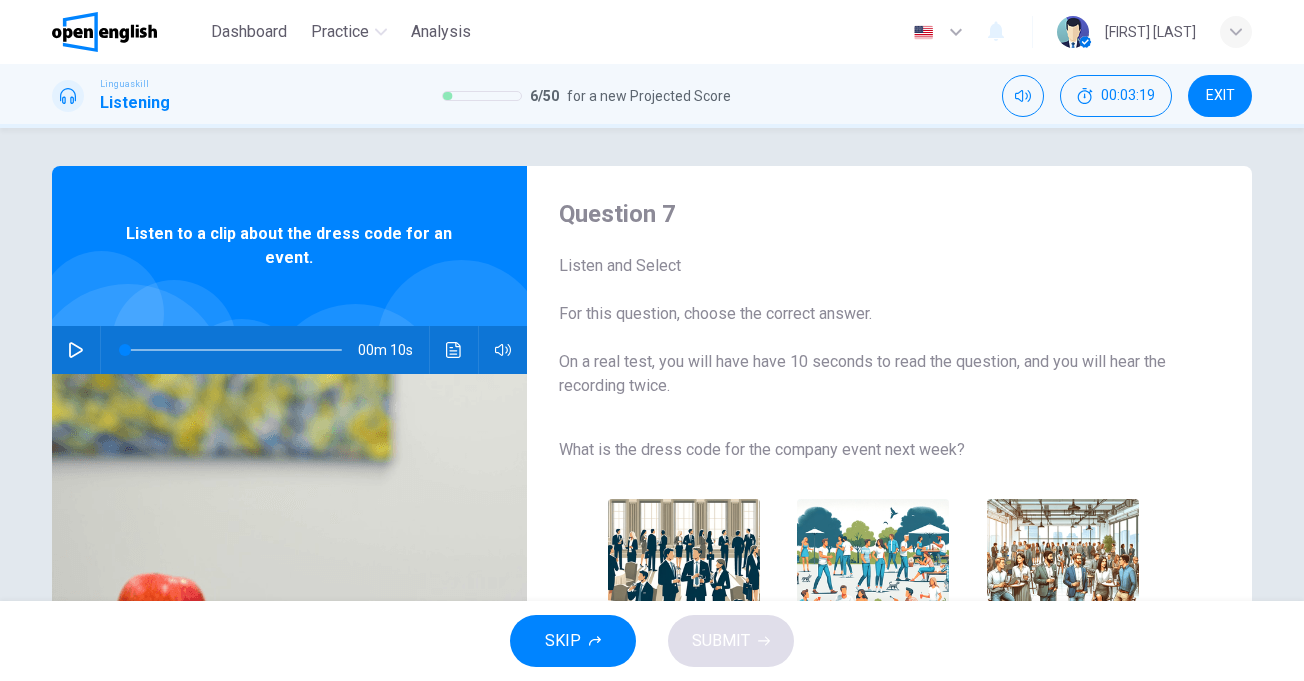 click 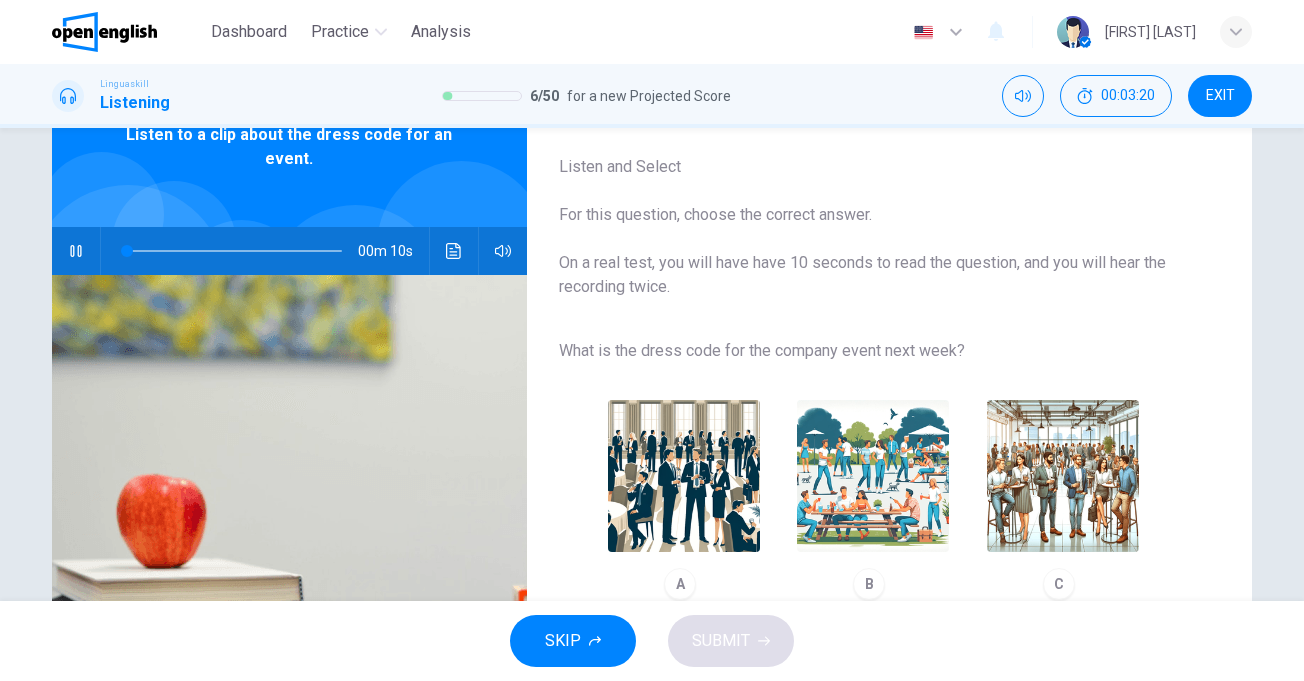 scroll, scrollTop: 102, scrollLeft: 0, axis: vertical 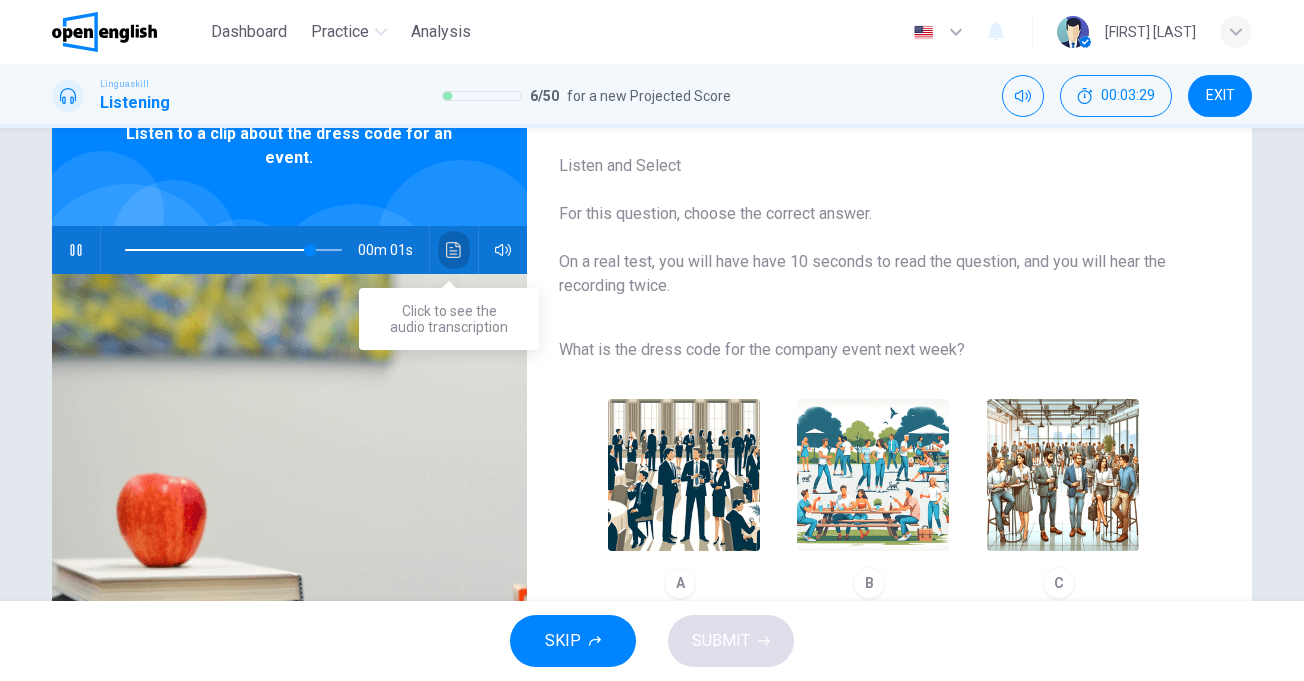 click at bounding box center (454, 250) 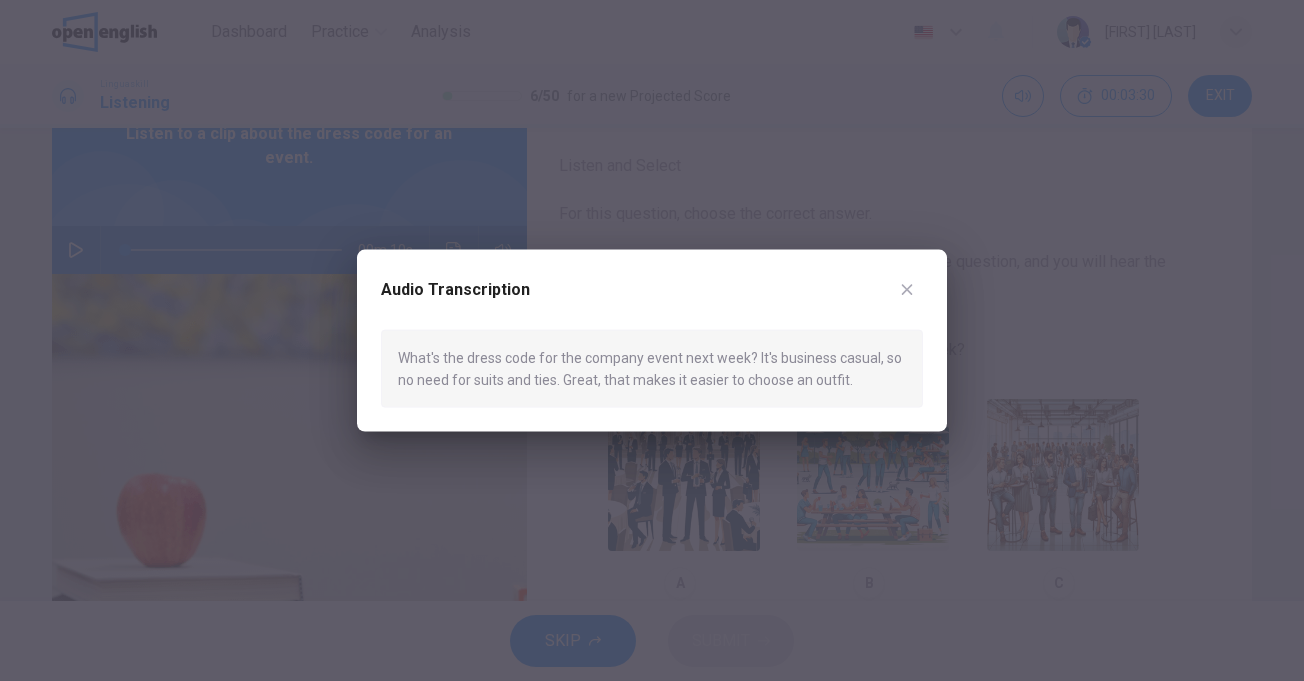 type on "*" 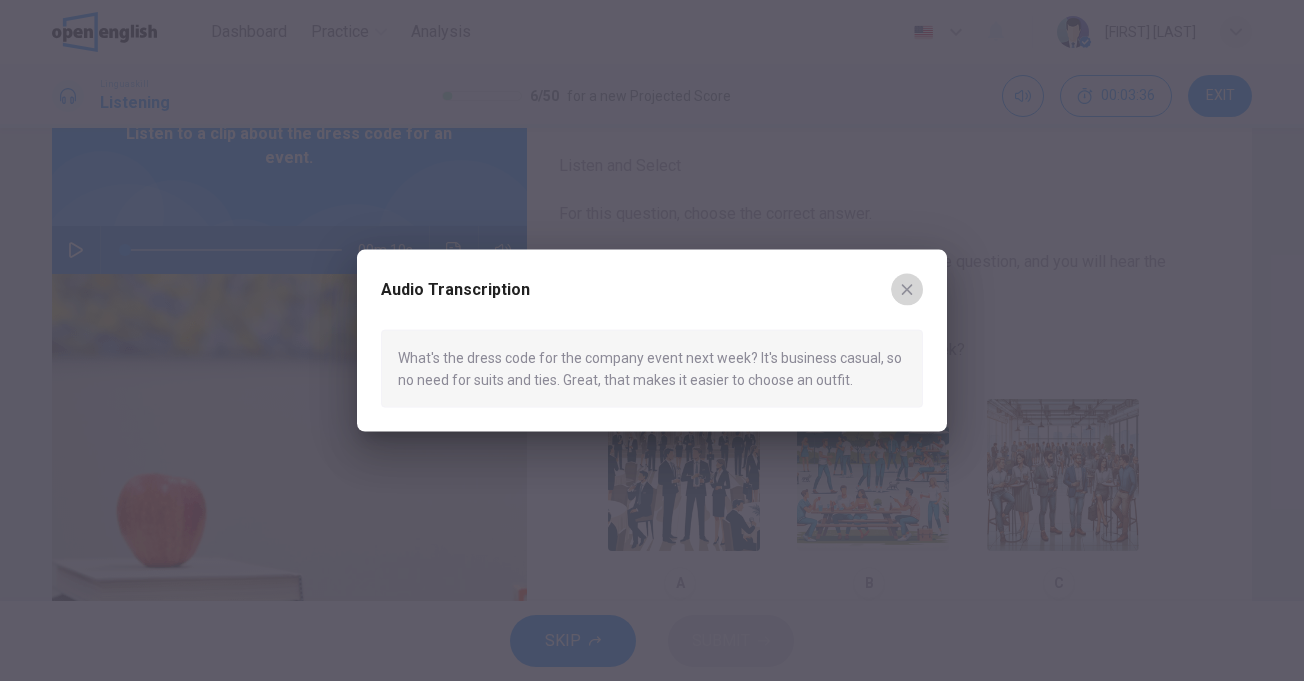 click 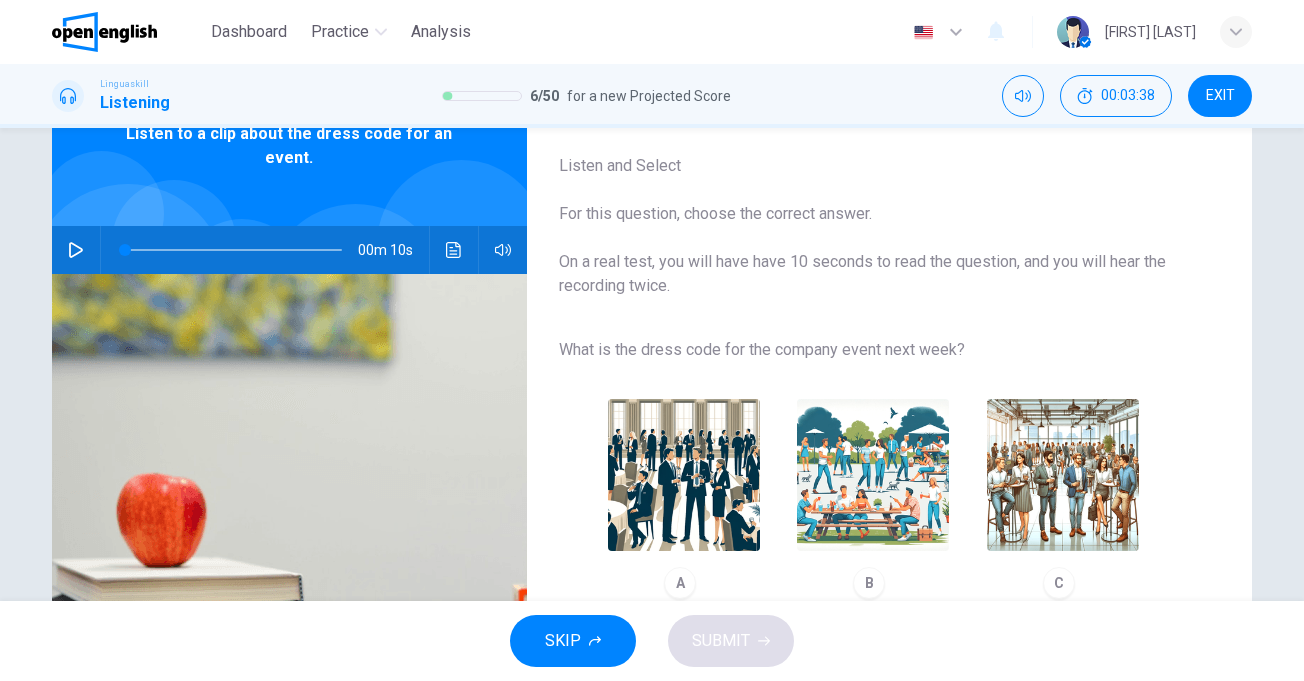 click at bounding box center [1063, 475] 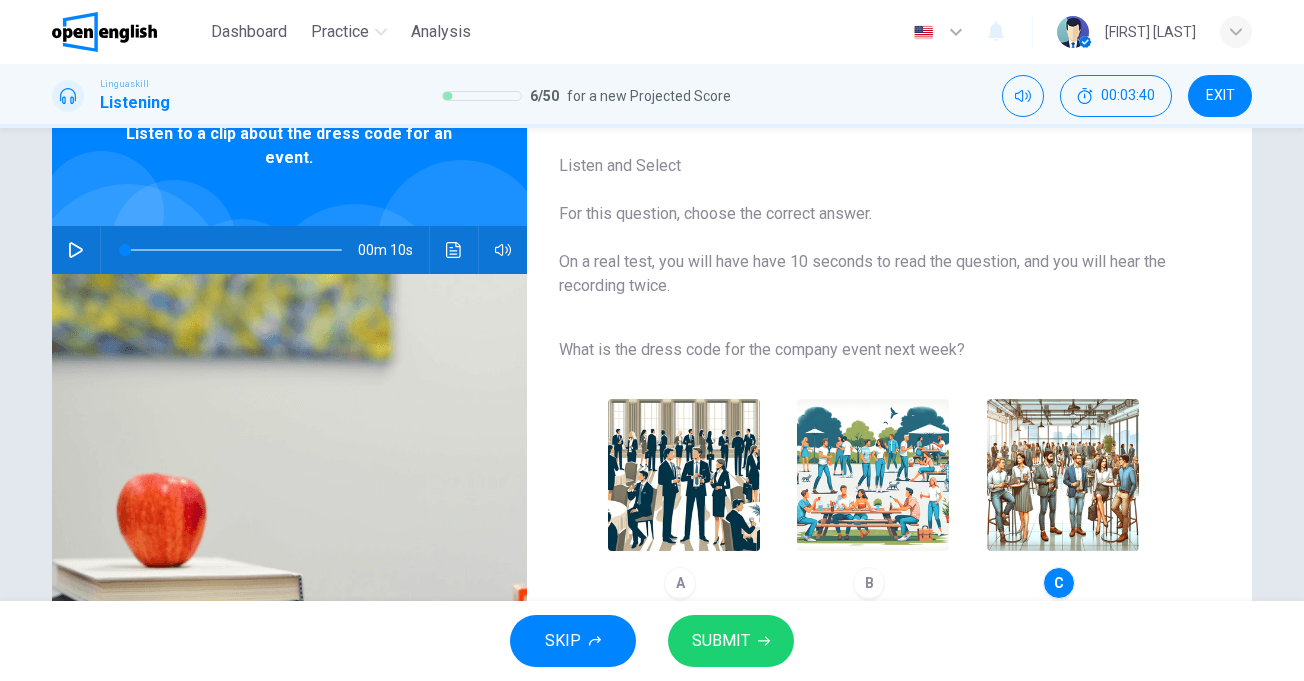 click on "SUBMIT" at bounding box center (721, 641) 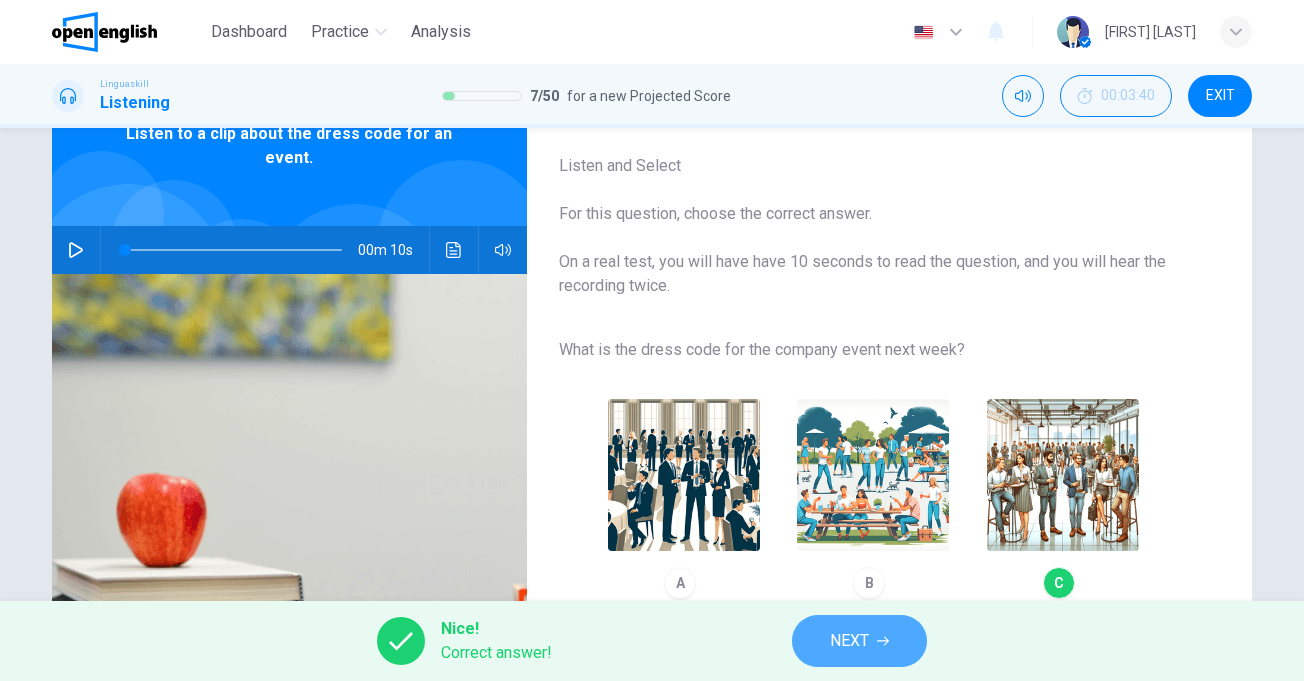 click on "NEXT" at bounding box center (859, 641) 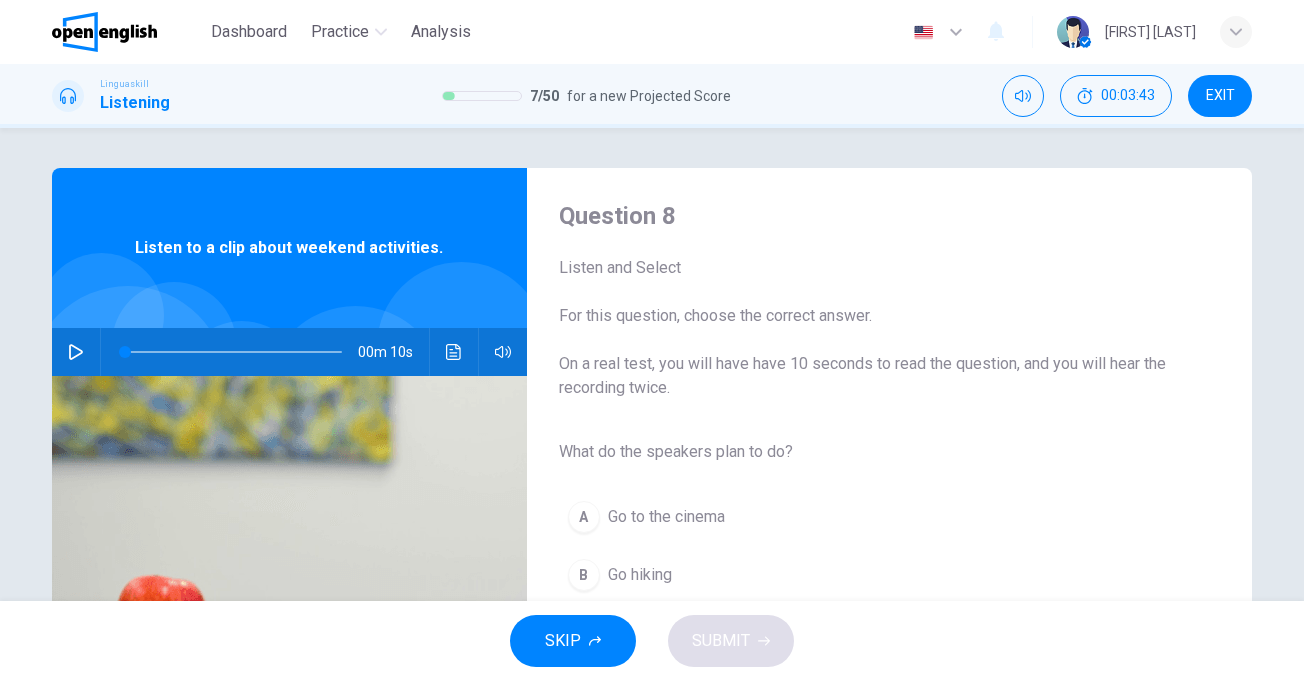 scroll, scrollTop: 100, scrollLeft: 0, axis: vertical 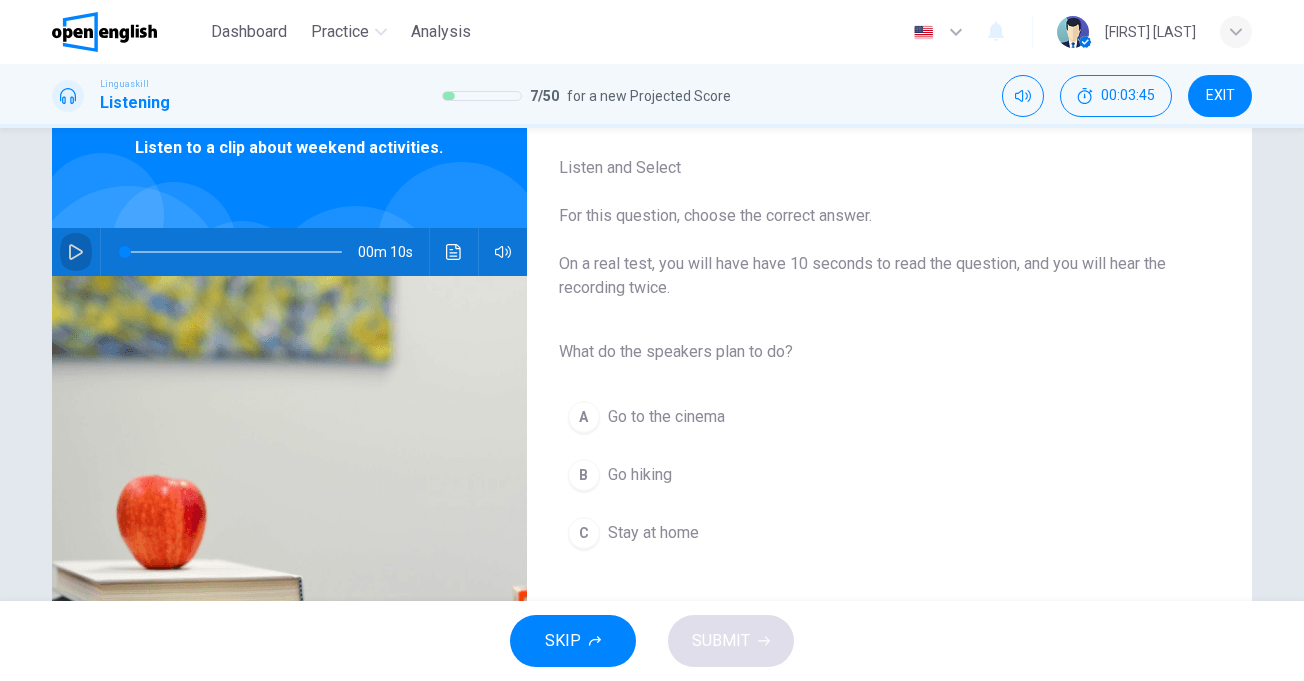 click 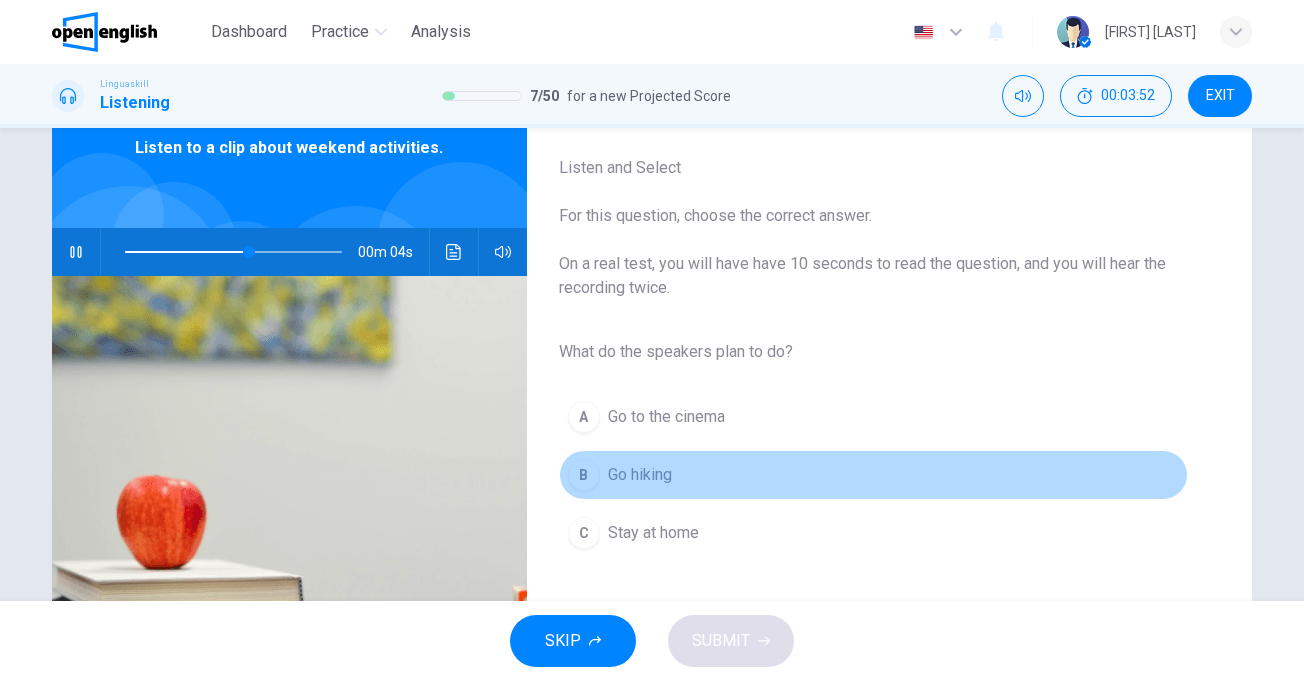 click on "Go hiking" at bounding box center (640, 475) 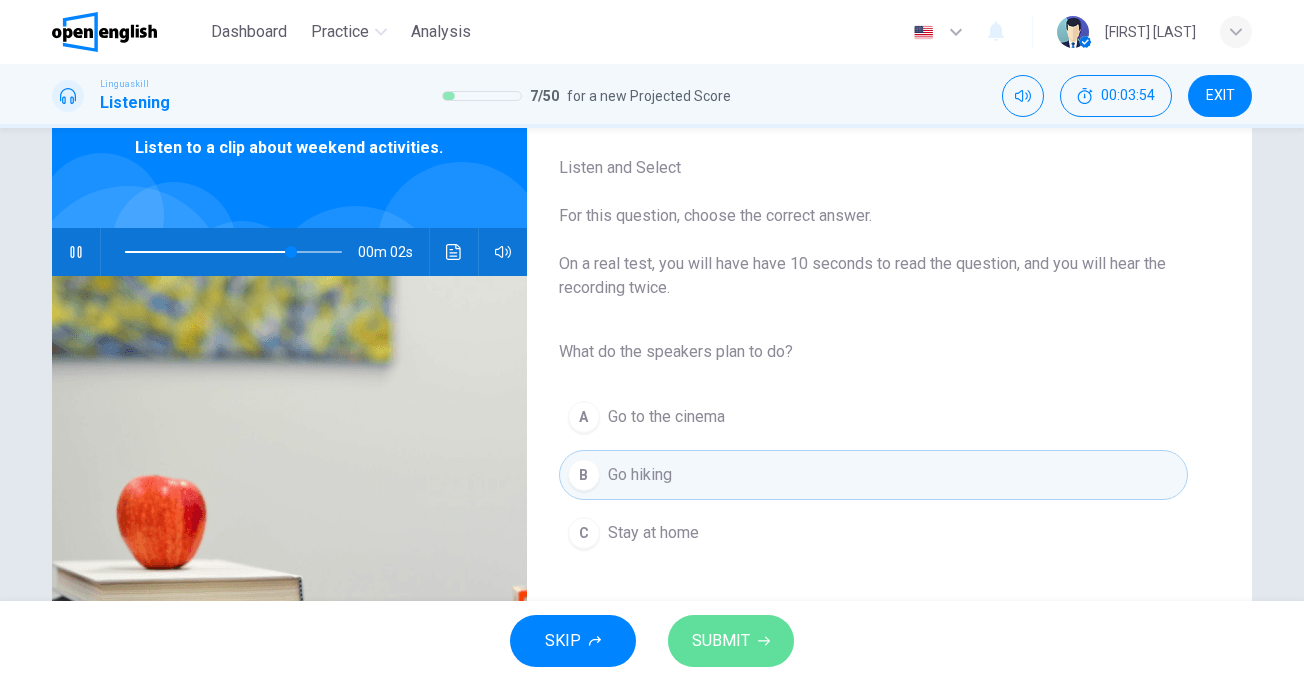 click on "SUBMIT" at bounding box center [721, 641] 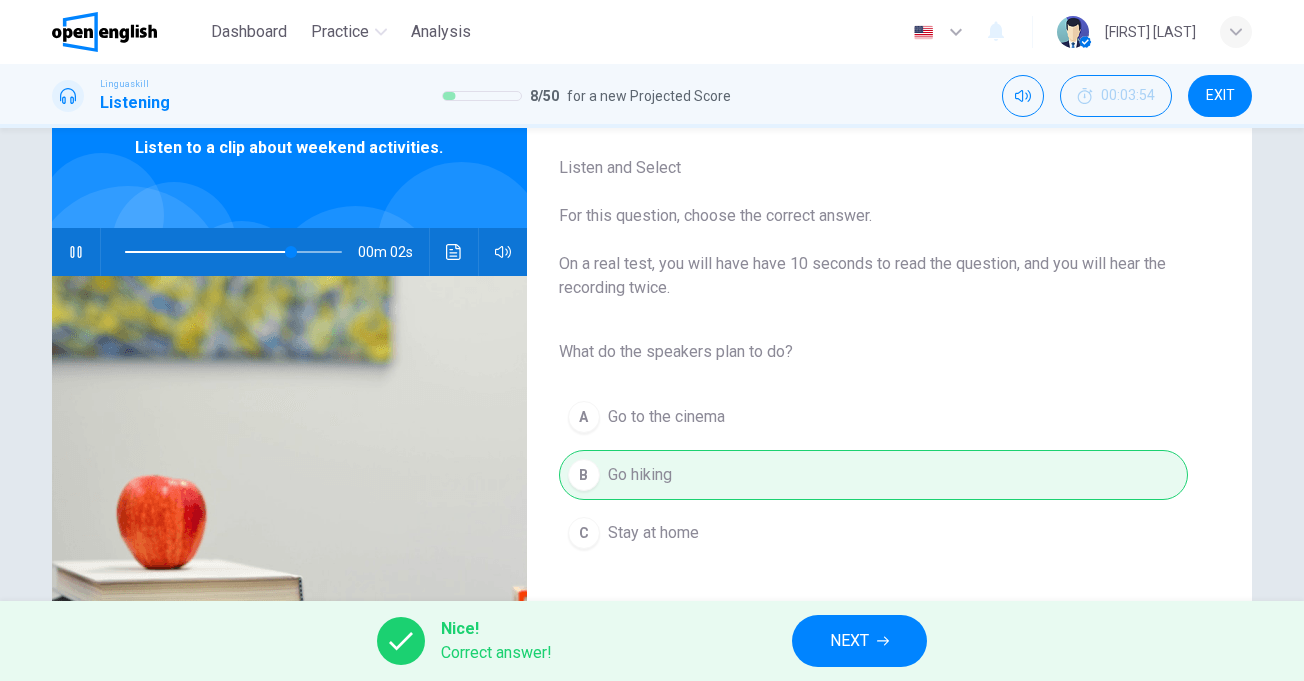 type on "**" 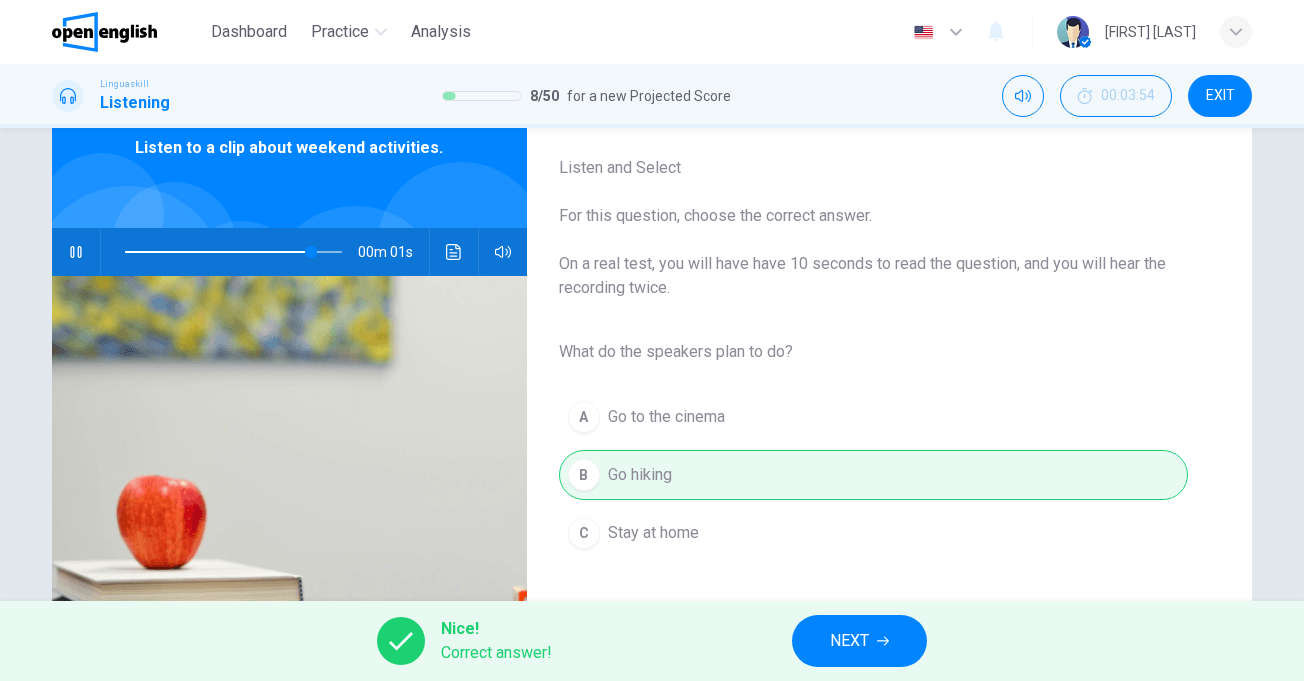 click on "NEXT" at bounding box center (849, 641) 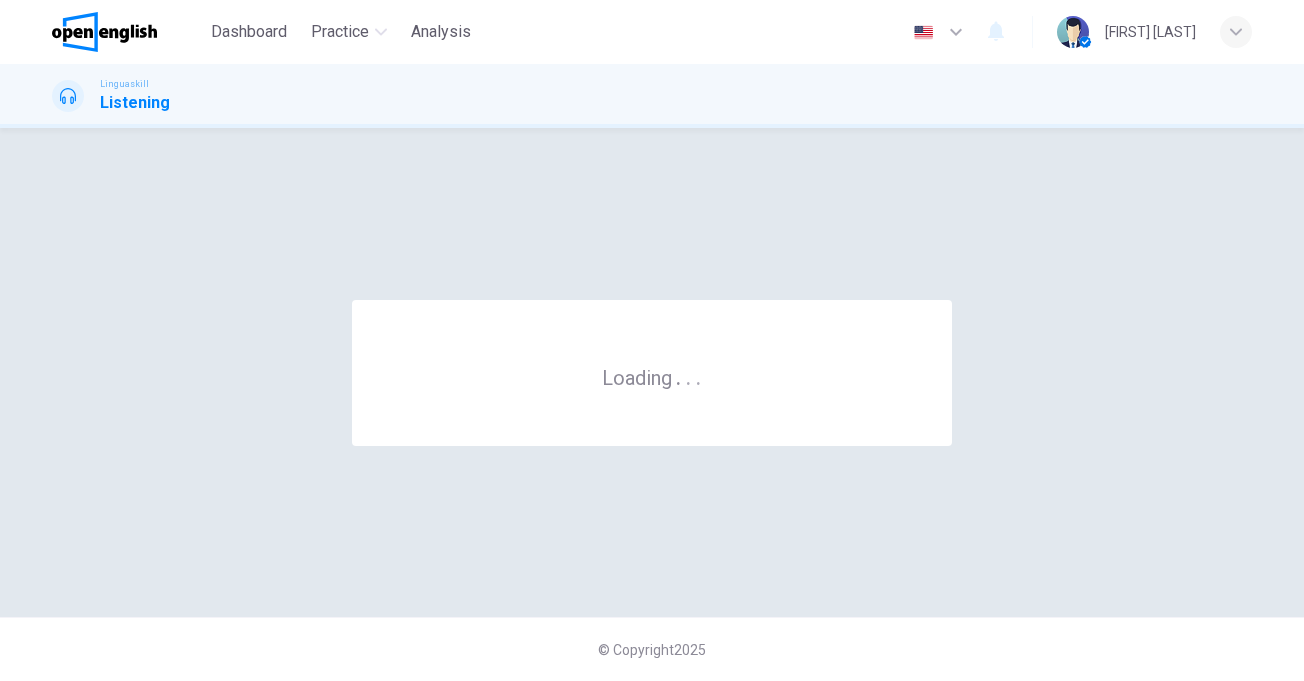 scroll, scrollTop: 0, scrollLeft: 0, axis: both 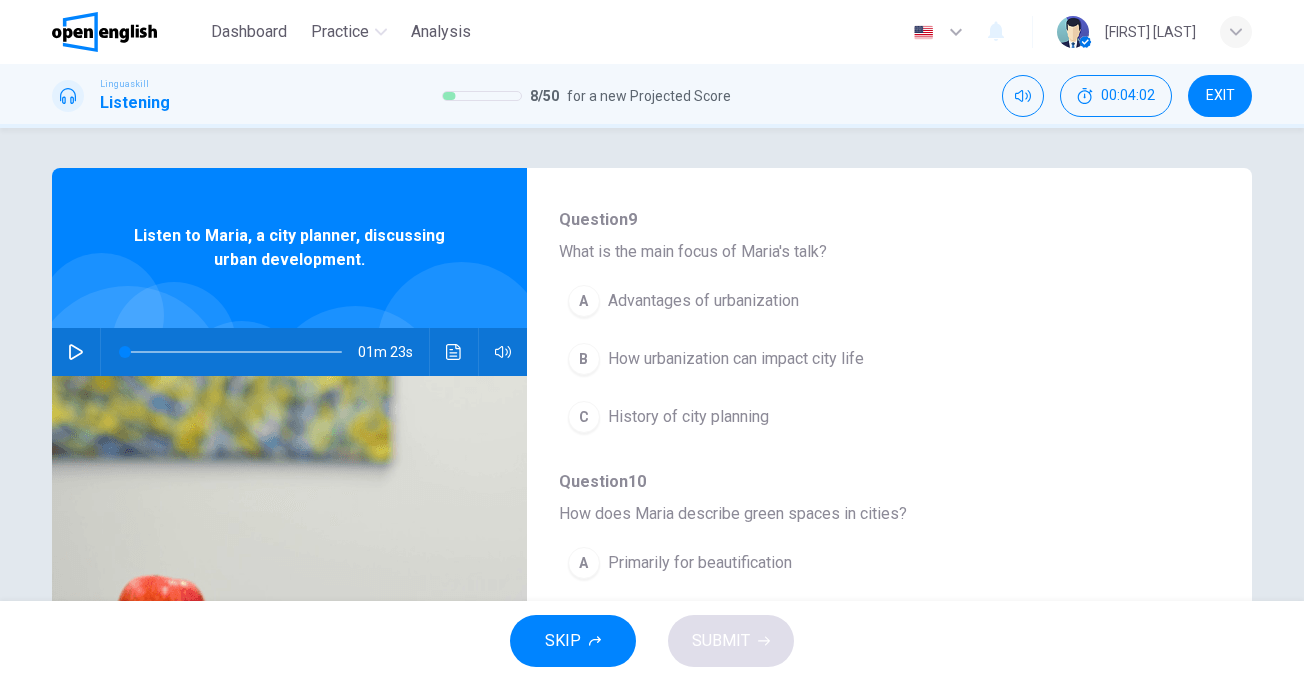 click 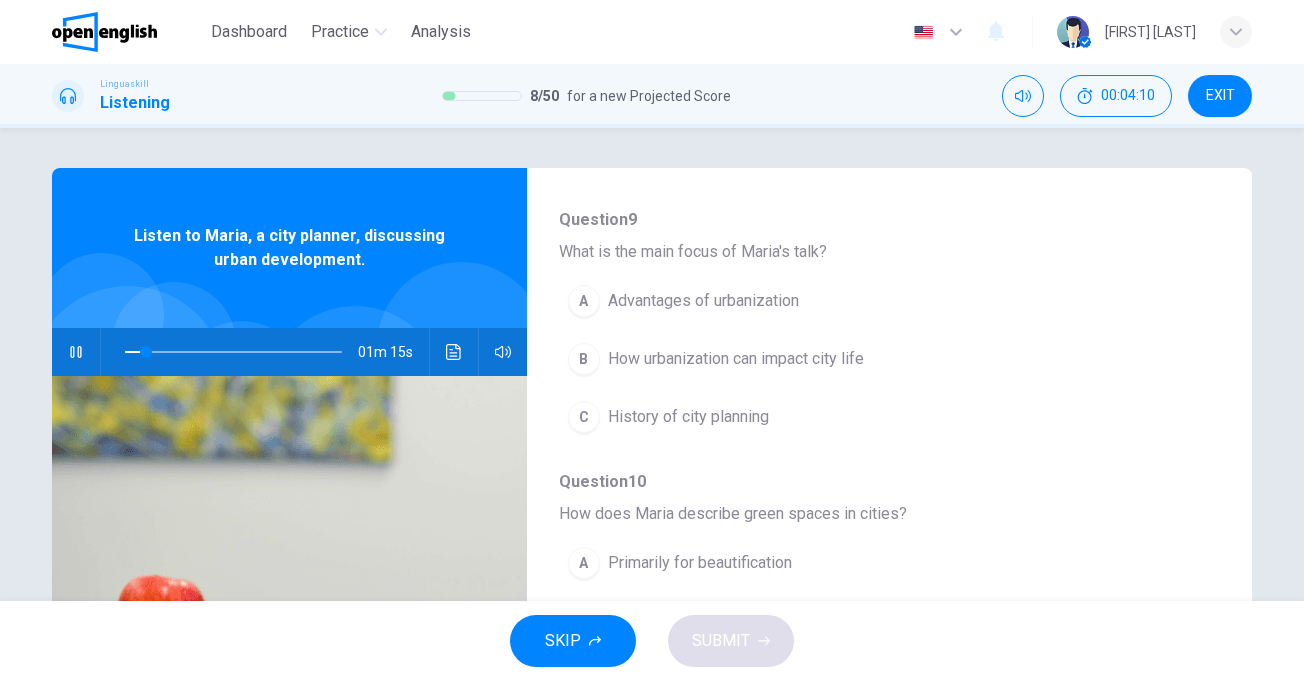 click on "How urbanization can impact city life" at bounding box center (736, 359) 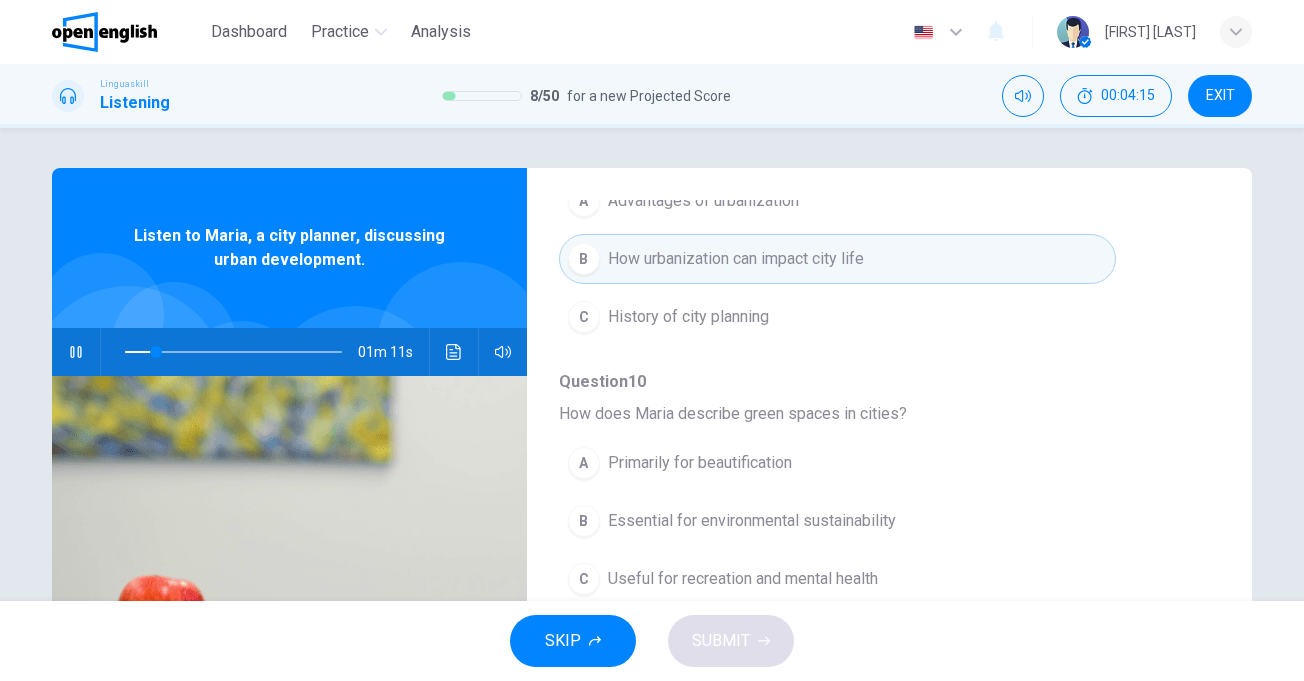 scroll, scrollTop: 400, scrollLeft: 0, axis: vertical 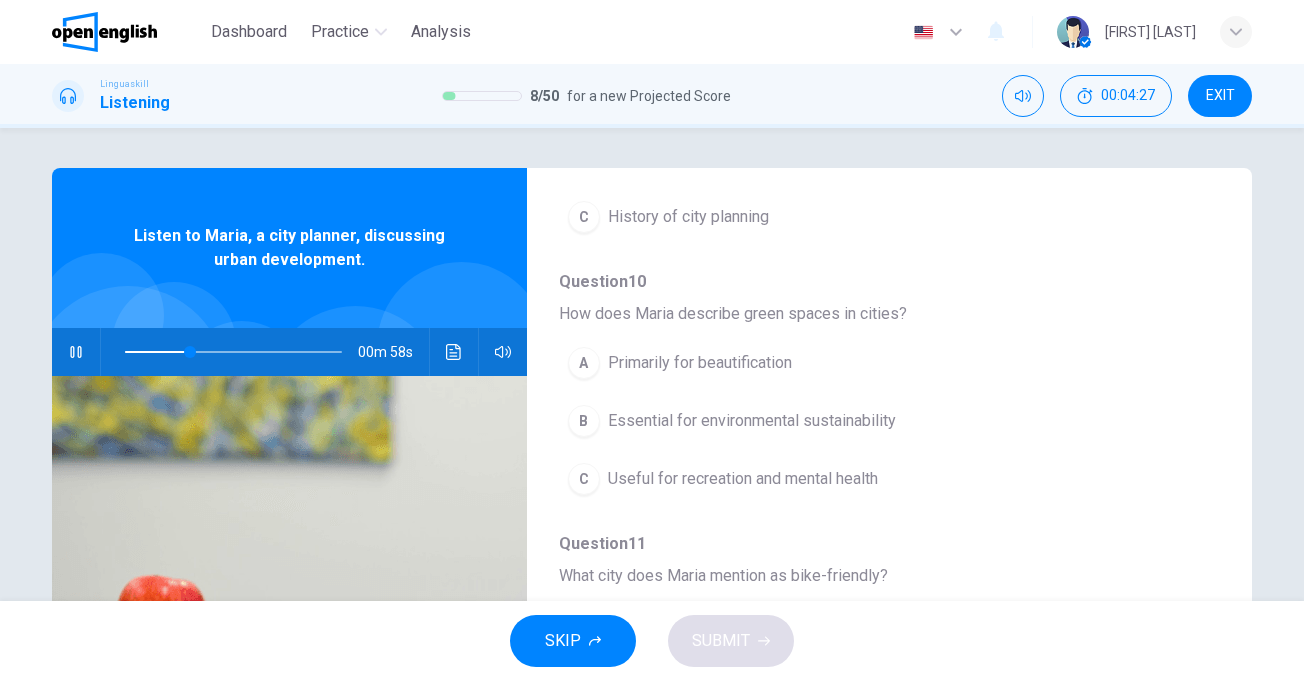 click on "Useful for recreation and mental health" at bounding box center [743, 479] 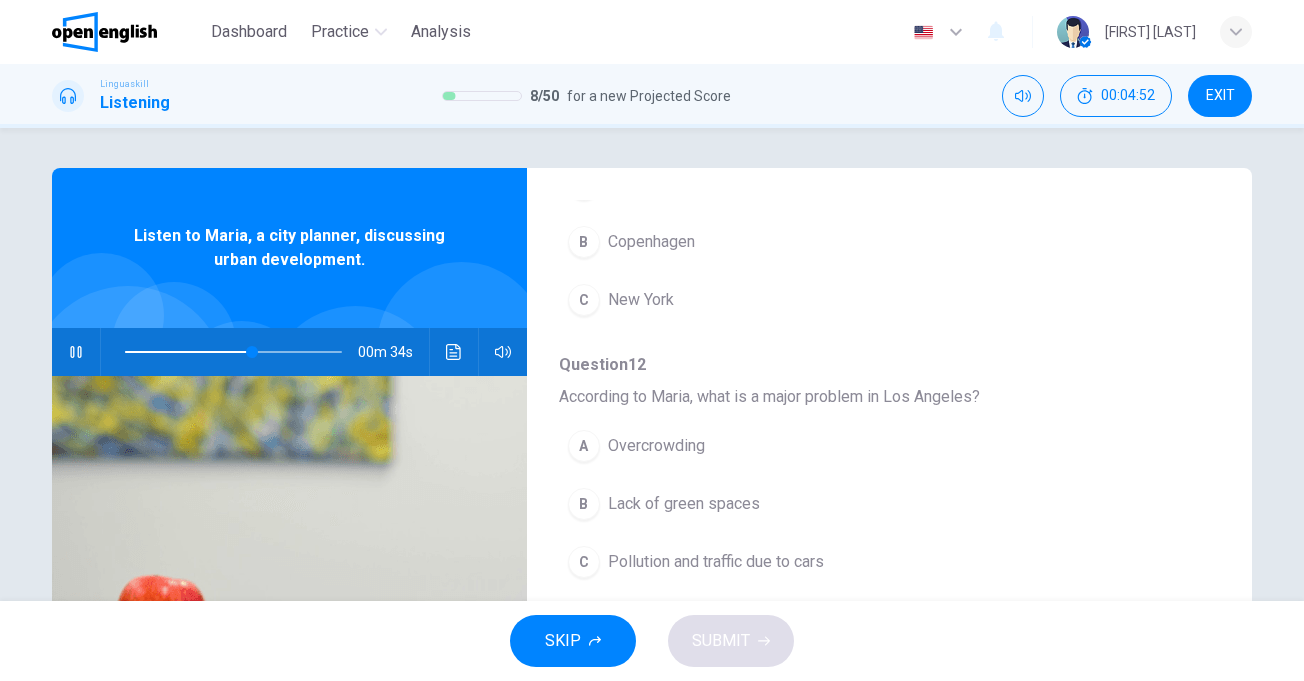 scroll, scrollTop: 863, scrollLeft: 0, axis: vertical 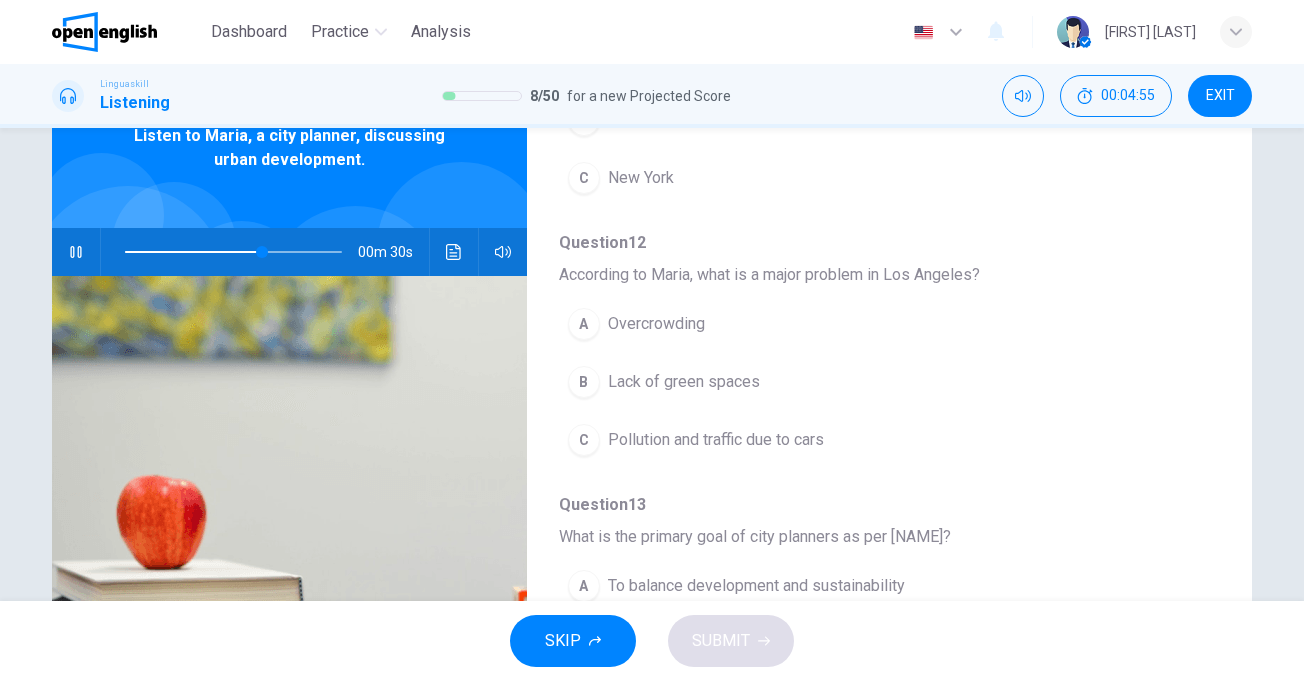 click on "Pollution and traffic due to cars" at bounding box center [716, 440] 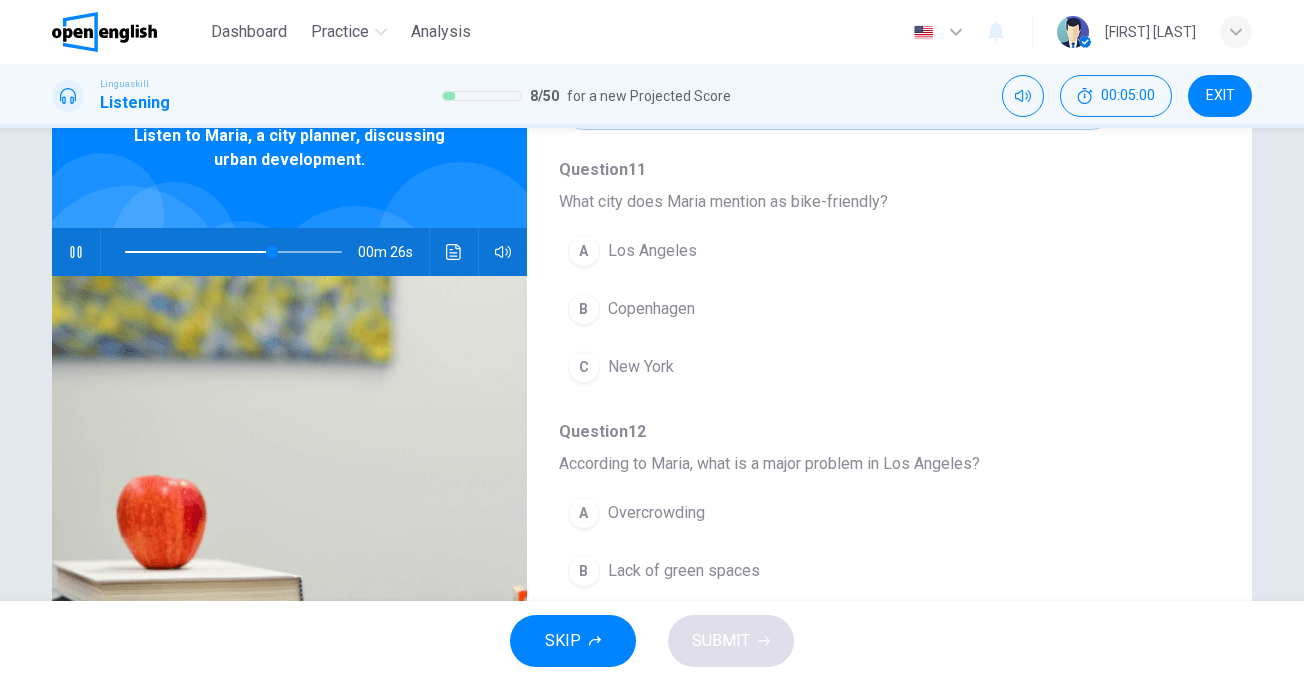 scroll, scrollTop: 663, scrollLeft: 0, axis: vertical 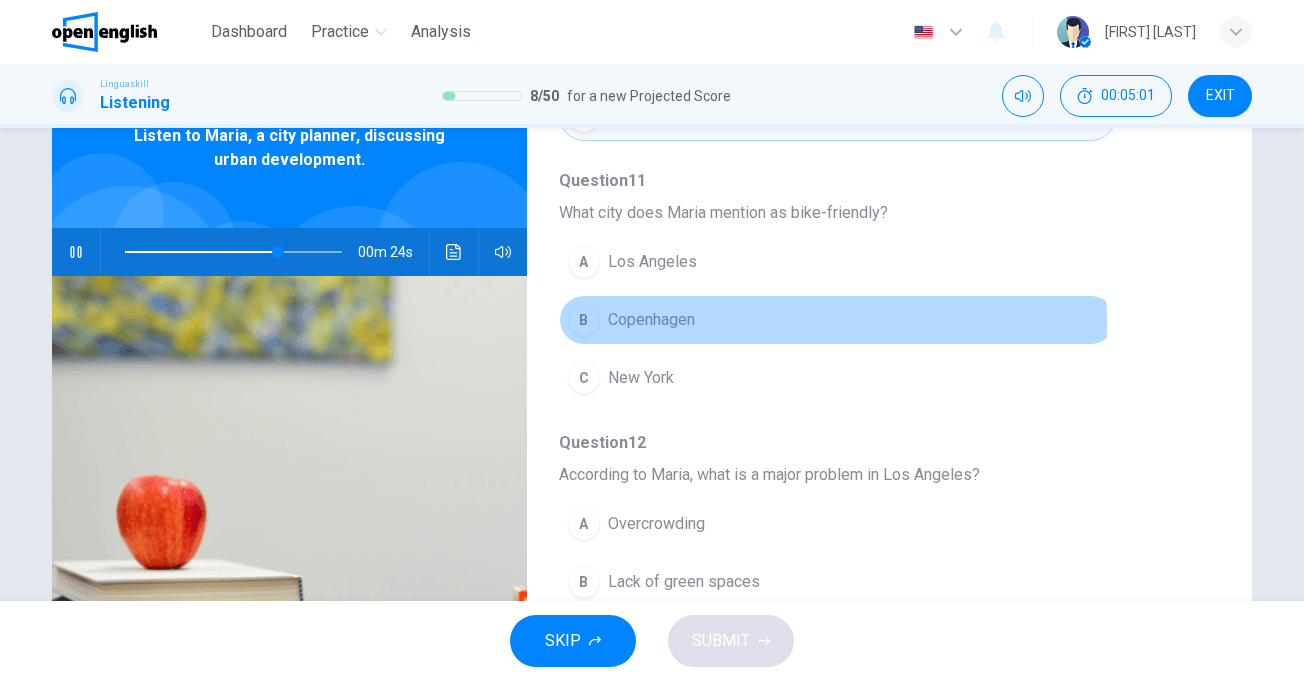 click on "Copenhagen" at bounding box center [651, 320] 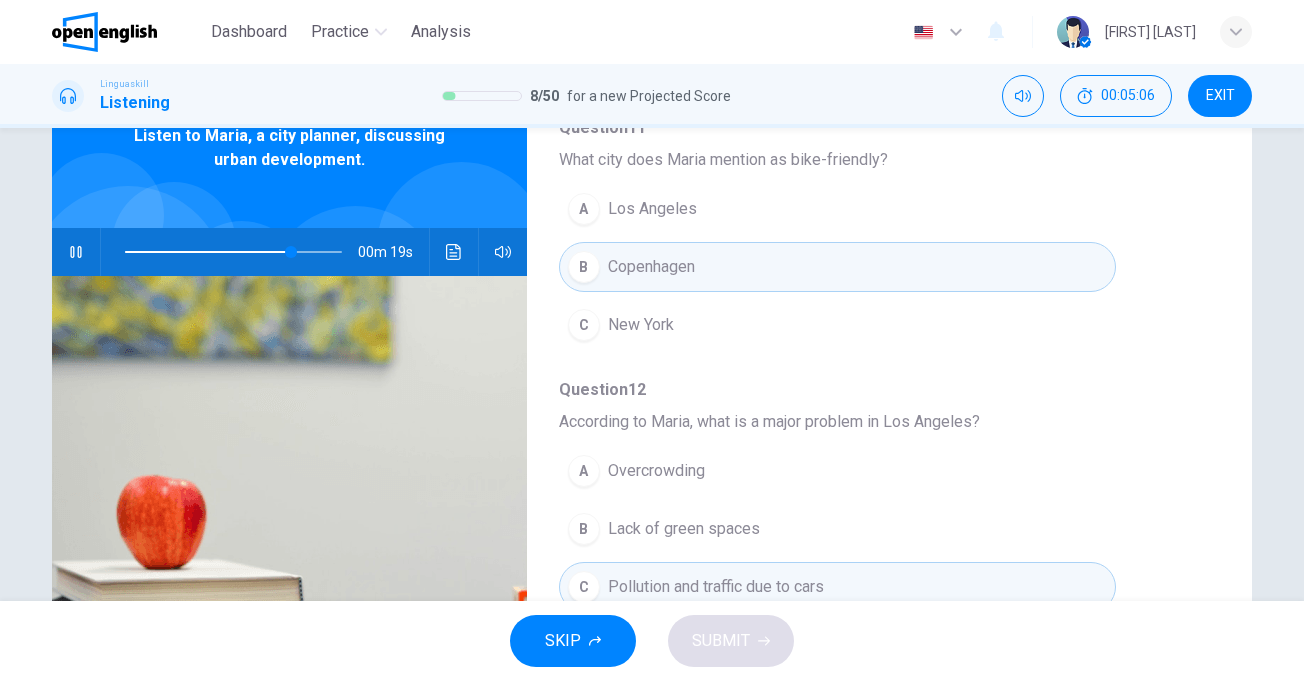 scroll, scrollTop: 863, scrollLeft: 0, axis: vertical 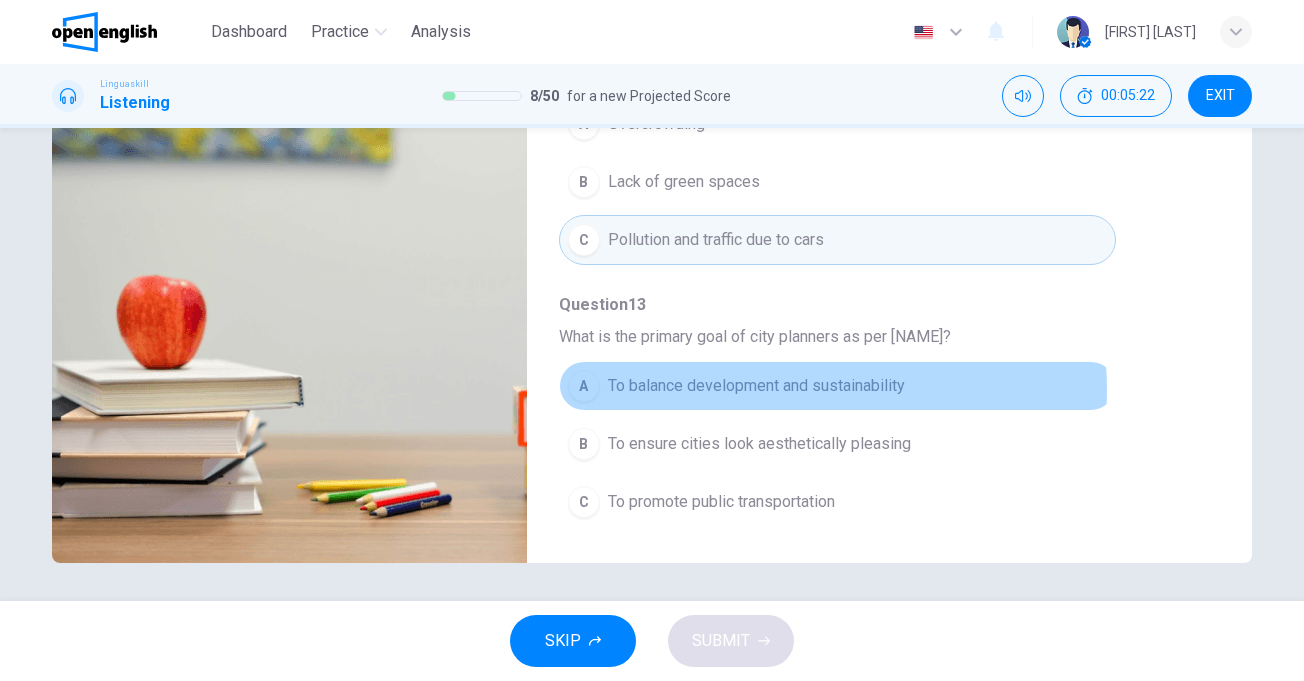 click on "To balance development and sustainability" at bounding box center (756, 386) 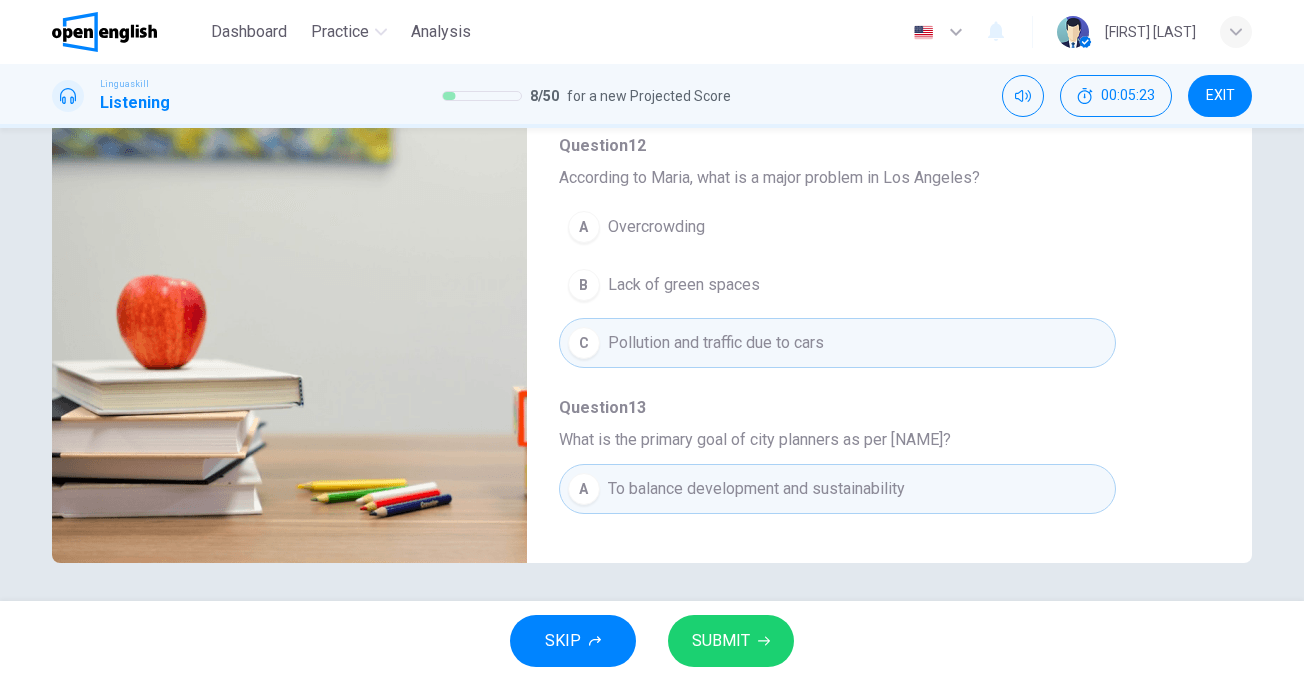 scroll, scrollTop: 663, scrollLeft: 0, axis: vertical 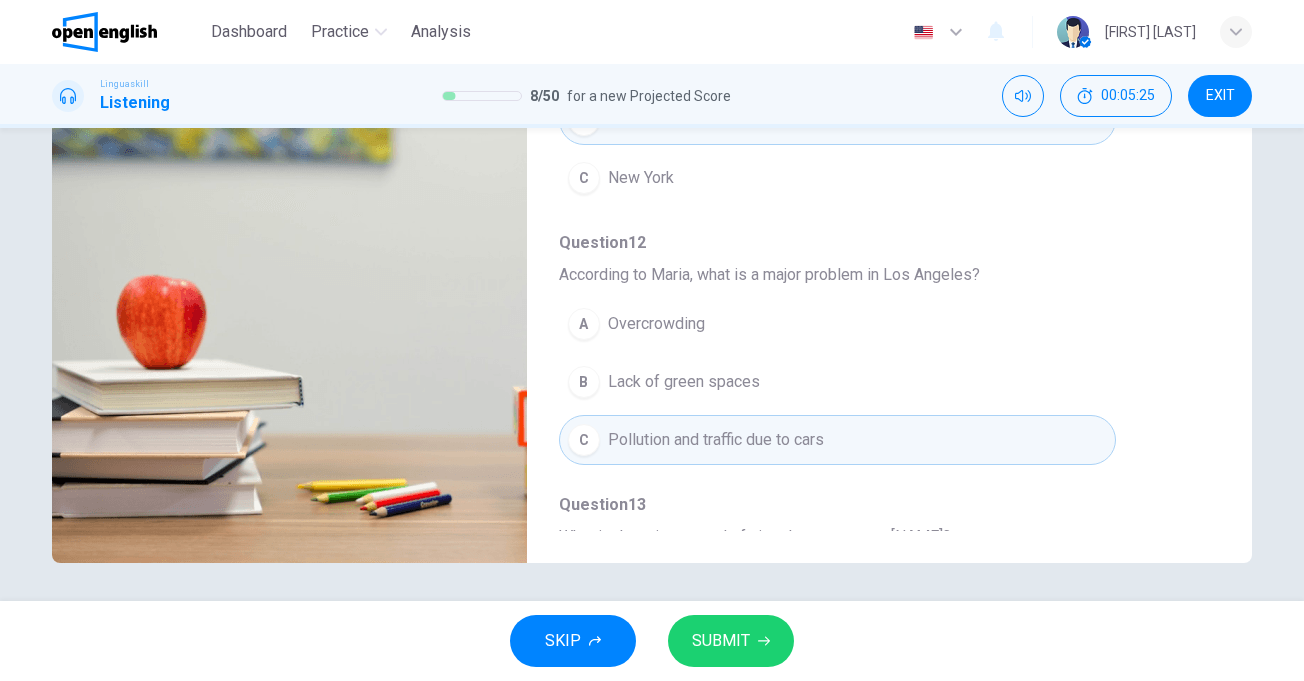 click on "SUBMIT" at bounding box center [731, 641] 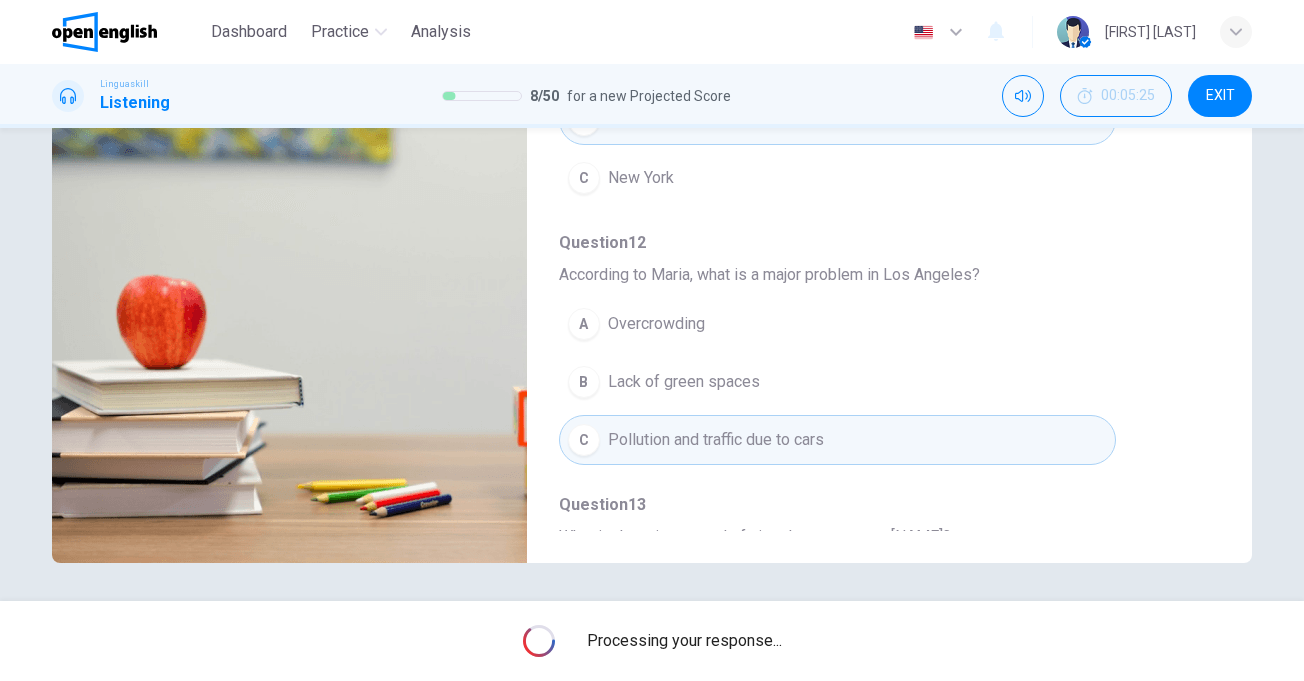 type on "*" 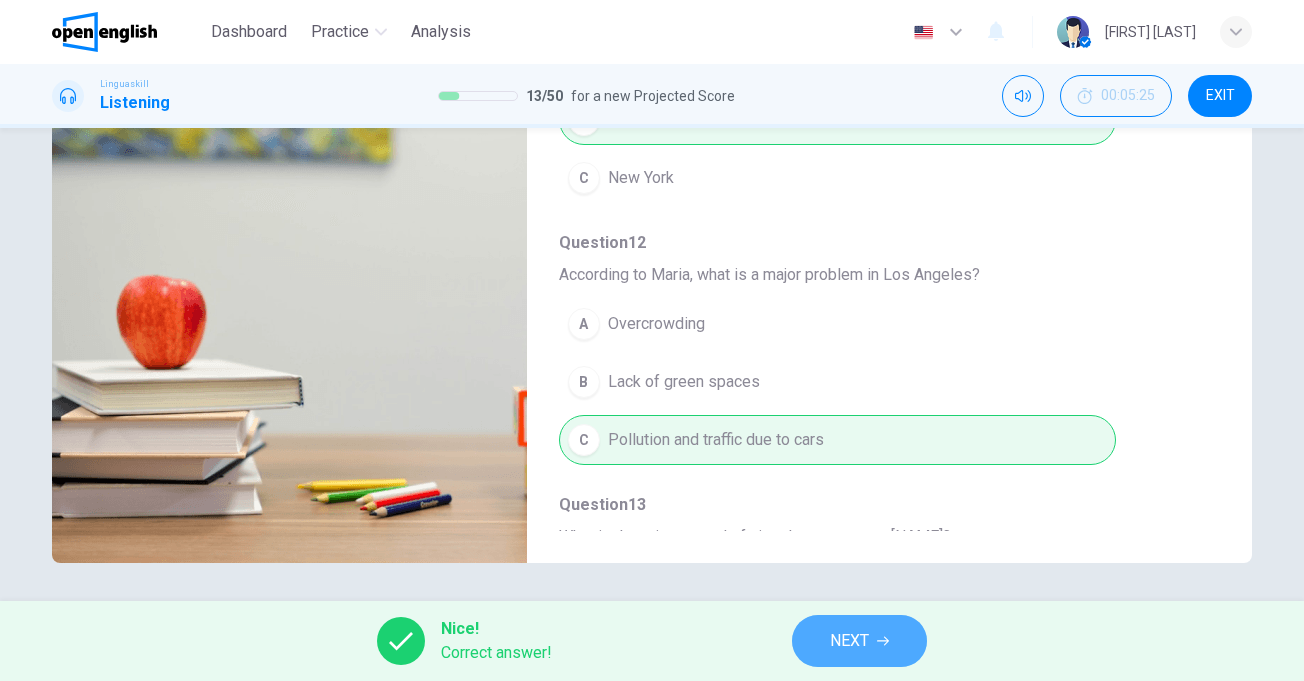 click on "NEXT" at bounding box center [849, 641] 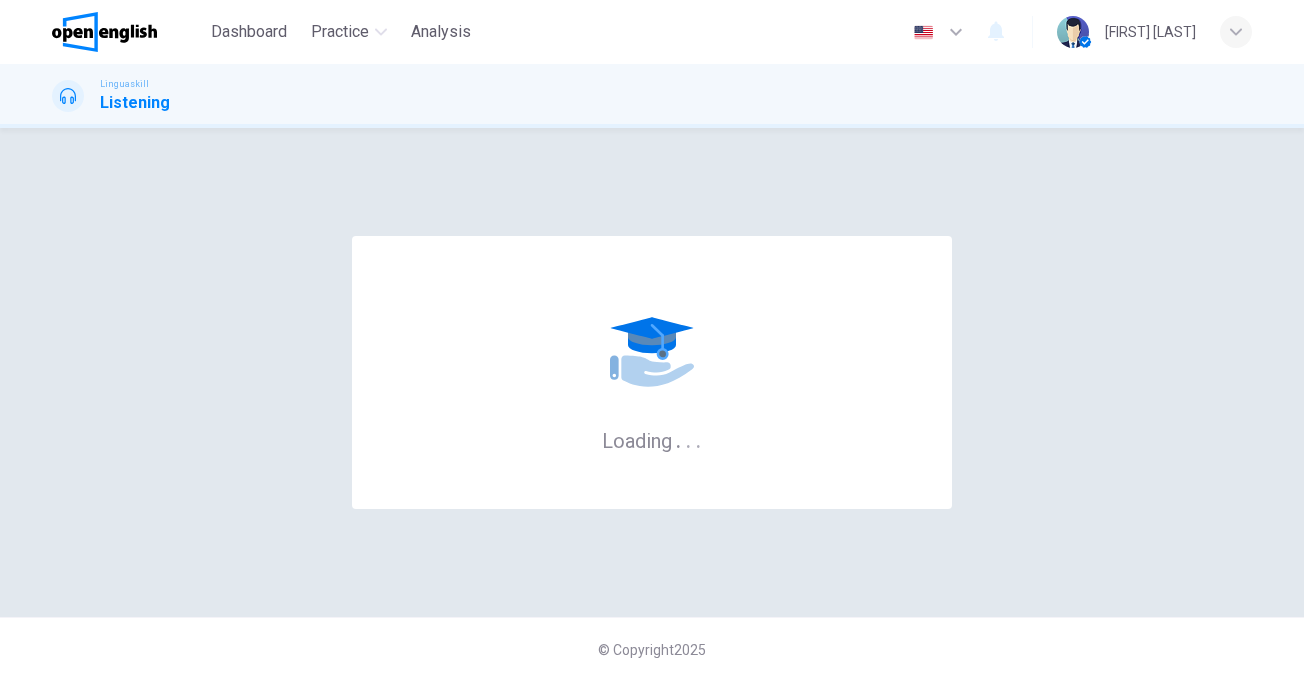 scroll, scrollTop: 0, scrollLeft: 0, axis: both 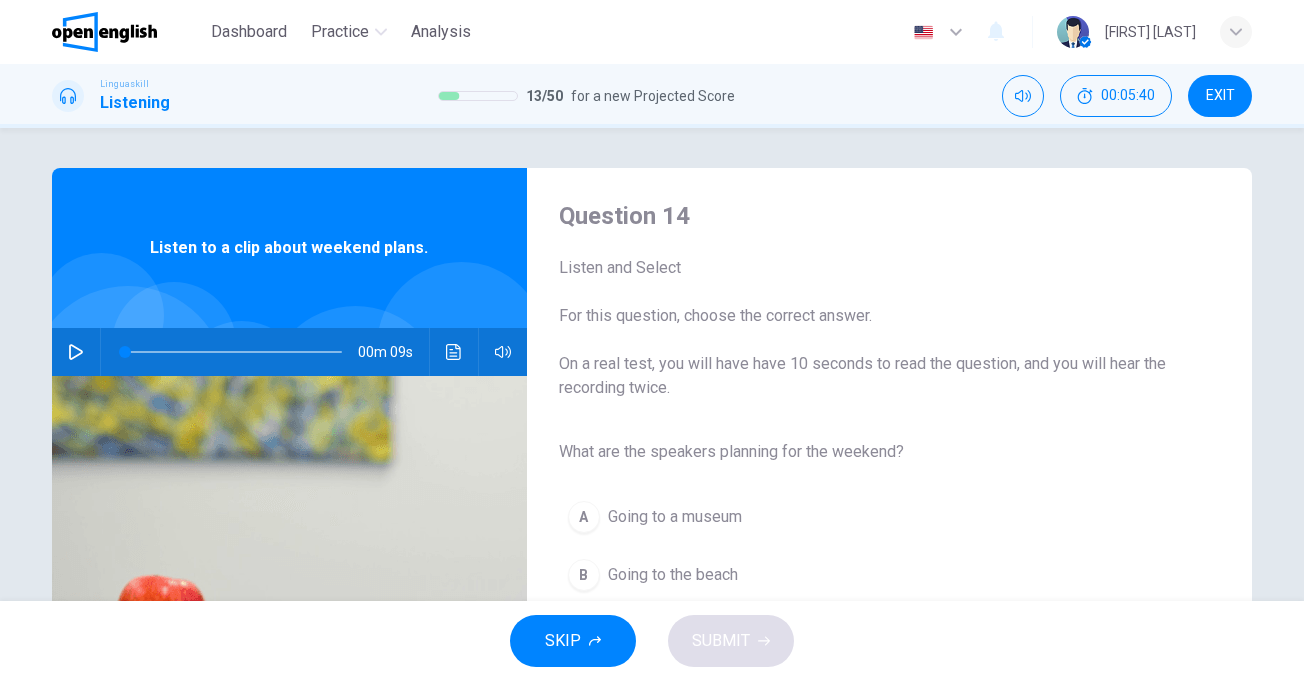 click 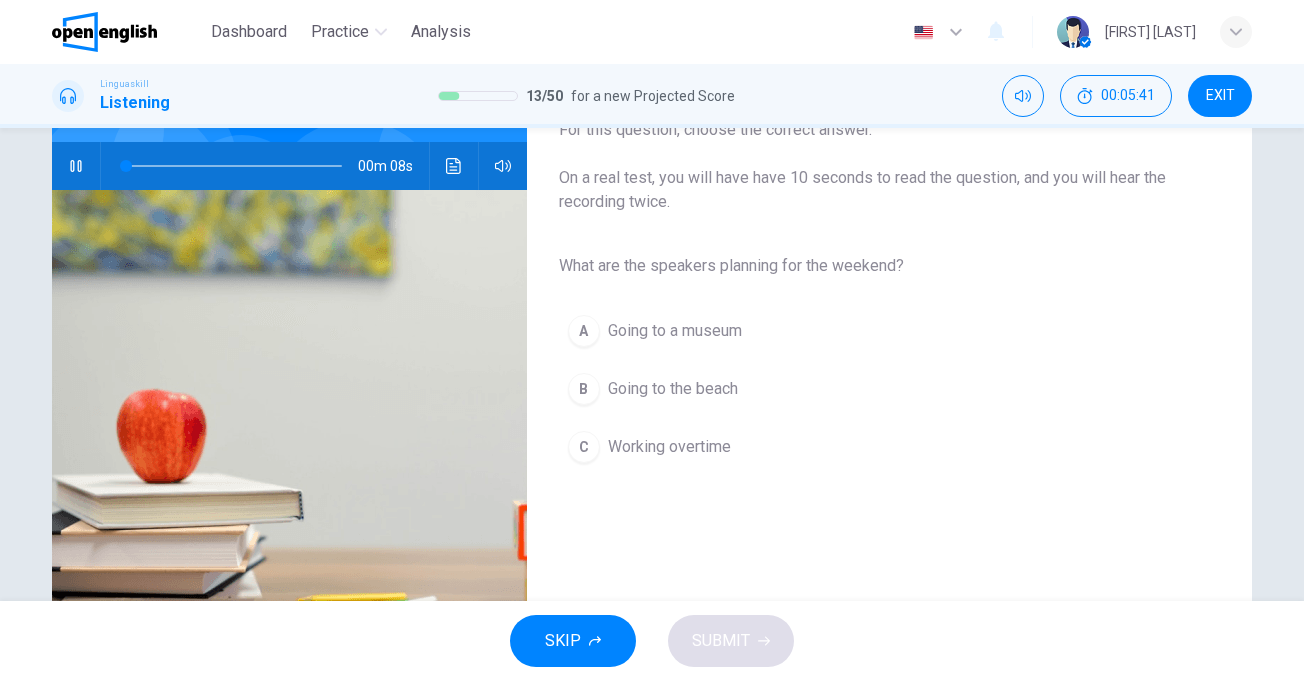 scroll, scrollTop: 200, scrollLeft: 0, axis: vertical 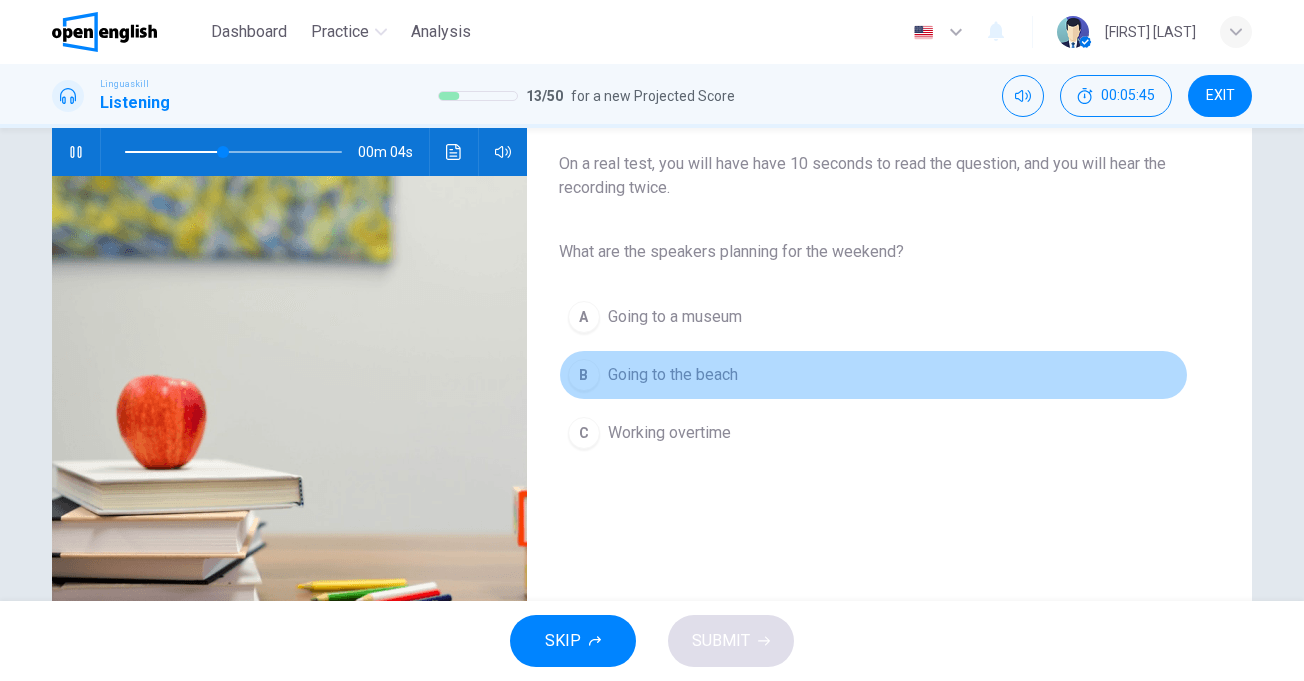 click on "Going to the beach" at bounding box center [673, 375] 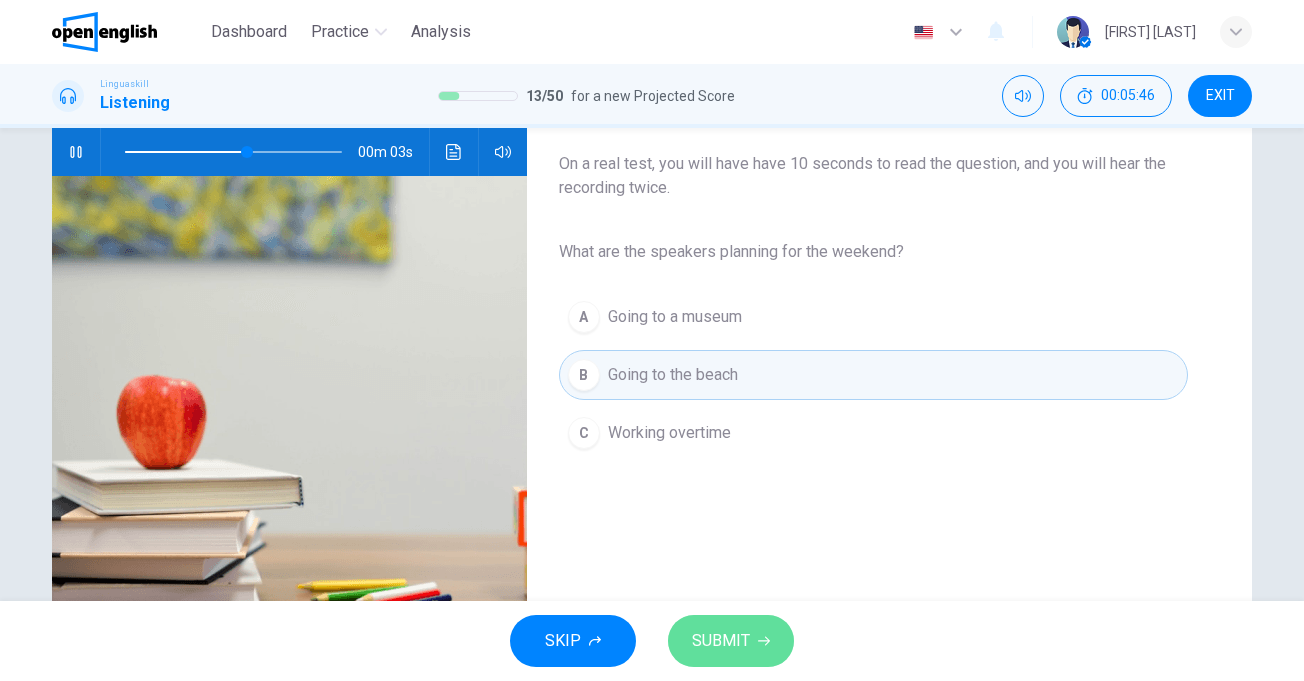 click on "SUBMIT" at bounding box center (721, 641) 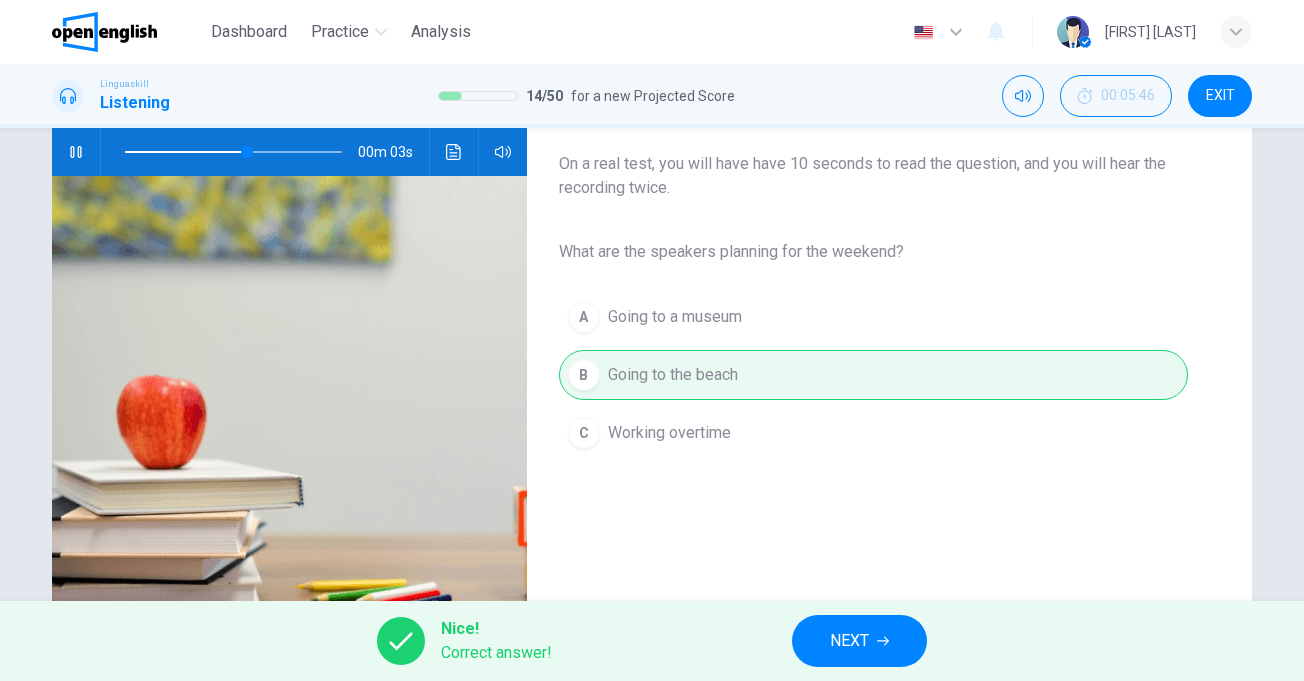 type on "**" 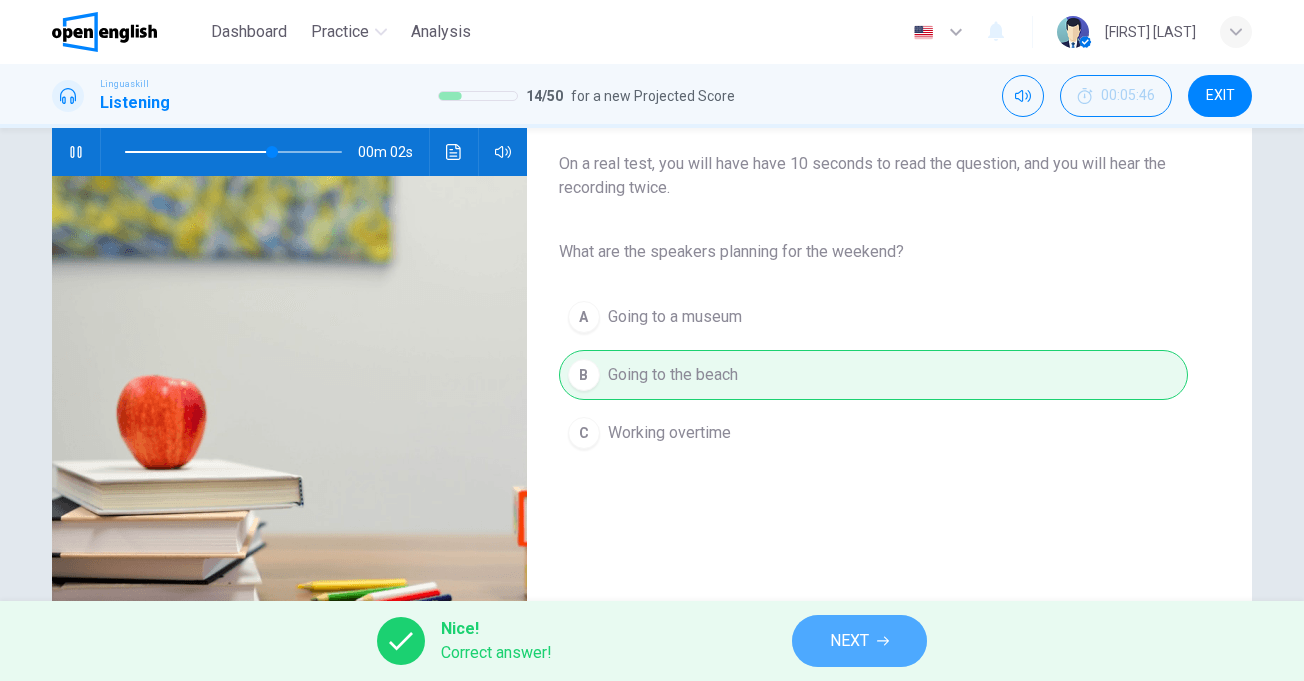click on "NEXT" at bounding box center (849, 641) 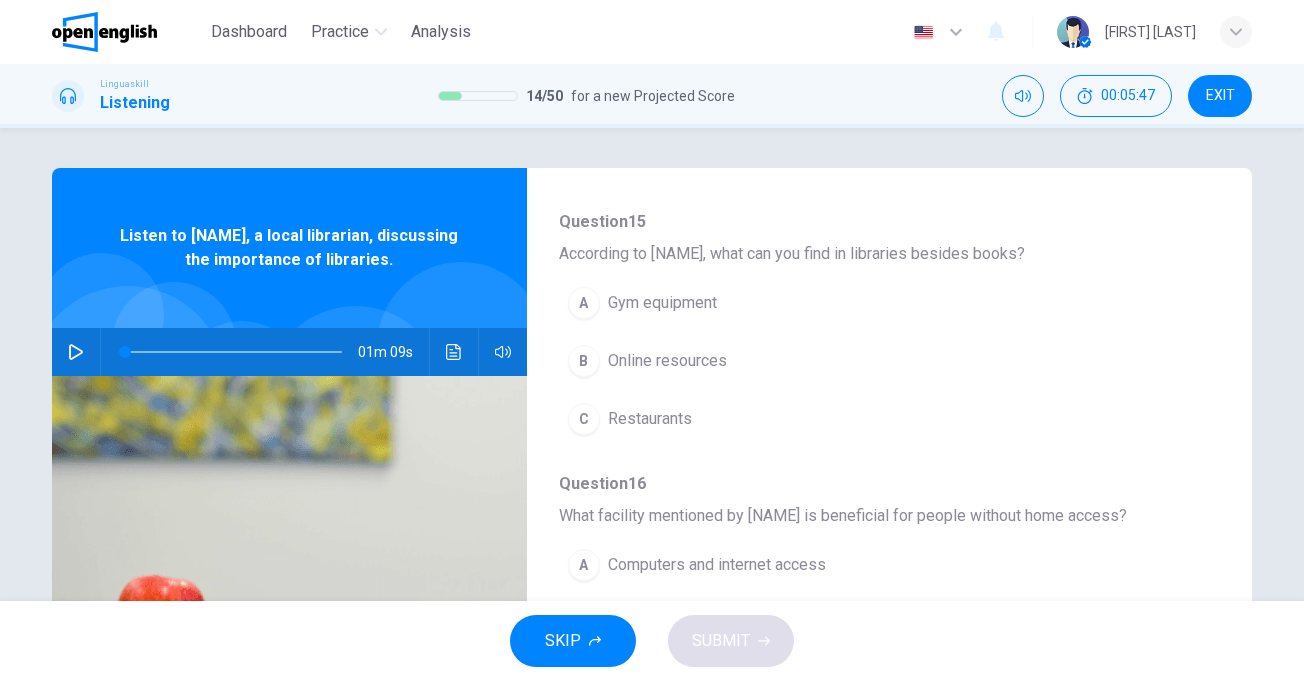 scroll, scrollTop: 200, scrollLeft: 0, axis: vertical 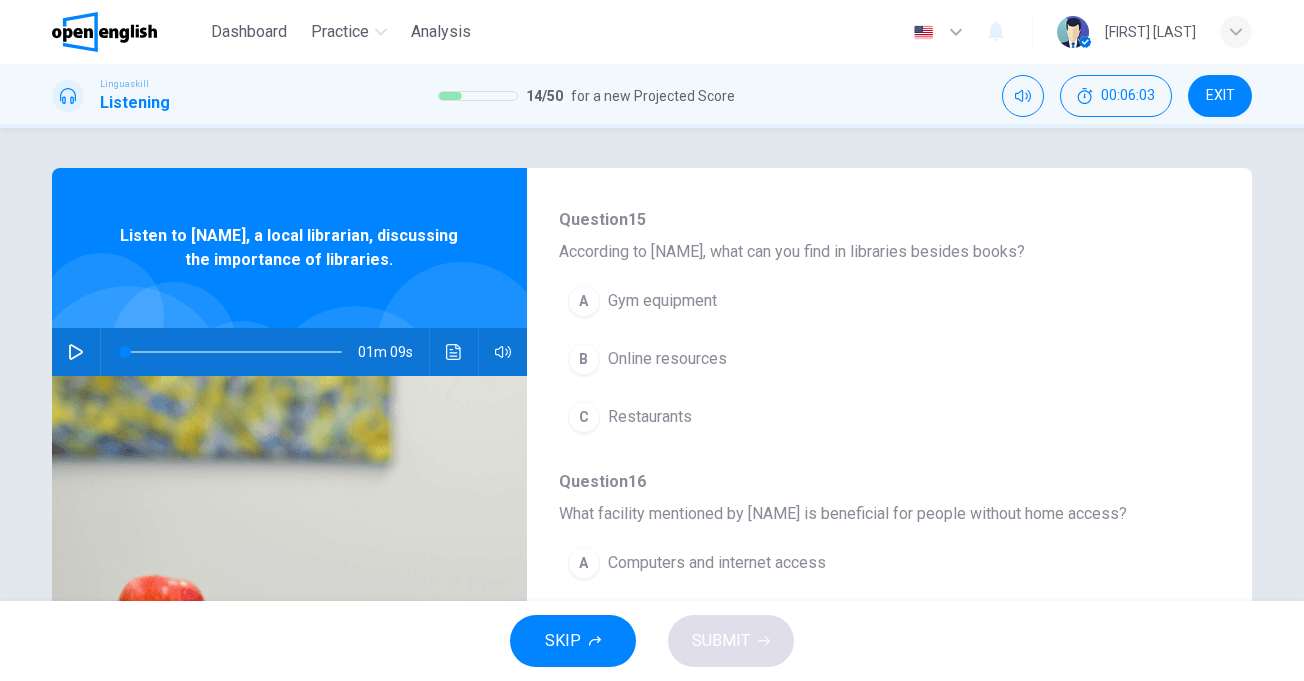 click 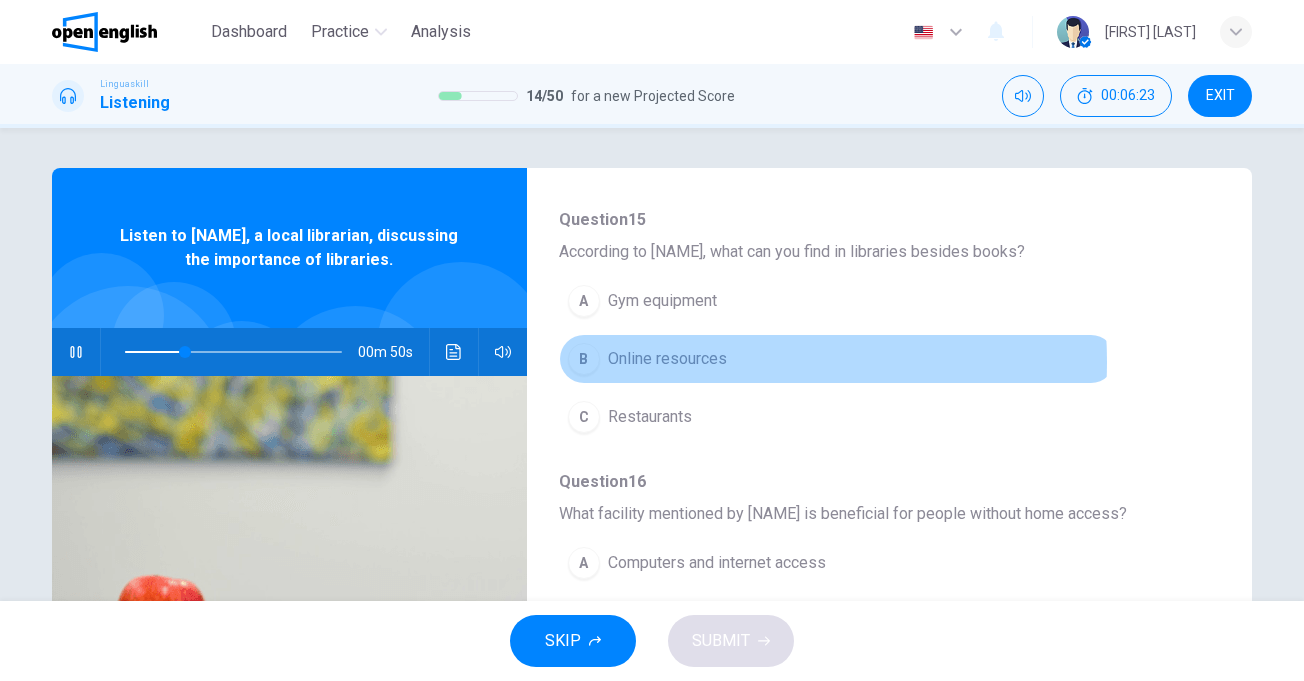 click on "Online resources" at bounding box center [667, 359] 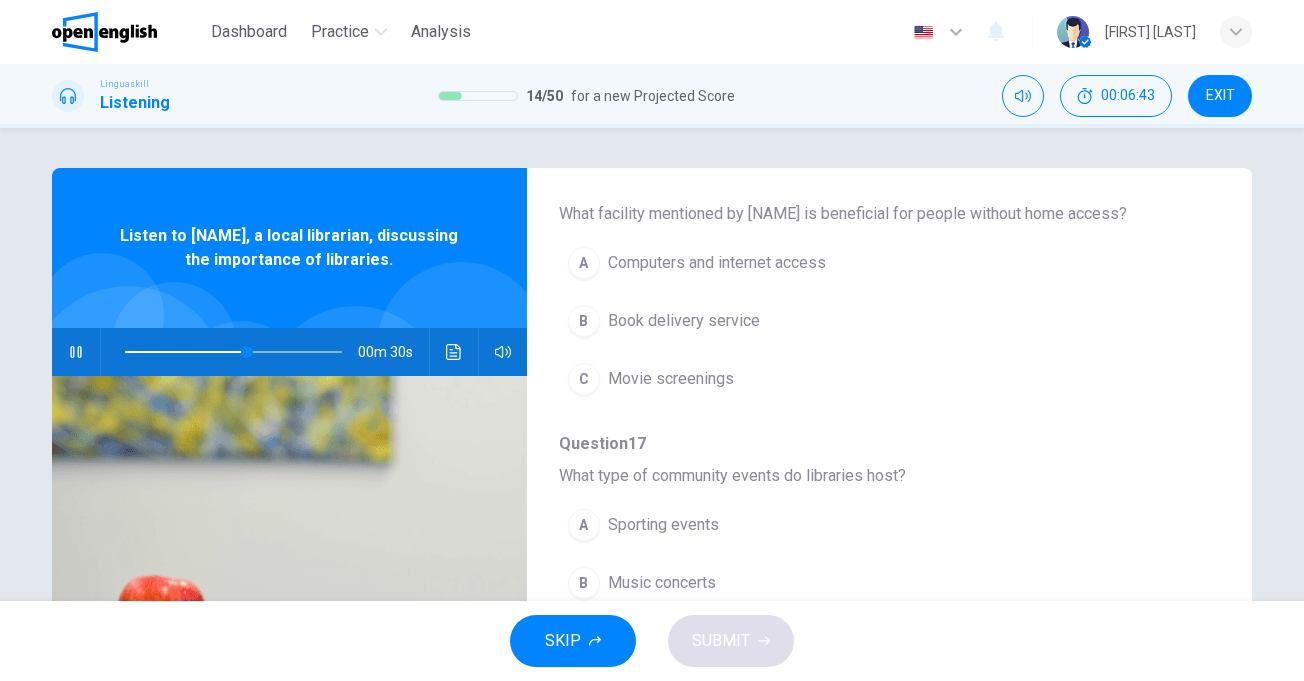 scroll, scrollTop: 700, scrollLeft: 0, axis: vertical 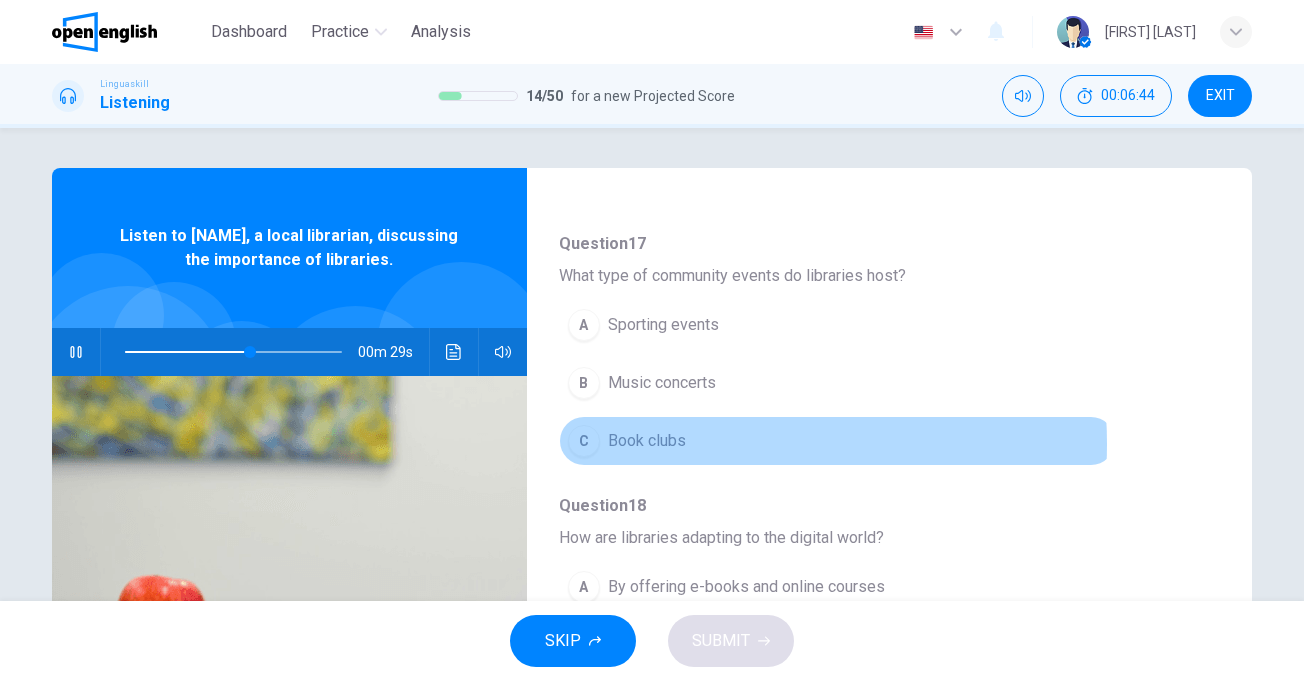 click on "Book clubs" at bounding box center [647, 441] 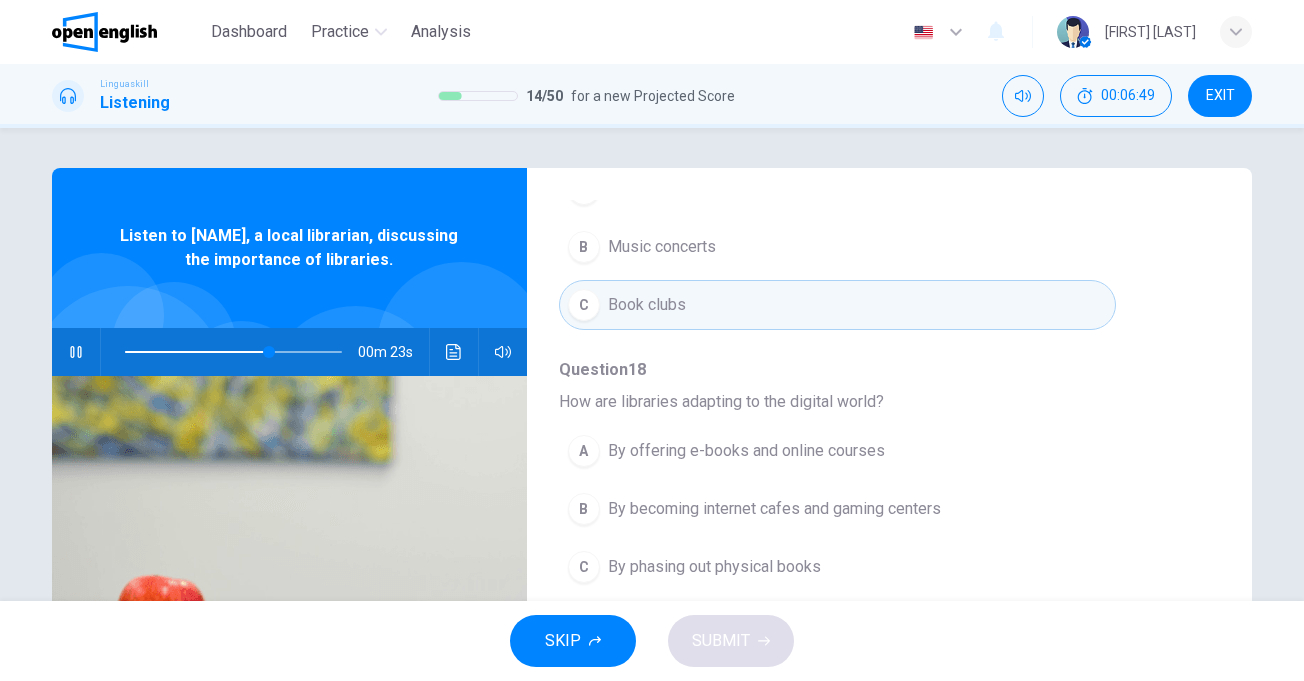 scroll, scrollTop: 863, scrollLeft: 0, axis: vertical 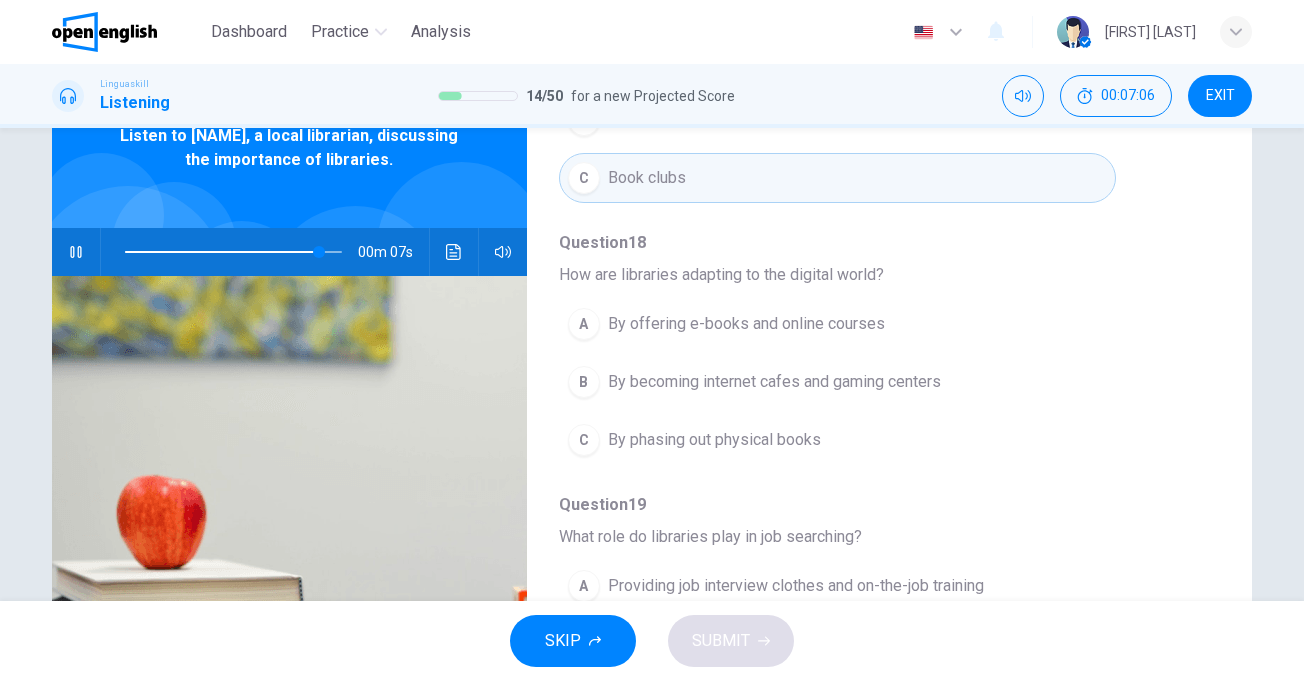 click on "By offering e-books and online courses" at bounding box center [746, 324] 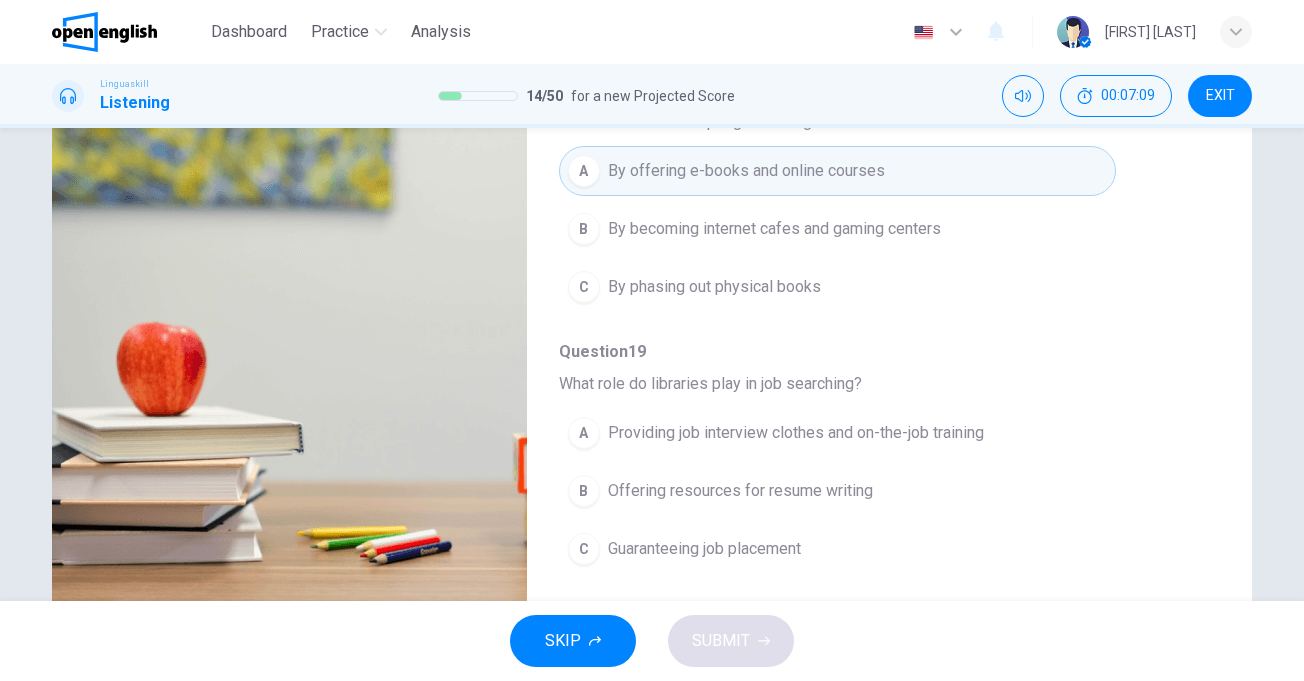 scroll, scrollTop: 300, scrollLeft: 0, axis: vertical 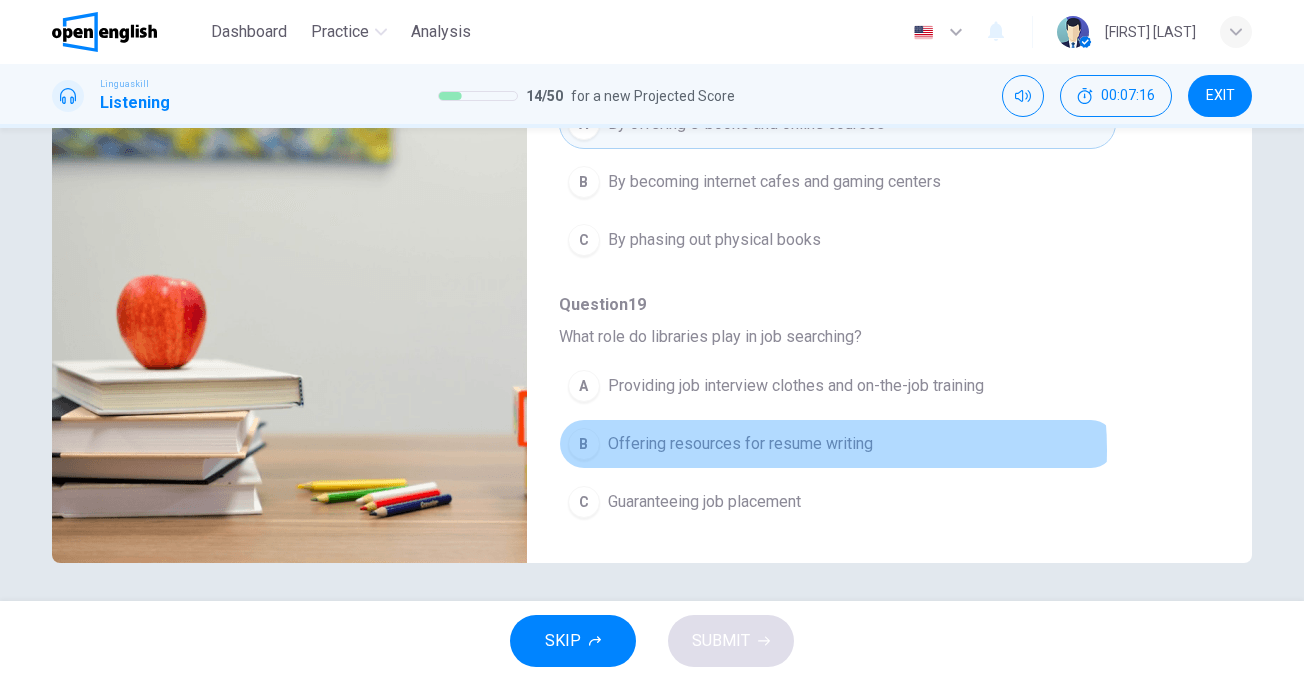 click on "Offering resources for resume writing" at bounding box center [740, 444] 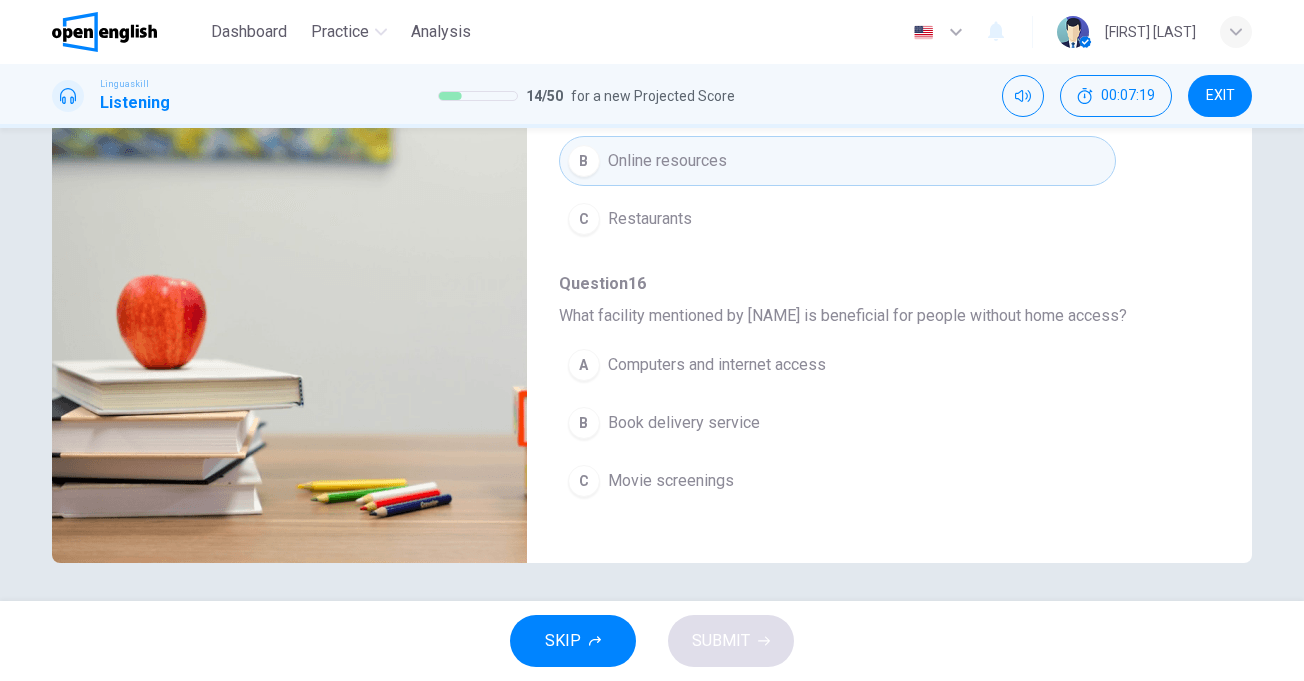 scroll, scrollTop: 63, scrollLeft: 0, axis: vertical 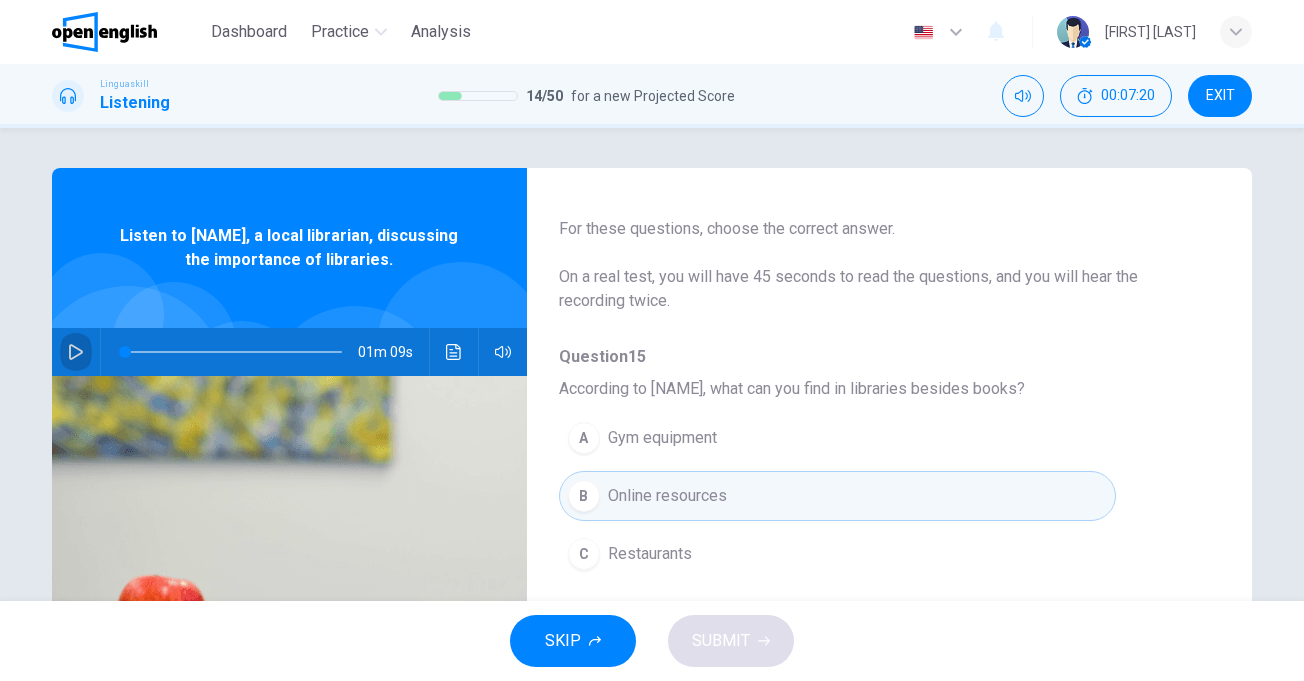 click at bounding box center (76, 352) 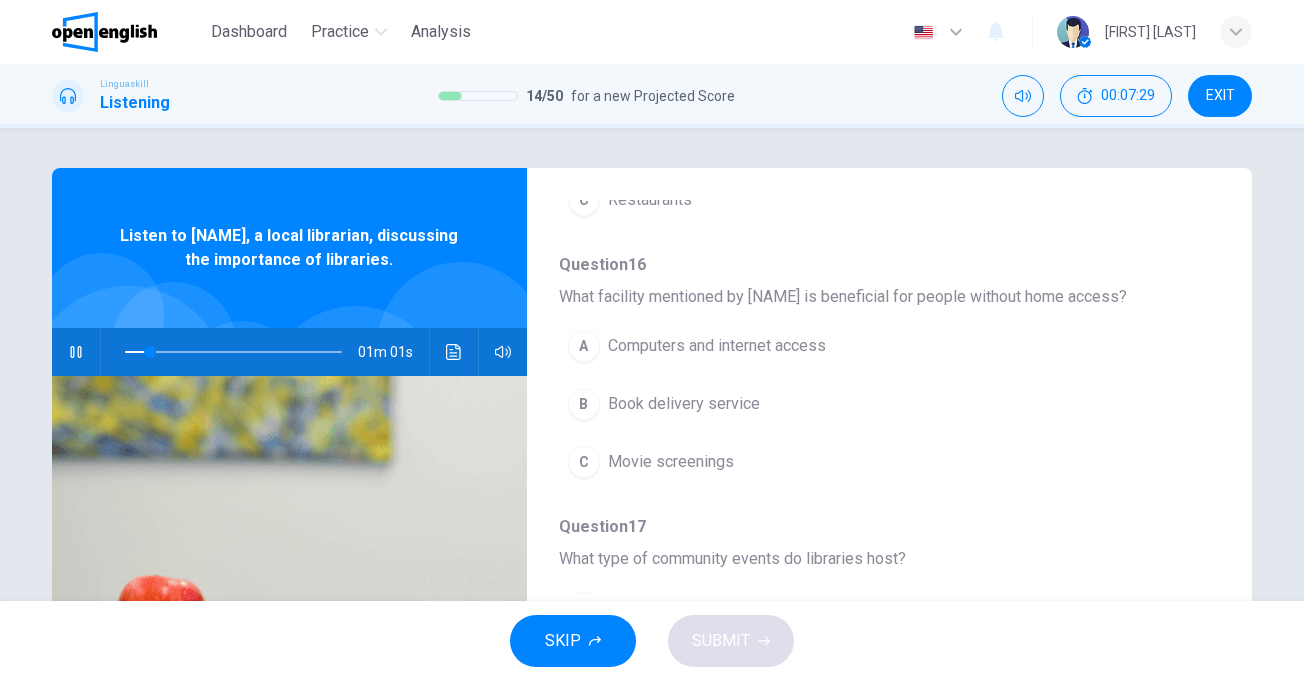 scroll, scrollTop: 463, scrollLeft: 0, axis: vertical 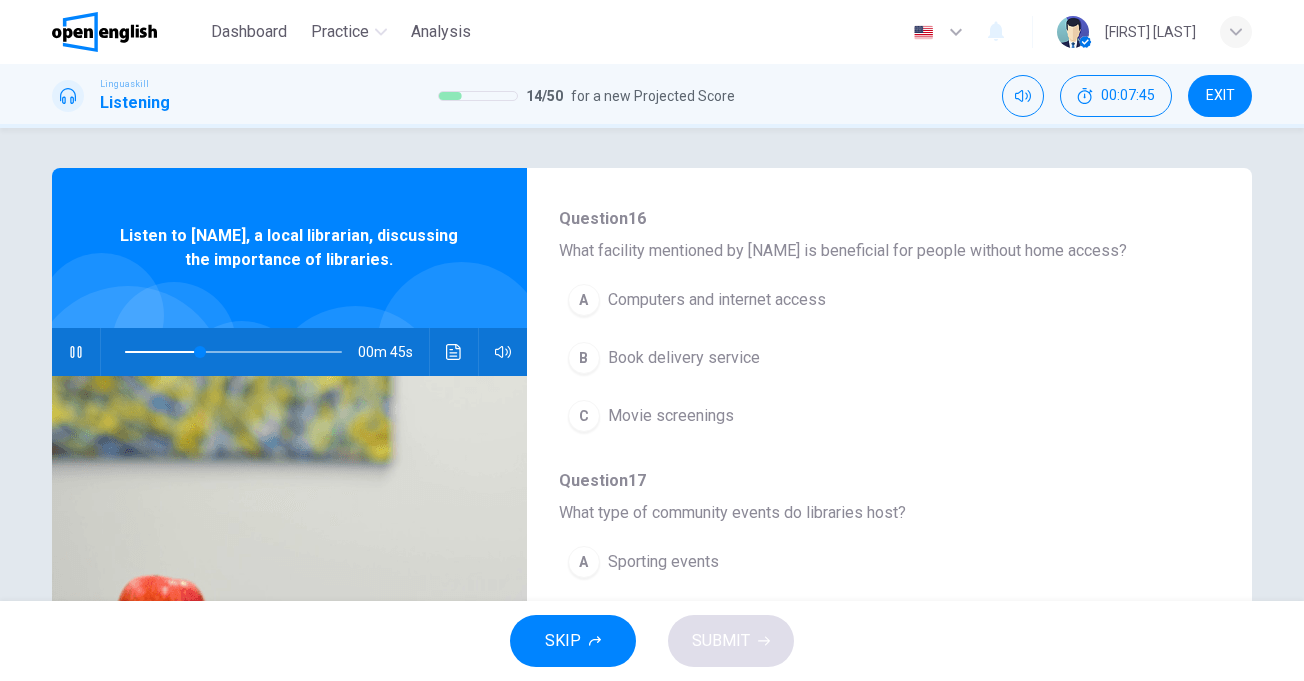 click on "Computers and internet access" at bounding box center [717, 300] 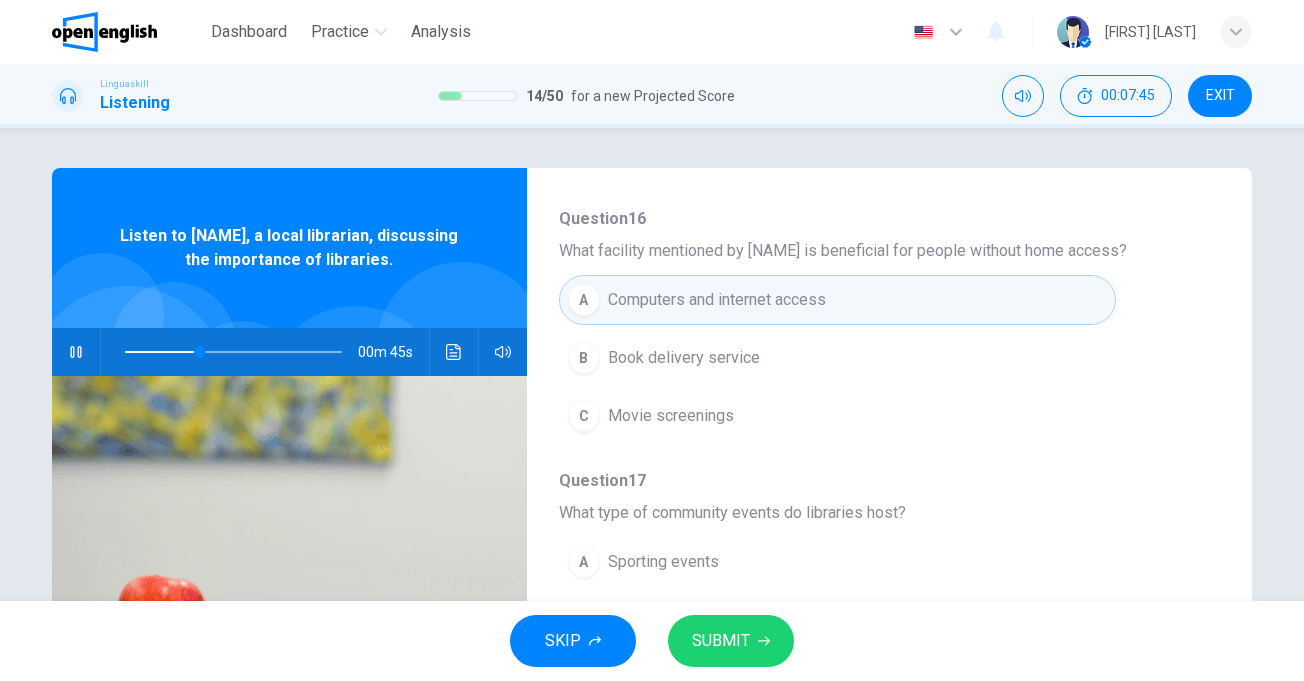 click on "SUBMIT" at bounding box center [731, 641] 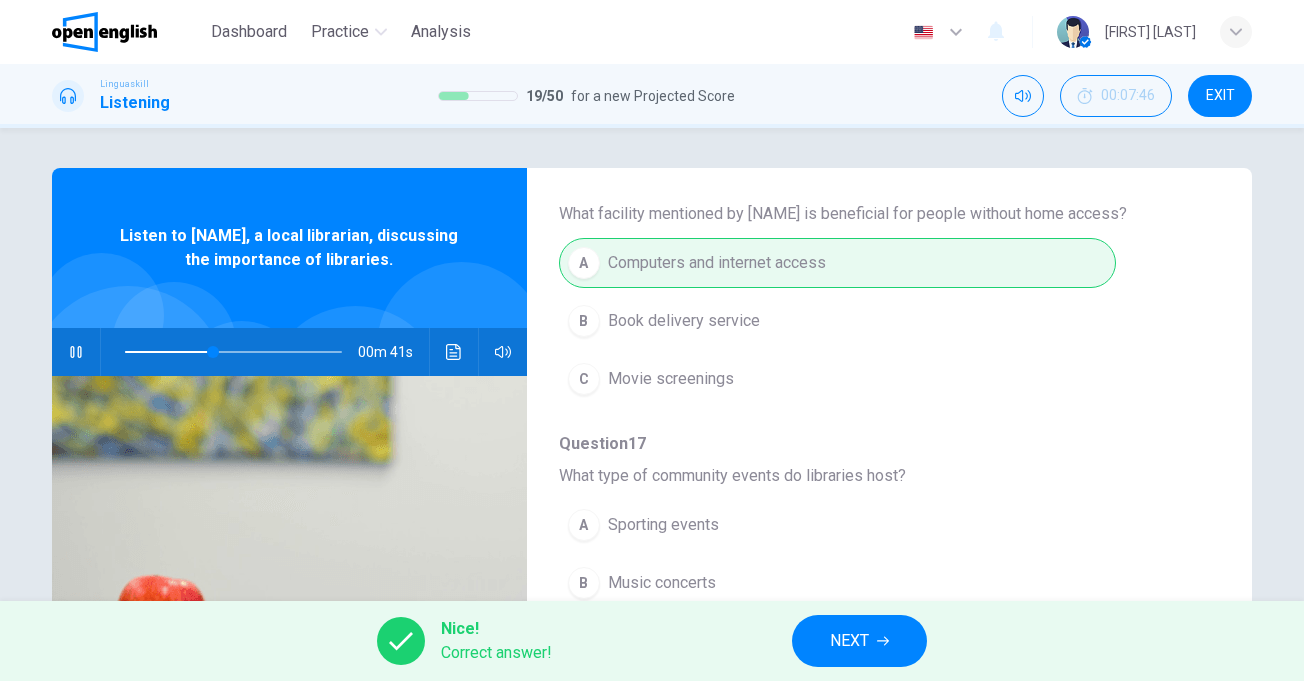 scroll, scrollTop: 863, scrollLeft: 0, axis: vertical 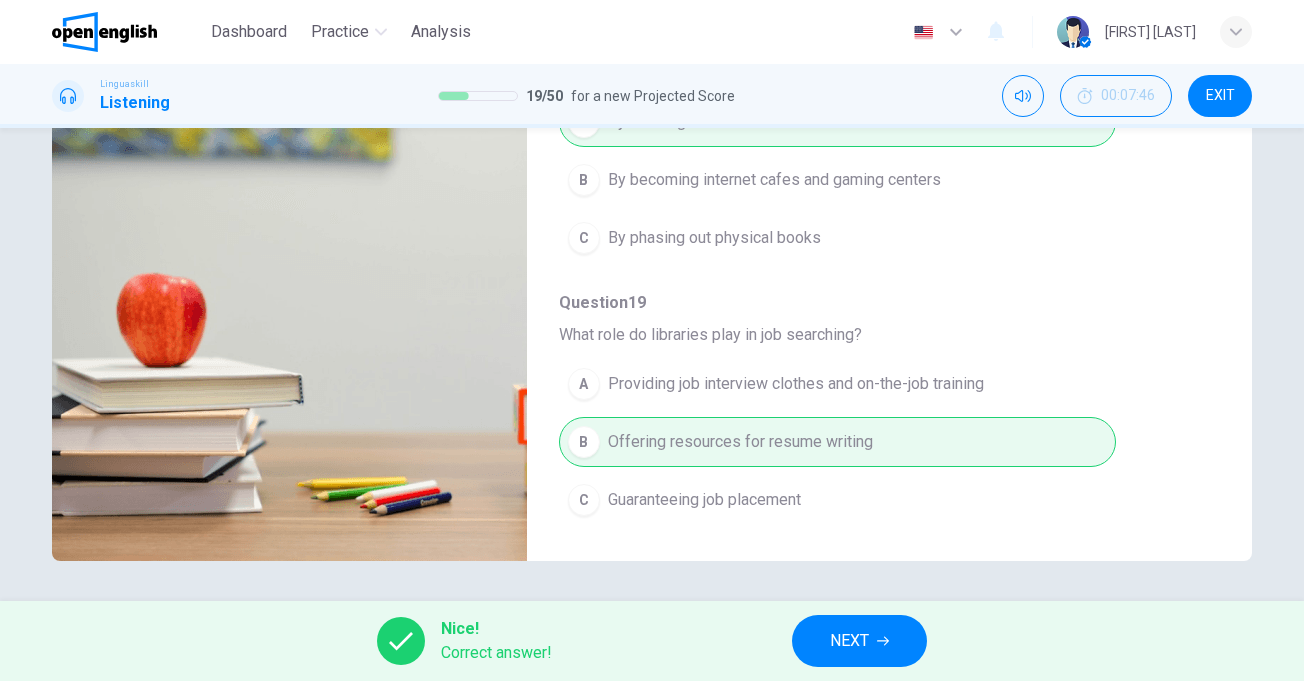 type on "**" 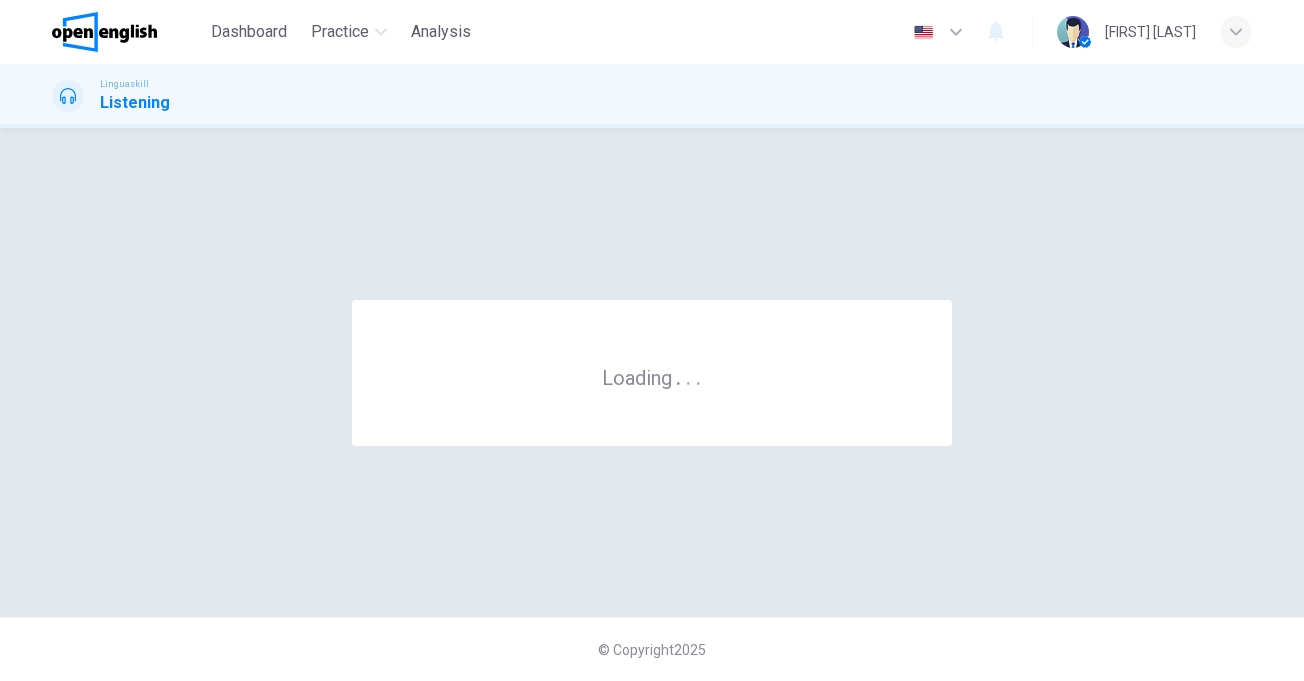 scroll, scrollTop: 0, scrollLeft: 0, axis: both 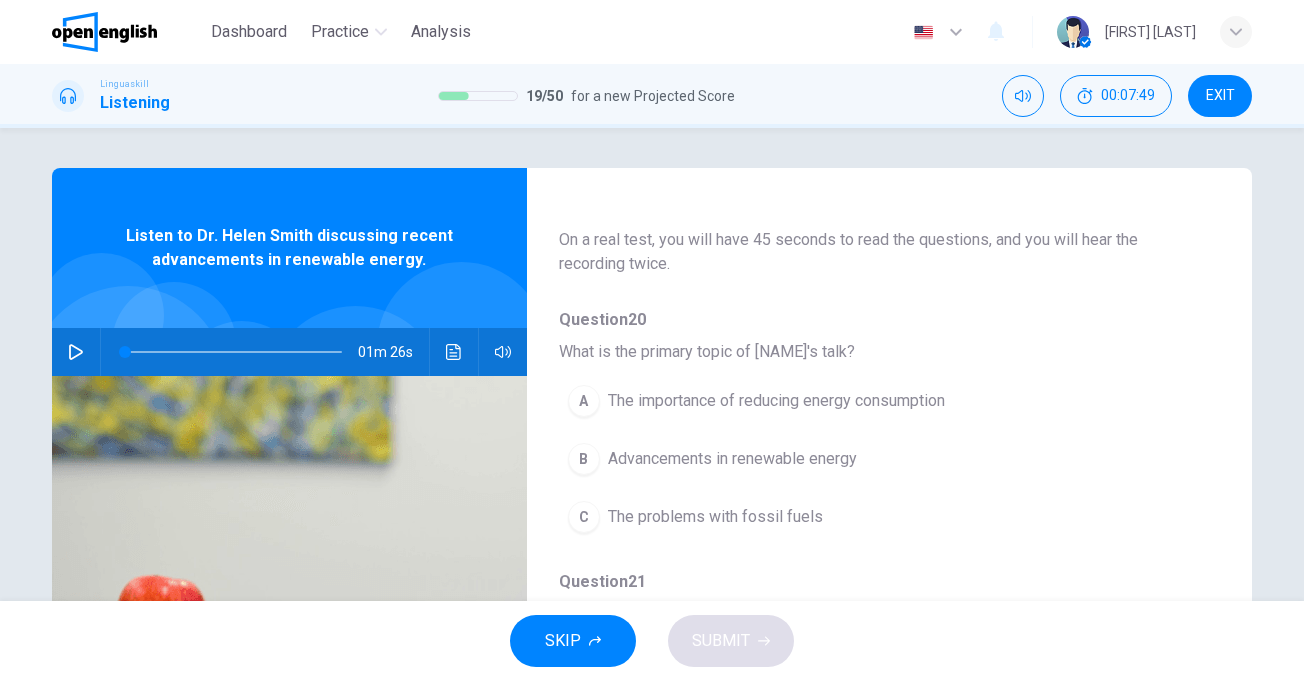 click 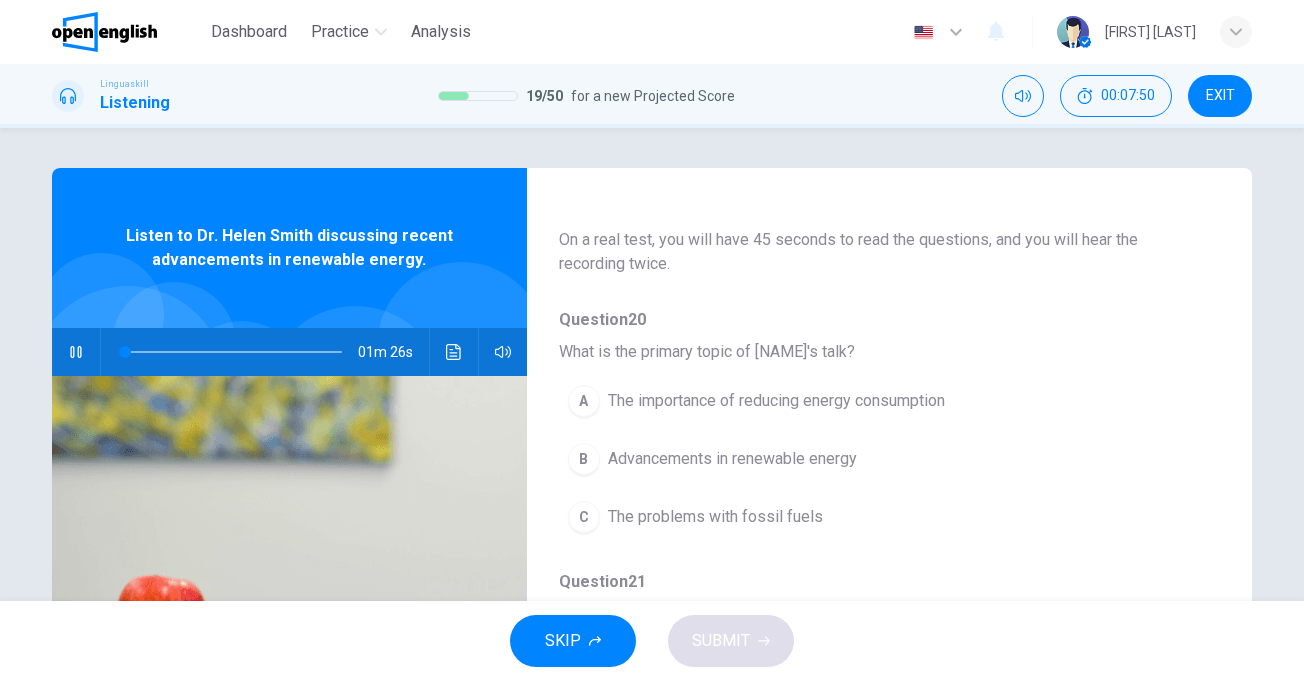 scroll, scrollTop: 200, scrollLeft: 0, axis: vertical 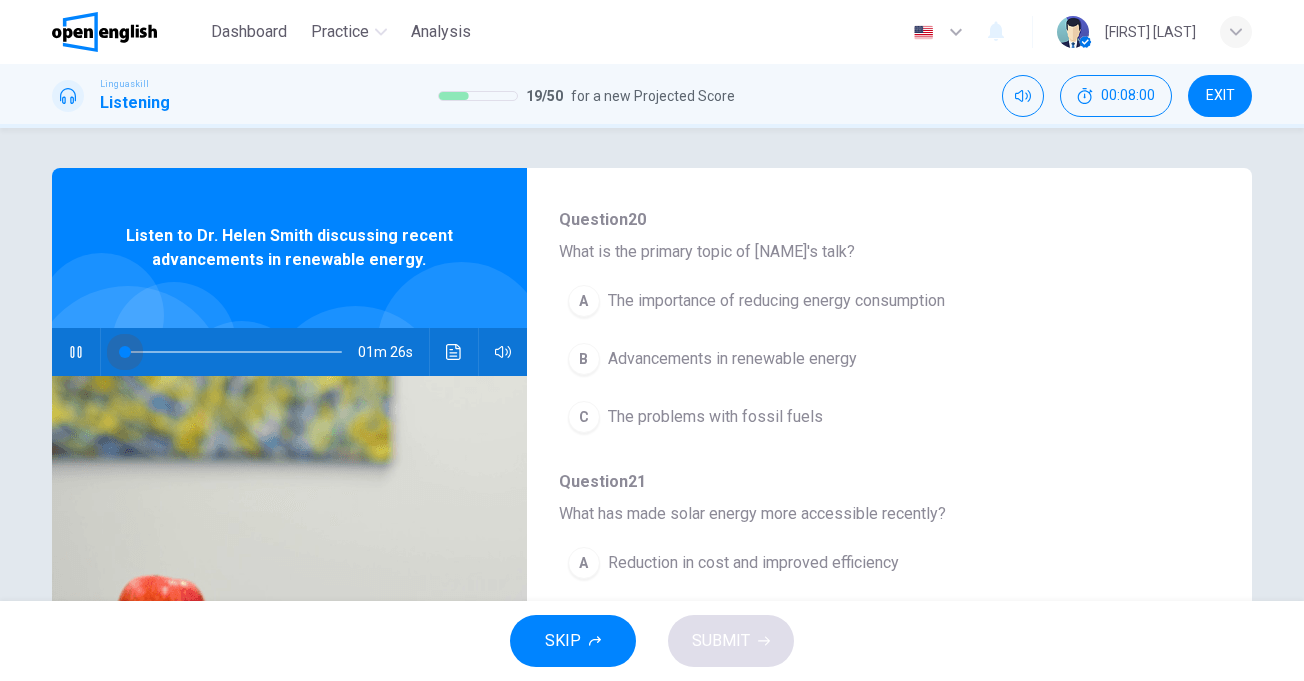 drag, startPoint x: 139, startPoint y: 350, endPoint x: 88, endPoint y: 351, distance: 51.009804 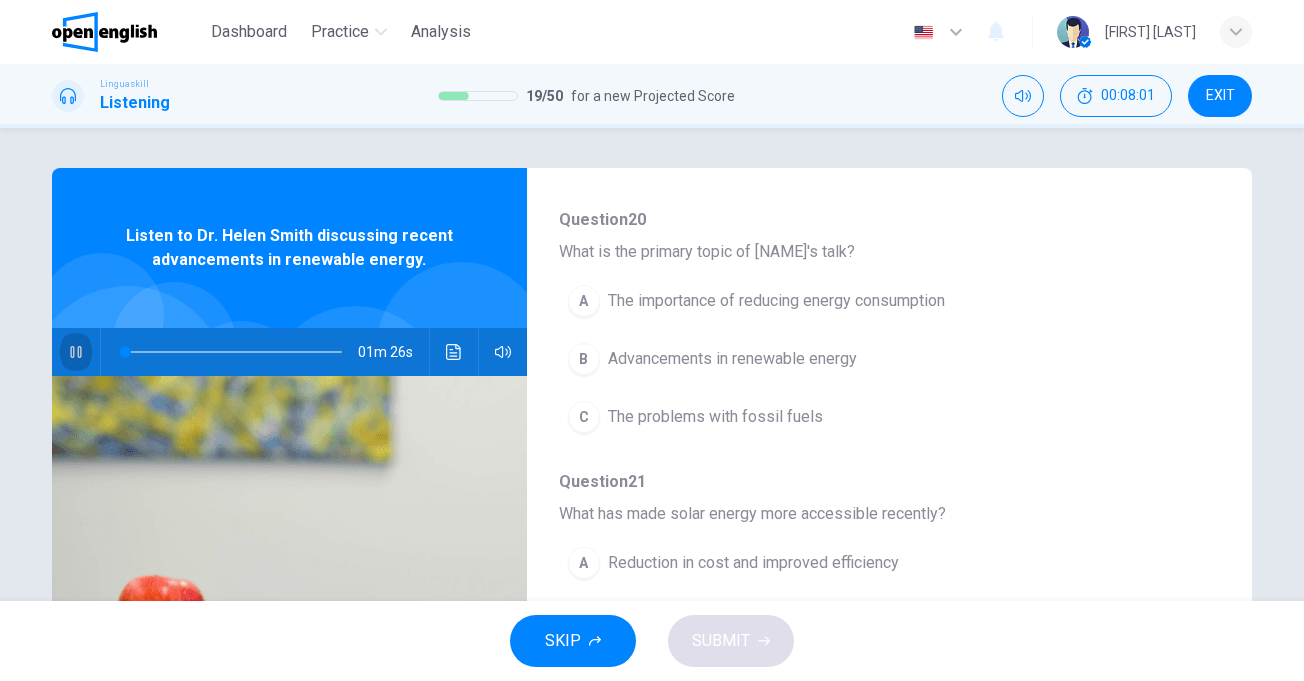 click 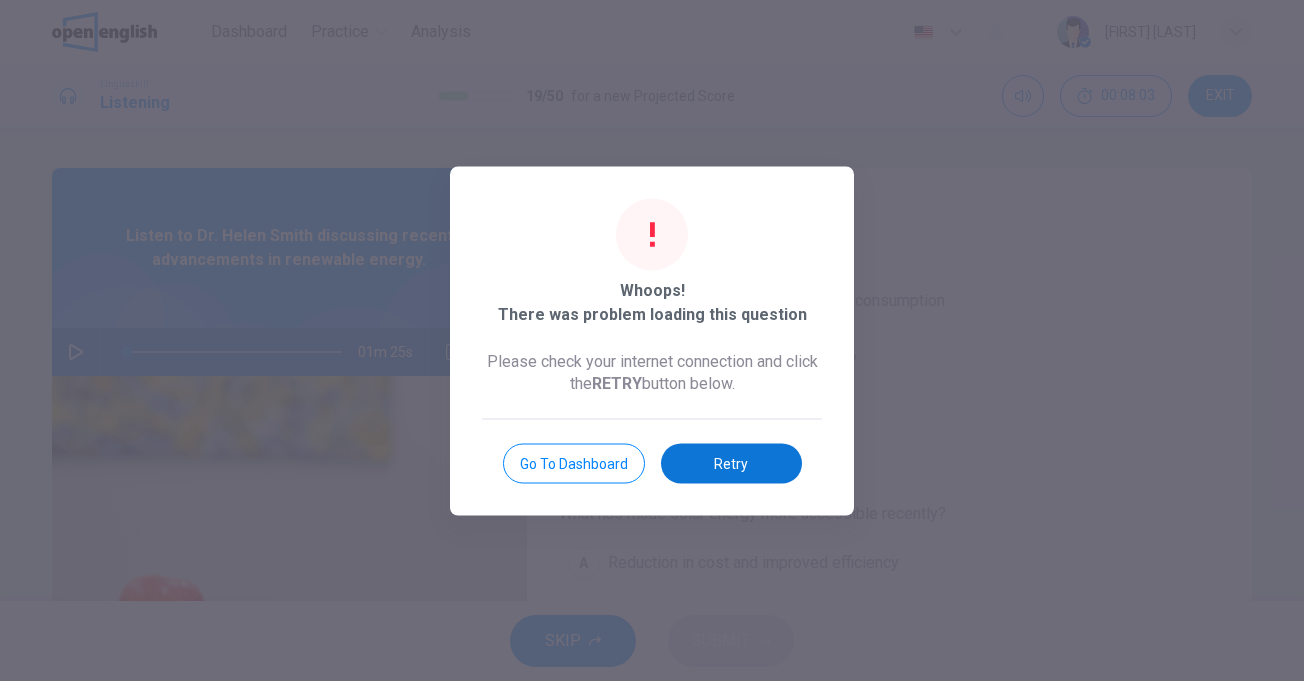 click on "Retry" at bounding box center (731, 463) 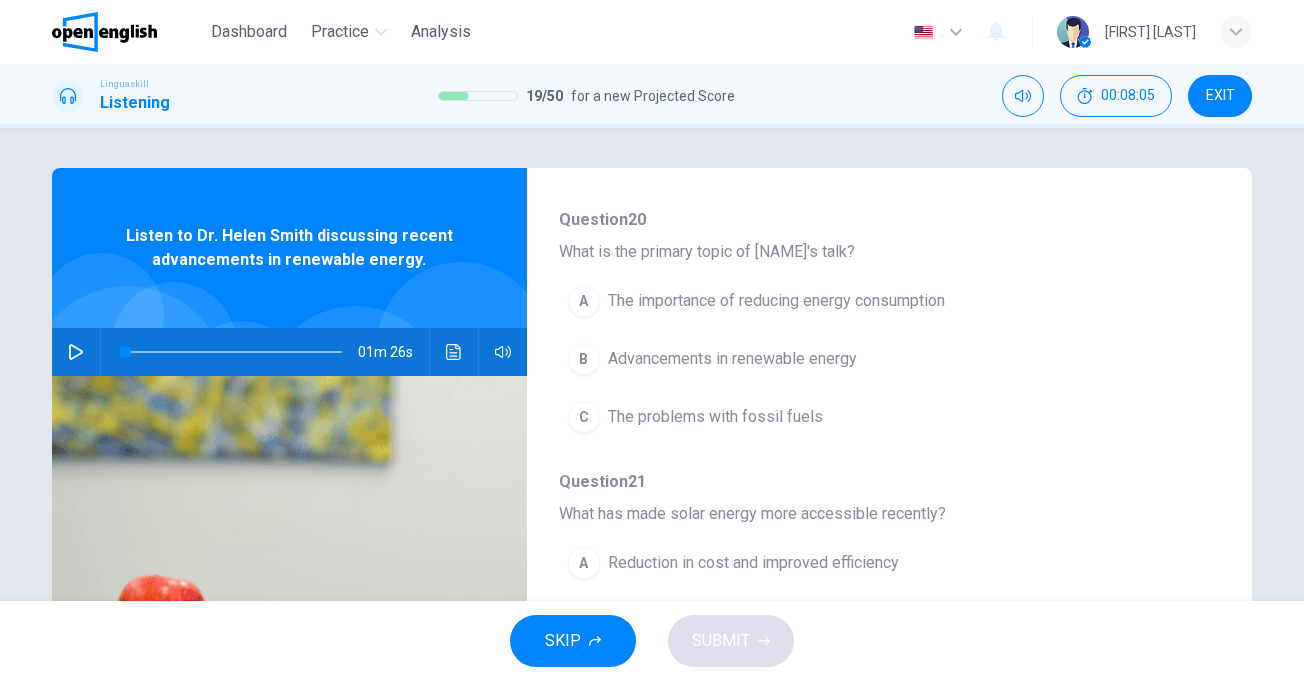 click at bounding box center [76, 352] 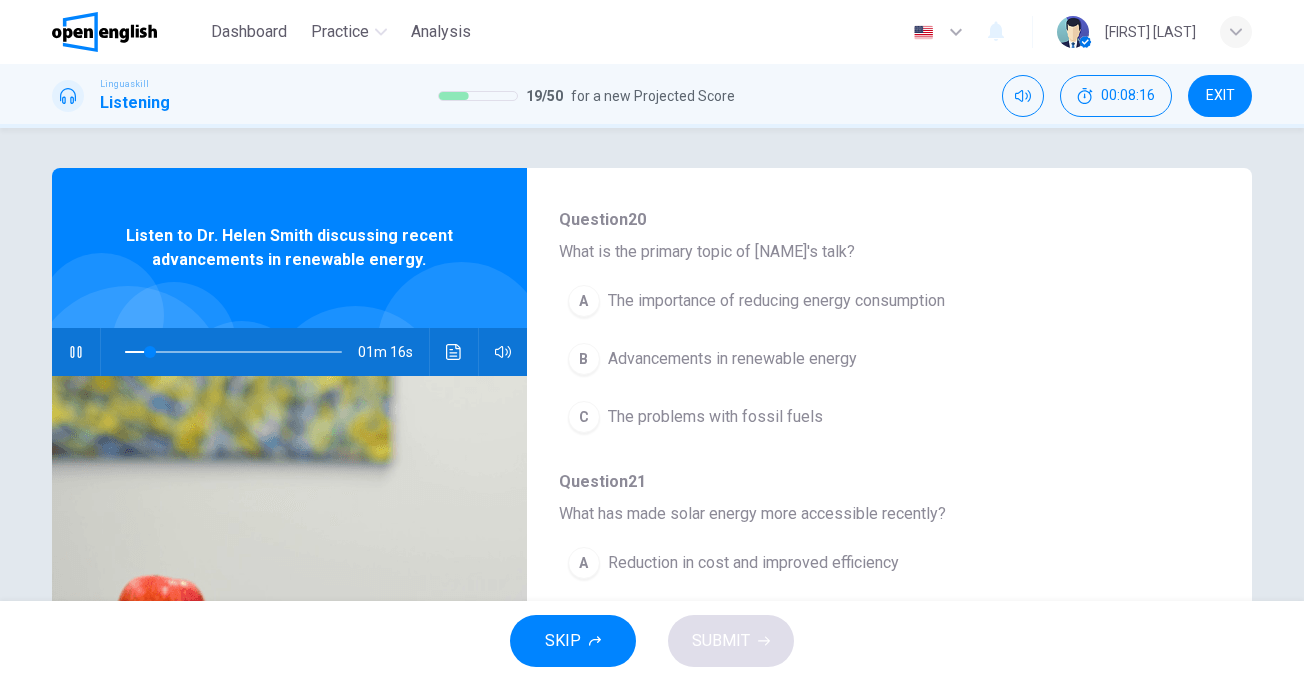 click on "Advancements in renewable energy" at bounding box center (732, 359) 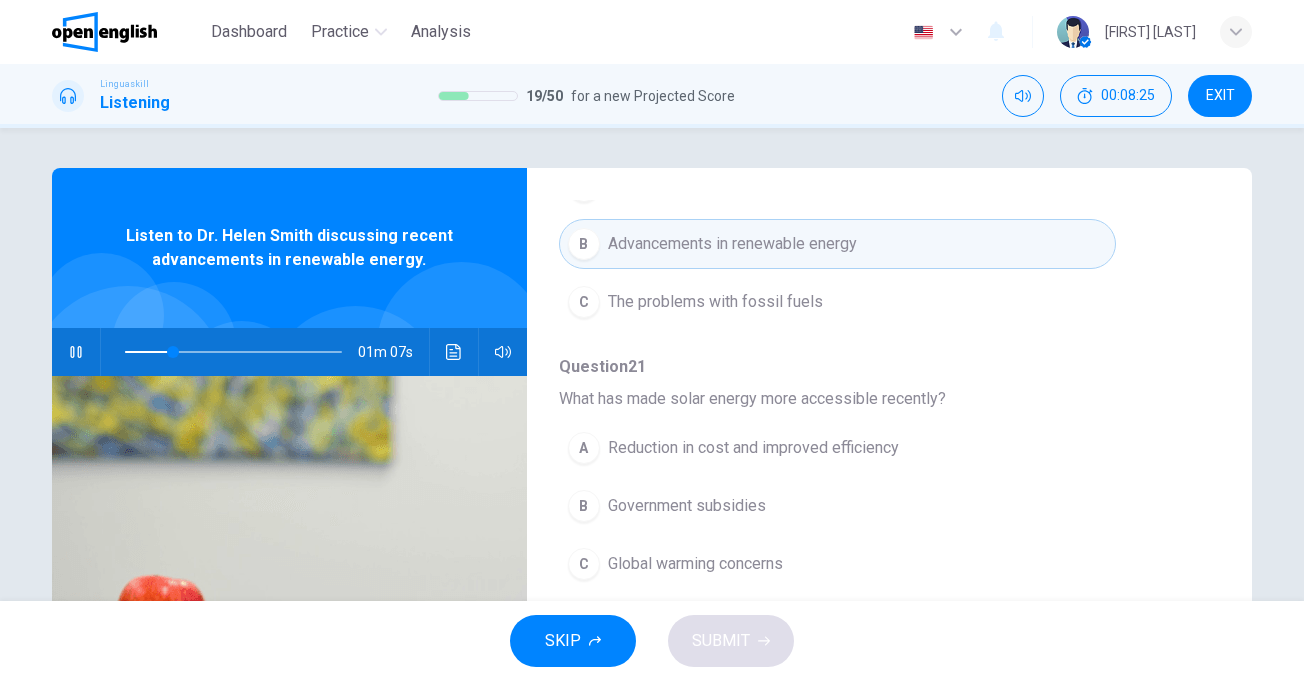 scroll, scrollTop: 500, scrollLeft: 0, axis: vertical 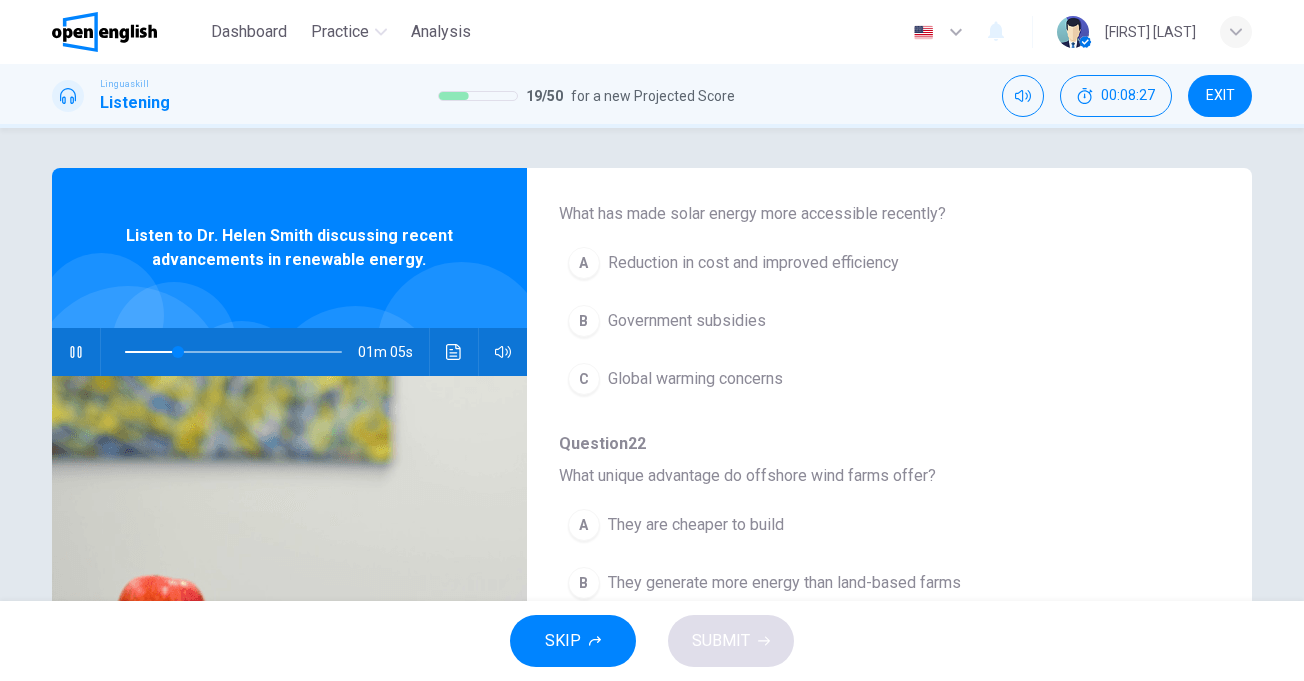 click on "Reduction in cost and improved efficiency" at bounding box center [753, 263] 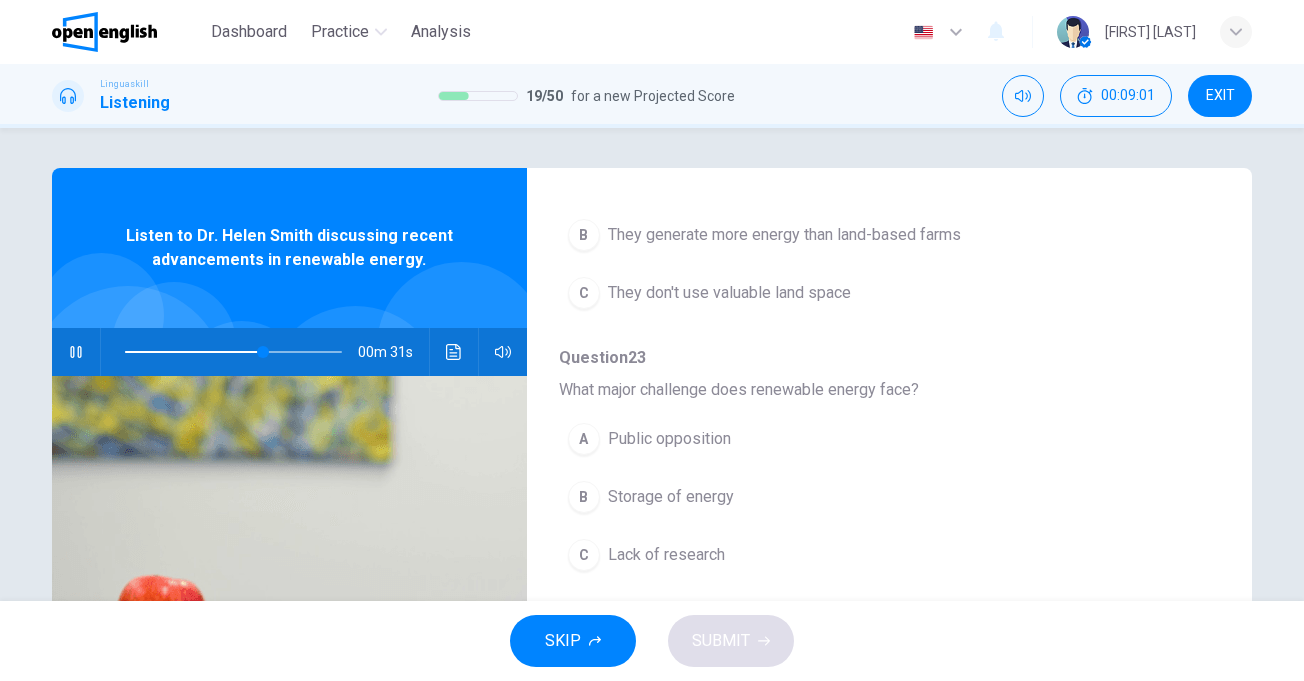 scroll, scrollTop: 887, scrollLeft: 0, axis: vertical 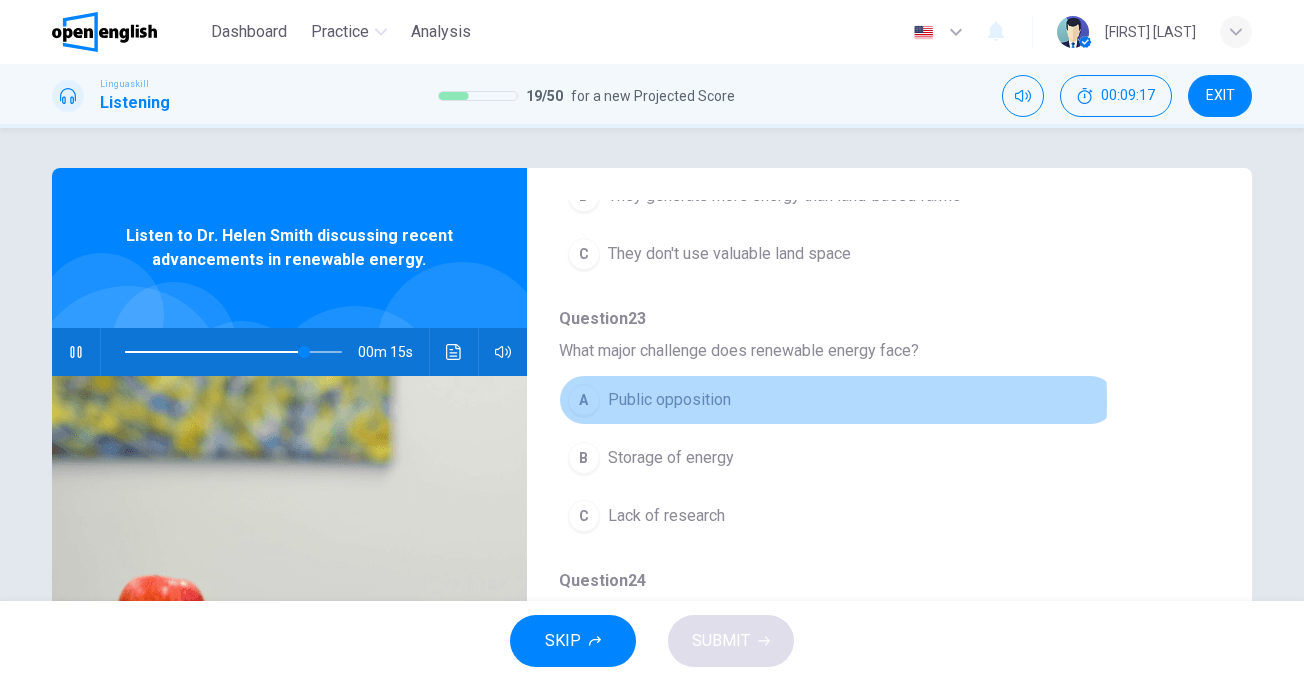 click on "Public opposition" at bounding box center [669, 400] 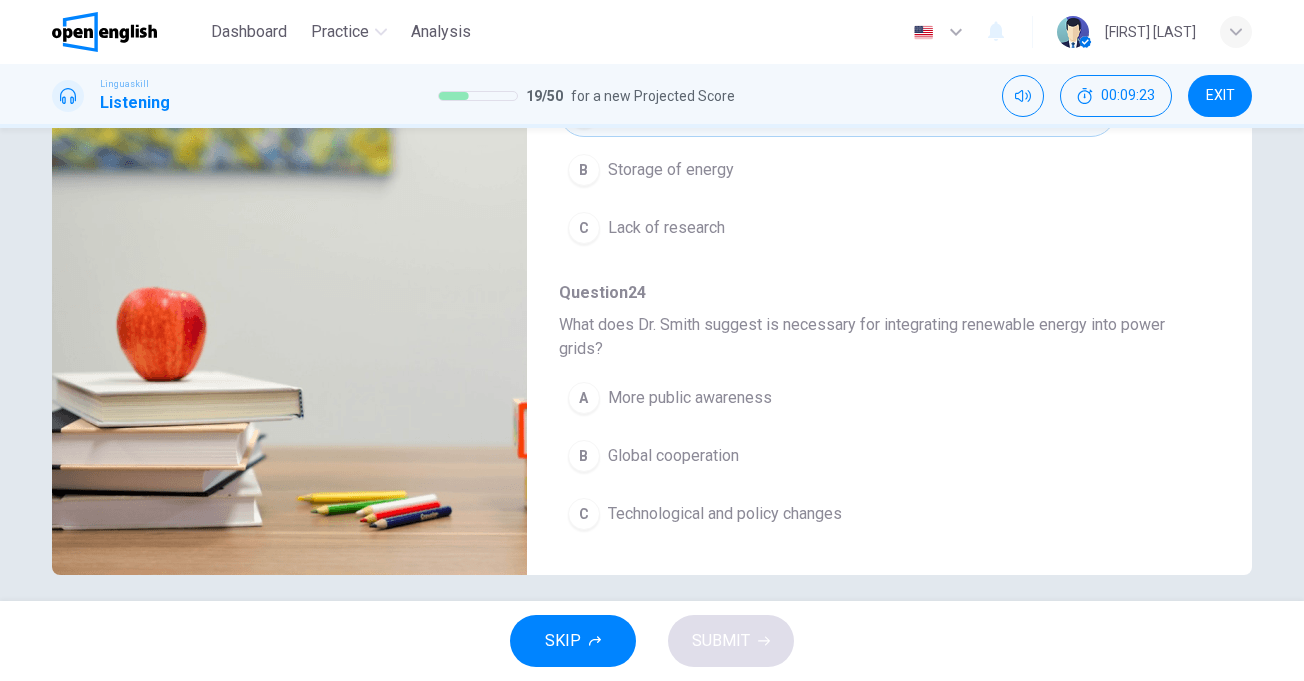 scroll, scrollTop: 300, scrollLeft: 0, axis: vertical 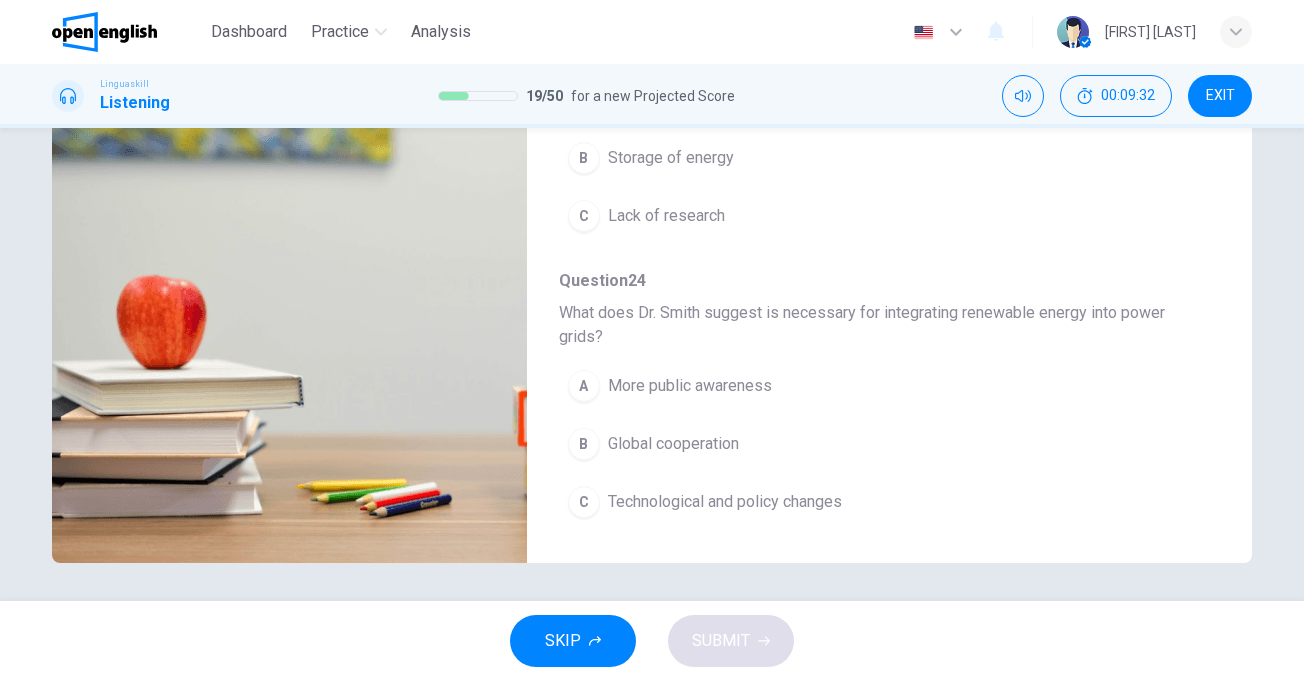 type on "*" 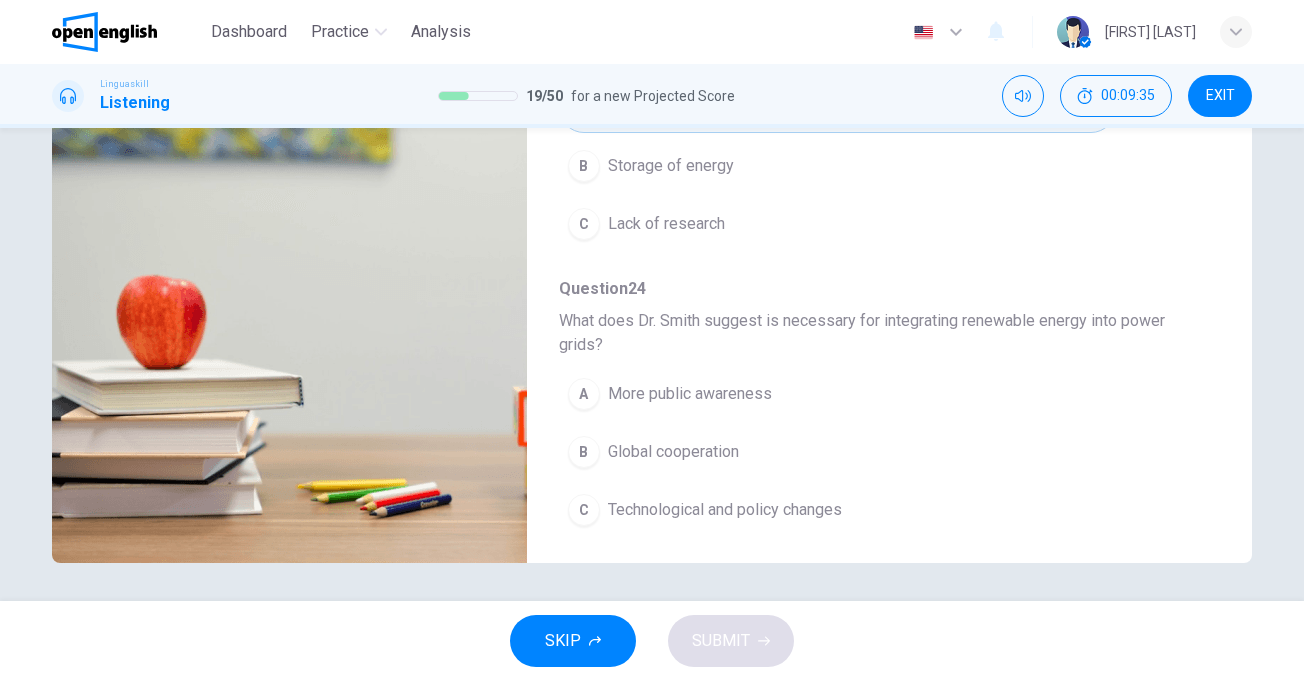 scroll, scrollTop: 887, scrollLeft: 0, axis: vertical 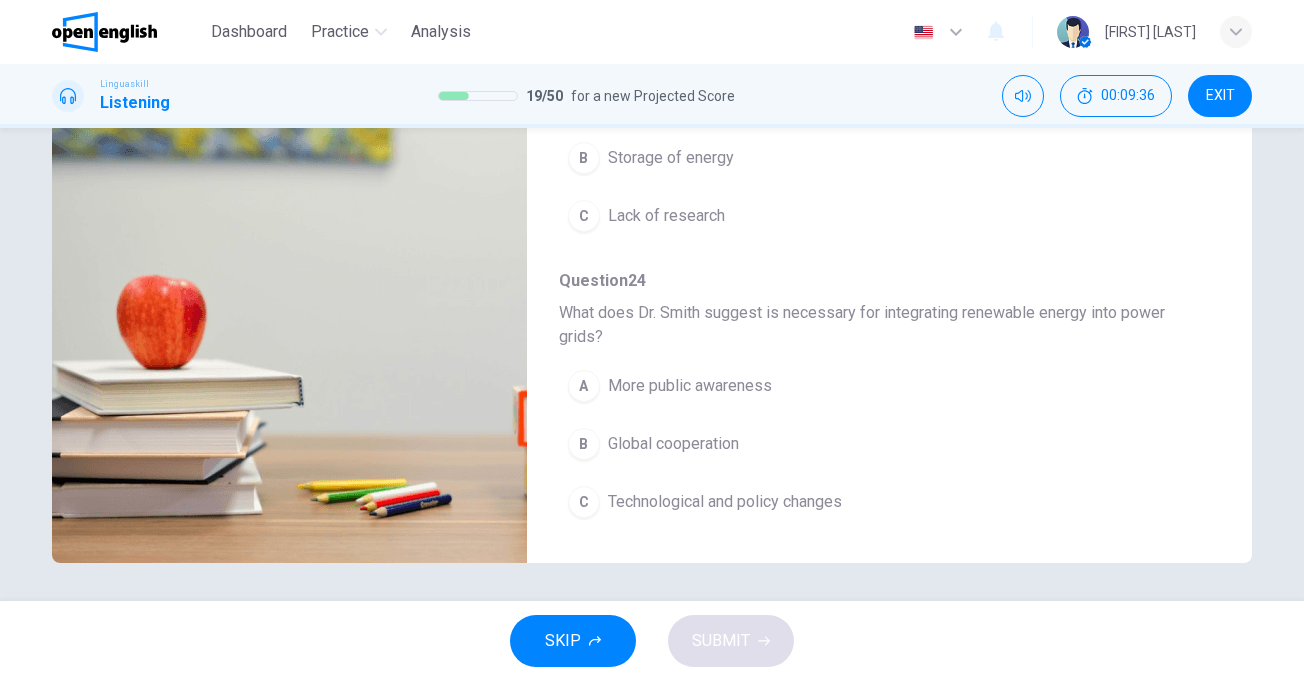 click on "More public awareness" at bounding box center [690, 386] 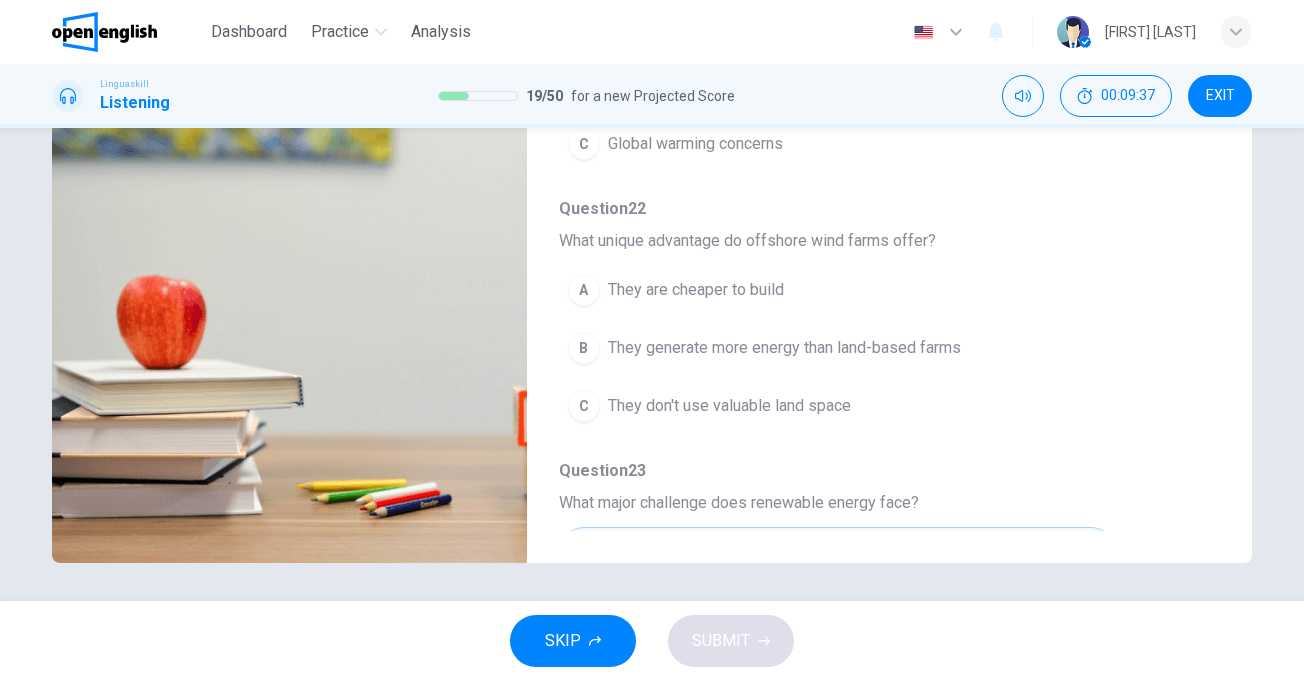 scroll, scrollTop: 387, scrollLeft: 0, axis: vertical 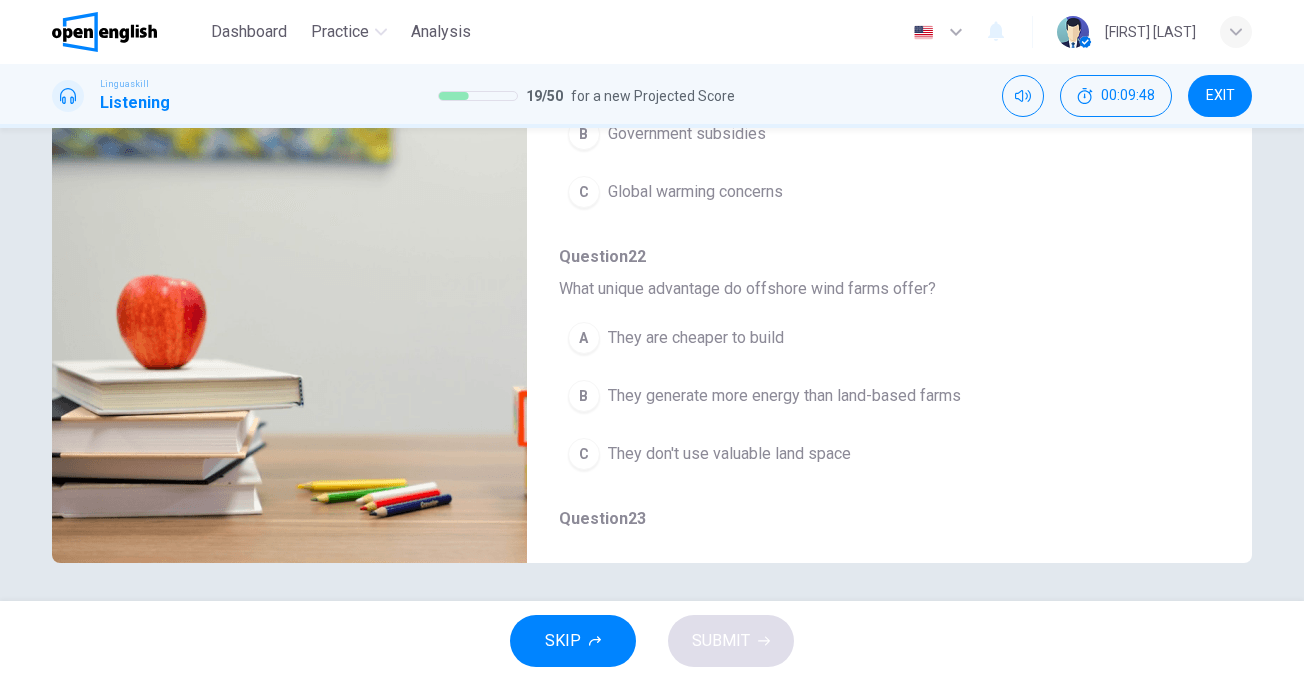 click on "They are cheaper to build" at bounding box center (696, 338) 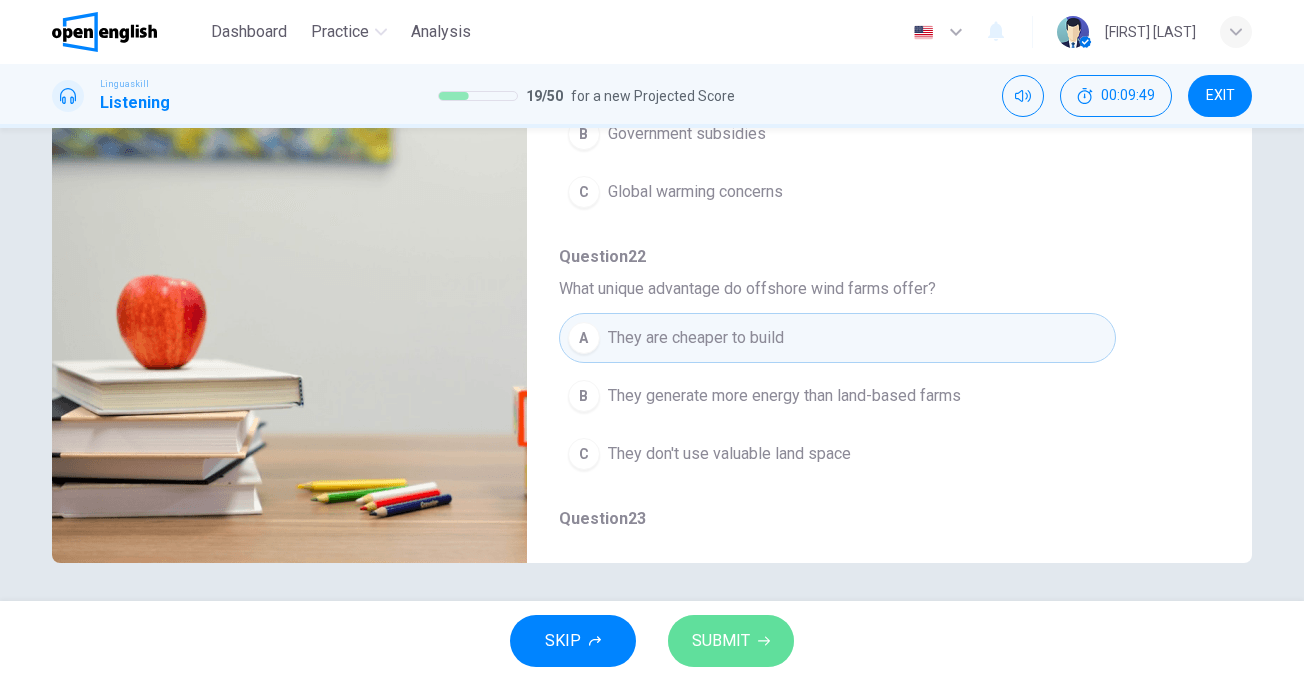 click on "SUBMIT" at bounding box center (731, 641) 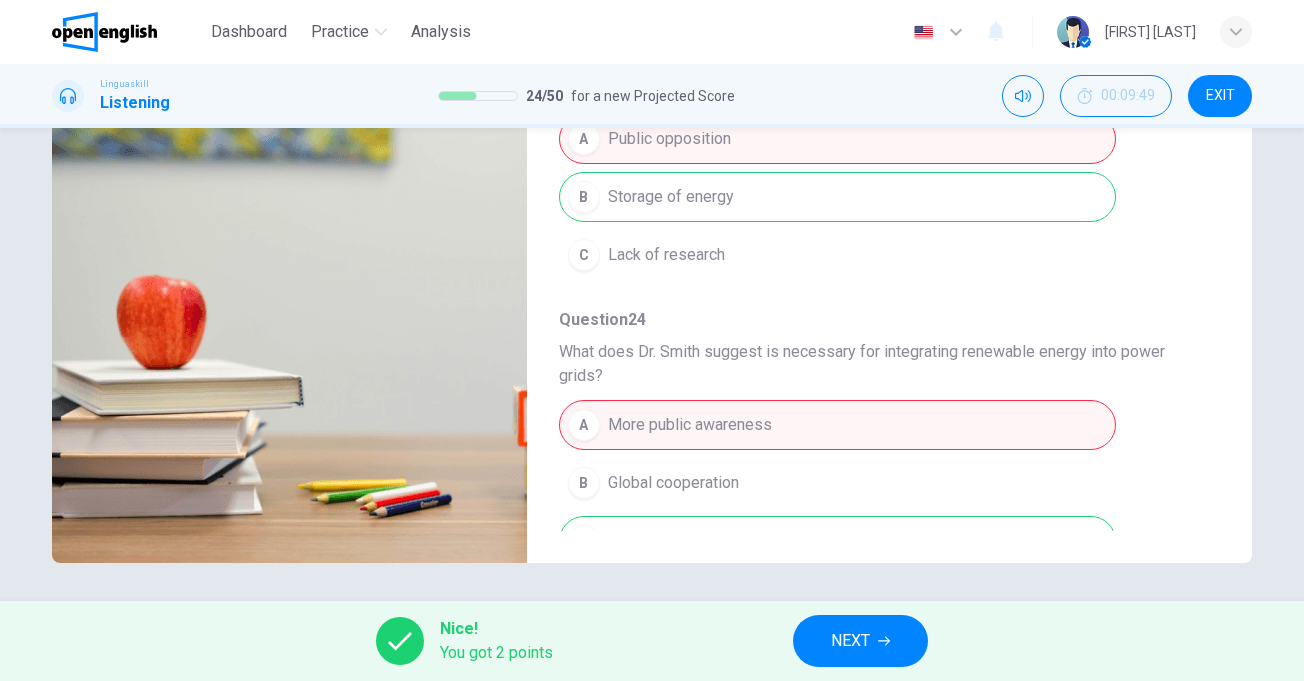 scroll, scrollTop: 887, scrollLeft: 0, axis: vertical 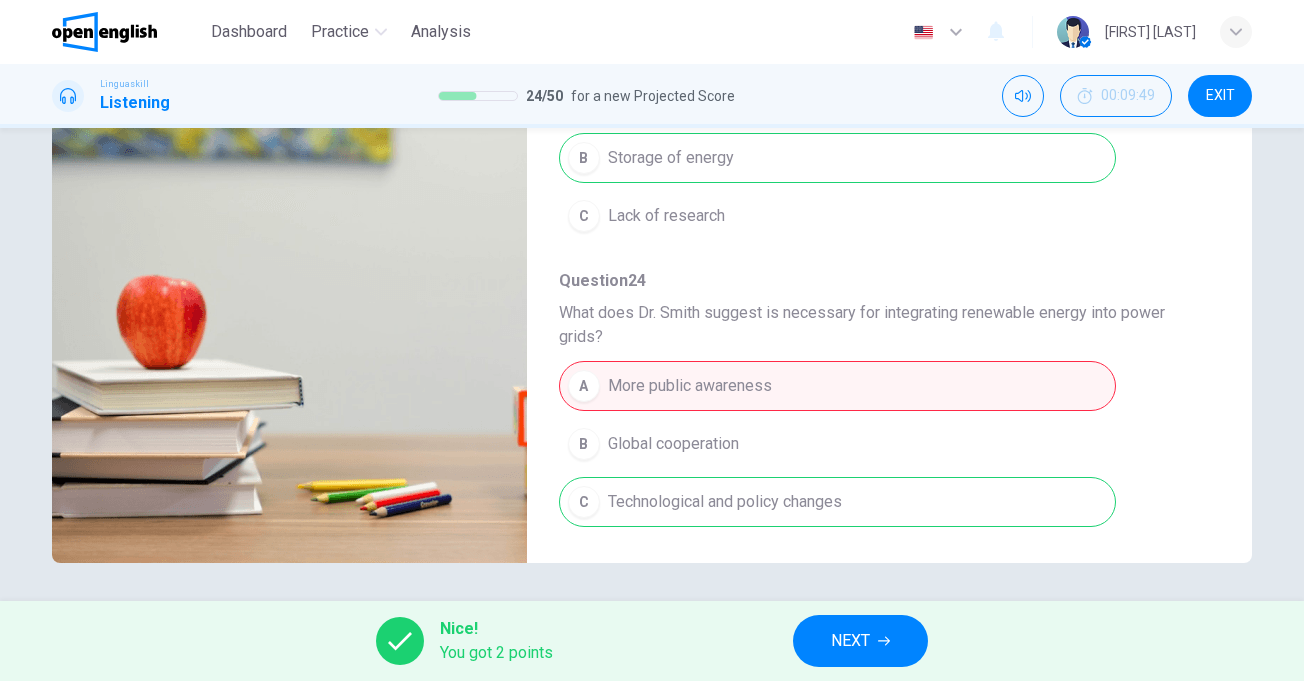 click on "NEXT" at bounding box center [860, 641] 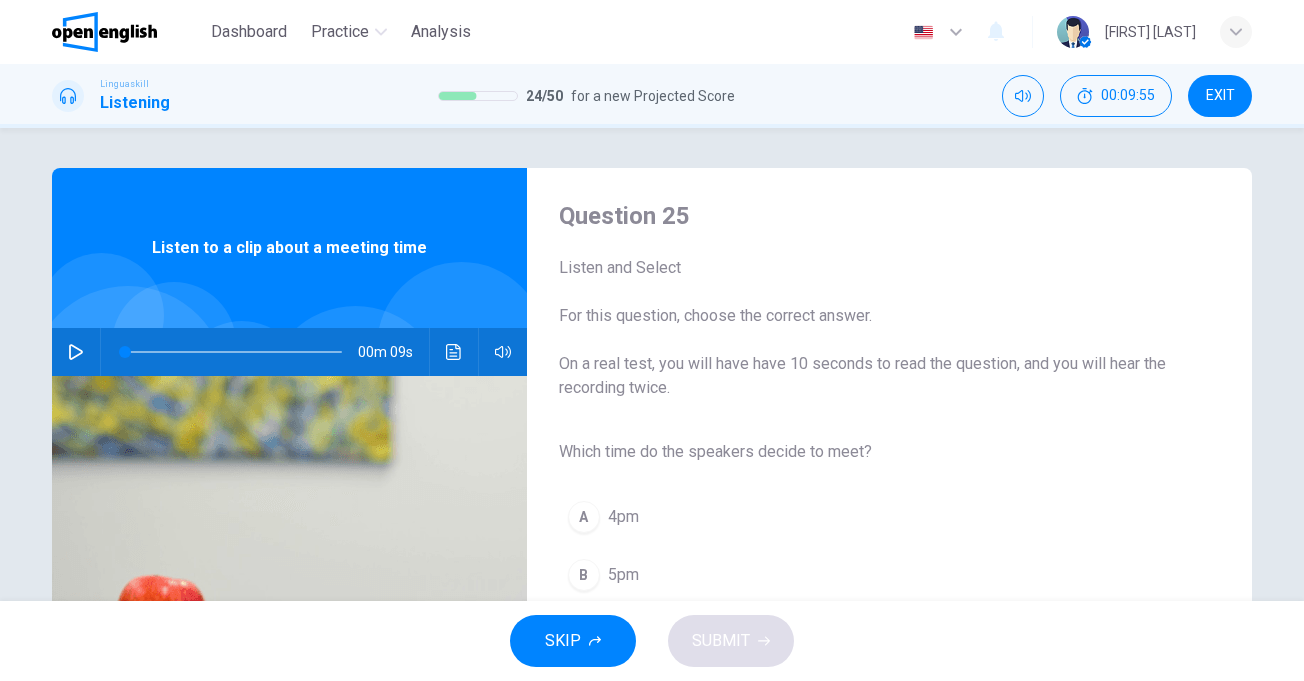 scroll, scrollTop: 100, scrollLeft: 0, axis: vertical 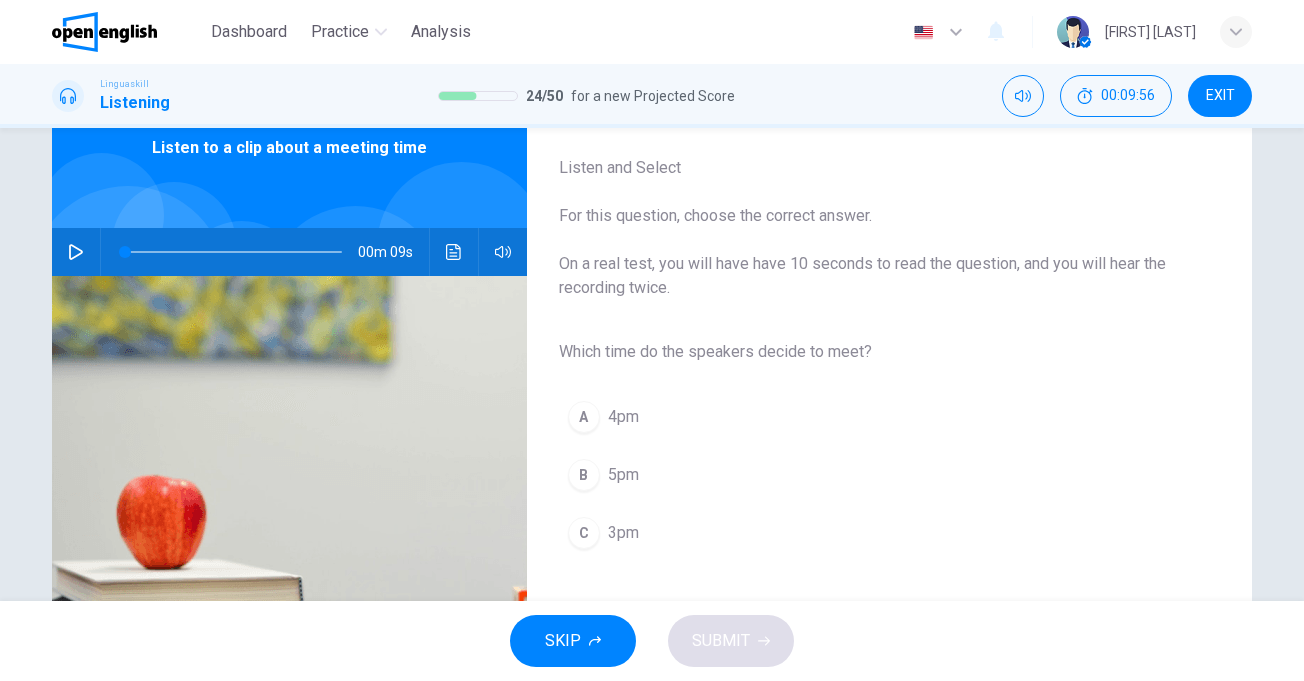 click at bounding box center [76, 252] 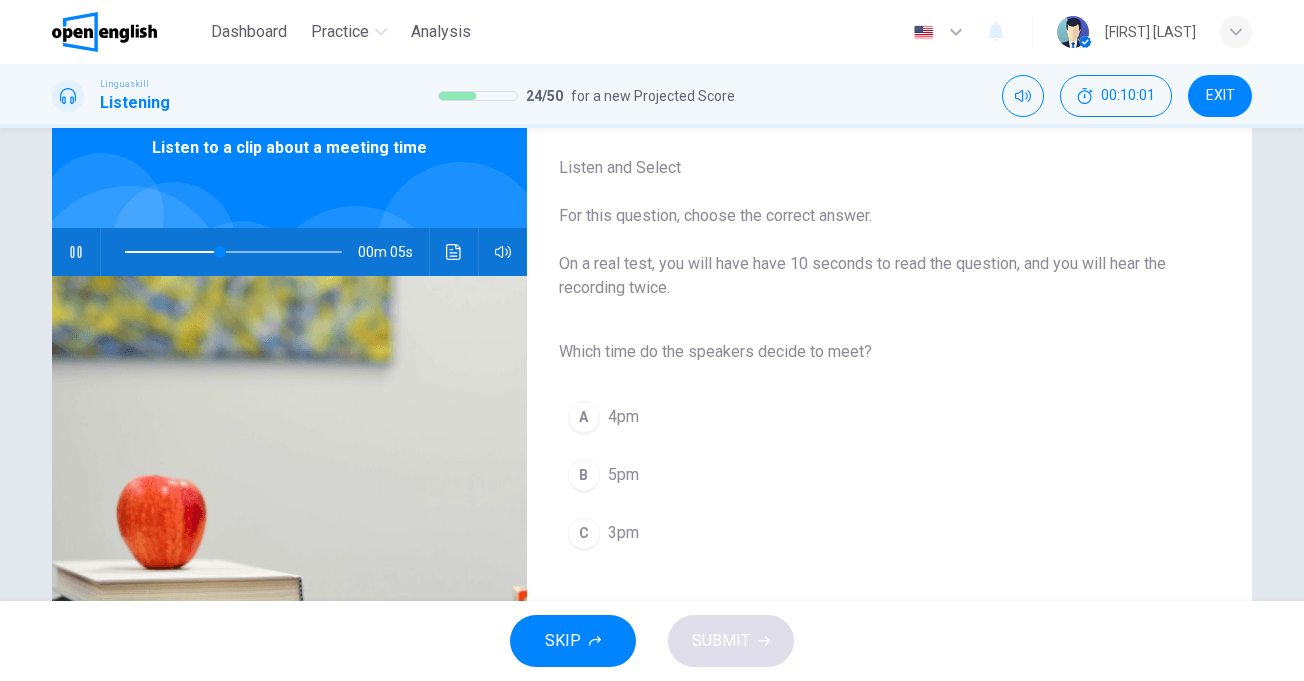 click on "C" at bounding box center [584, 533] 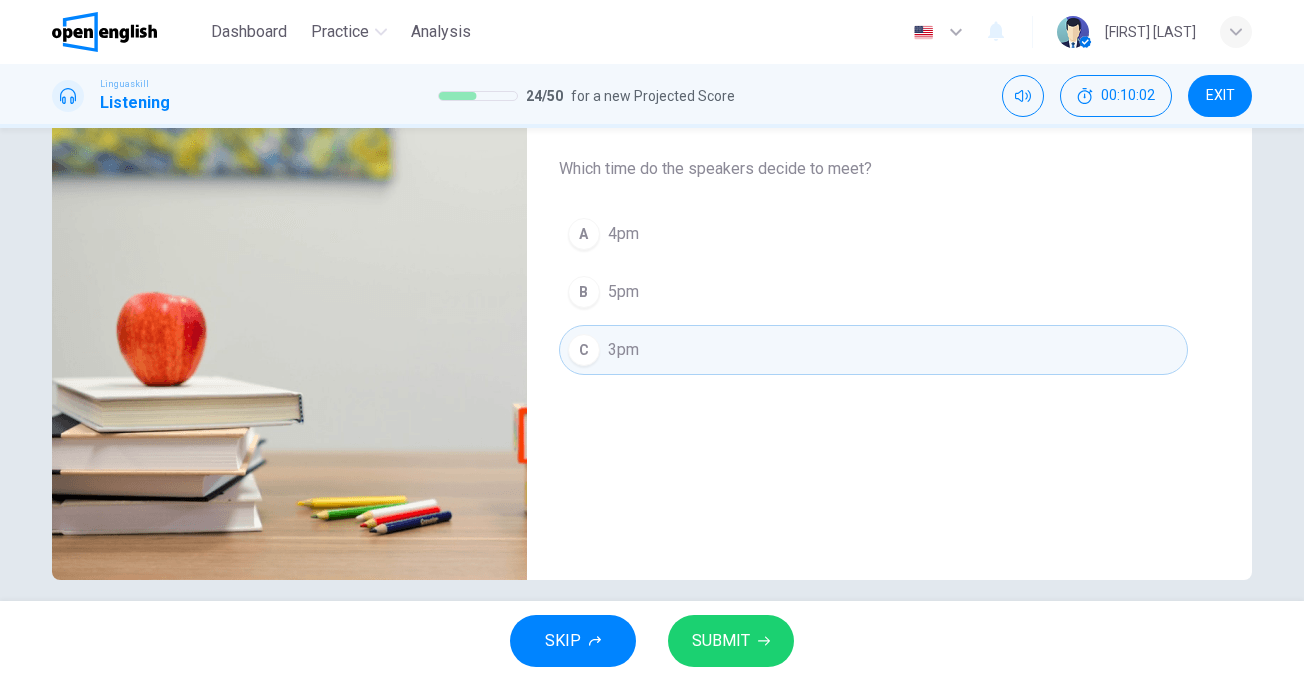 scroll, scrollTop: 300, scrollLeft: 0, axis: vertical 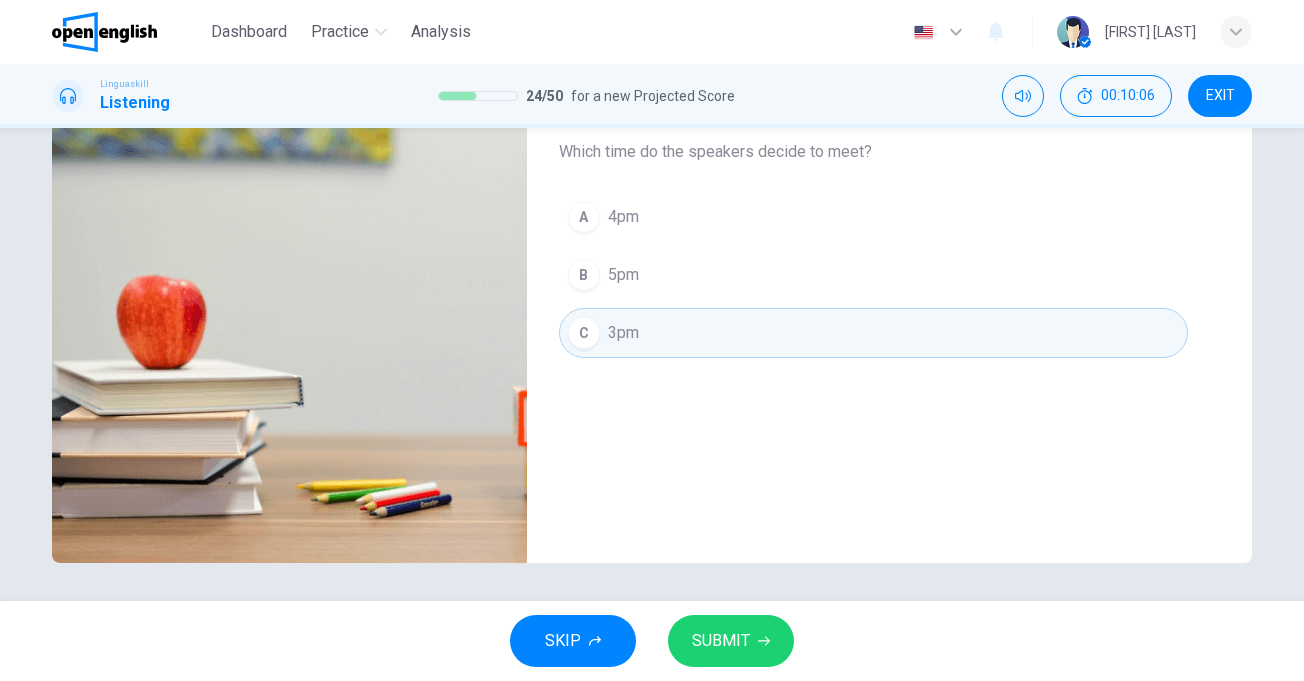 click on "SUBMIT" at bounding box center (731, 641) 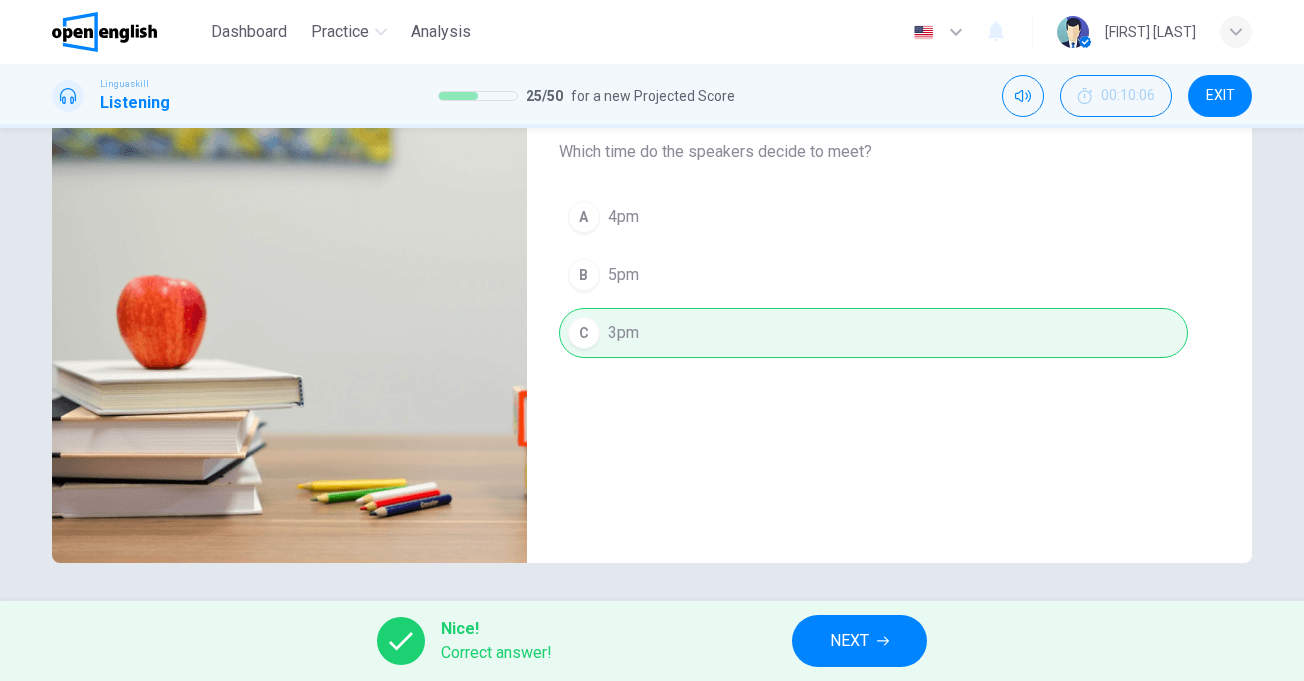 click on "NEXT" at bounding box center (849, 641) 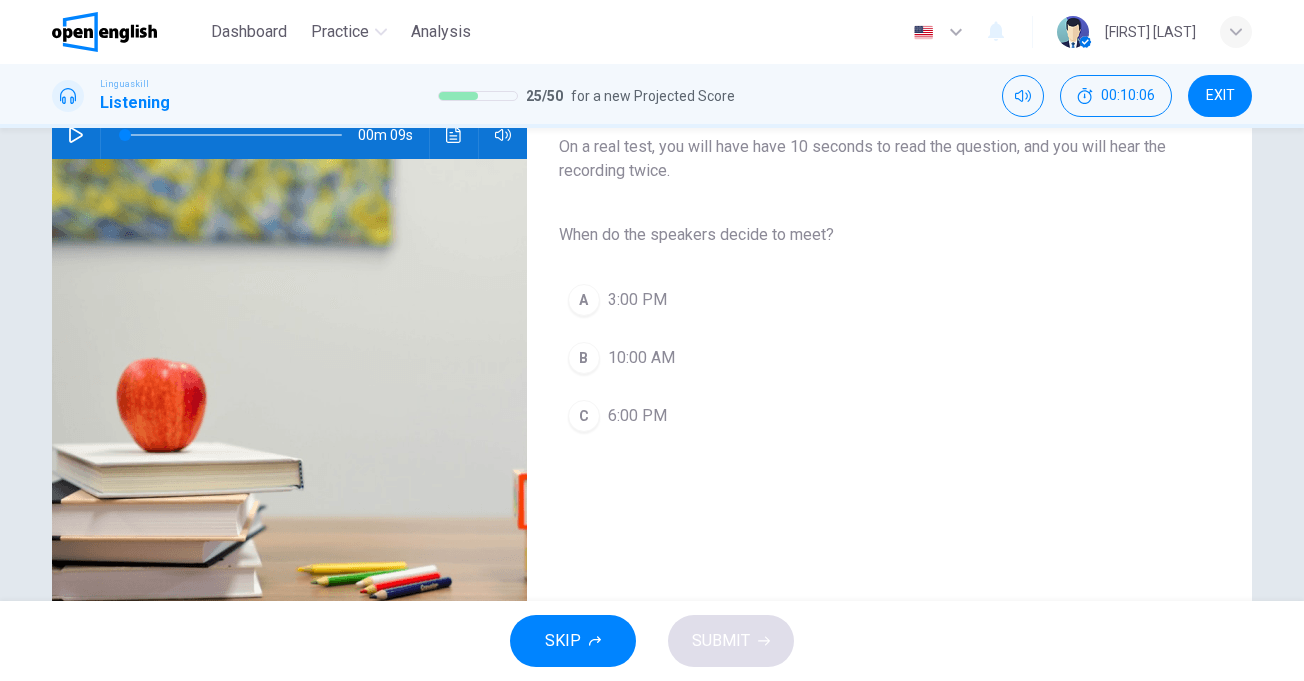 scroll, scrollTop: 100, scrollLeft: 0, axis: vertical 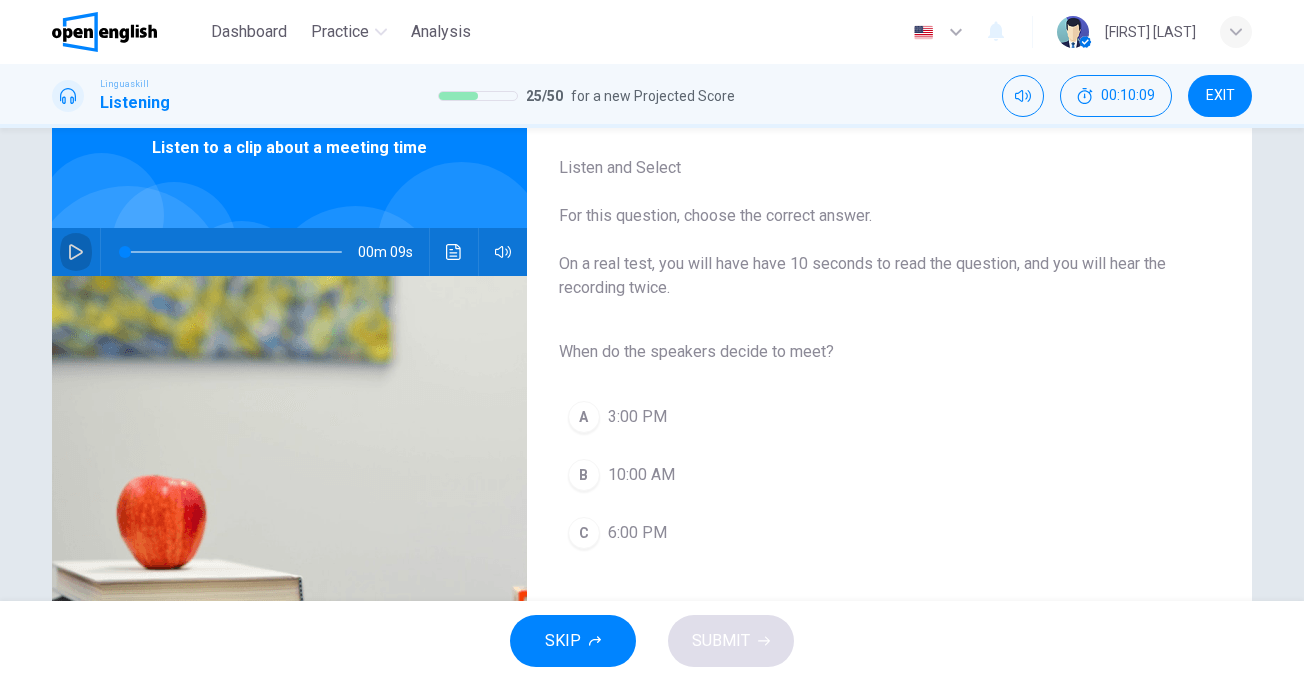 click at bounding box center [76, 252] 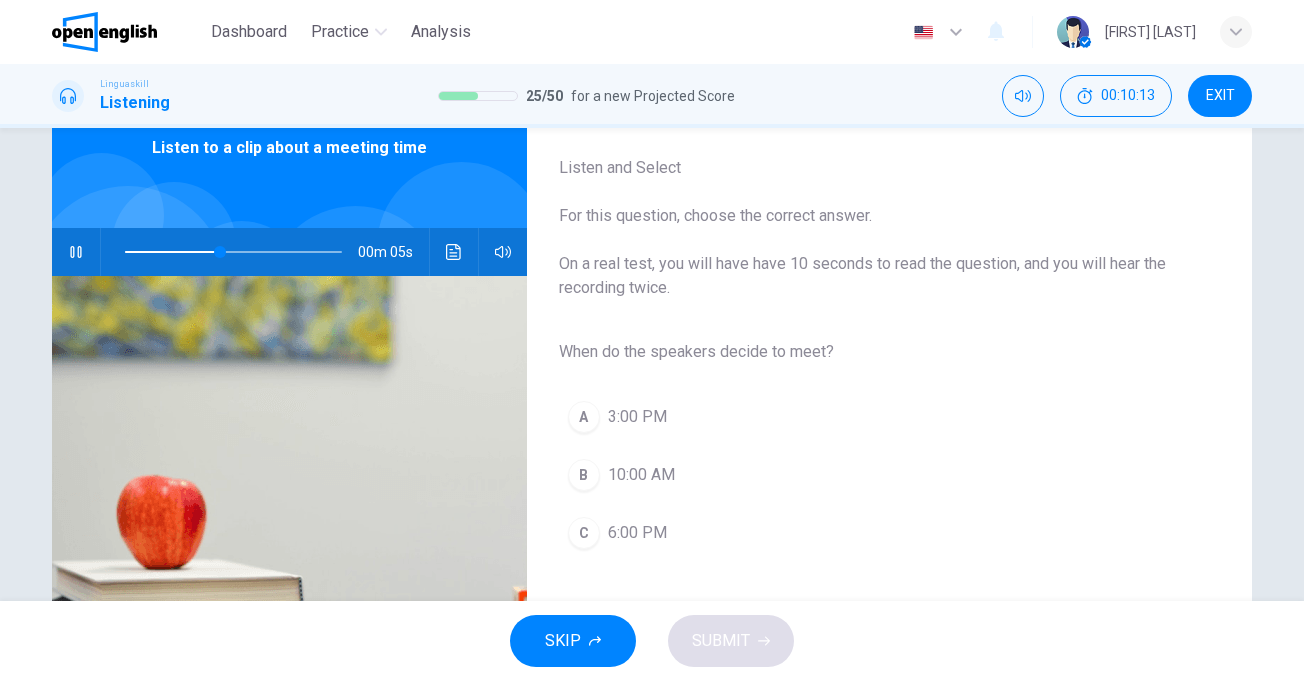 click on "3:00 PM" at bounding box center [637, 417] 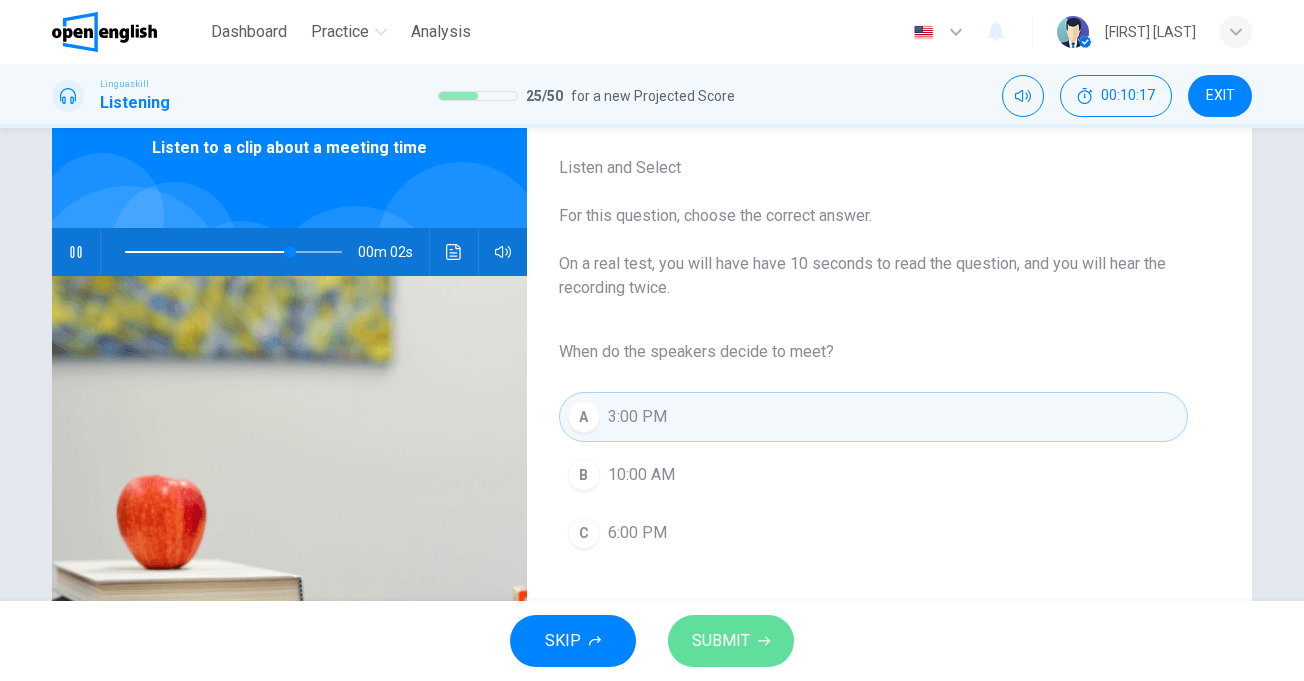click on "SUBMIT" at bounding box center [731, 641] 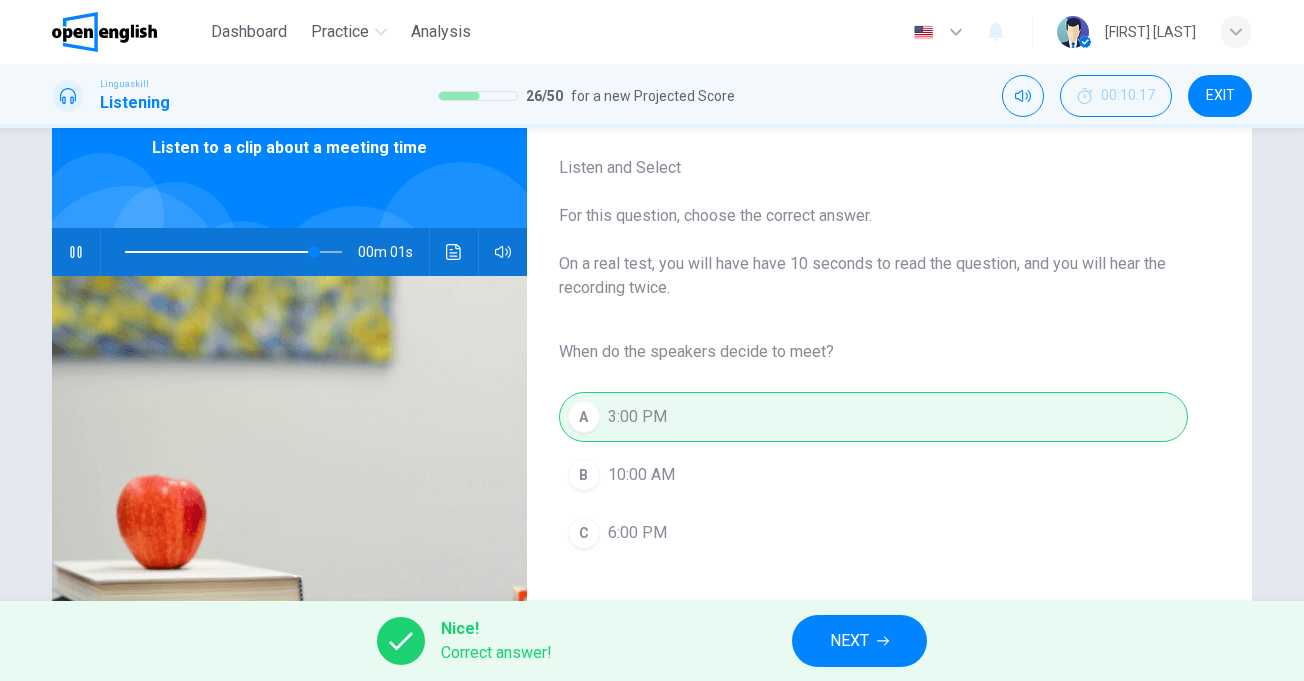 type on "**" 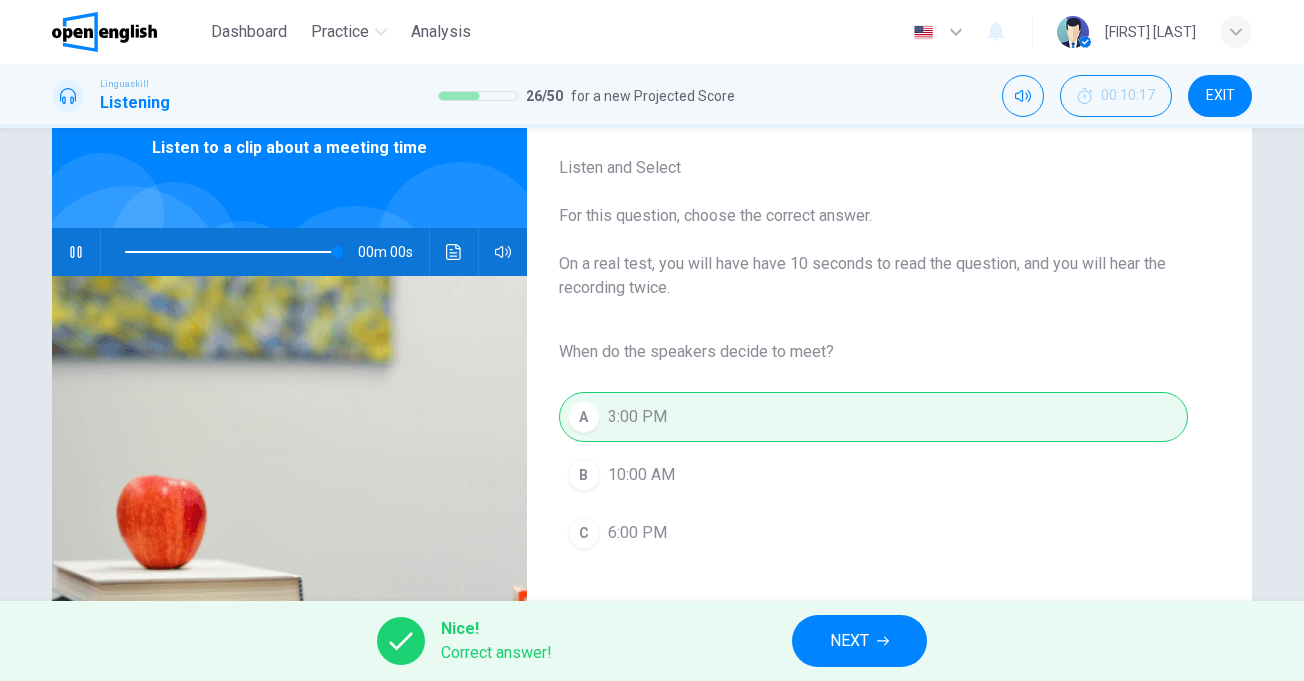 click on "NEXT" at bounding box center (849, 641) 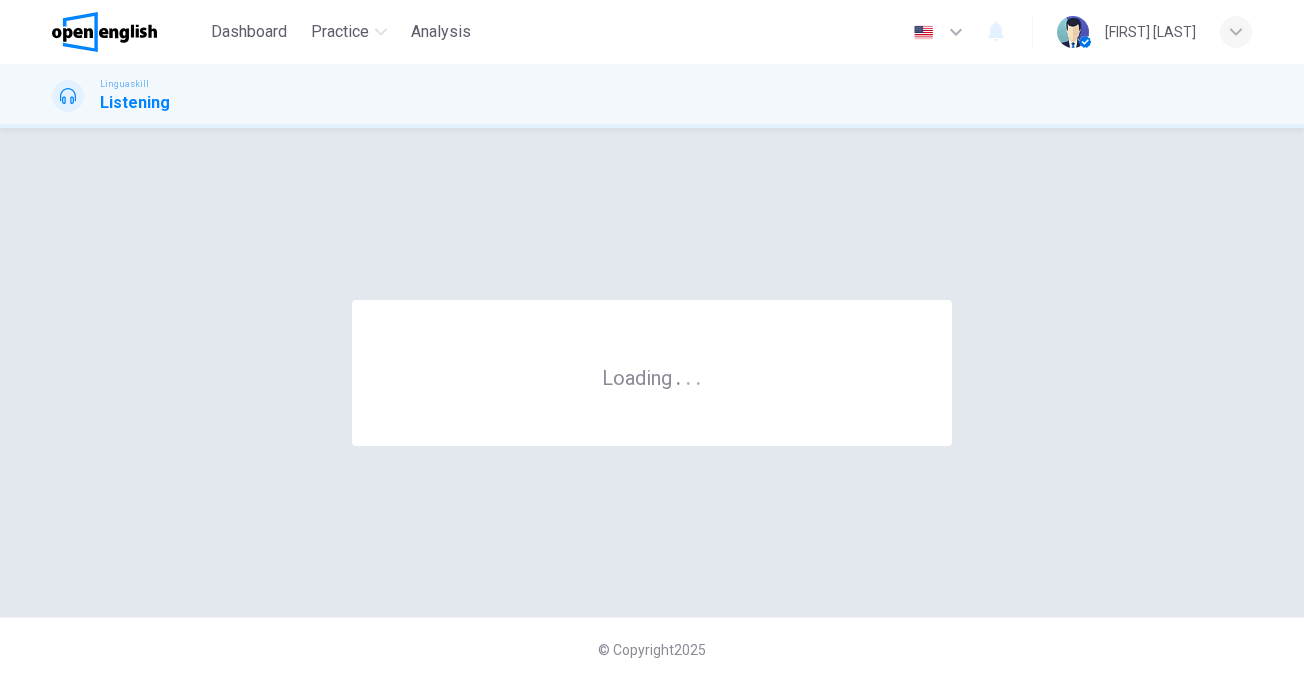 scroll, scrollTop: 0, scrollLeft: 0, axis: both 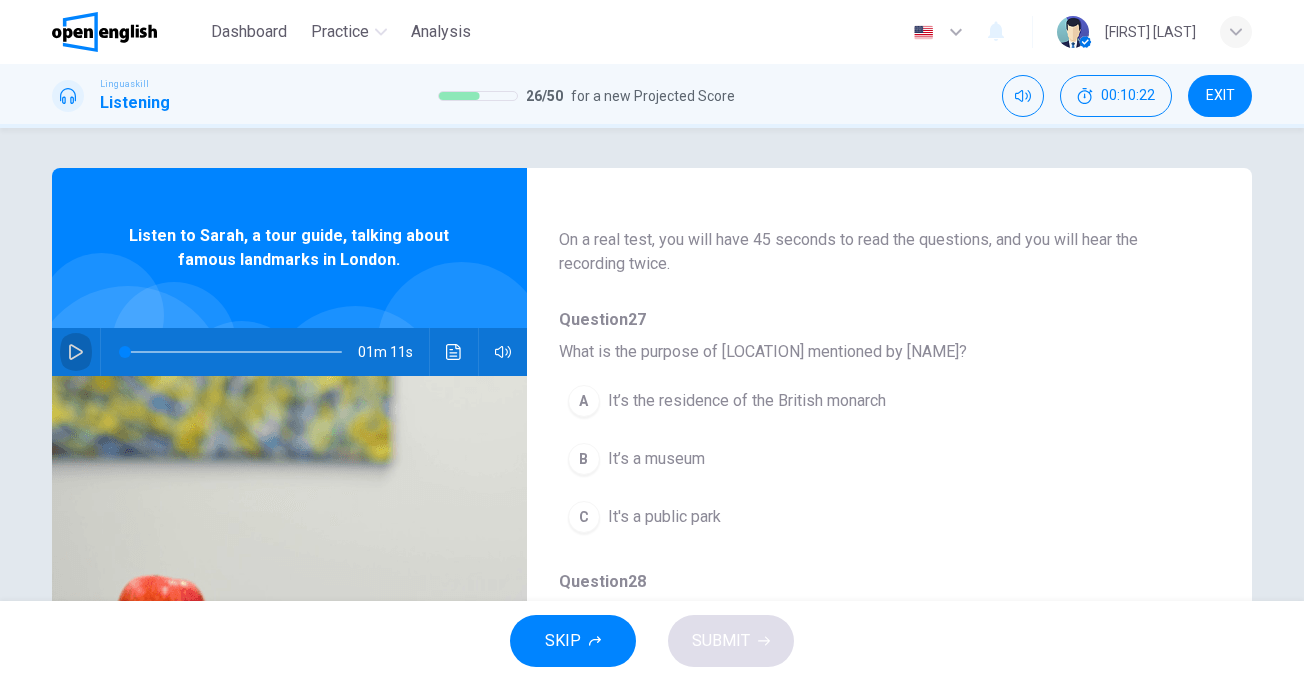 click at bounding box center [76, 352] 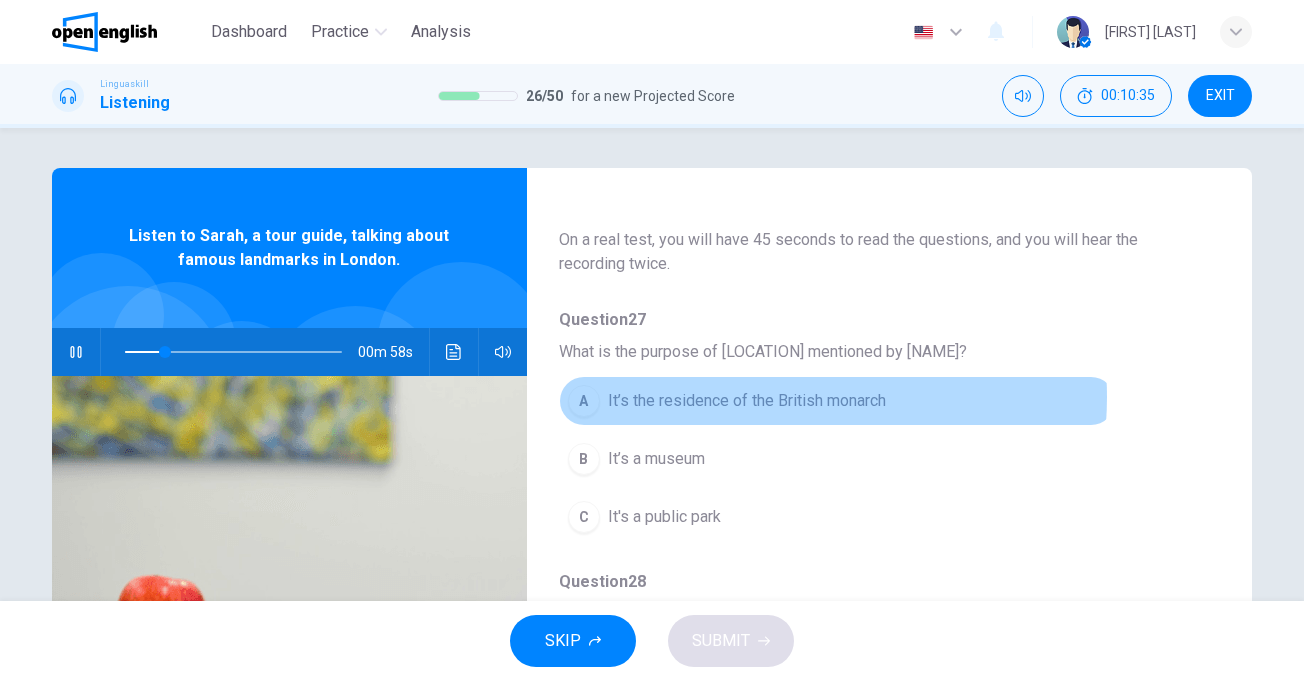 click on "It’s the residence of the British monarch" at bounding box center [747, 401] 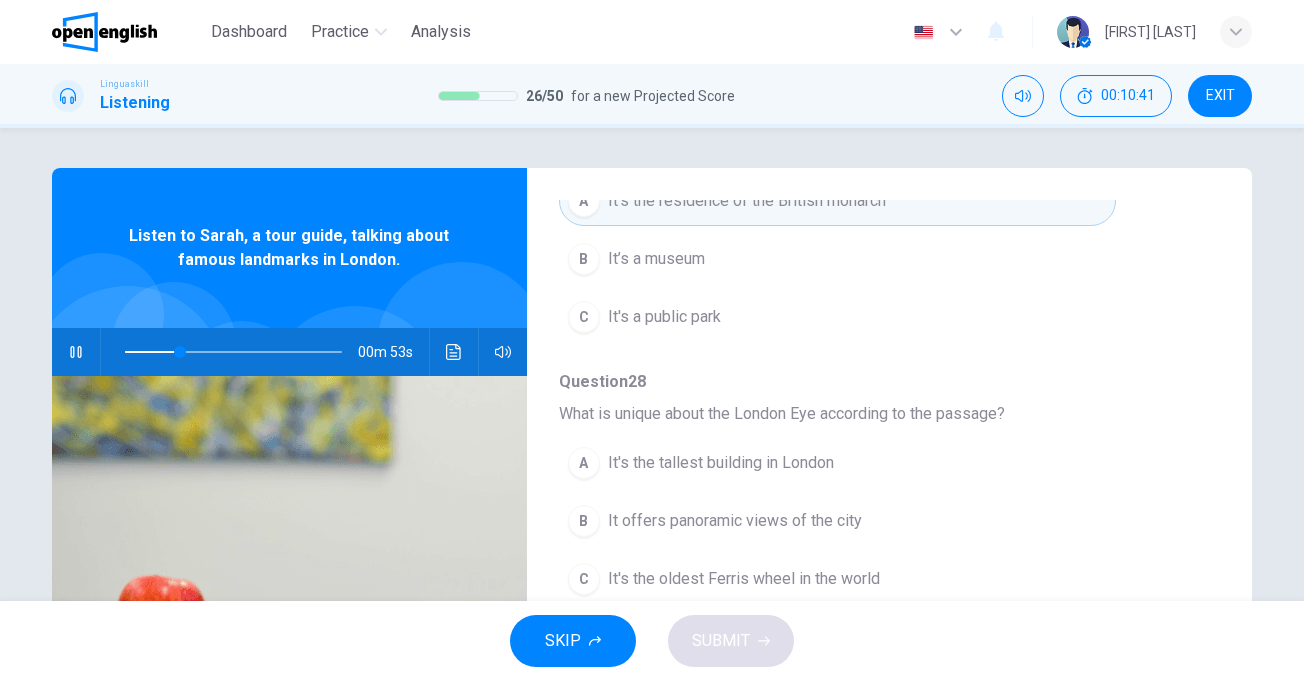 scroll, scrollTop: 400, scrollLeft: 0, axis: vertical 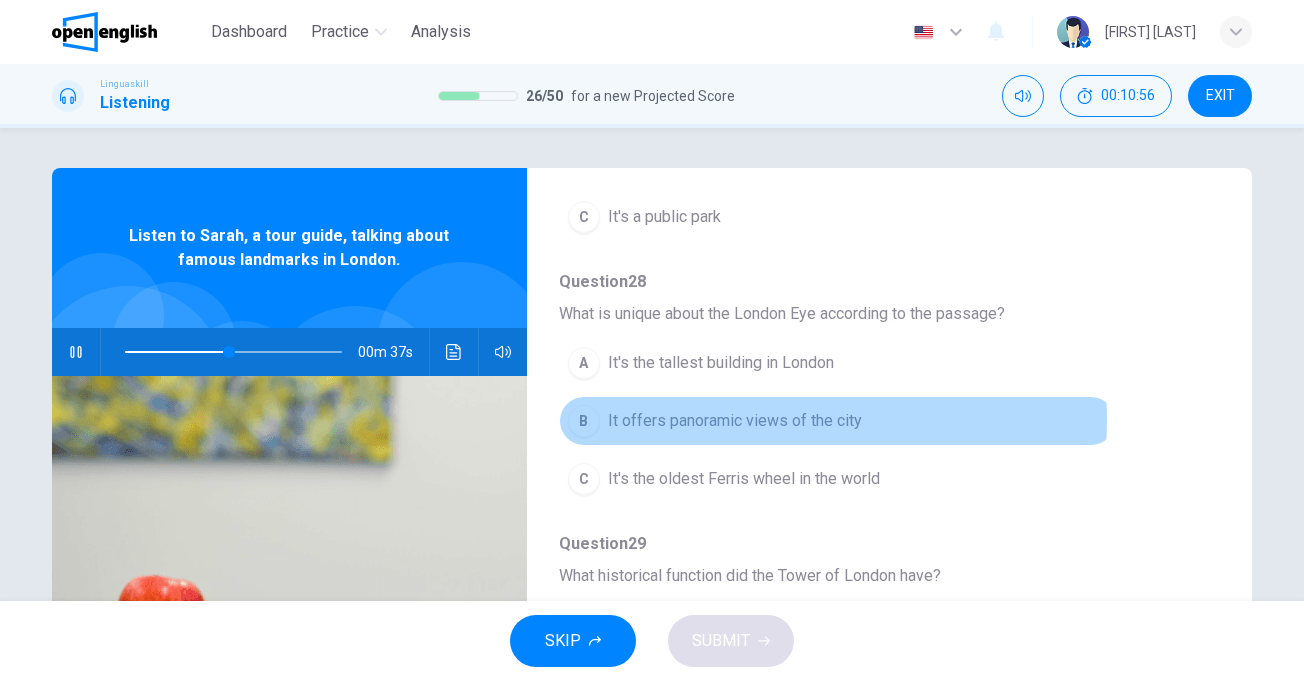 click on "It offers panoramic views of the city" at bounding box center (735, 421) 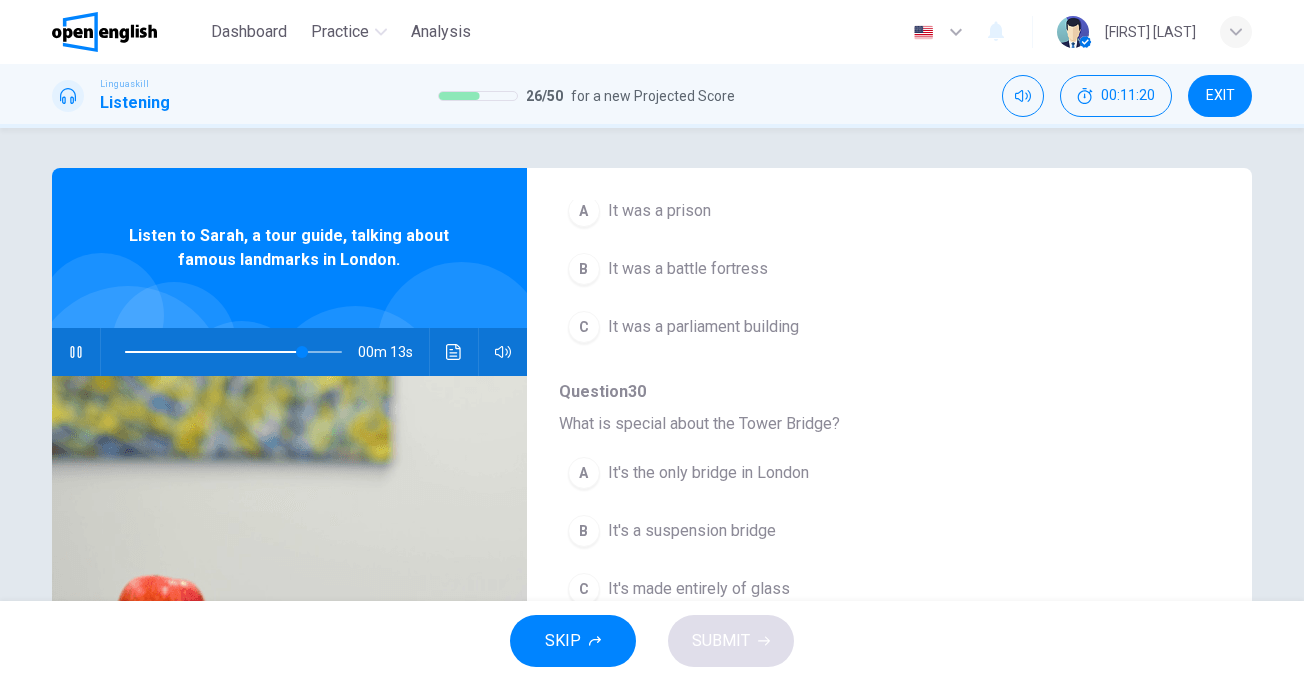 scroll, scrollTop: 863, scrollLeft: 0, axis: vertical 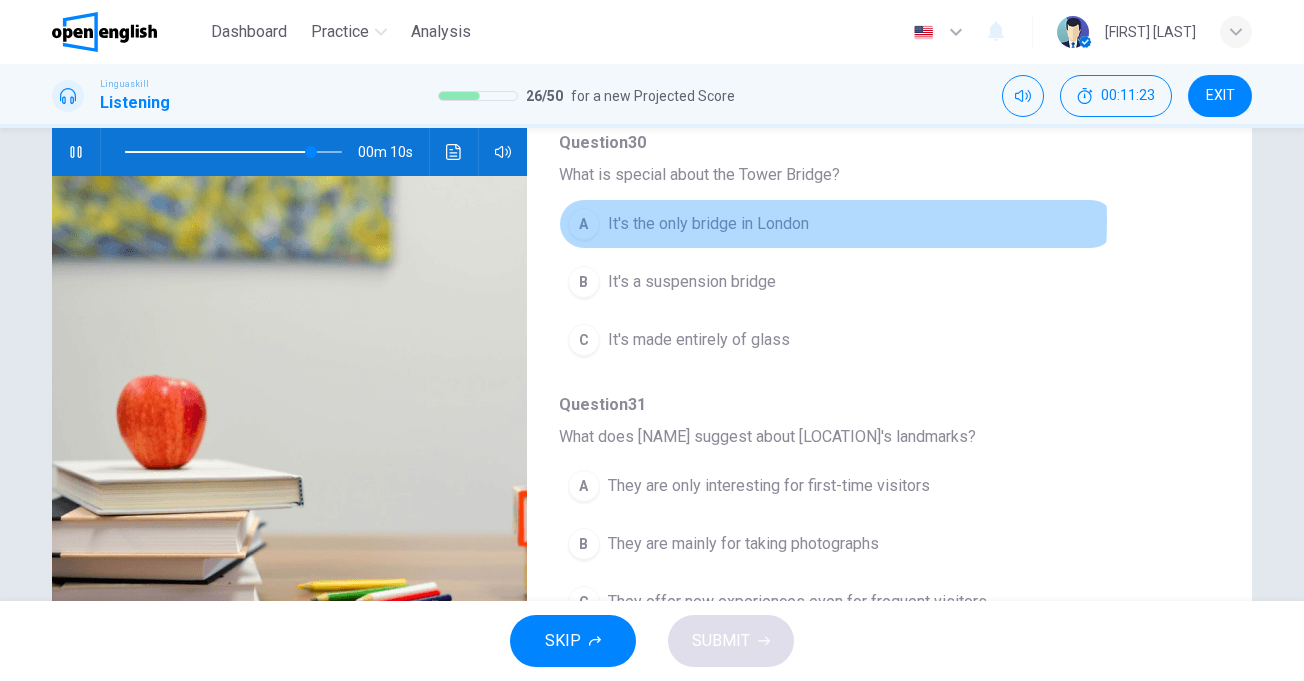 click on "It's the only bridge in London" at bounding box center [708, 224] 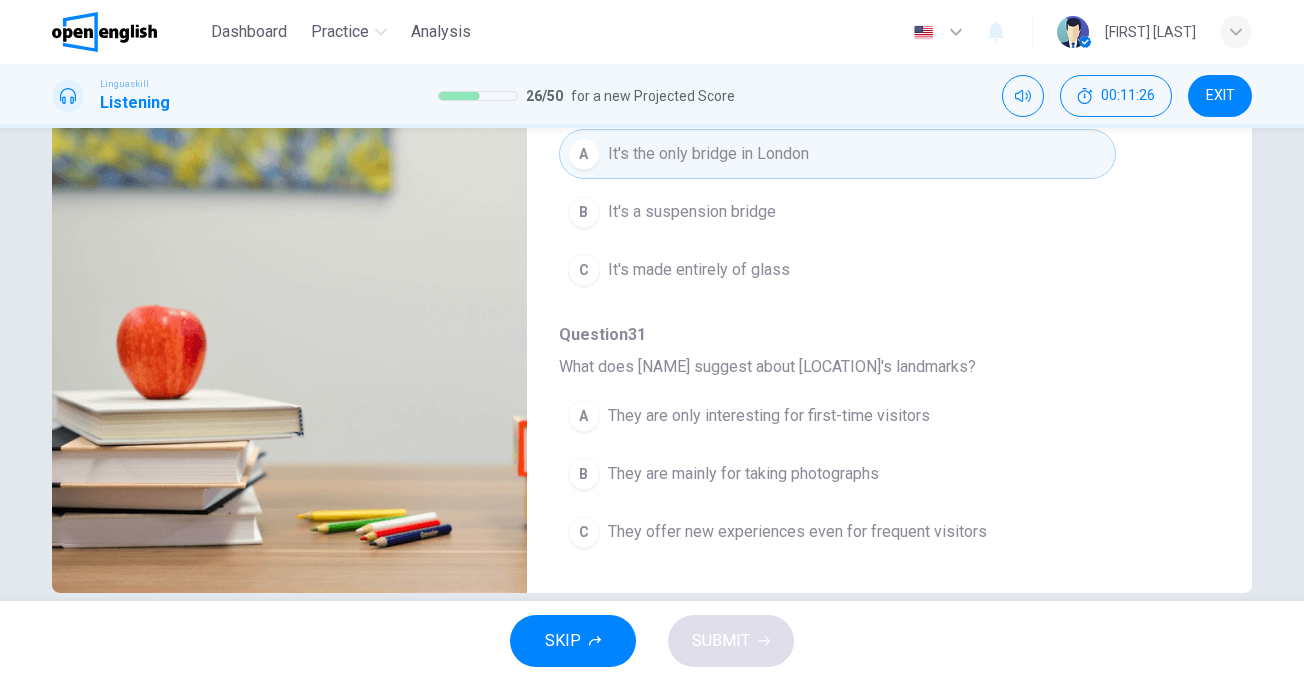 scroll, scrollTop: 300, scrollLeft: 0, axis: vertical 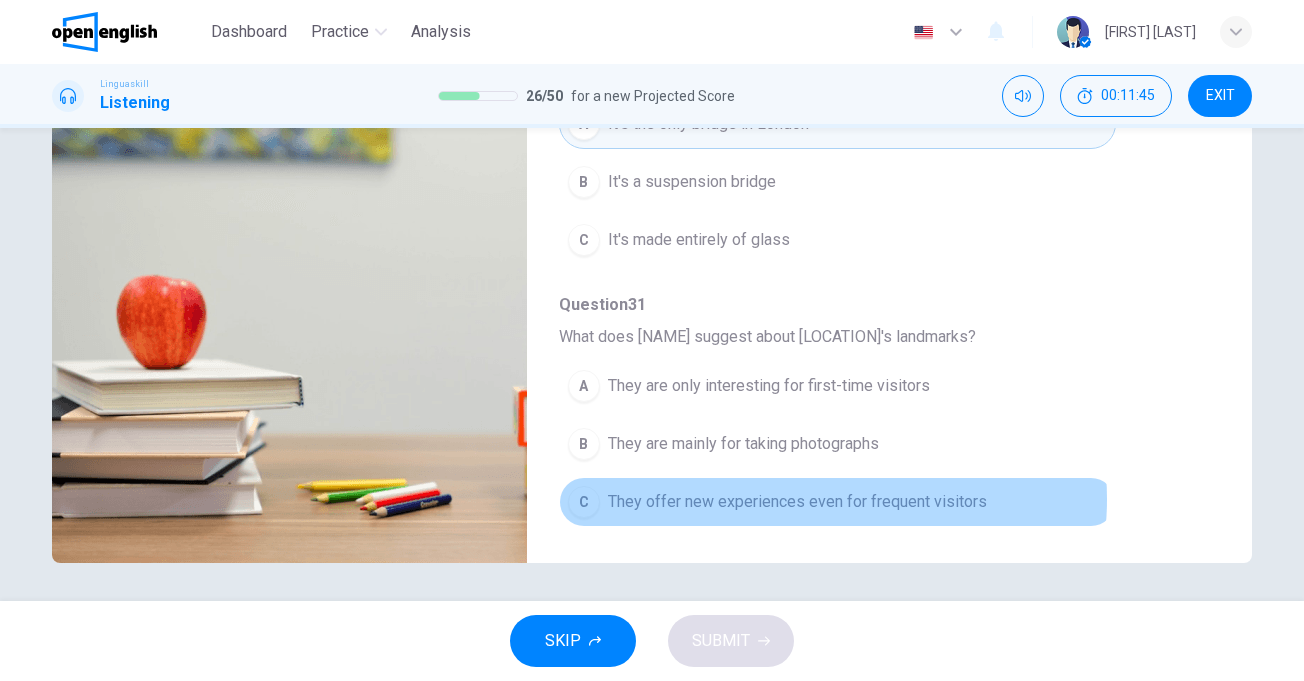 click on "They offer new experiences even for frequent visitors" at bounding box center (797, 502) 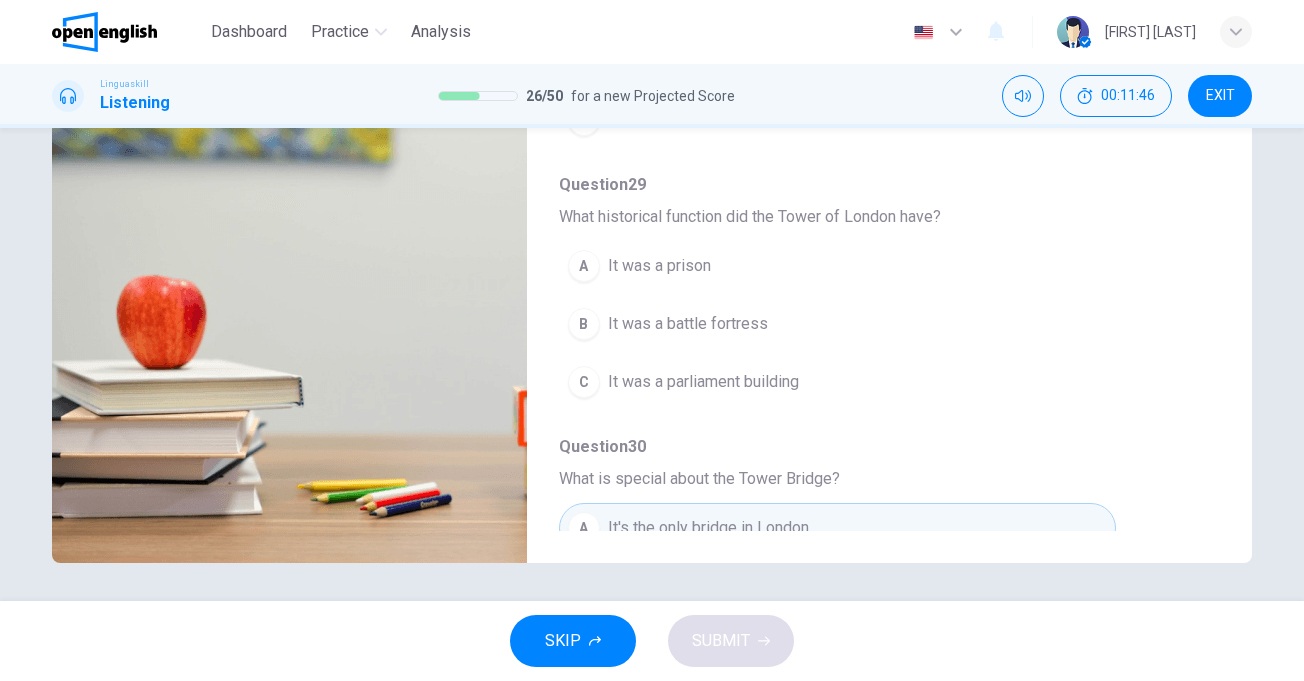 scroll, scrollTop: 263, scrollLeft: 0, axis: vertical 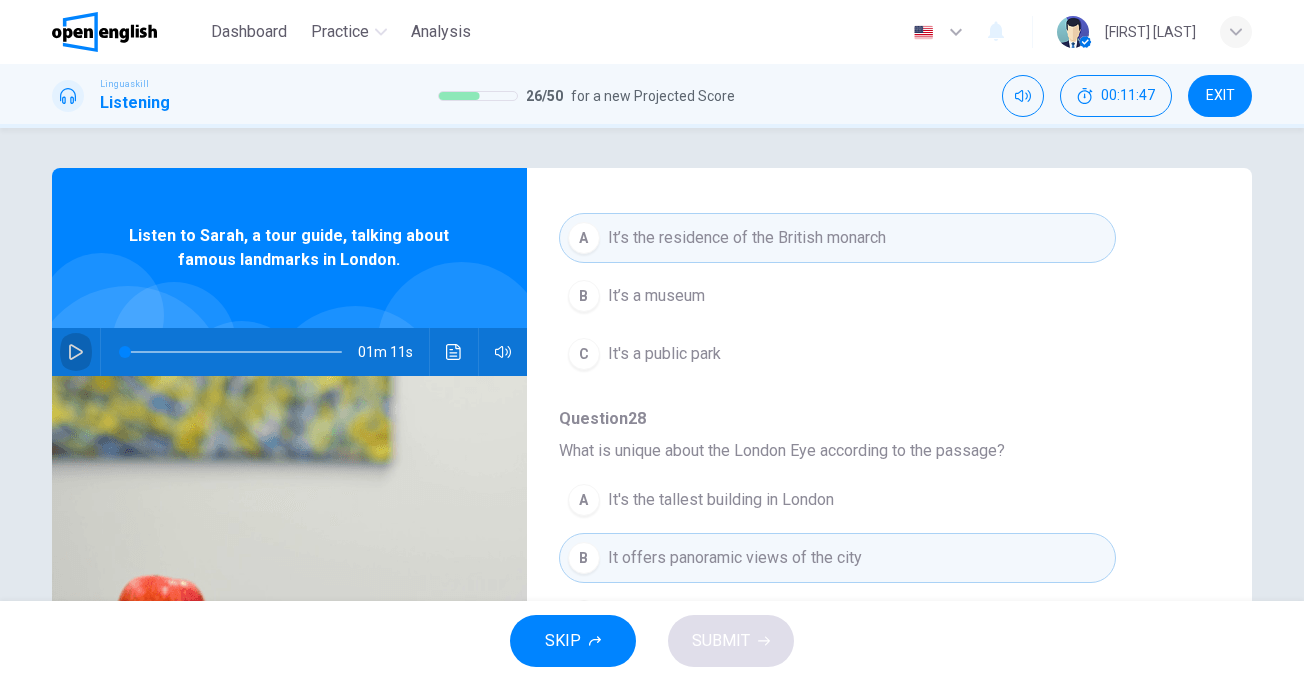 click at bounding box center (76, 352) 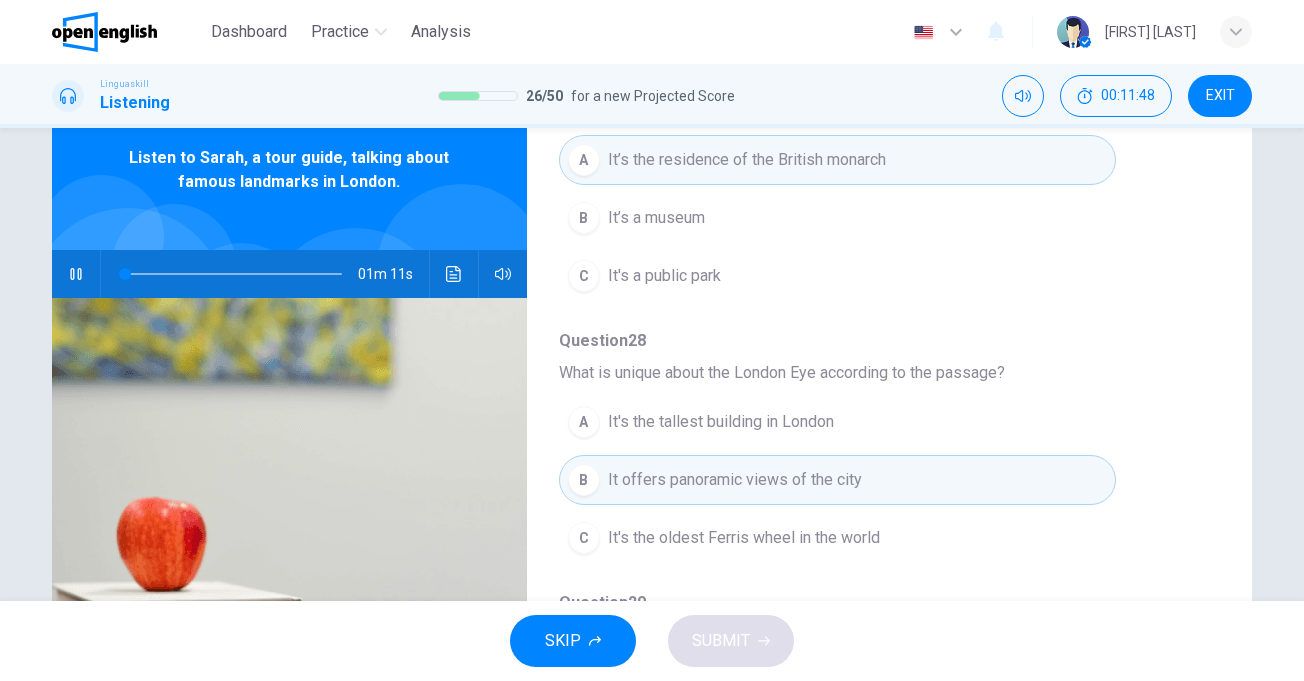 scroll, scrollTop: 200, scrollLeft: 0, axis: vertical 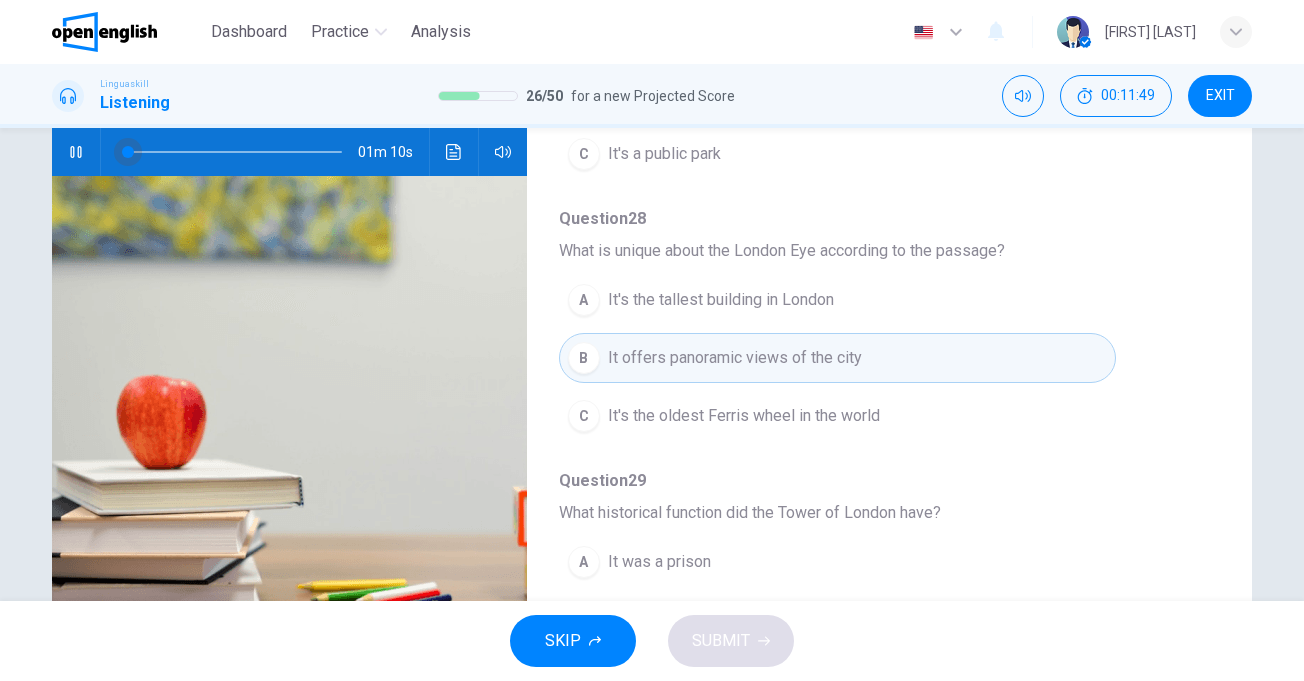 click at bounding box center (233, 152) 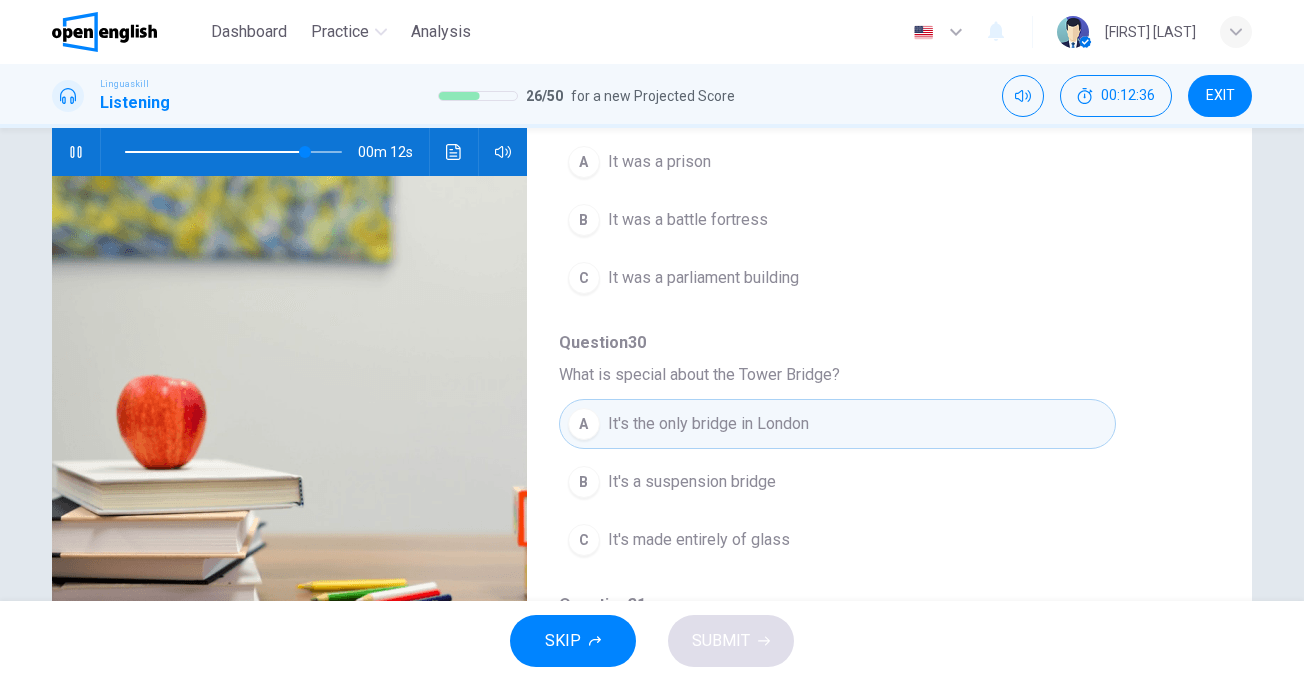 scroll, scrollTop: 863, scrollLeft: 0, axis: vertical 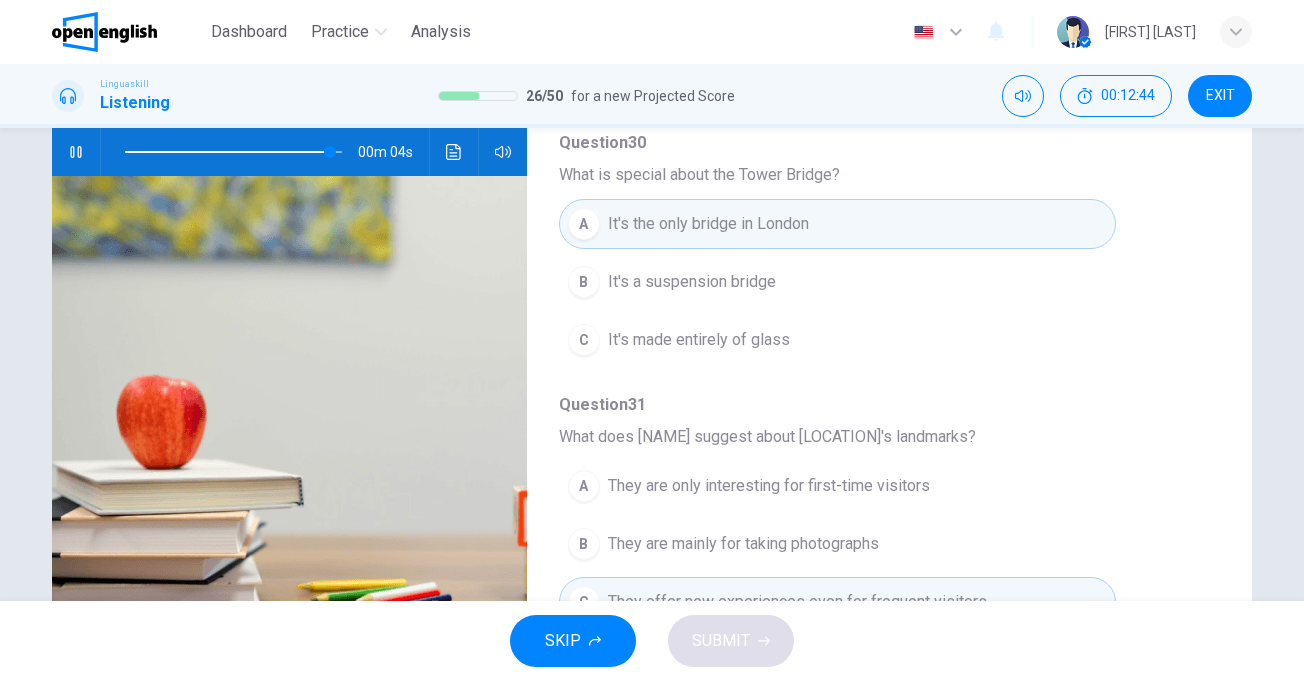 click on "It's a suspension bridge" at bounding box center (692, 282) 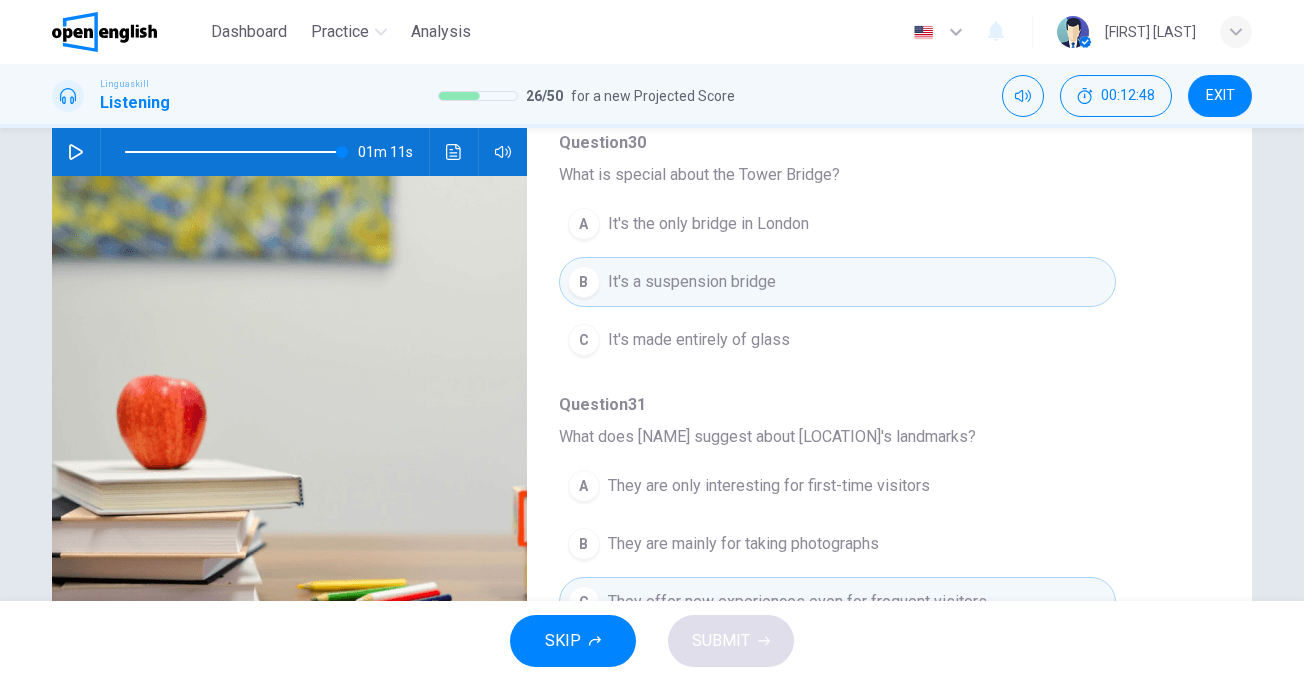 type on "*" 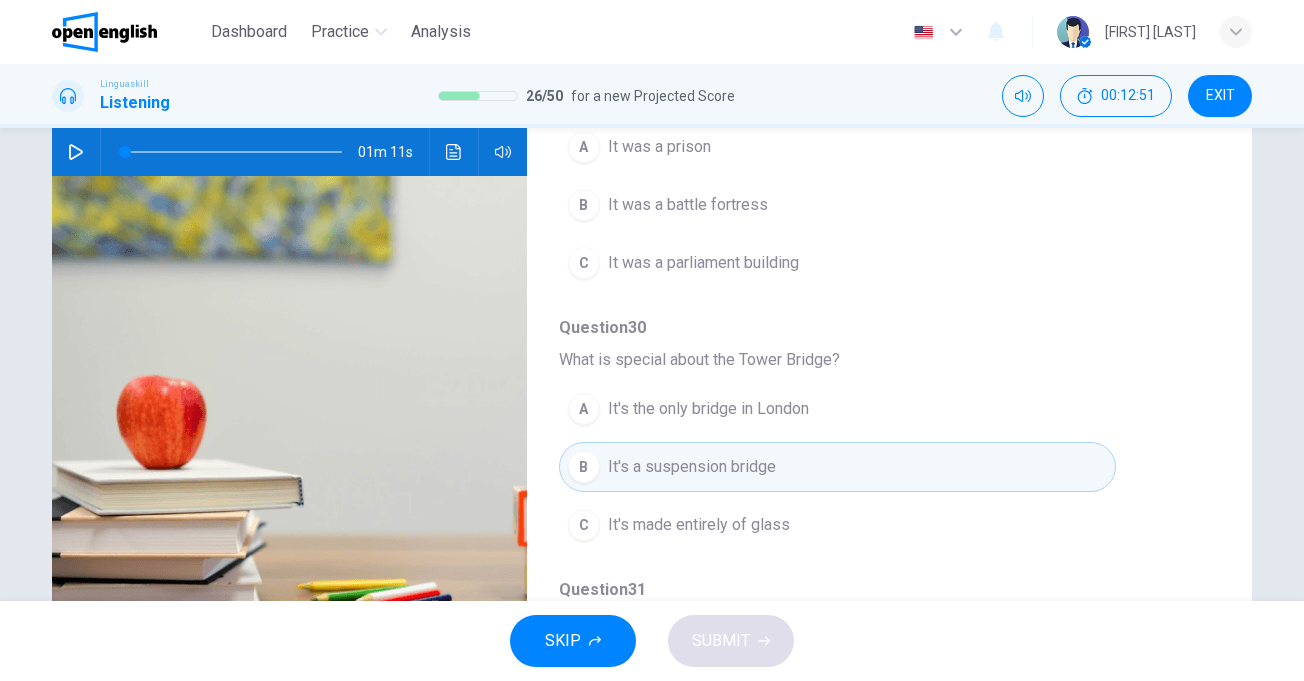 scroll, scrollTop: 563, scrollLeft: 0, axis: vertical 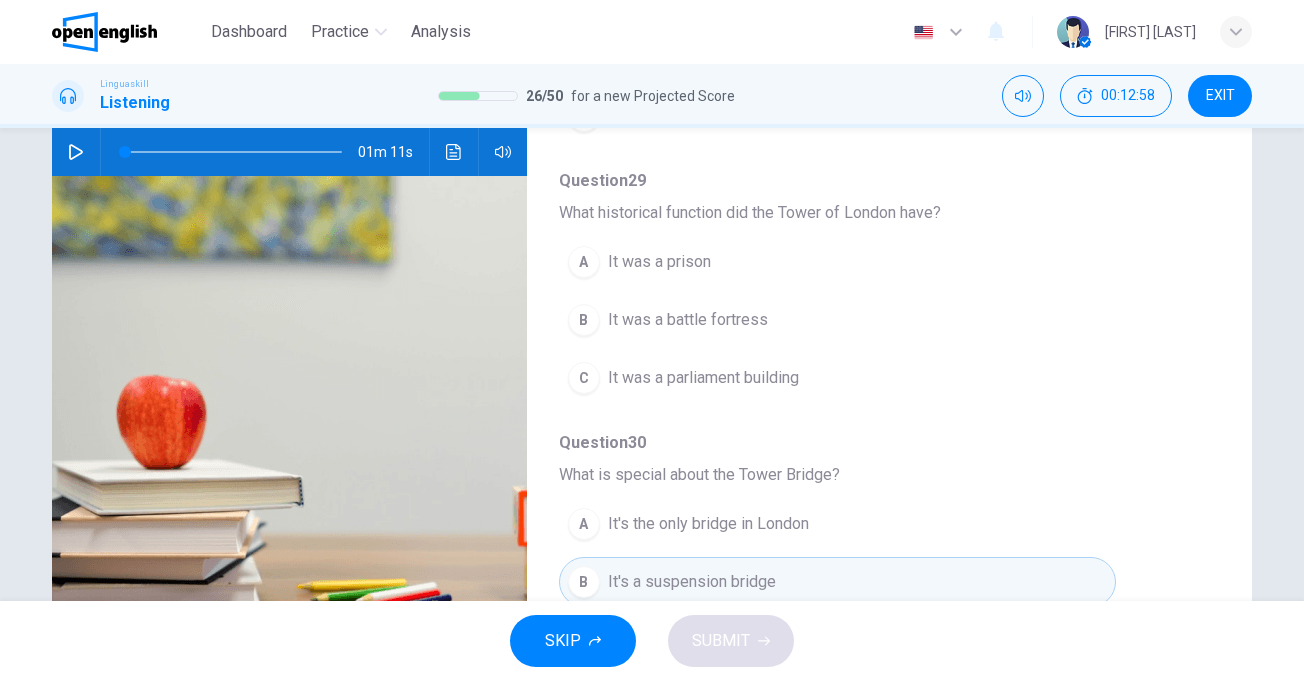 click on "It was a parliament building" at bounding box center (703, 378) 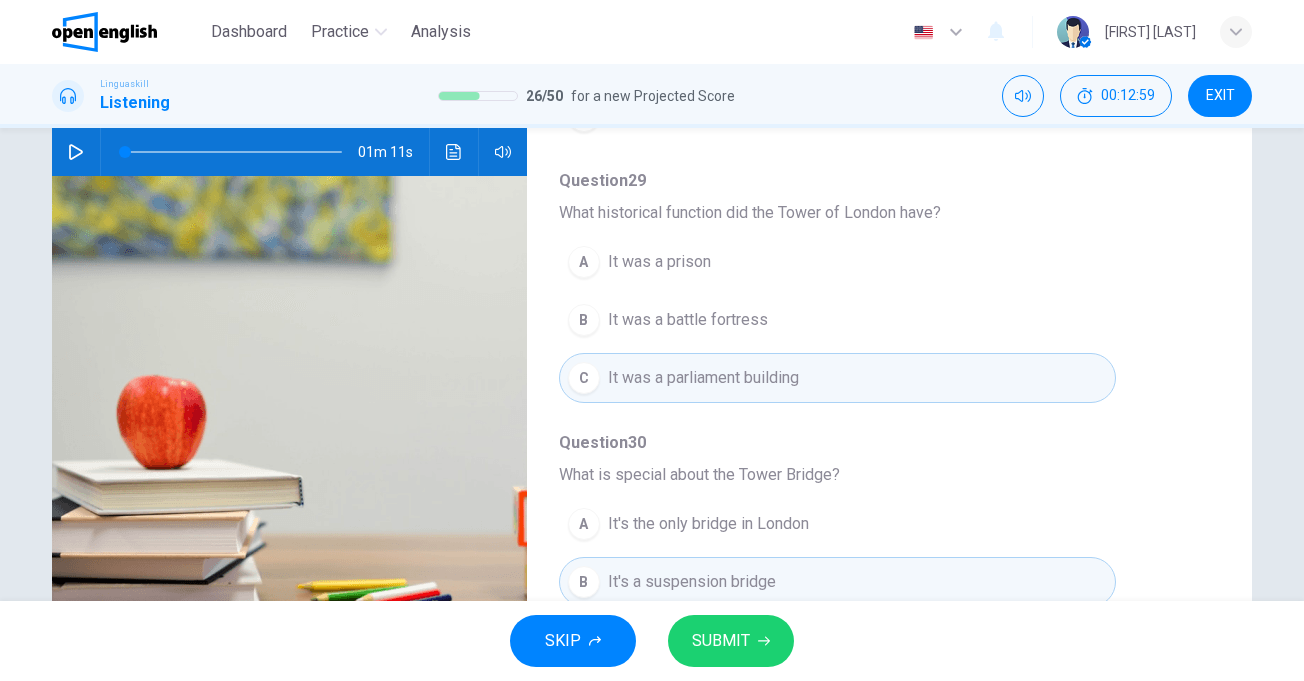 click on "SUBMIT" at bounding box center (731, 641) 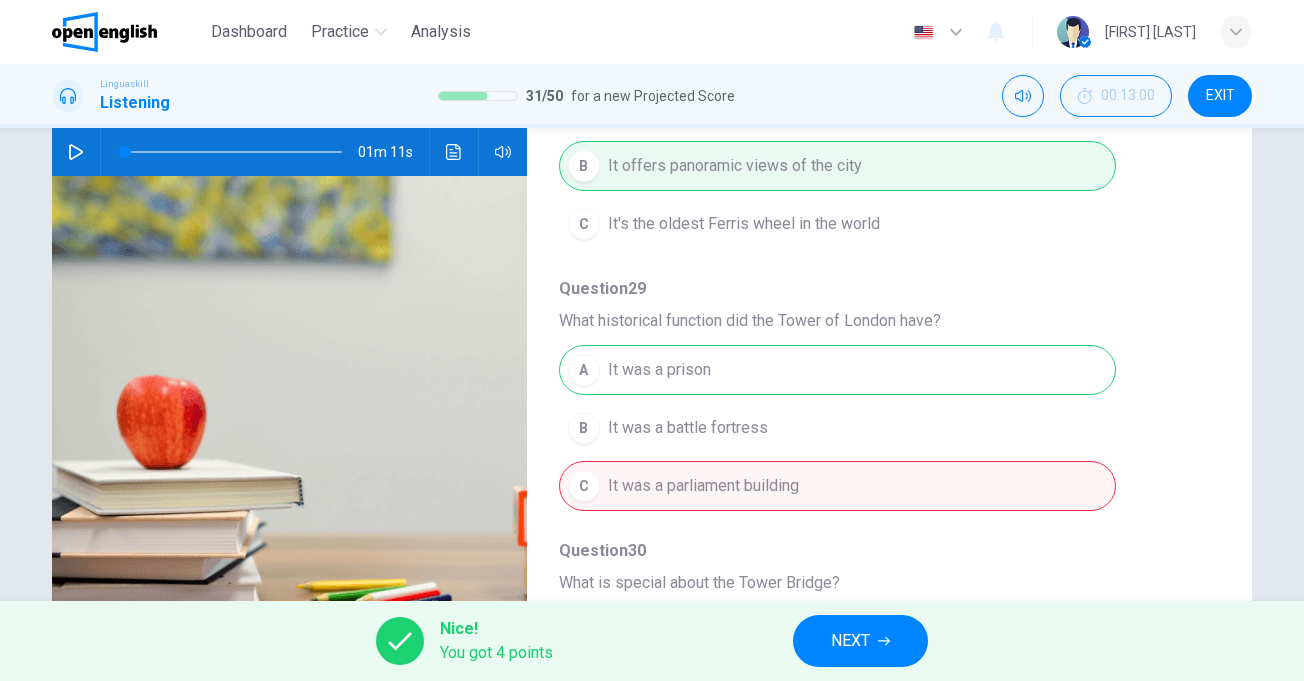 scroll, scrollTop: 500, scrollLeft: 0, axis: vertical 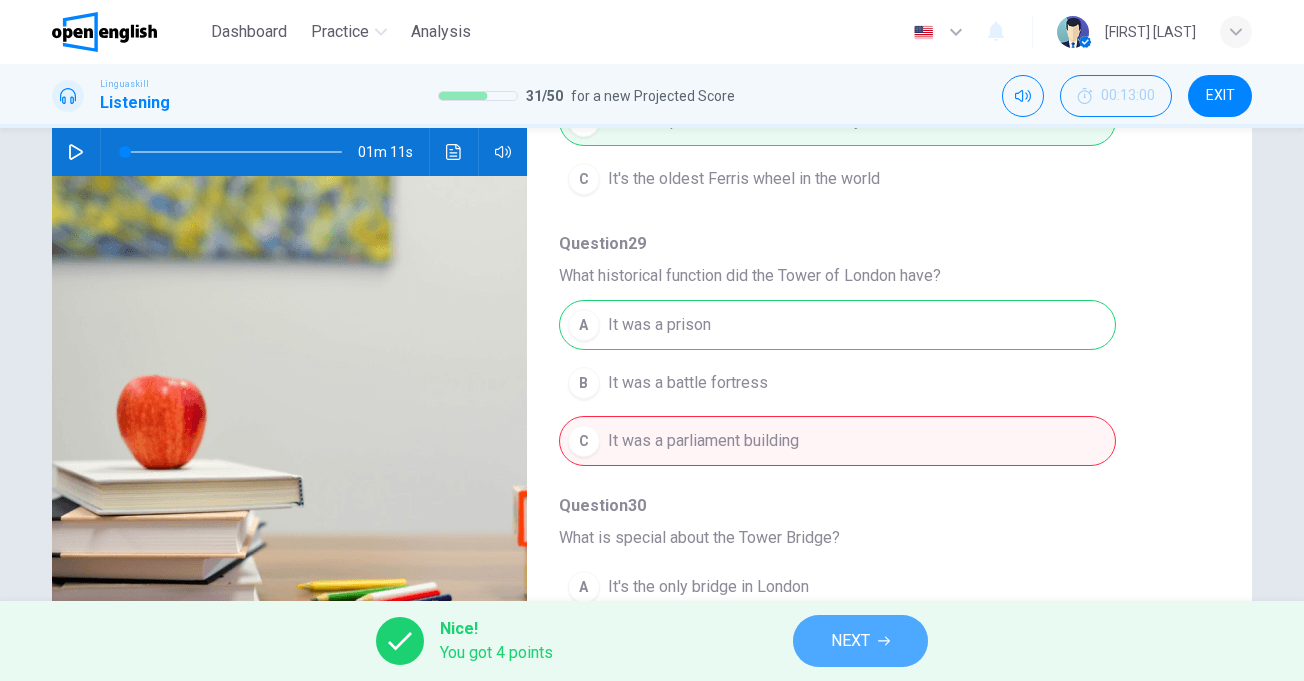 click on "NEXT" at bounding box center (850, 641) 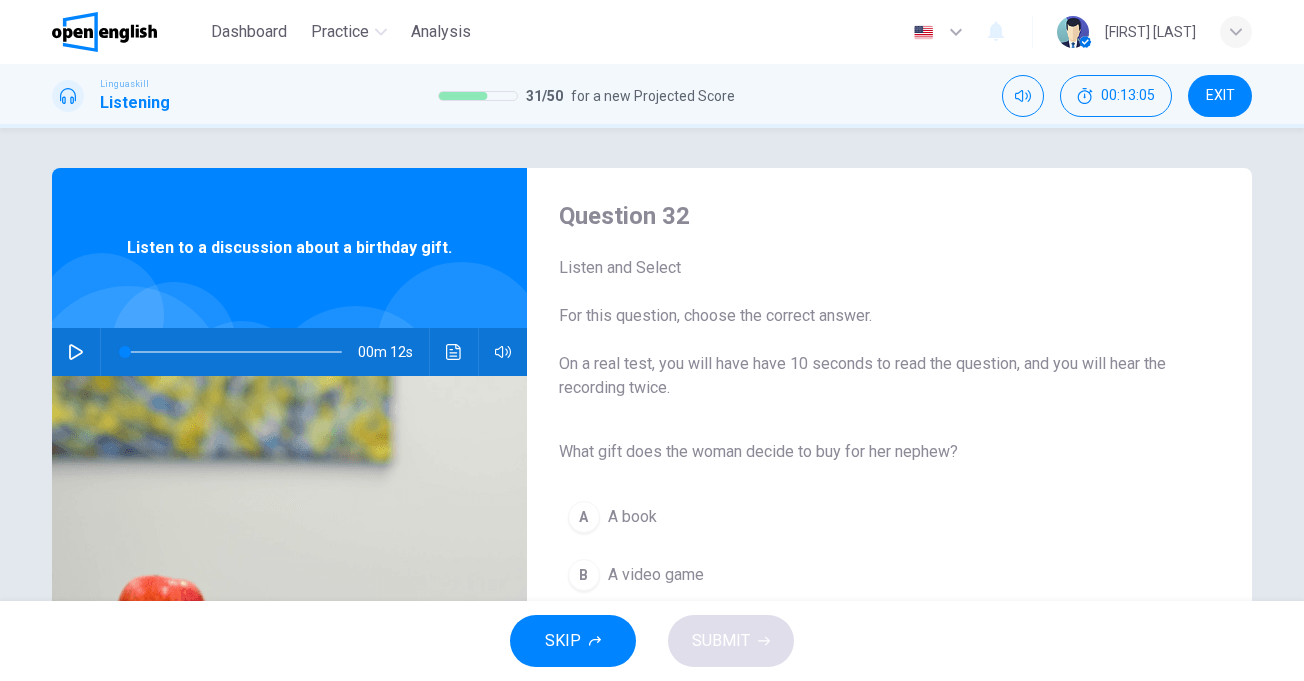 scroll, scrollTop: 100, scrollLeft: 0, axis: vertical 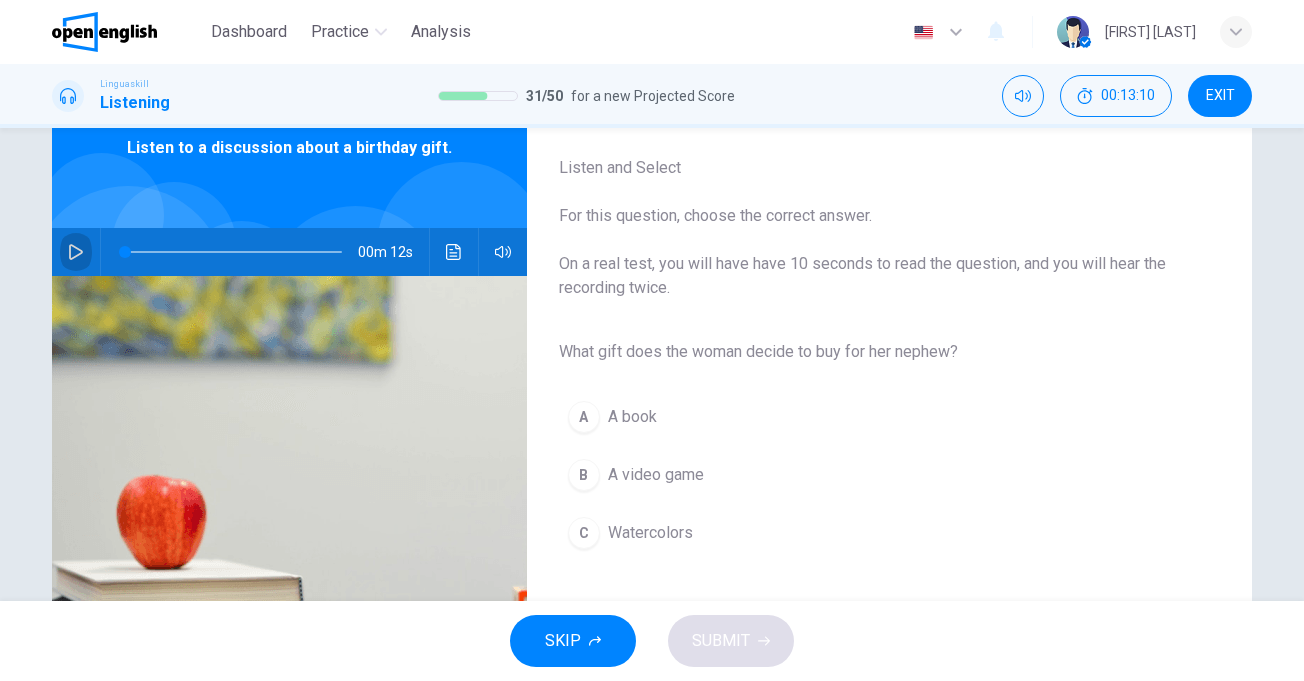 click 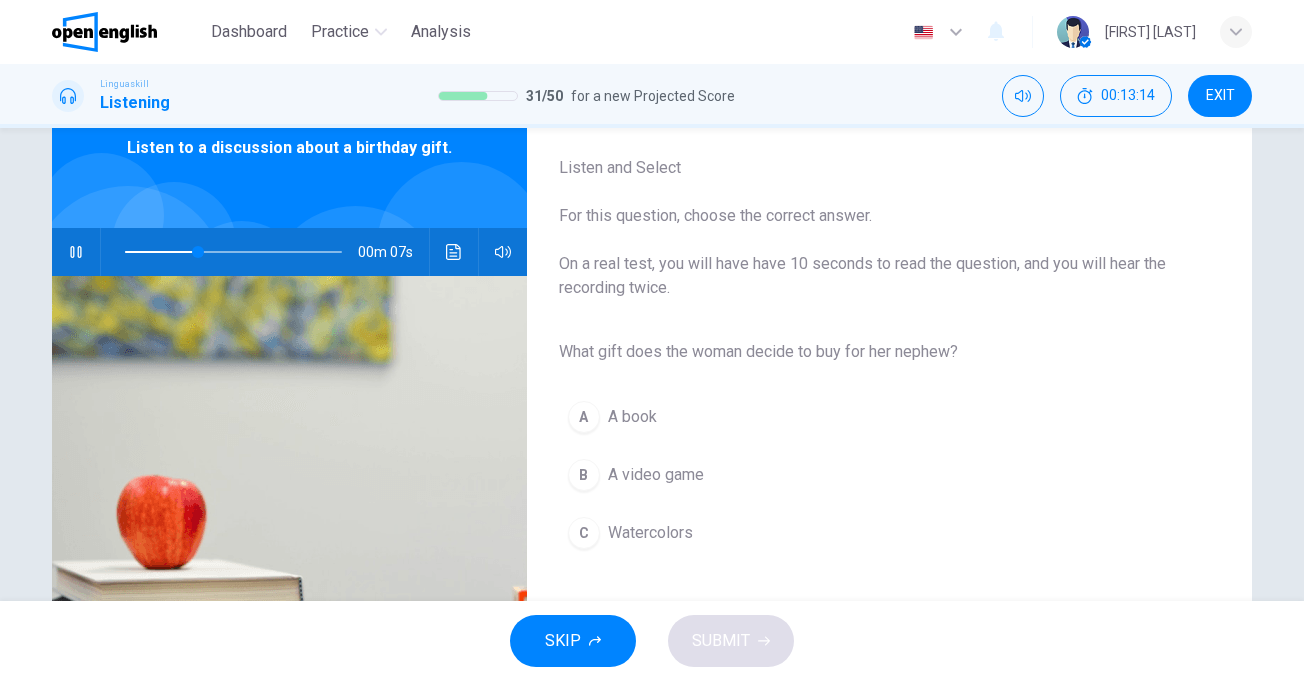 drag, startPoint x: 900, startPoint y: 350, endPoint x: 950, endPoint y: 353, distance: 50.08992 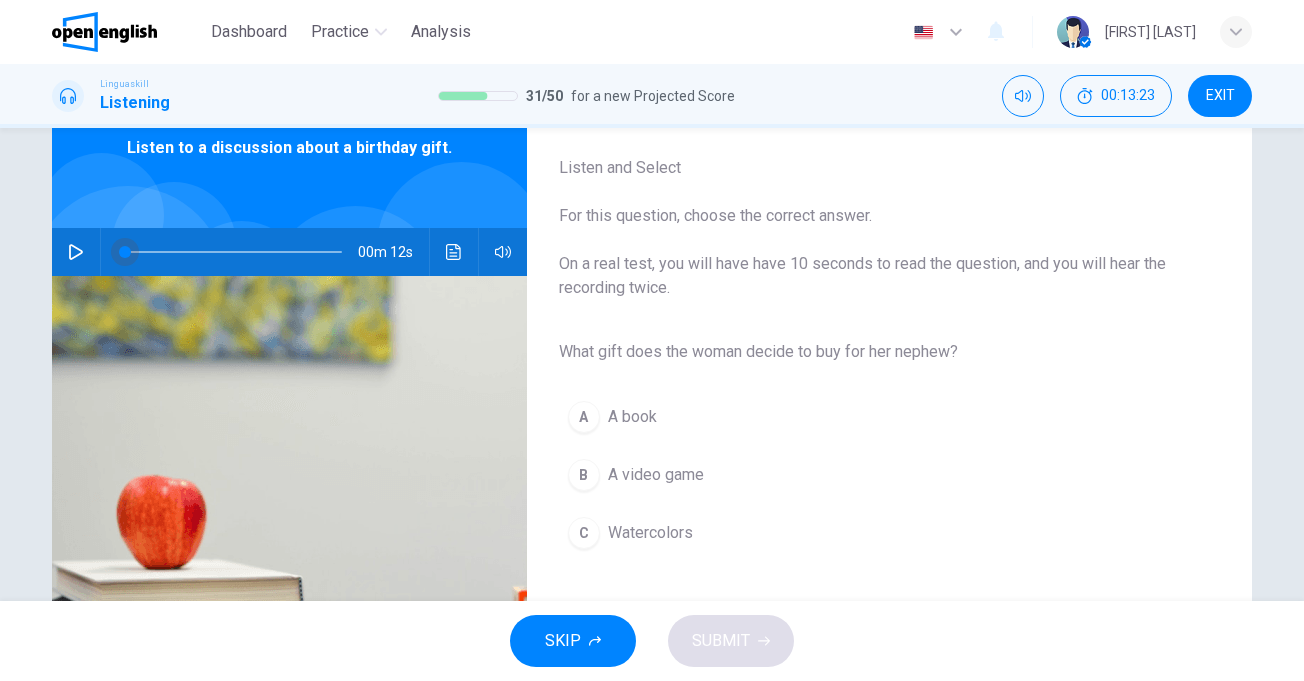 drag, startPoint x: 66, startPoint y: 250, endPoint x: 105, endPoint y: 253, distance: 39.115215 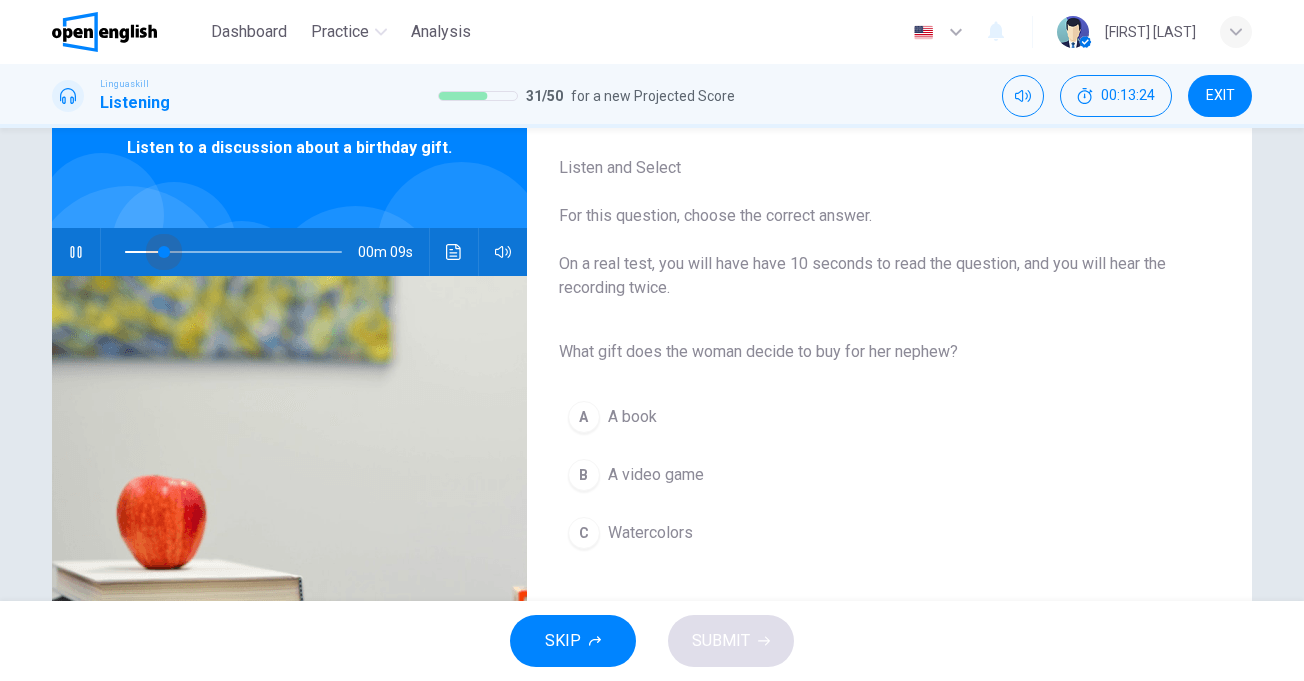 click at bounding box center (233, 252) 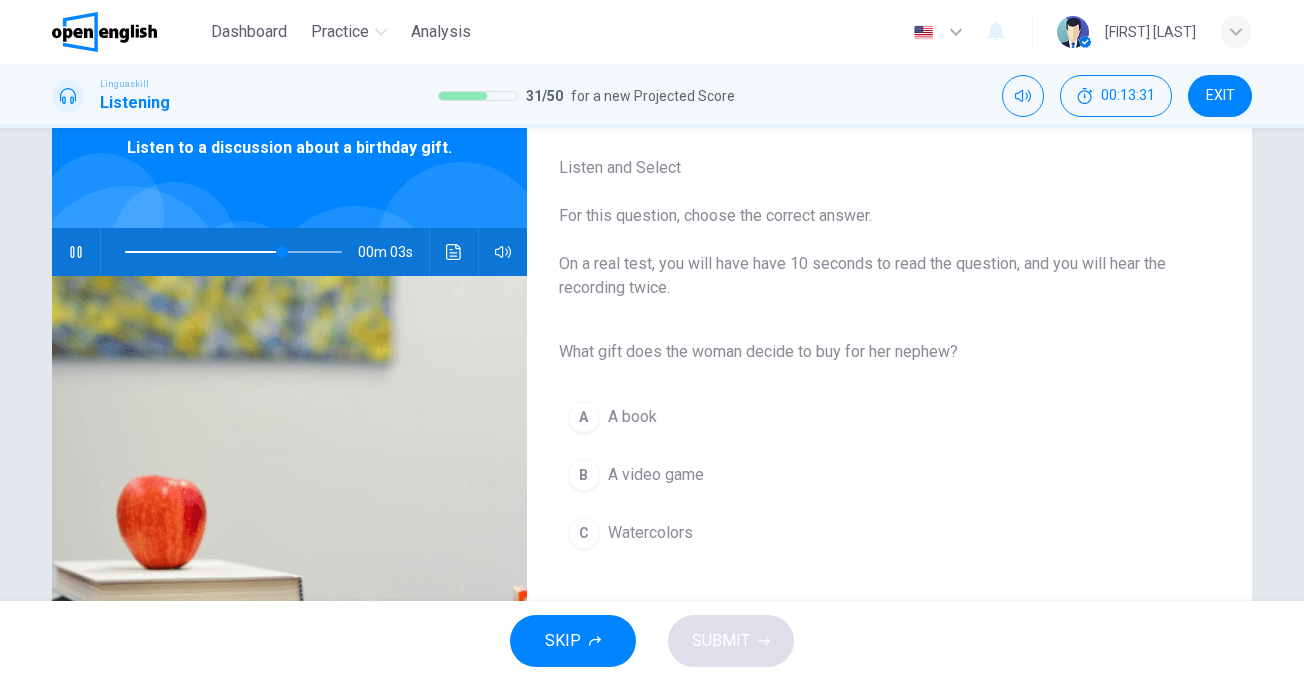 click on "Watercolors" at bounding box center [650, 533] 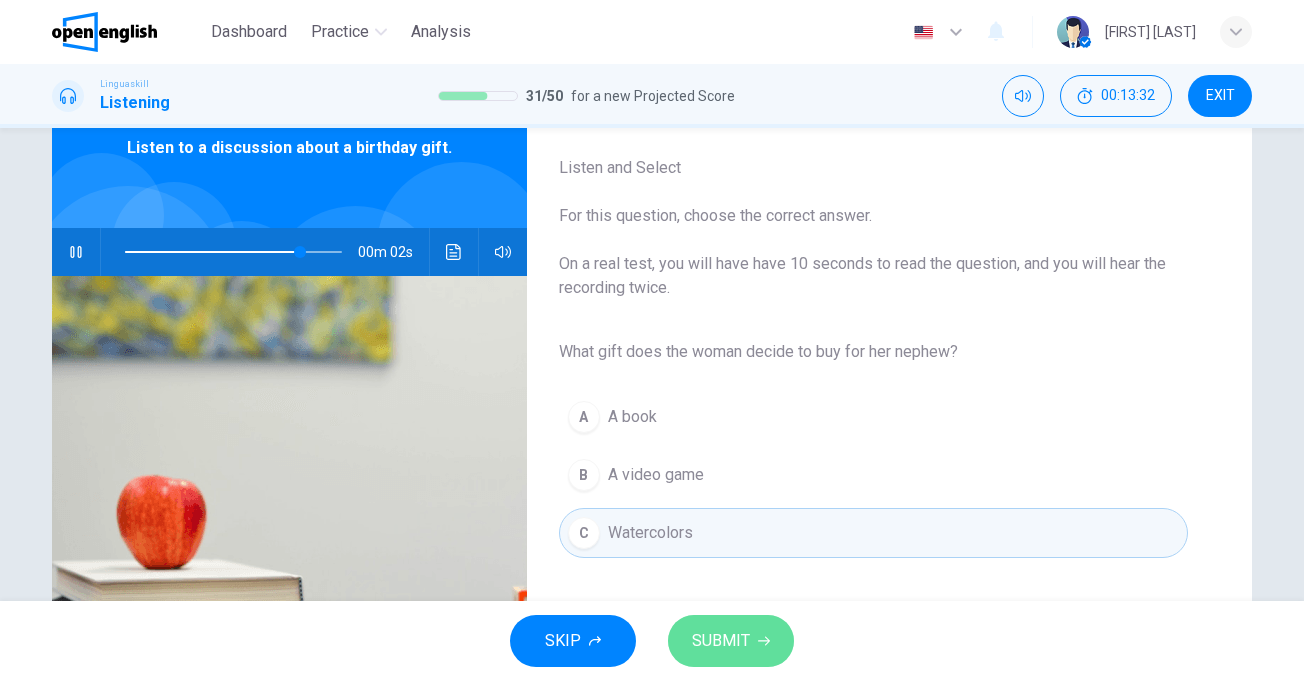 click on "SUBMIT" at bounding box center [721, 641] 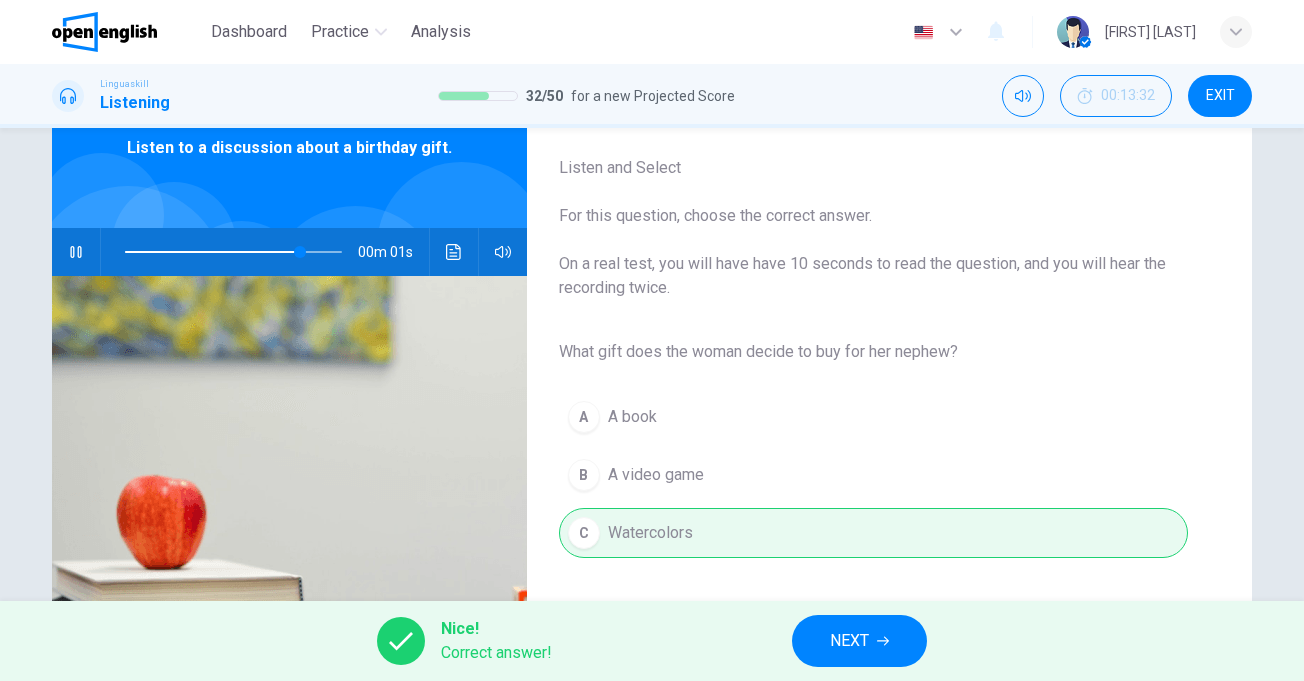 type on "**" 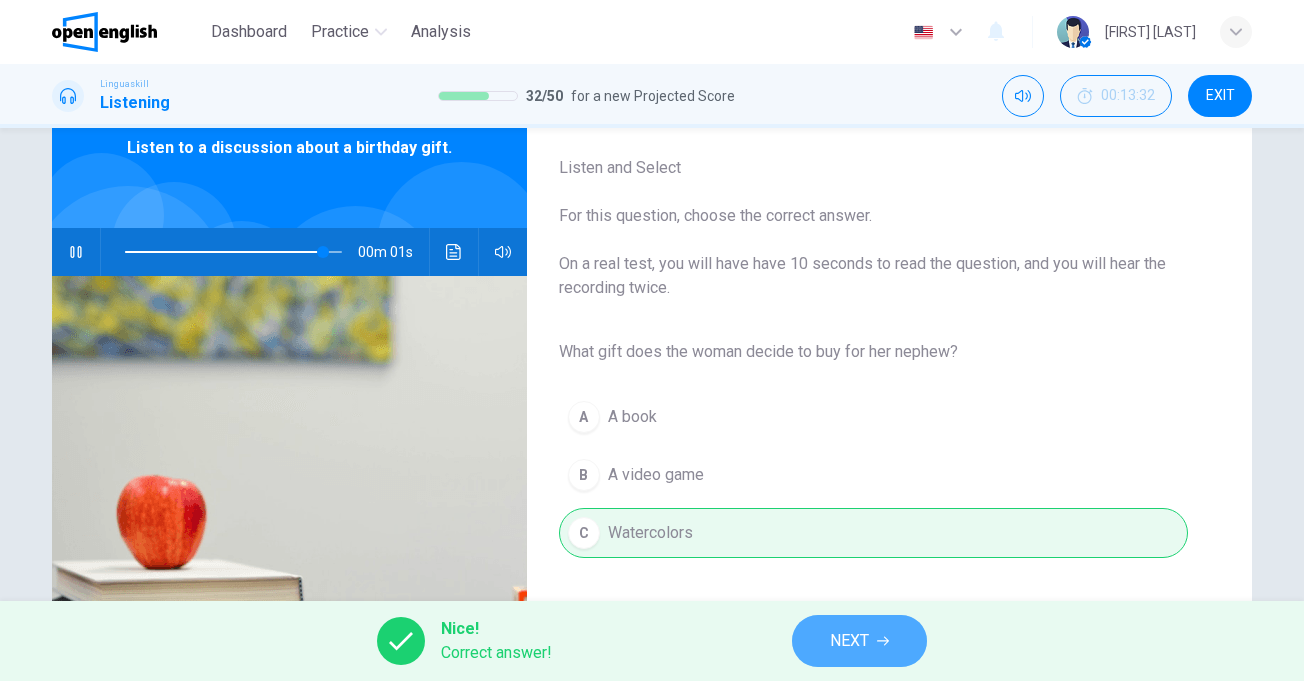 click on "NEXT" at bounding box center (859, 641) 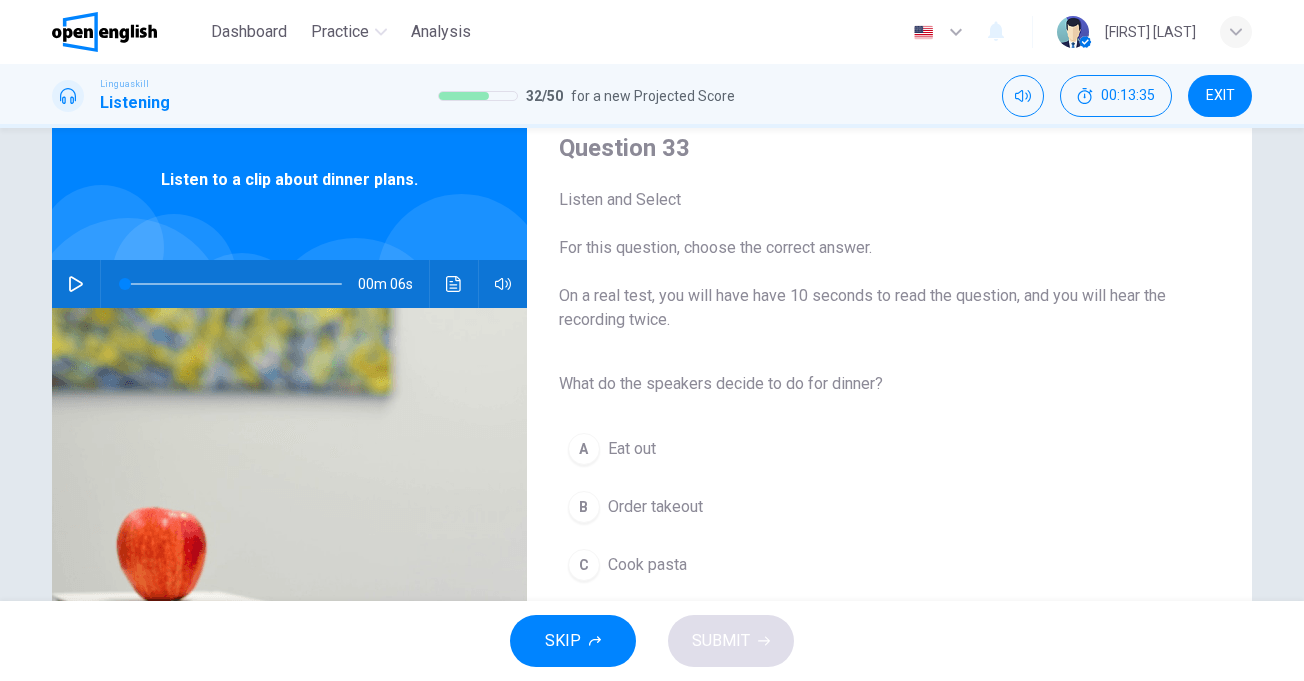 scroll, scrollTop: 100, scrollLeft: 0, axis: vertical 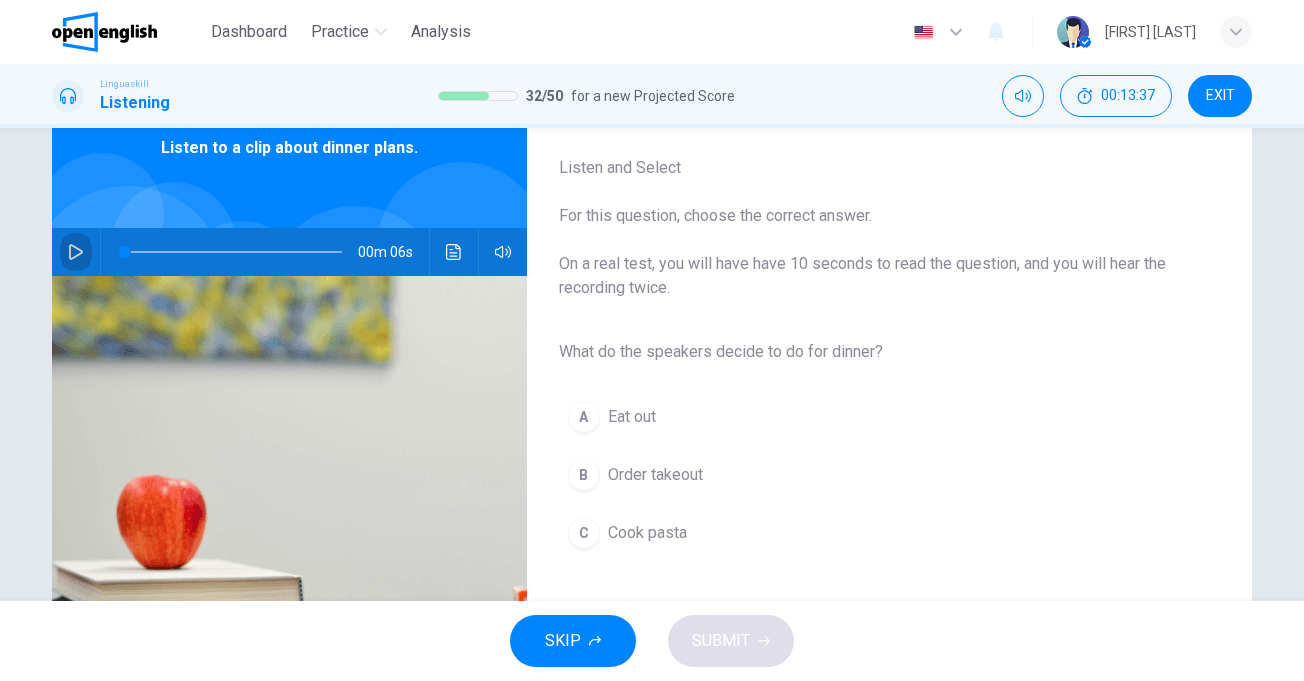 click 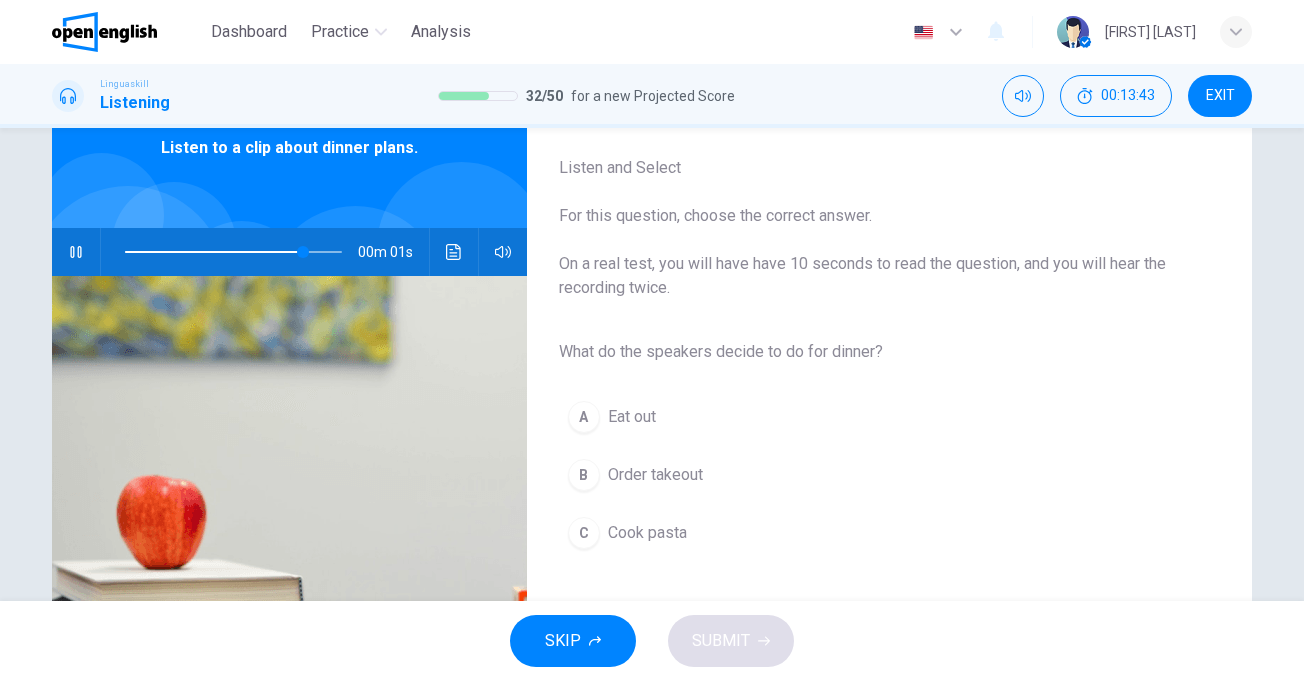 type on "*" 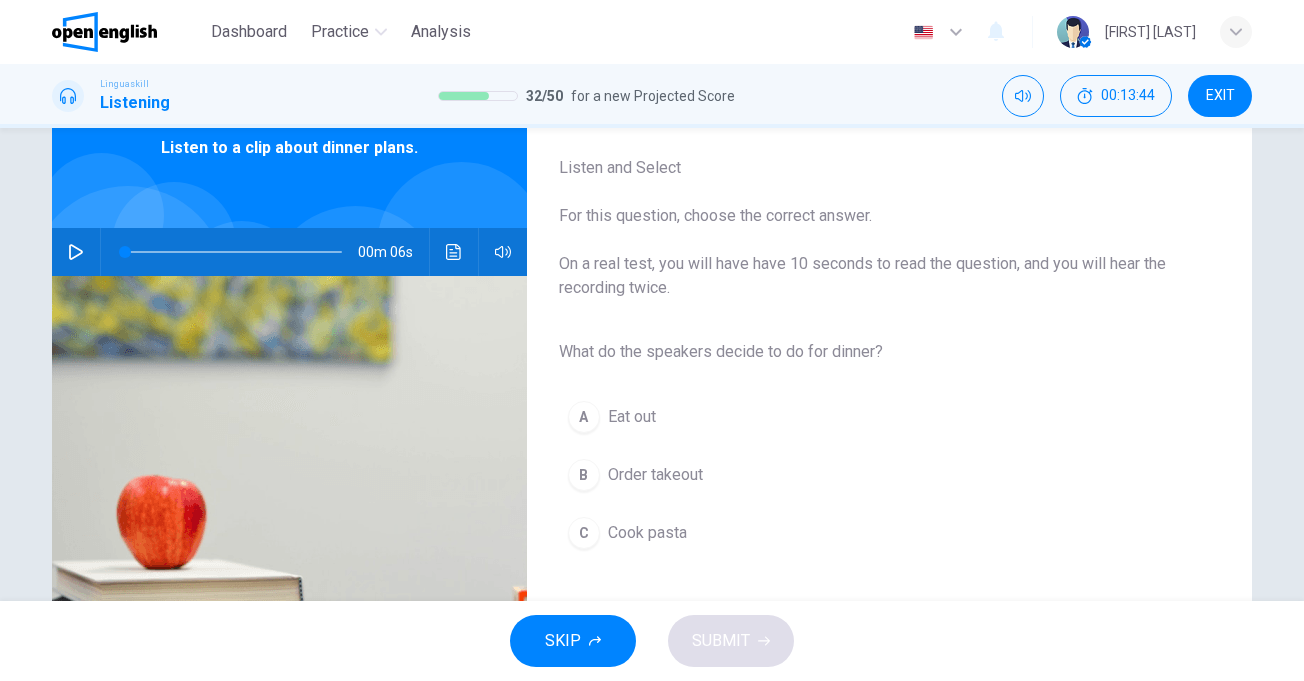 click on "Question 33 Listen and Select For this question, choose the correct answer.  On a real test, you will have have 10 seconds to read the question, and you will hear the recording twice. What do the speakers decide to do for dinner? A Eat out B Order takeout C Cook pasta" at bounding box center (873, 415) 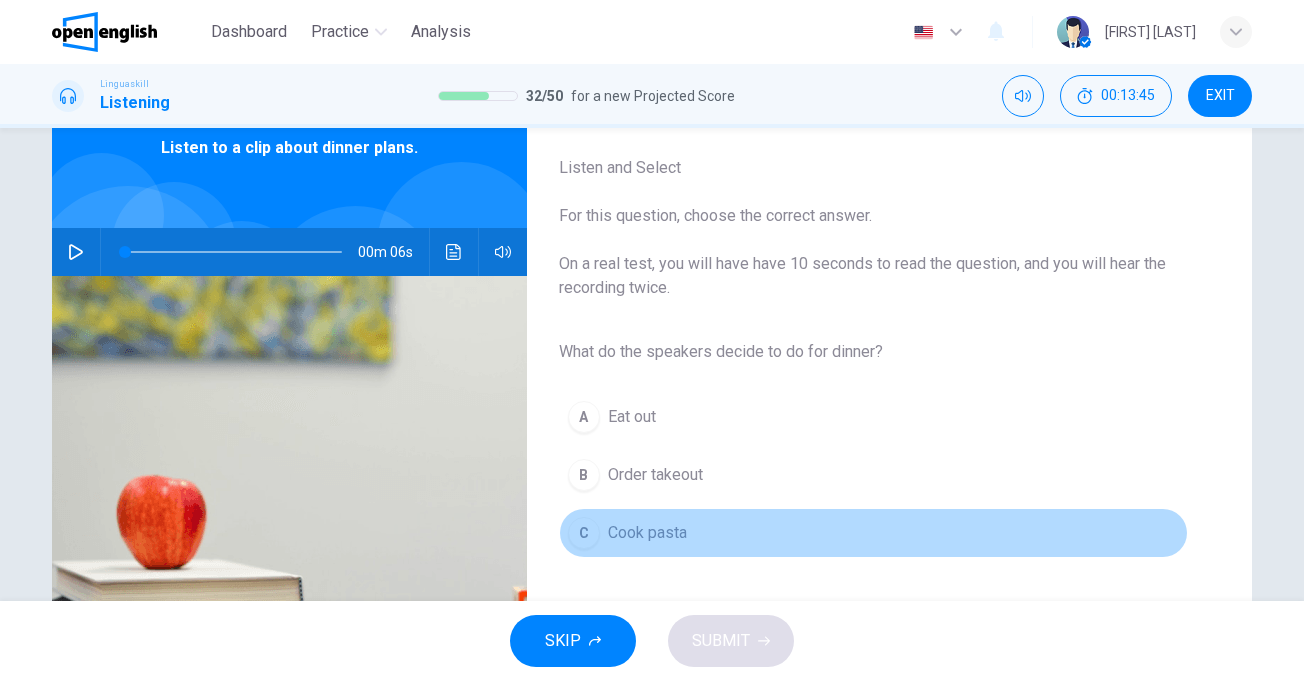 click on "Cook pasta" at bounding box center (647, 533) 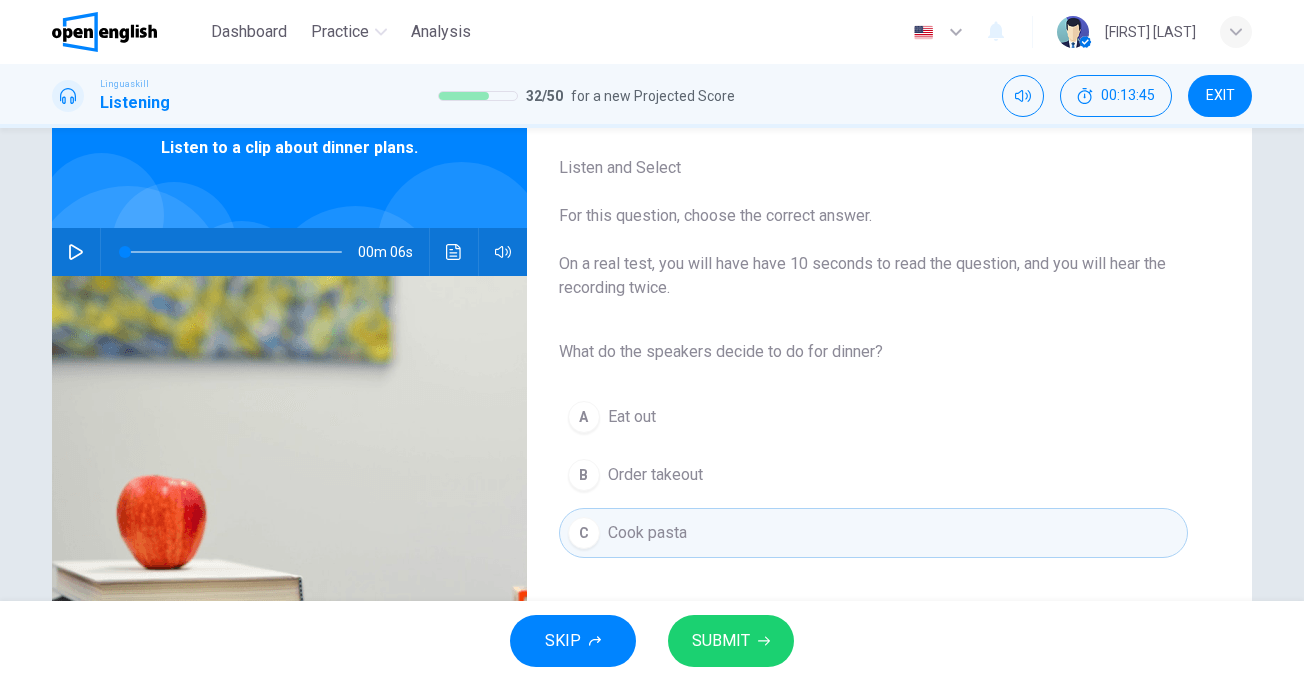 click on "SKIP SUBMIT" at bounding box center (652, 641) 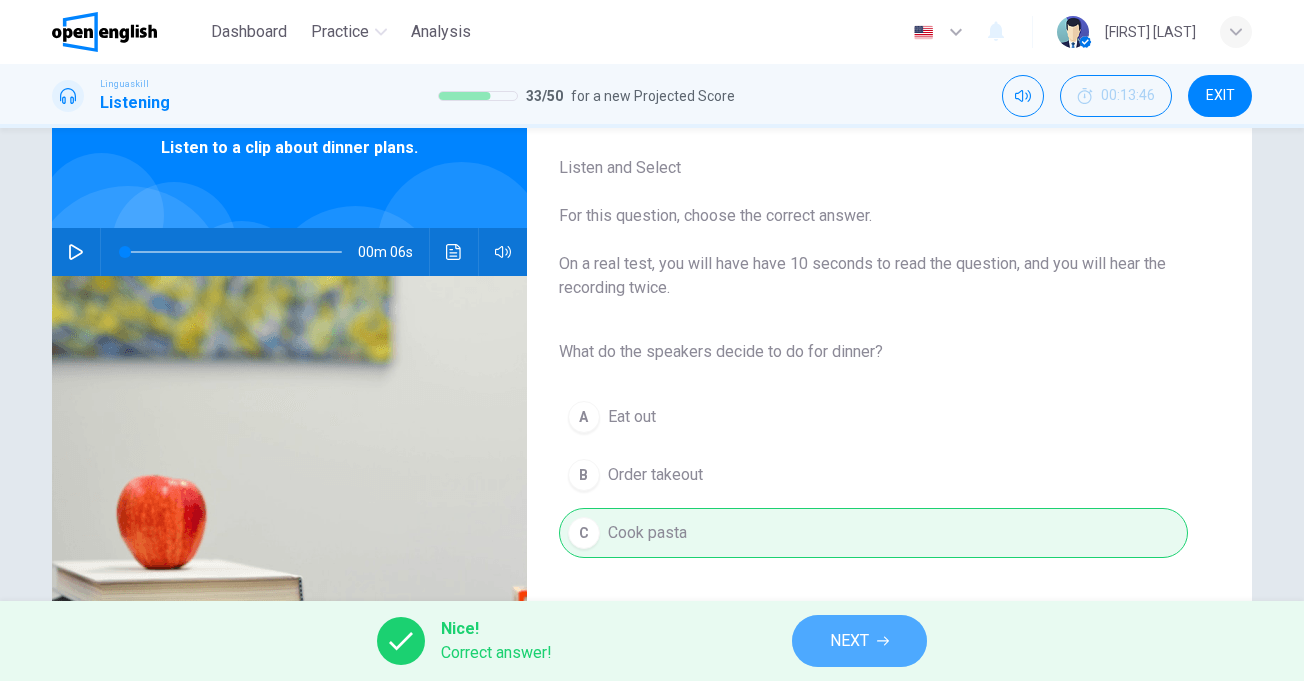 click on "NEXT" at bounding box center (859, 641) 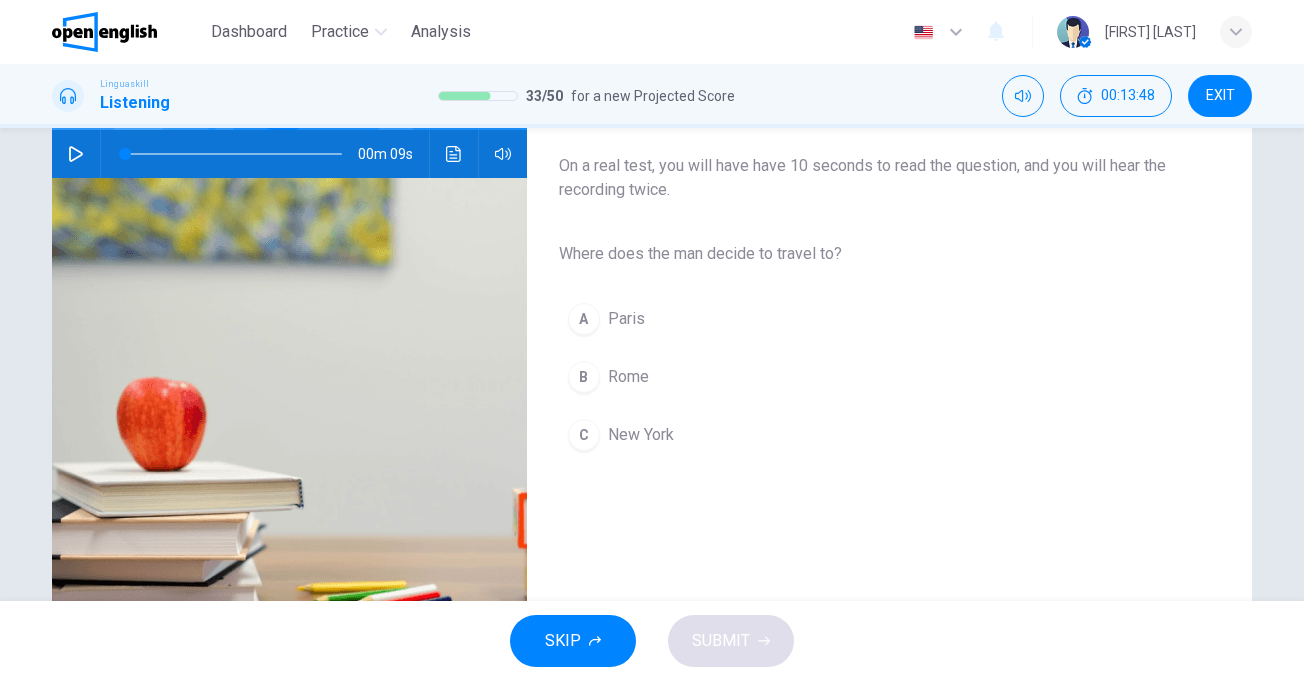 scroll, scrollTop: 200, scrollLeft: 0, axis: vertical 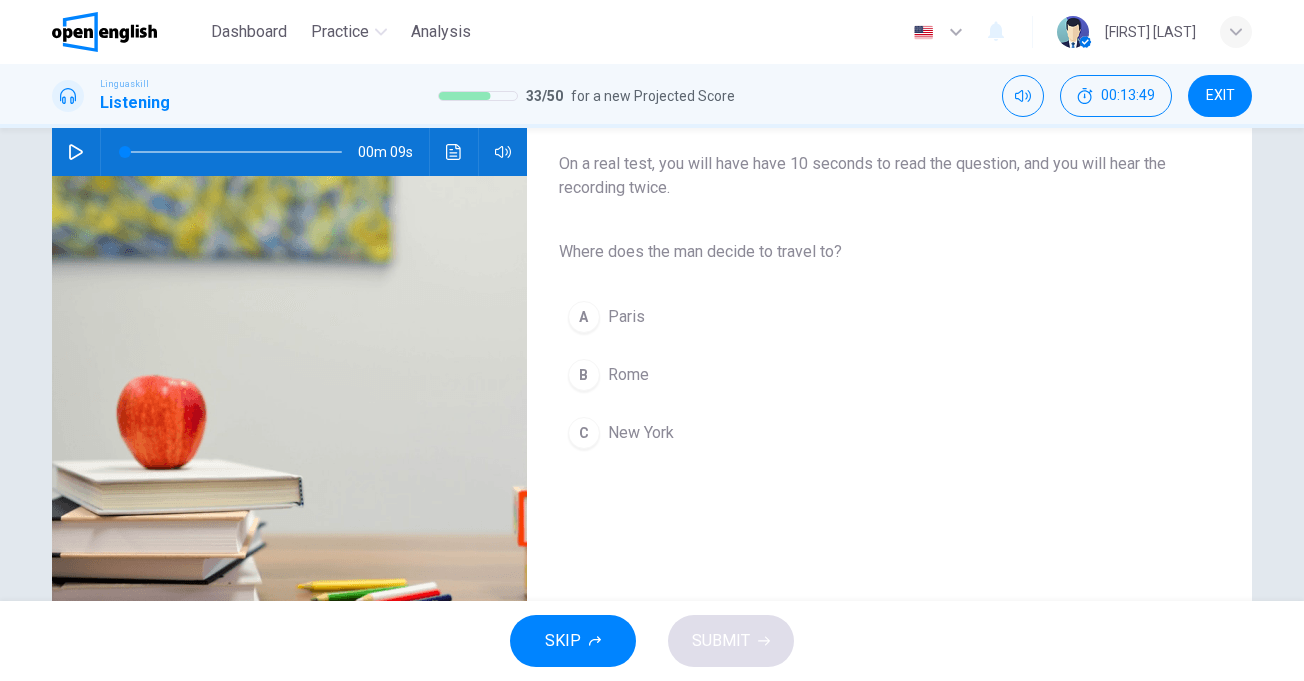 click 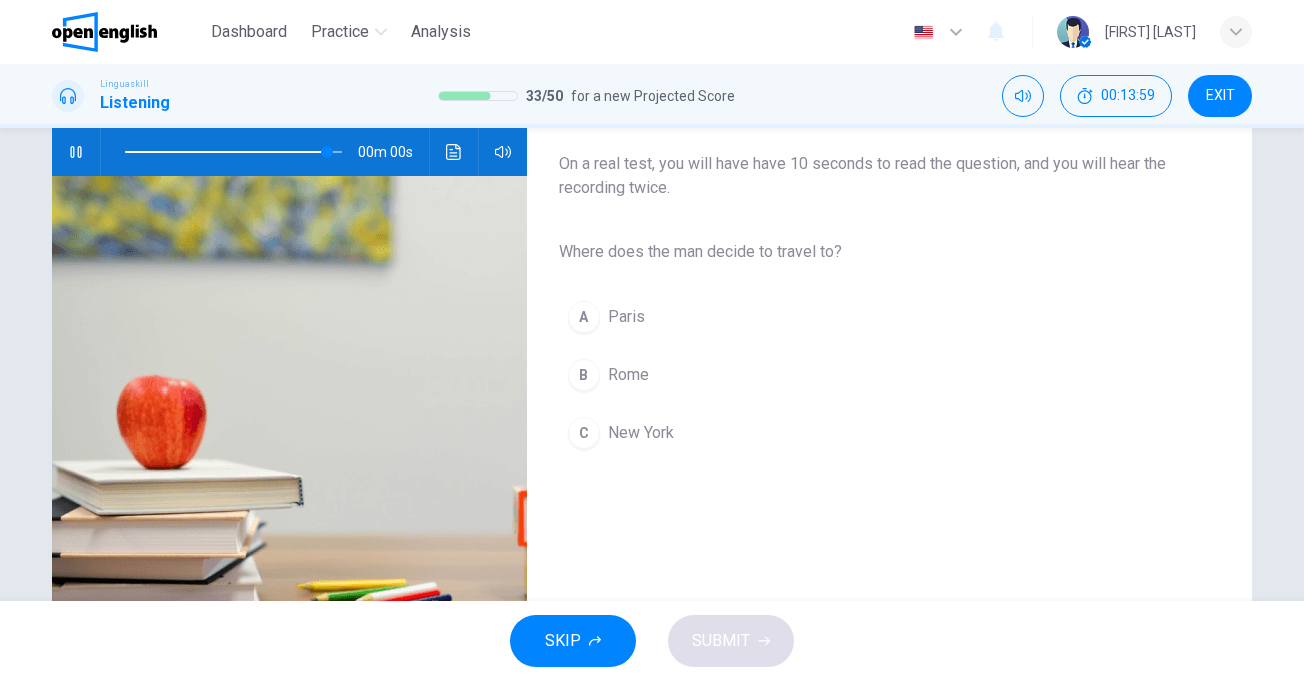 type on "*" 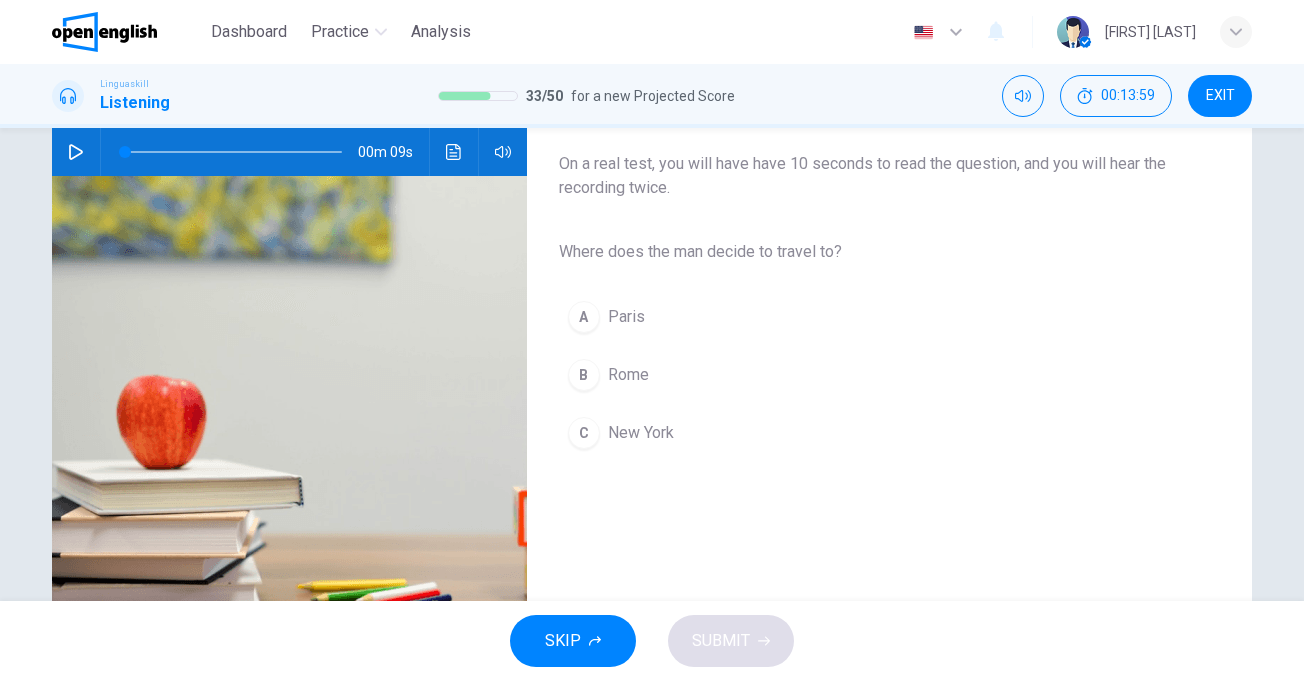 click on "B Rome" at bounding box center (873, 375) 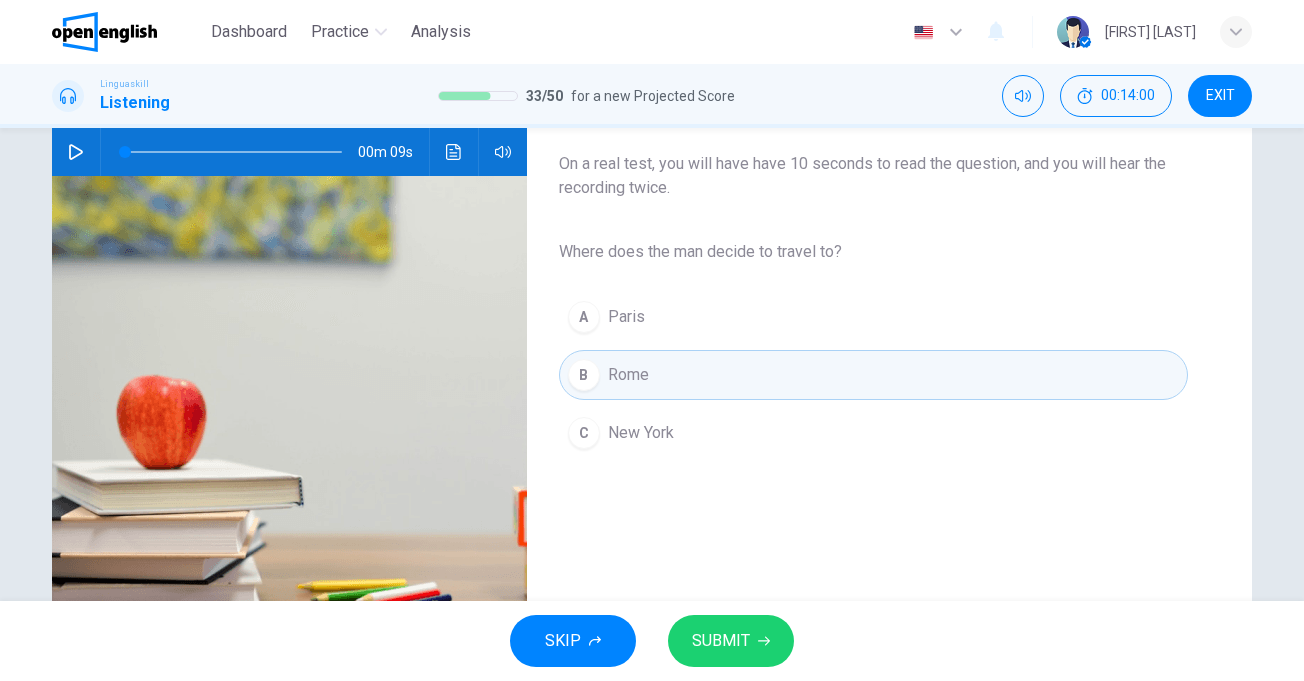 click on "SUBMIT" at bounding box center [731, 641] 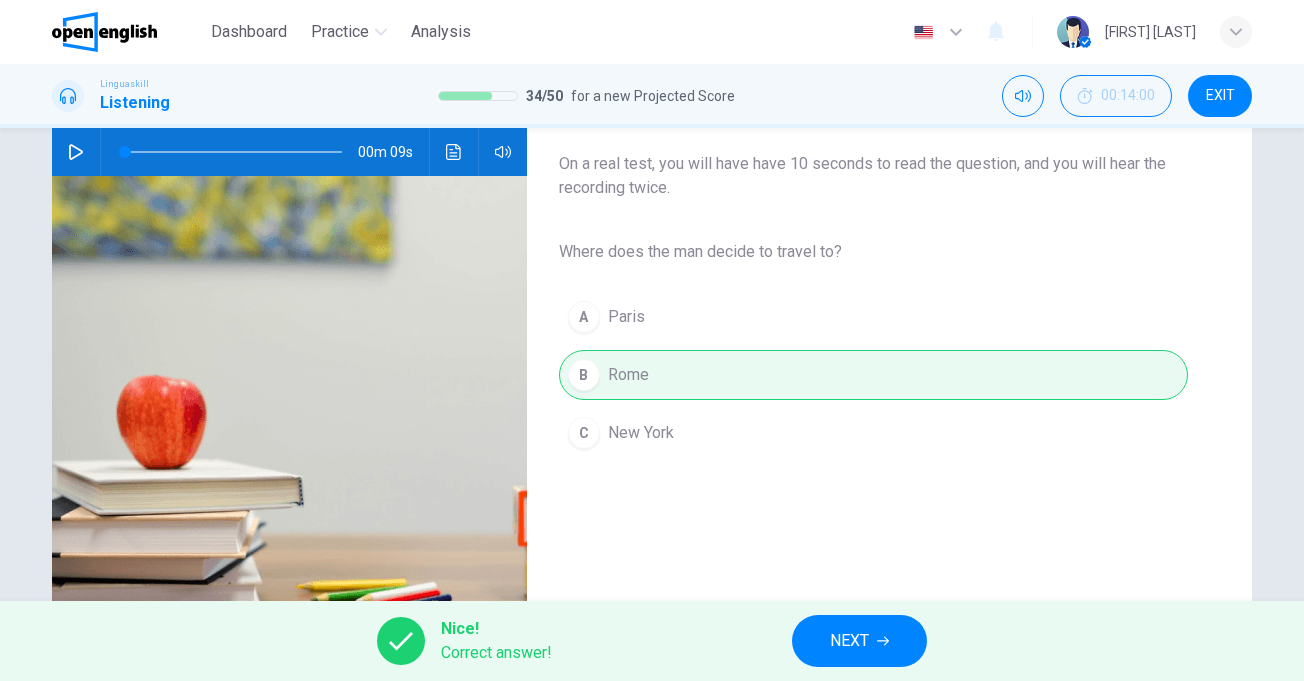 click on "NEXT" at bounding box center [849, 641] 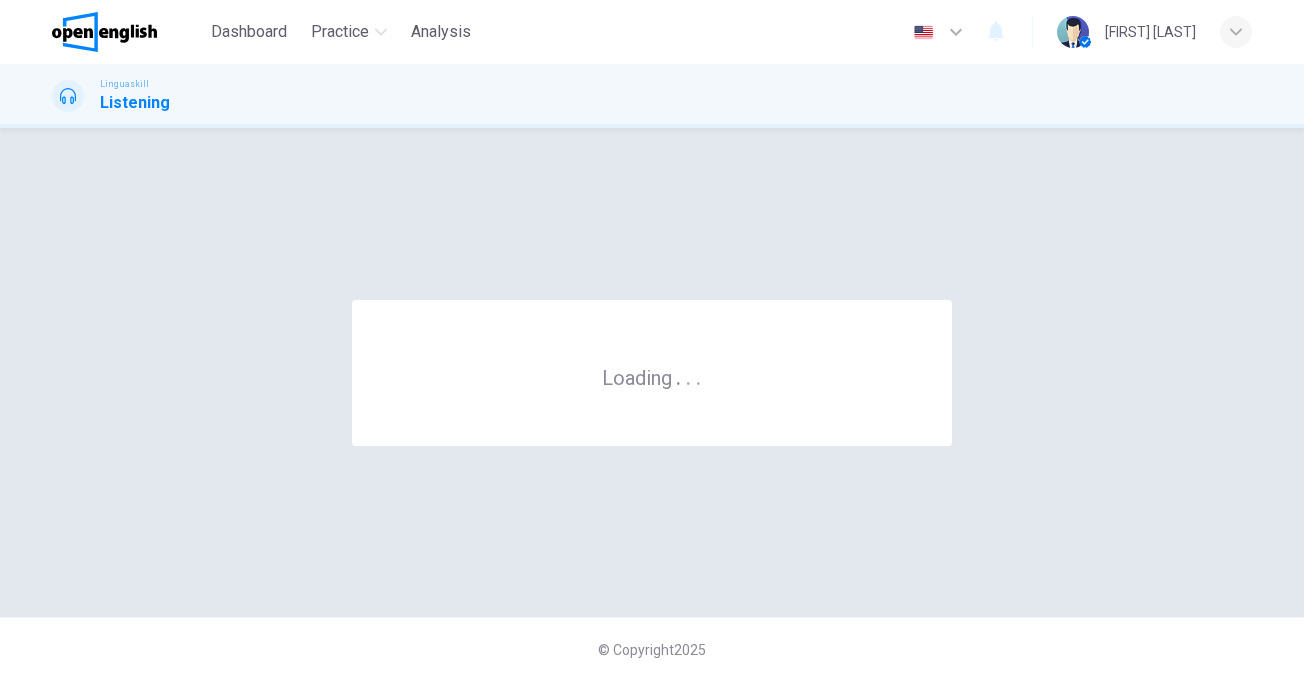 scroll, scrollTop: 0, scrollLeft: 0, axis: both 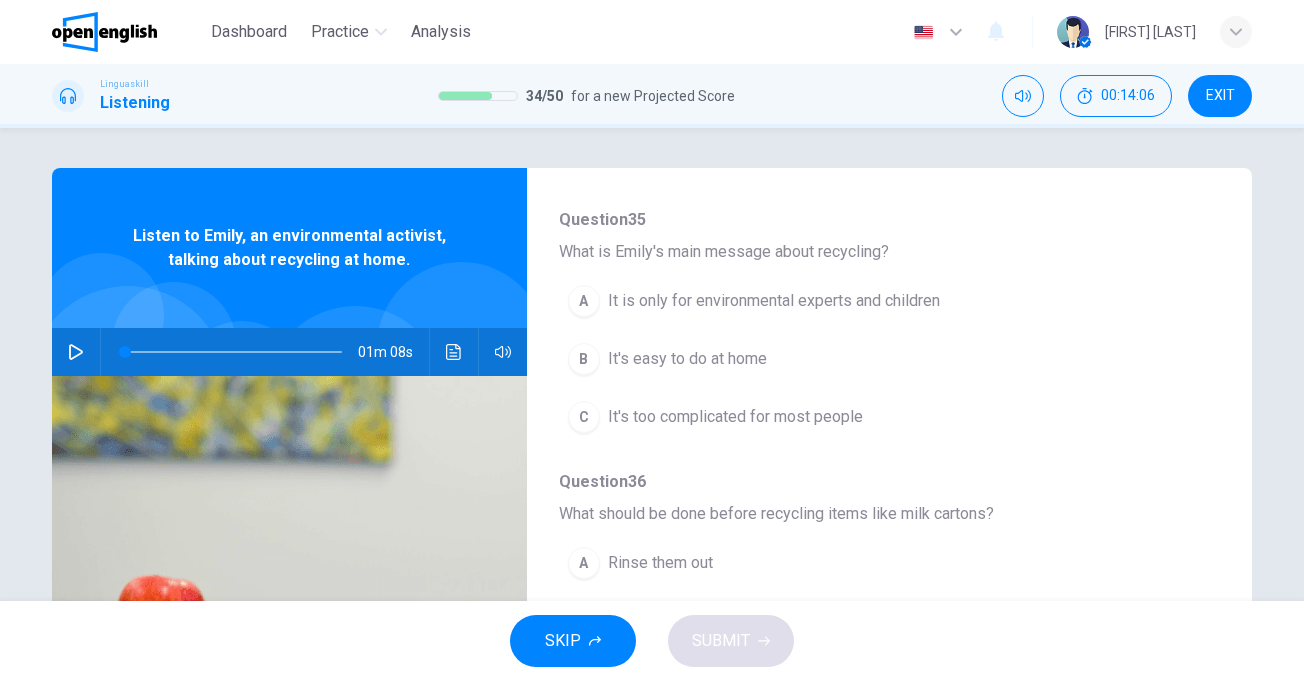 click at bounding box center (76, 352) 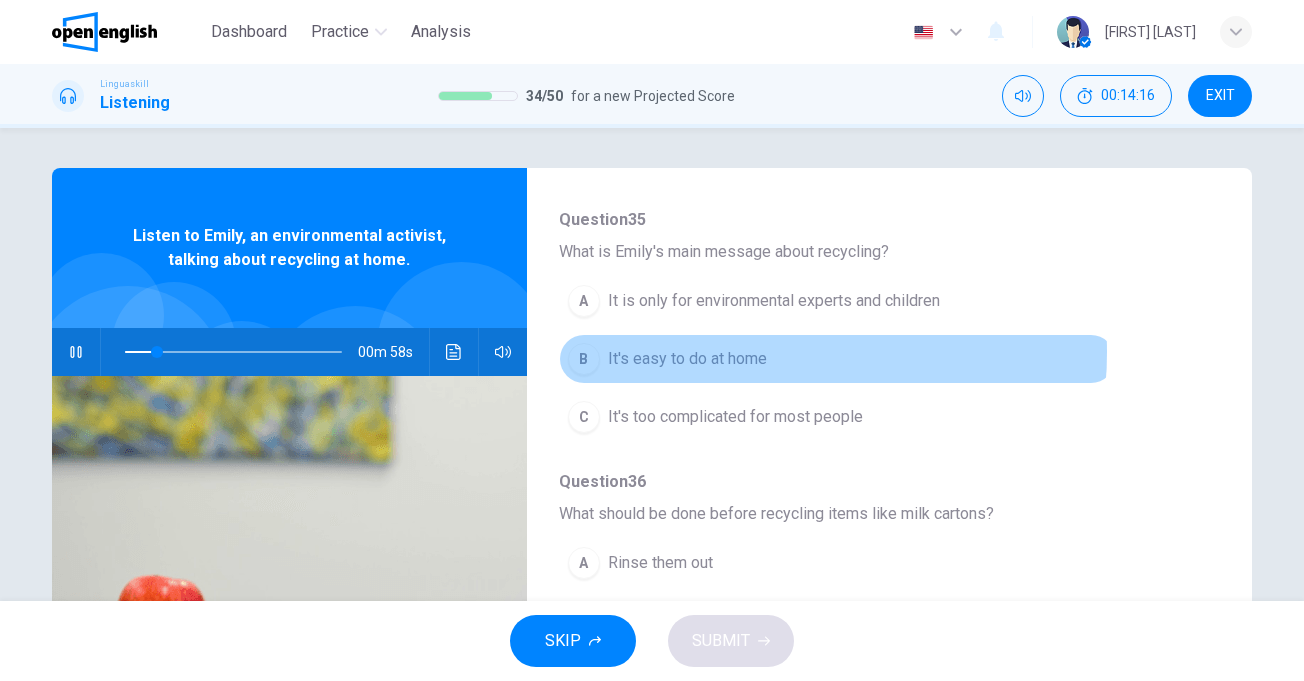 click on "It's easy to do at home" at bounding box center (687, 359) 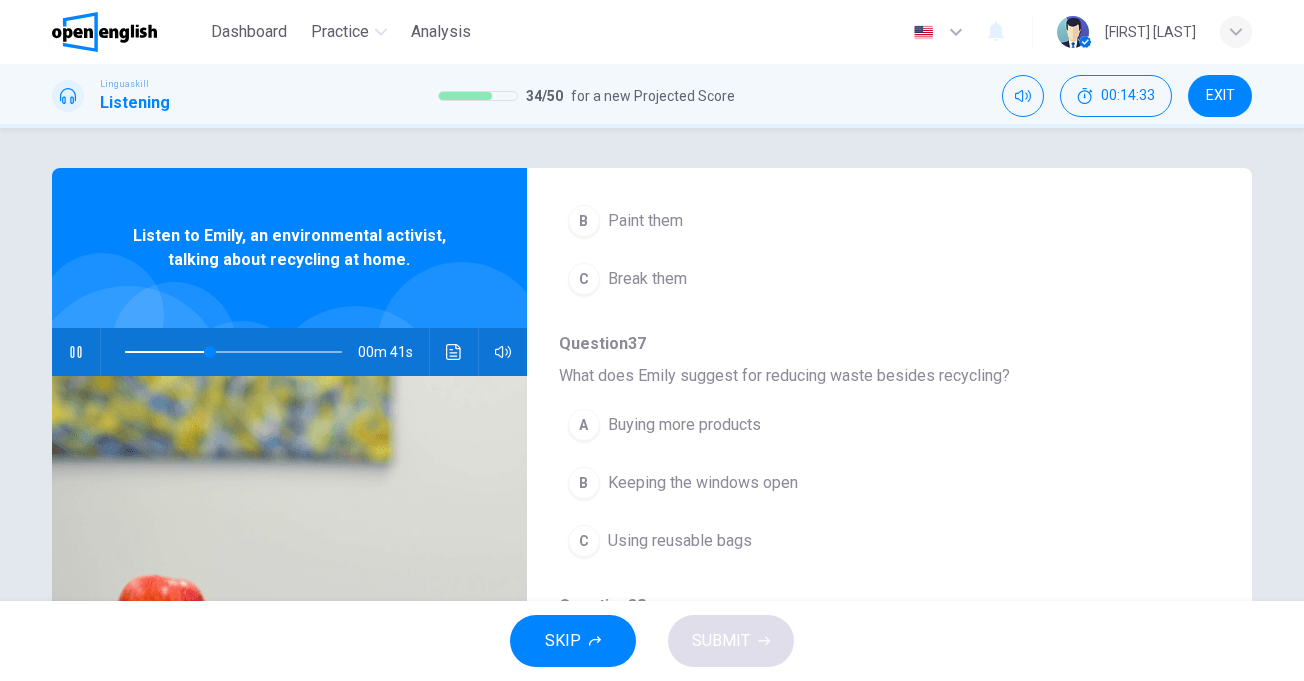 scroll, scrollTop: 500, scrollLeft: 0, axis: vertical 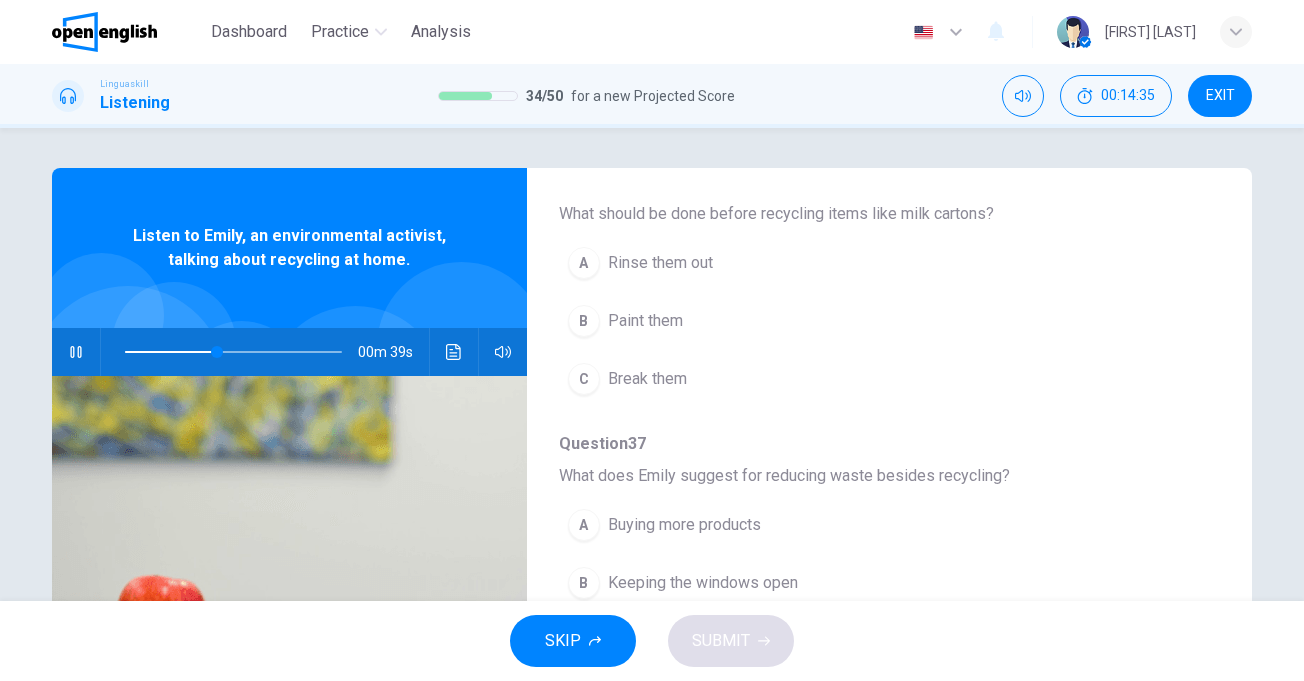 click on "Rinse them out" at bounding box center (660, 263) 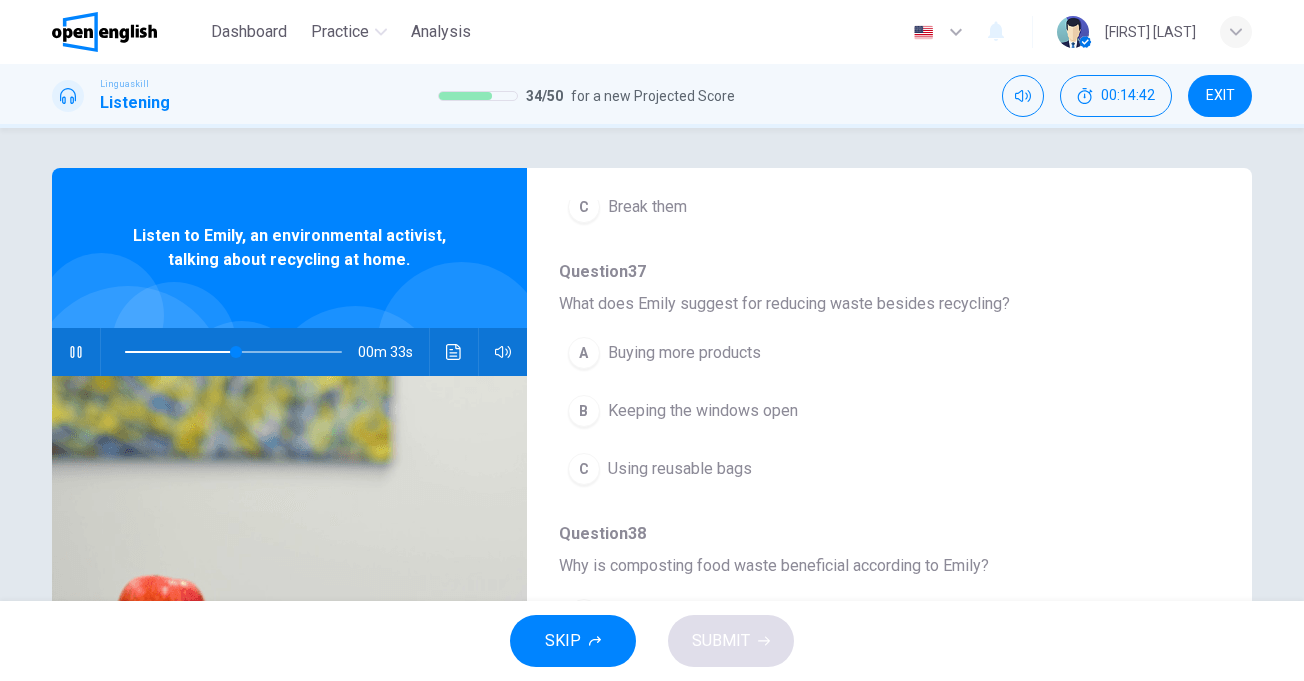 scroll, scrollTop: 700, scrollLeft: 0, axis: vertical 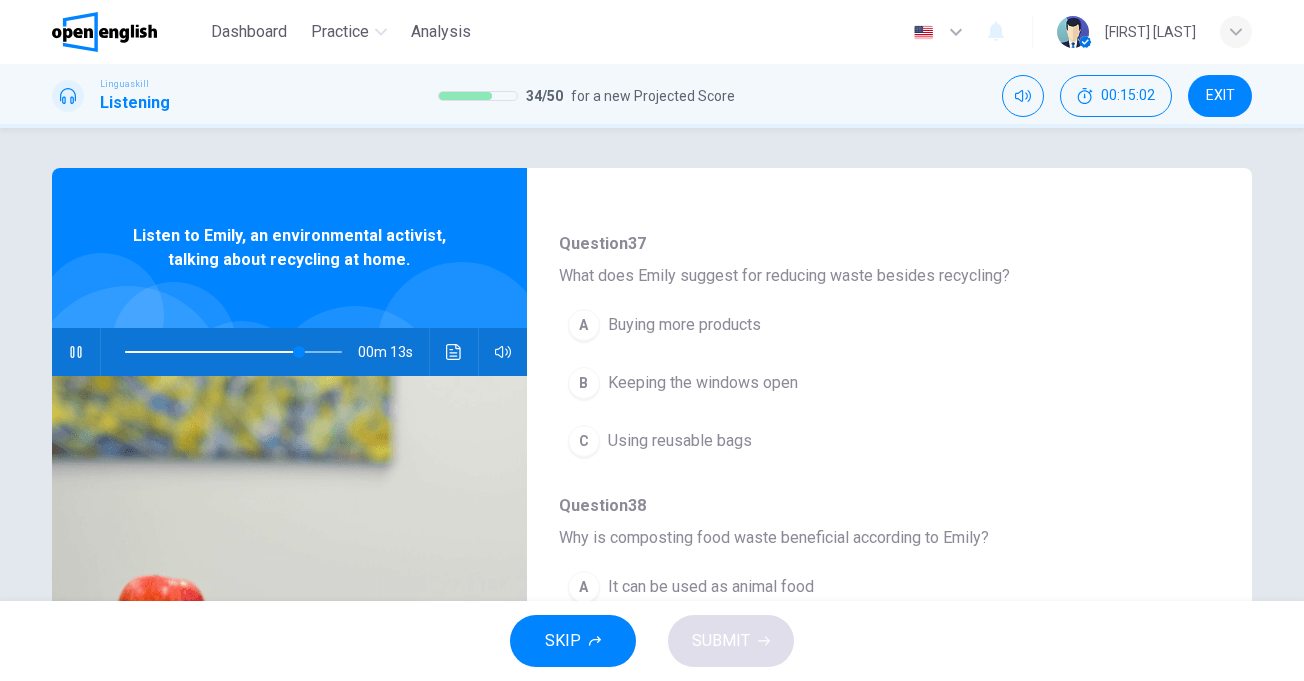click on "Using reusable bags" at bounding box center (680, 441) 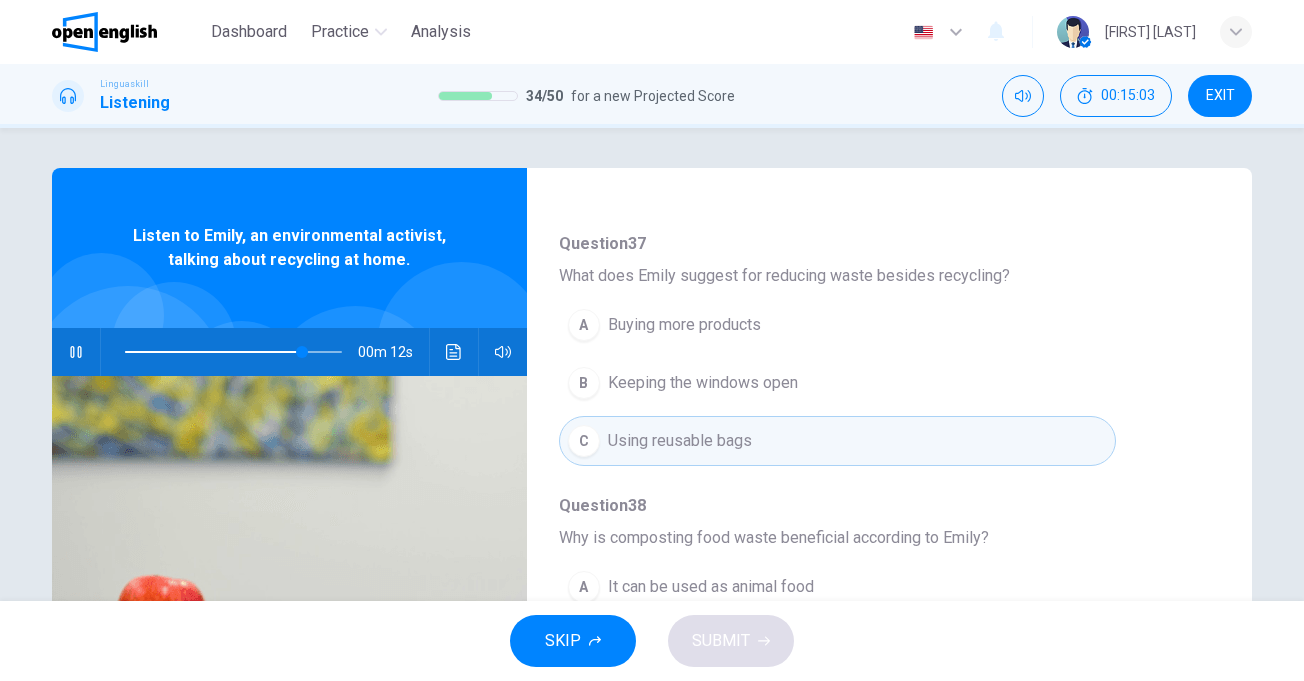 scroll, scrollTop: 863, scrollLeft: 0, axis: vertical 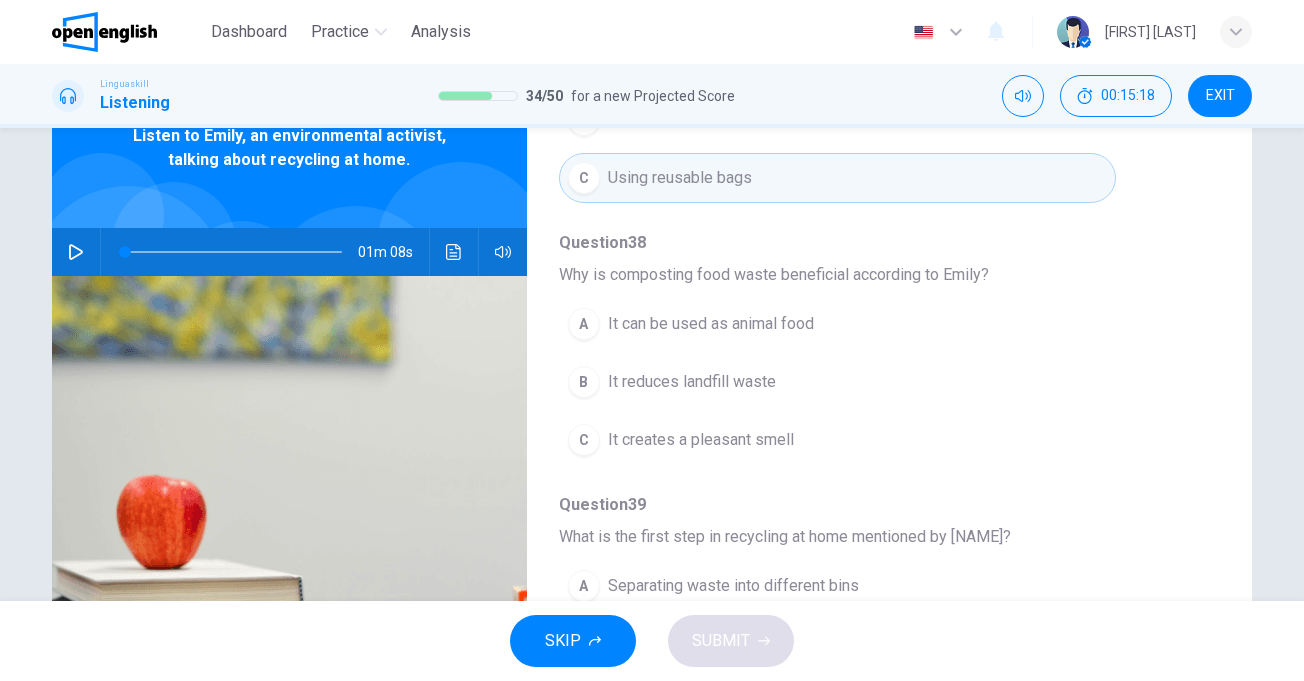 click at bounding box center [233, 252] 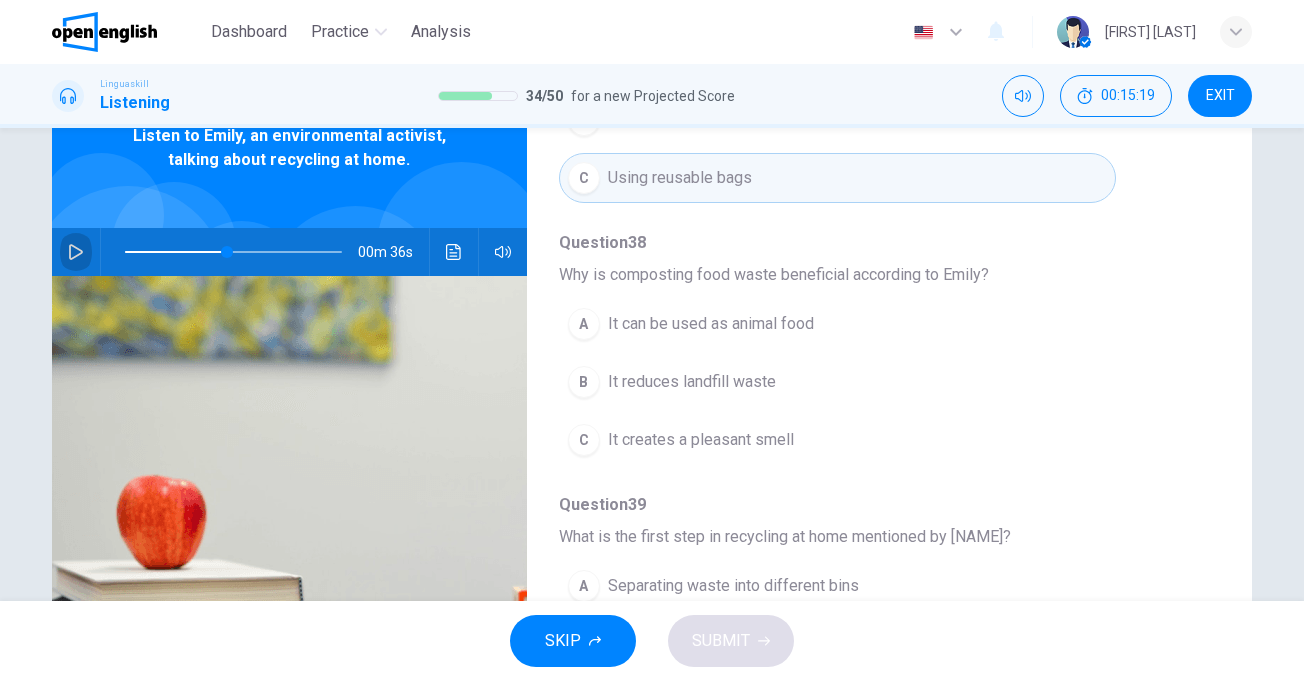 click 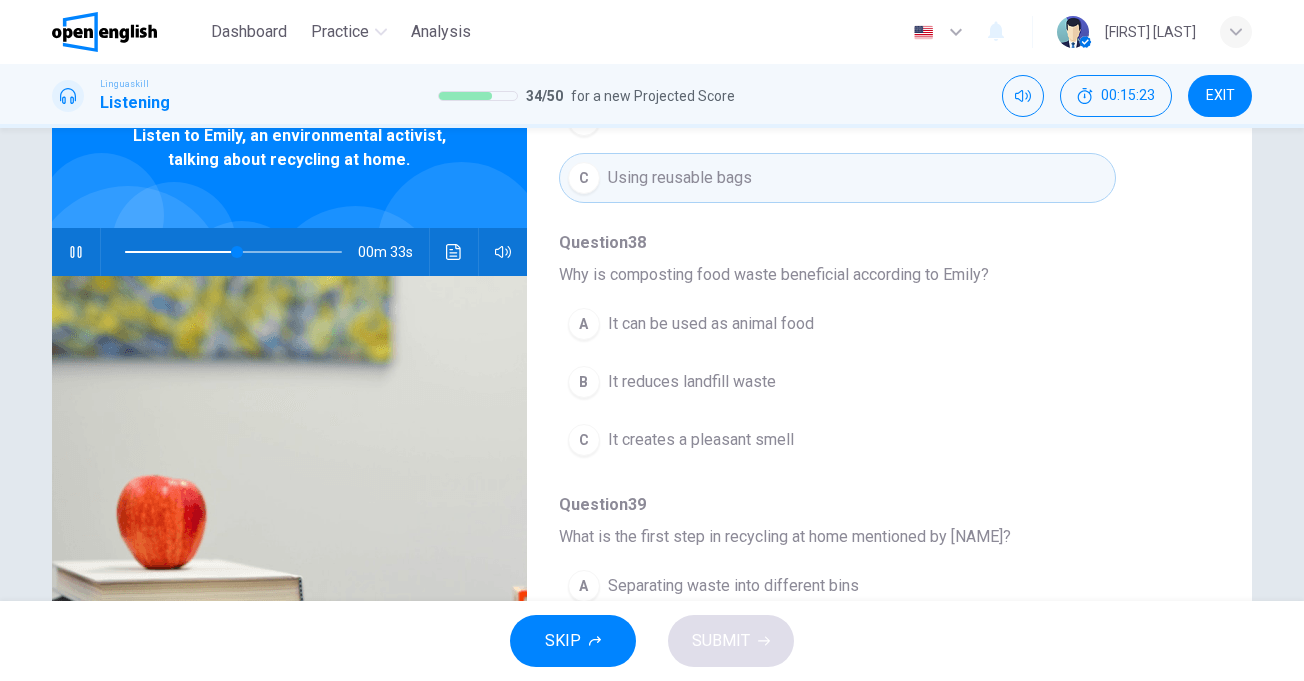 scroll, scrollTop: 200, scrollLeft: 0, axis: vertical 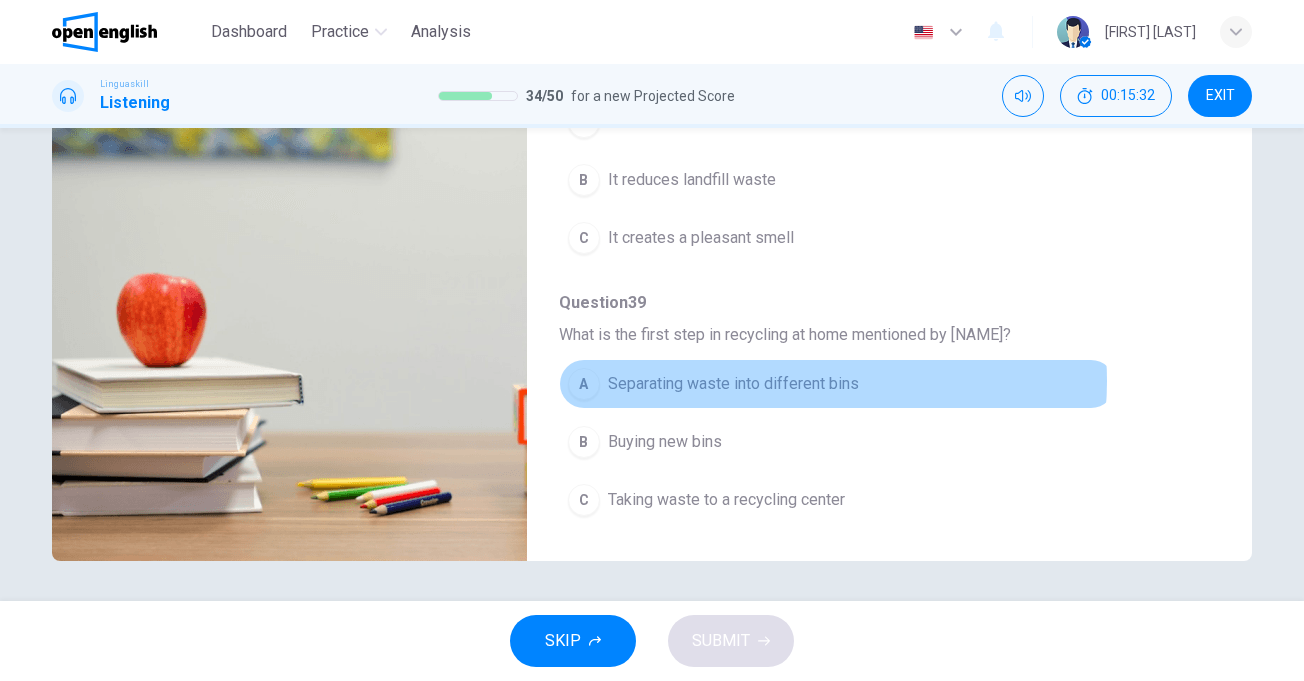 click on "Separating waste into different bins" at bounding box center (733, 384) 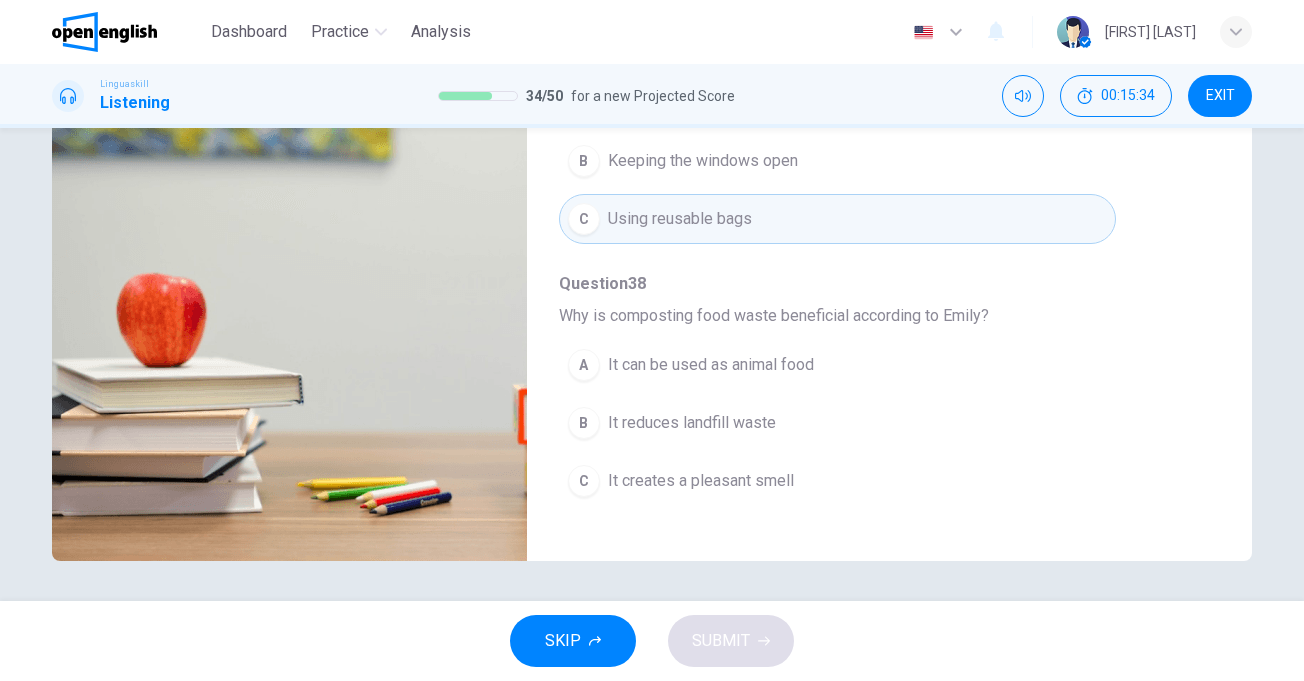 scroll, scrollTop: 663, scrollLeft: 0, axis: vertical 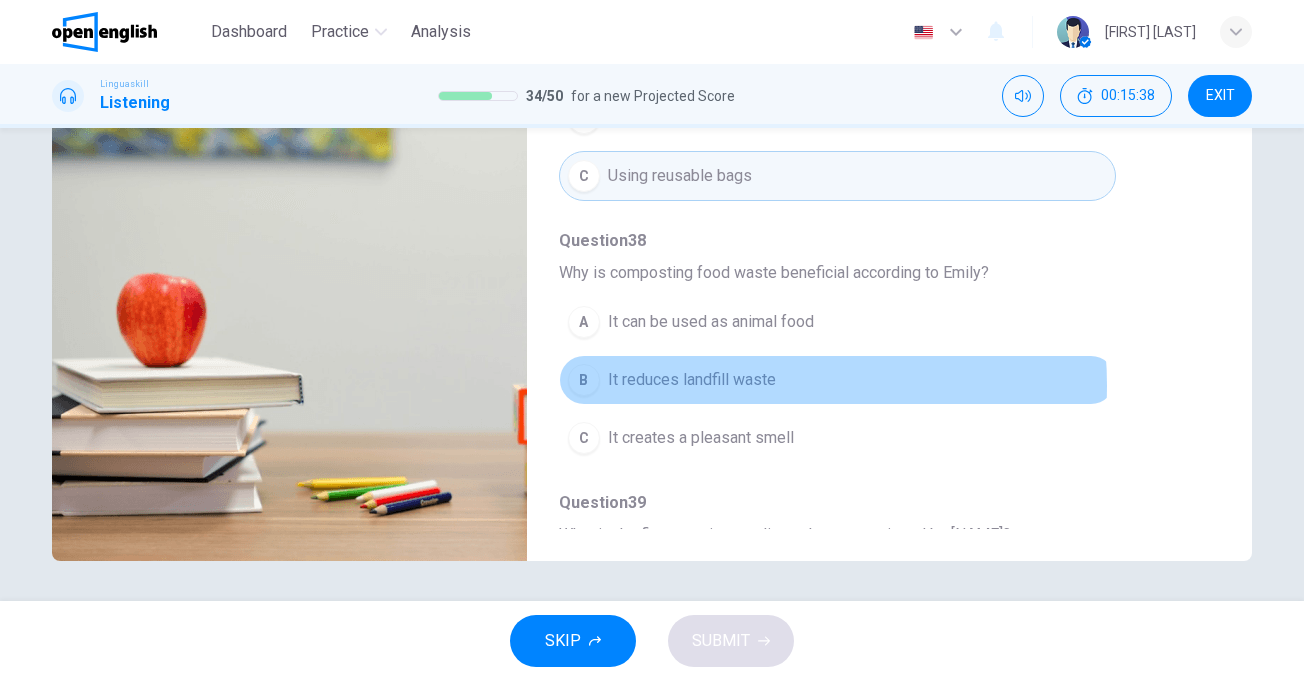 click on "It reduces landfill waste" at bounding box center [692, 380] 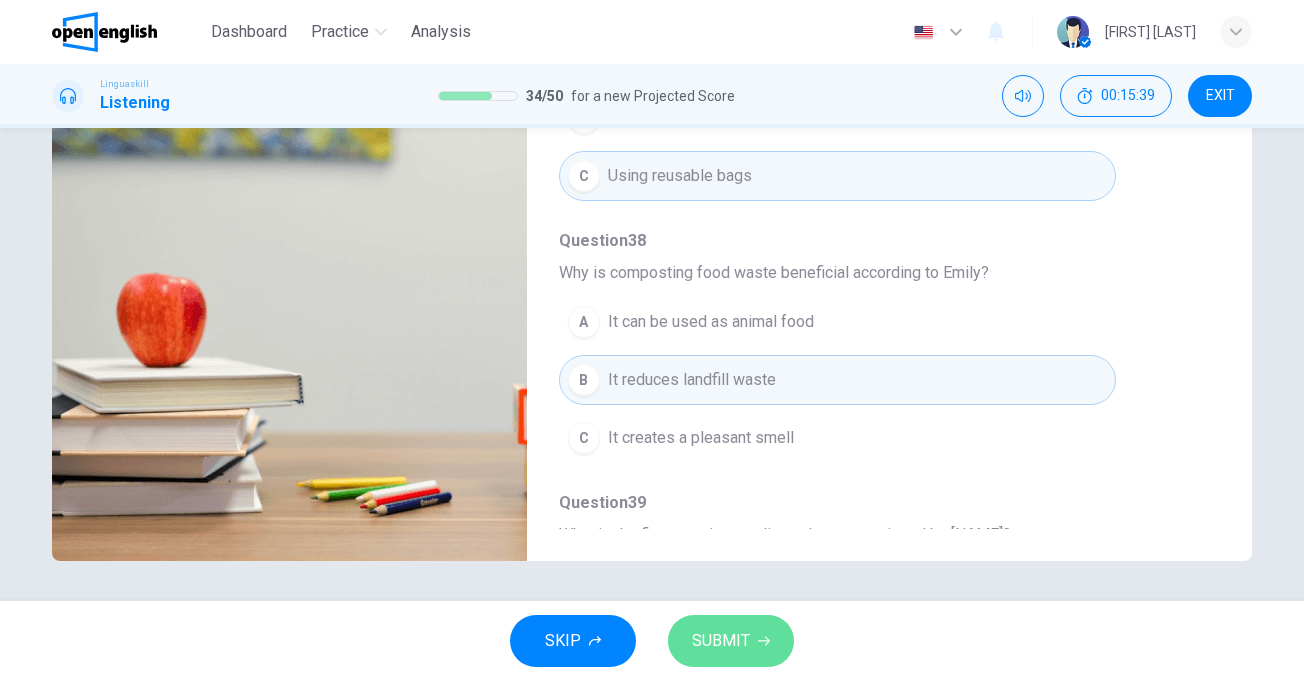 click on "SUBMIT" at bounding box center [721, 641] 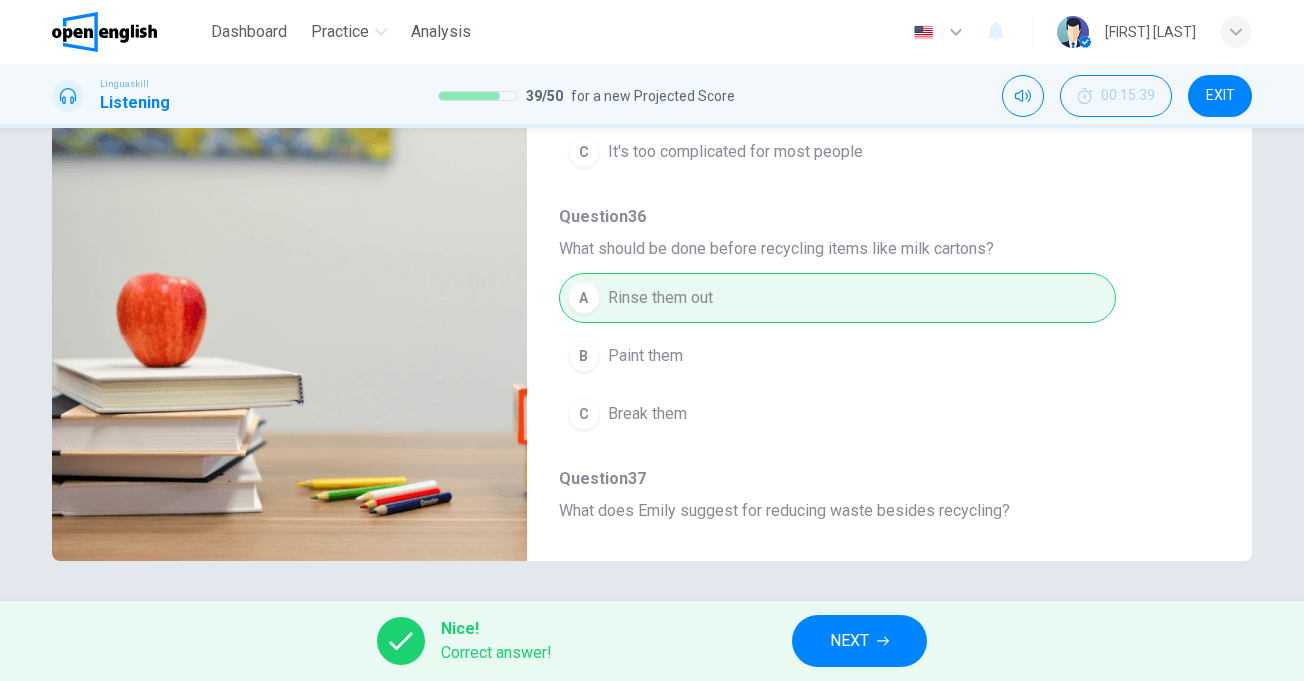 scroll, scrollTop: 0, scrollLeft: 0, axis: both 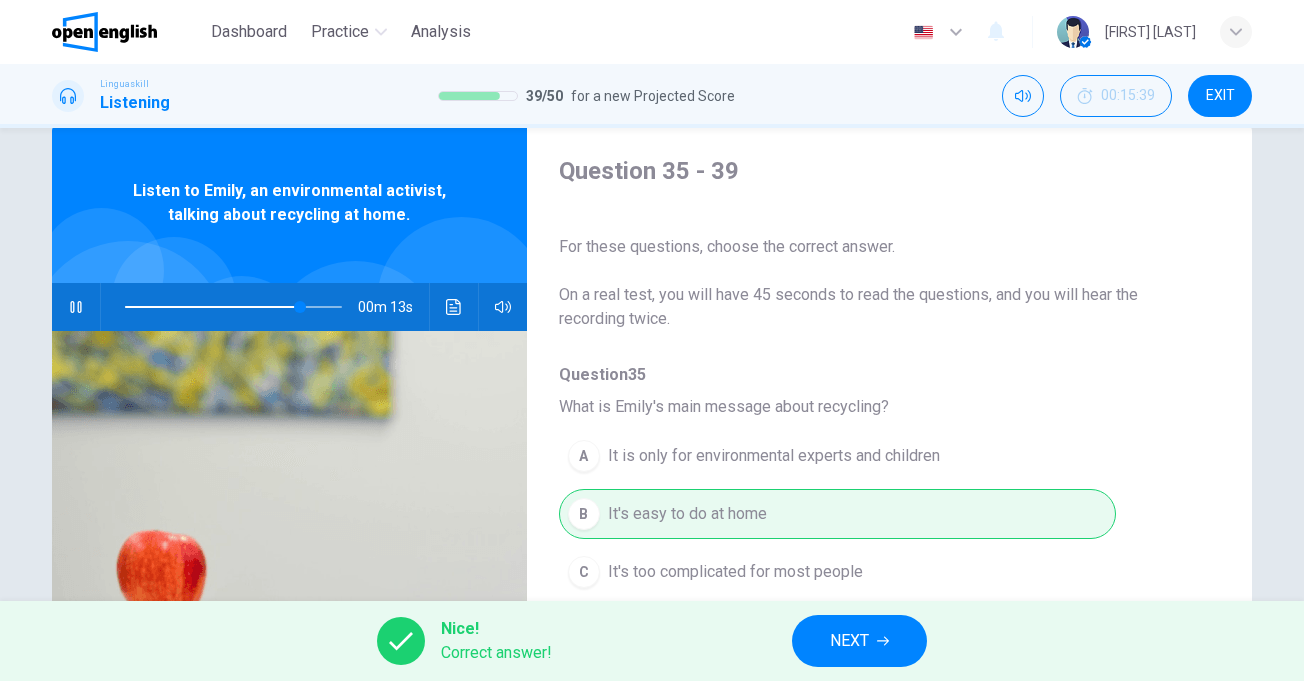 type on "**" 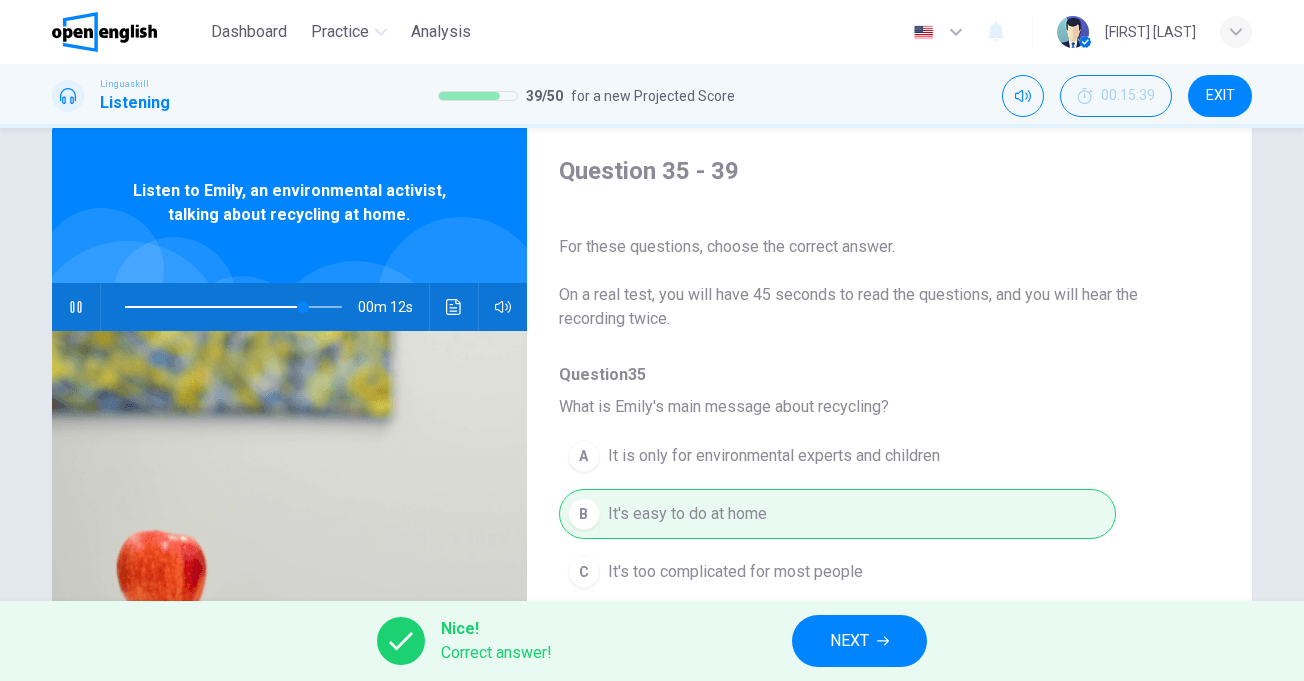 scroll, scrollTop: 0, scrollLeft: 0, axis: both 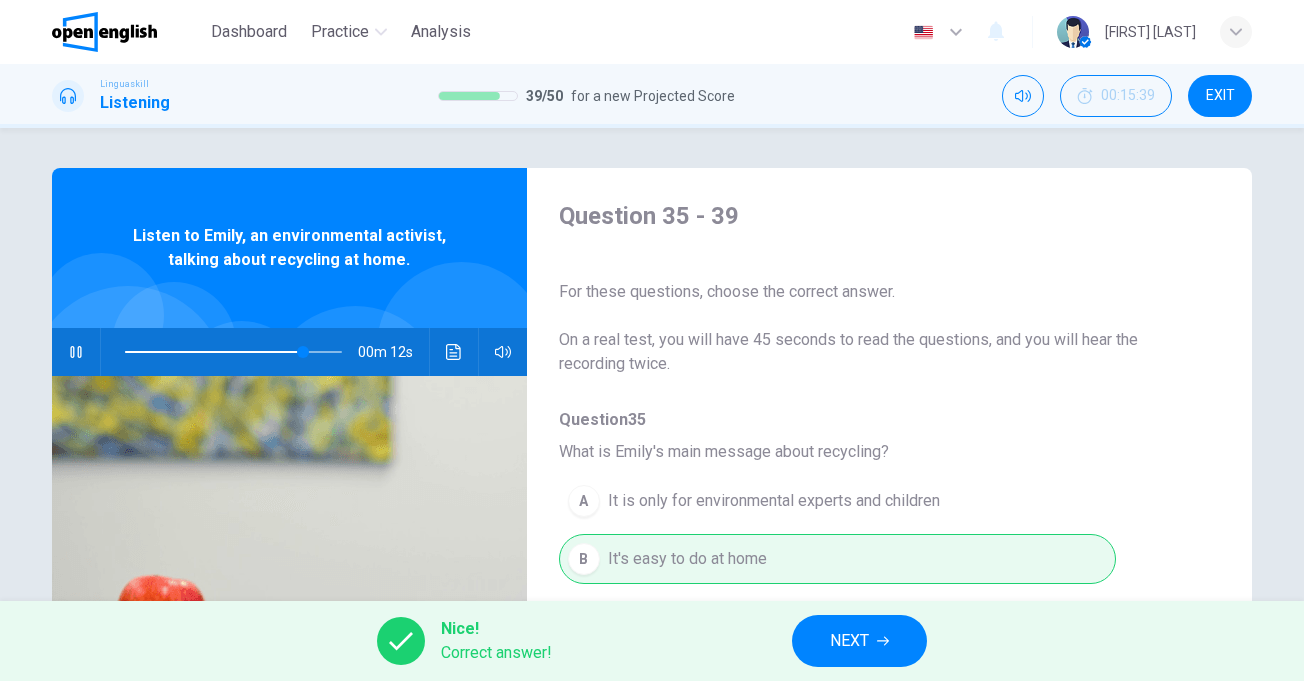 click on "NEXT" at bounding box center (859, 641) 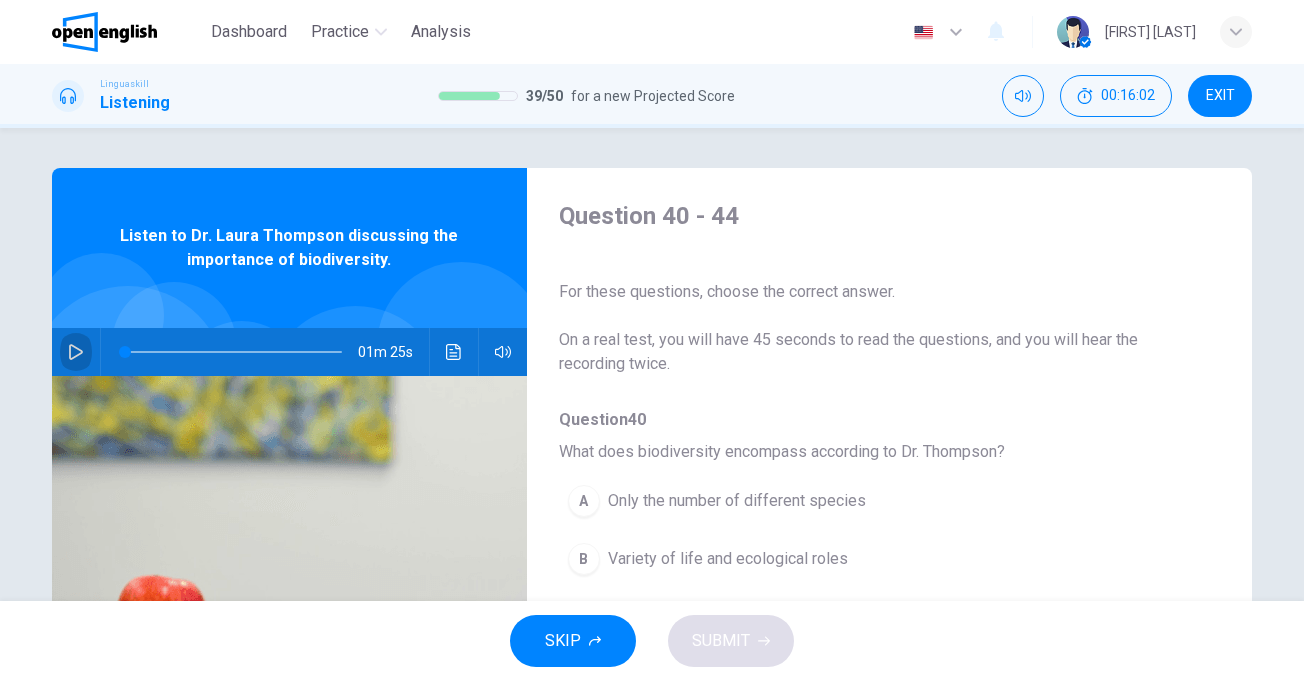 click 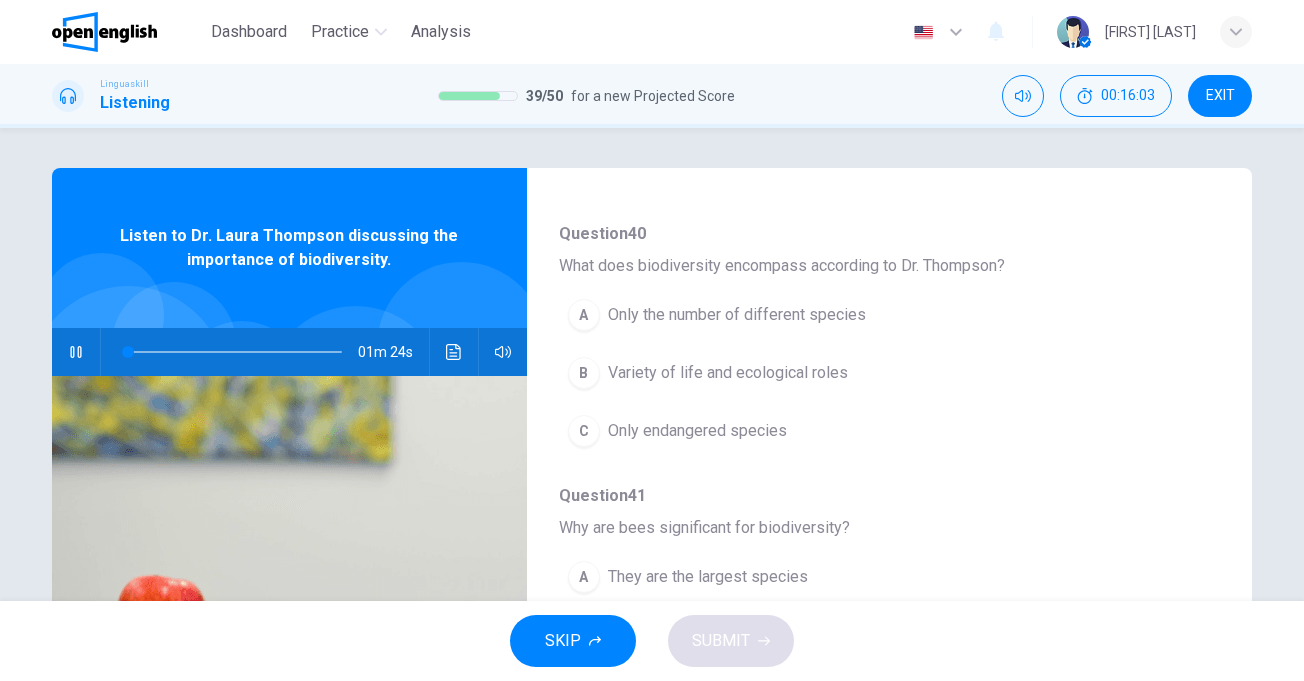 scroll, scrollTop: 200, scrollLeft: 0, axis: vertical 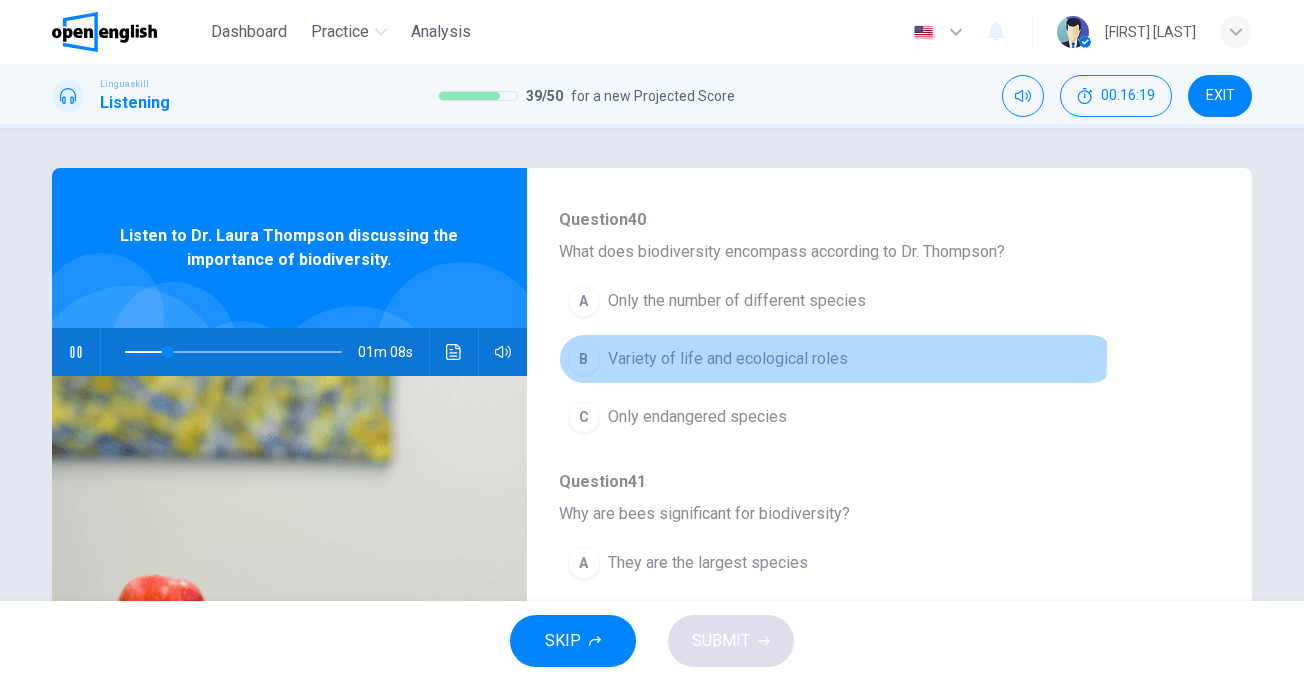 click on "Variety of life and ecological roles" at bounding box center [728, 359] 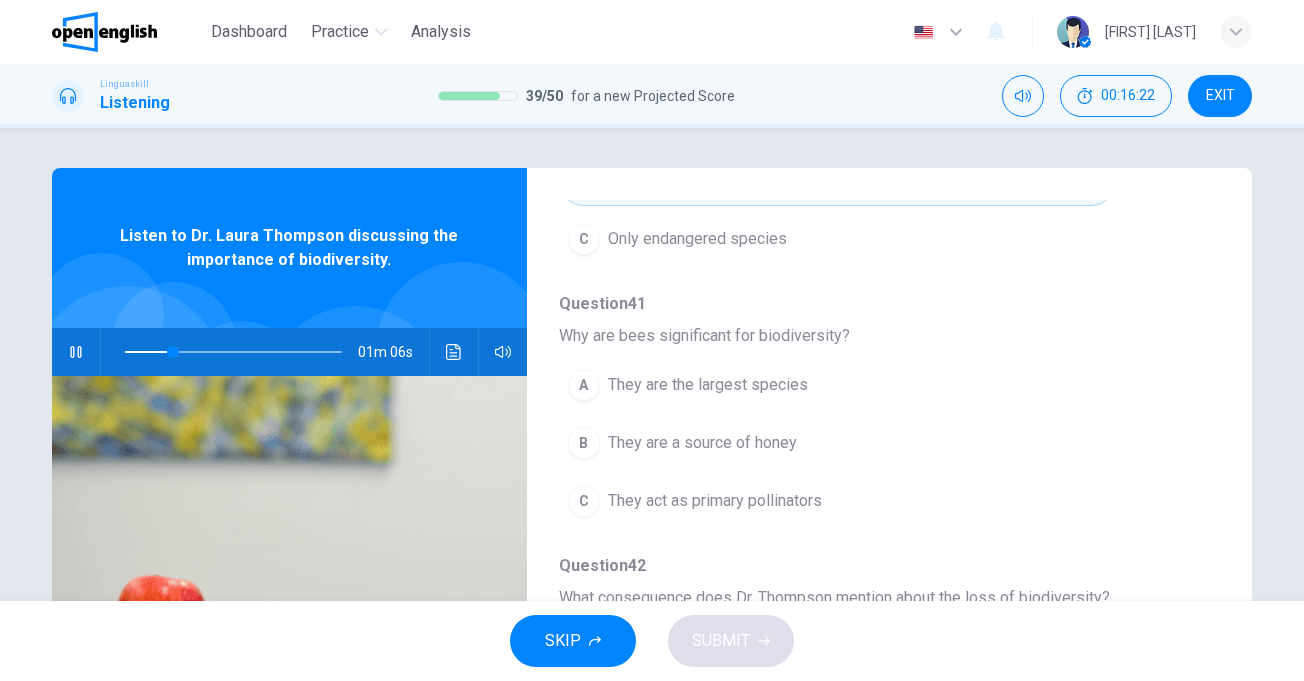 scroll, scrollTop: 400, scrollLeft: 0, axis: vertical 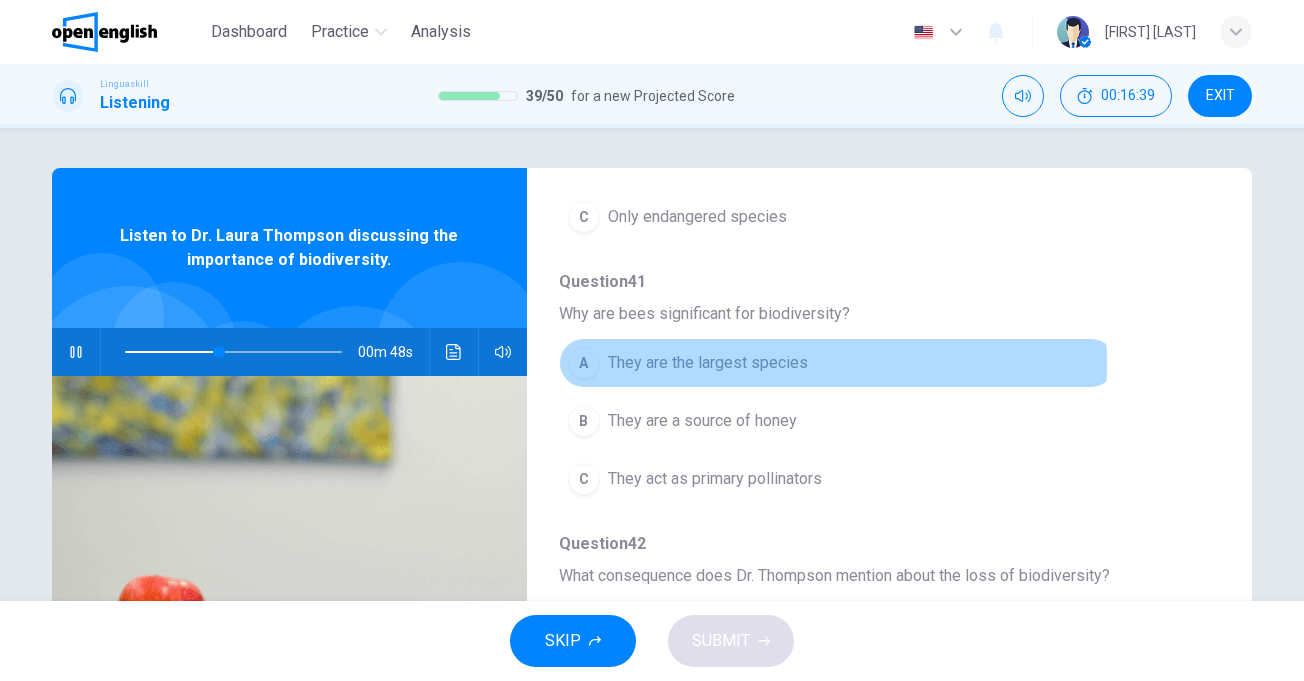 click on "They are the largest species" at bounding box center [708, 363] 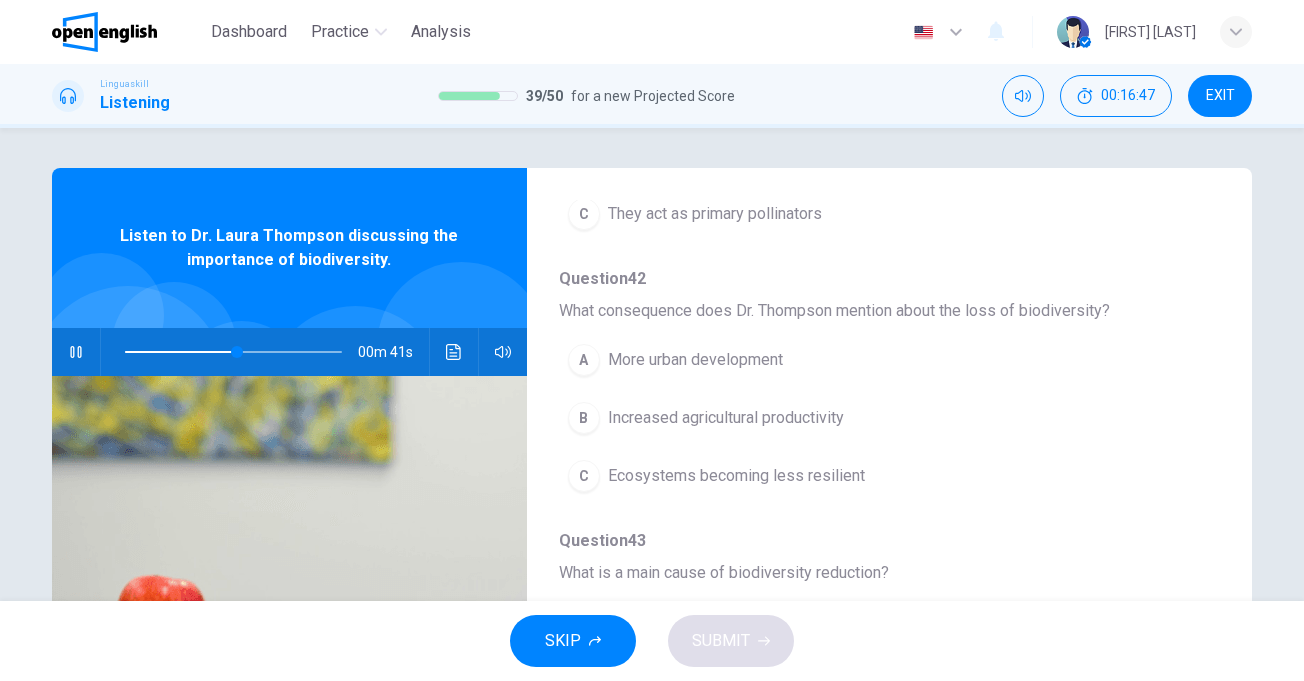 scroll, scrollTop: 700, scrollLeft: 0, axis: vertical 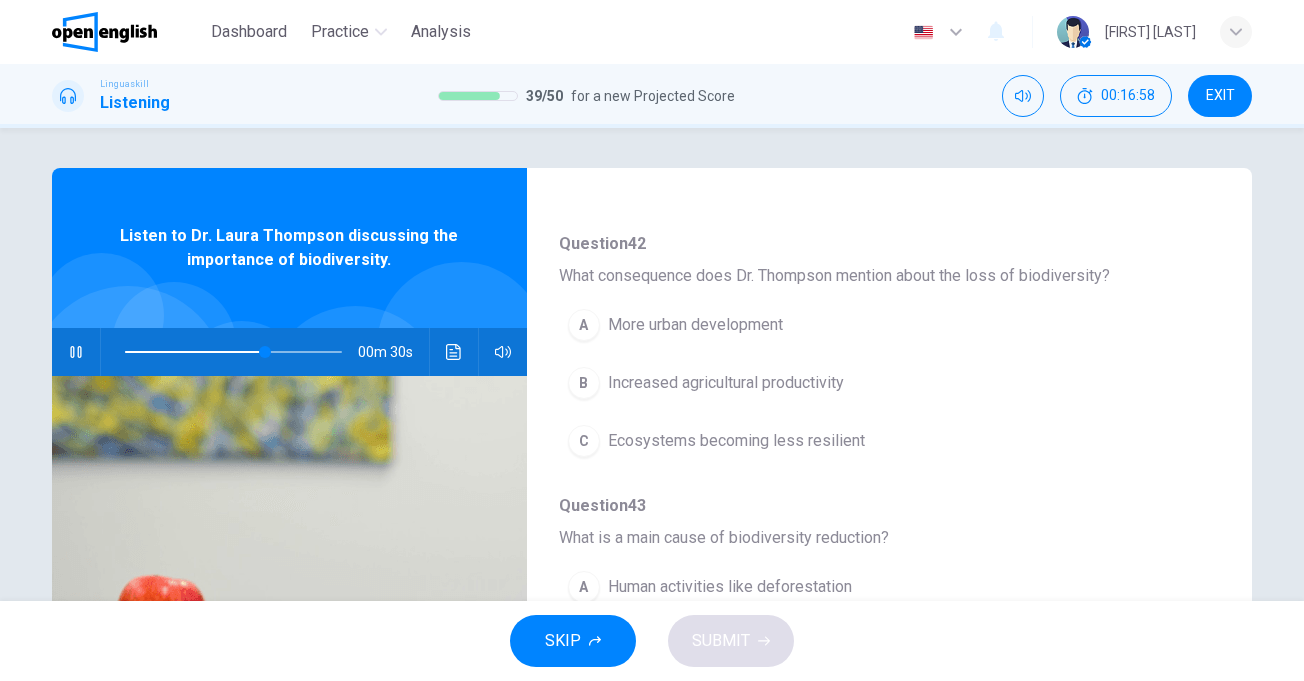 click on "Ecosystems becoming less resilient" at bounding box center (736, 441) 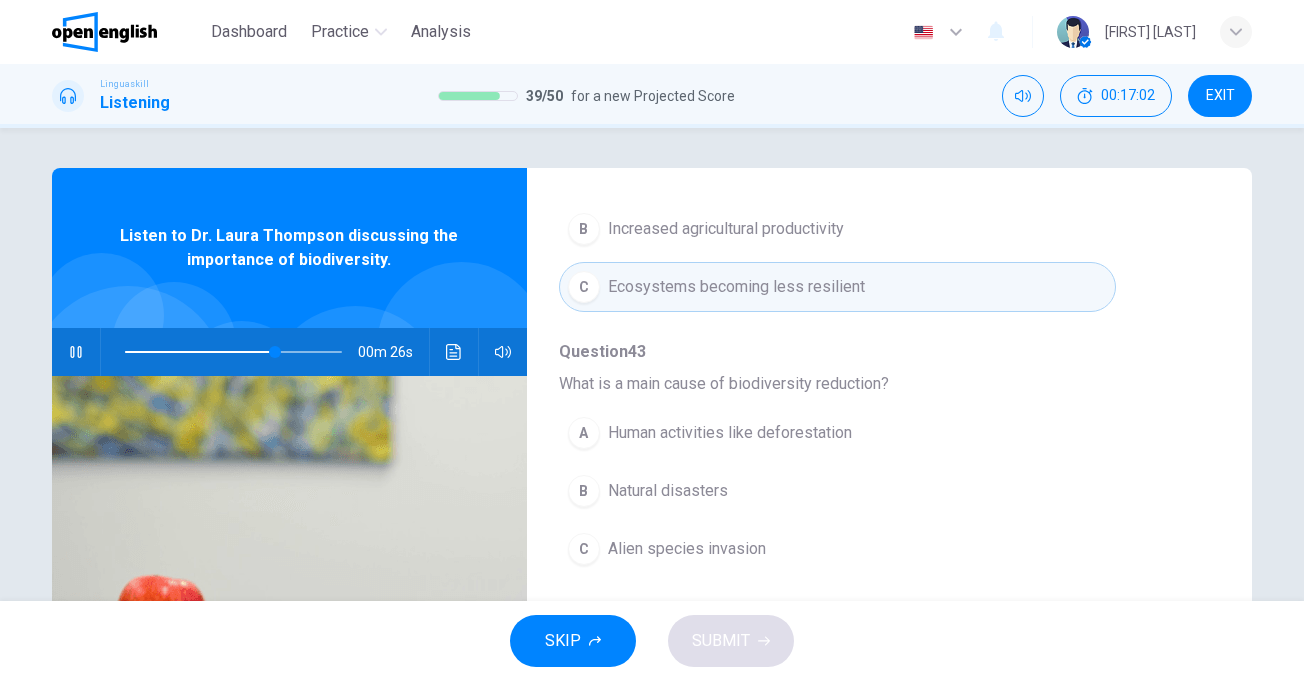 scroll, scrollTop: 863, scrollLeft: 0, axis: vertical 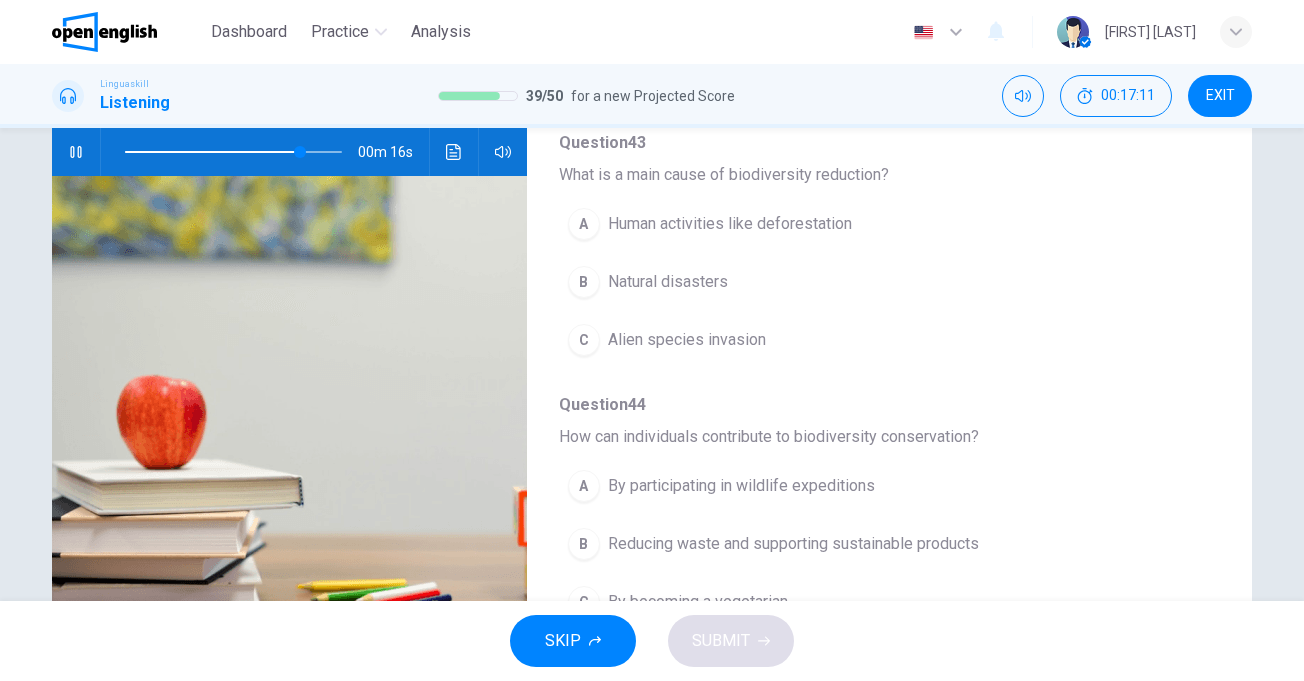 click on "Human activities like deforestation" at bounding box center (730, 224) 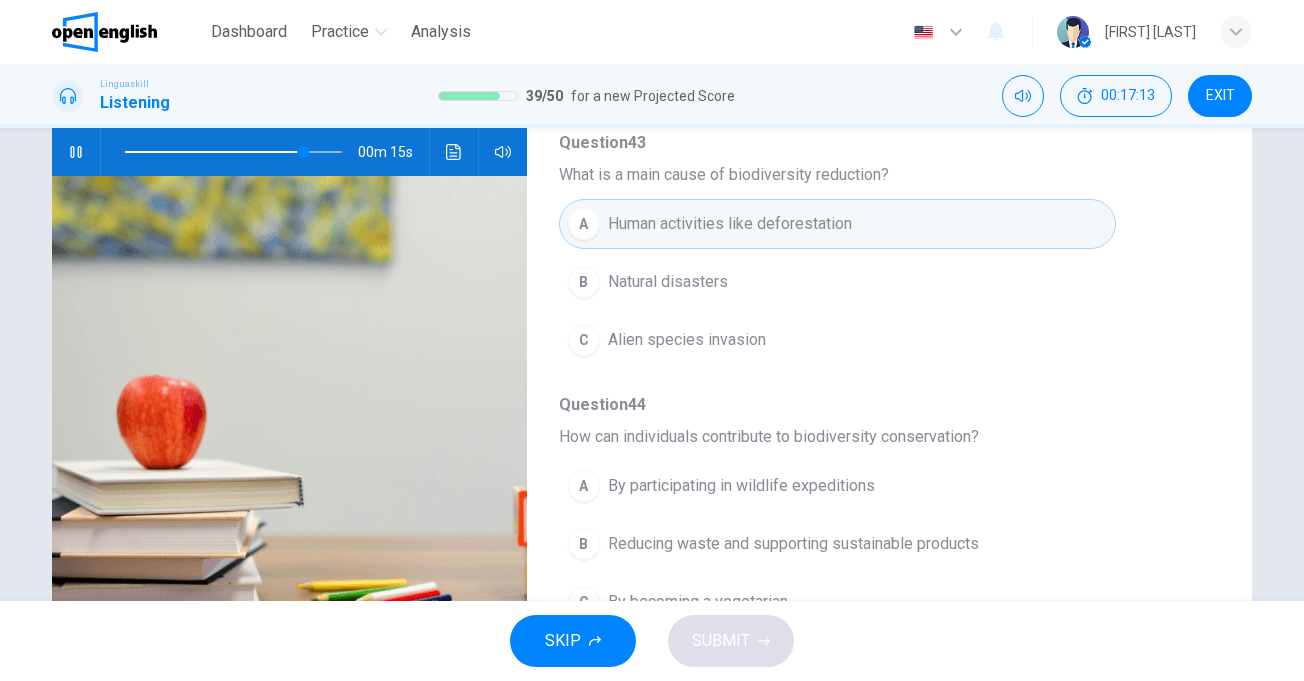 scroll, scrollTop: 300, scrollLeft: 0, axis: vertical 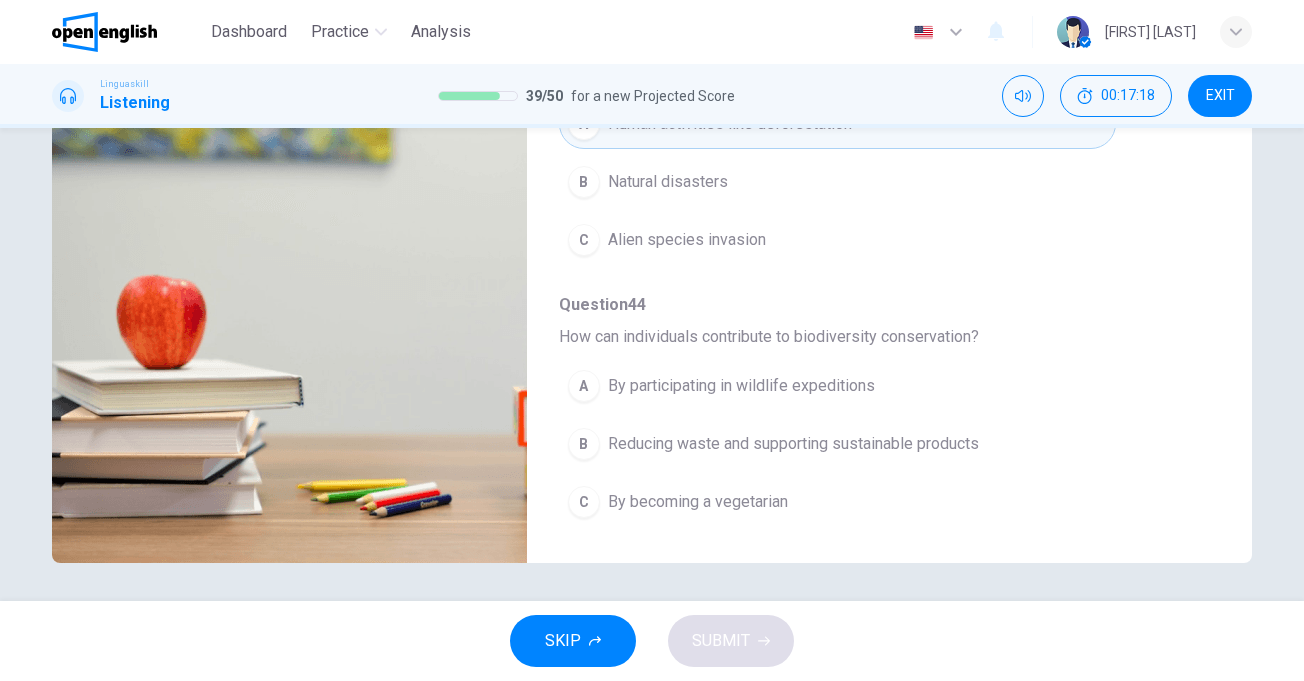 click on "Reducing waste and supporting sustainable products" at bounding box center (793, 444) 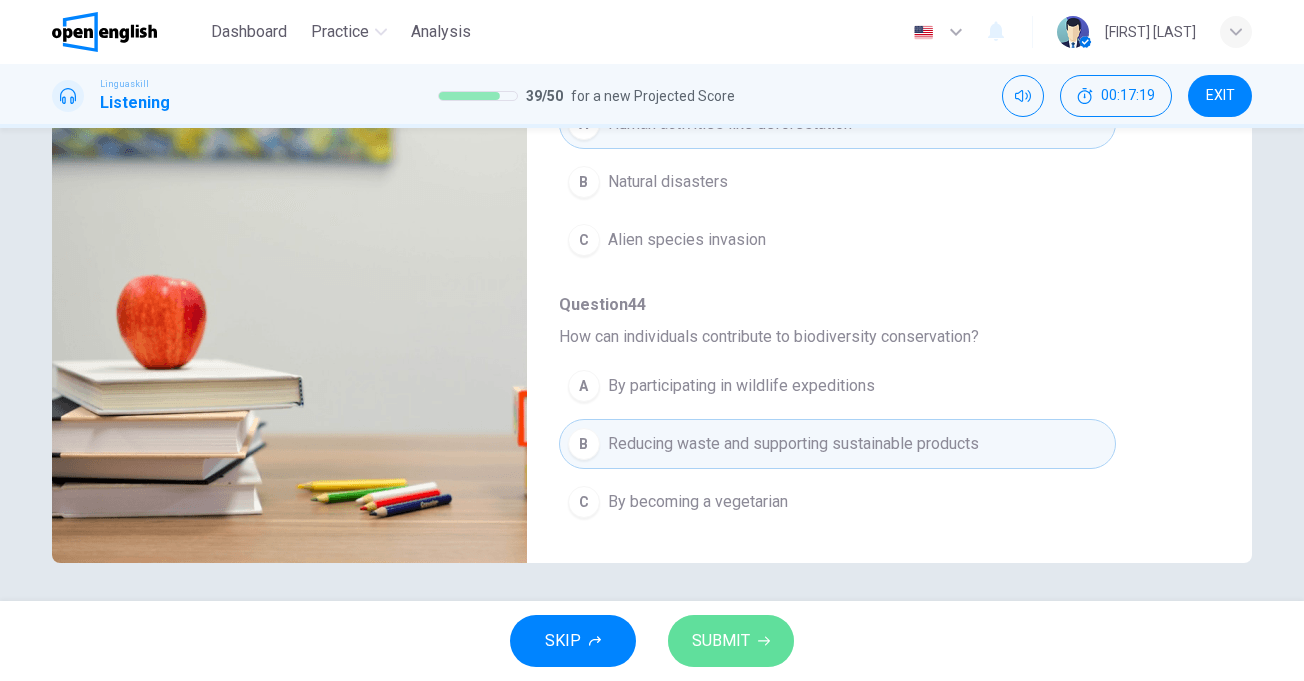 click on "SUBMIT" at bounding box center (731, 641) 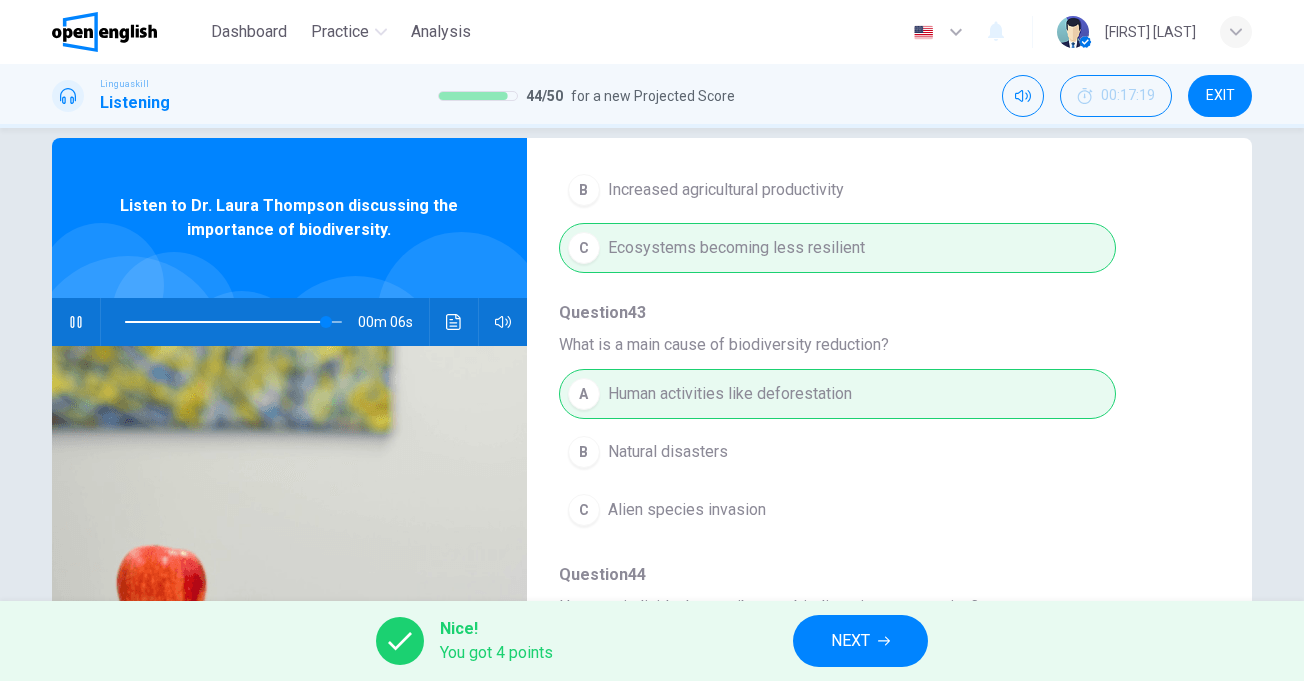 scroll, scrollTop: 0, scrollLeft: 0, axis: both 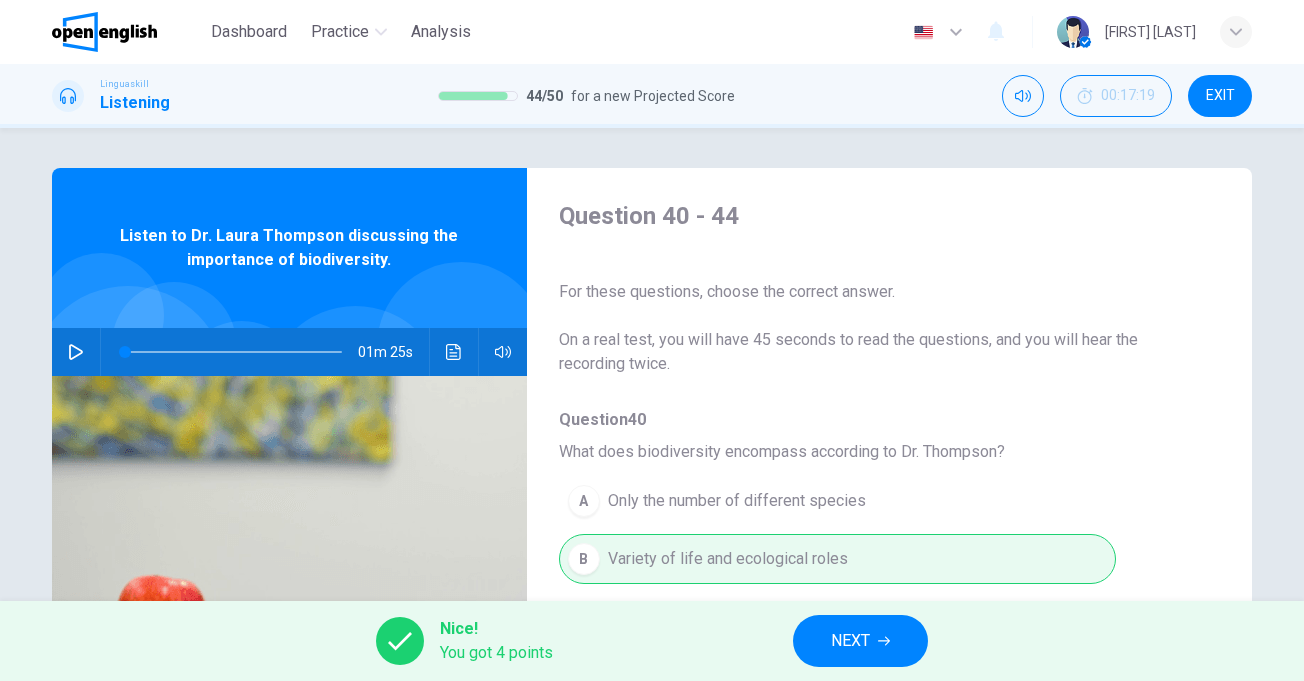type on "*" 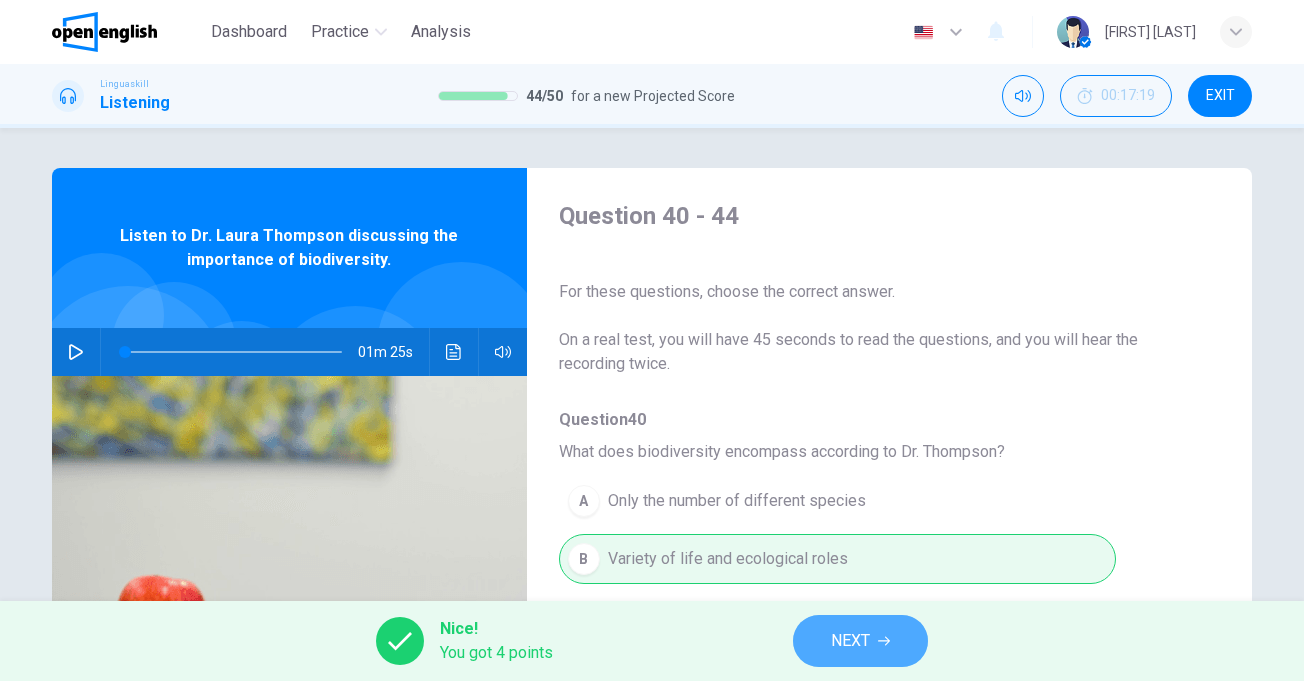 click on "NEXT" at bounding box center (850, 641) 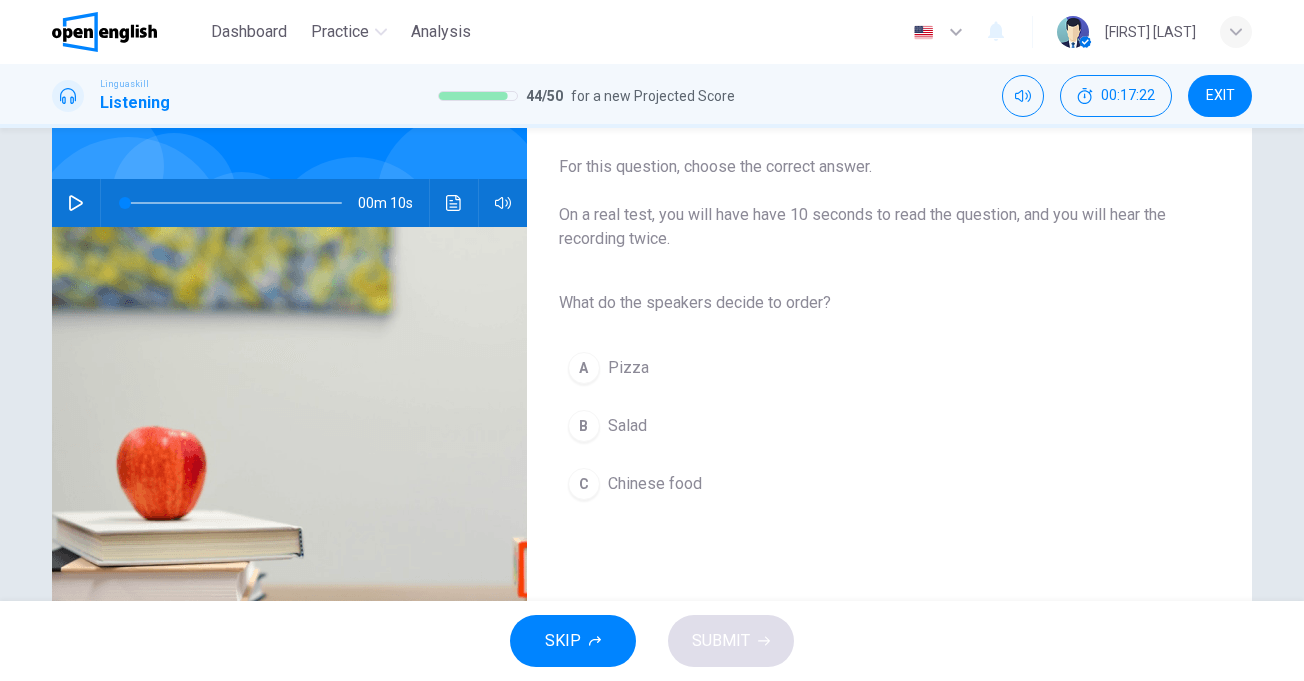 scroll, scrollTop: 200, scrollLeft: 0, axis: vertical 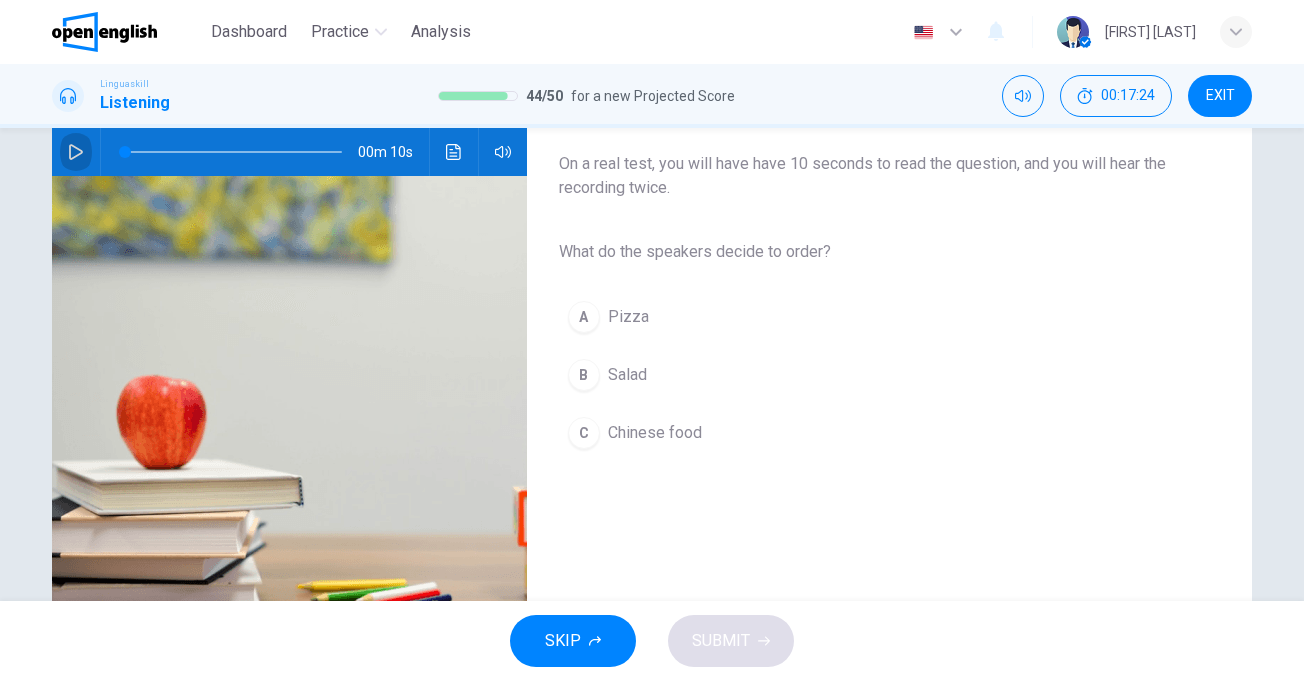 click at bounding box center (76, 152) 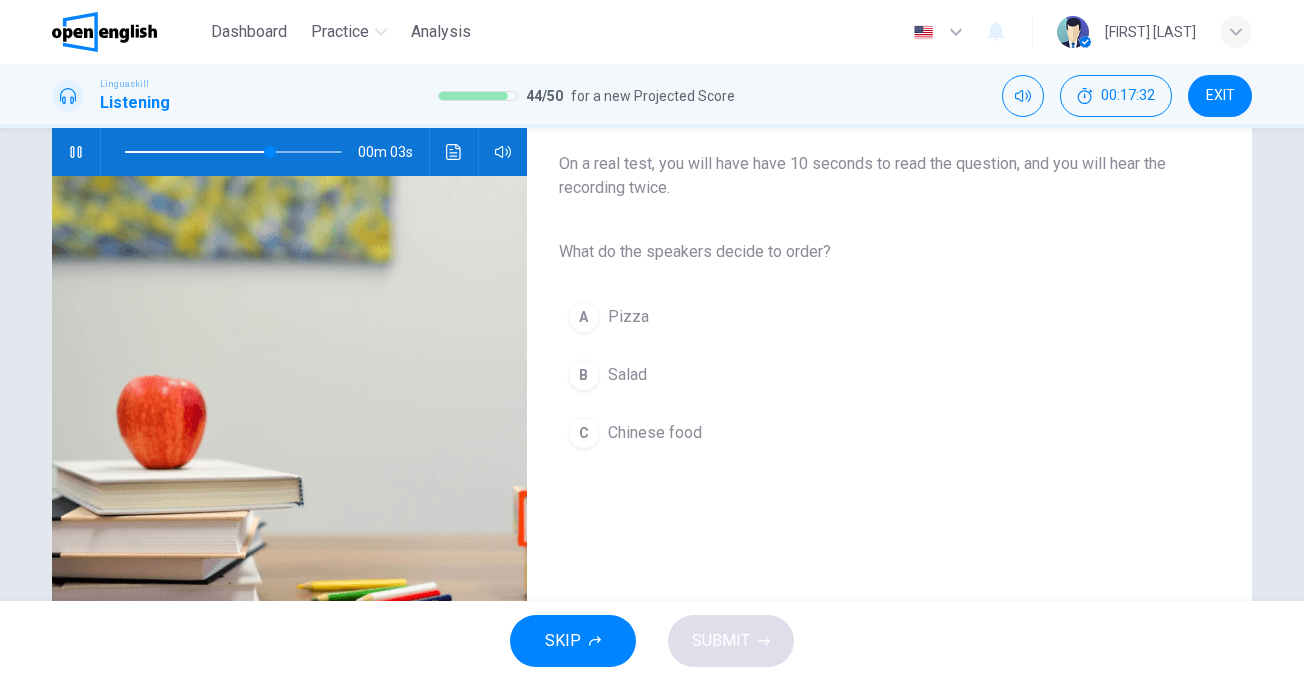 click on "Salad" at bounding box center [627, 375] 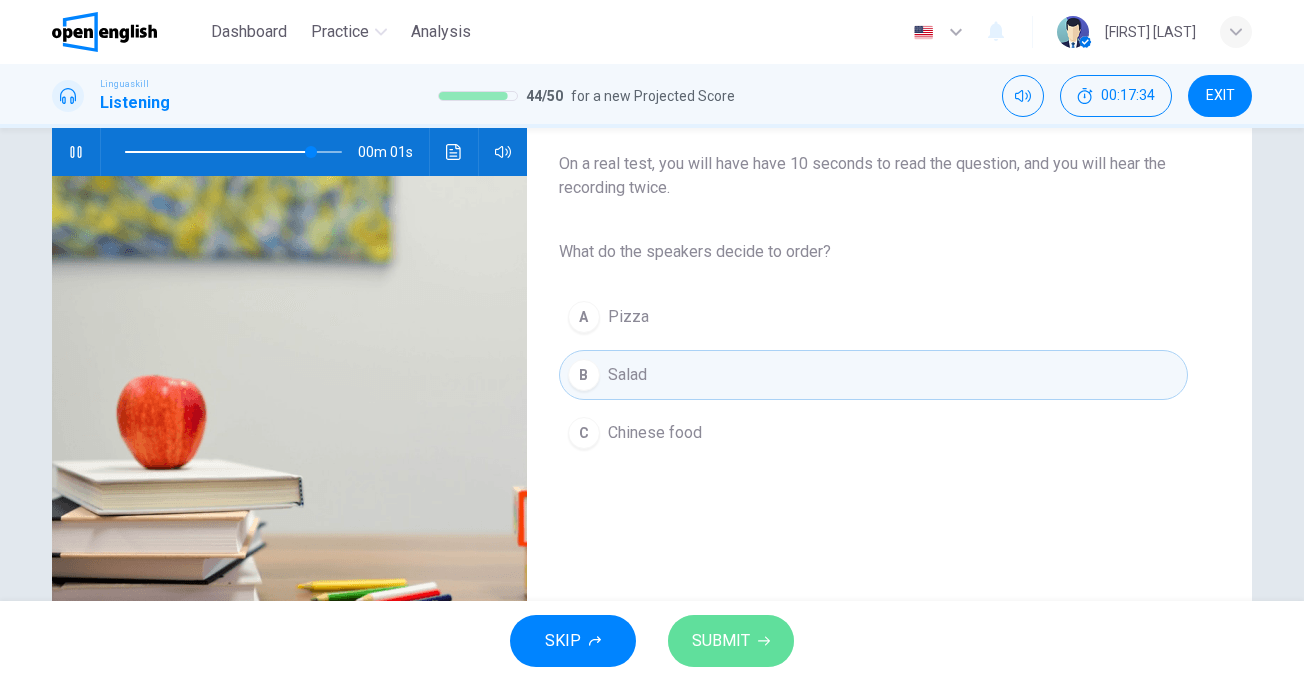 click on "SUBMIT" at bounding box center (731, 641) 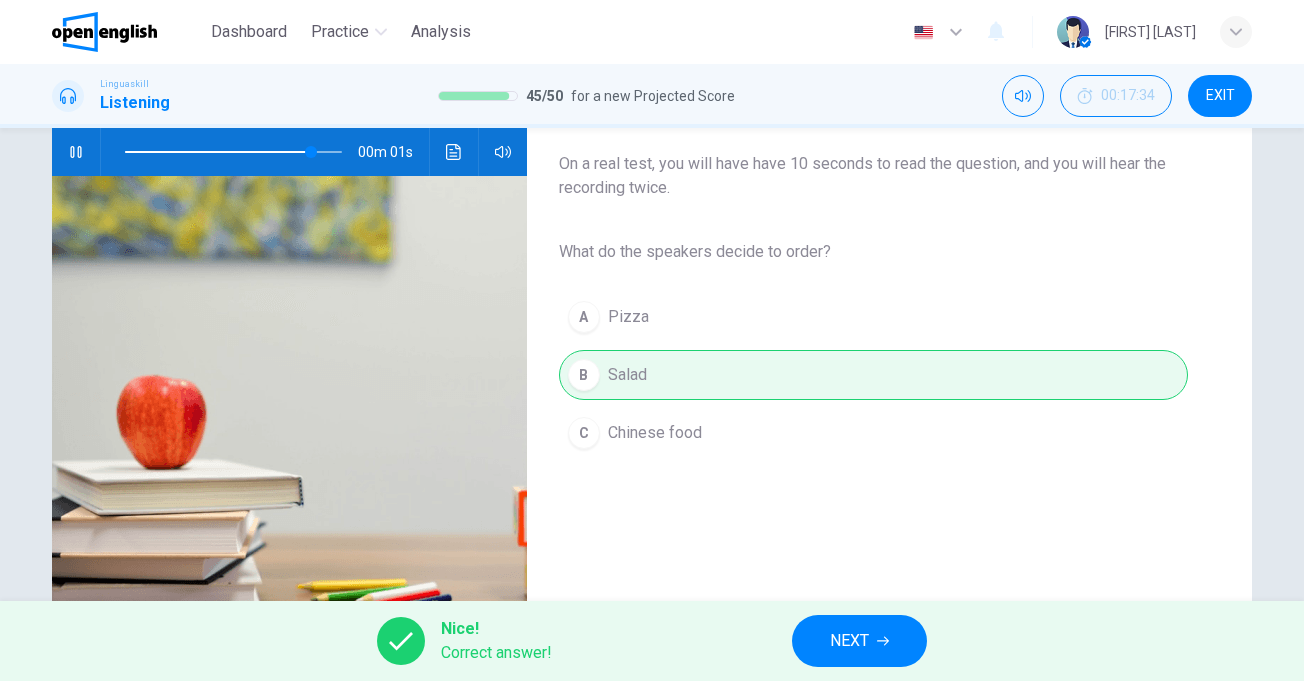 type on "**" 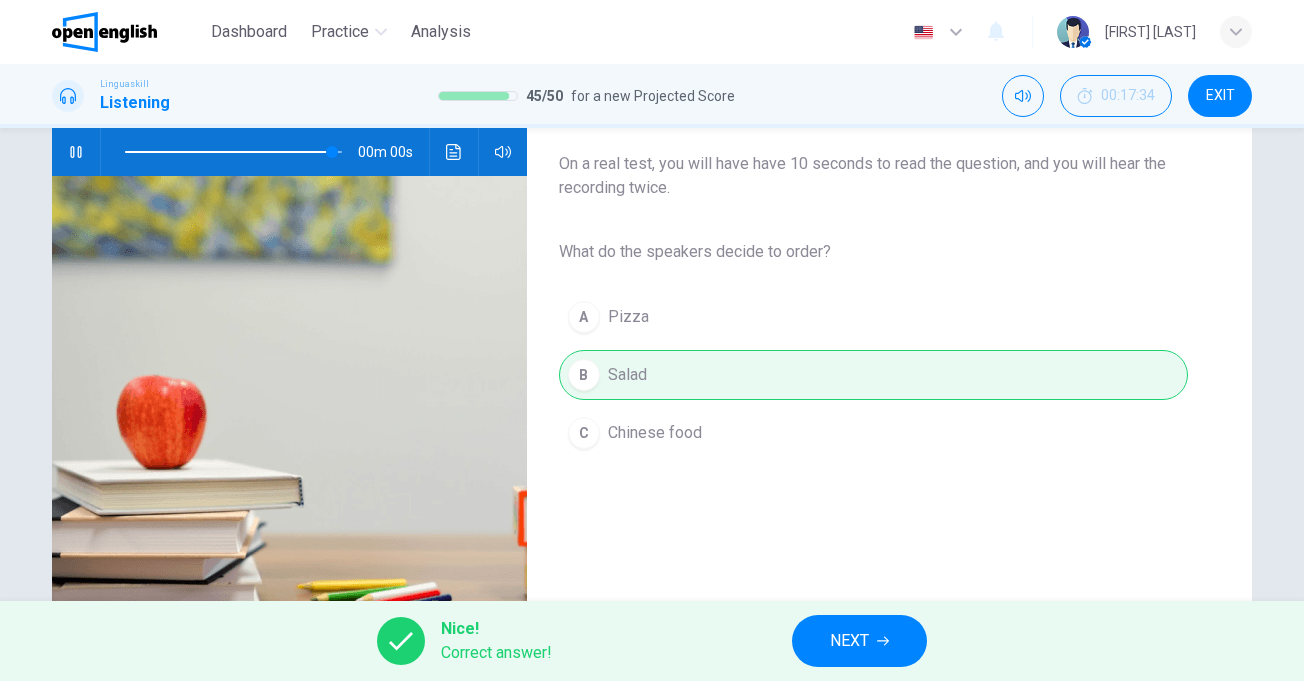click on "NEXT" at bounding box center (849, 641) 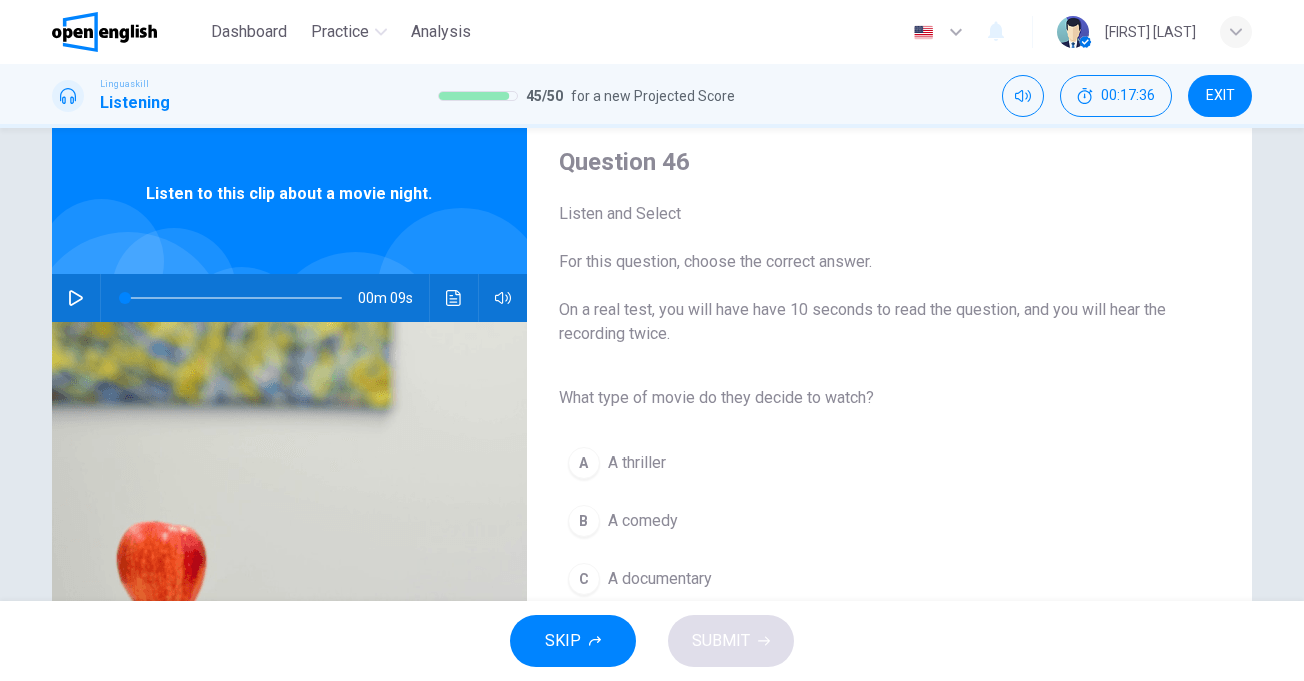 scroll, scrollTop: 100, scrollLeft: 0, axis: vertical 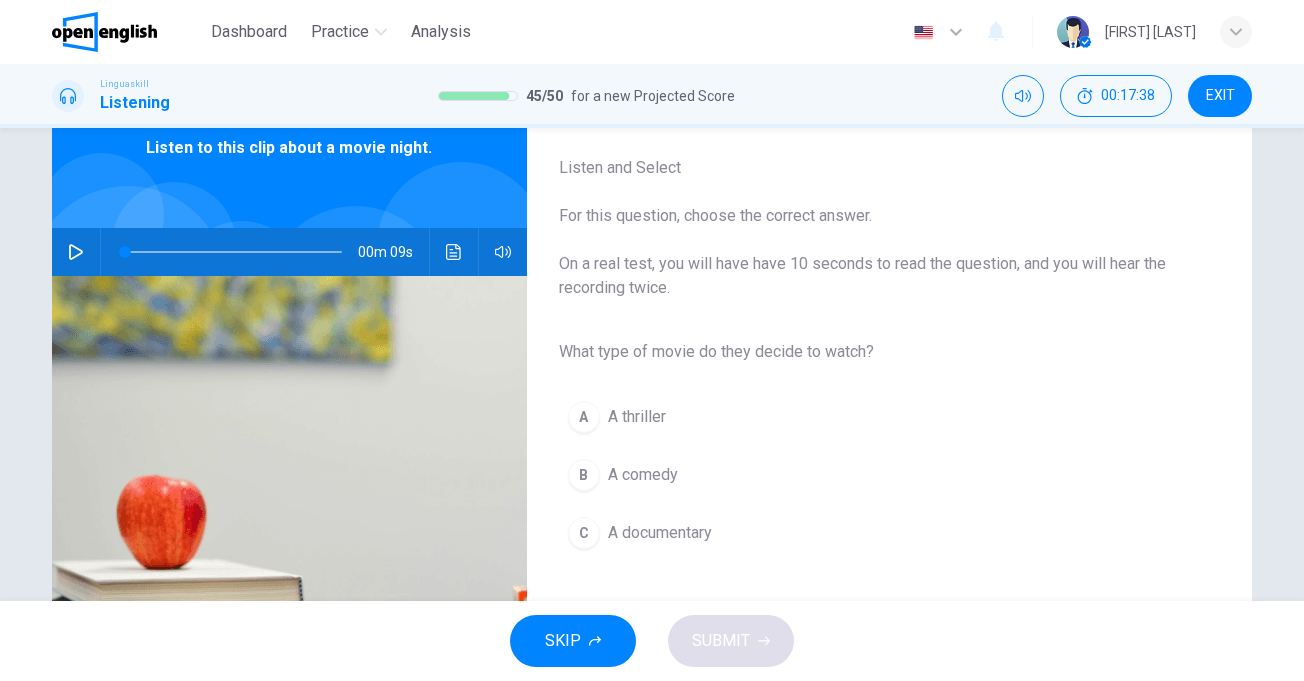 click 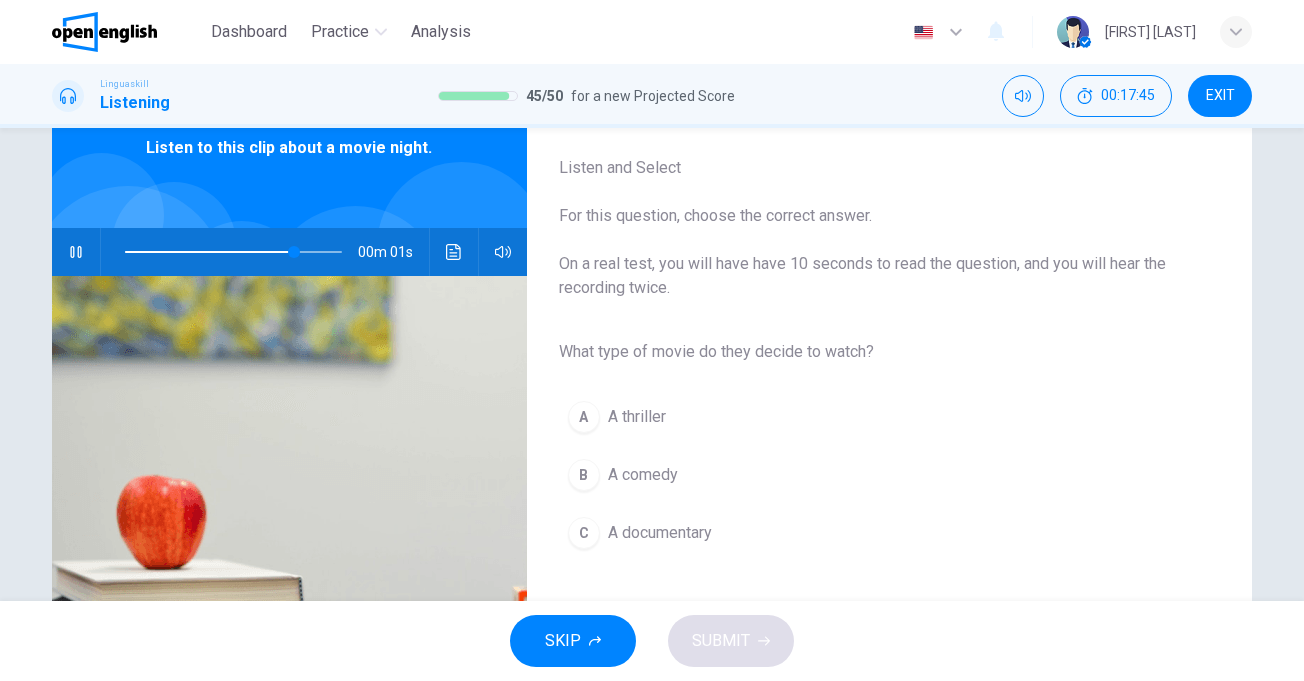 click on "B" at bounding box center [584, 475] 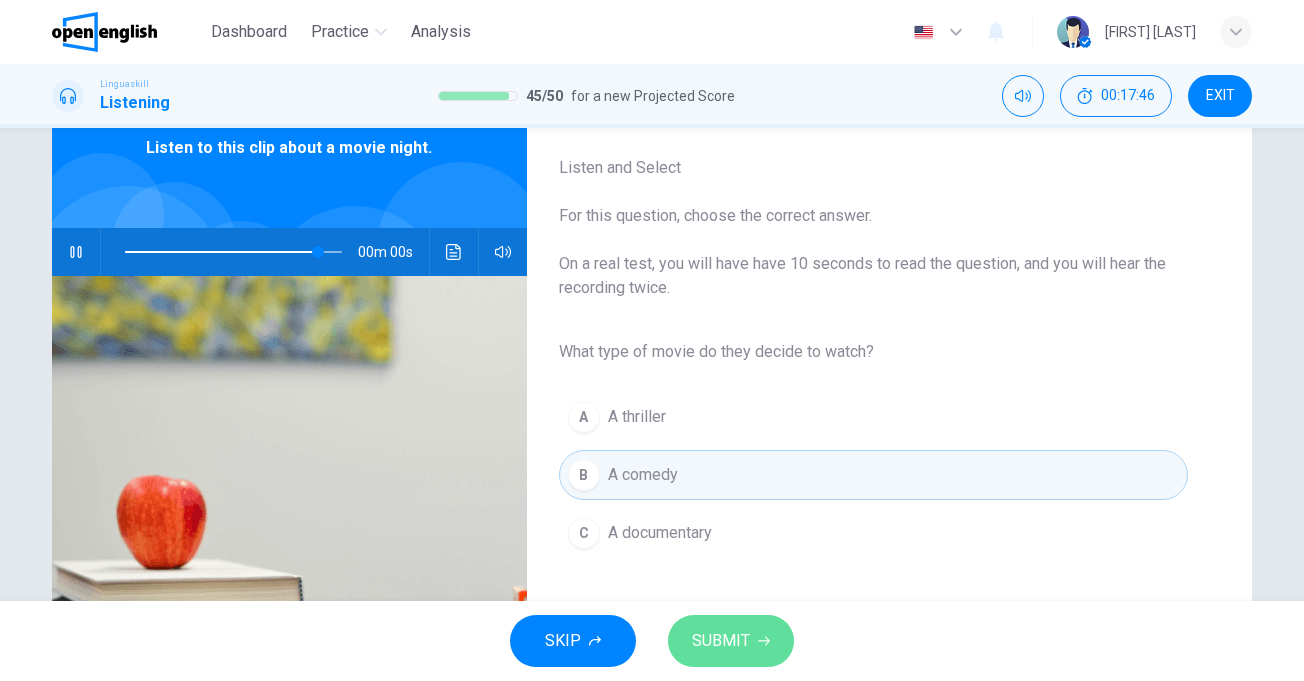 click on "SUBMIT" at bounding box center (721, 641) 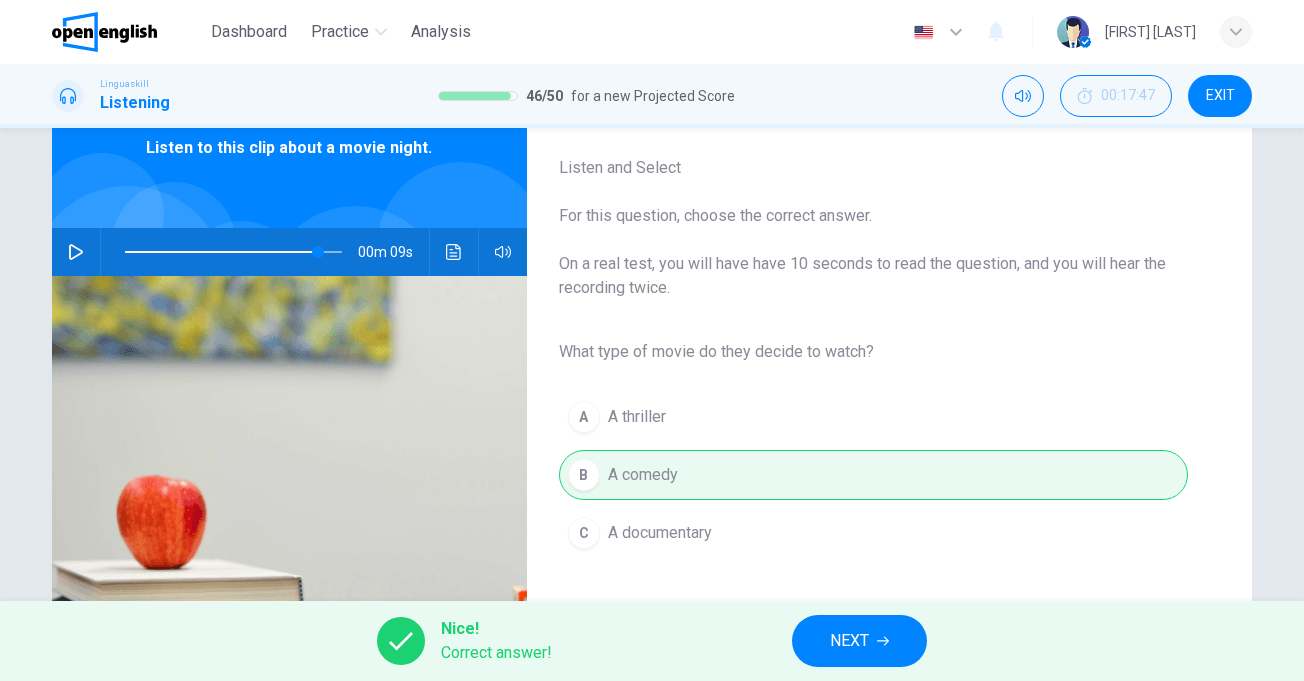 type on "*" 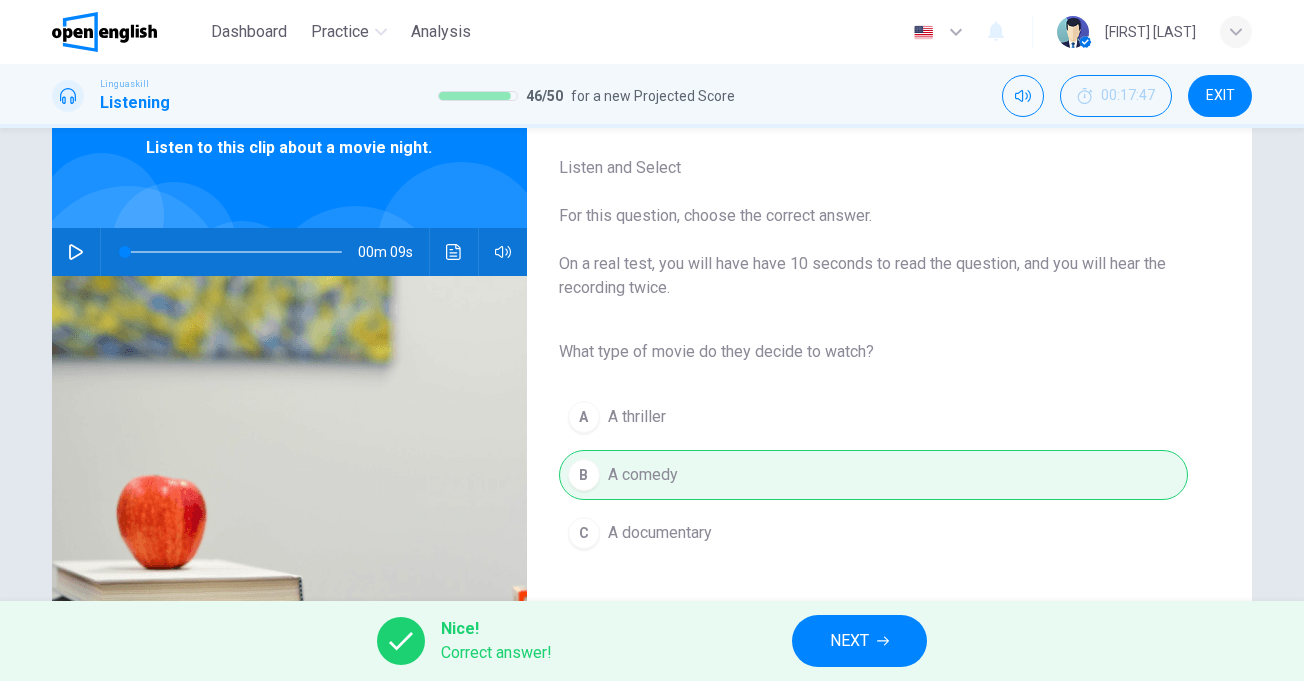 click on "NEXT" at bounding box center [849, 641] 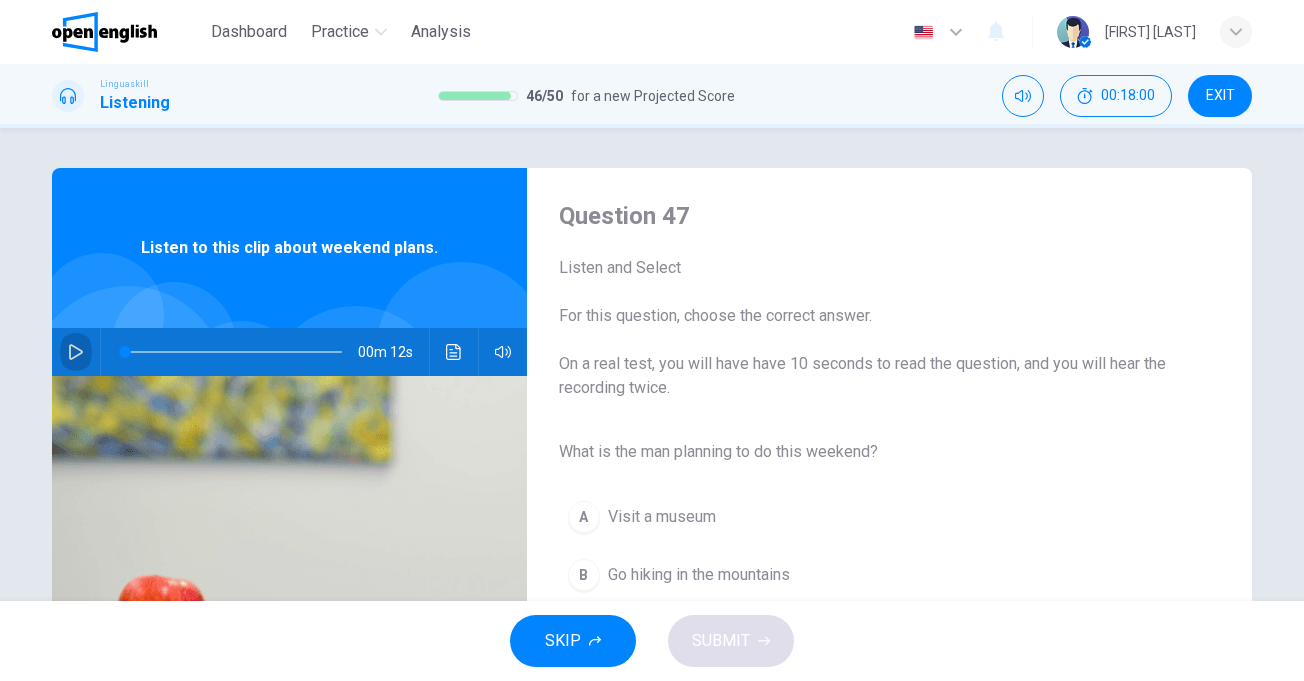 click at bounding box center (76, 352) 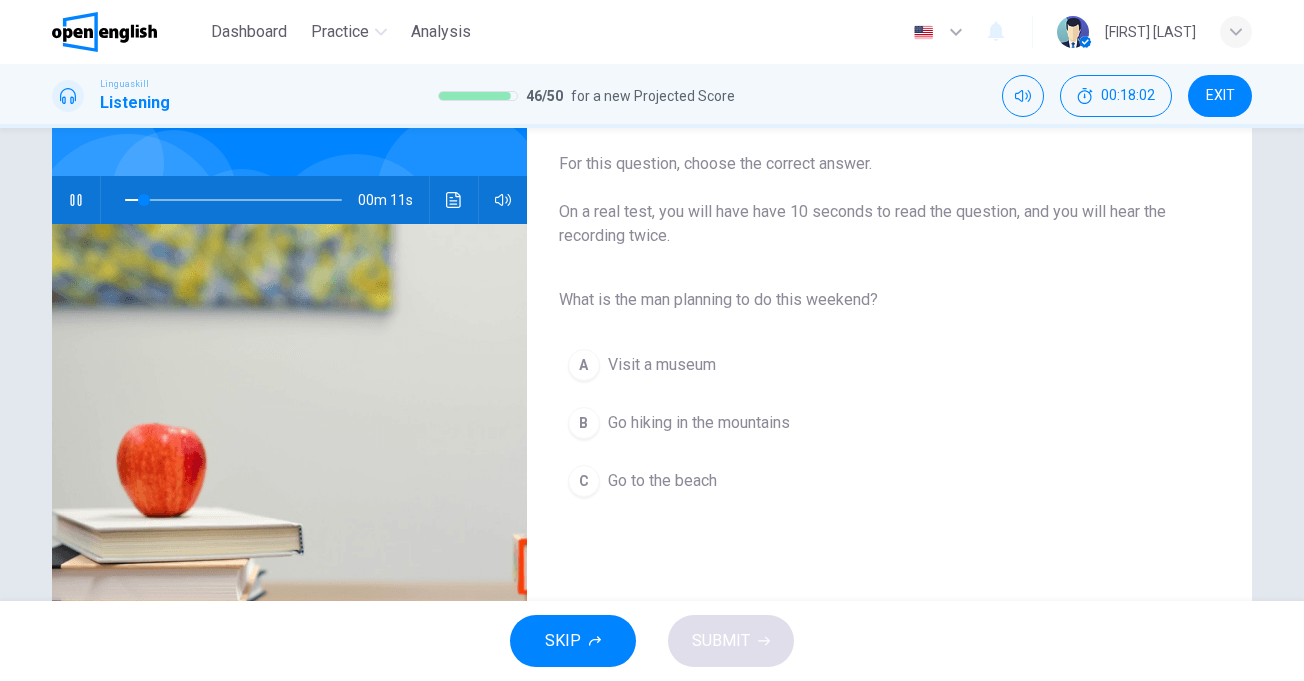 scroll, scrollTop: 200, scrollLeft: 0, axis: vertical 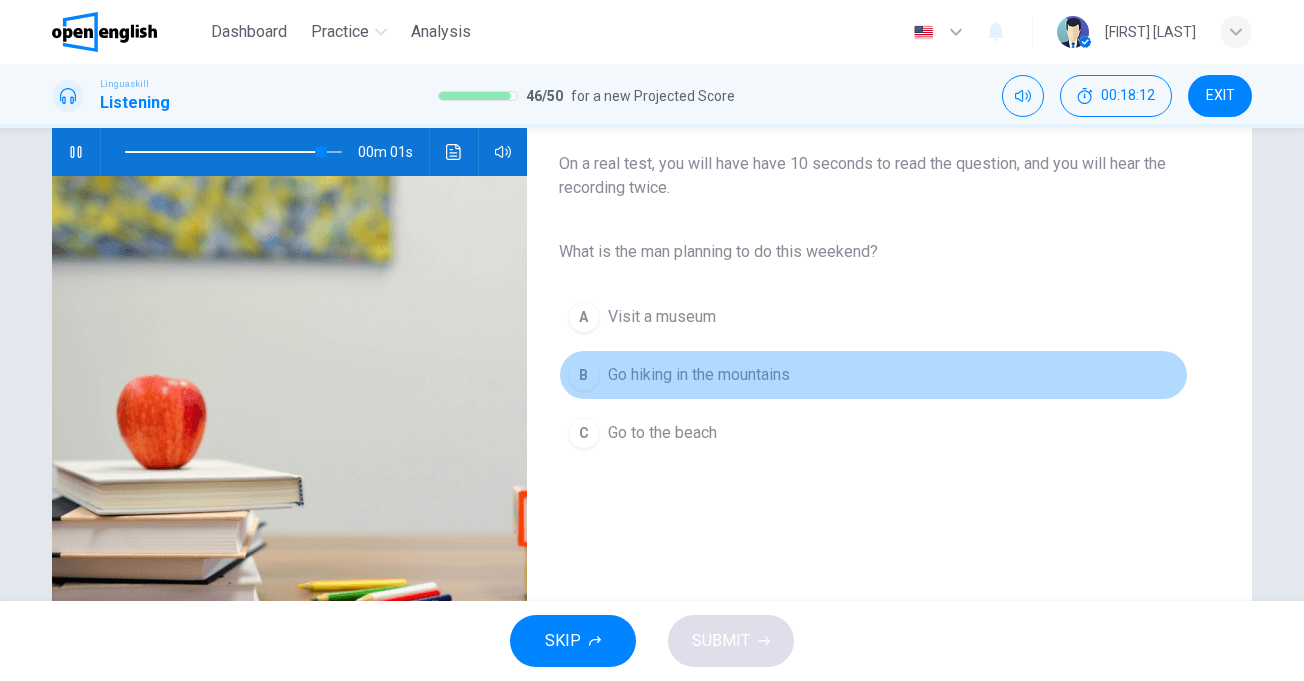 click on "Go hiking in the mountains" at bounding box center [699, 375] 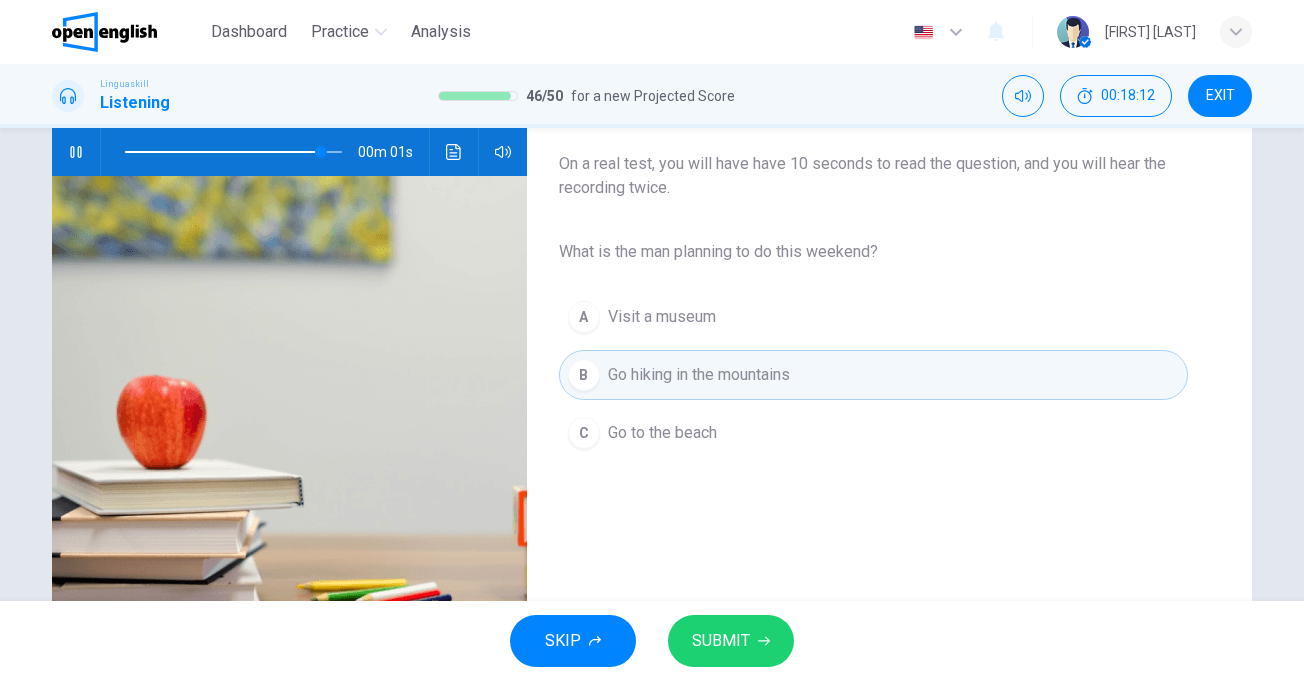 click on "SUBMIT" at bounding box center [721, 641] 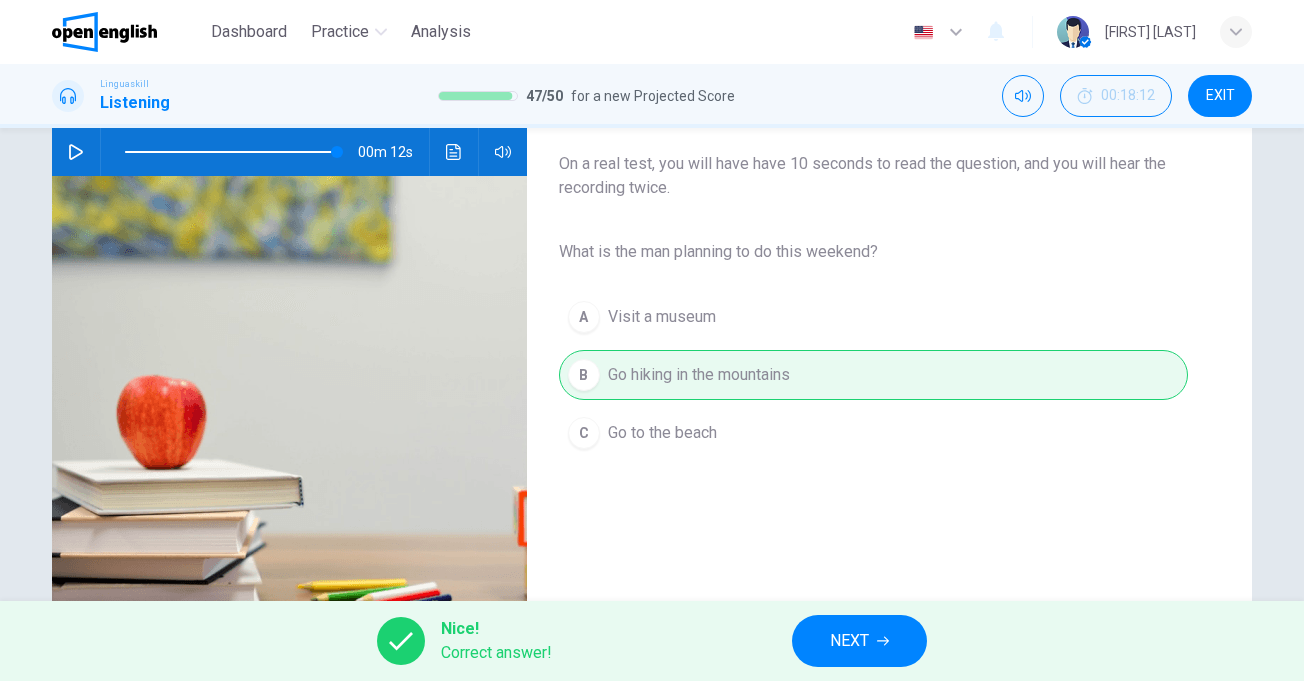 type on "*" 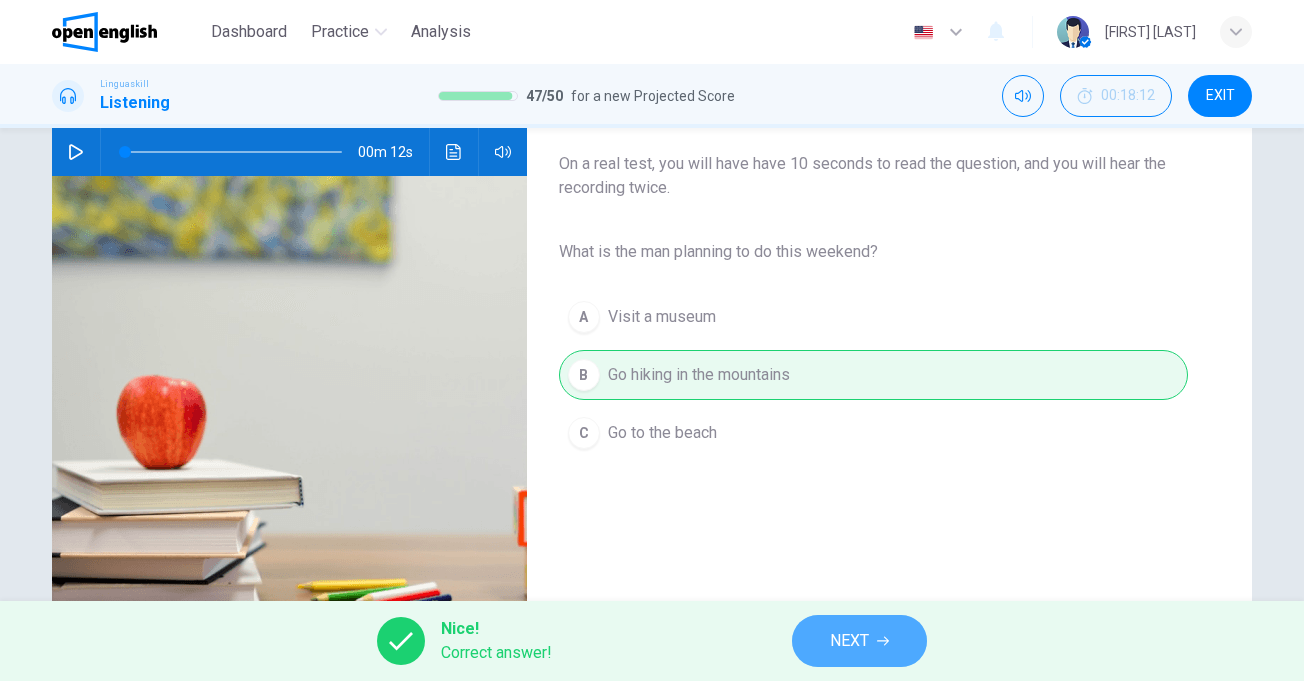 click on "NEXT" at bounding box center [849, 641] 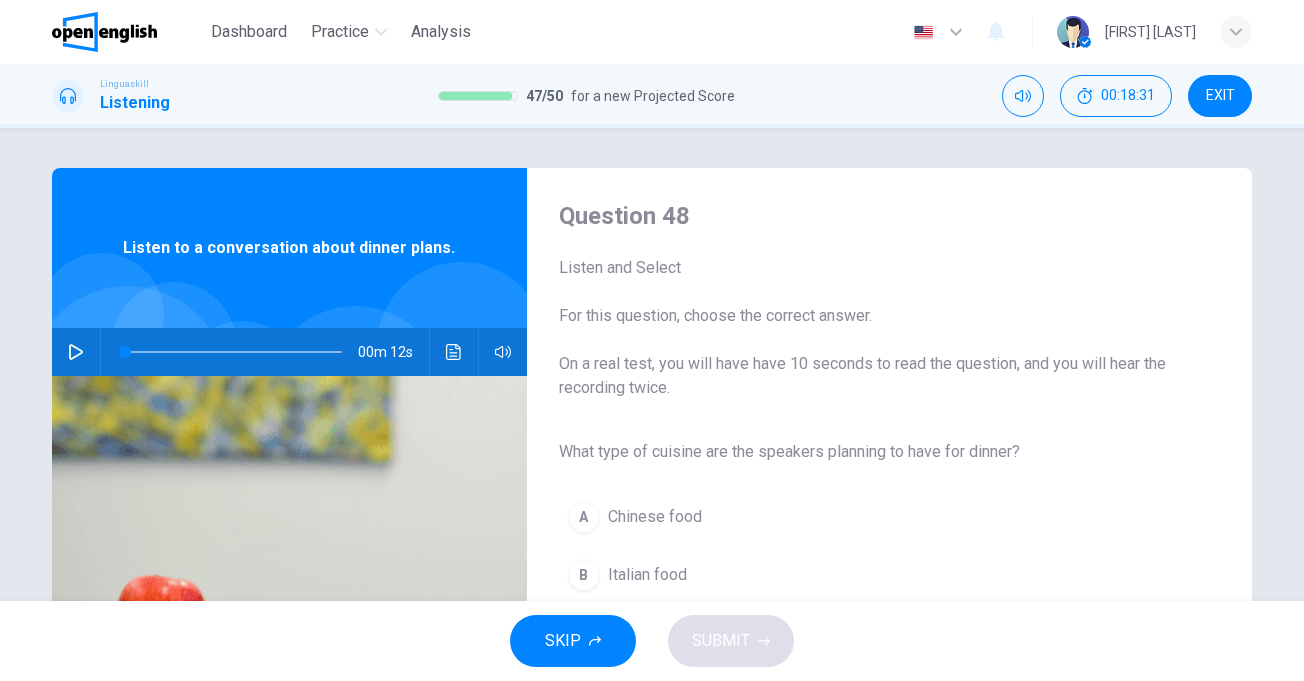 click 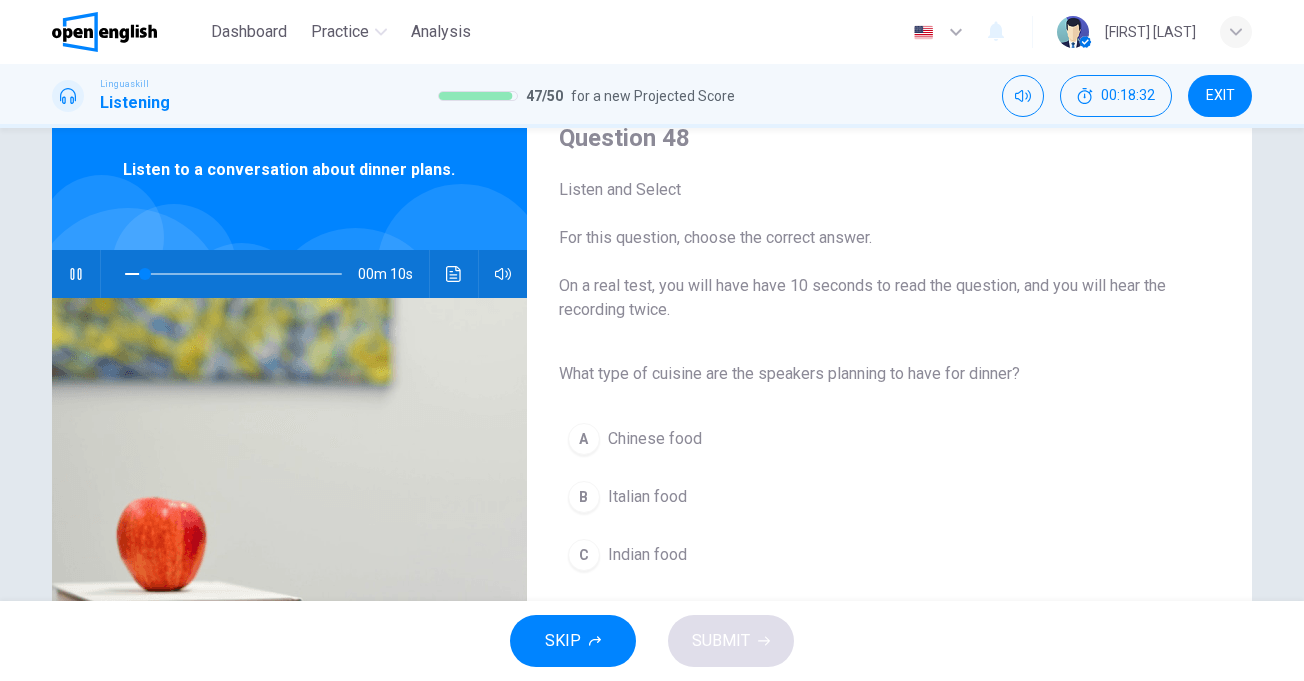 scroll, scrollTop: 100, scrollLeft: 0, axis: vertical 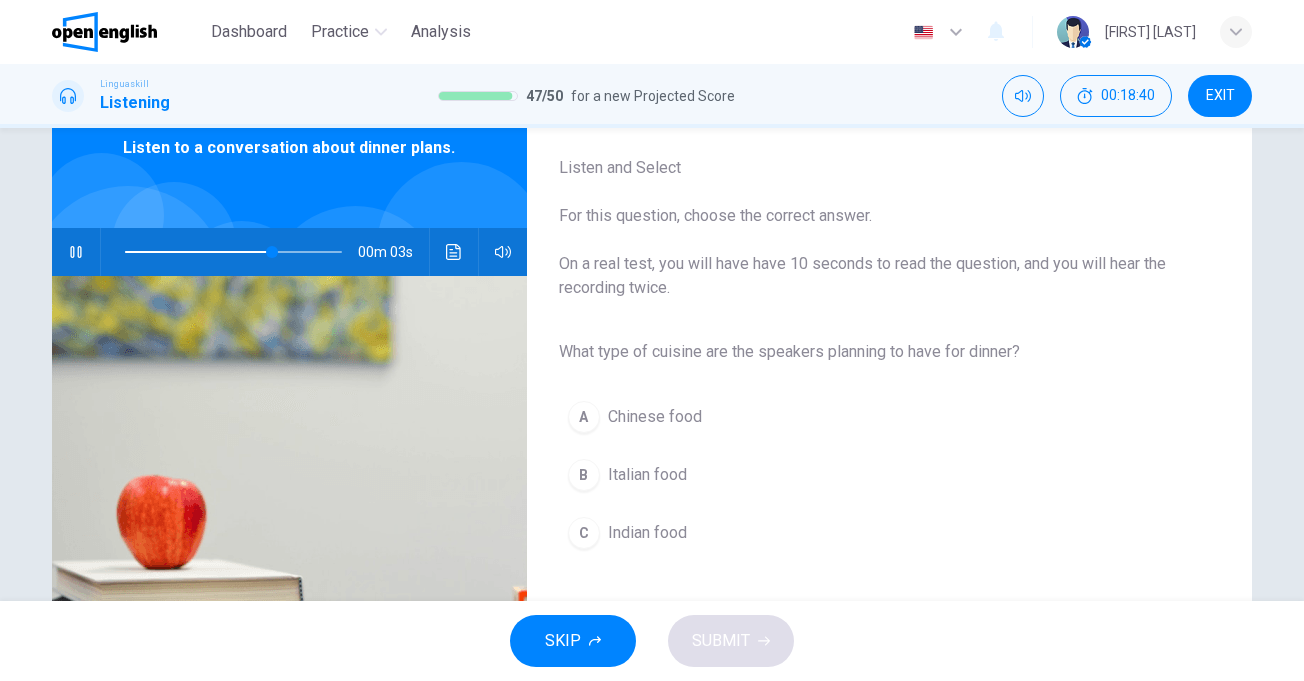 click on "Italian food" at bounding box center [647, 475] 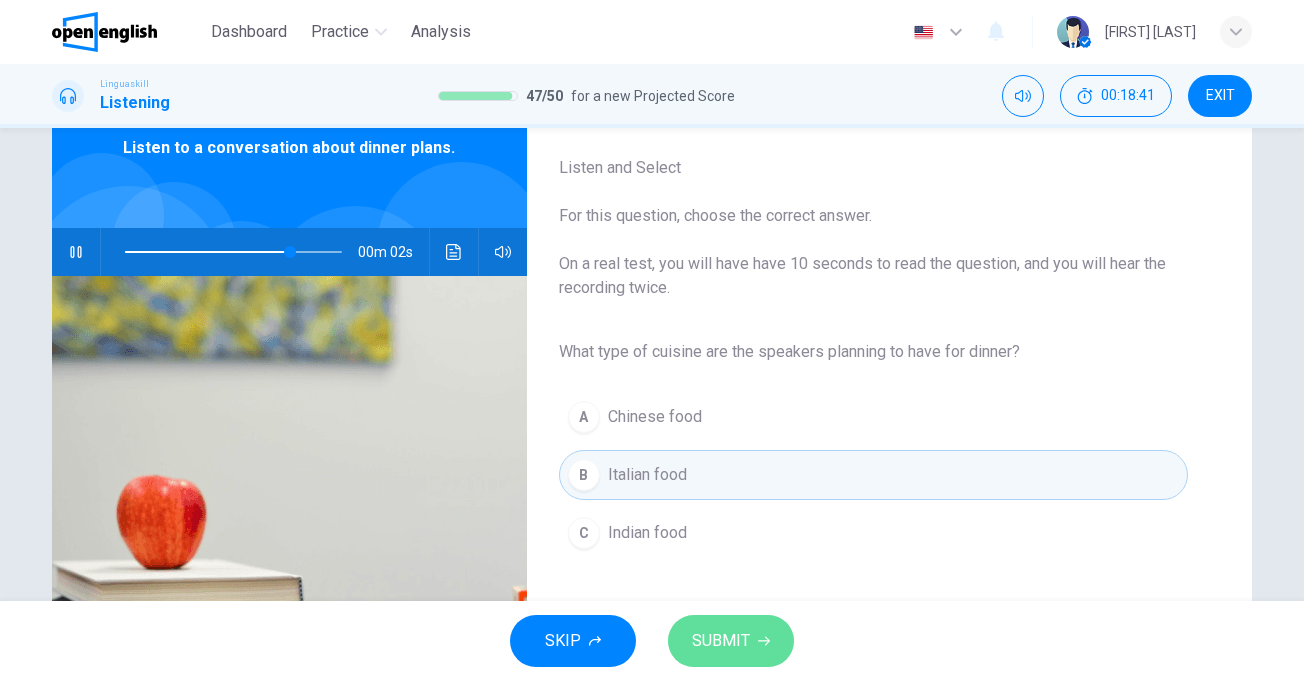 click on "SUBMIT" at bounding box center (721, 641) 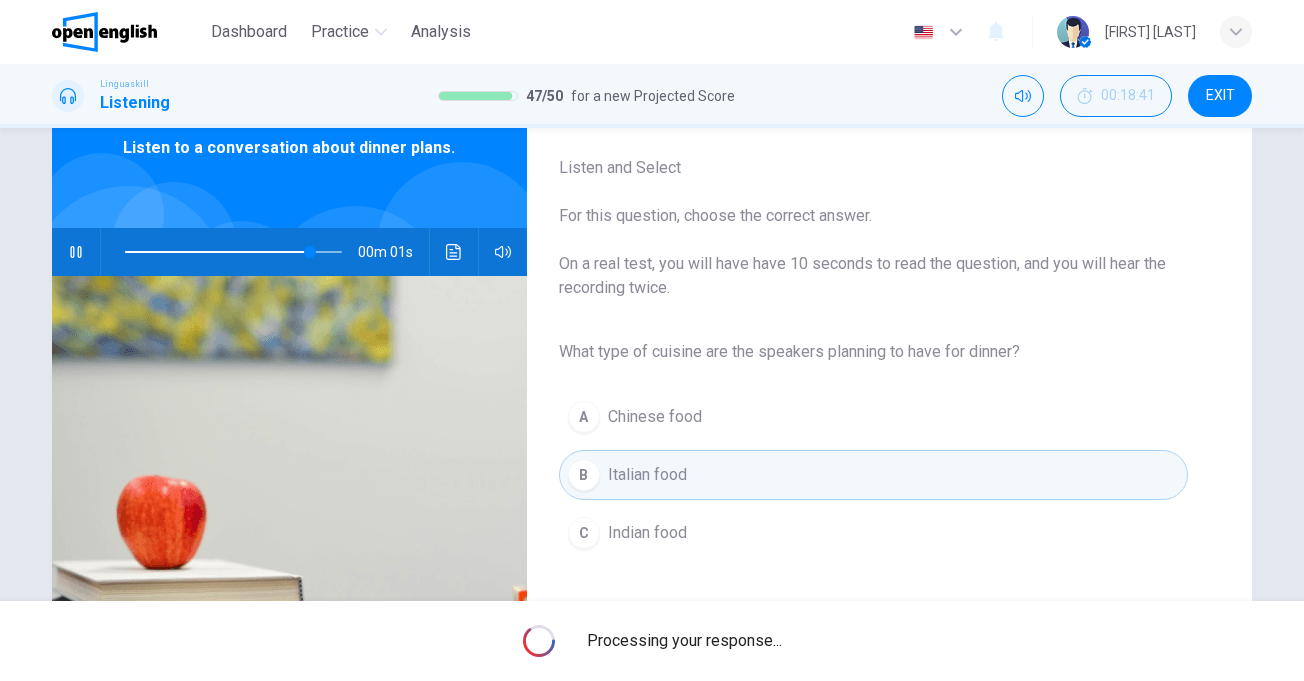 type on "**" 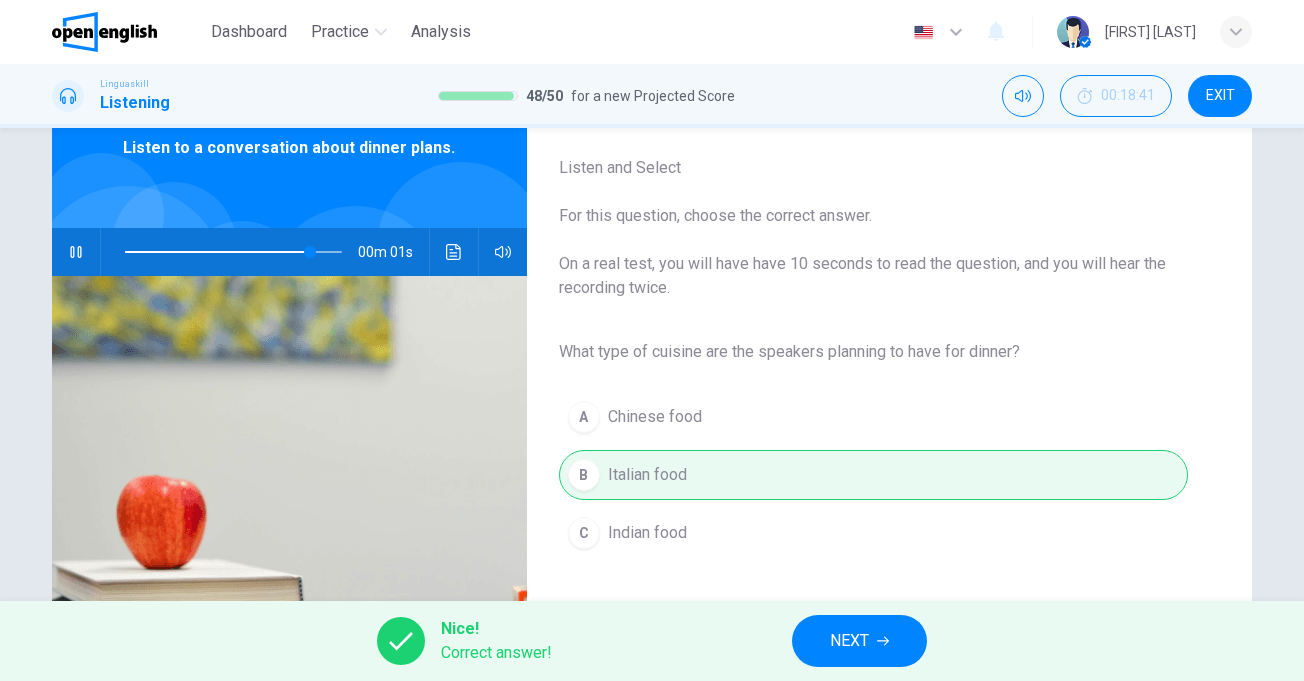 click on "NEXT" at bounding box center [849, 641] 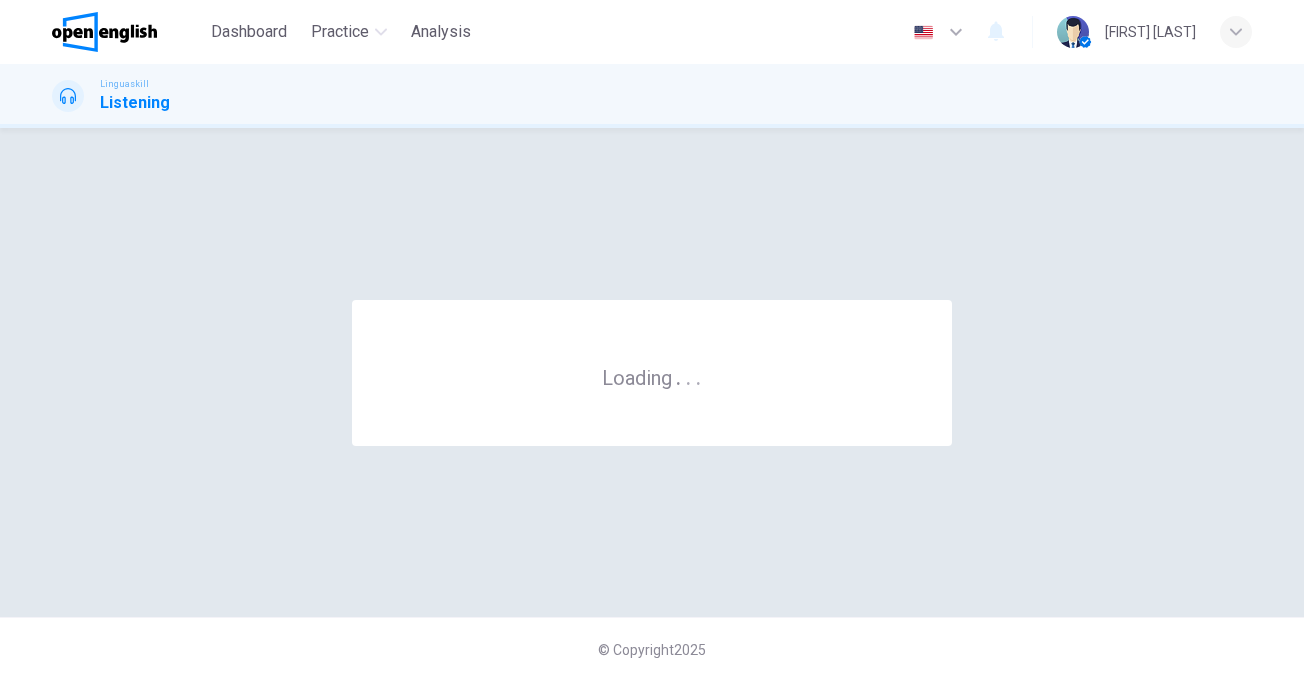 scroll, scrollTop: 0, scrollLeft: 0, axis: both 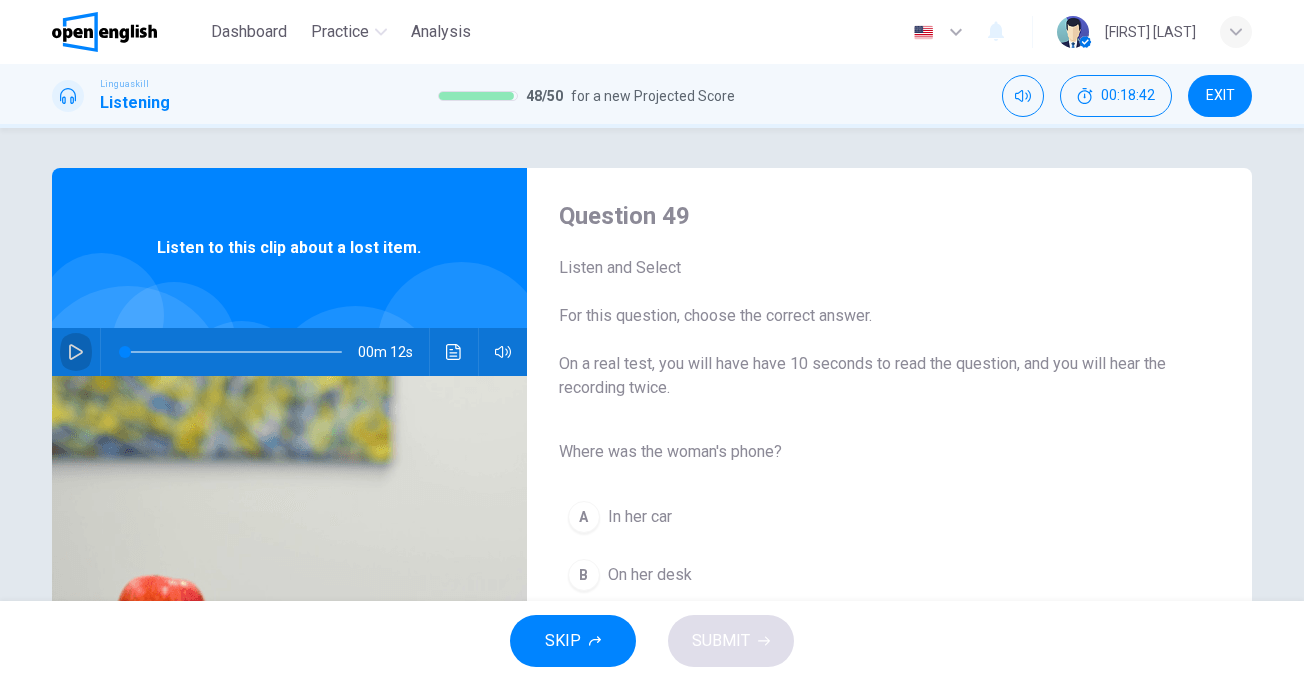 click at bounding box center (76, 352) 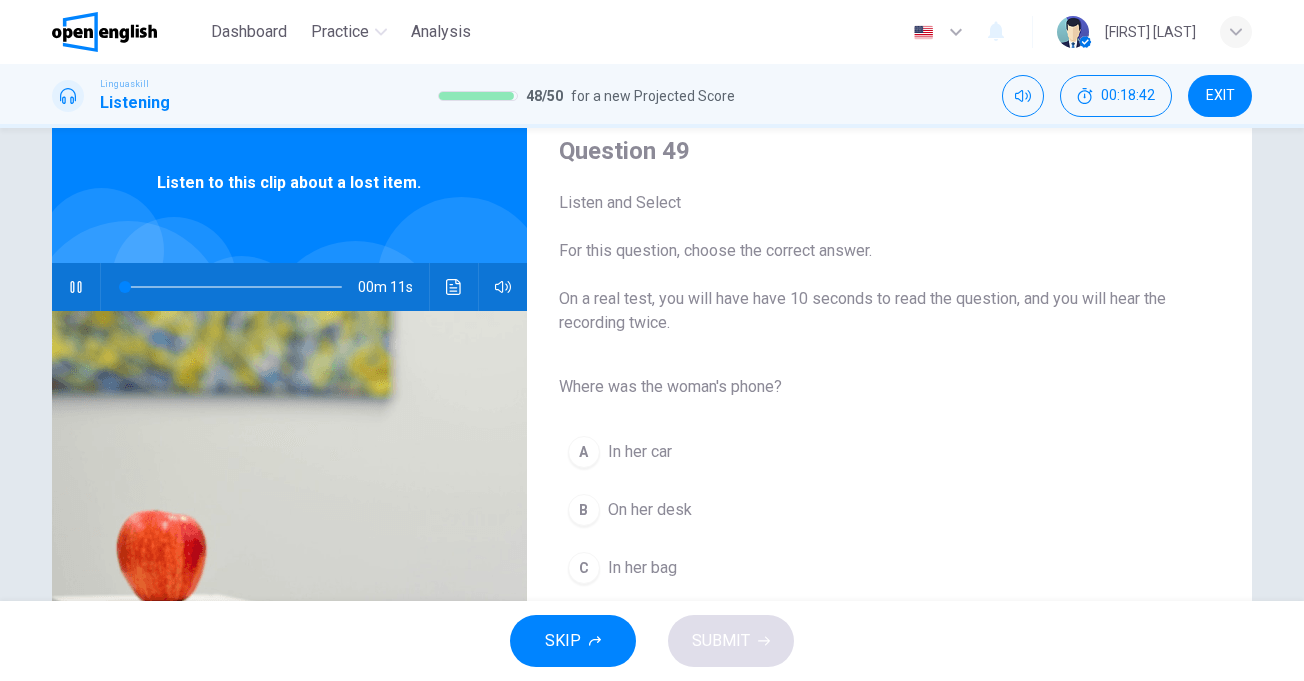 scroll, scrollTop: 100, scrollLeft: 0, axis: vertical 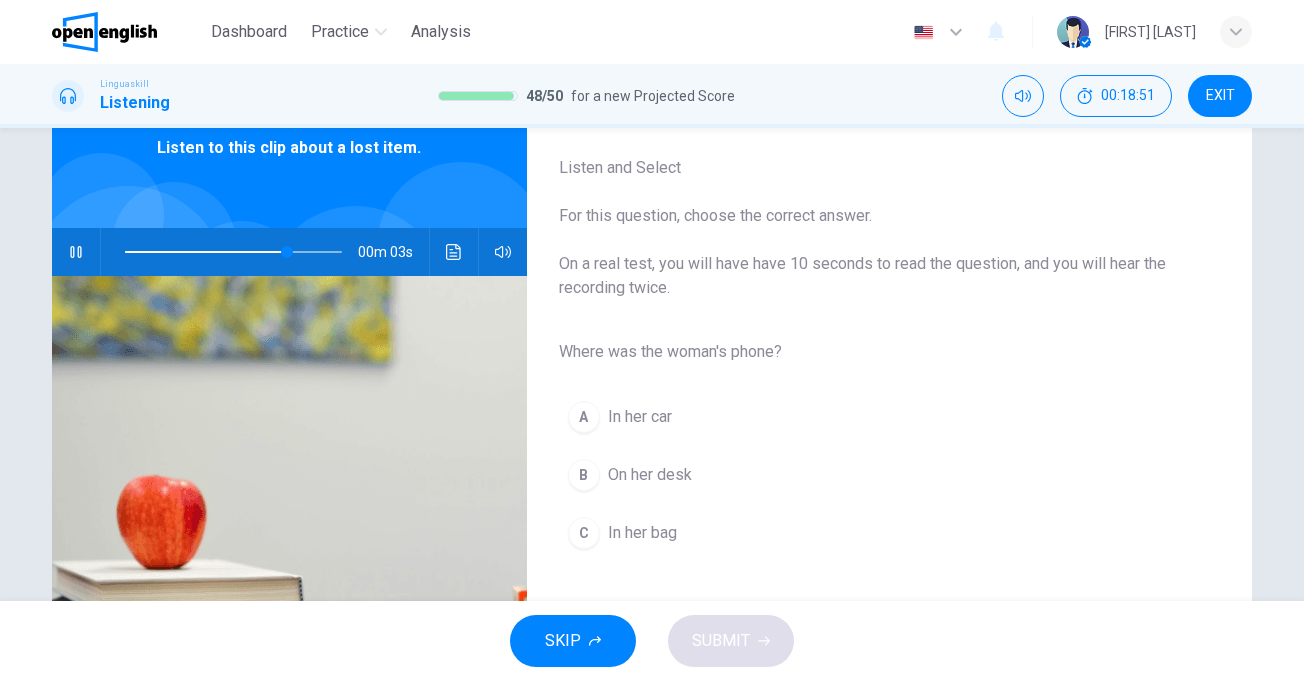 click on "In her bag" at bounding box center [642, 533] 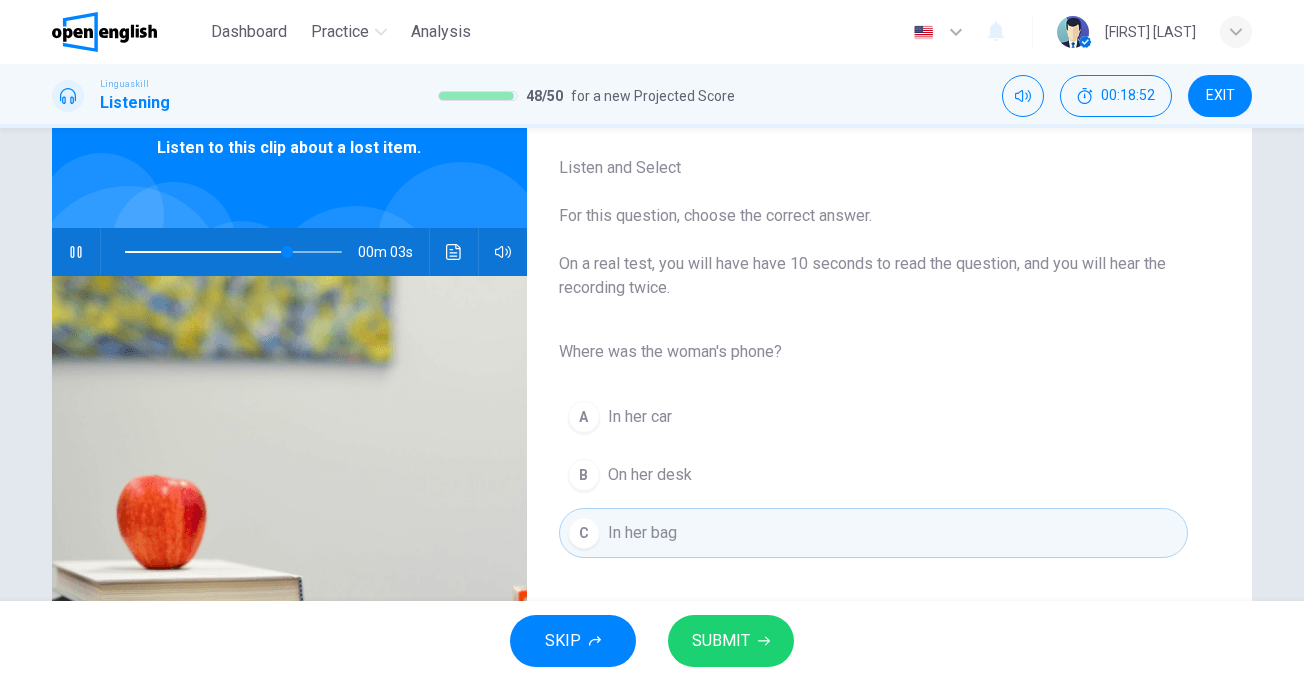 click on "SUBMIT" at bounding box center (731, 641) 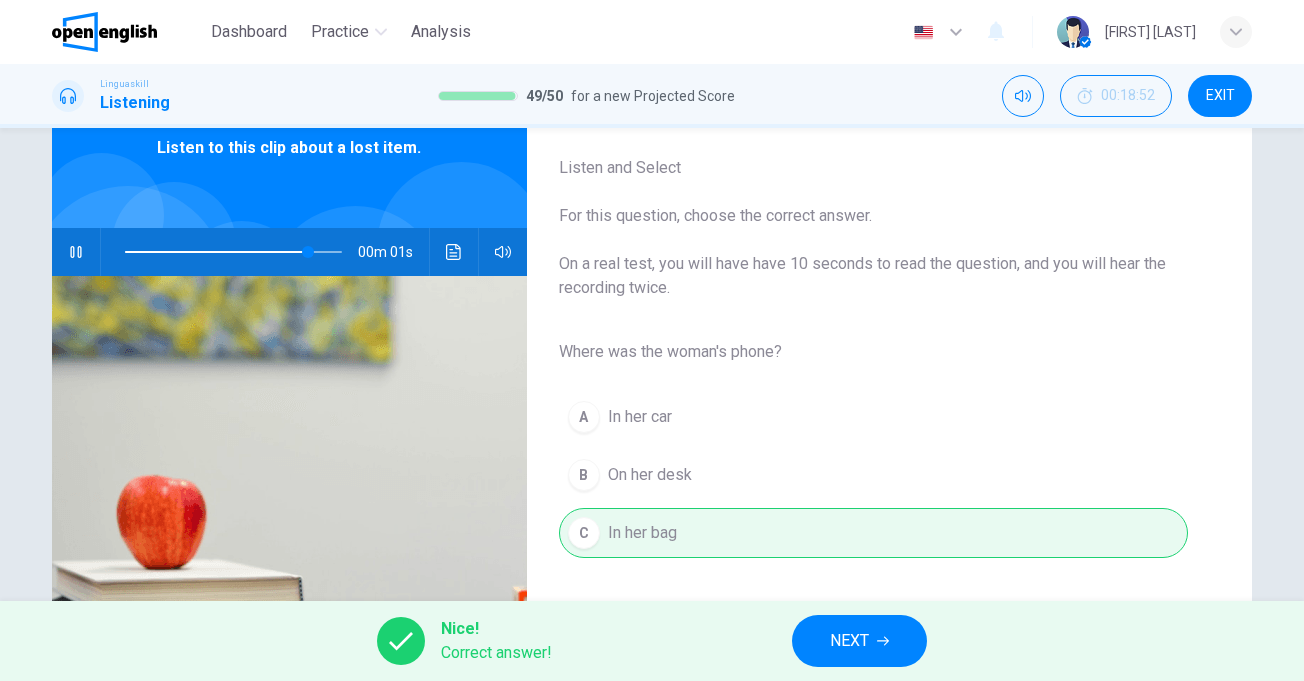 type on "**" 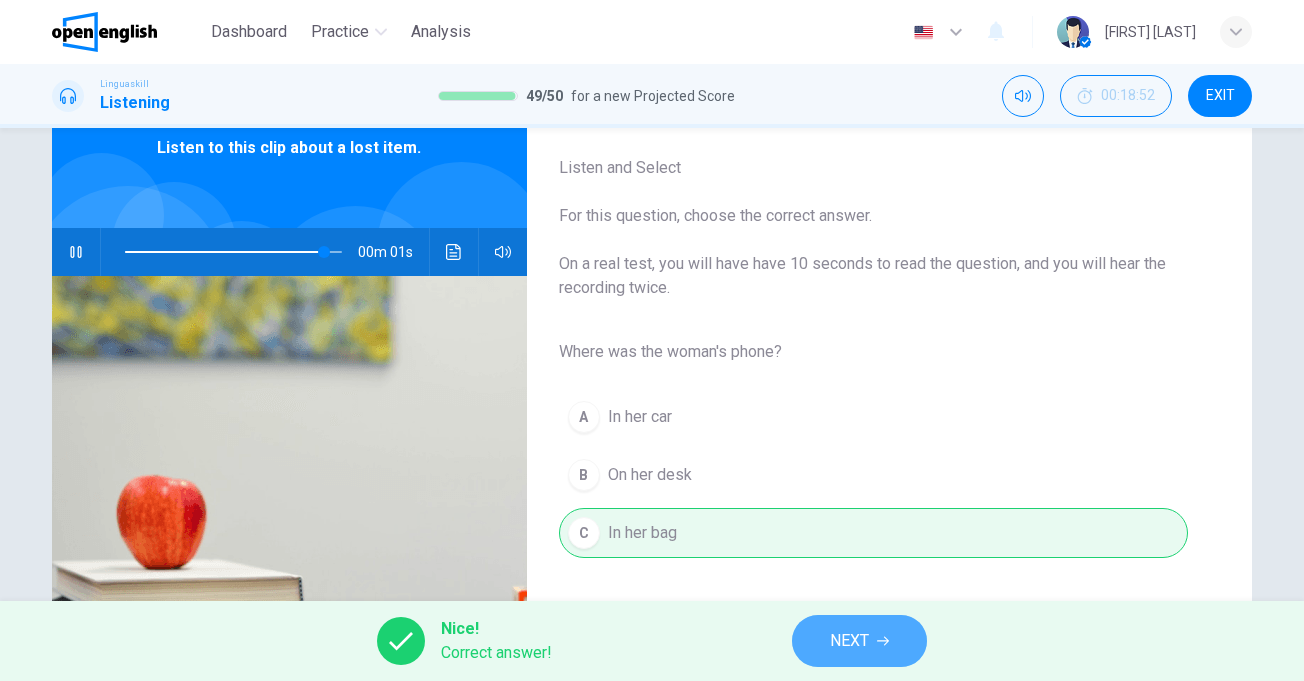 click on "NEXT" at bounding box center [849, 641] 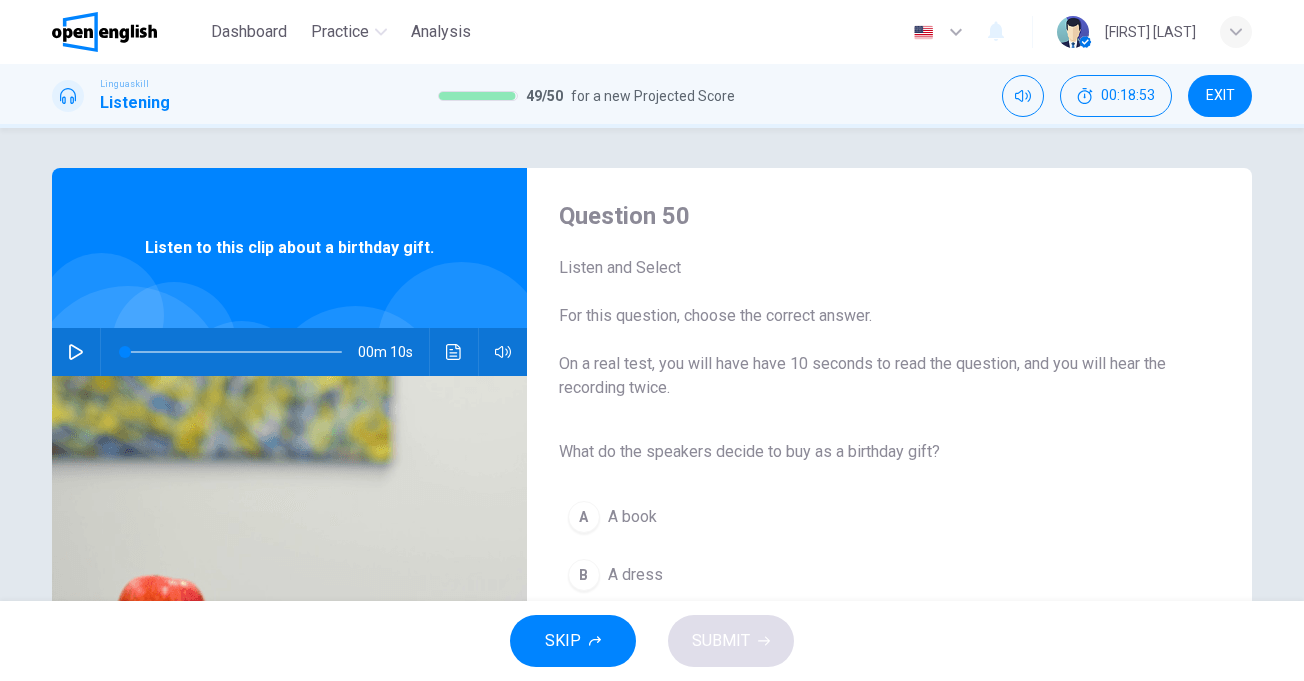 scroll, scrollTop: 200, scrollLeft: 0, axis: vertical 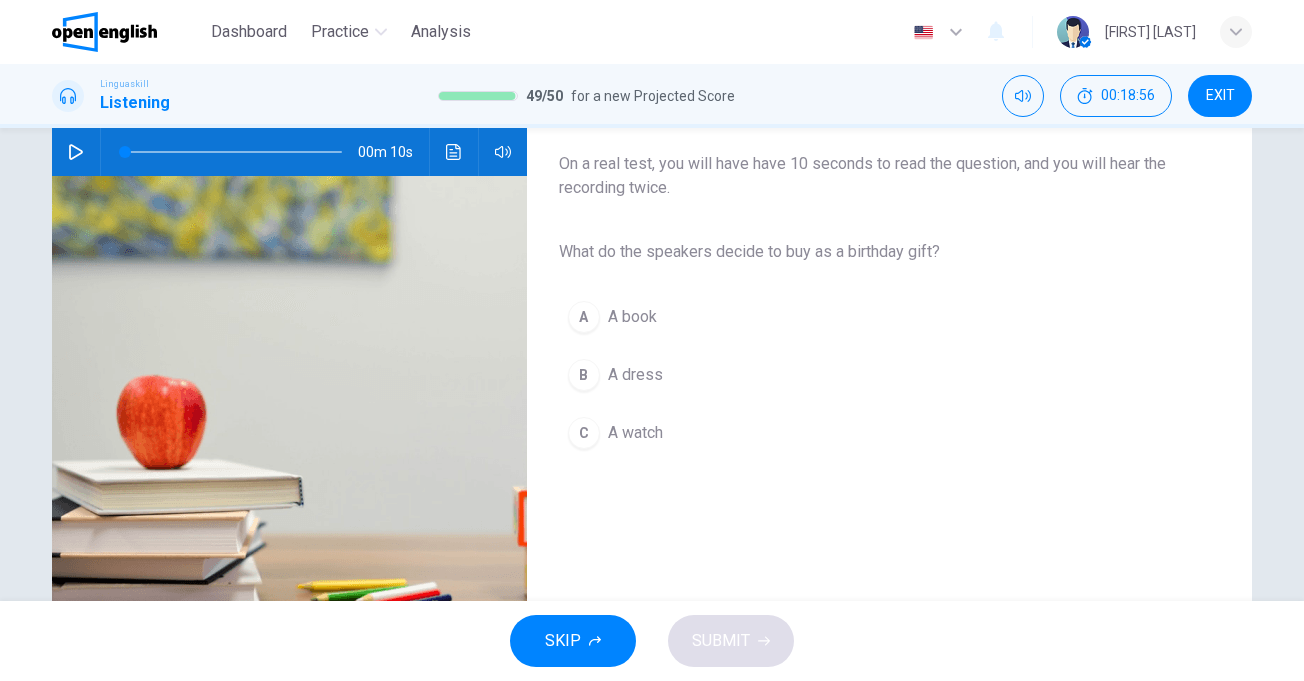 click 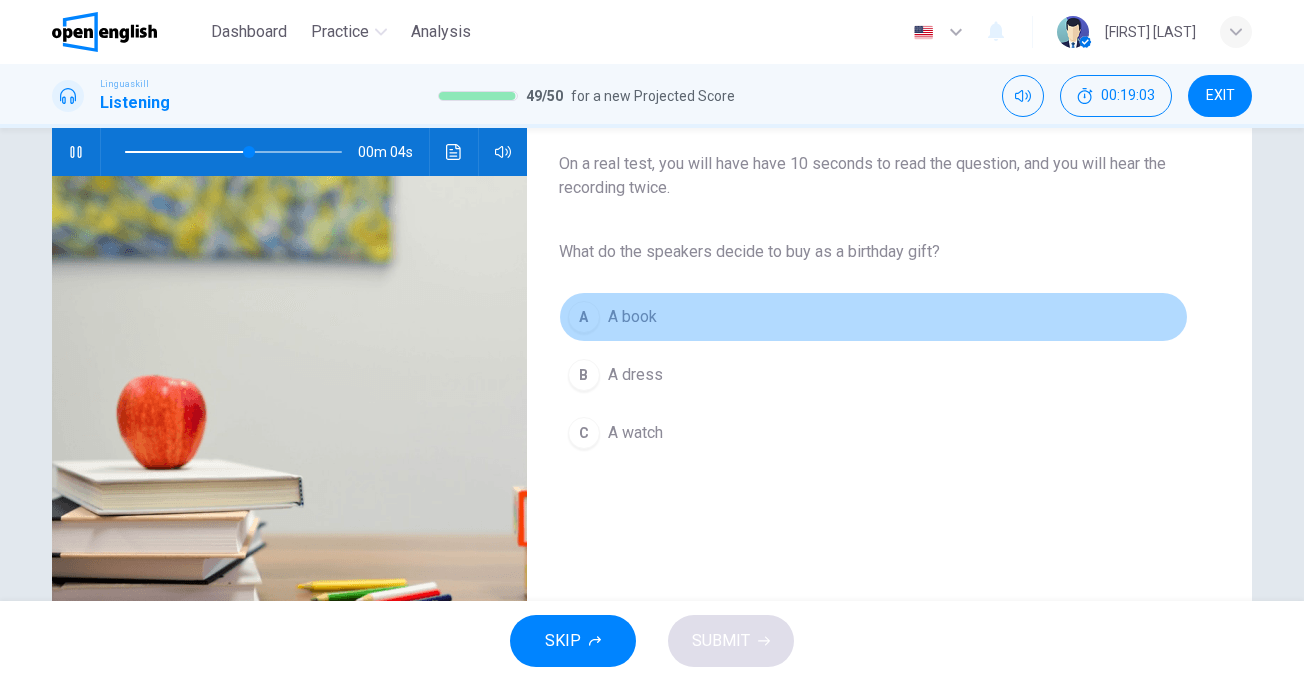 click on "A book" at bounding box center [632, 317] 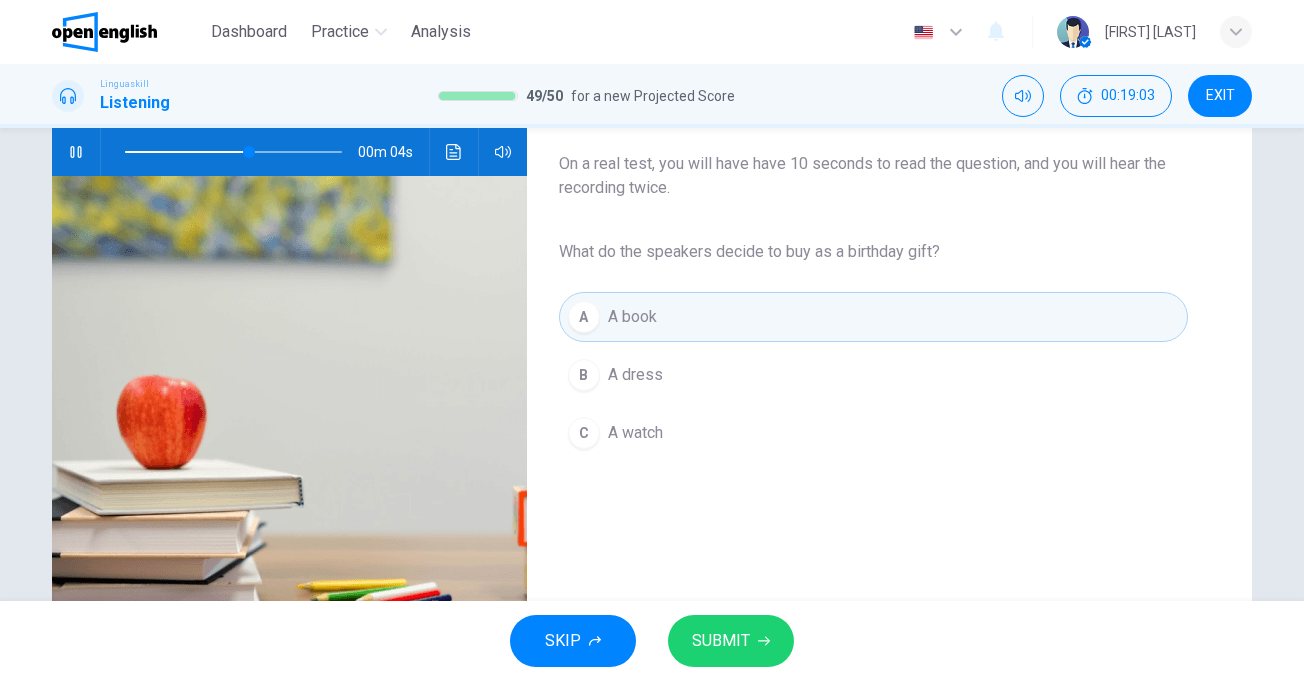 click 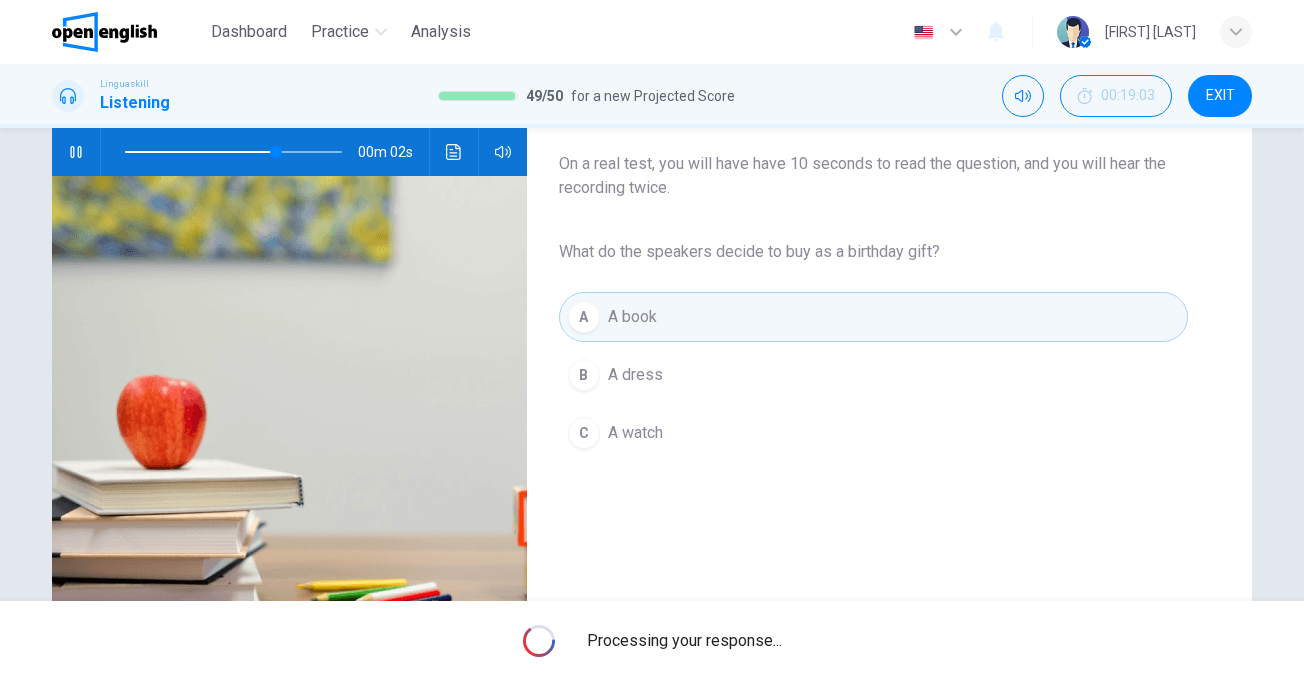 type on "**" 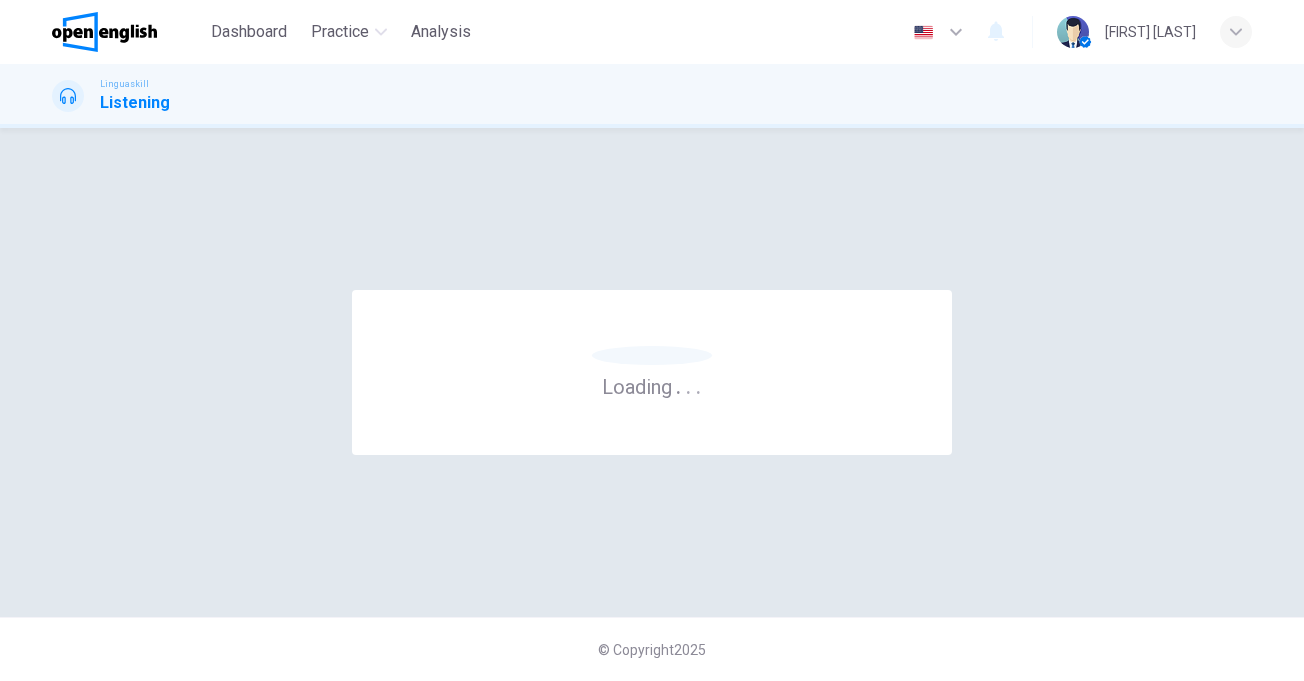 scroll, scrollTop: 0, scrollLeft: 0, axis: both 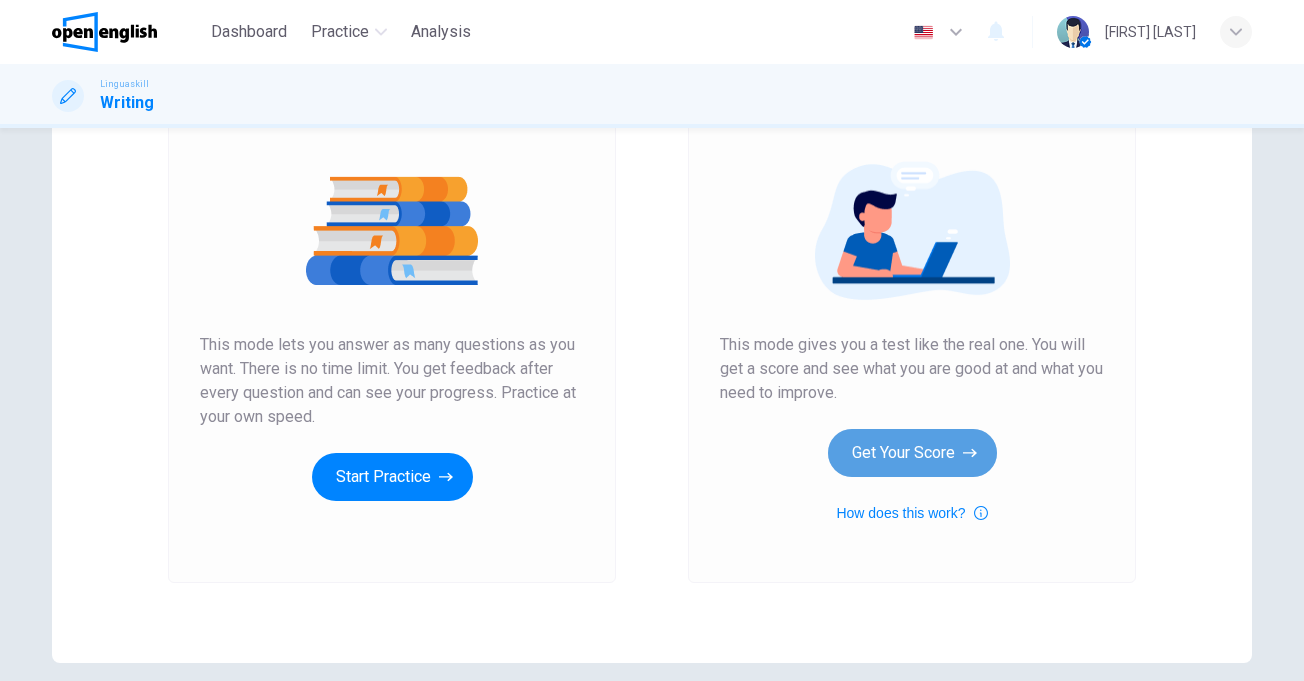 click on "Get Your Score" at bounding box center (912, 453) 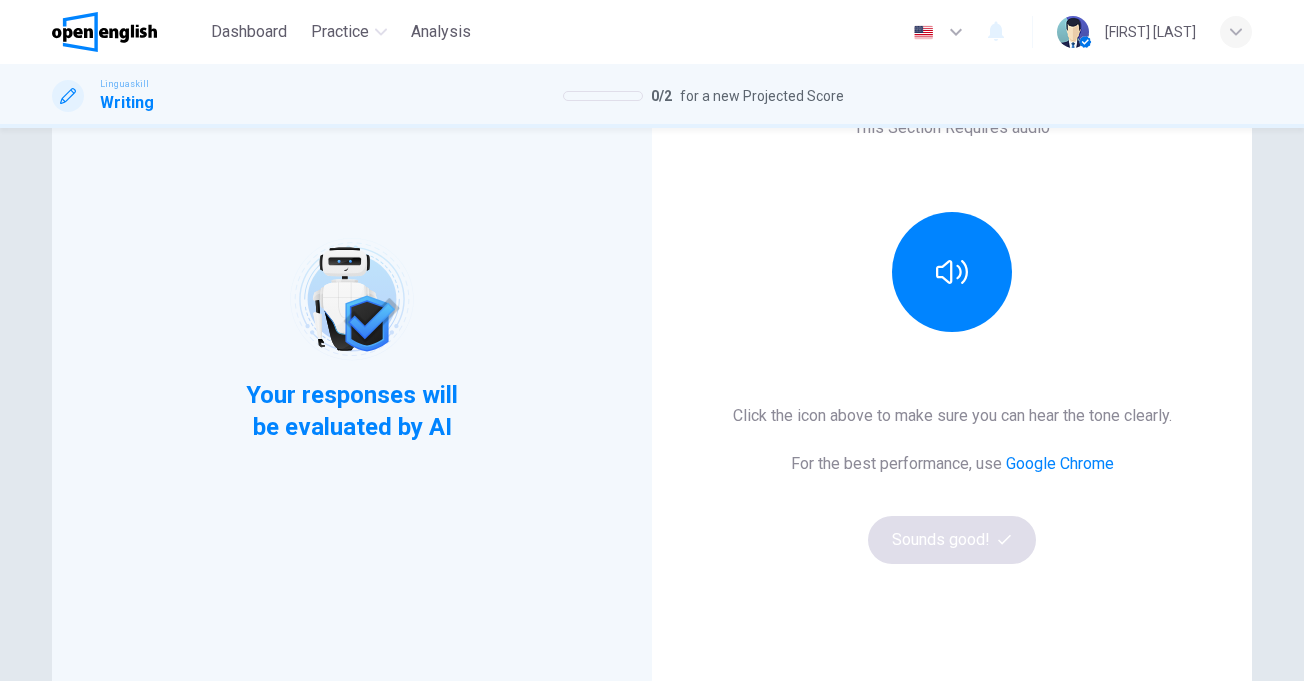 scroll, scrollTop: 200, scrollLeft: 0, axis: vertical 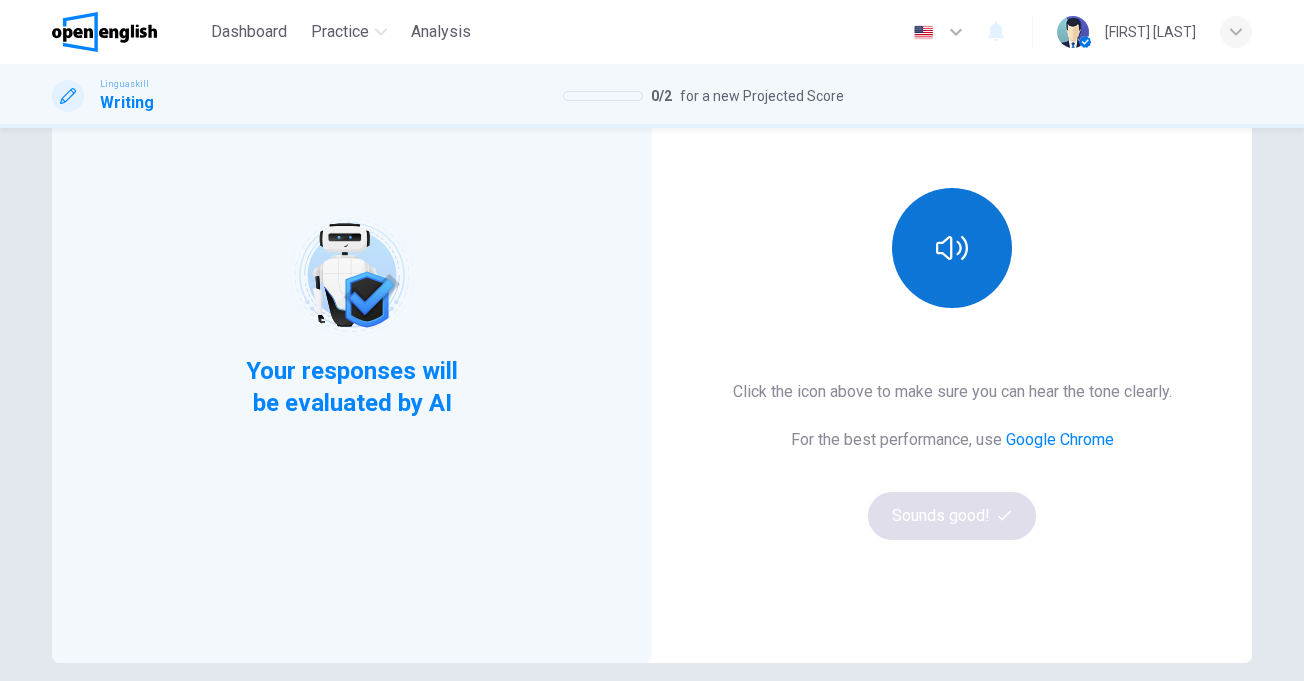 click at bounding box center [952, 248] 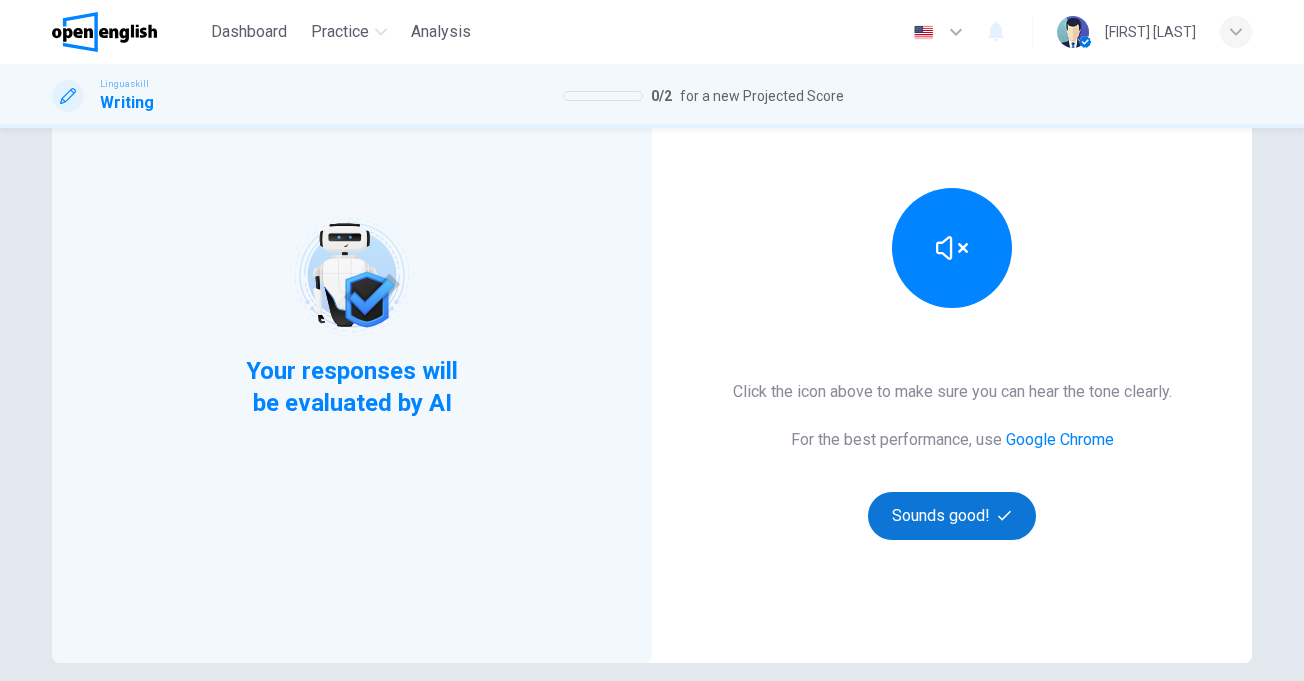 click on "Sounds good!" at bounding box center (952, 516) 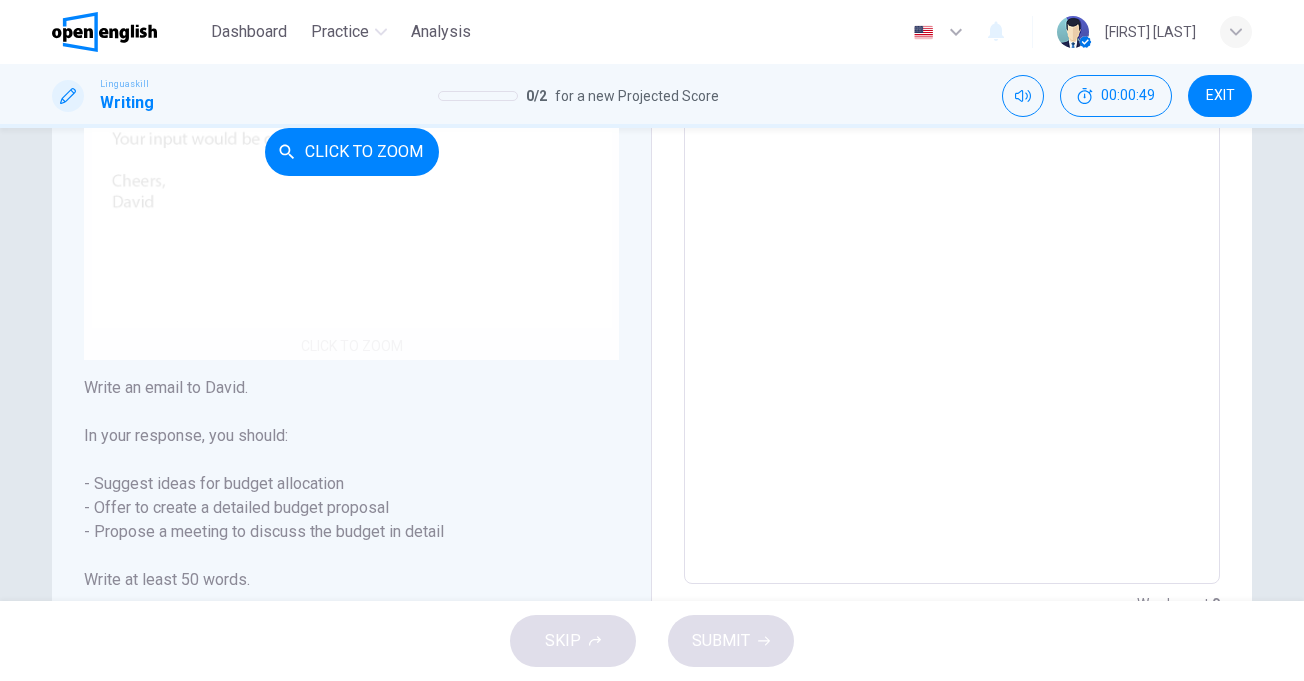 scroll, scrollTop: 495, scrollLeft: 0, axis: vertical 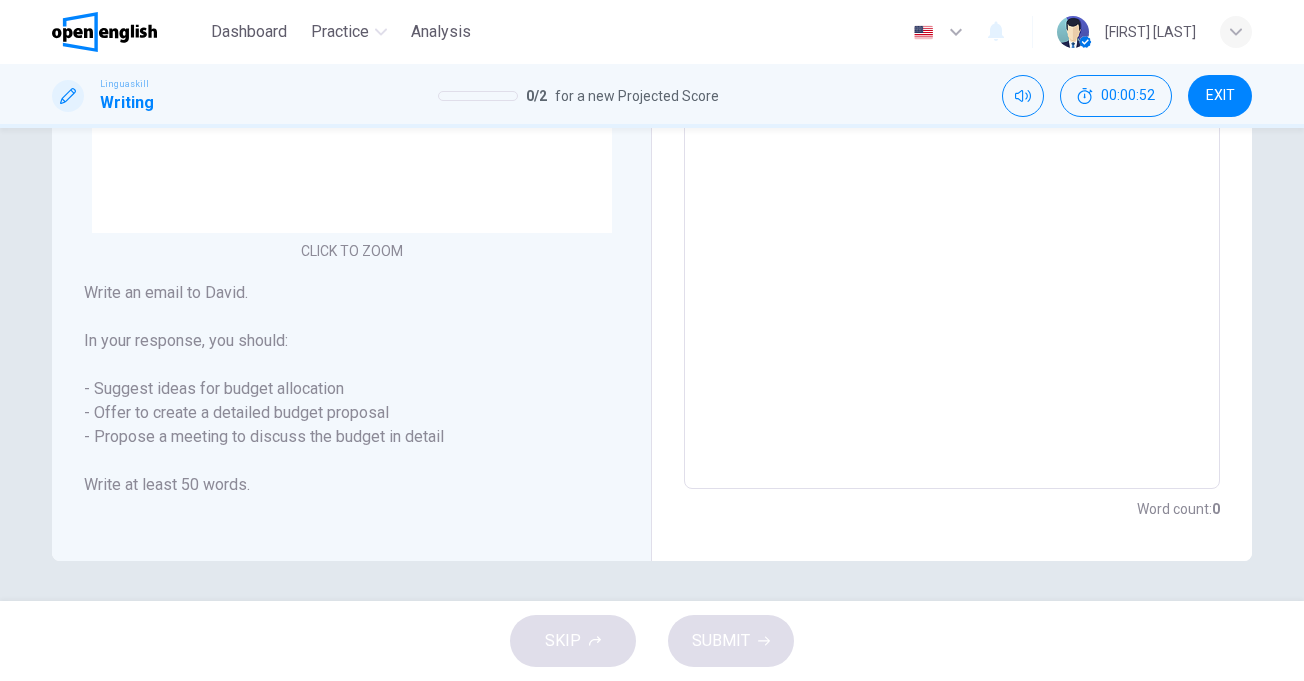 click at bounding box center [952, 116] 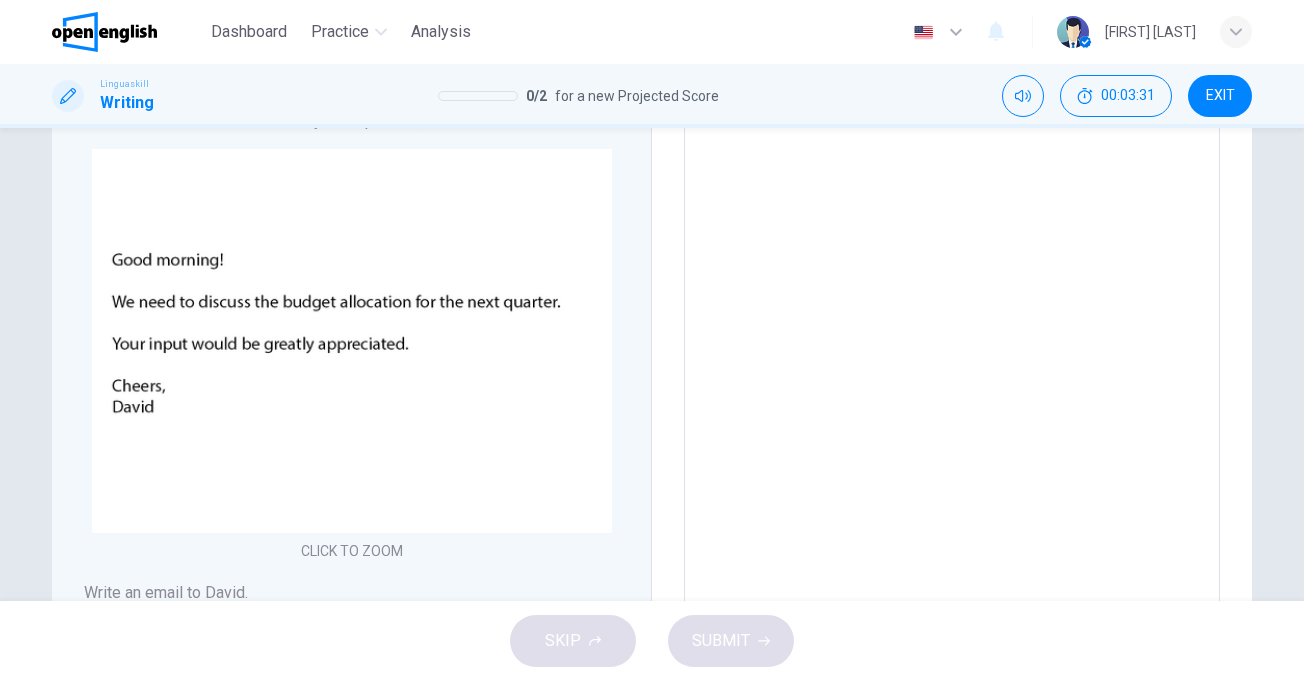 scroll, scrollTop: 0, scrollLeft: 0, axis: both 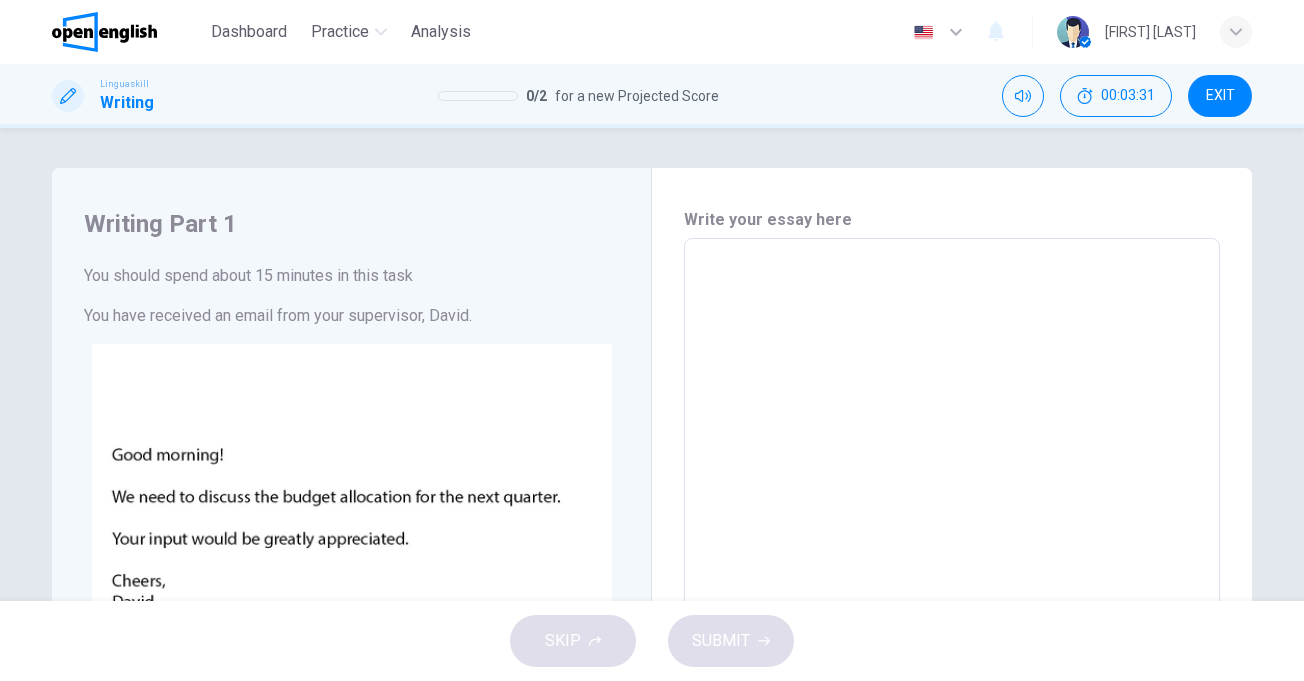 click at bounding box center (952, 611) 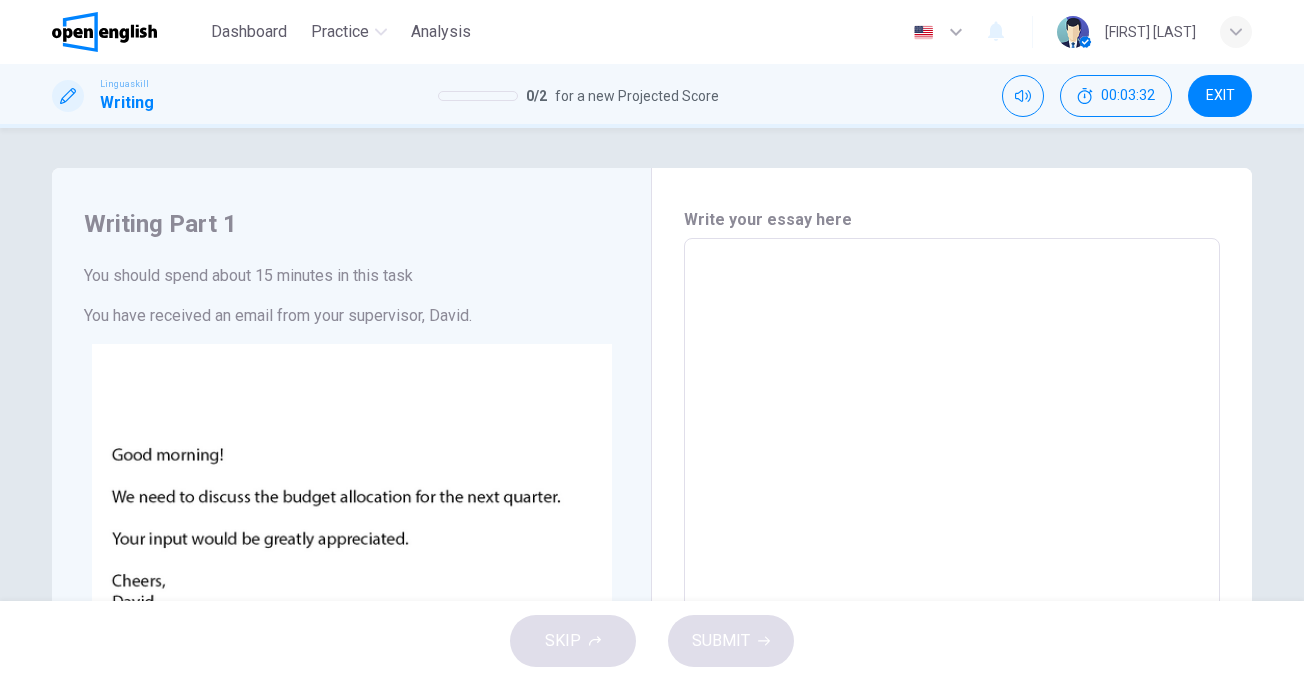 type on "*" 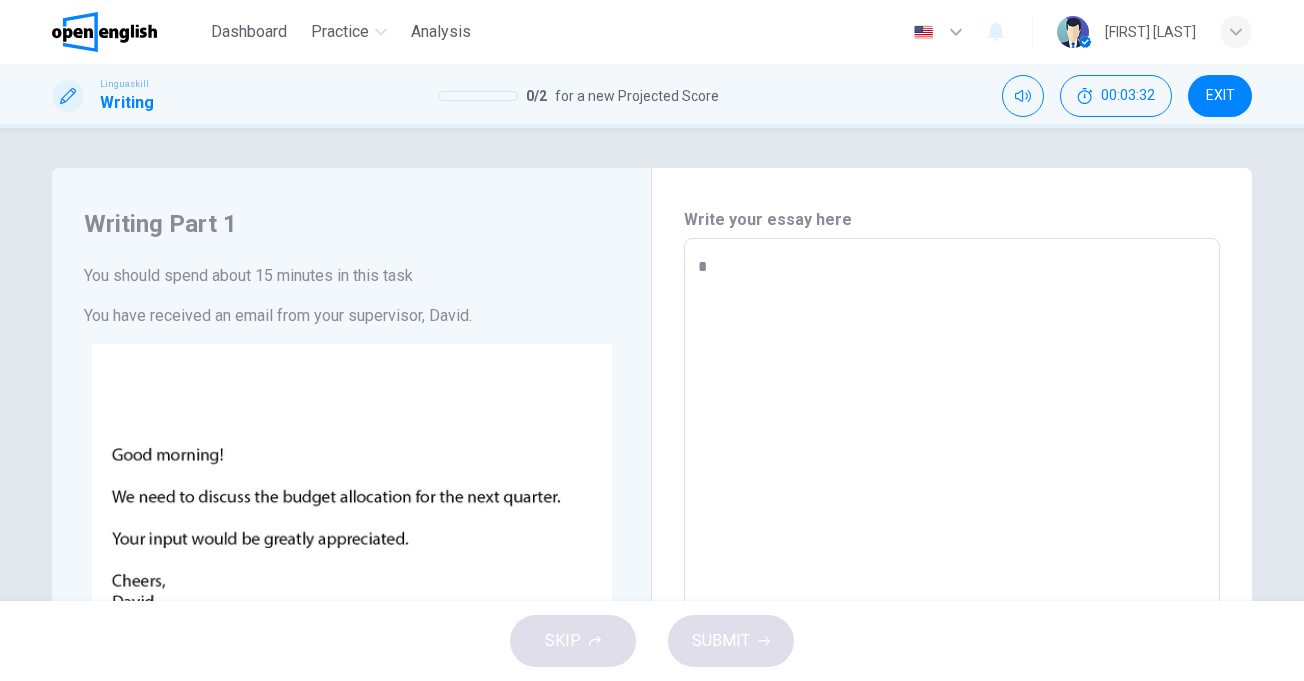 type on "*" 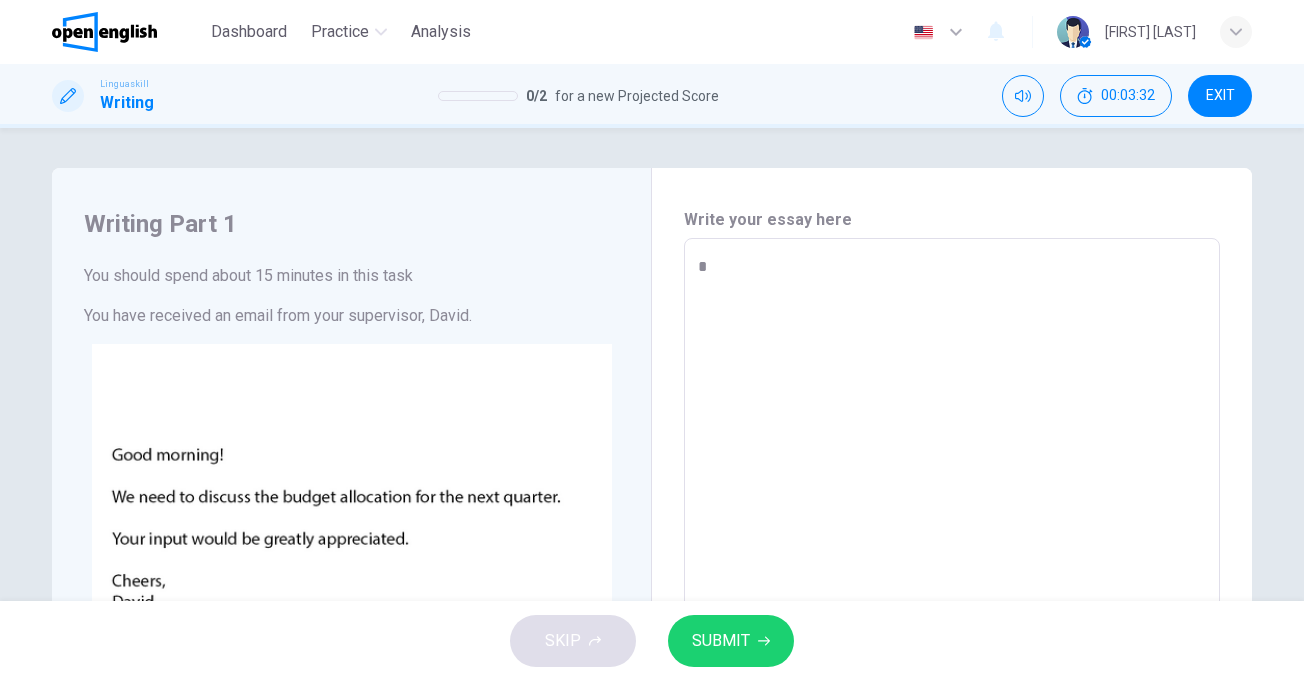type on "**" 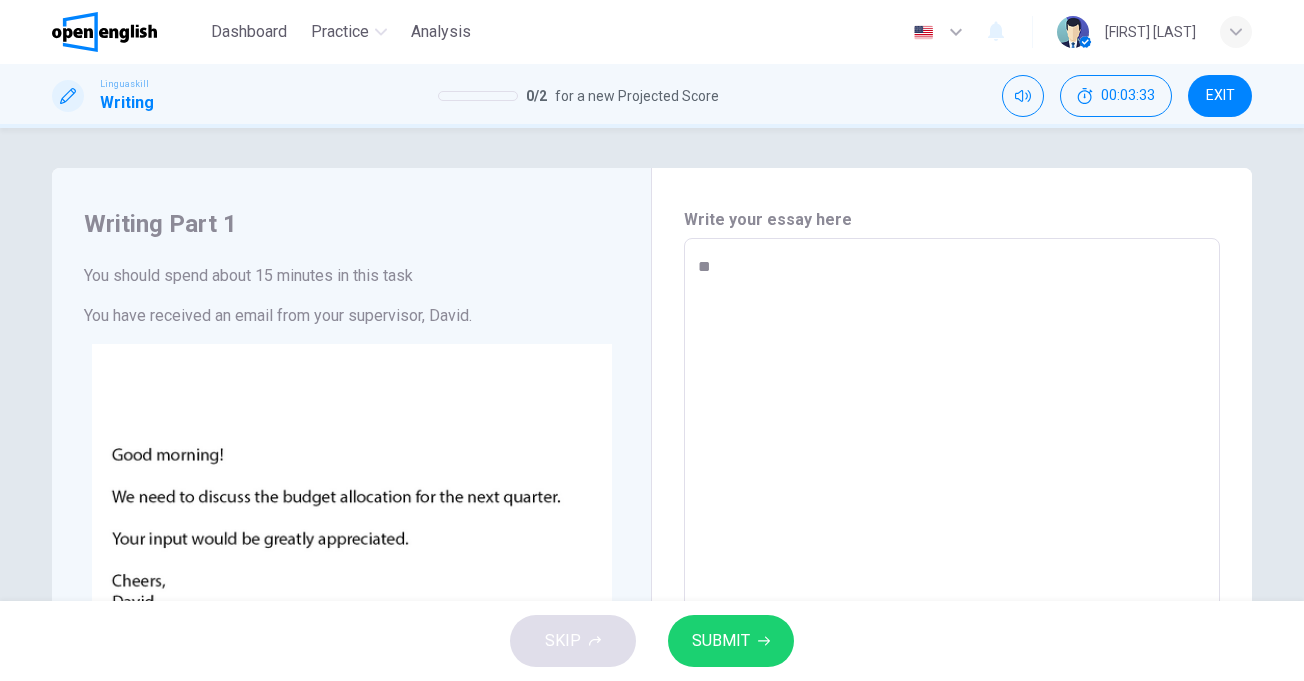 type on "***" 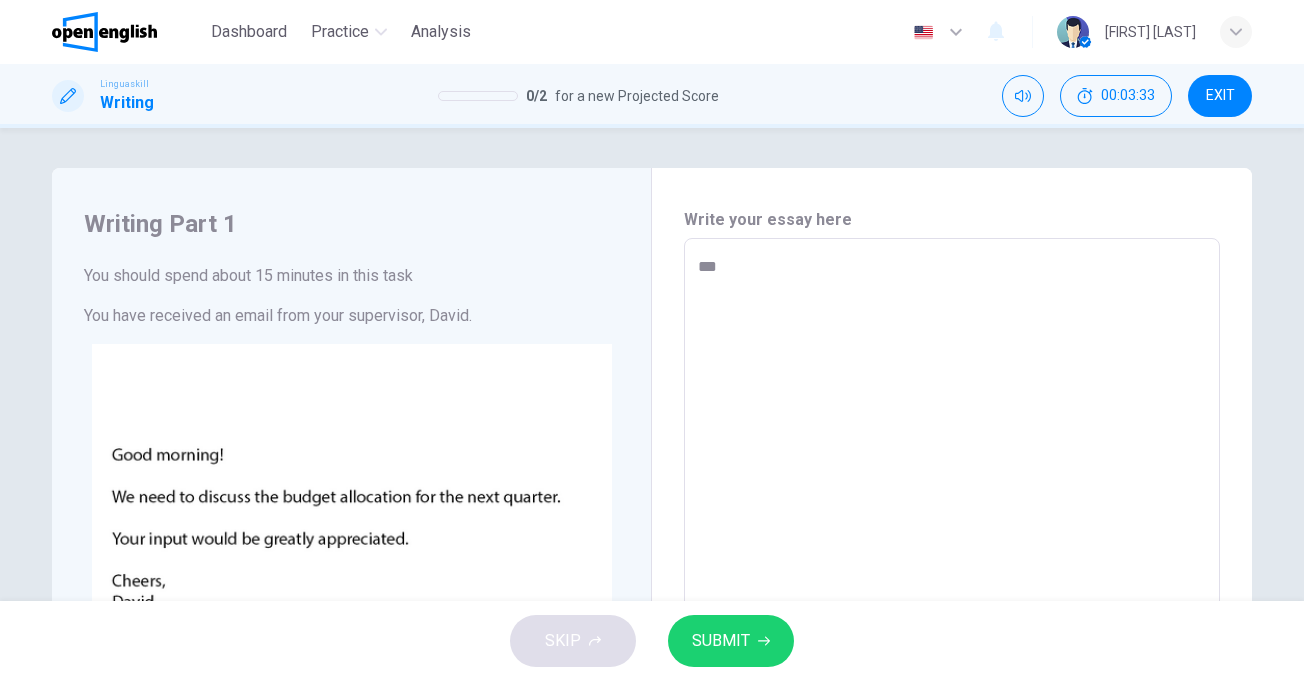 type on "*" 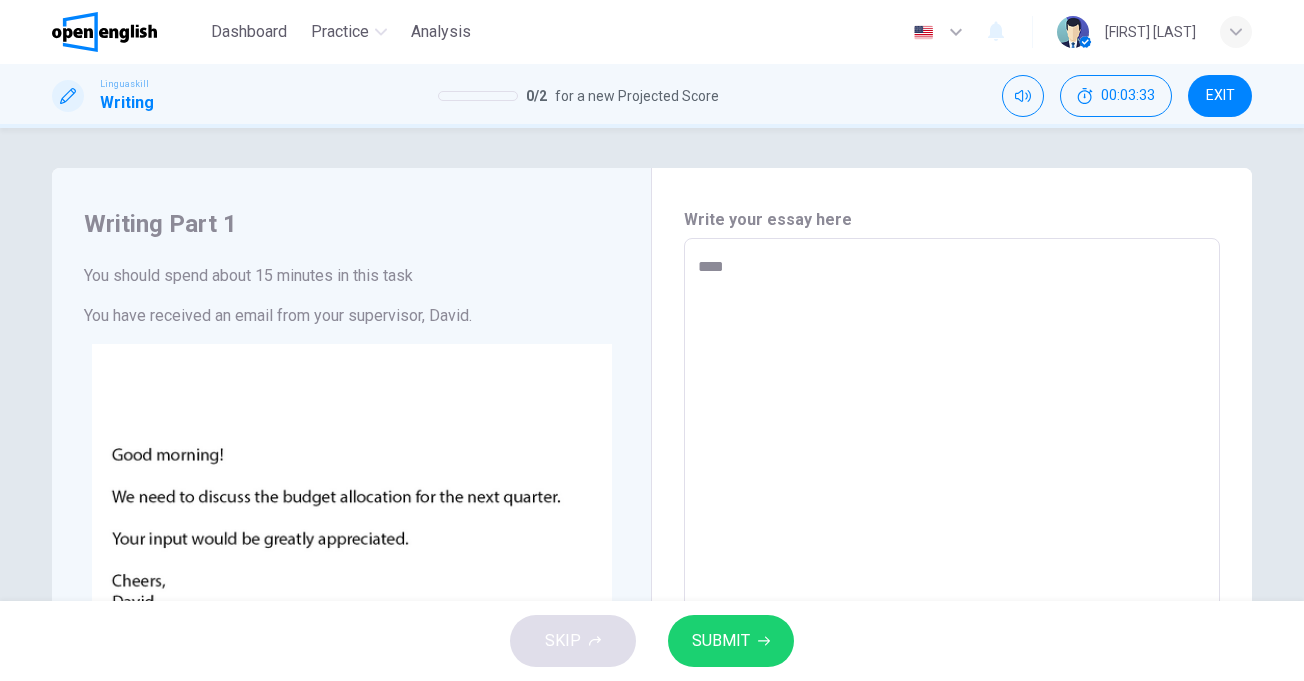 type on "*" 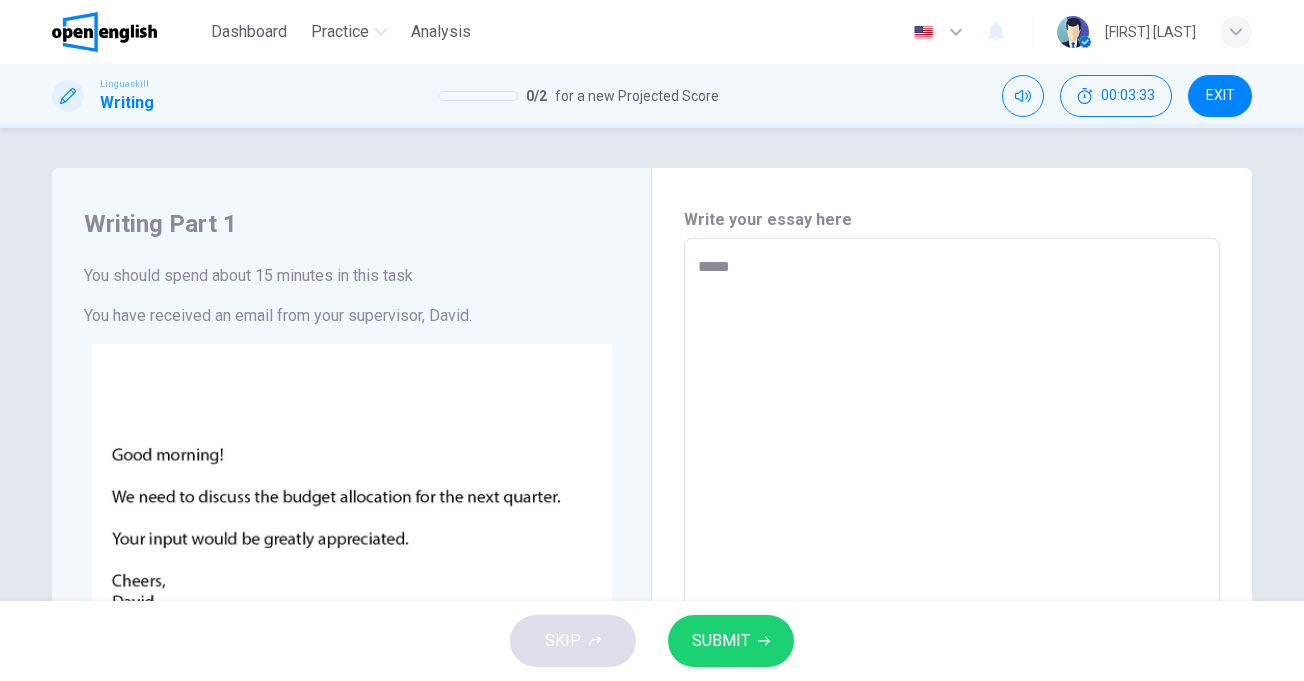 type on "*****" 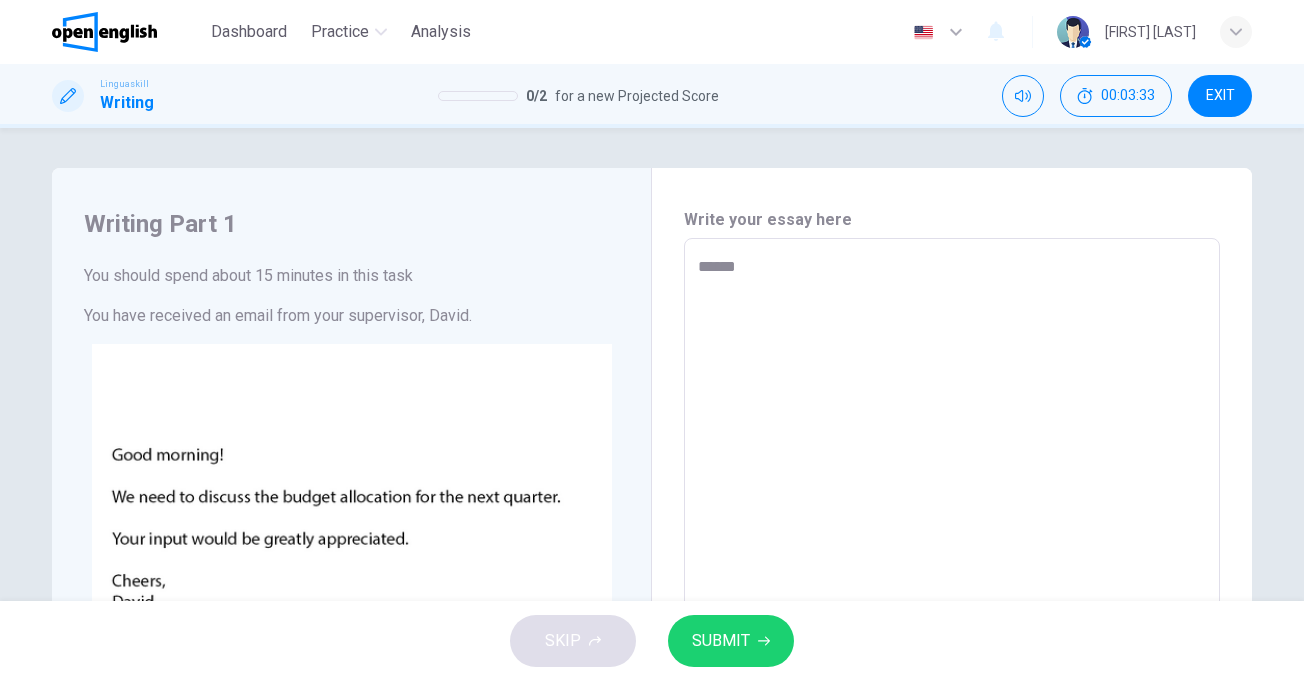 type on "*" 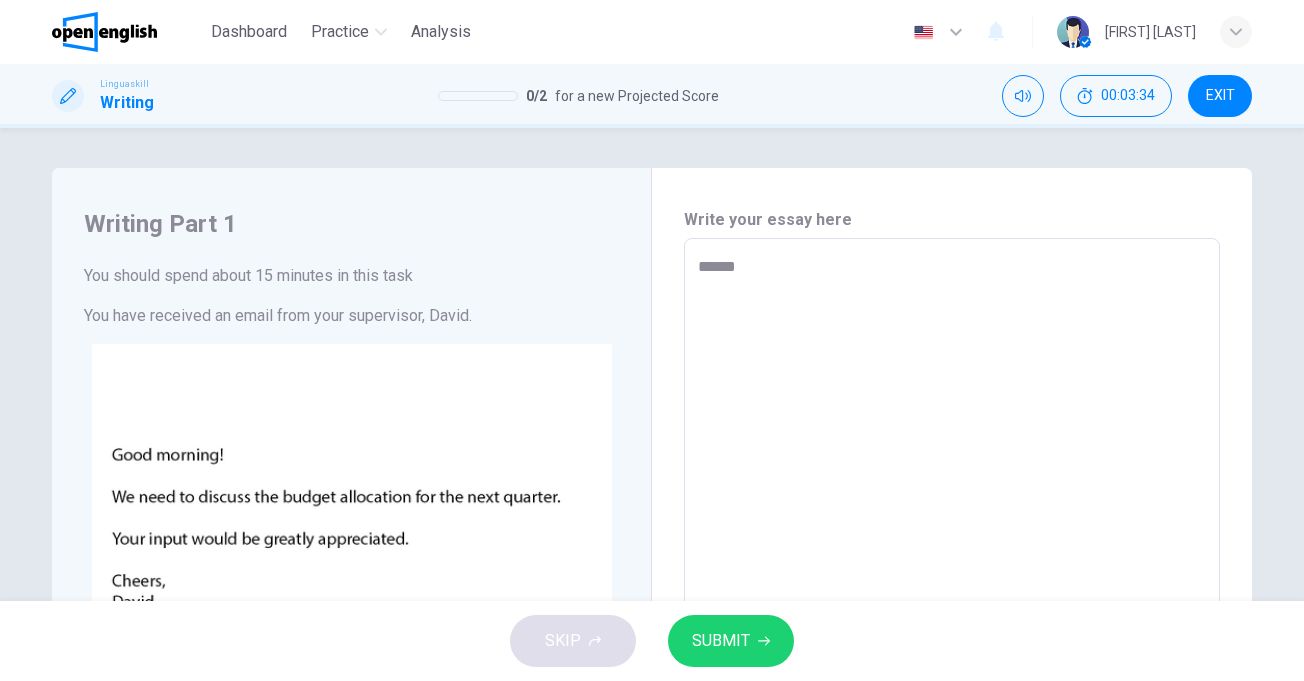 type on "*******" 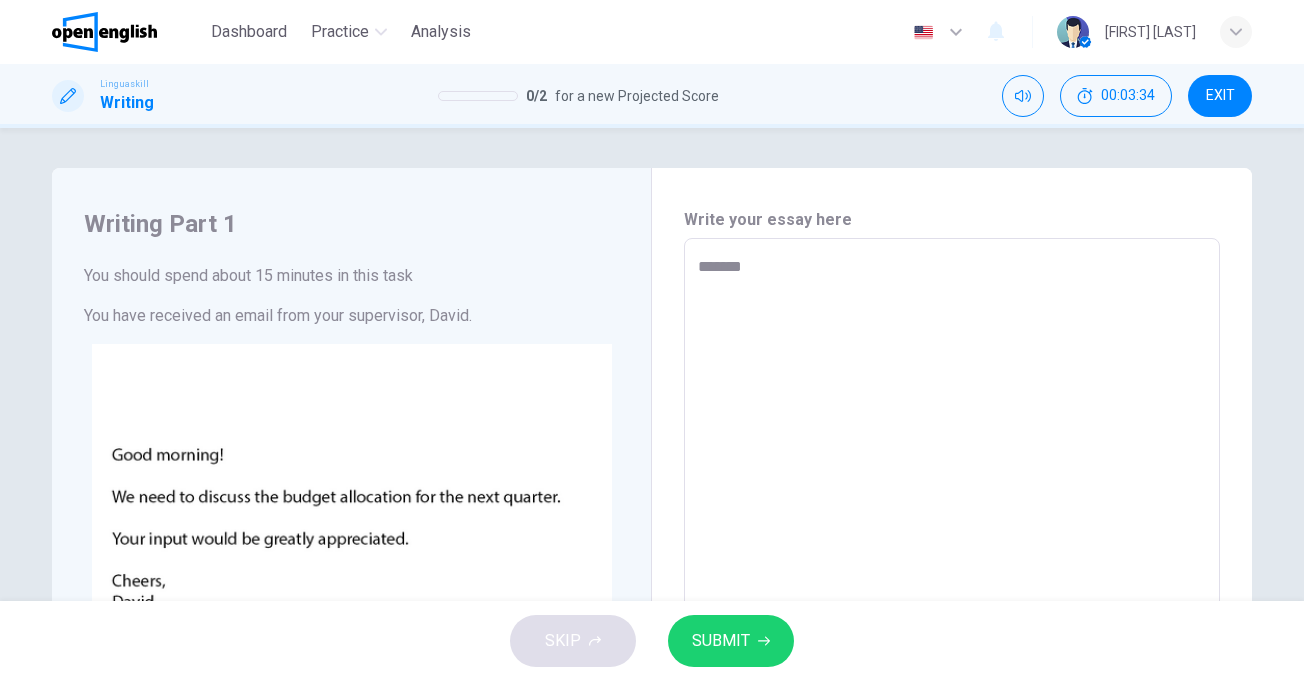 type on "*" 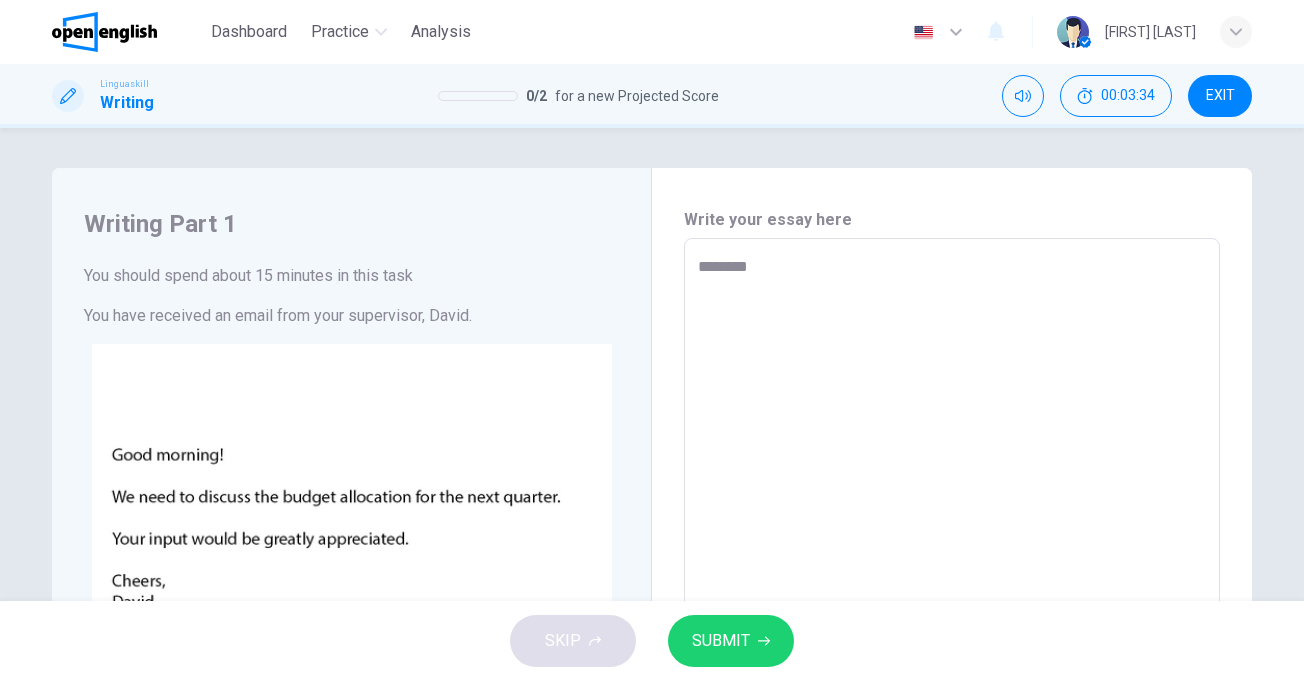 type on "*" 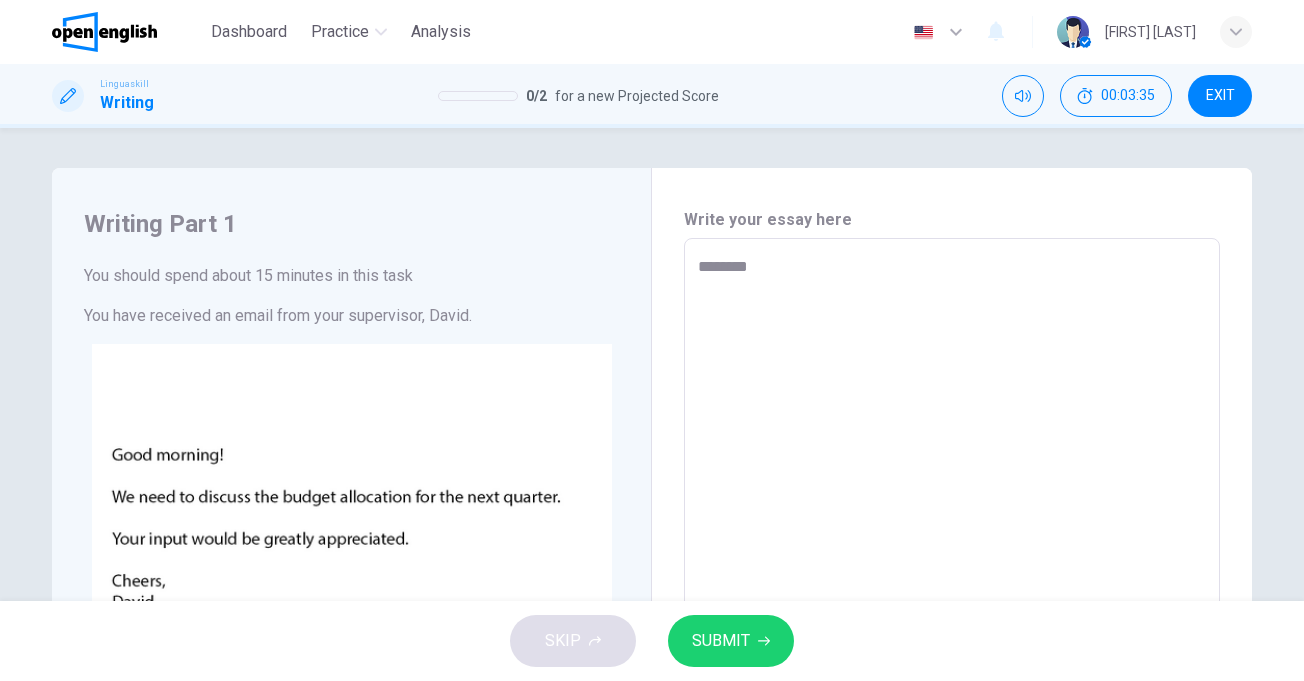type on "*********" 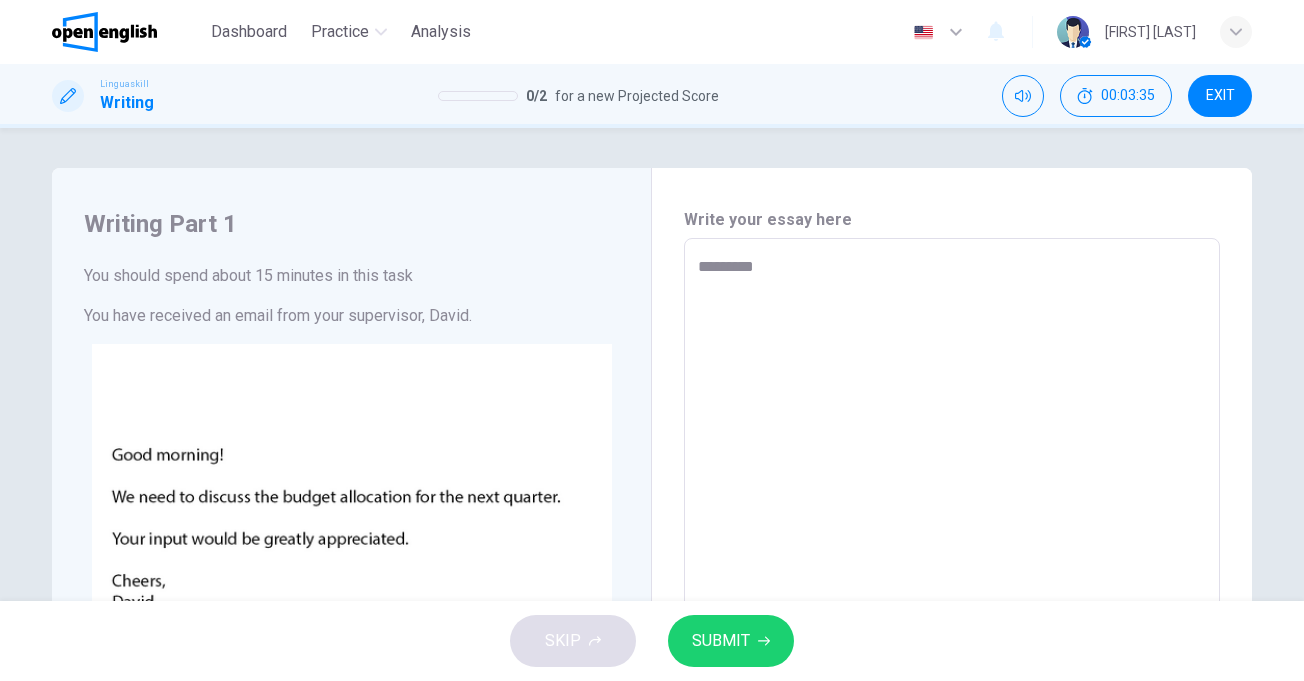 type on "*" 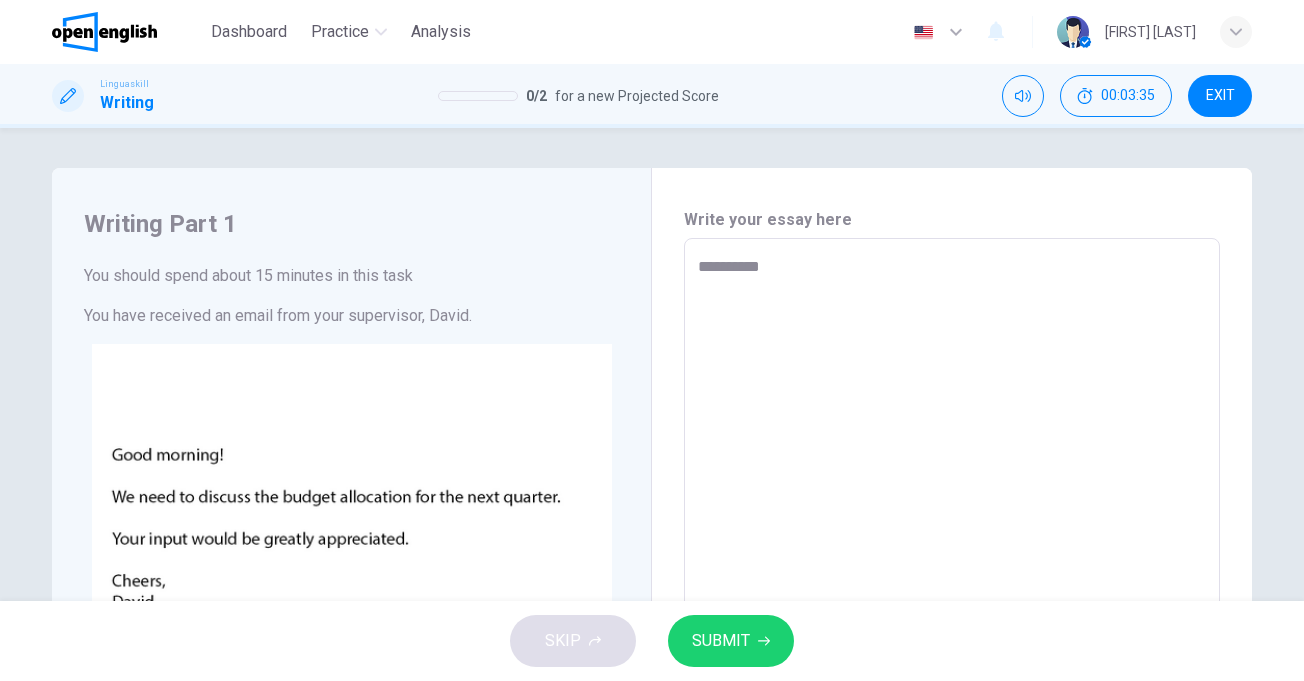 type on "**********" 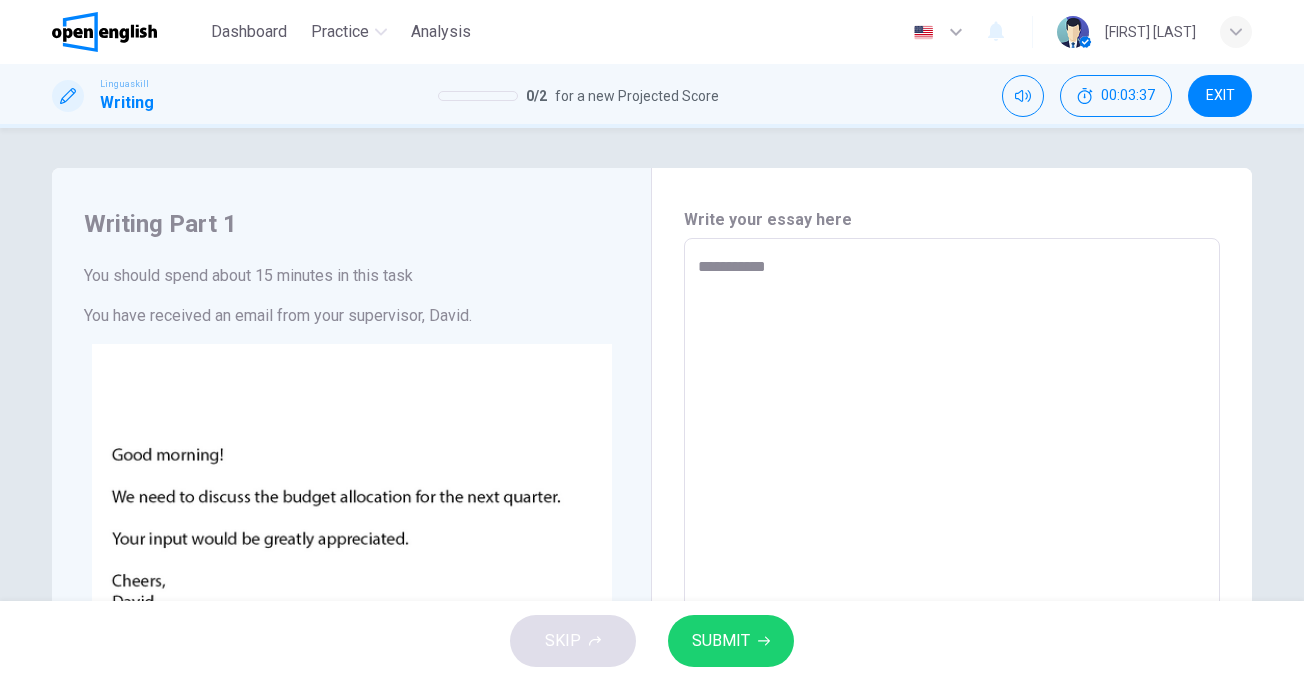 type on "**********" 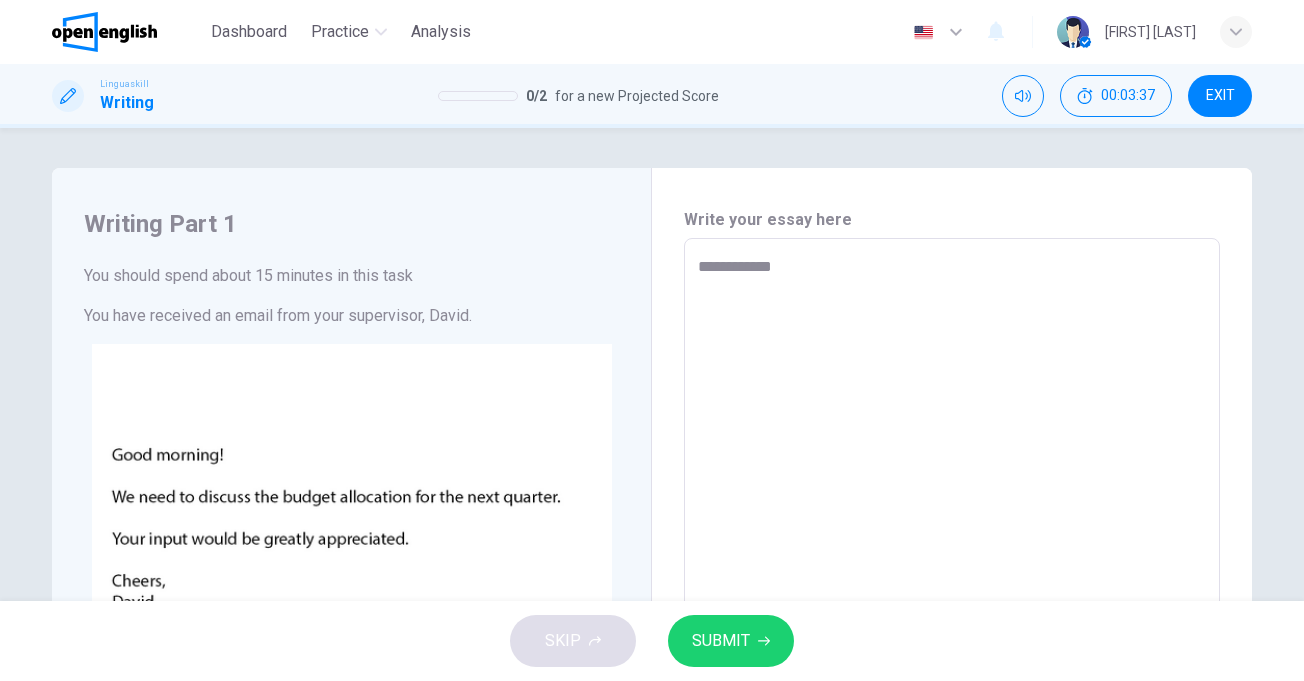 type on "**********" 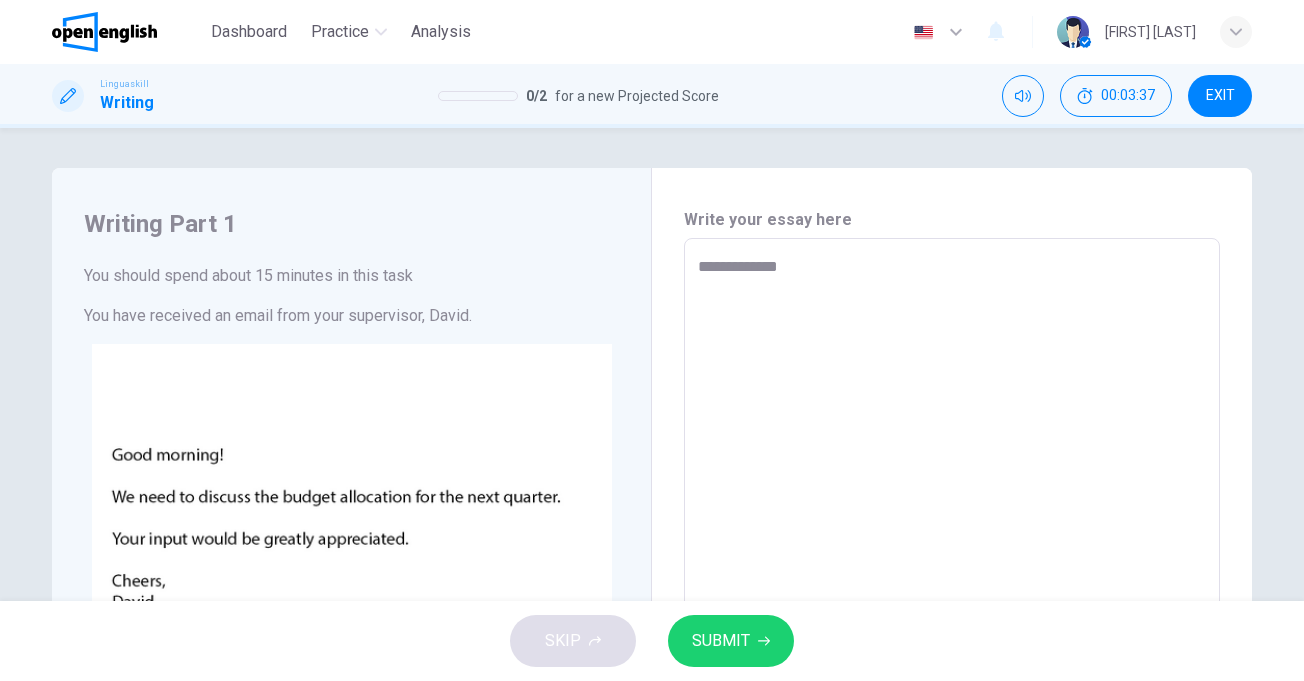 type on "*" 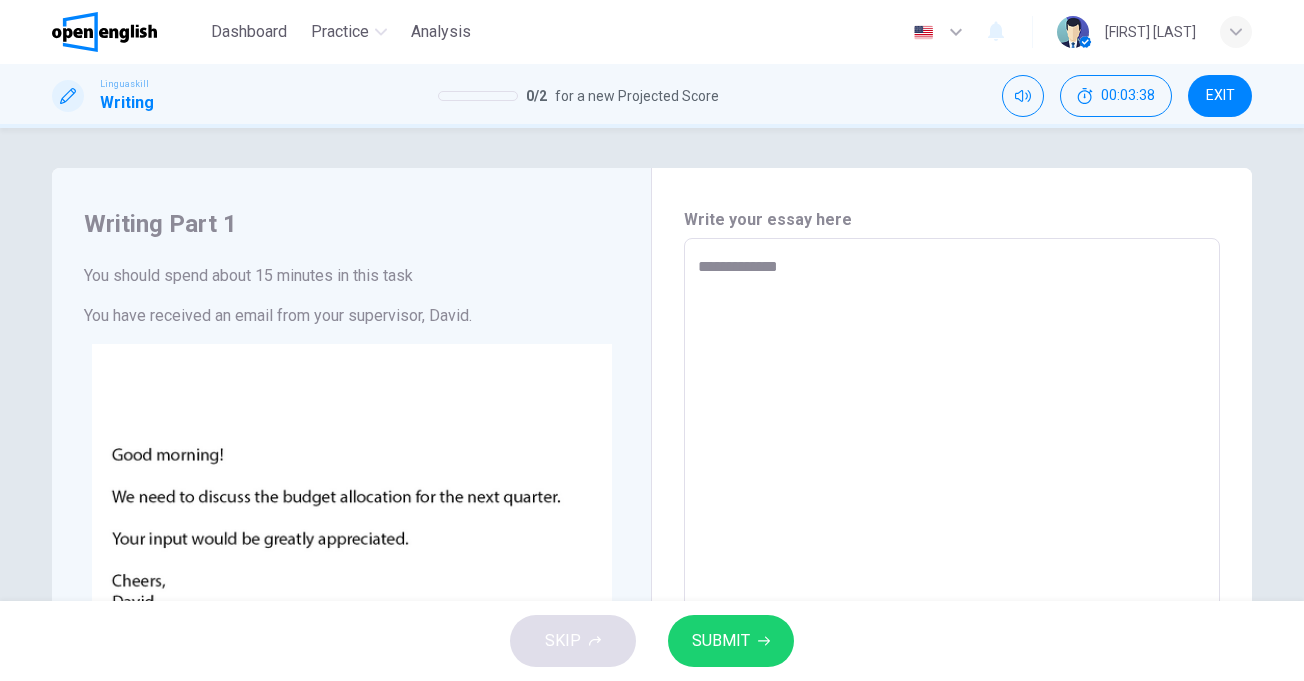 type on "**********" 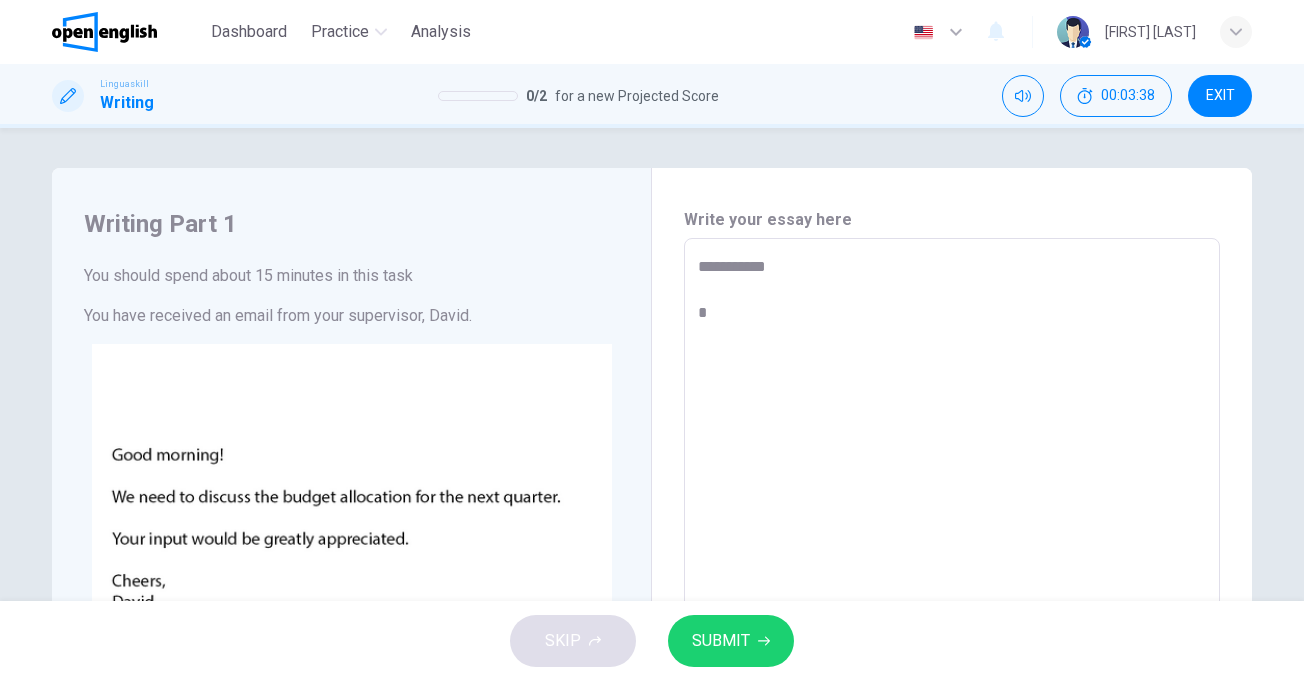 type on "*" 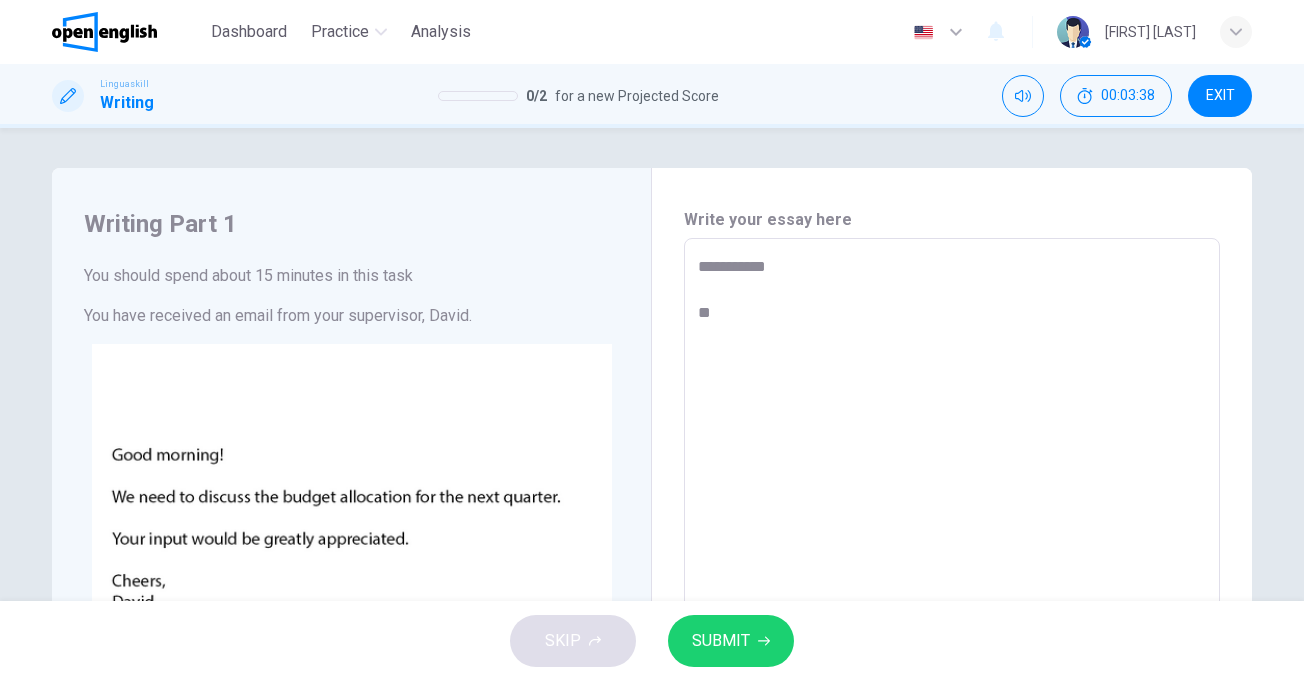 type on "*" 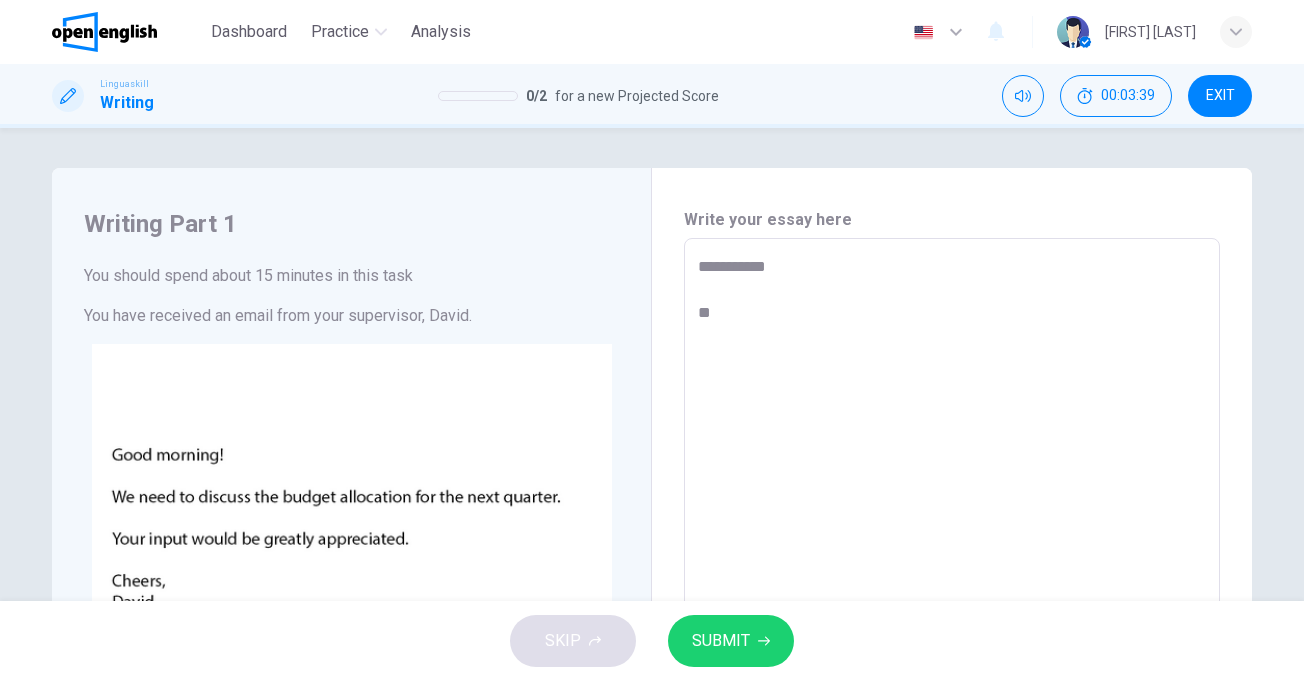 type on "**********" 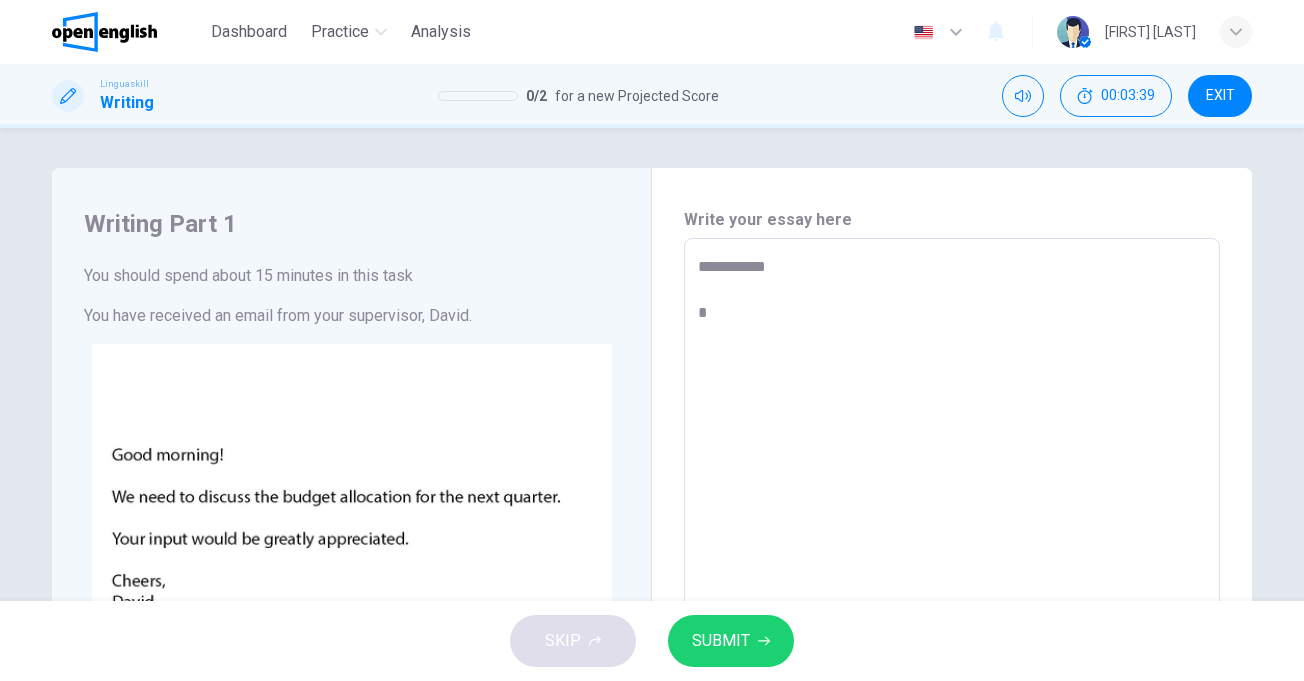 type on "**********" 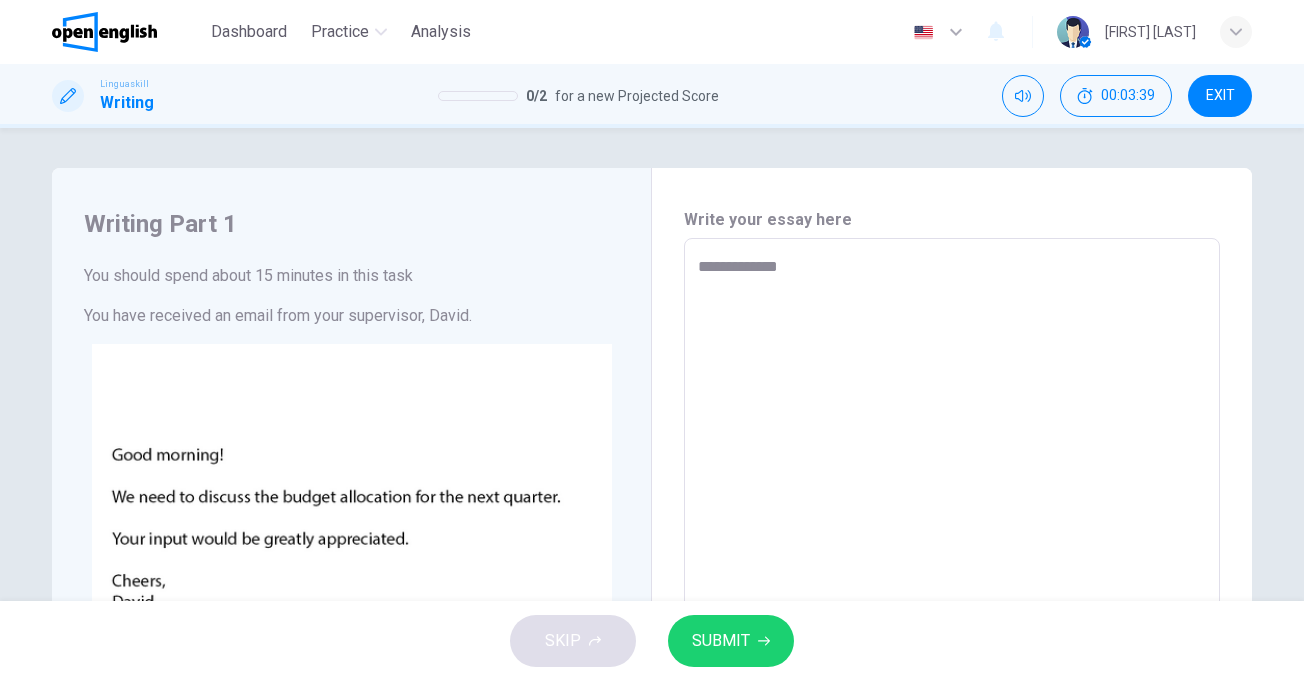 type on "*" 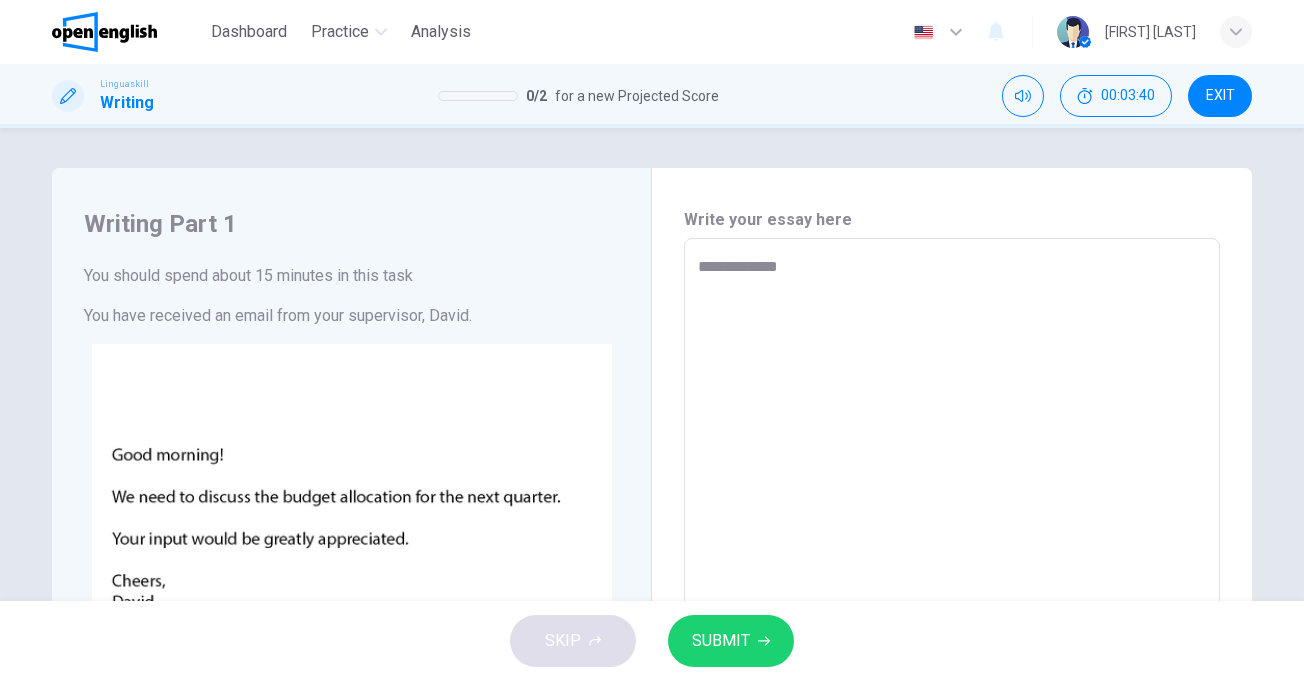 type on "**********" 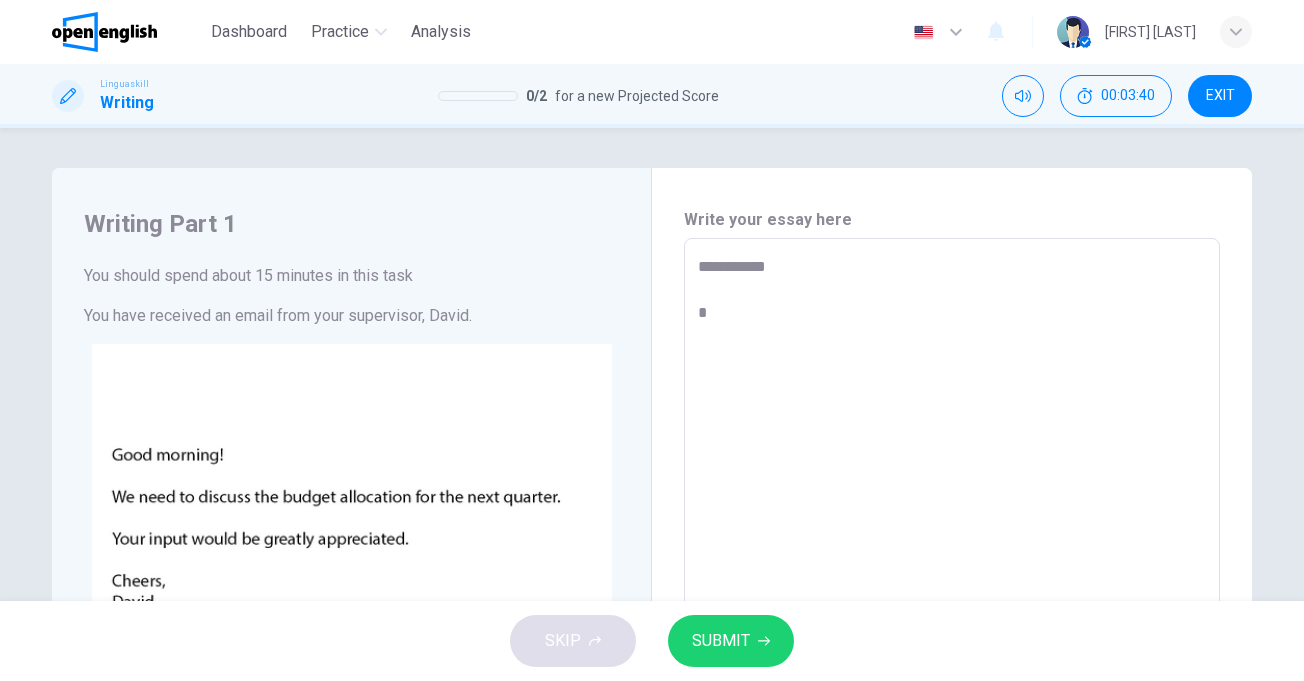 type on "*" 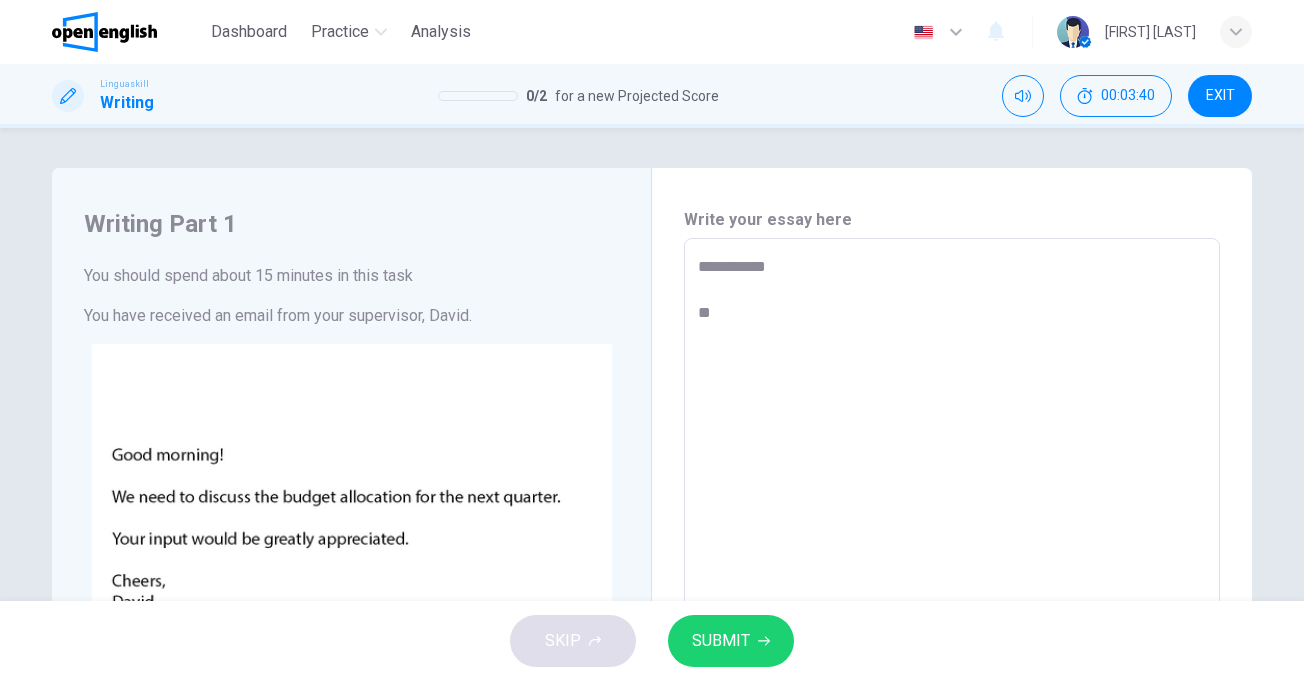 type on "*" 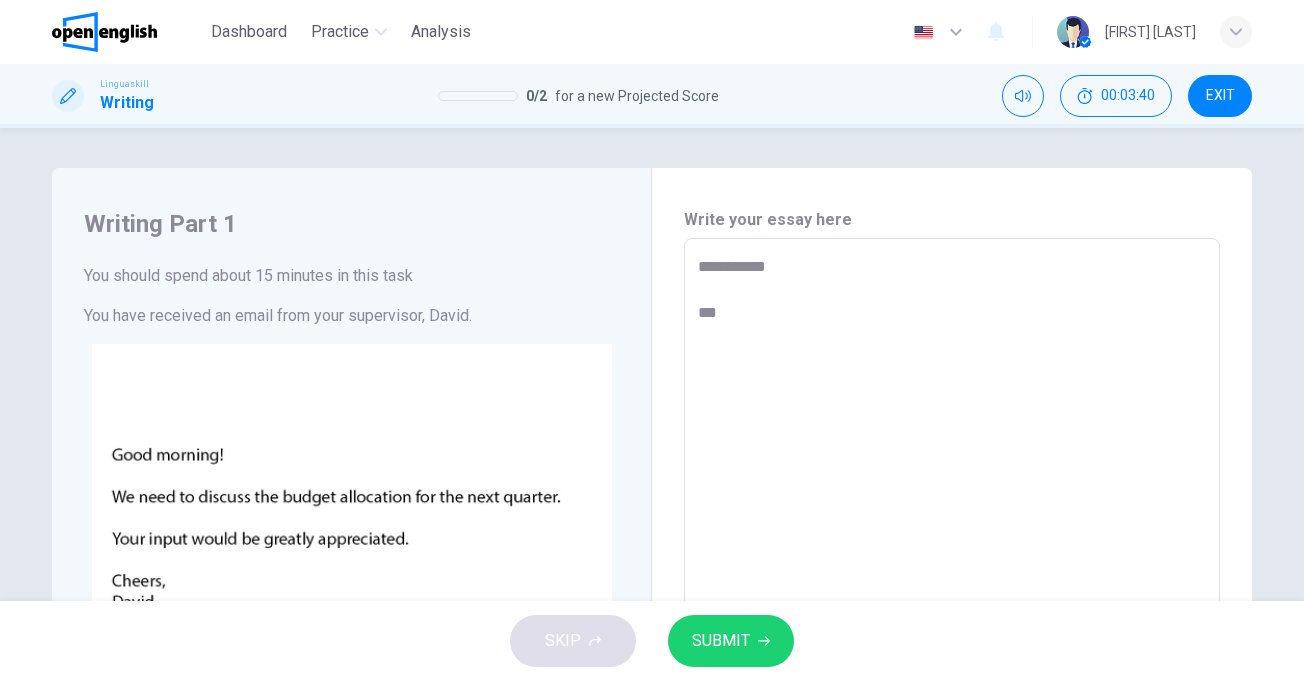 type on "*" 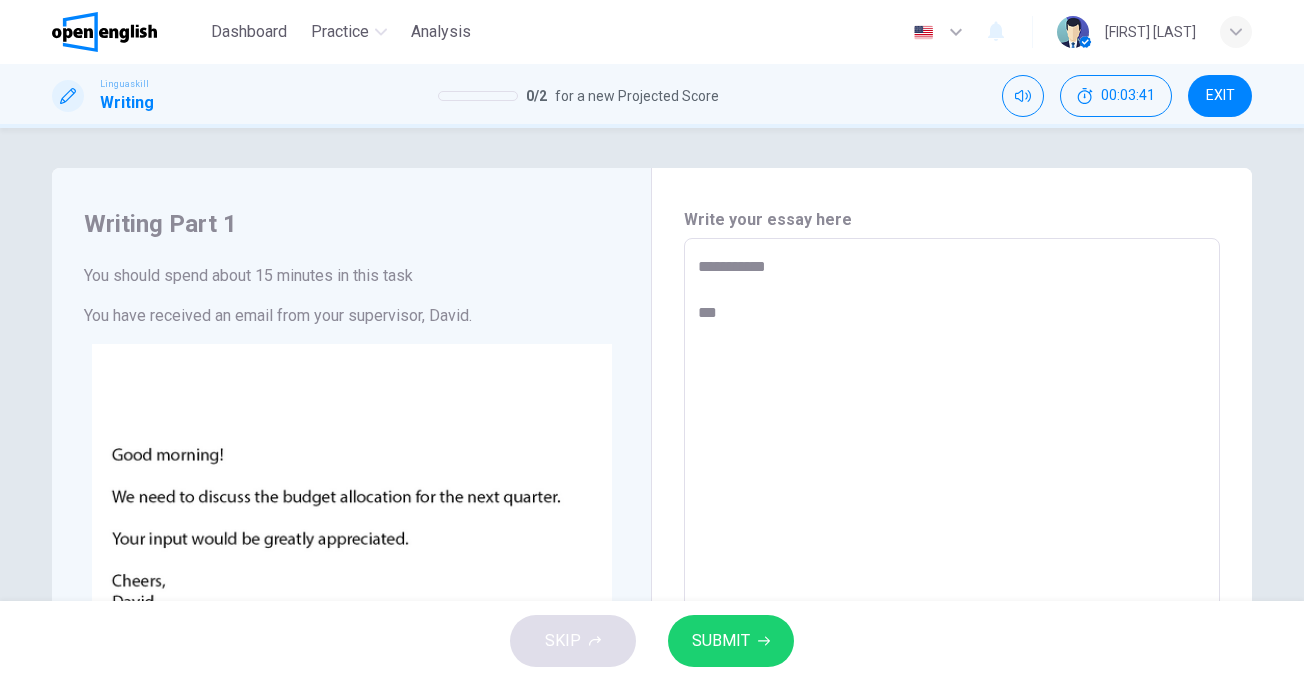 type on "**********" 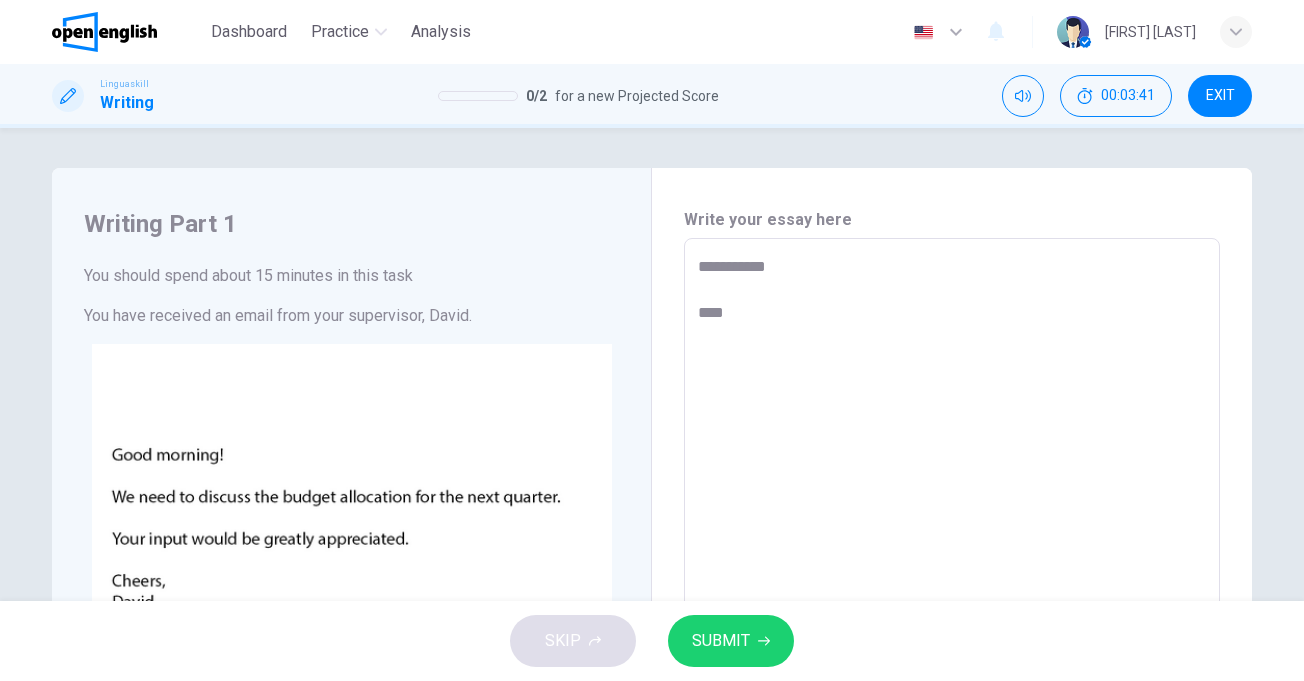 type on "*" 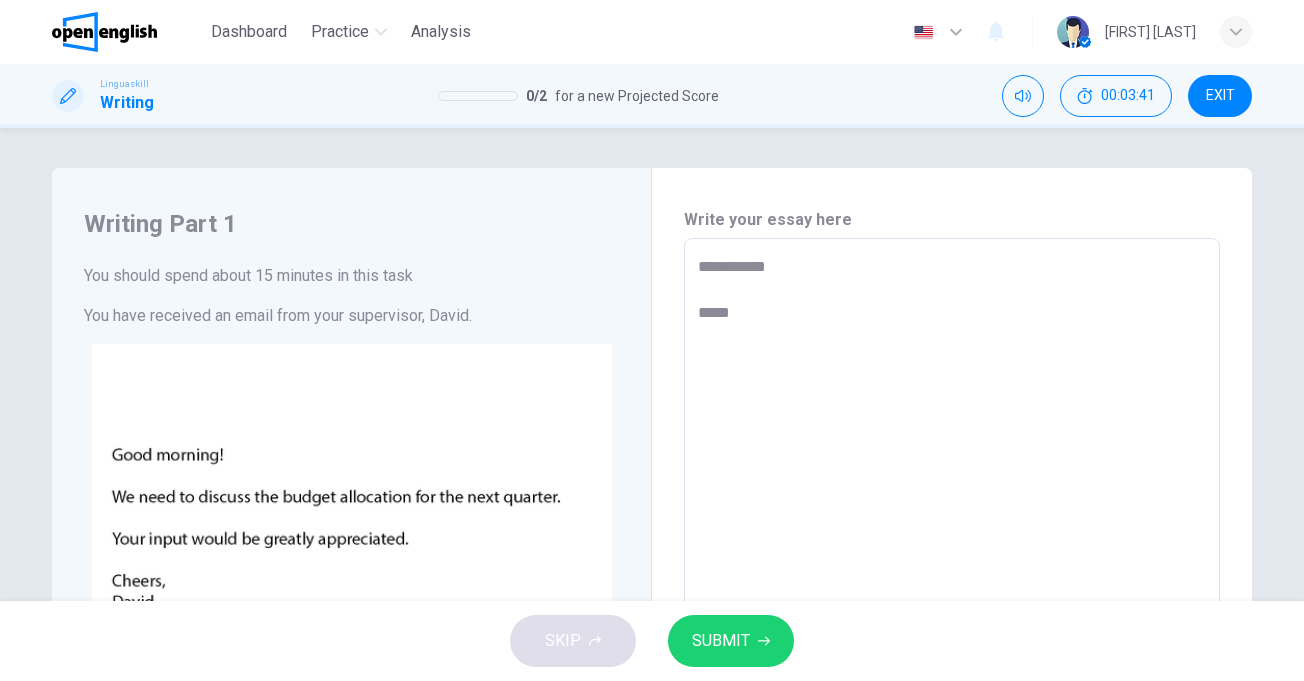 type on "*" 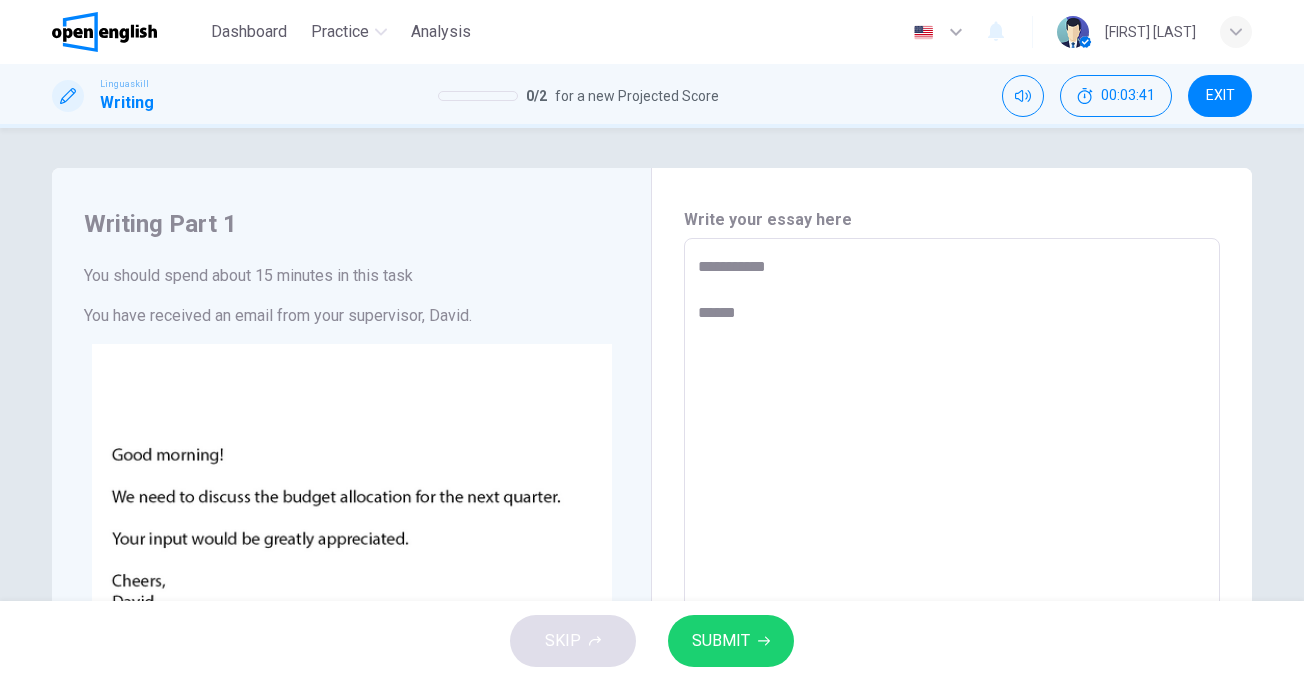 type on "*" 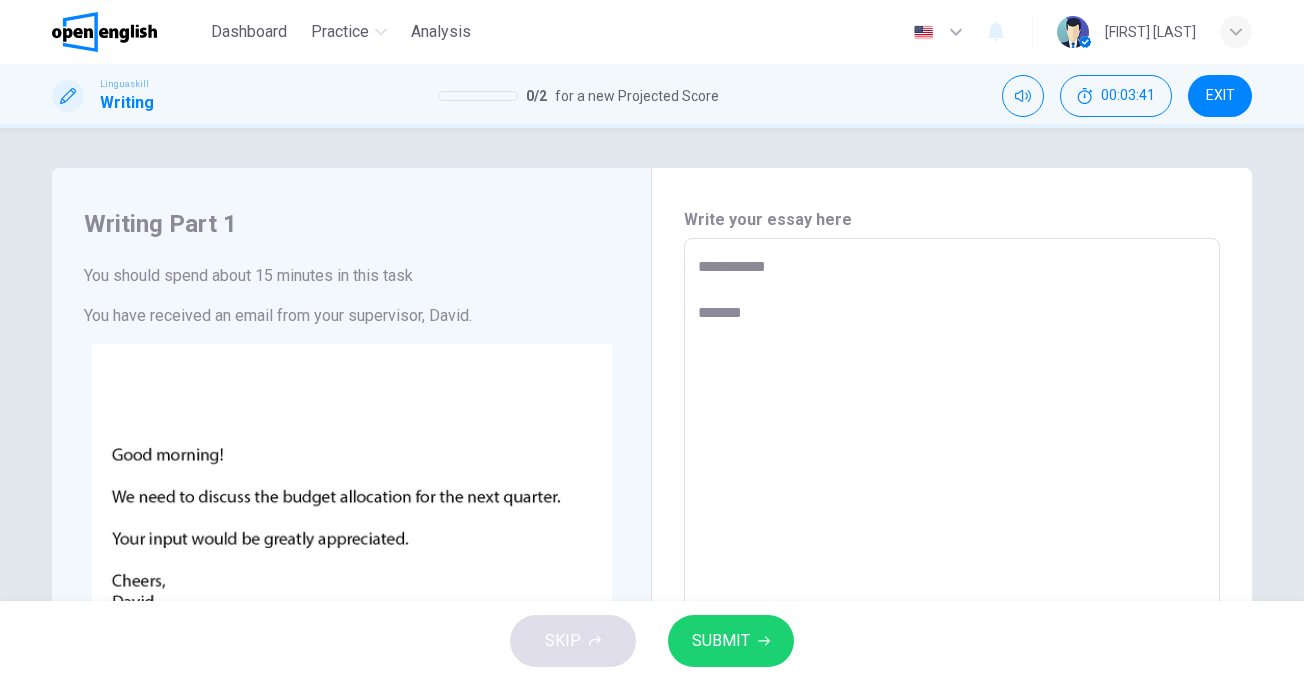type on "*" 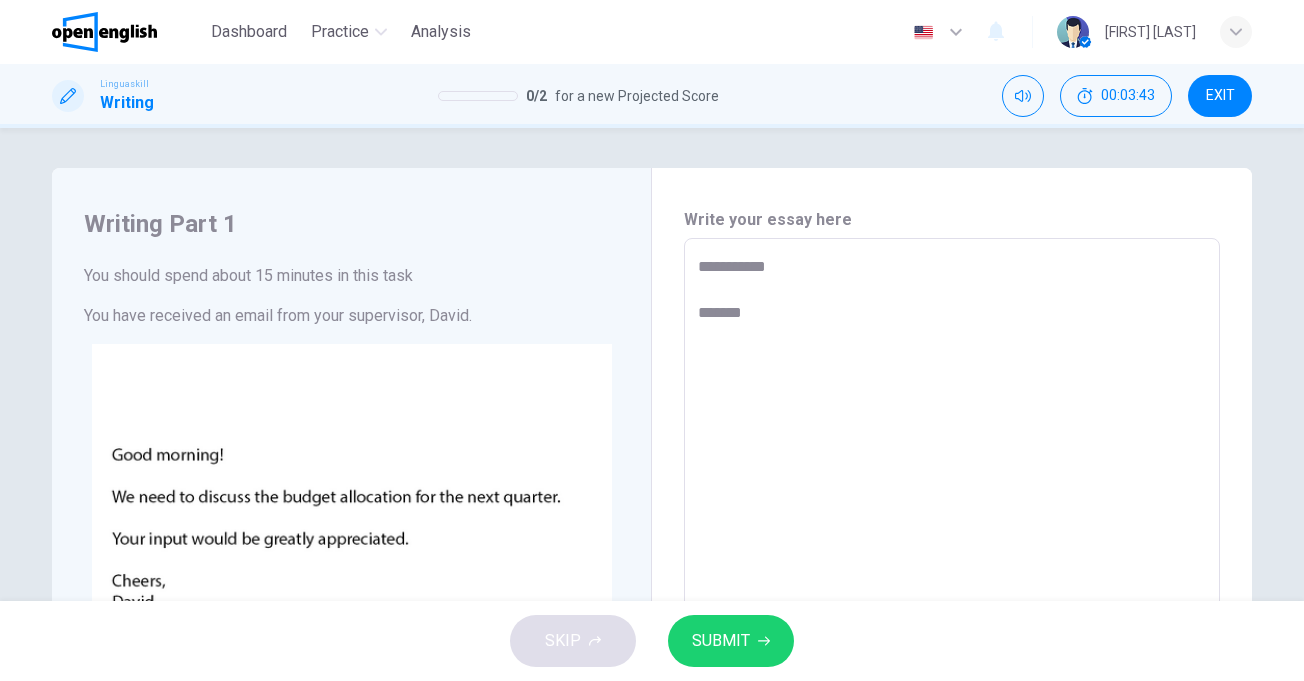 type on "**********" 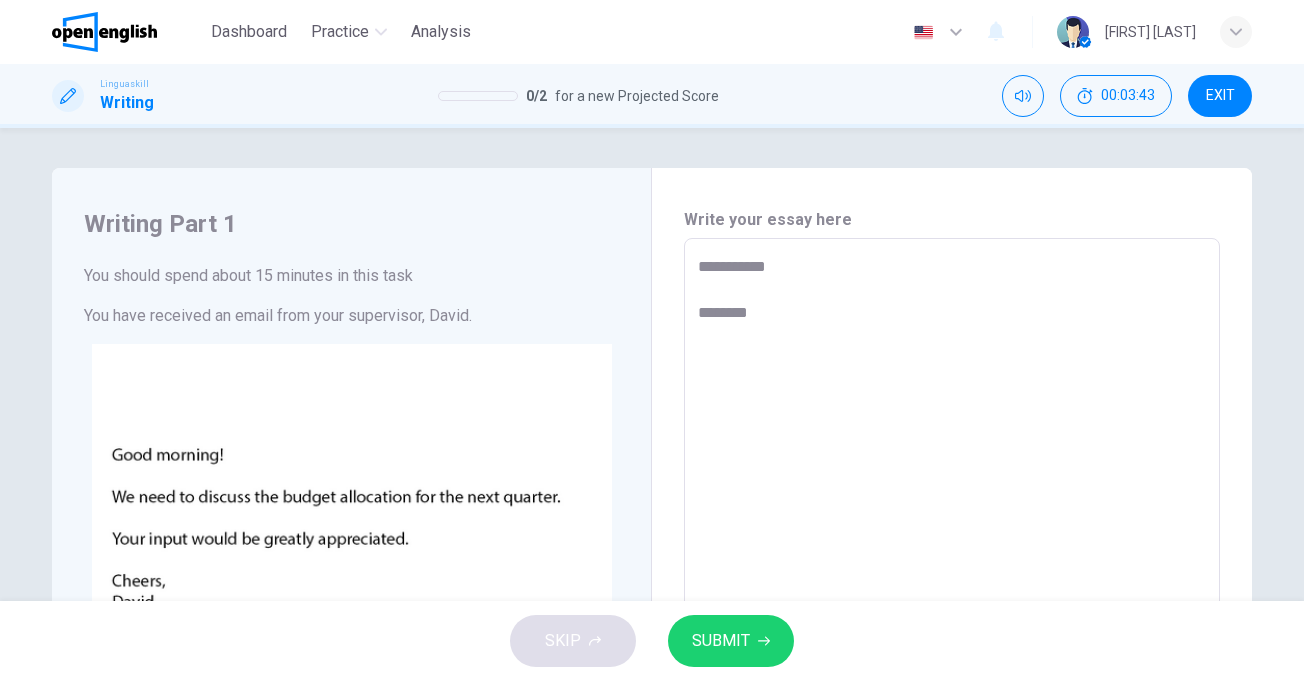 type on "**********" 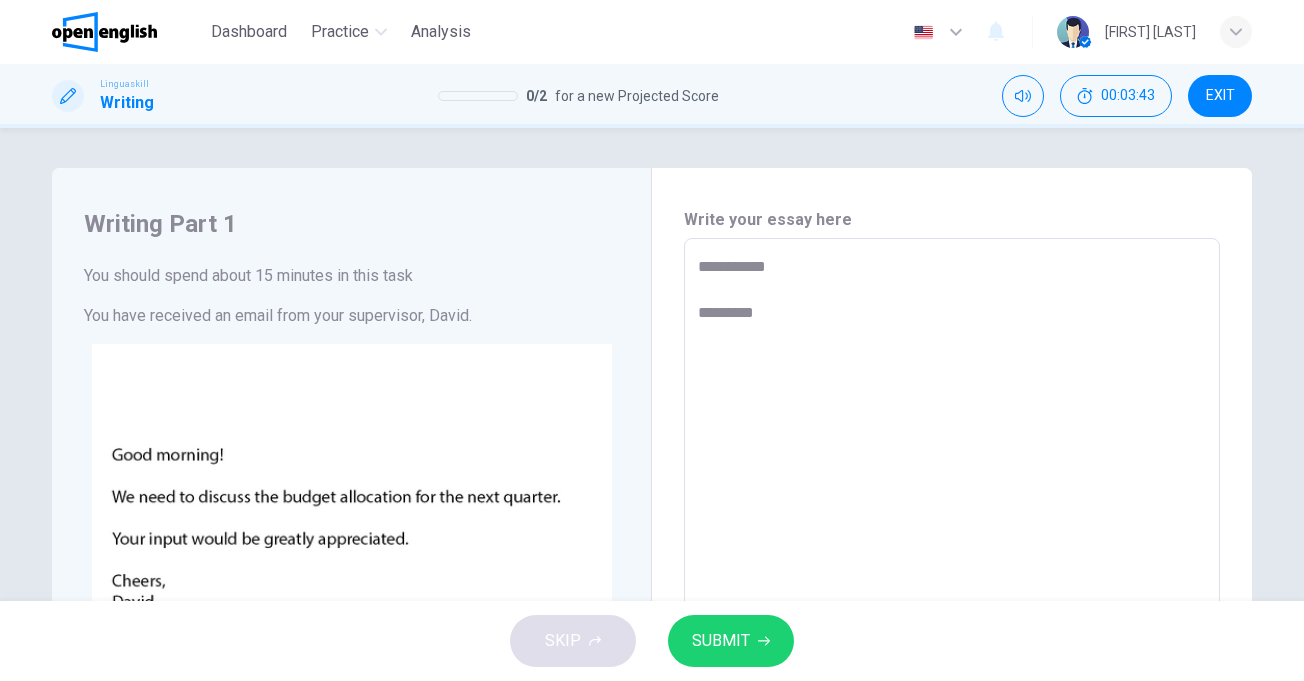 type on "*" 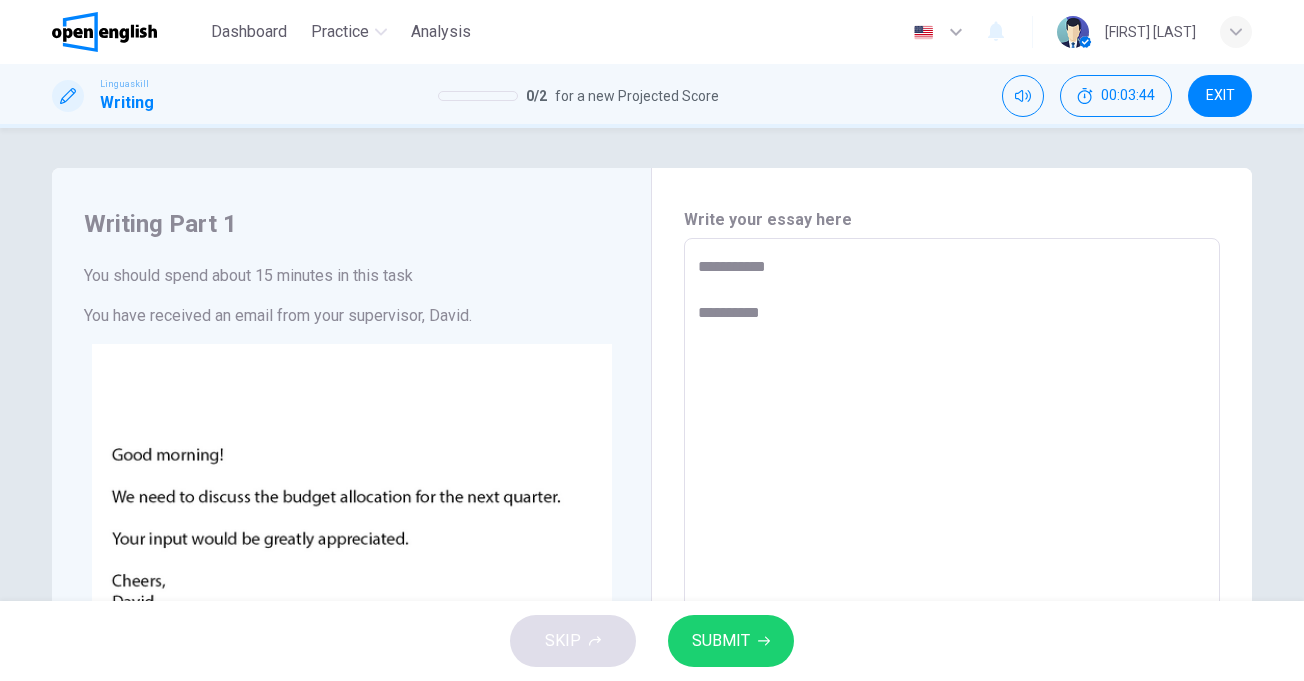 type on "**********" 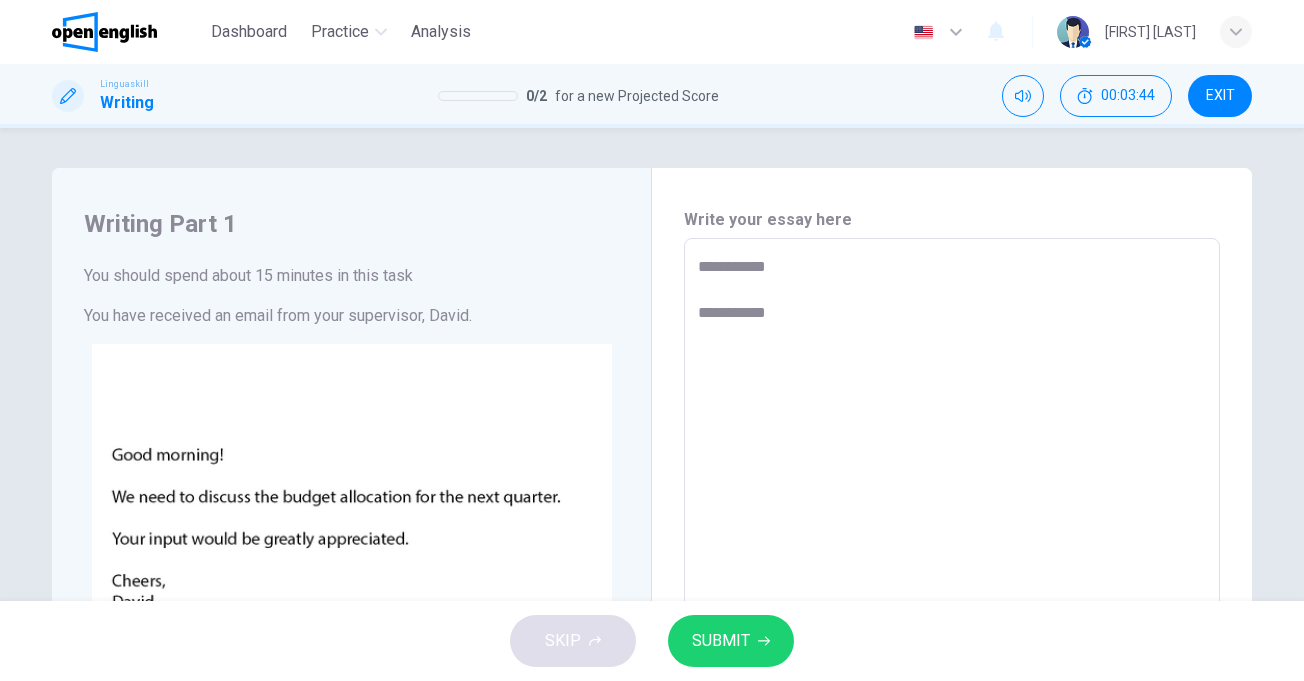 type on "*" 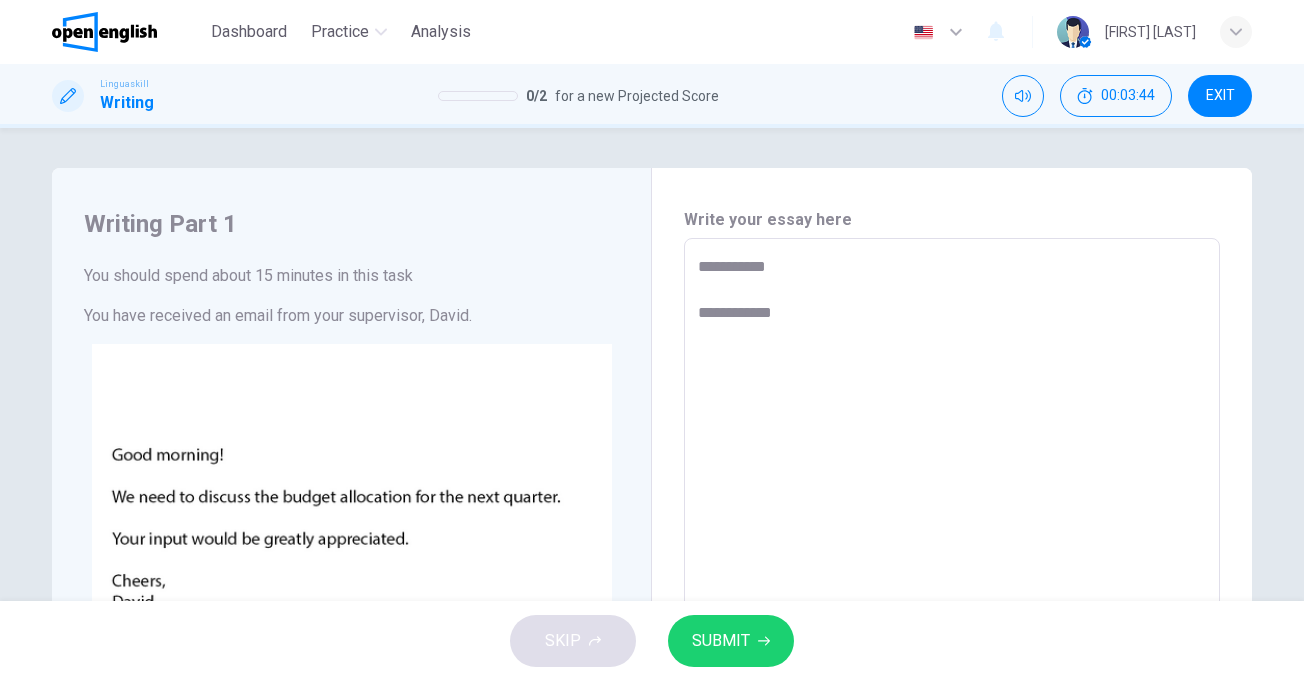 type on "*" 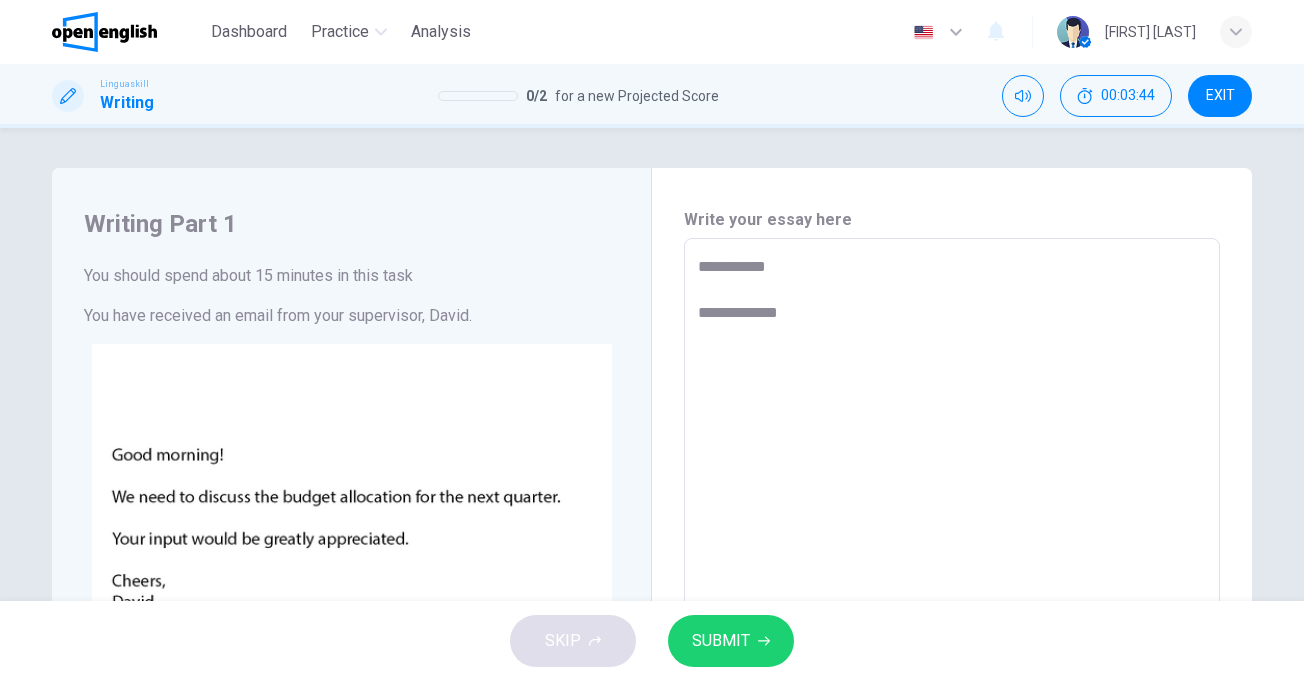 type on "**********" 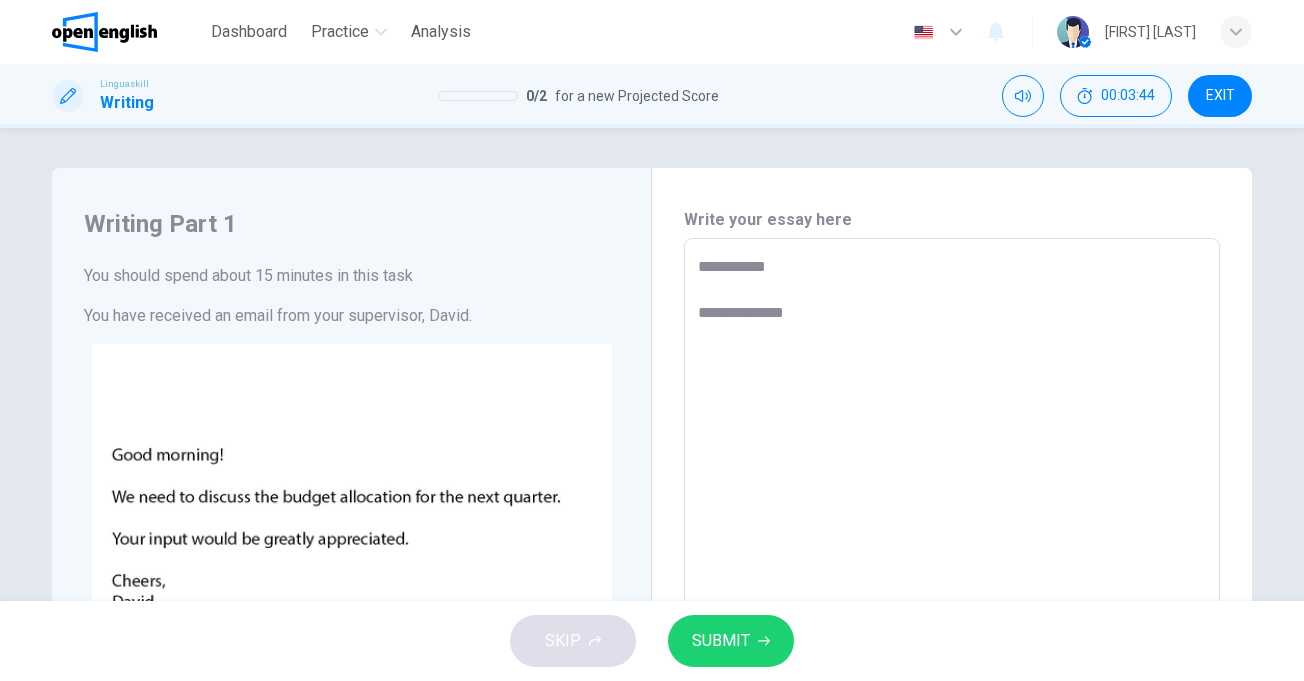 type on "*" 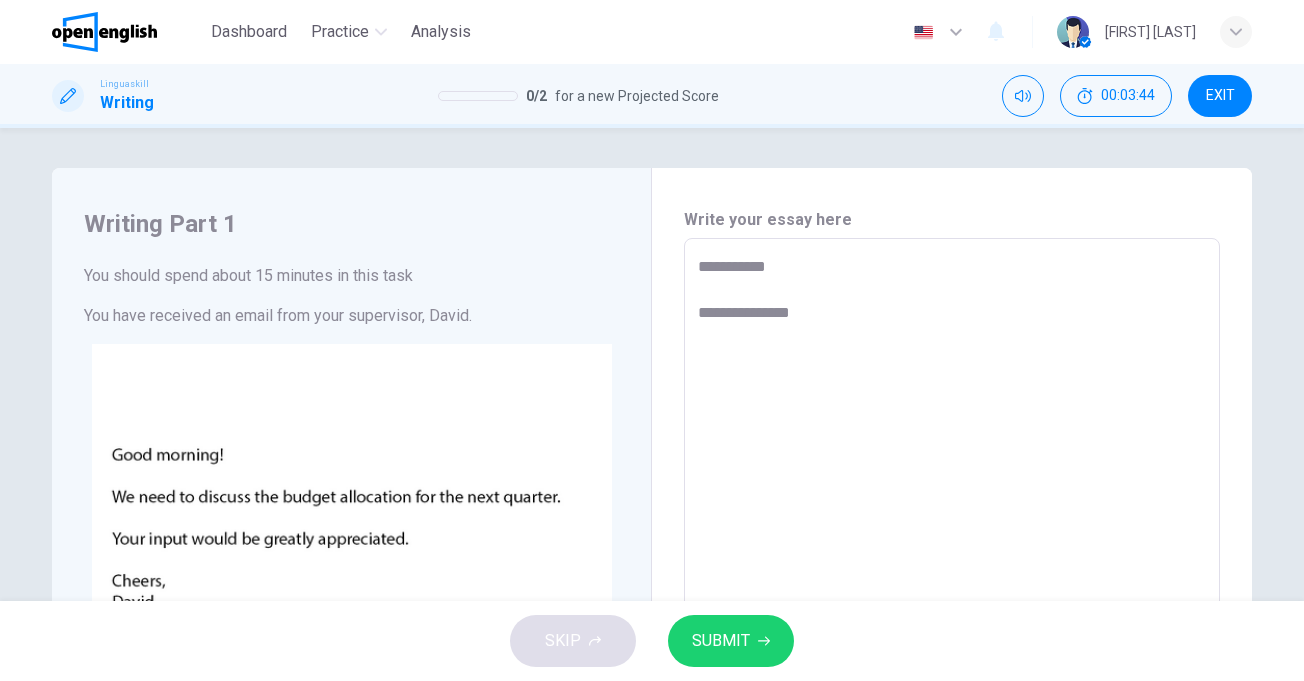 type on "*" 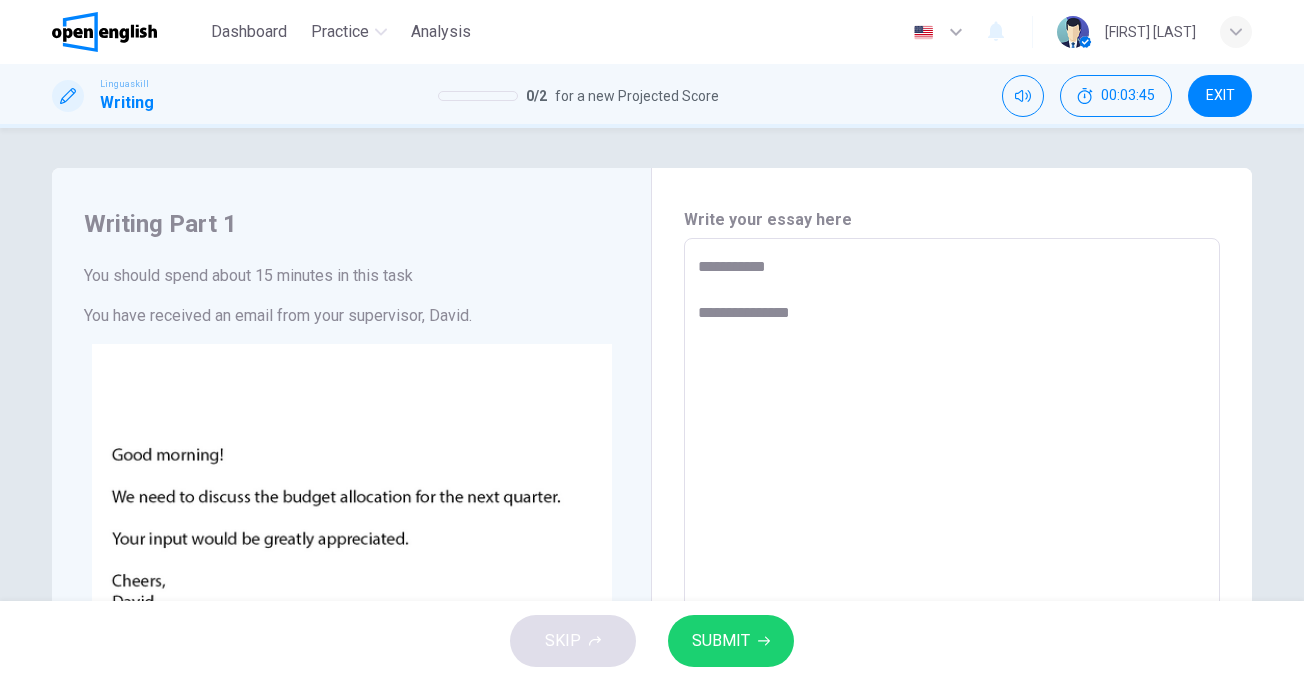 type on "**********" 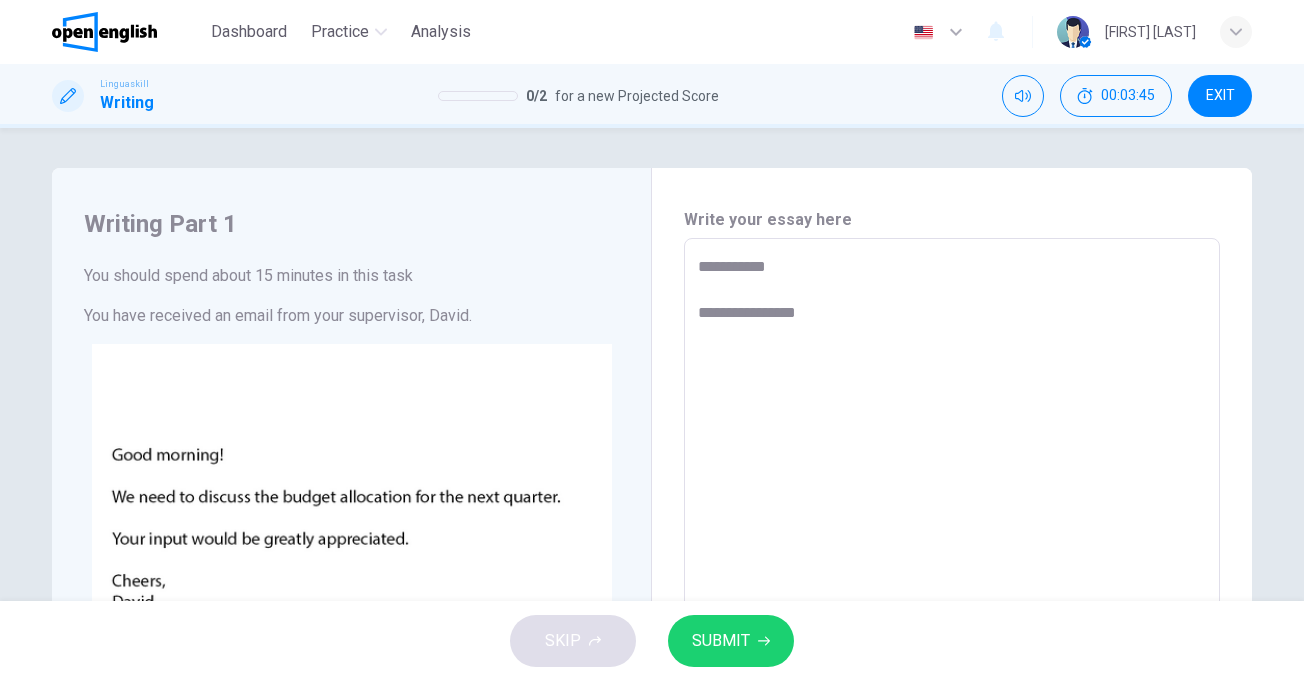 type on "**********" 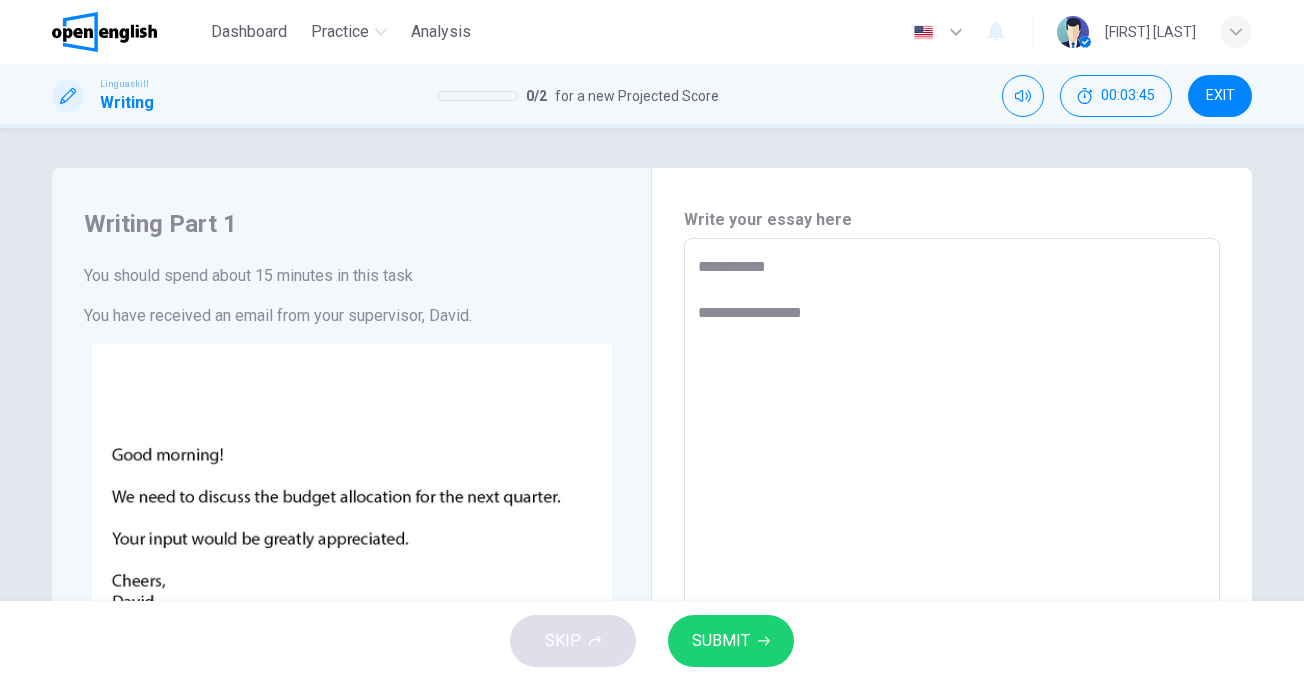 type on "*" 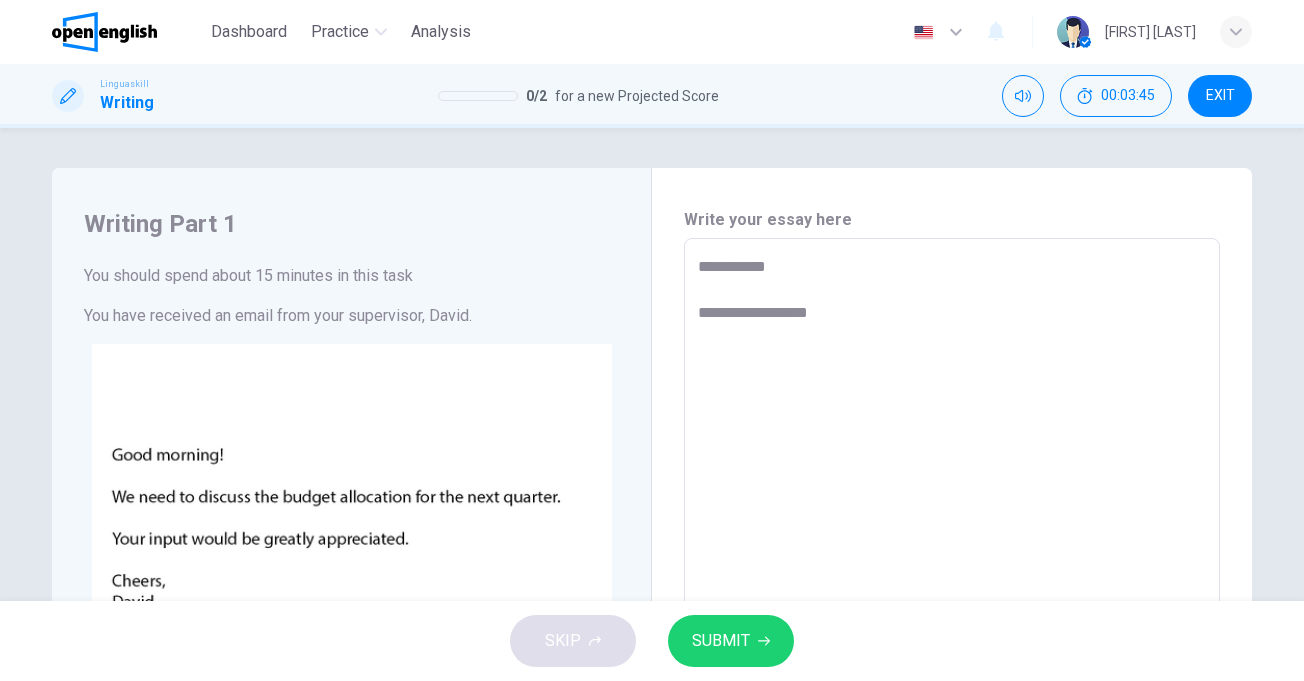 type on "*" 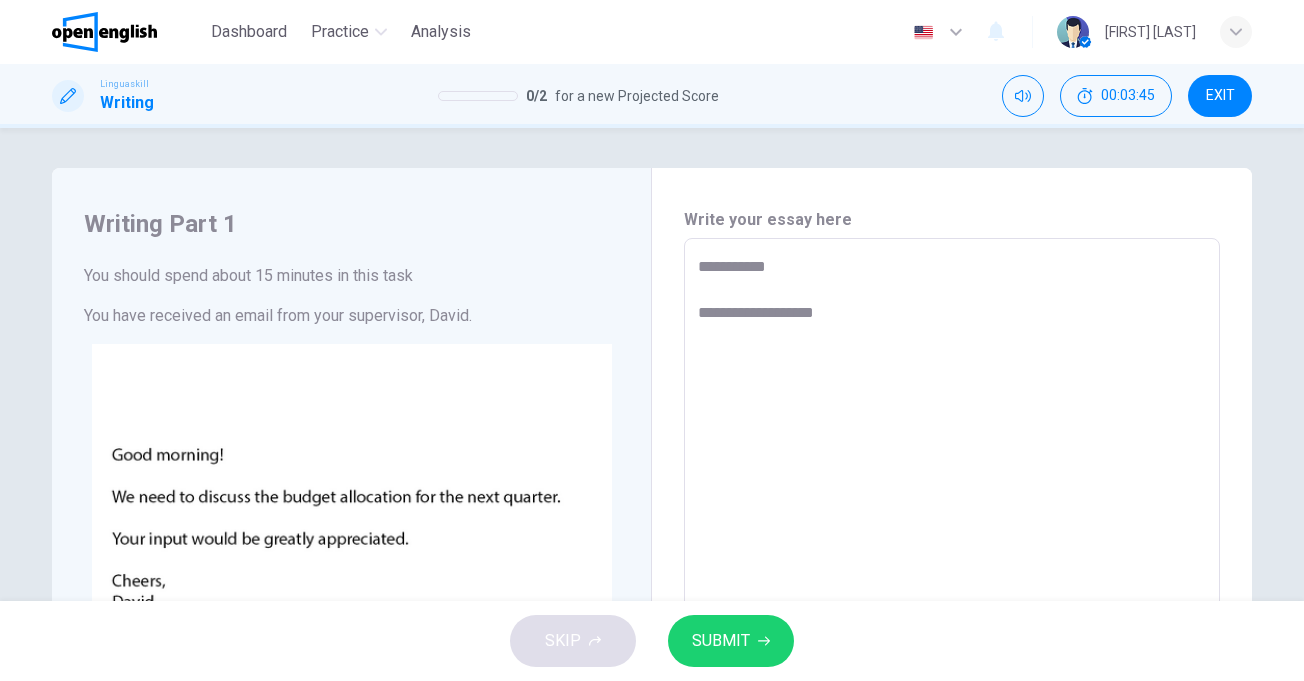 type on "*" 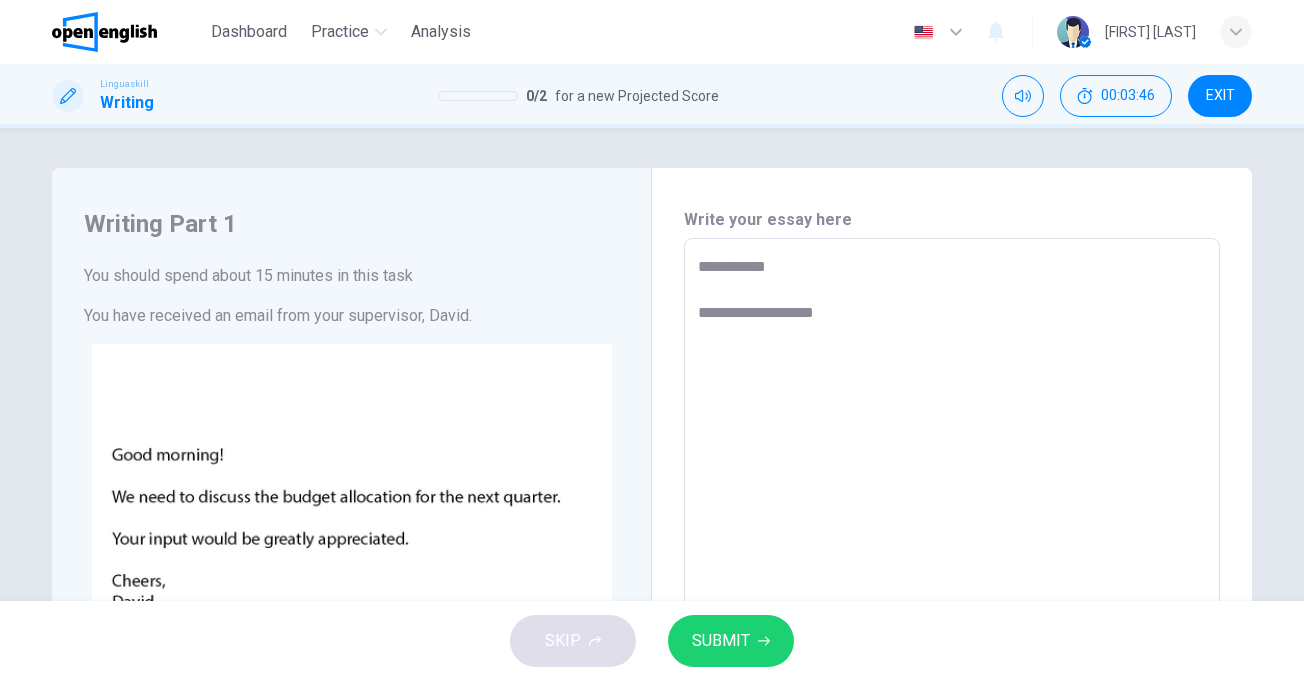 type on "**********" 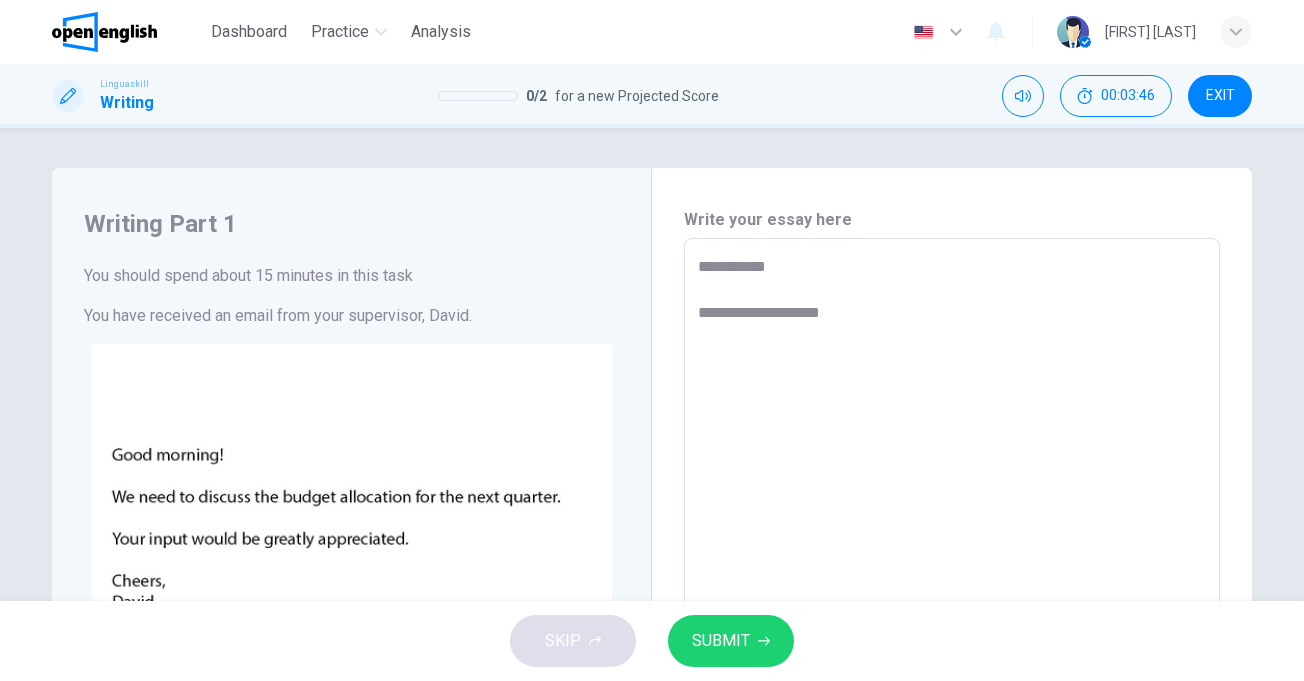 type on "*" 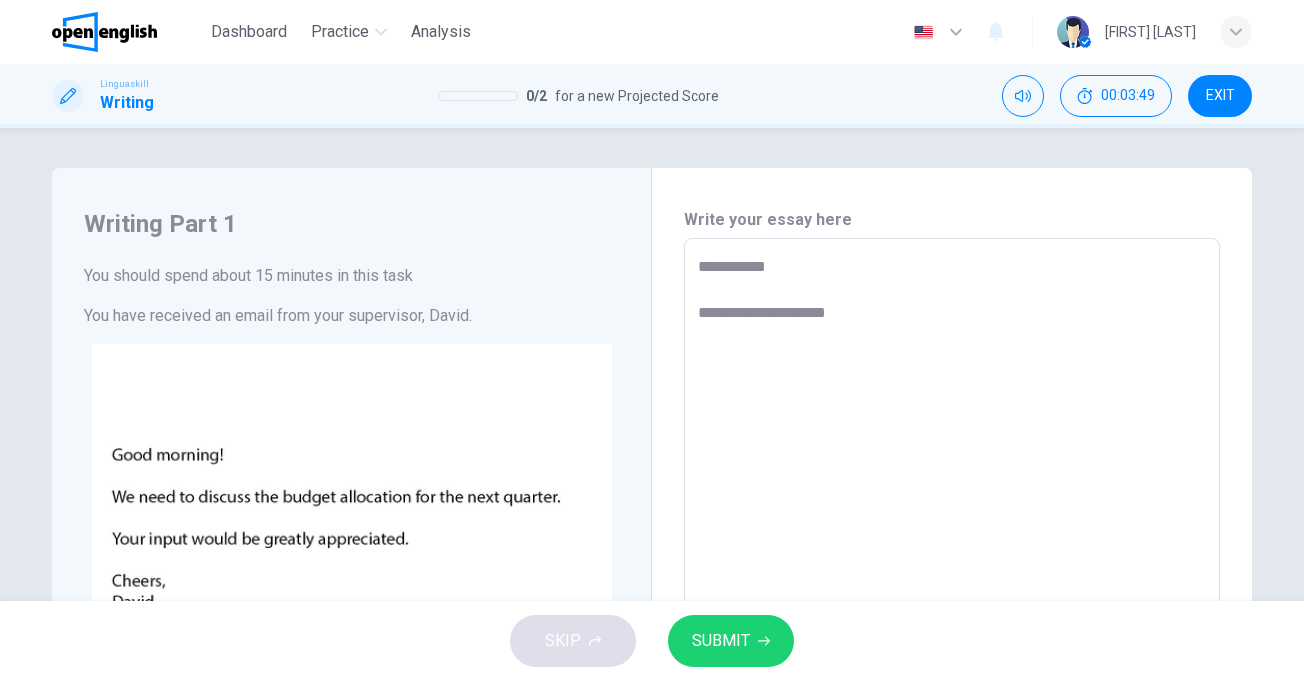 type on "**********" 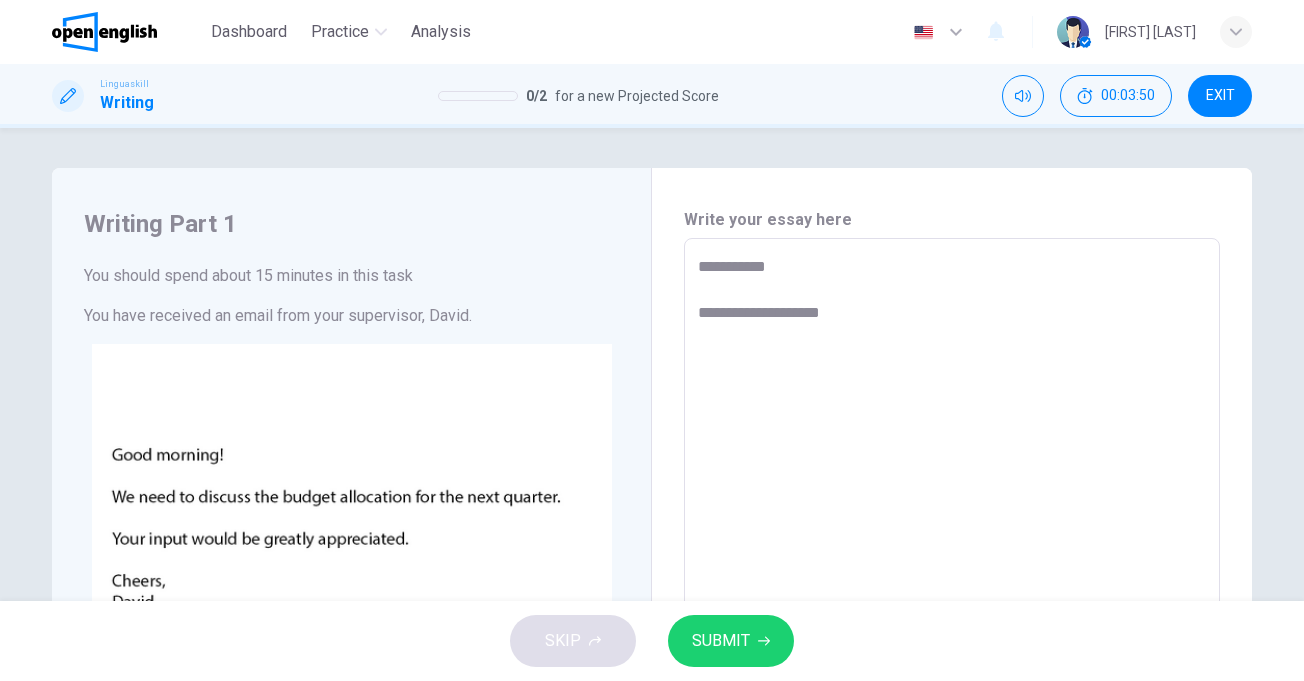 type on "**********" 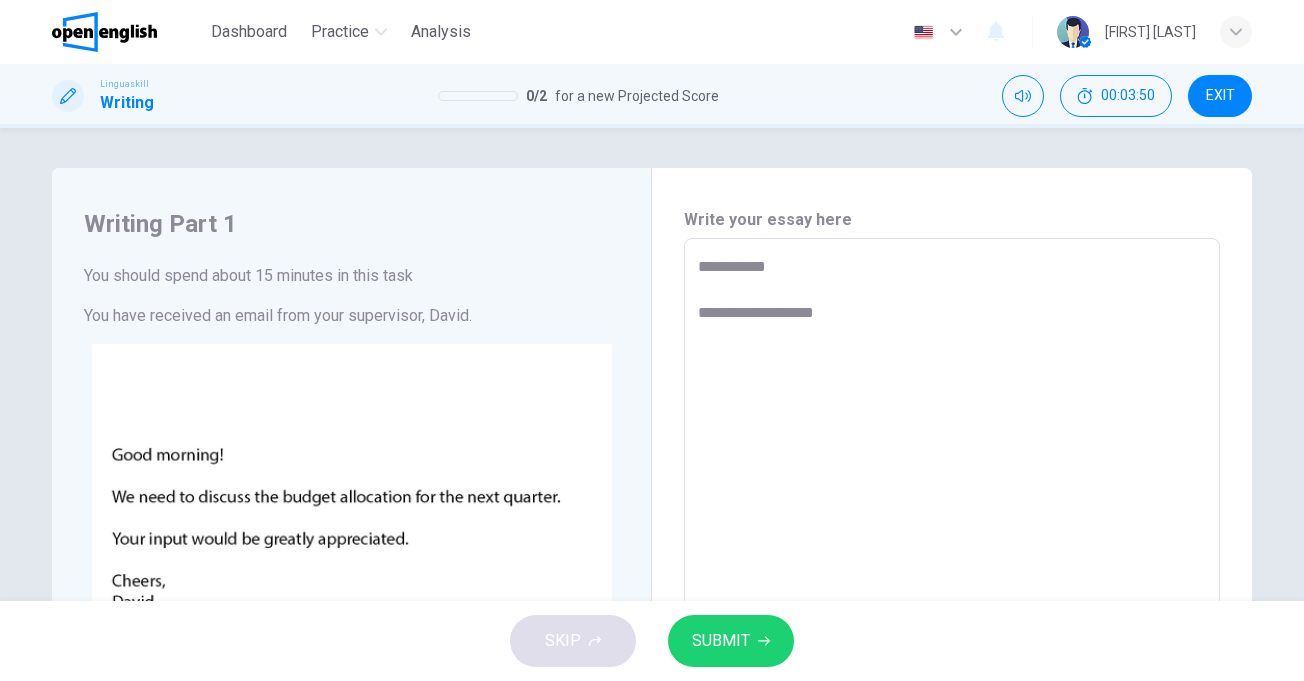 type on "*" 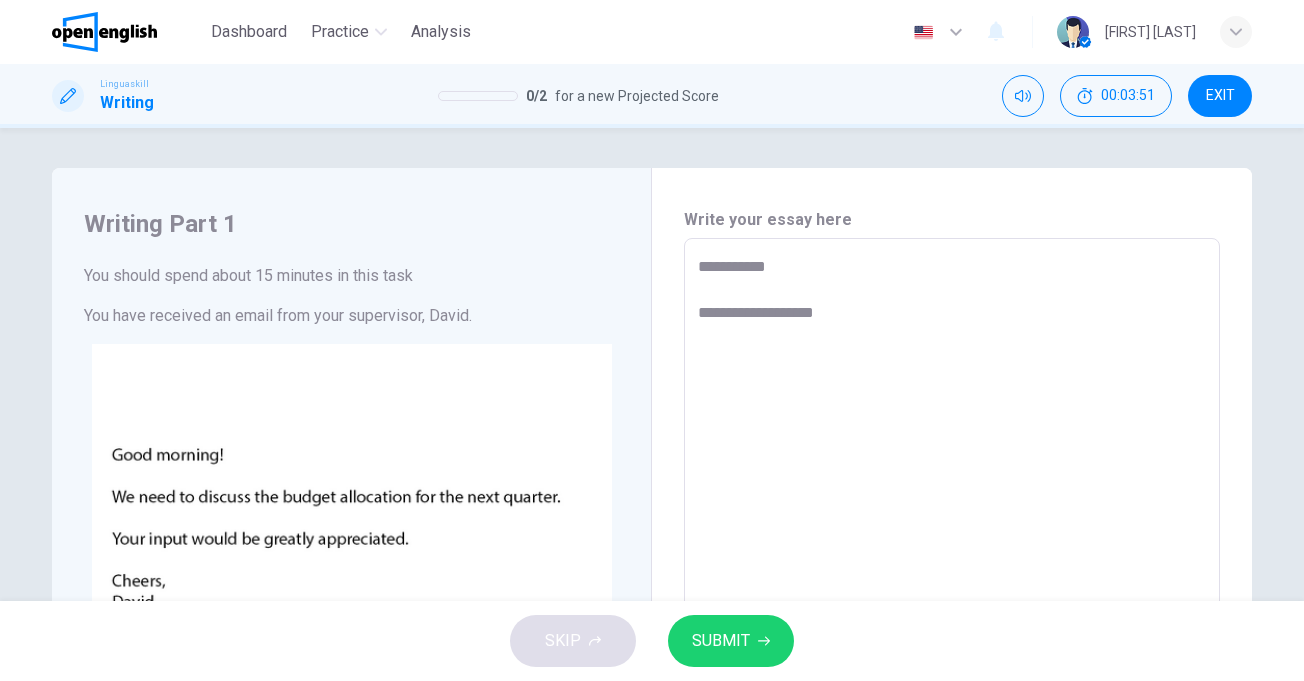 type on "**********" 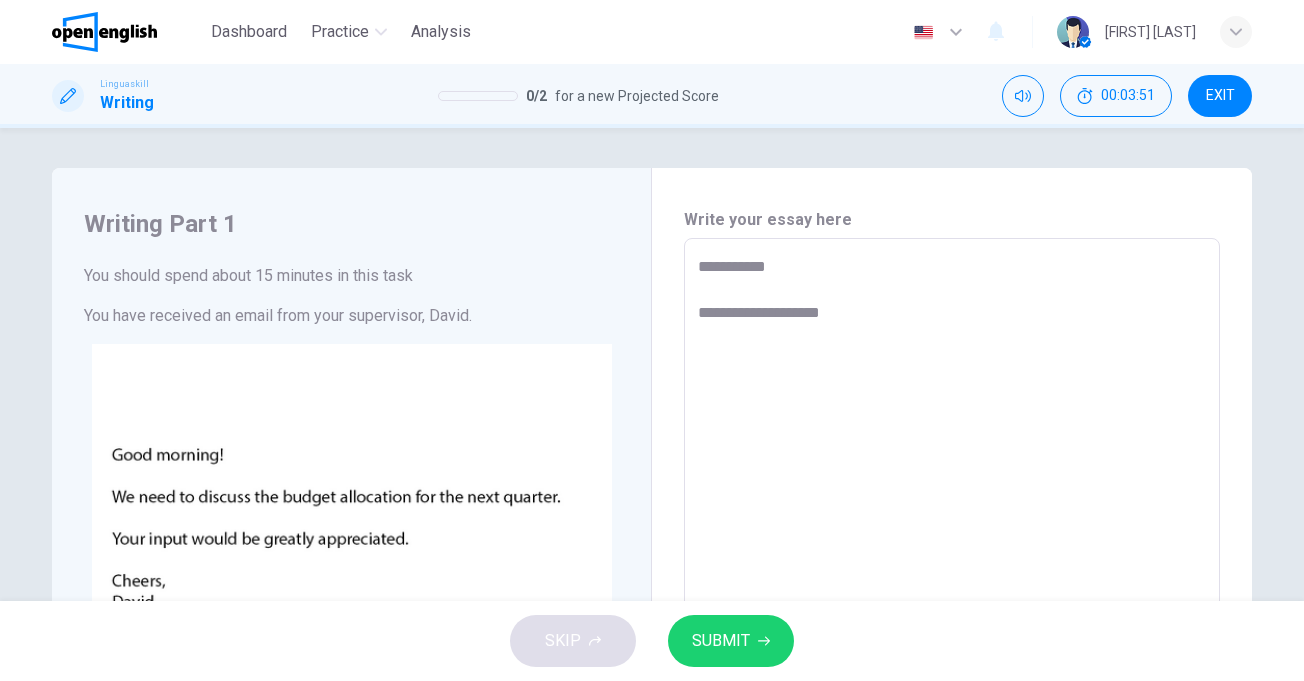 type on "**********" 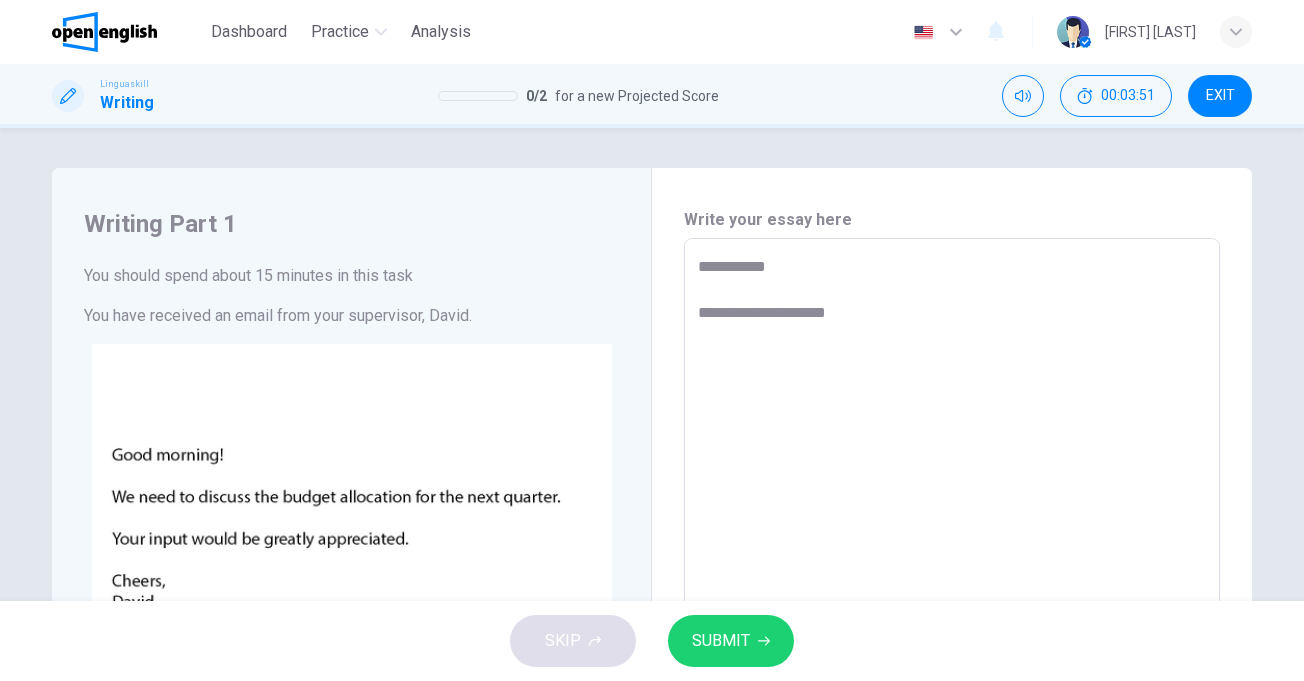 type on "*" 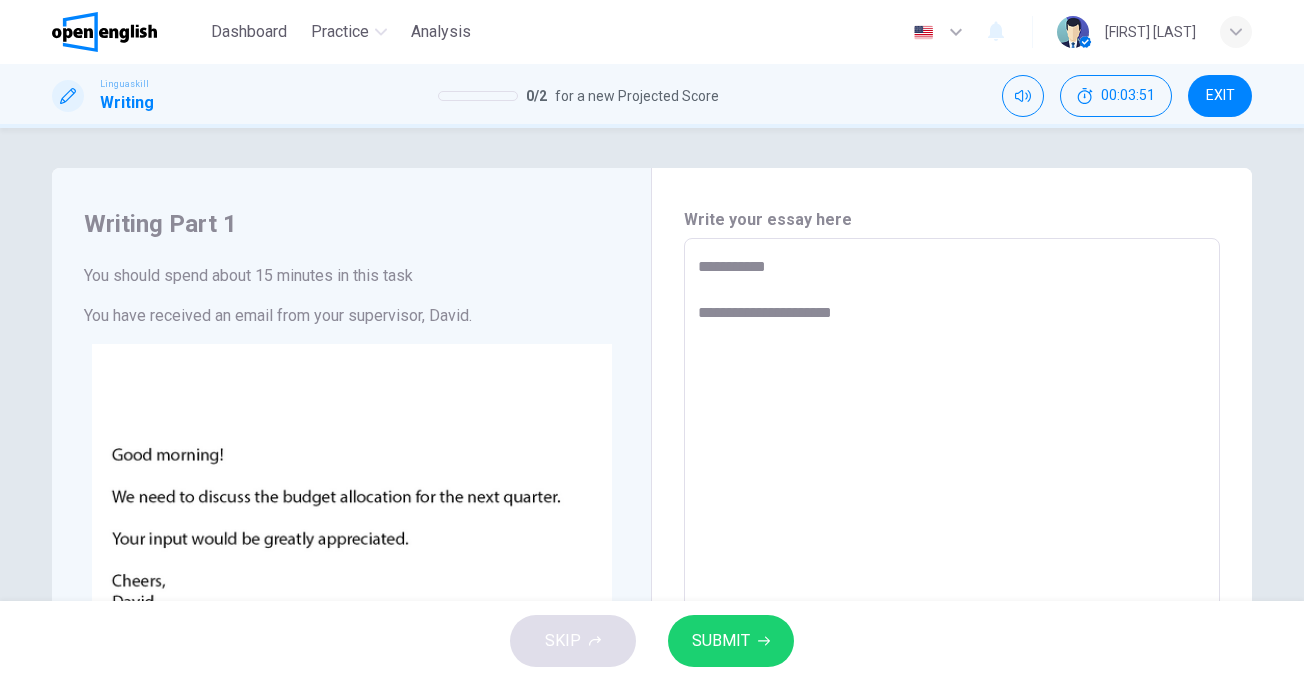 type on "*" 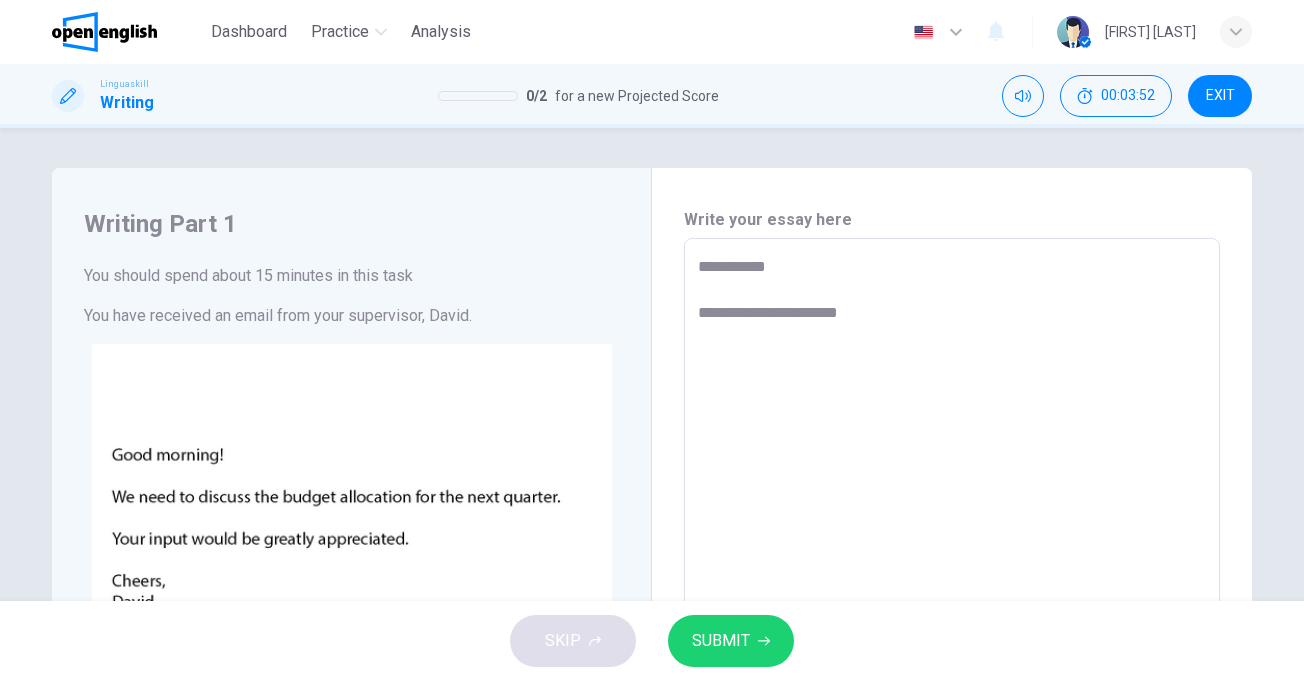 type on "**********" 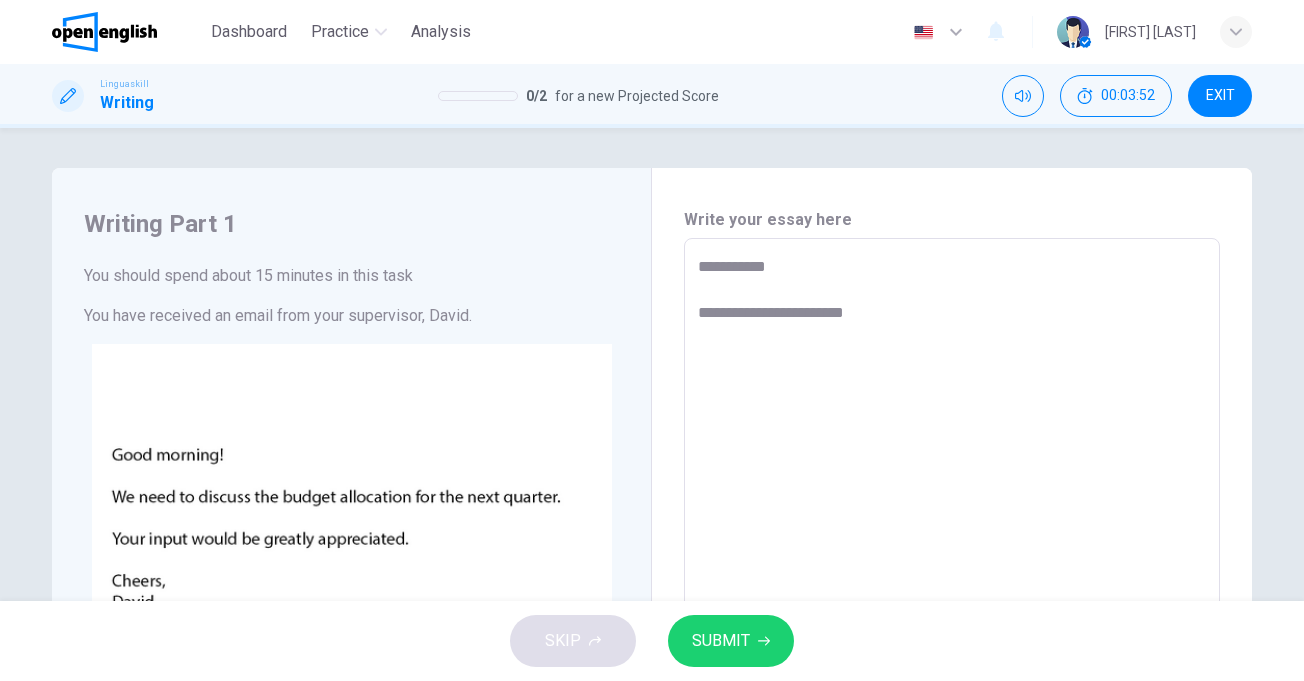 type on "*" 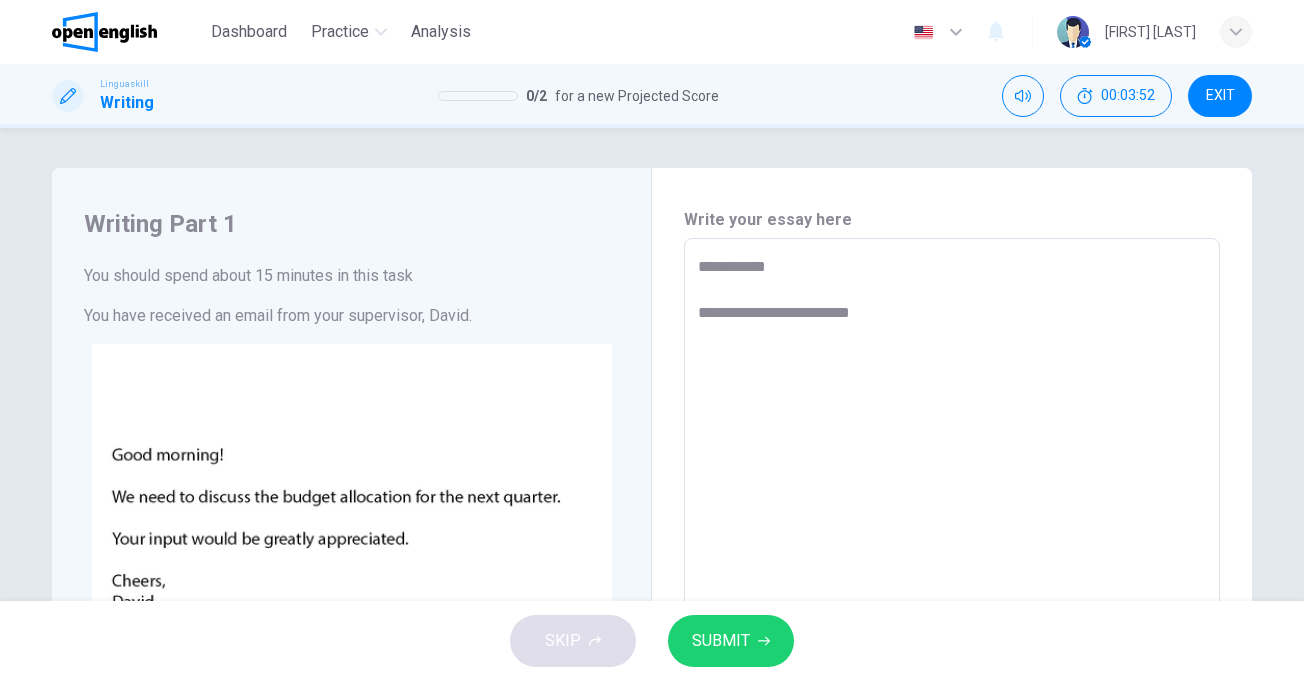 type on "*" 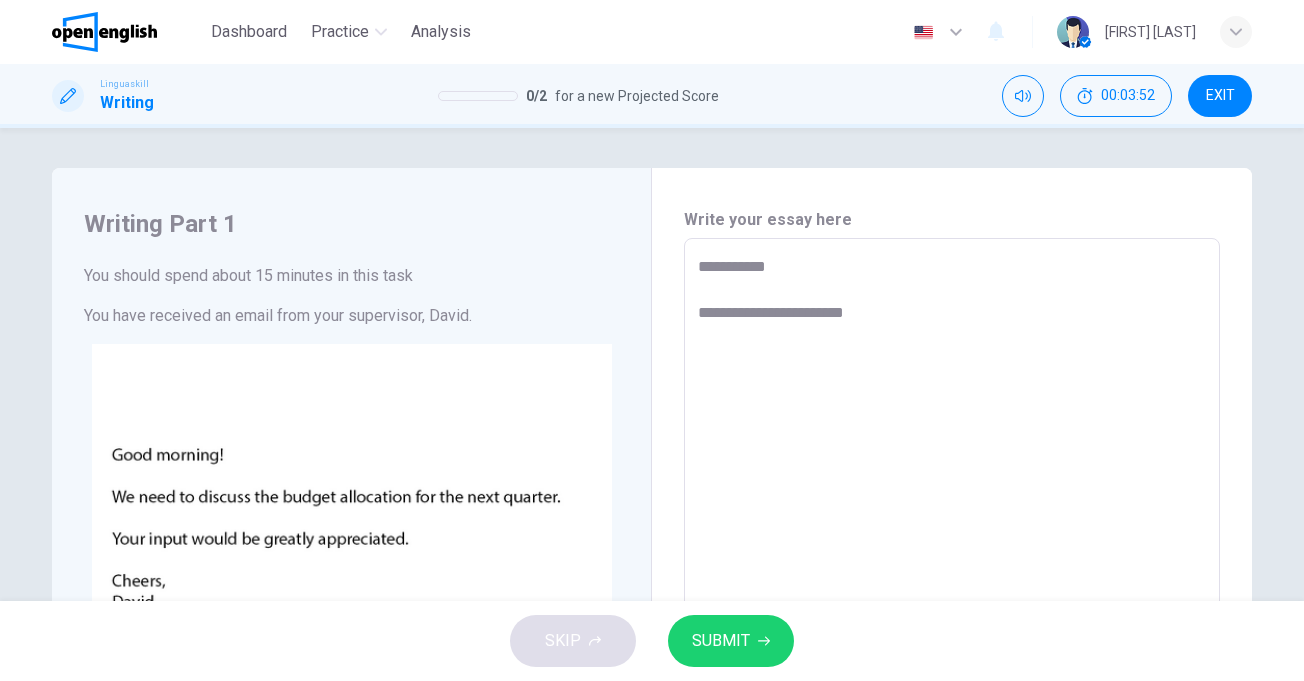 type on "*" 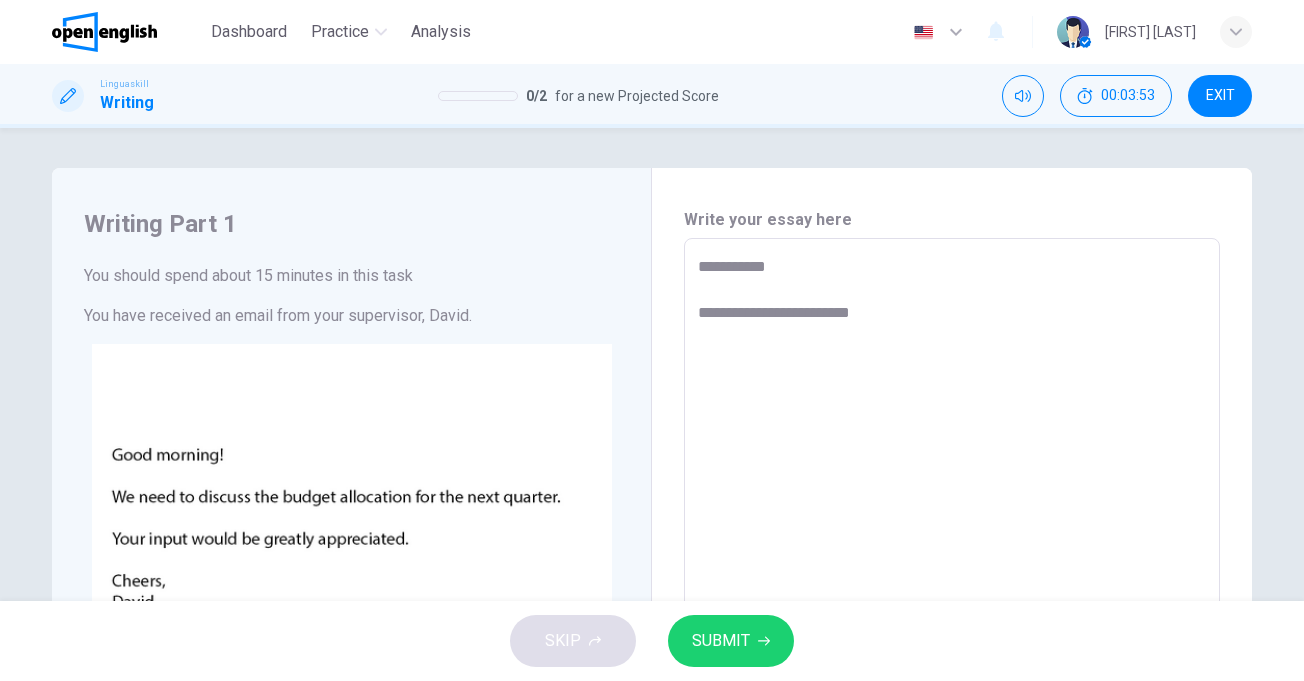 type on "*" 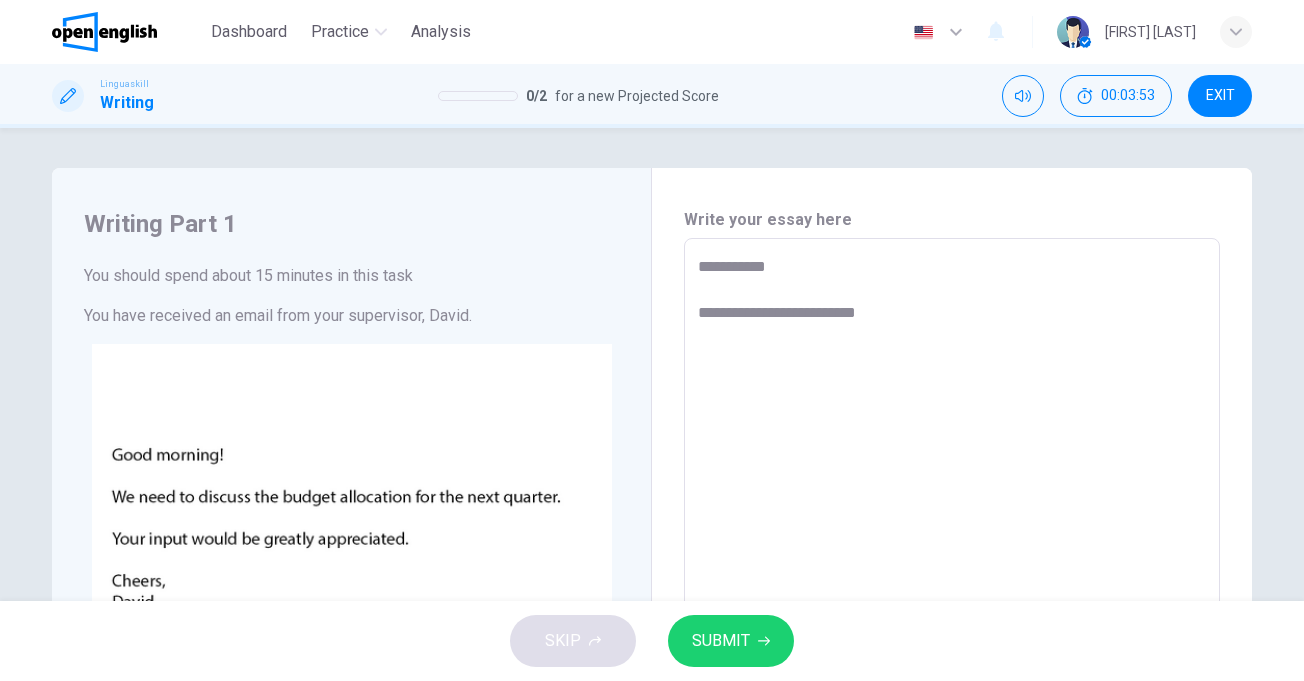type on "*" 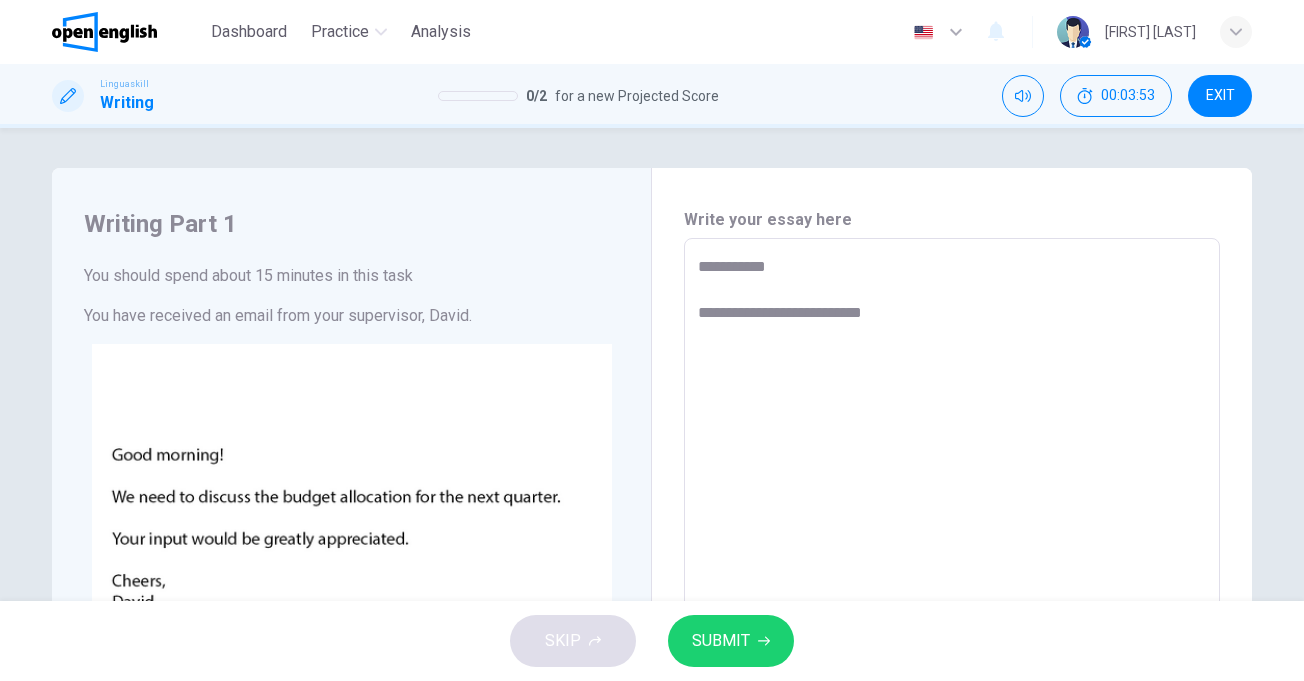 type on "*" 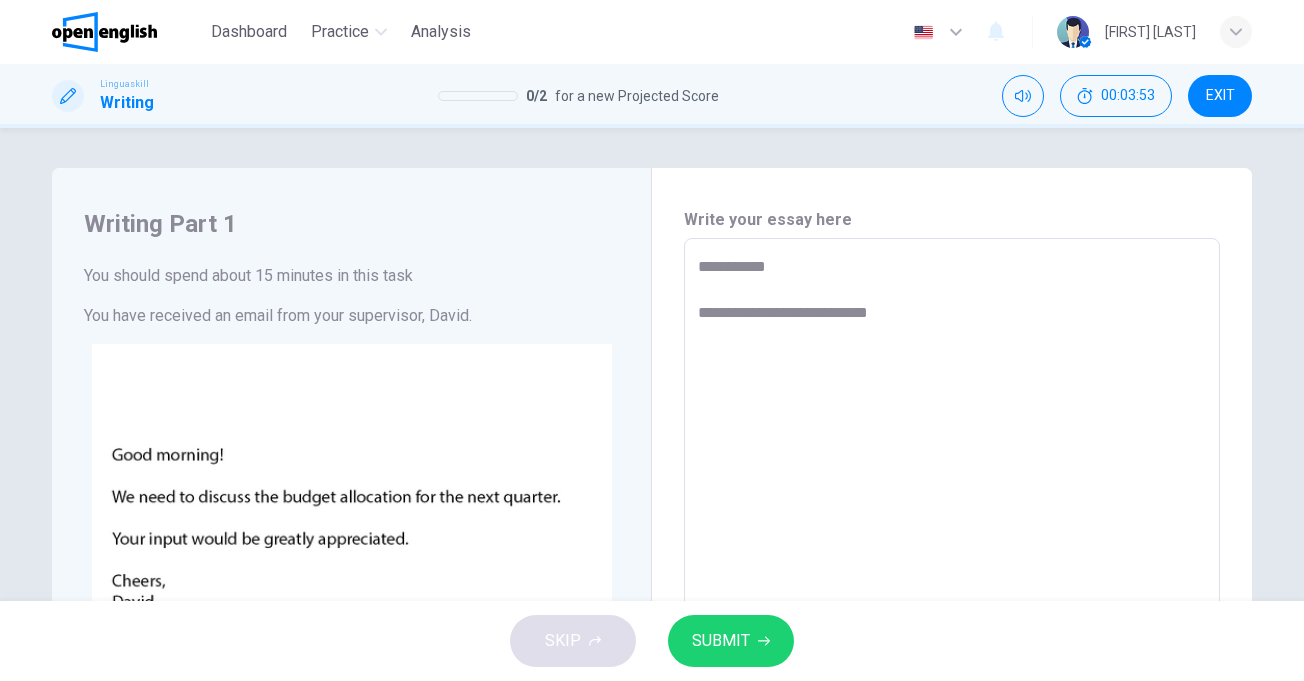 type on "*" 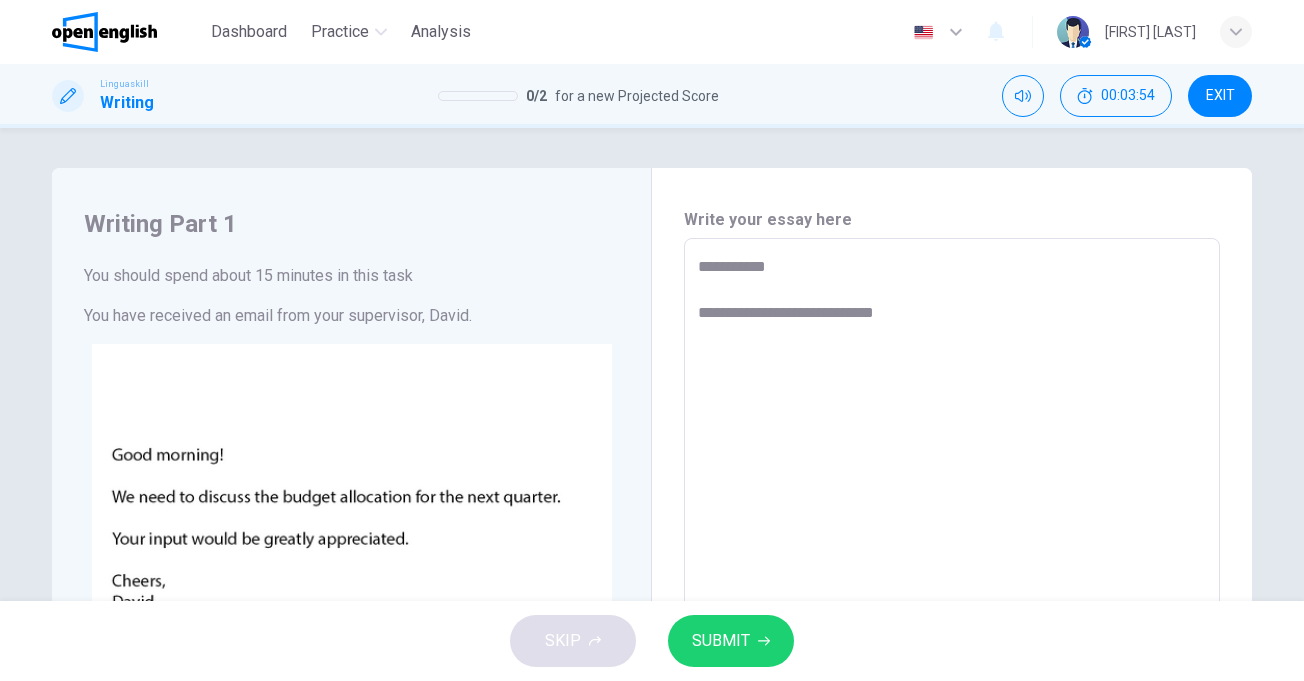 type on "**********" 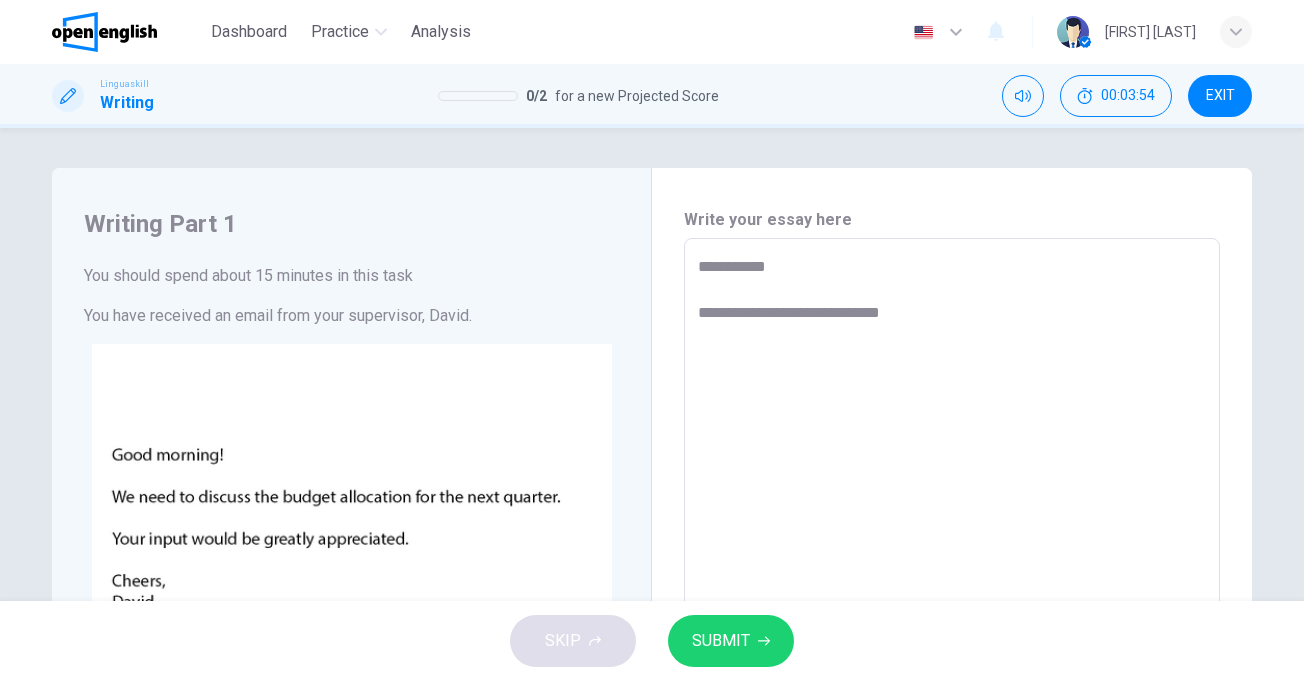 type on "*" 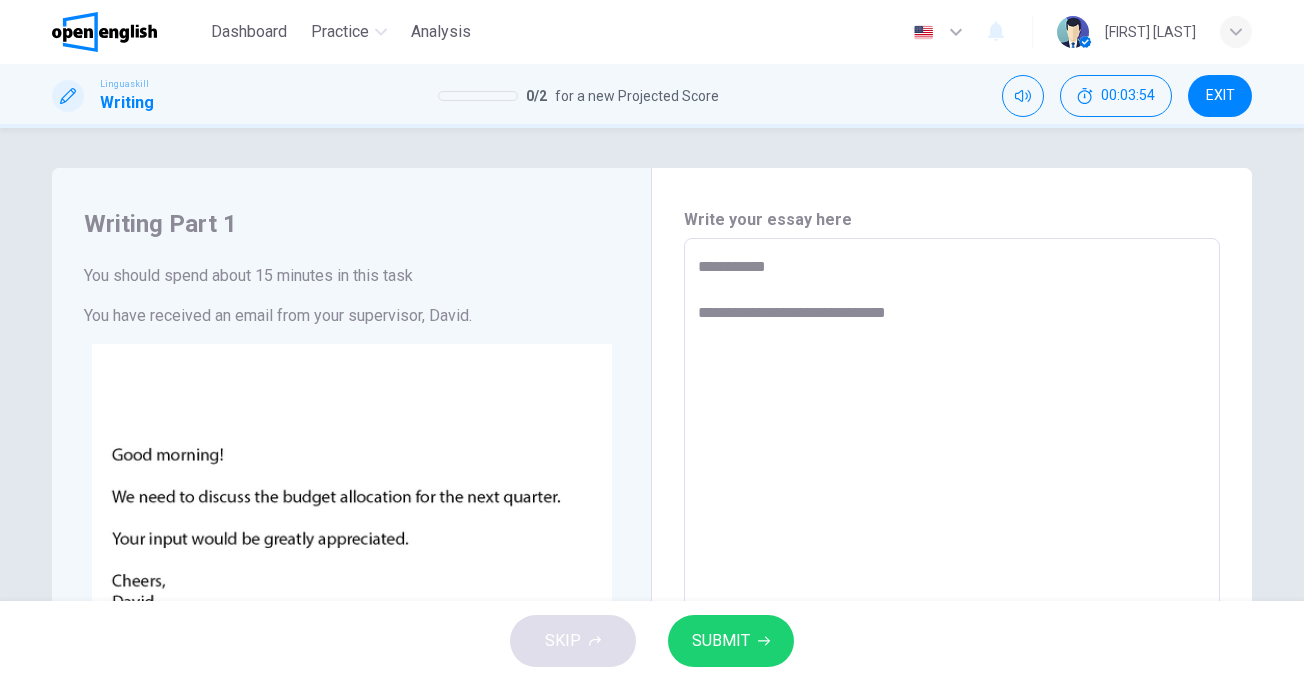 type on "*" 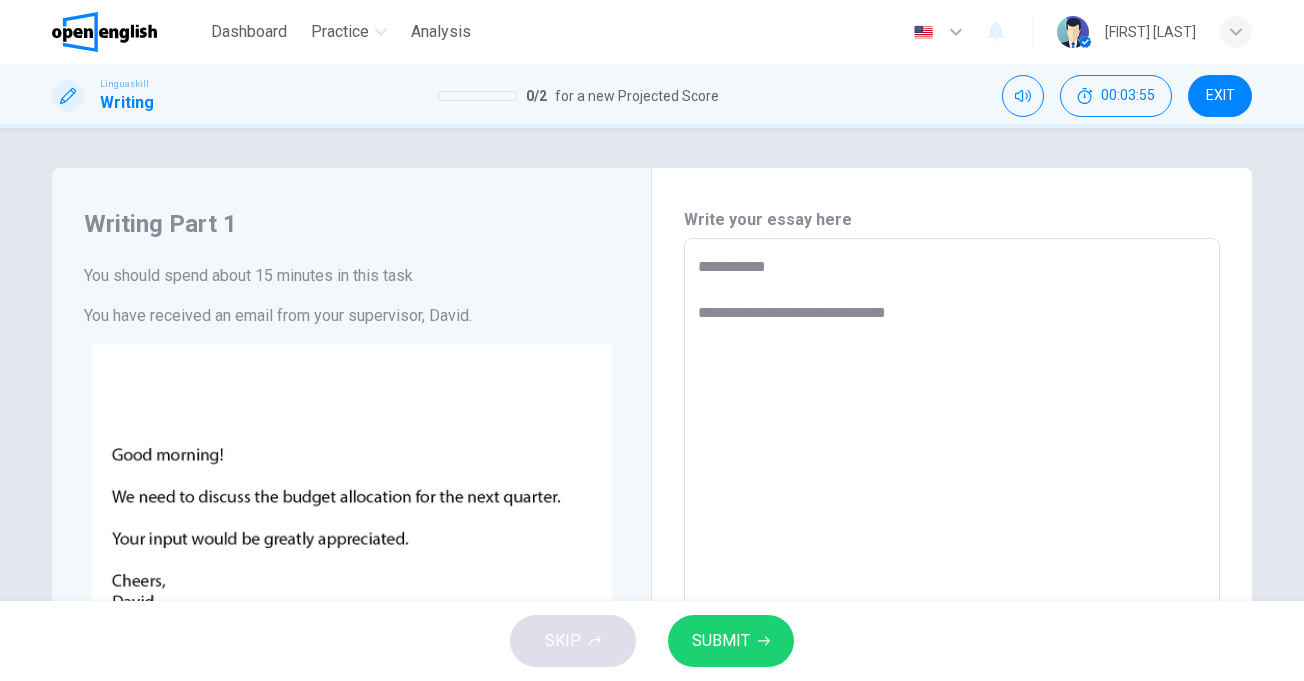 type on "**********" 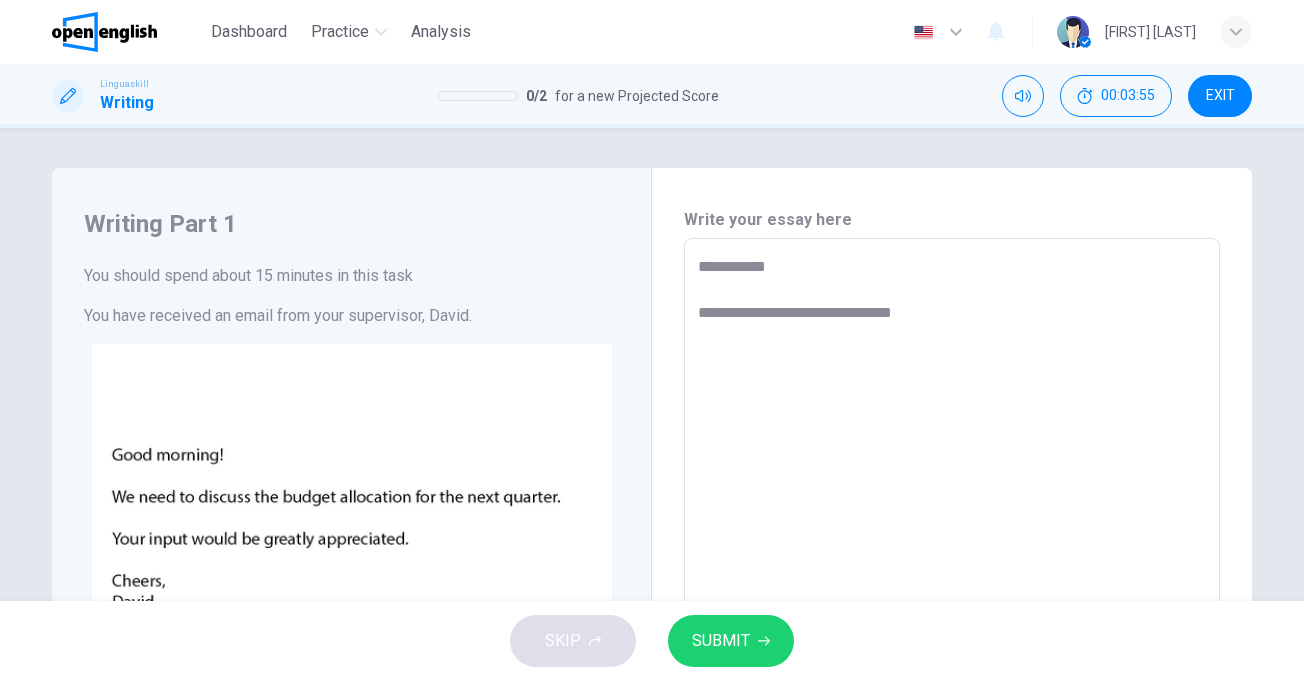 type on "**********" 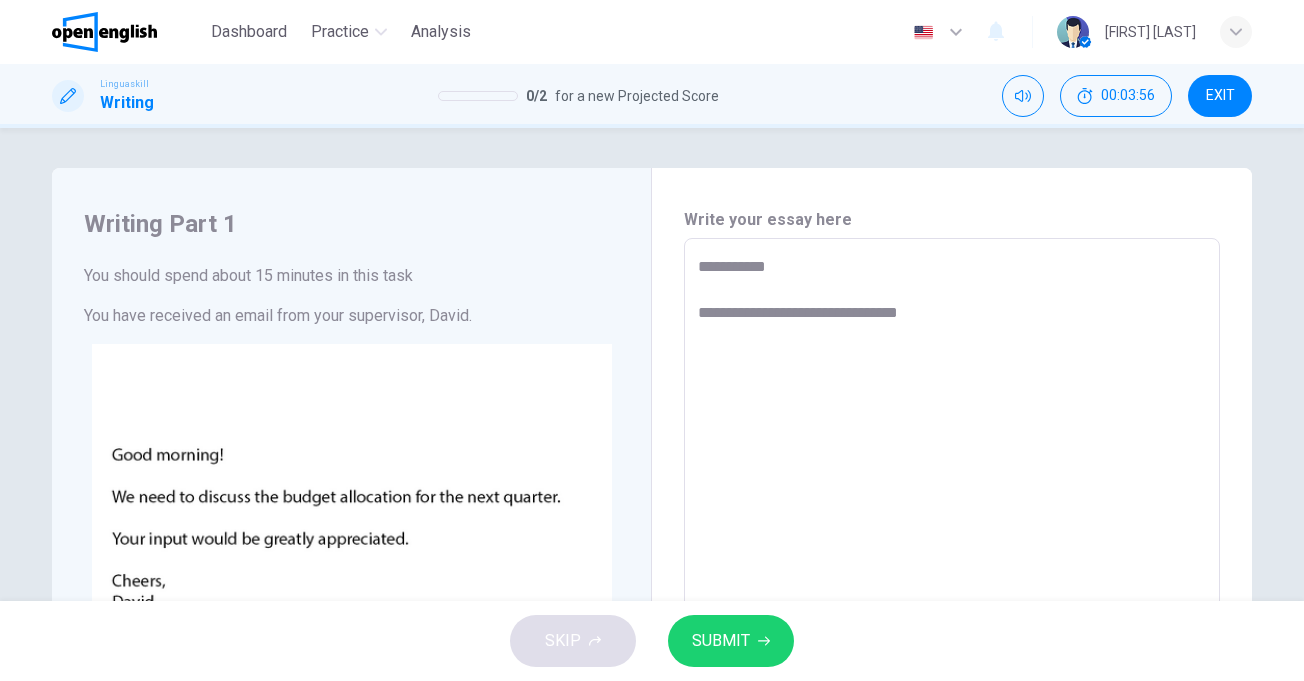 type on "**********" 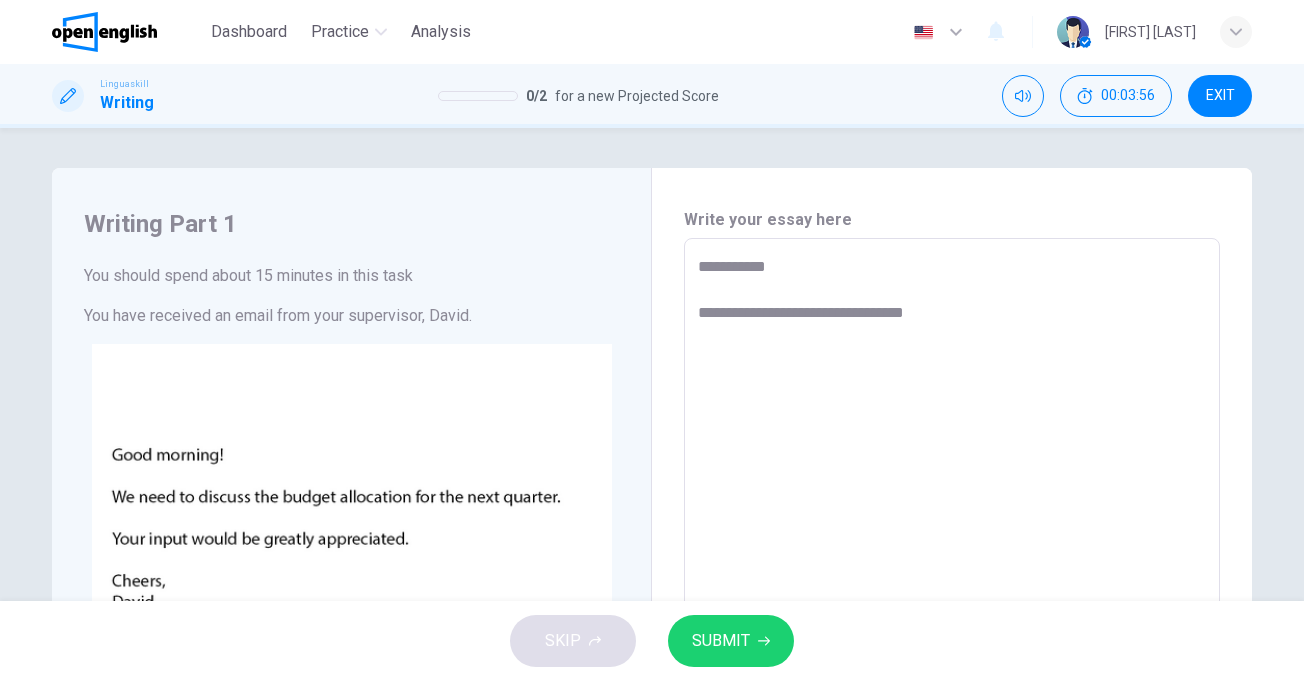 type on "*" 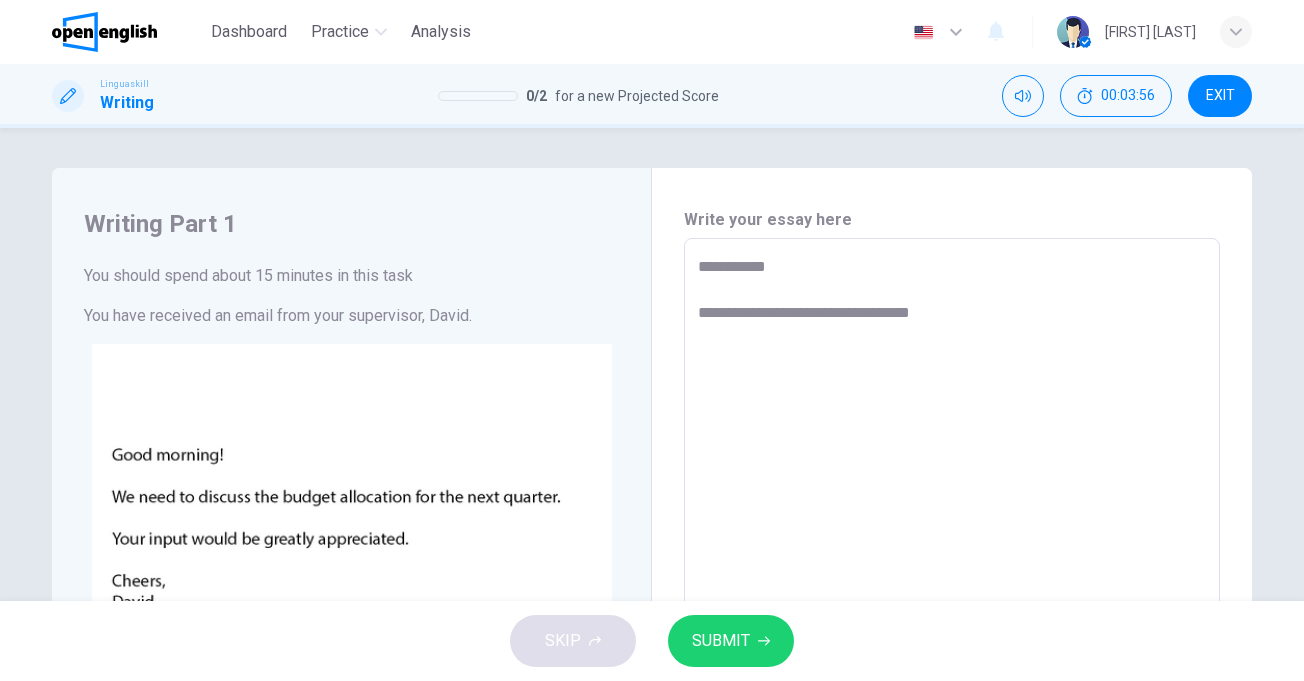 type on "*" 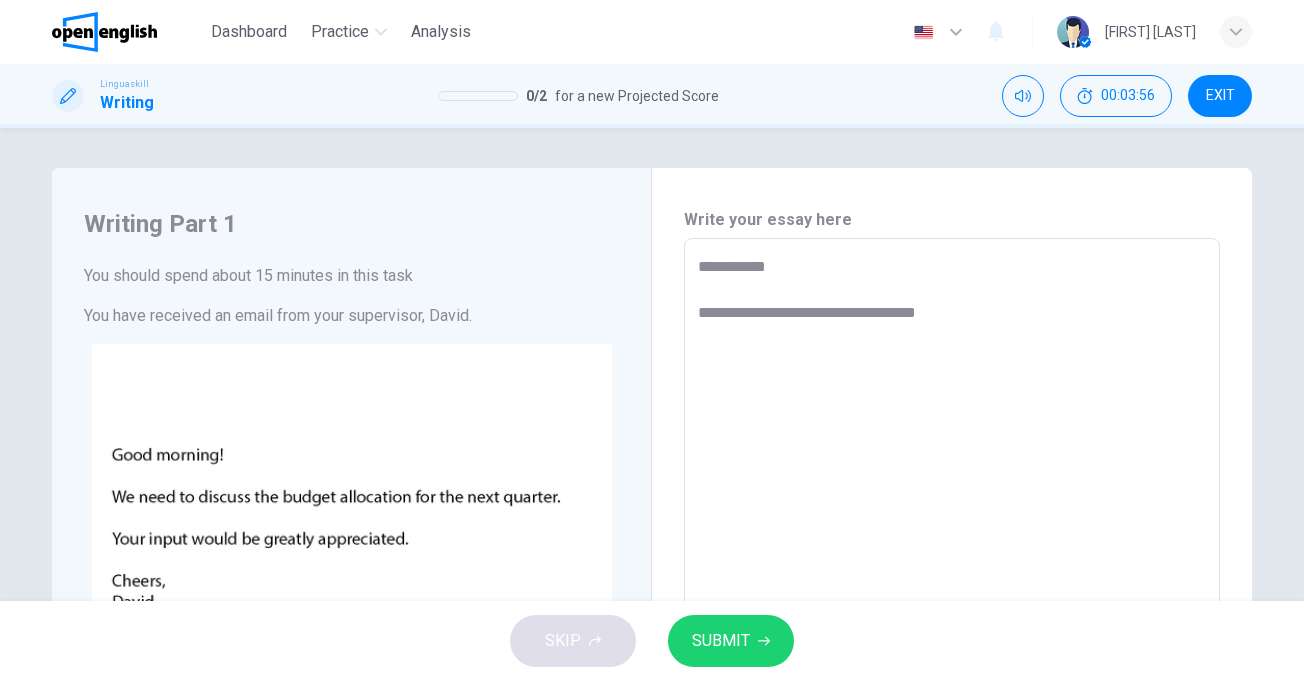 type on "*" 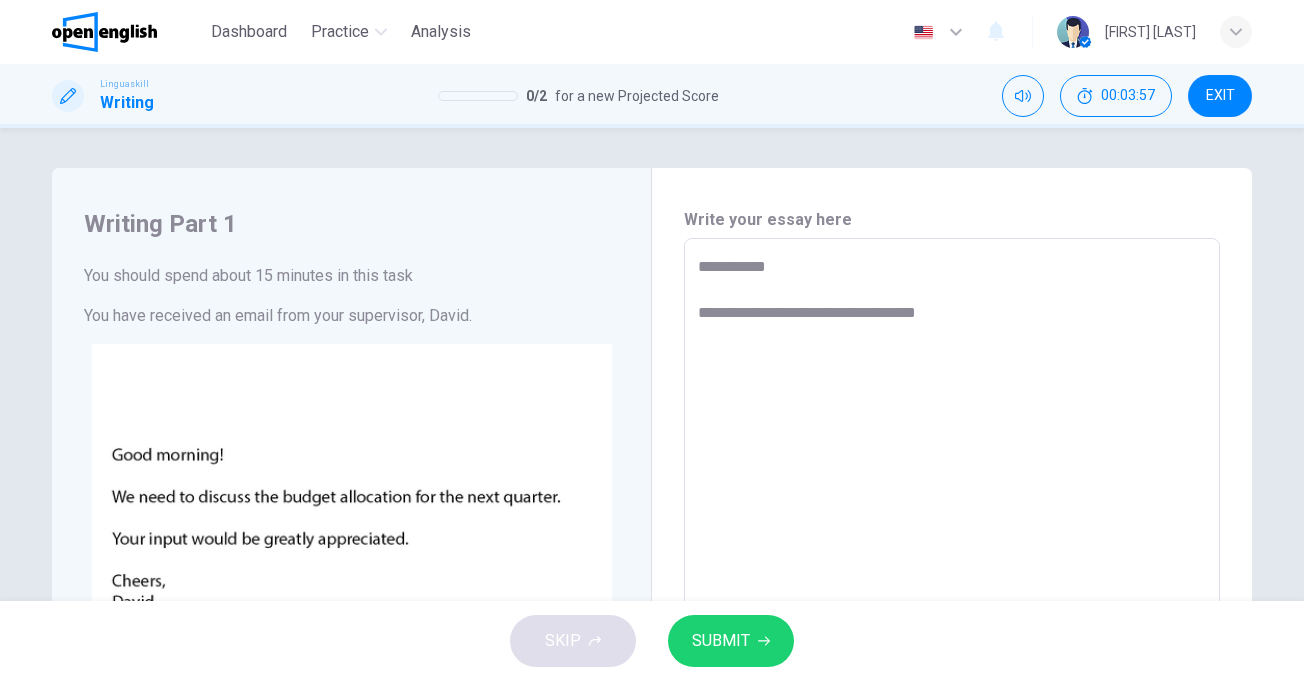 type on "**********" 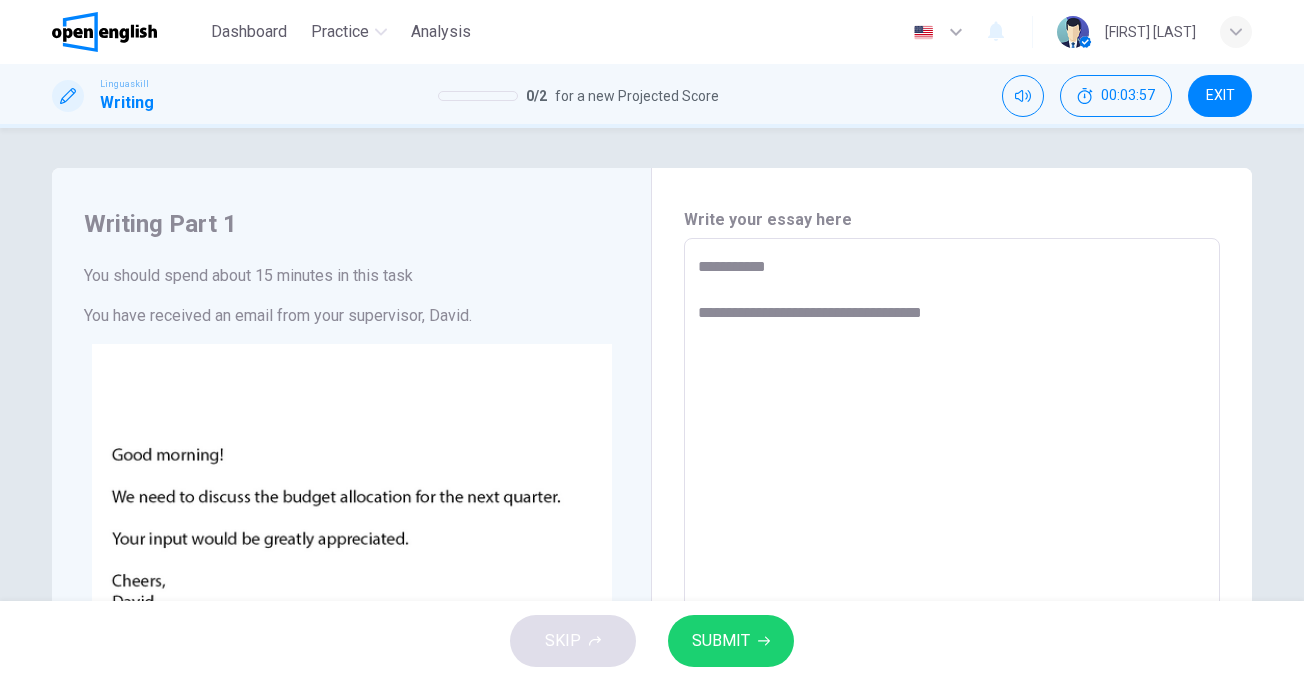 type on "**********" 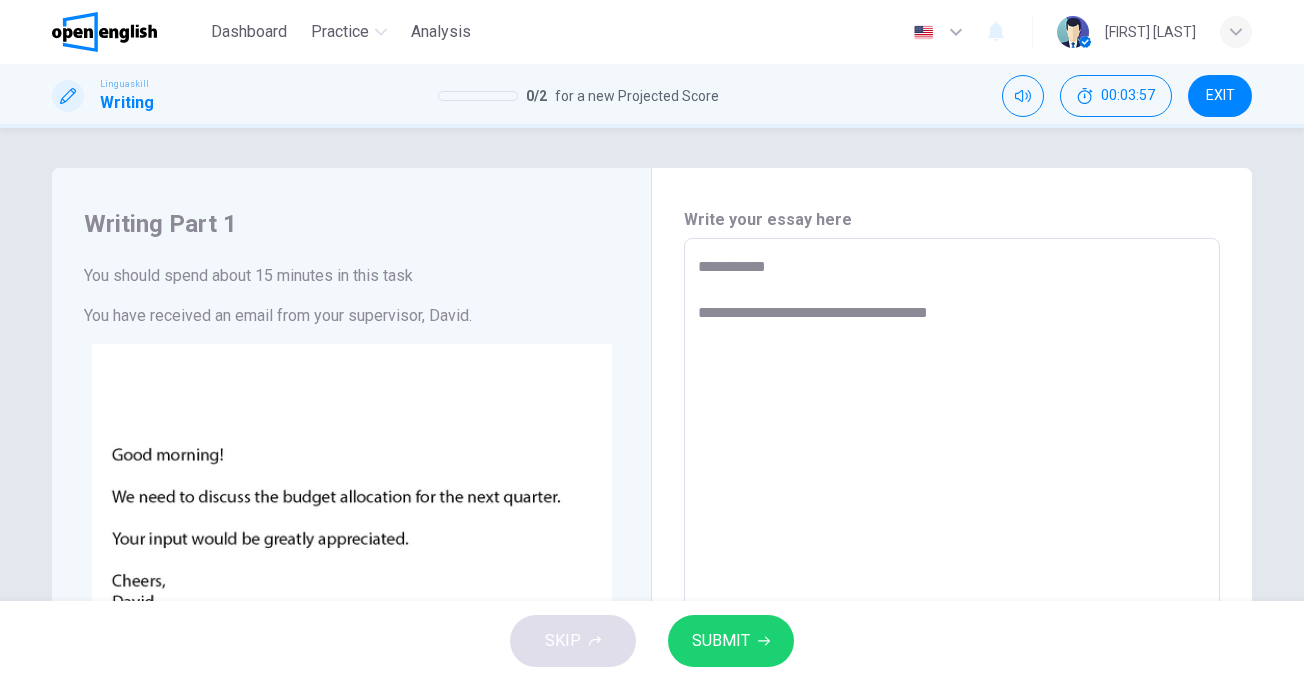 type on "*" 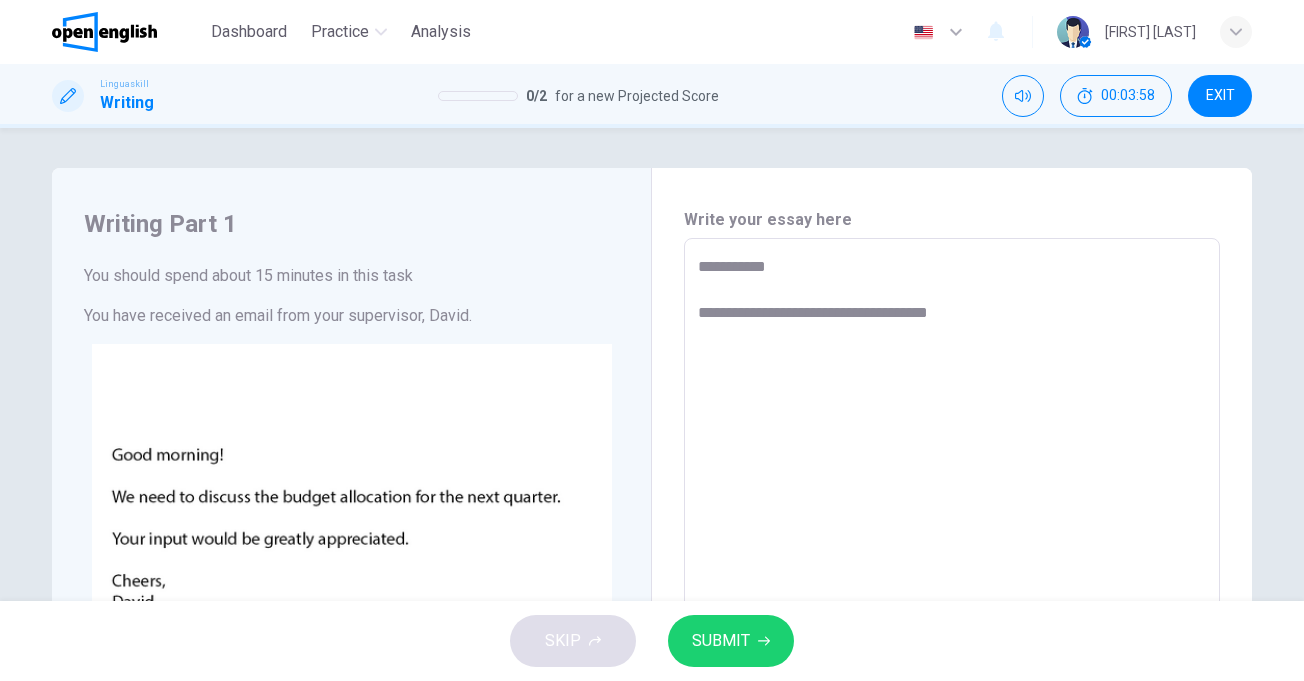 type on "**********" 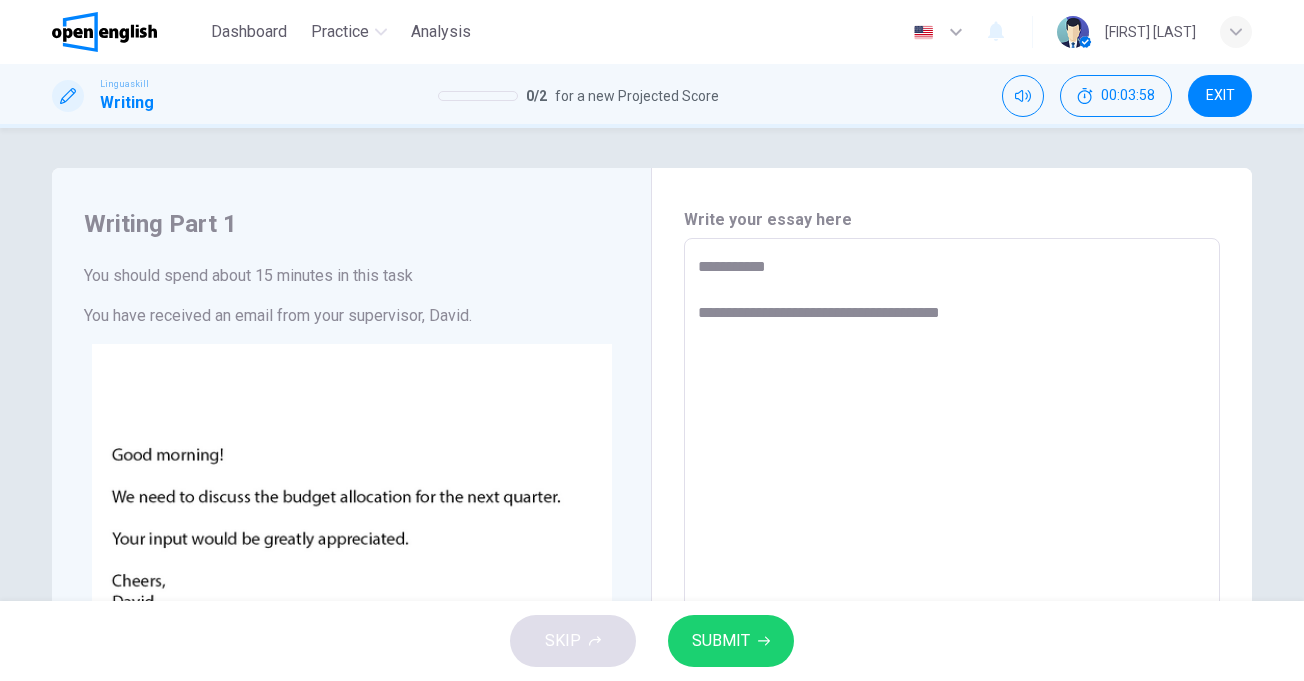 type on "**********" 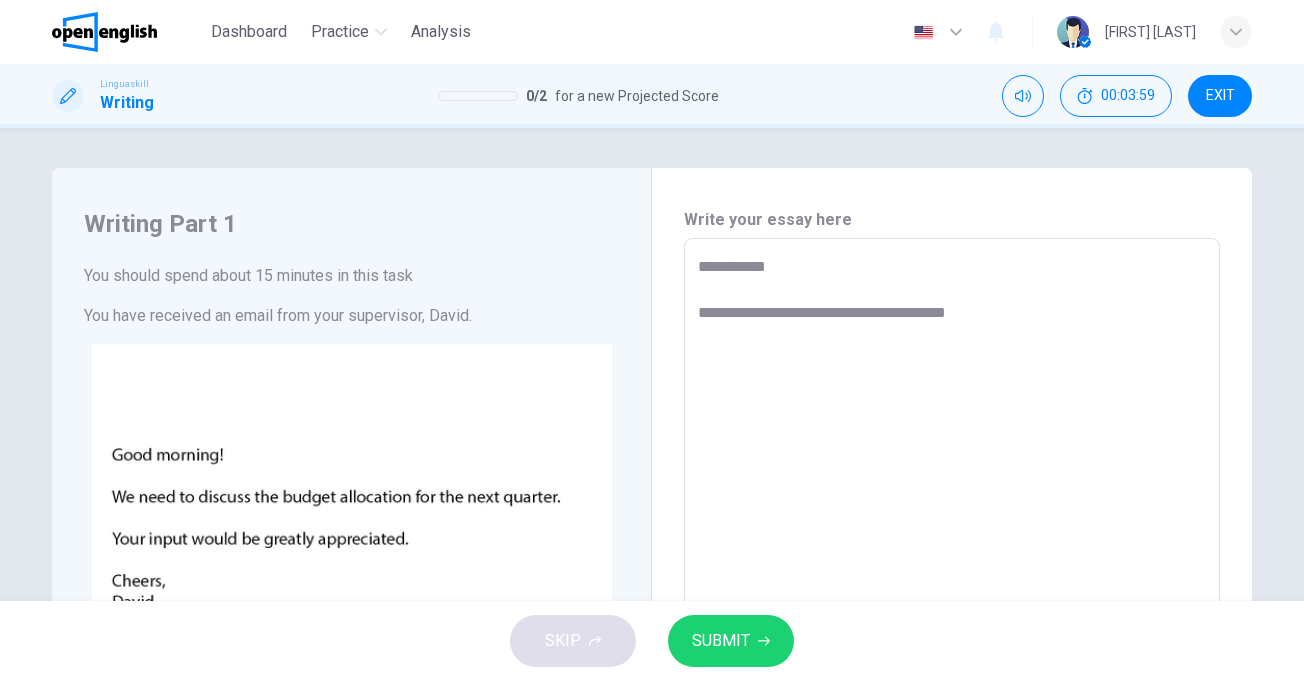 type on "*" 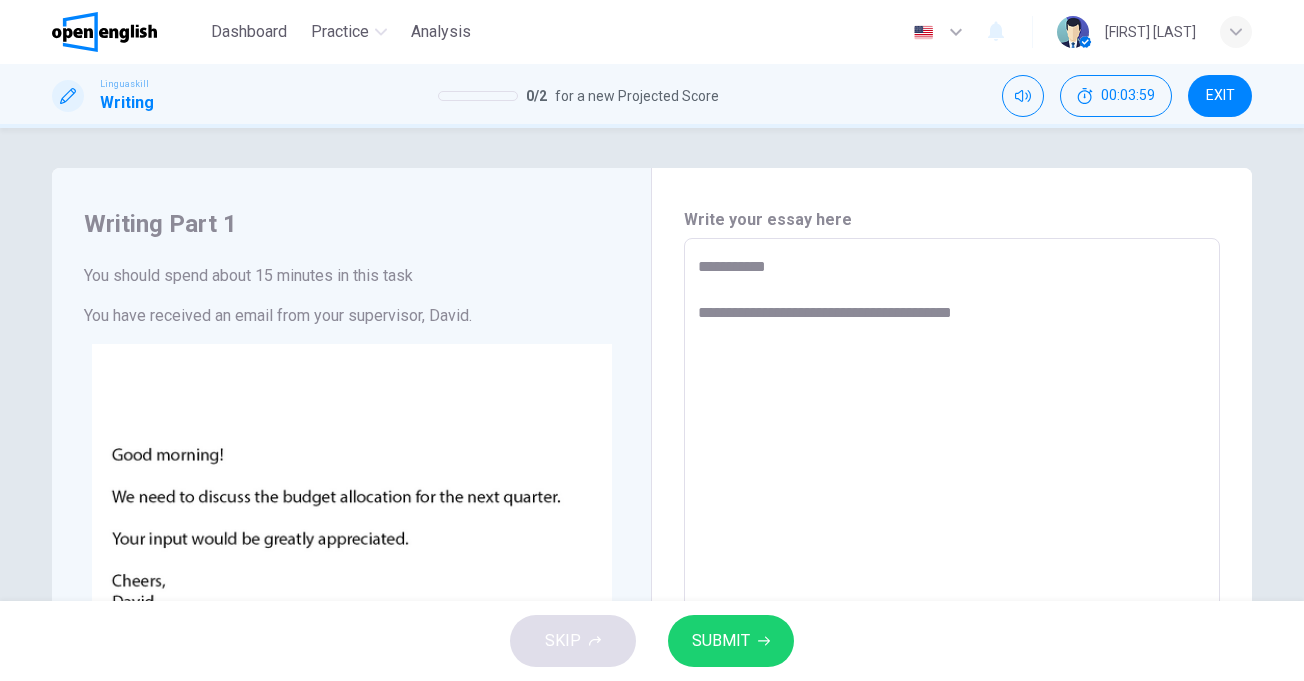 type on "*" 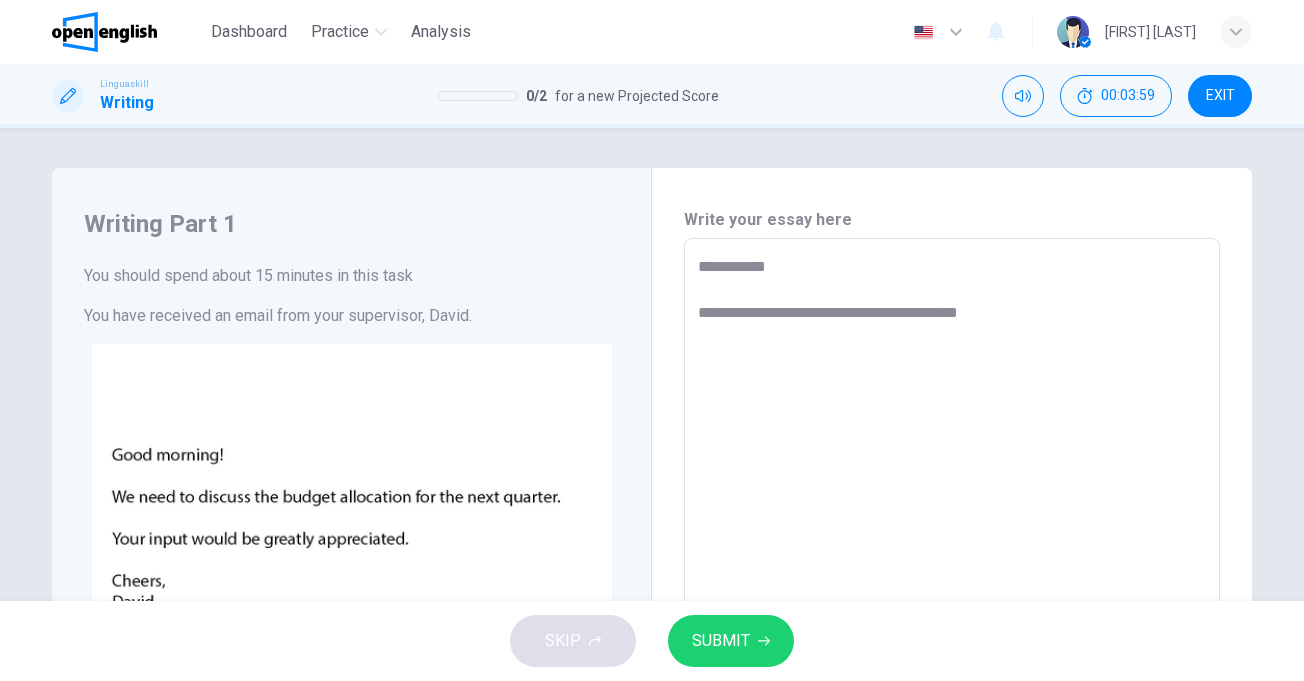 type on "*" 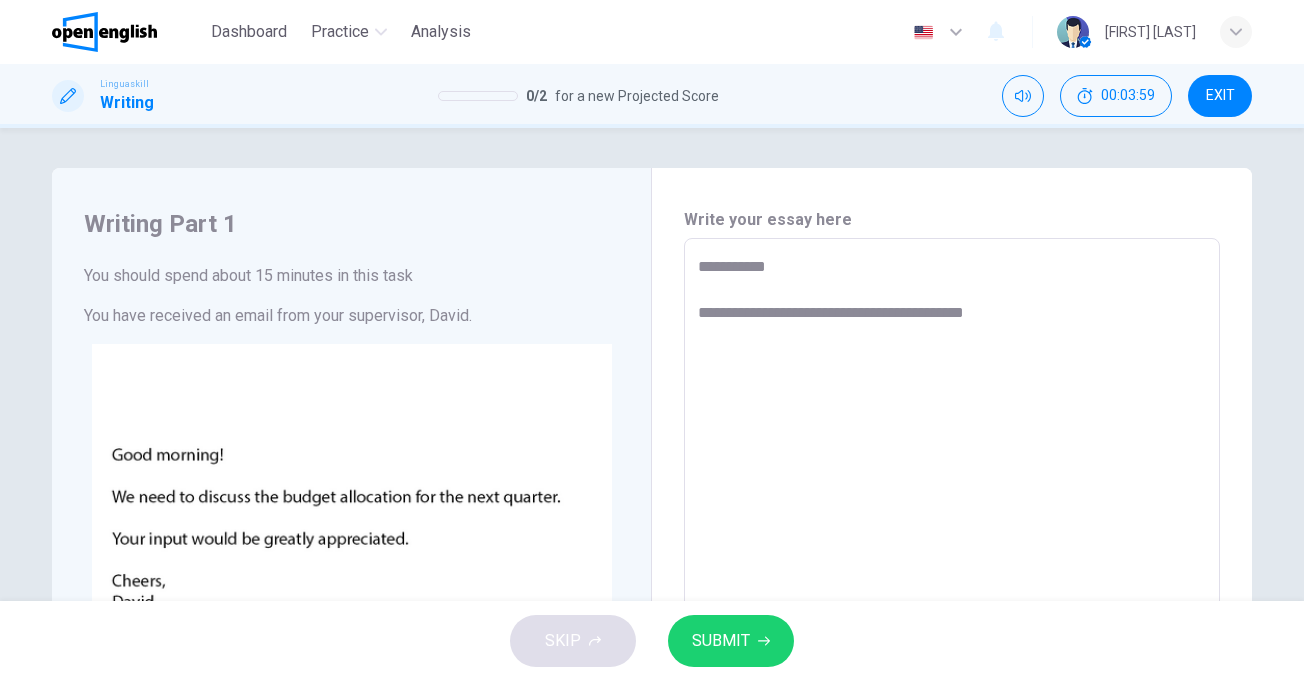 type on "*" 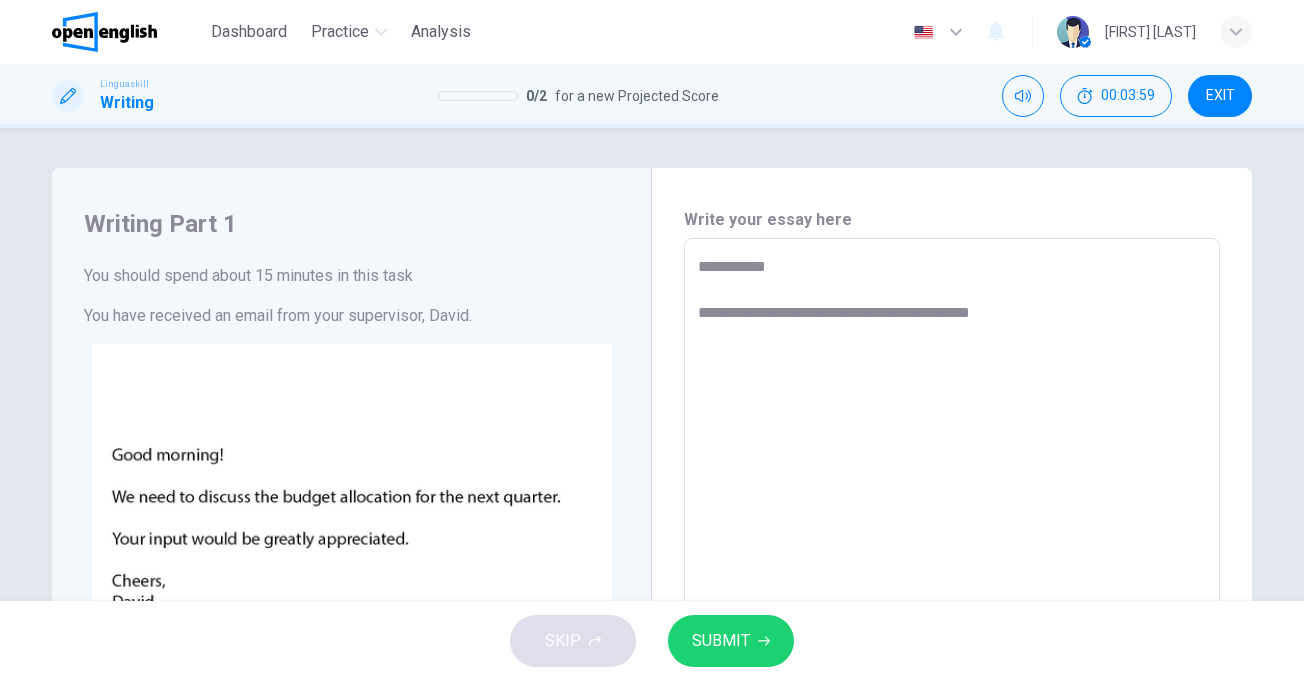 type on "*" 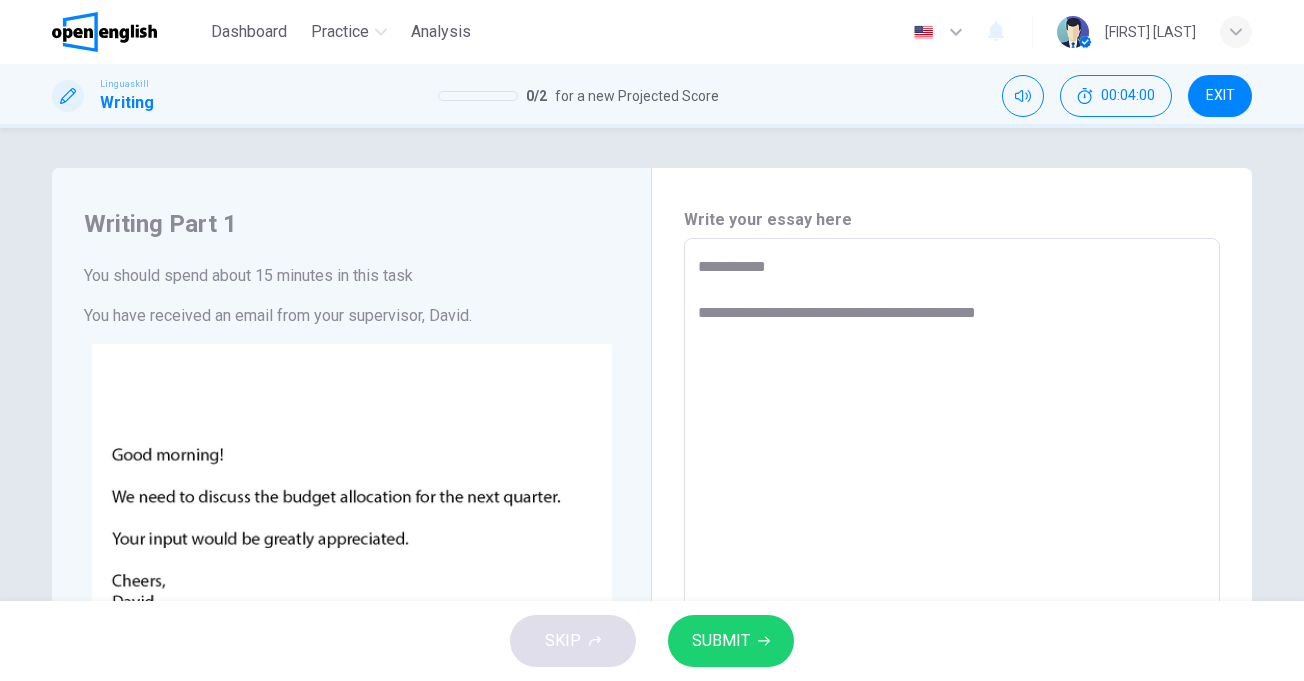 type on "**********" 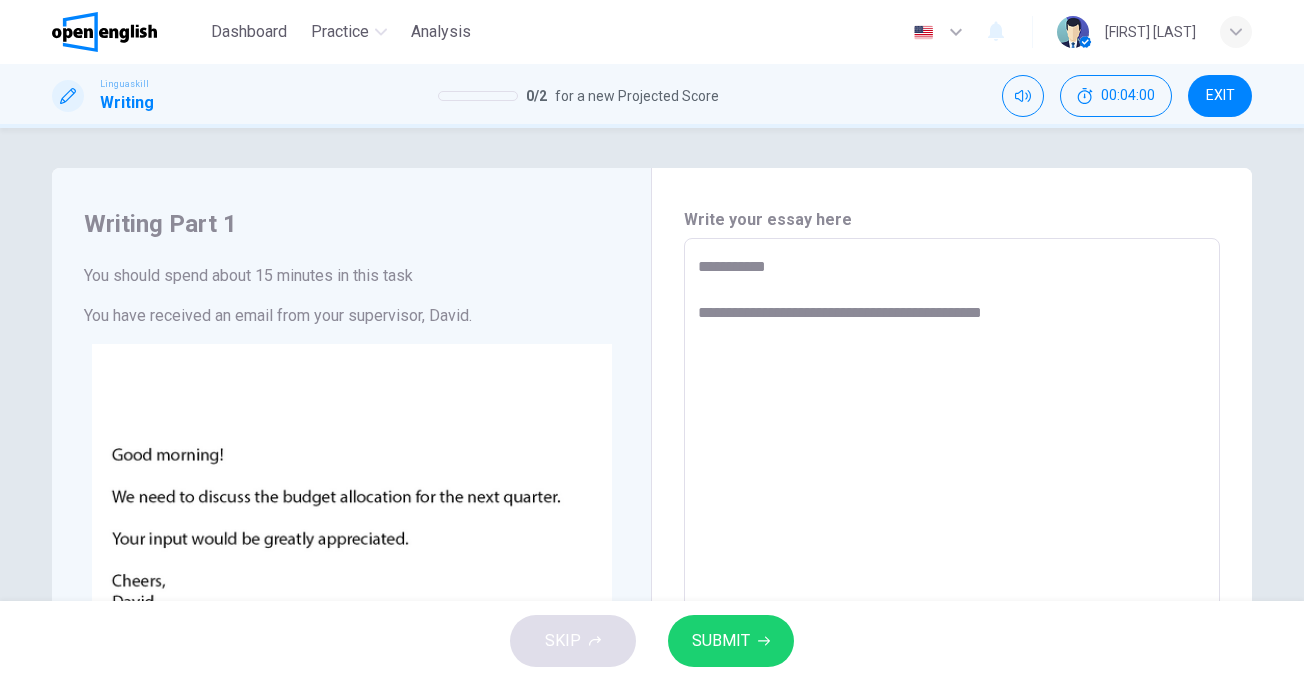 type on "*" 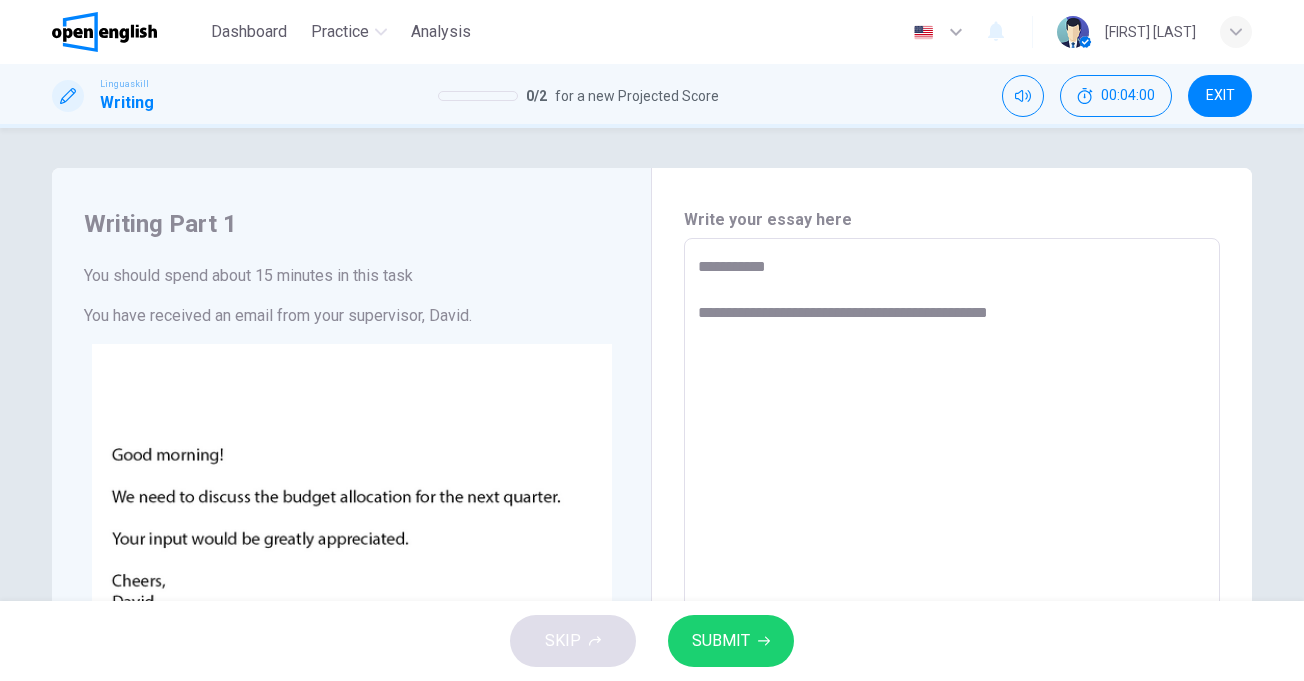 type on "*" 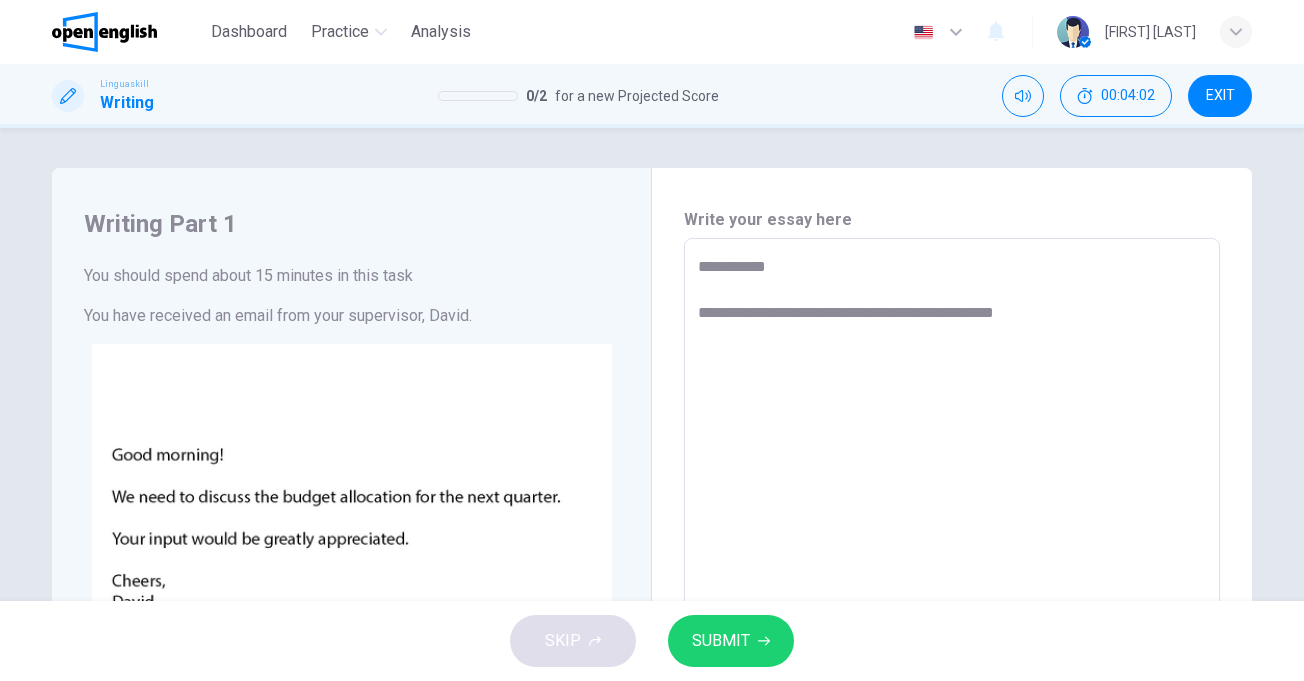type on "**********" 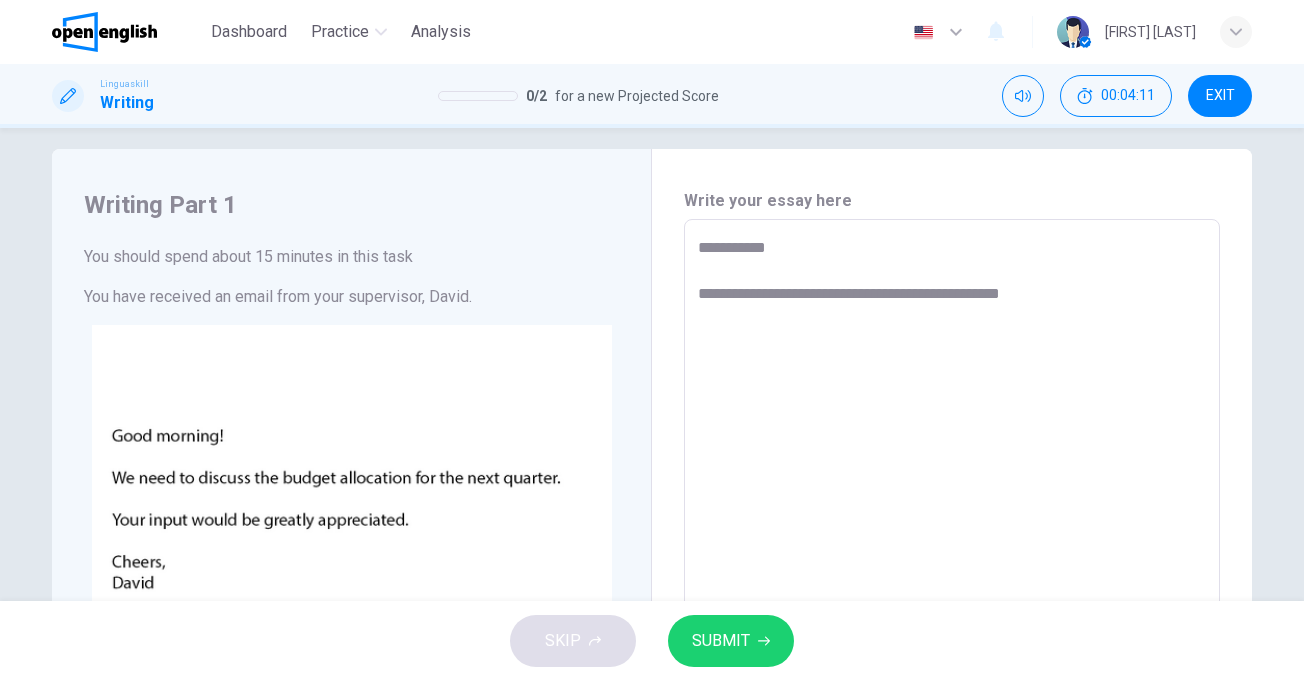 scroll, scrollTop: 0, scrollLeft: 0, axis: both 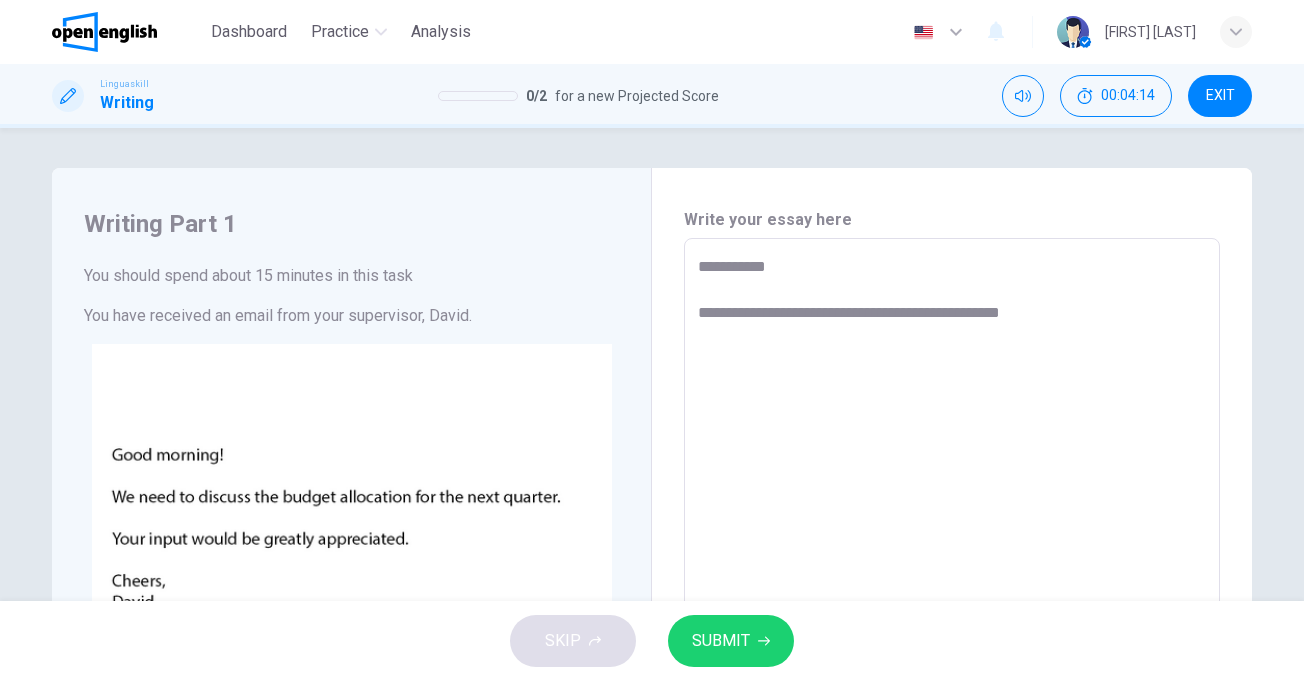 type on "**********" 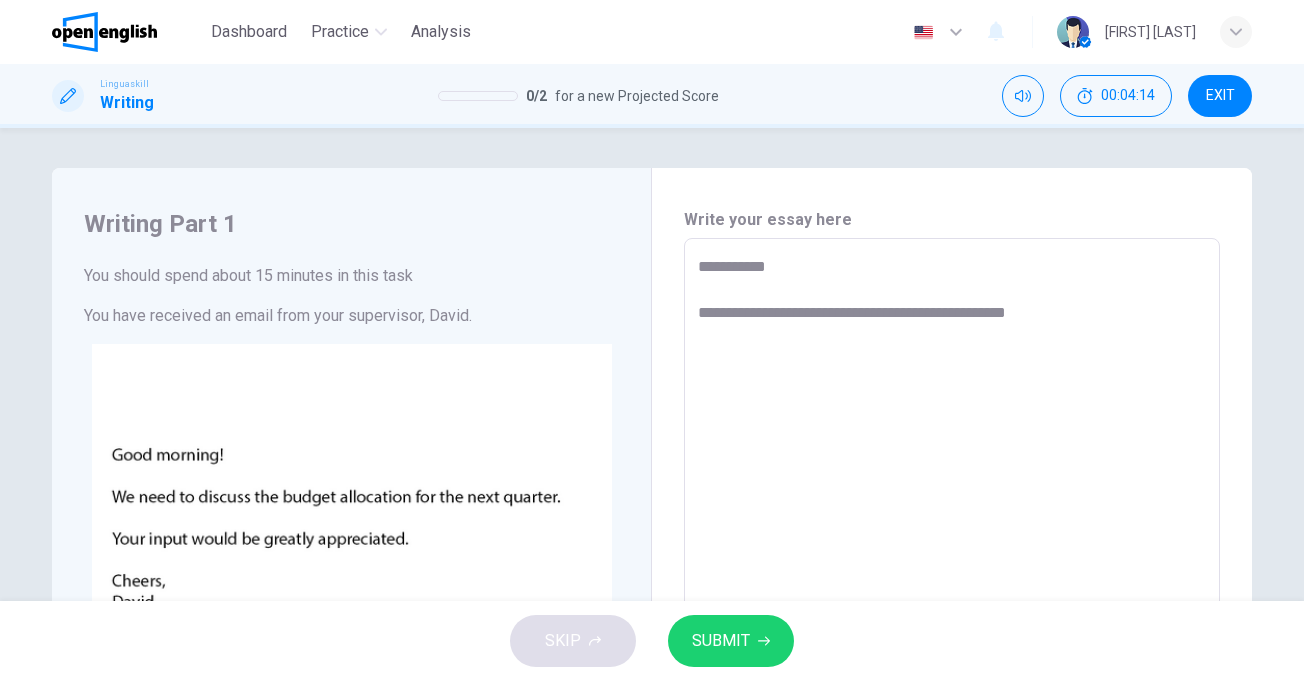 type on "**********" 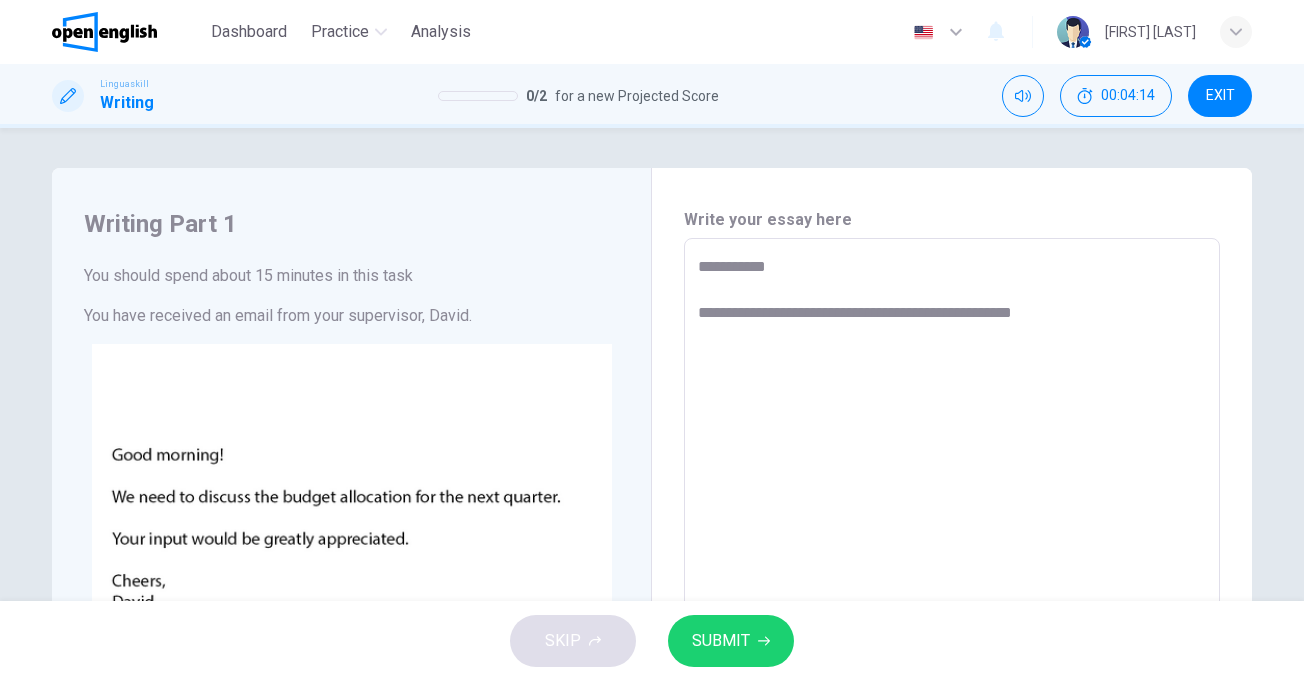 type on "*" 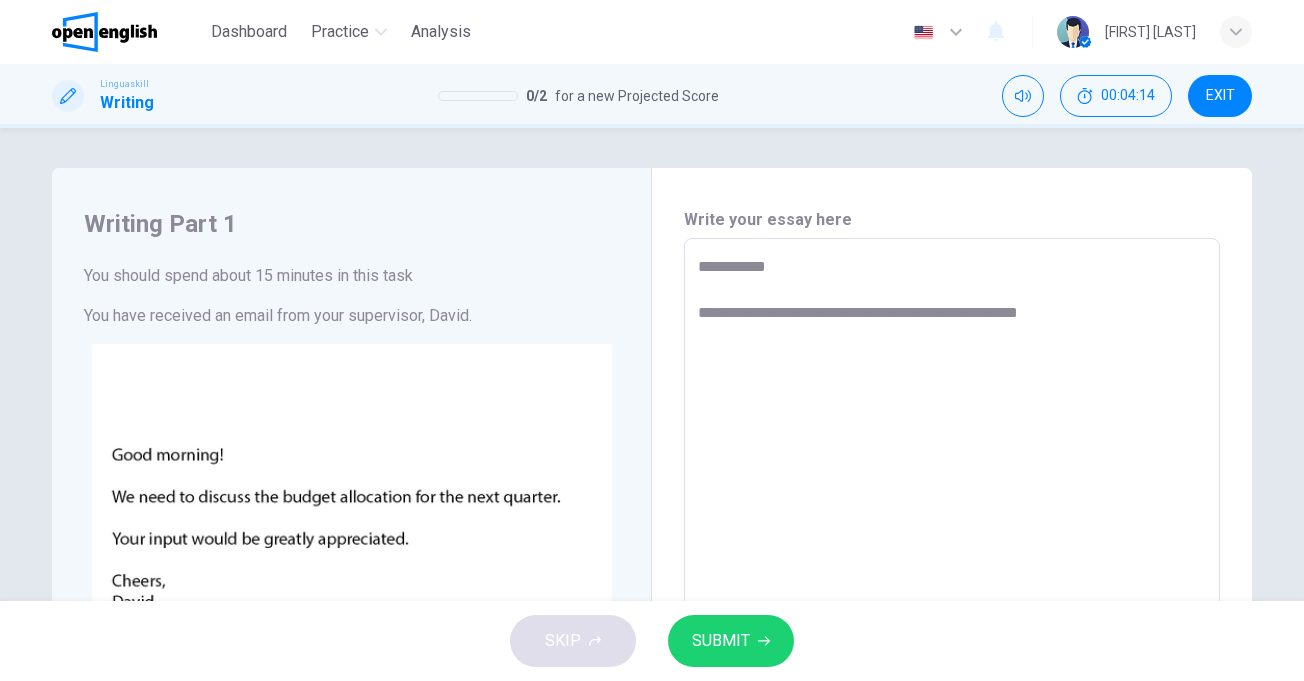 type on "*" 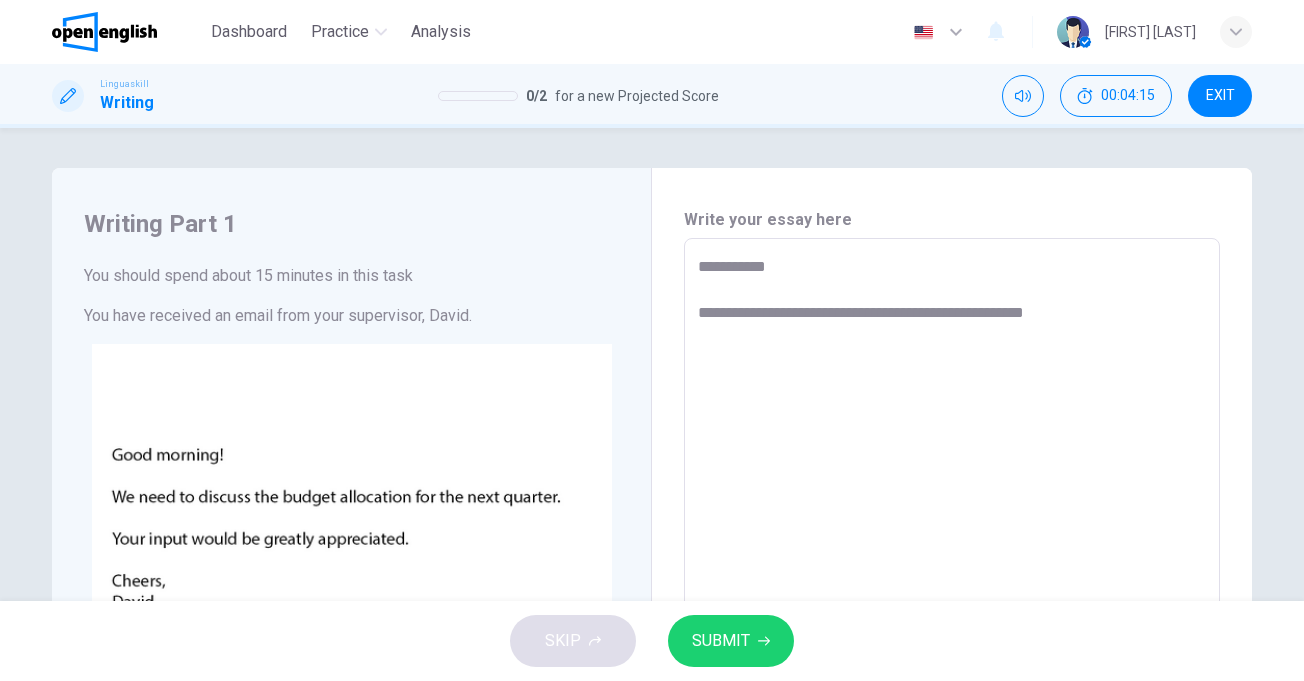 type on "**********" 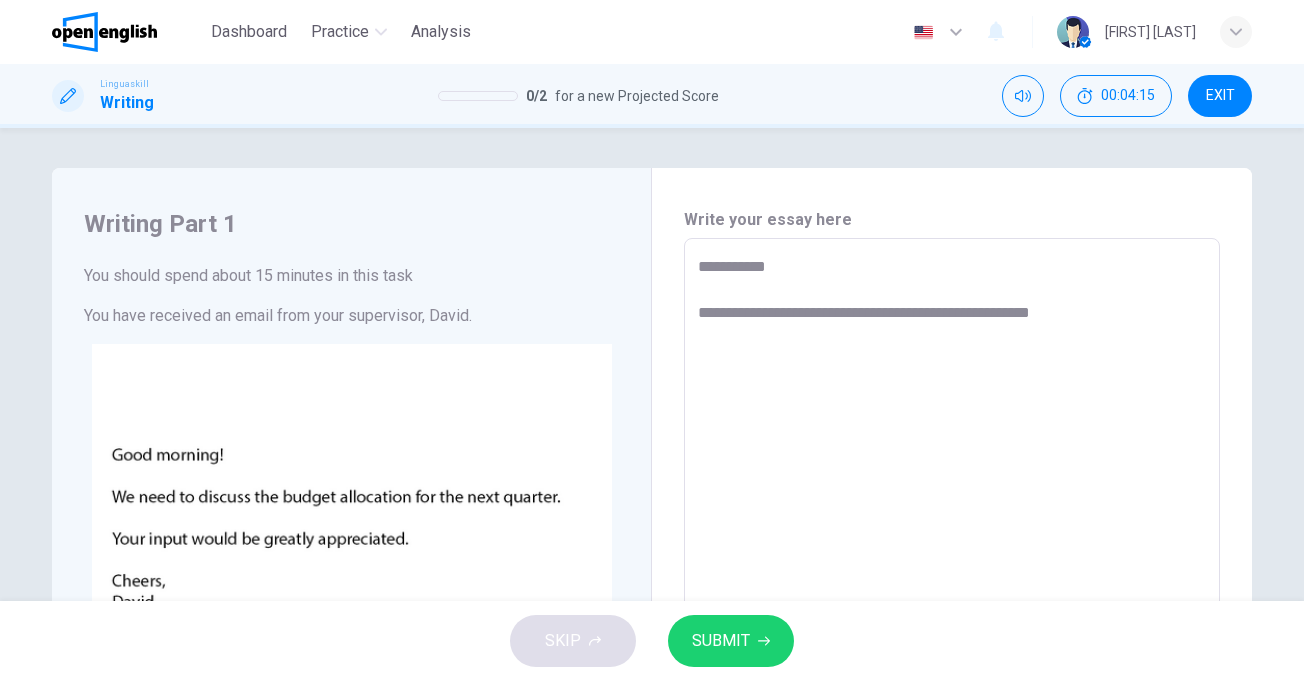 type on "**********" 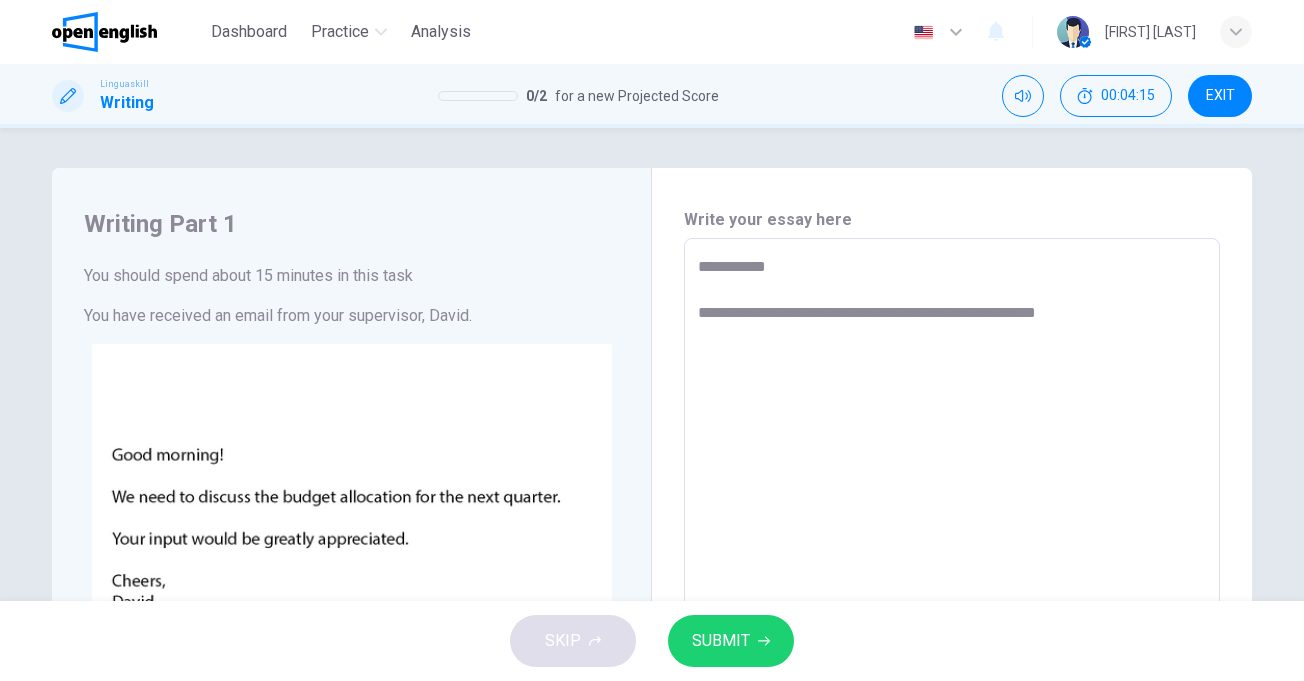 type on "*" 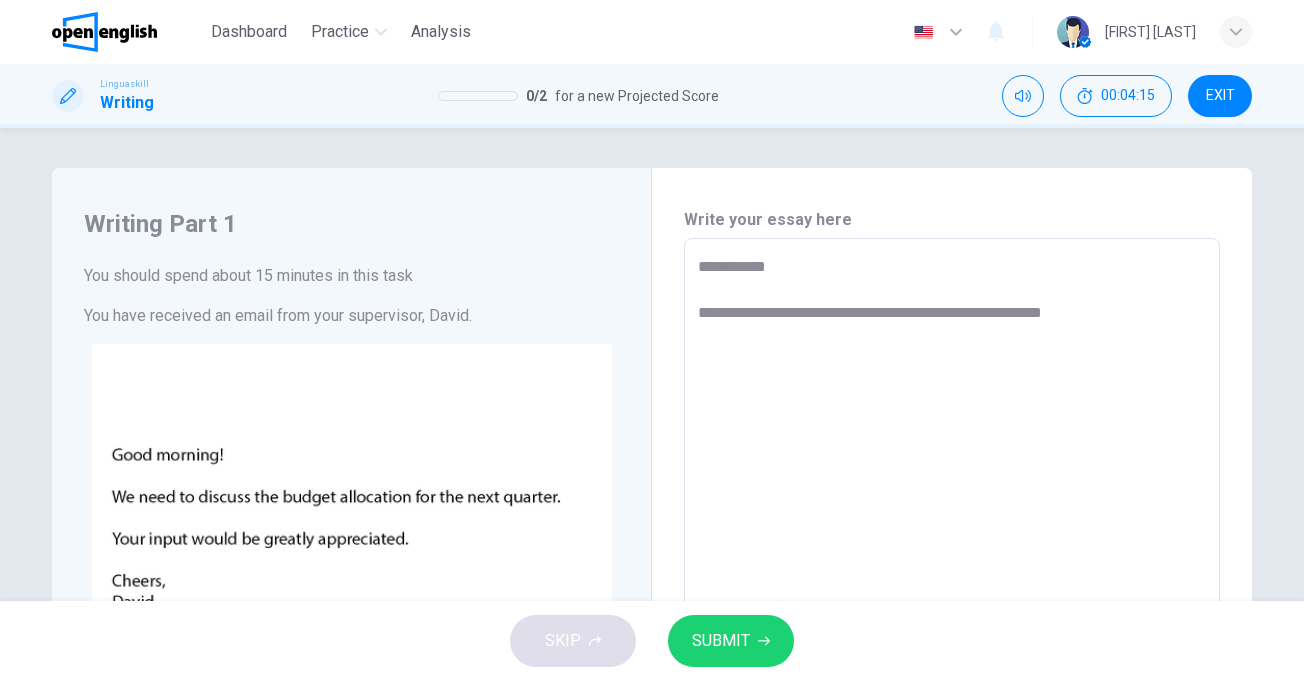 type on "*" 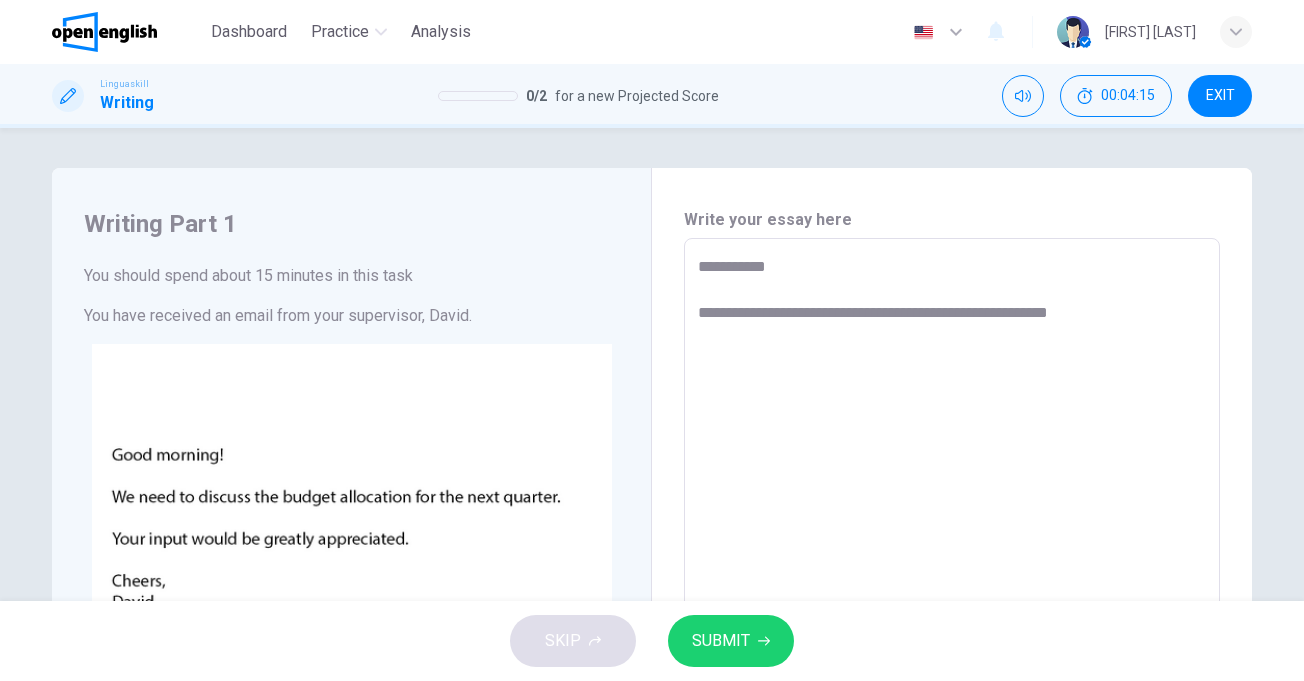 type on "*" 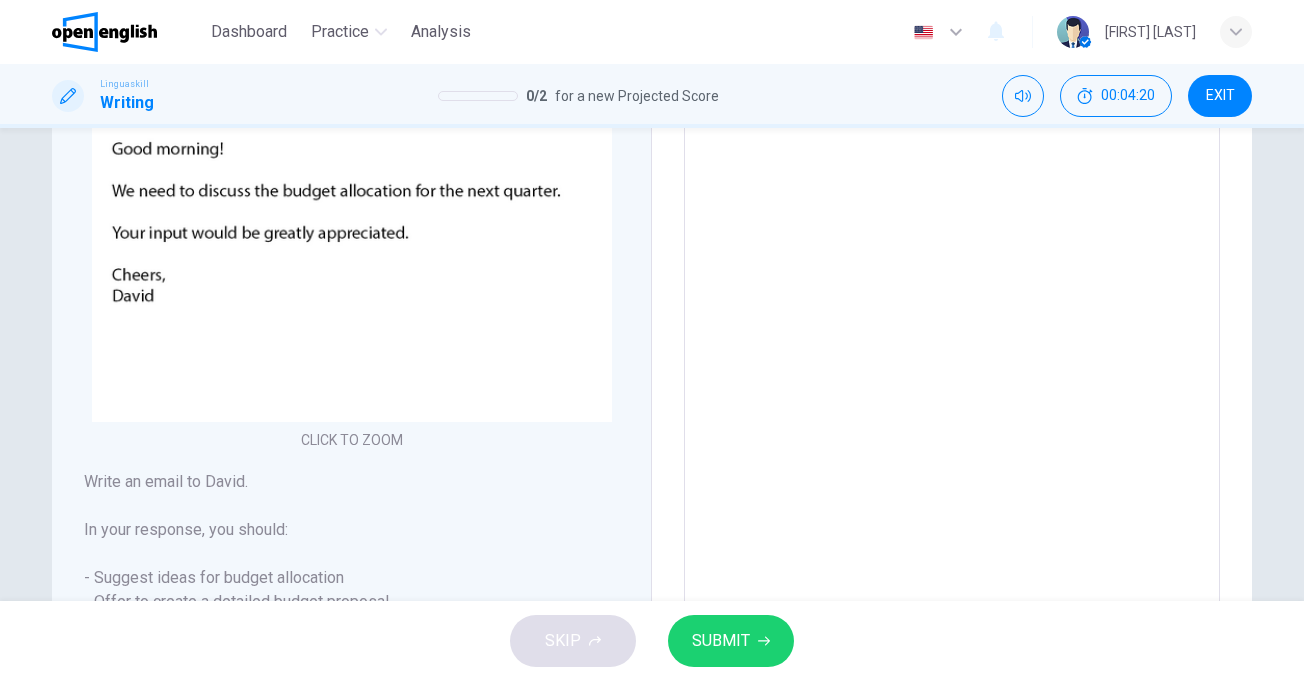 scroll, scrollTop: 0, scrollLeft: 0, axis: both 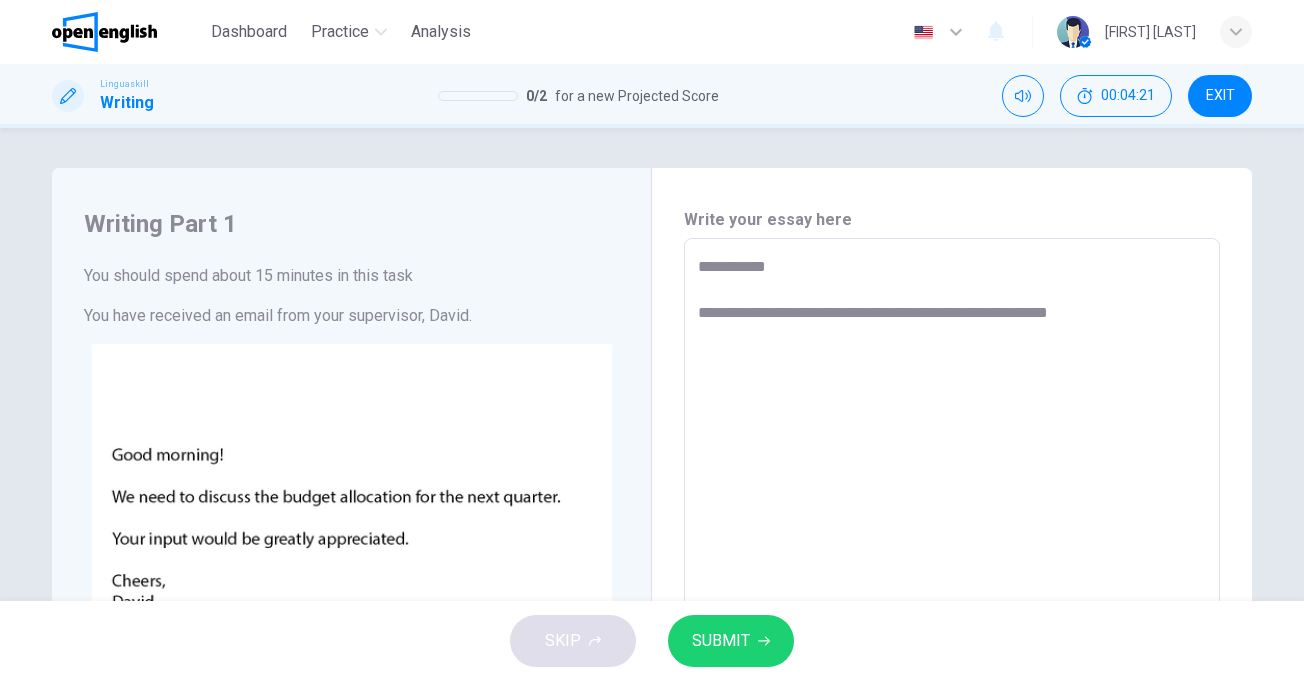 type on "**********" 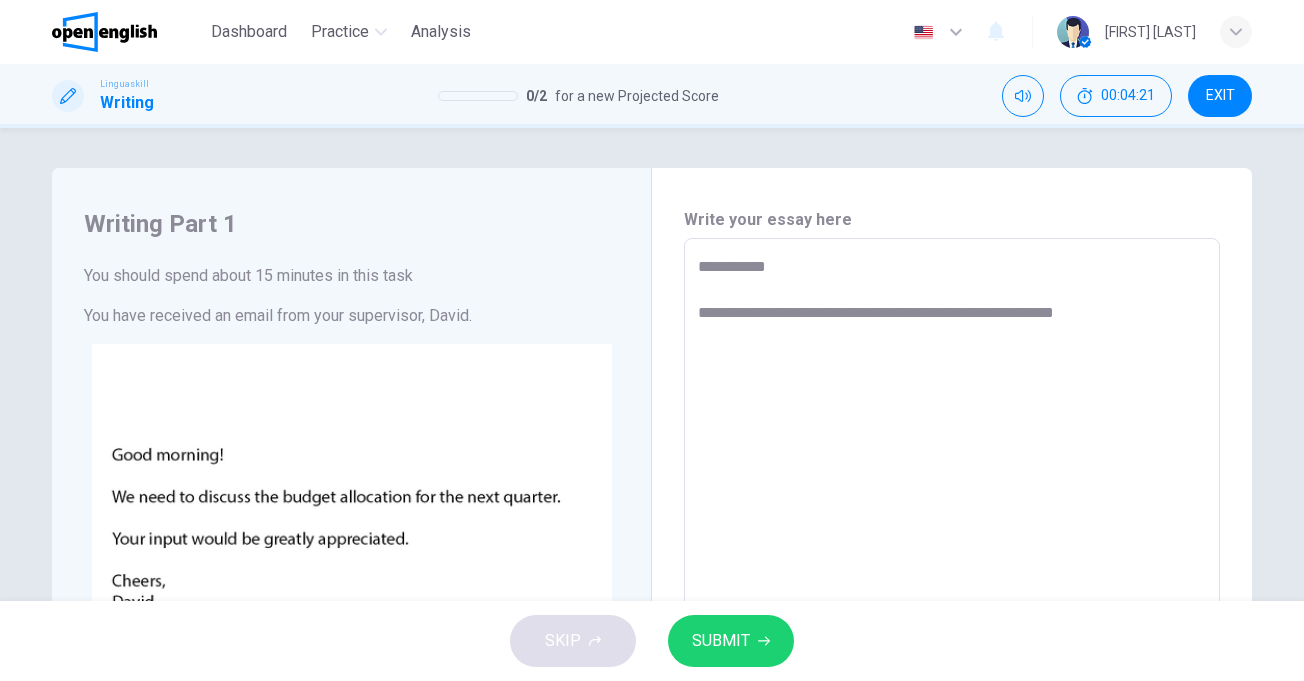 type on "**********" 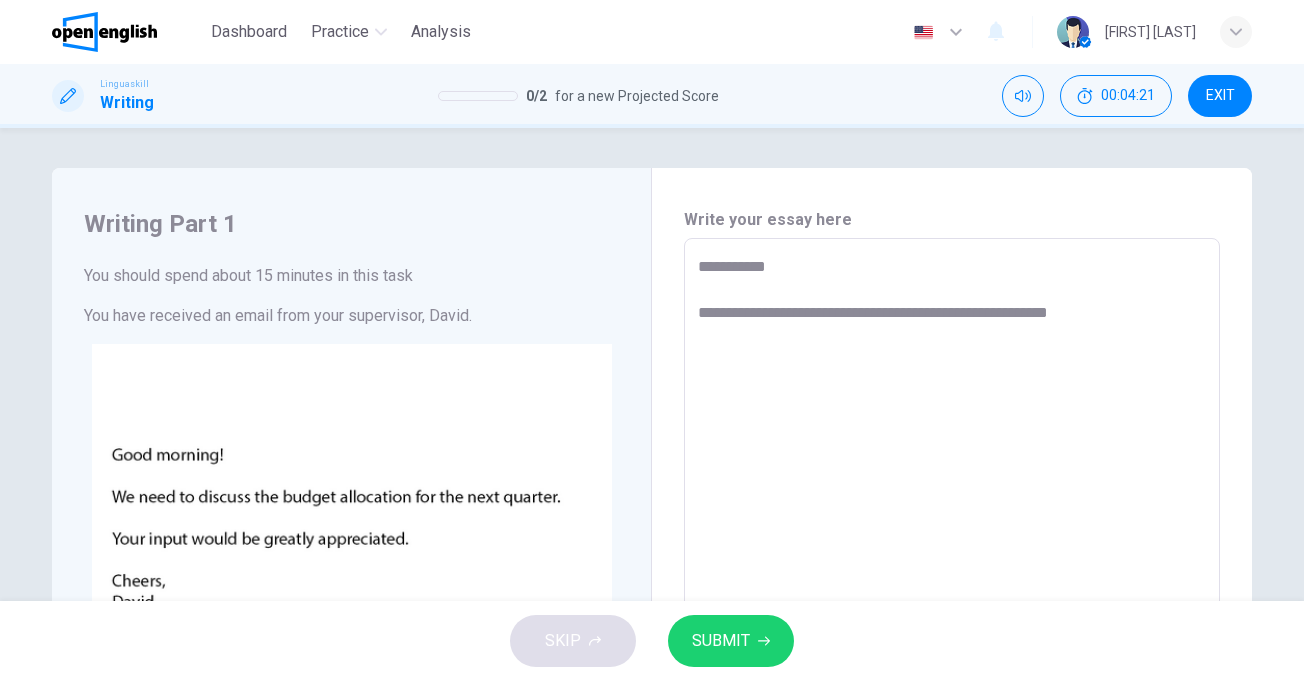 type on "*" 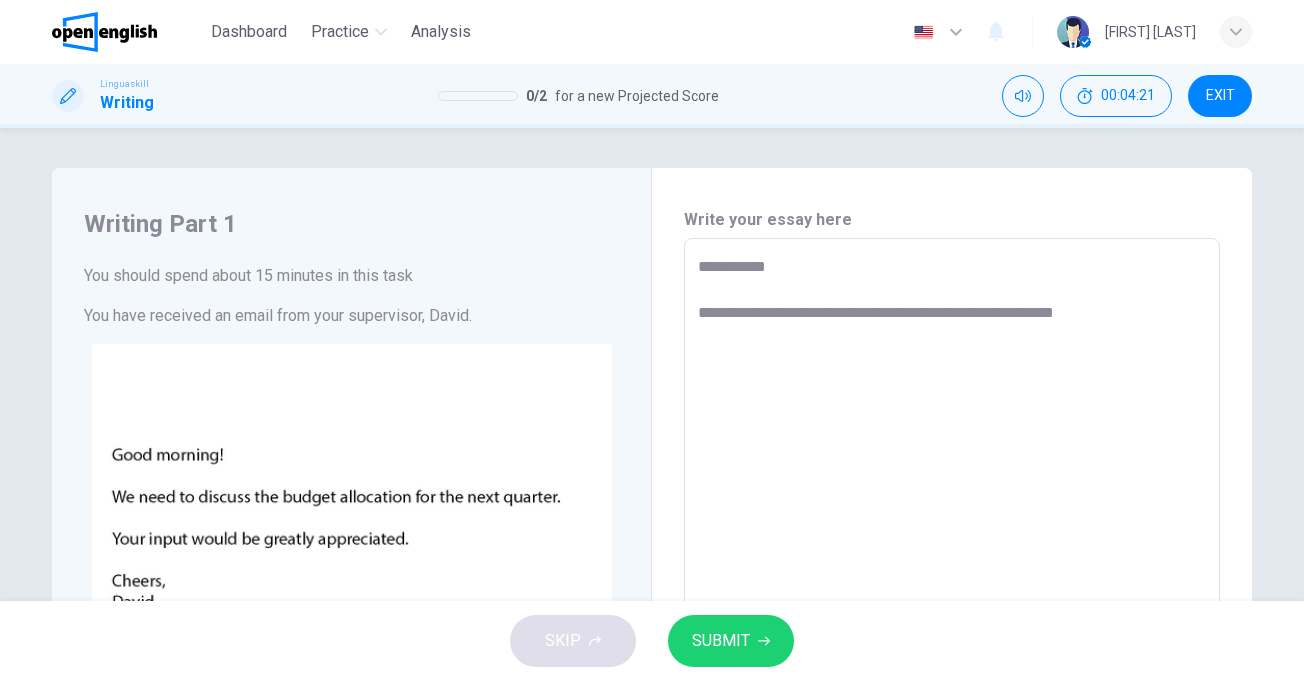type on "*" 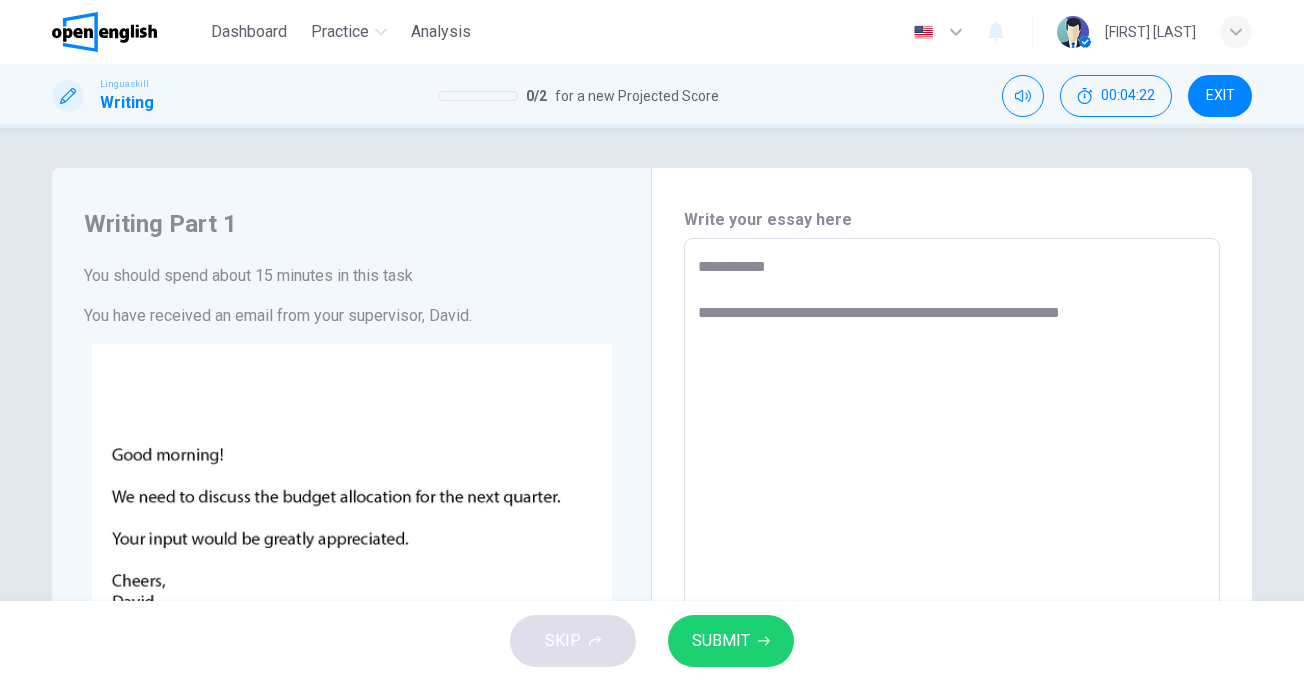 type on "**********" 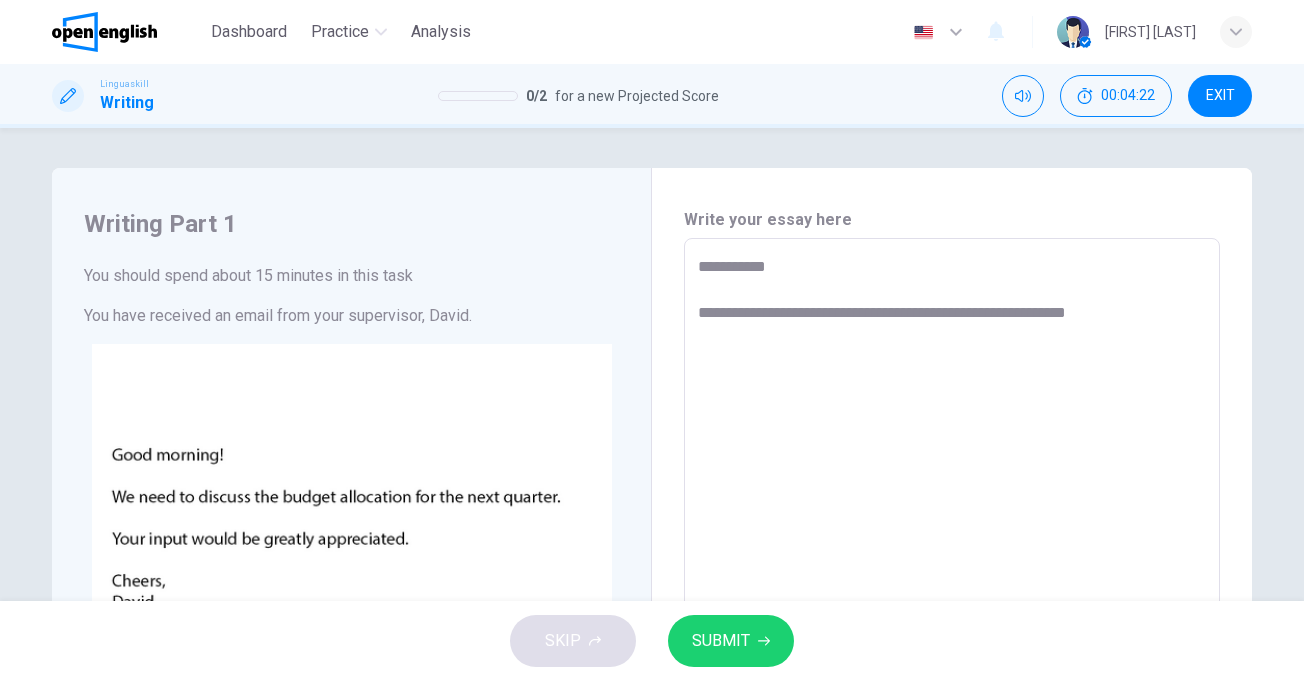 type on "*" 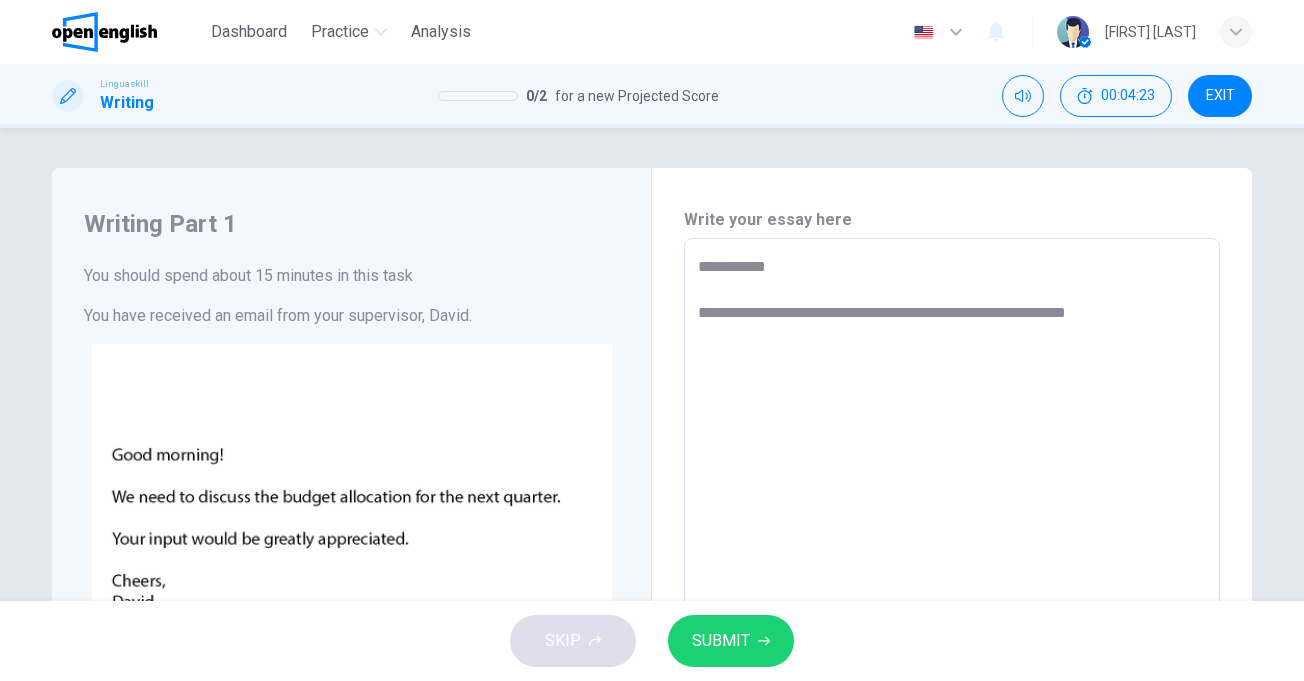 type on "**********" 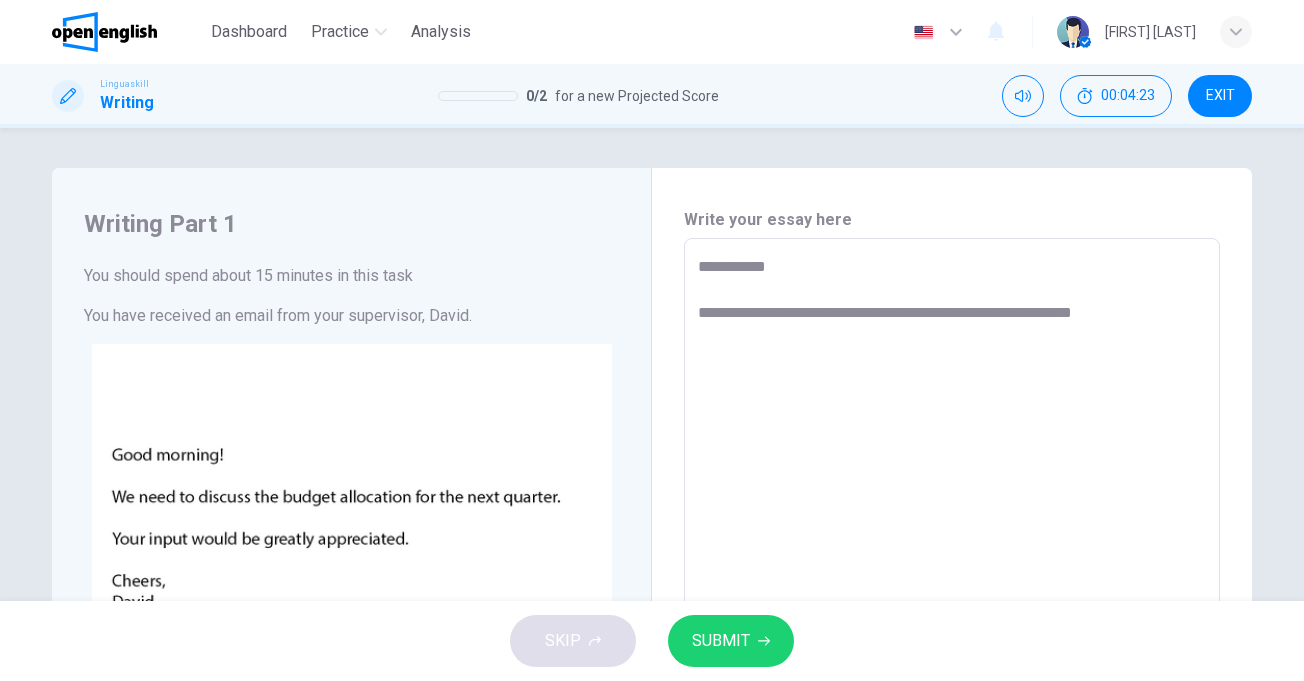 type on "*" 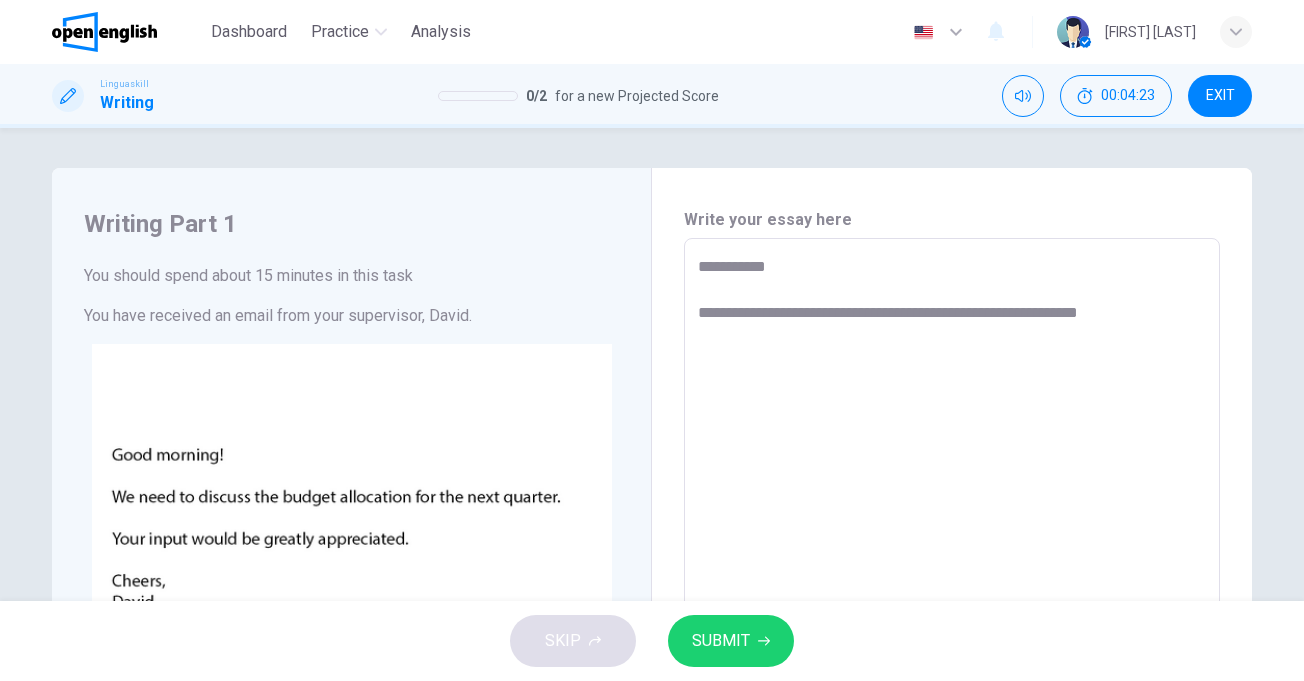 type on "*" 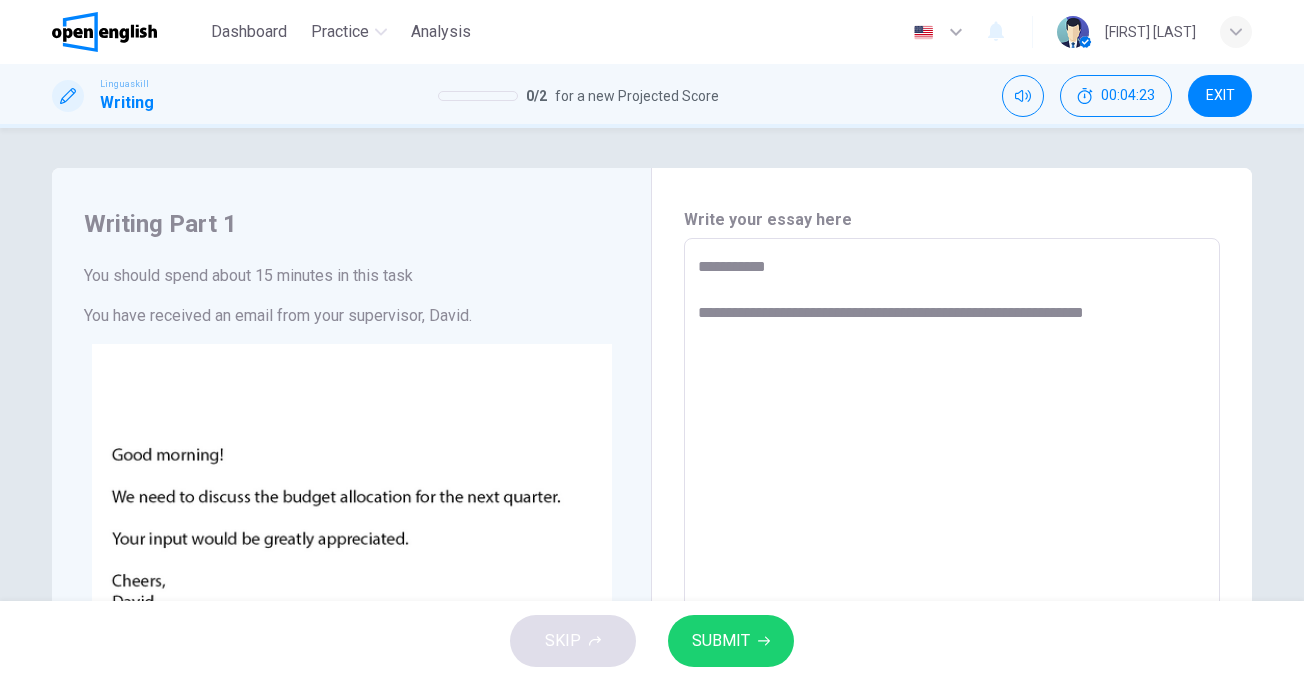 type on "*" 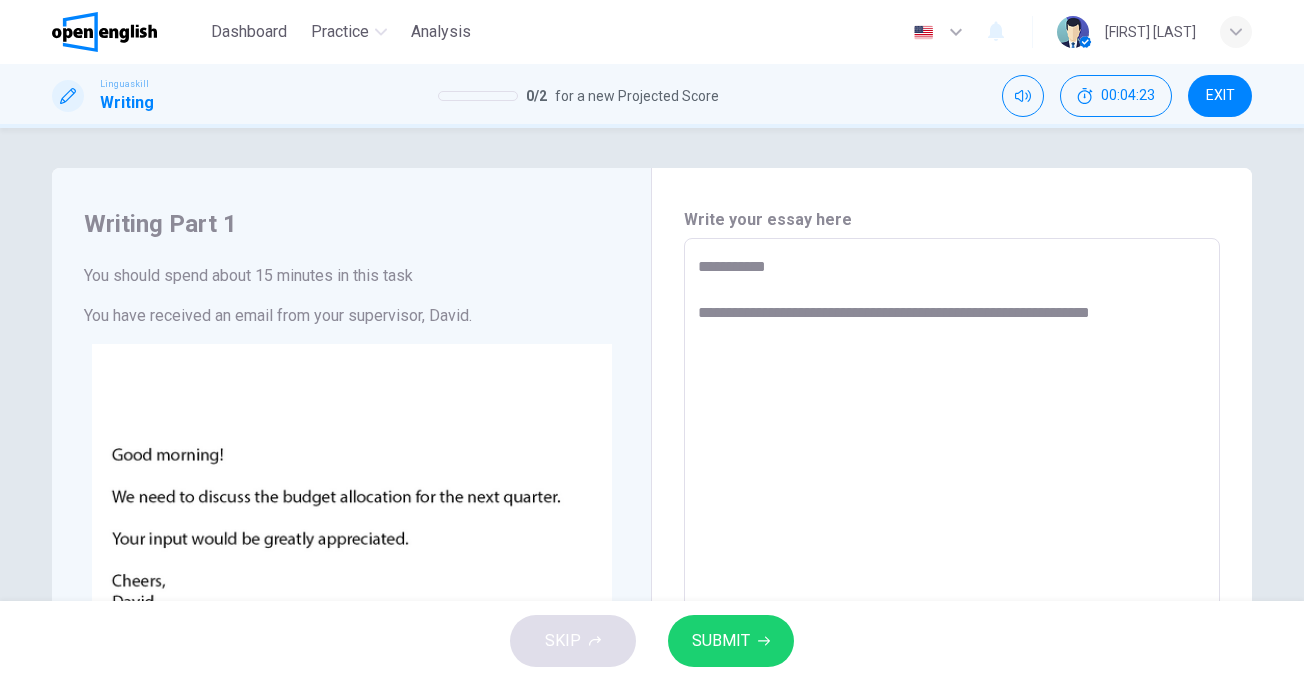 type on "*" 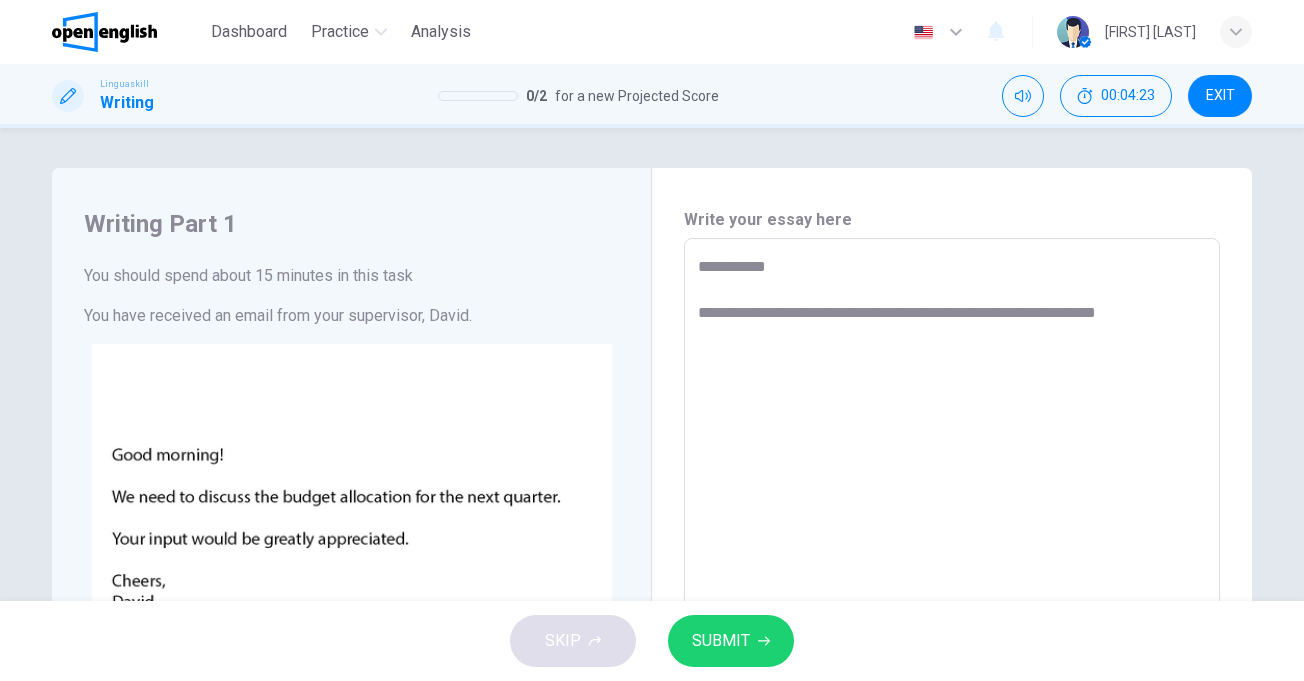 type on "*" 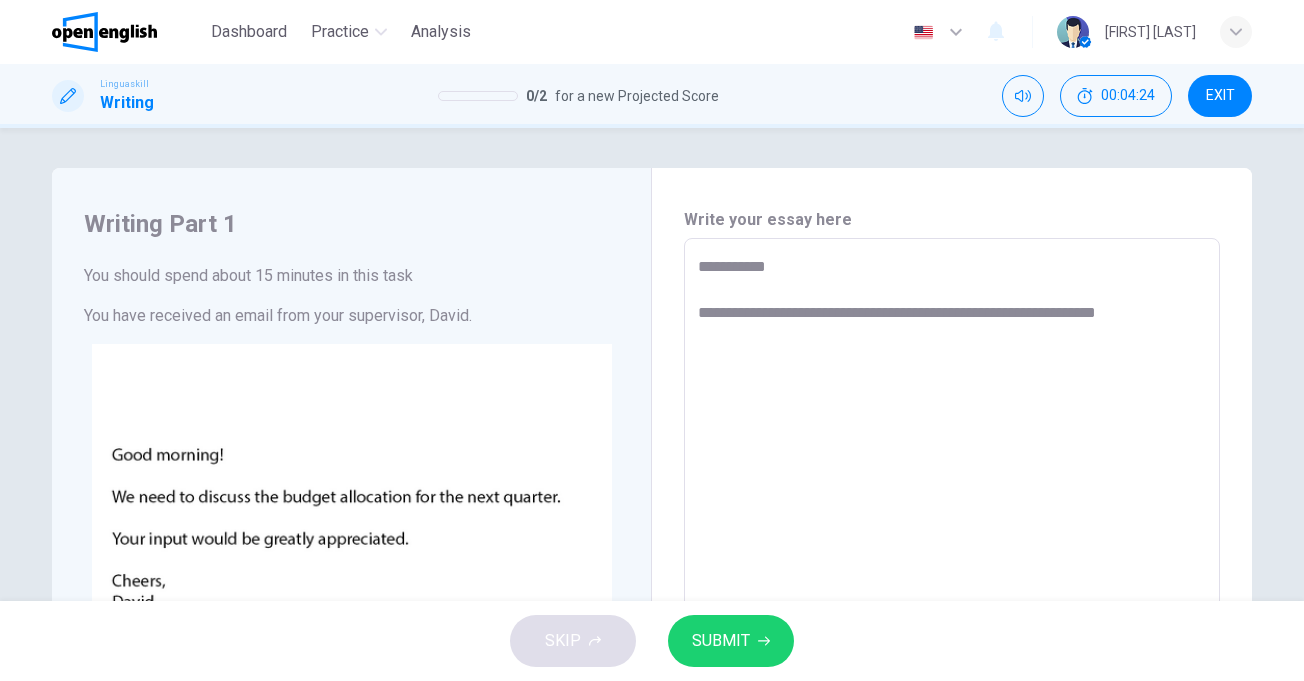 type on "**********" 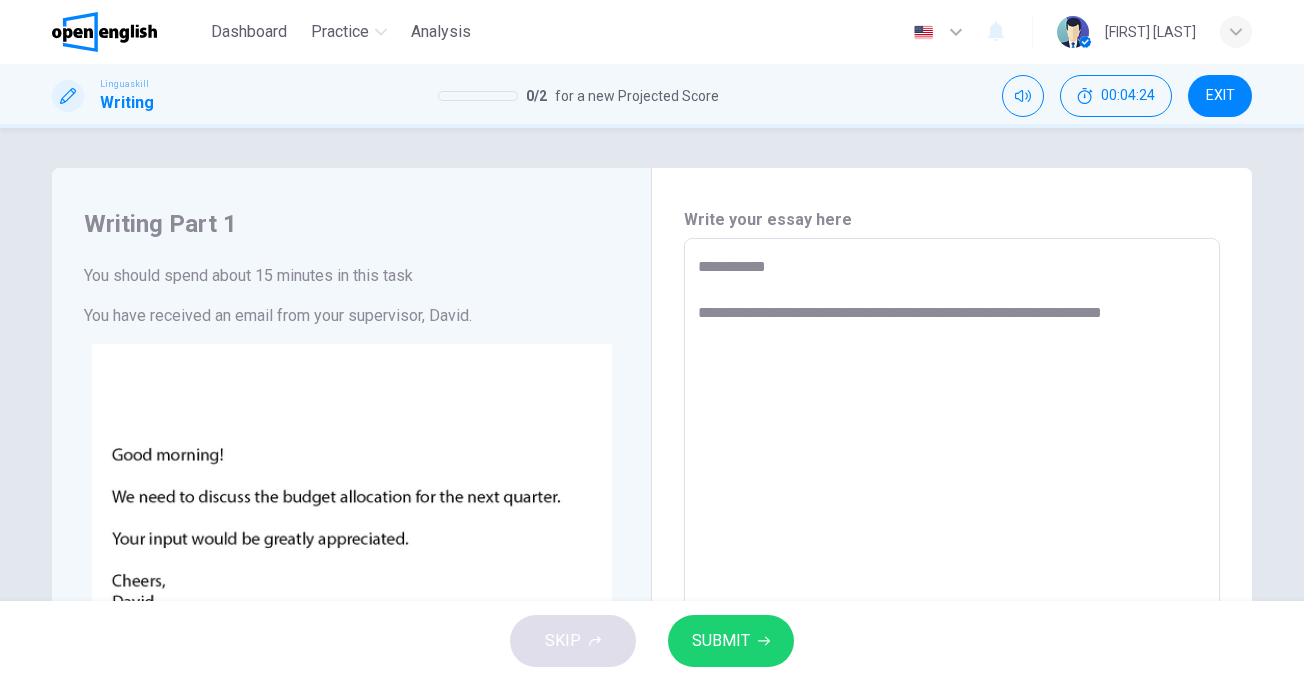 type on "*" 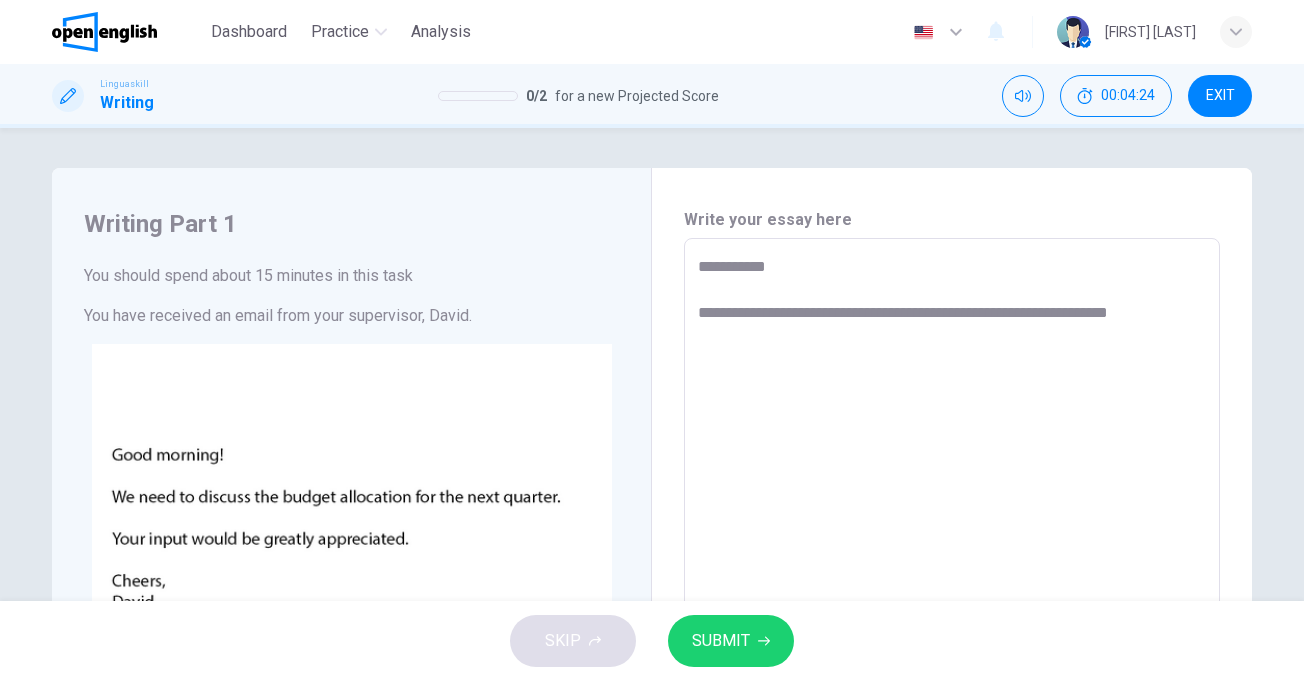type on "*" 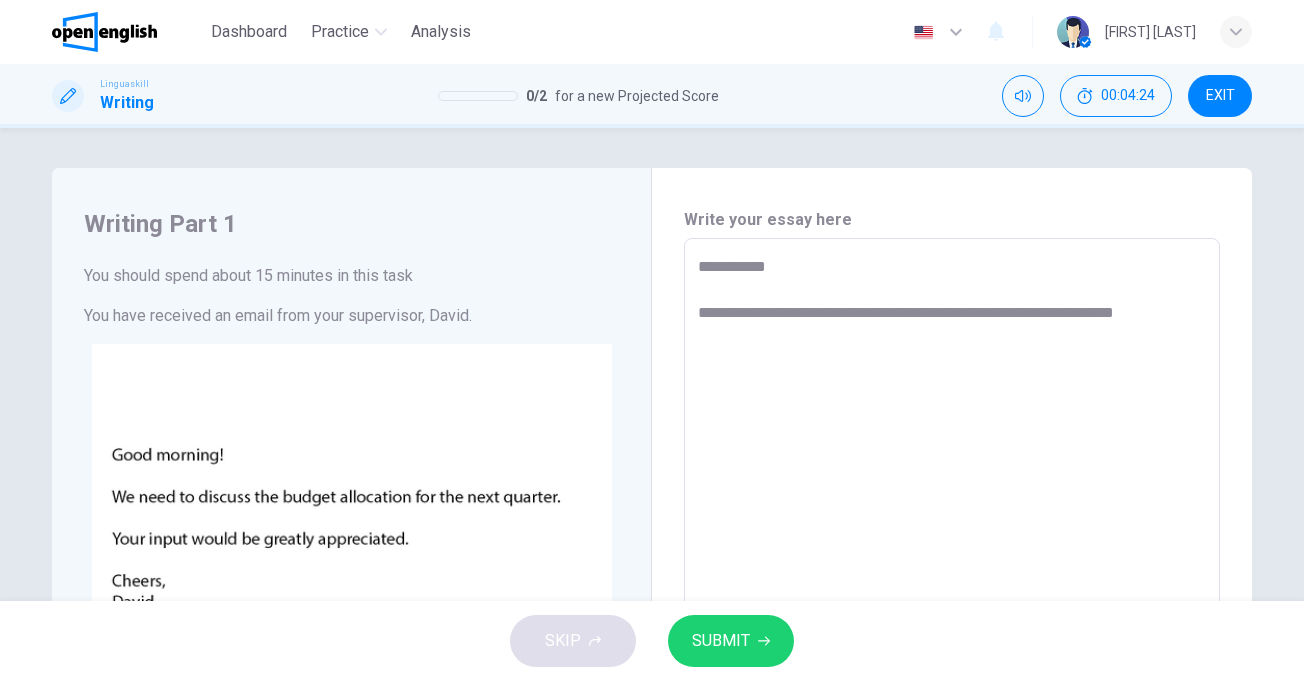 type on "*" 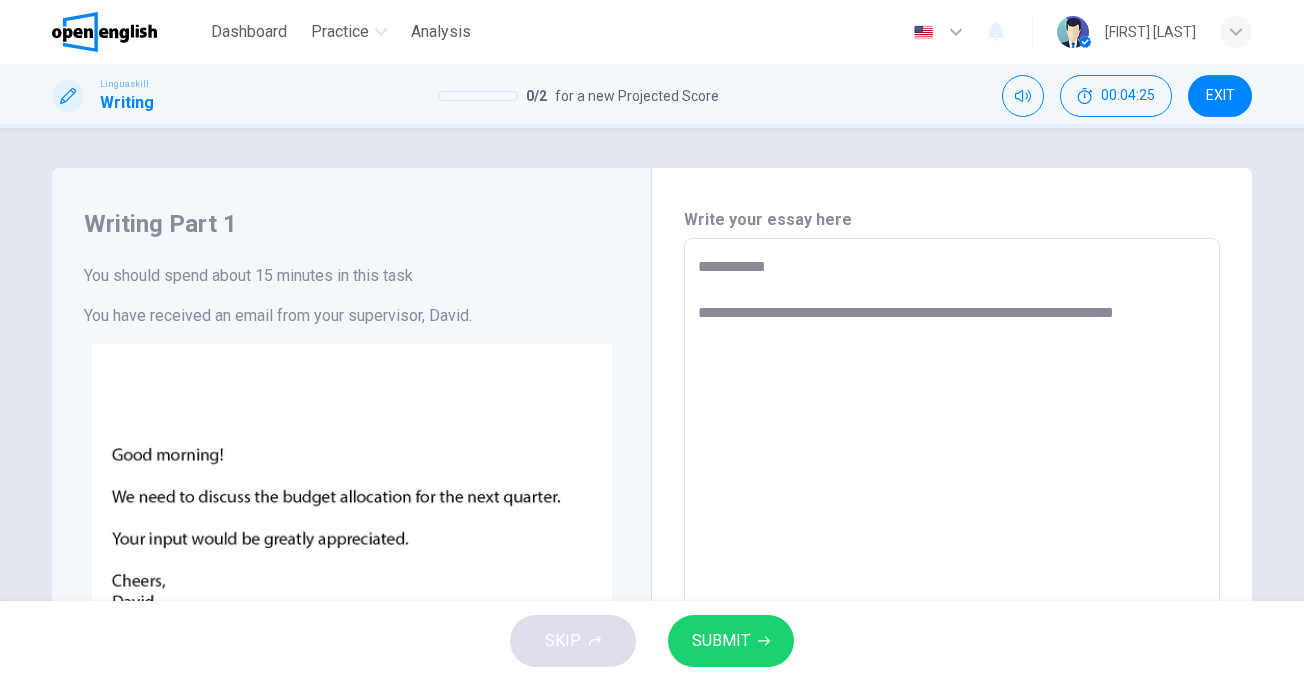 type on "**********" 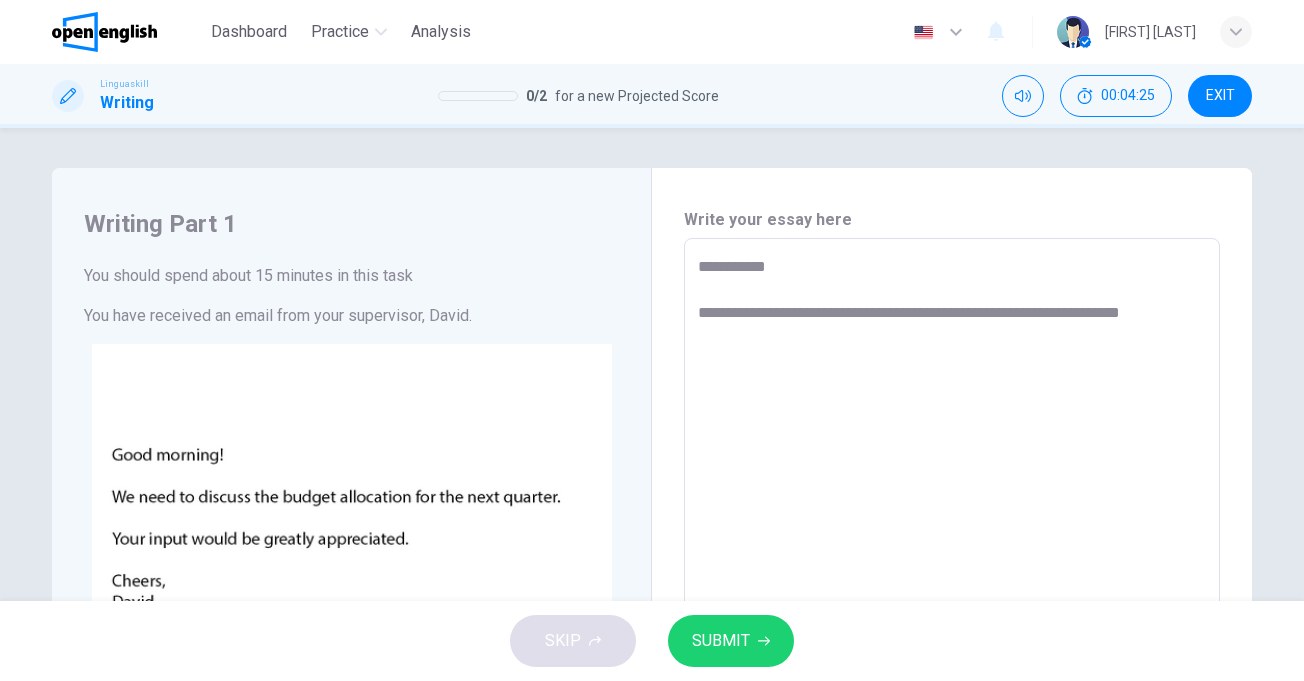type on "*" 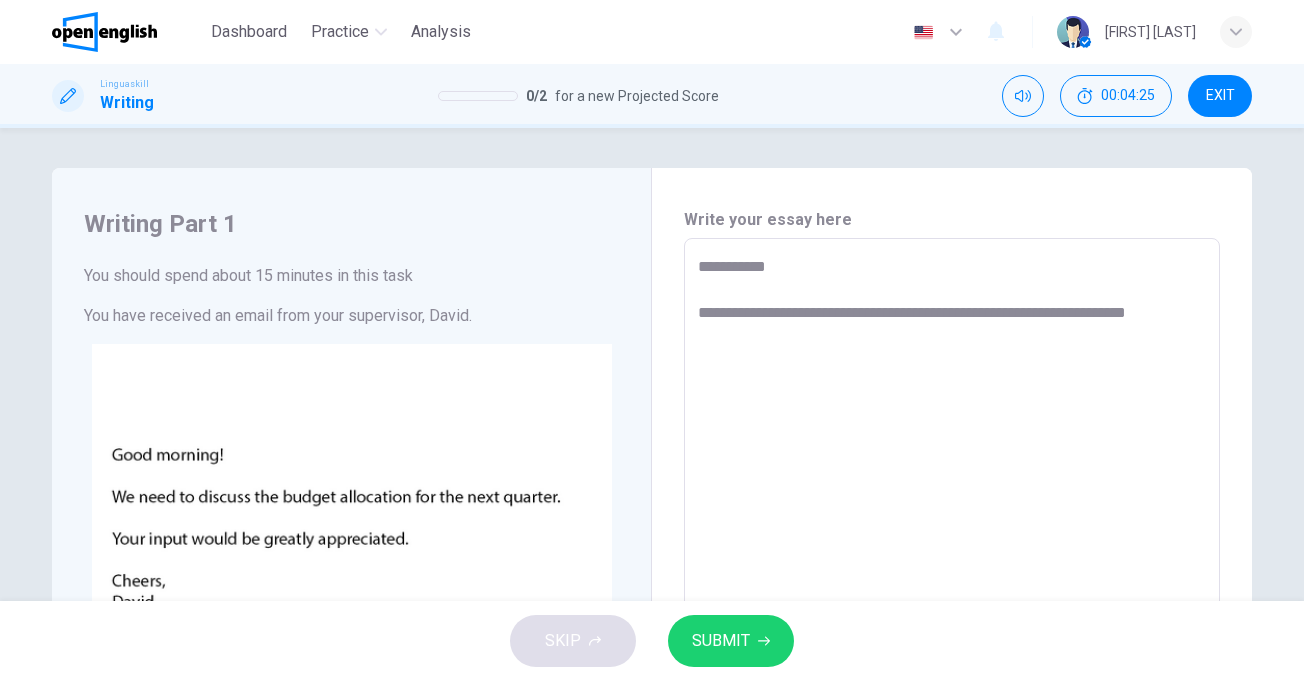 type on "*" 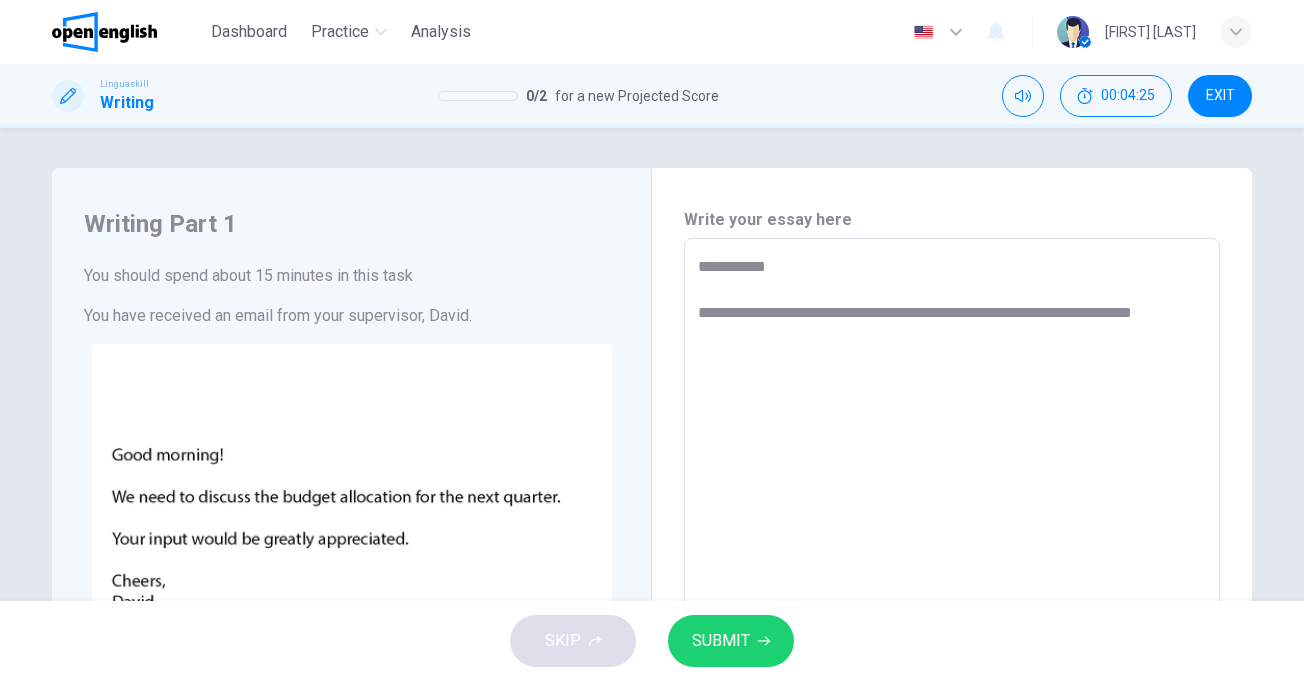 type on "*" 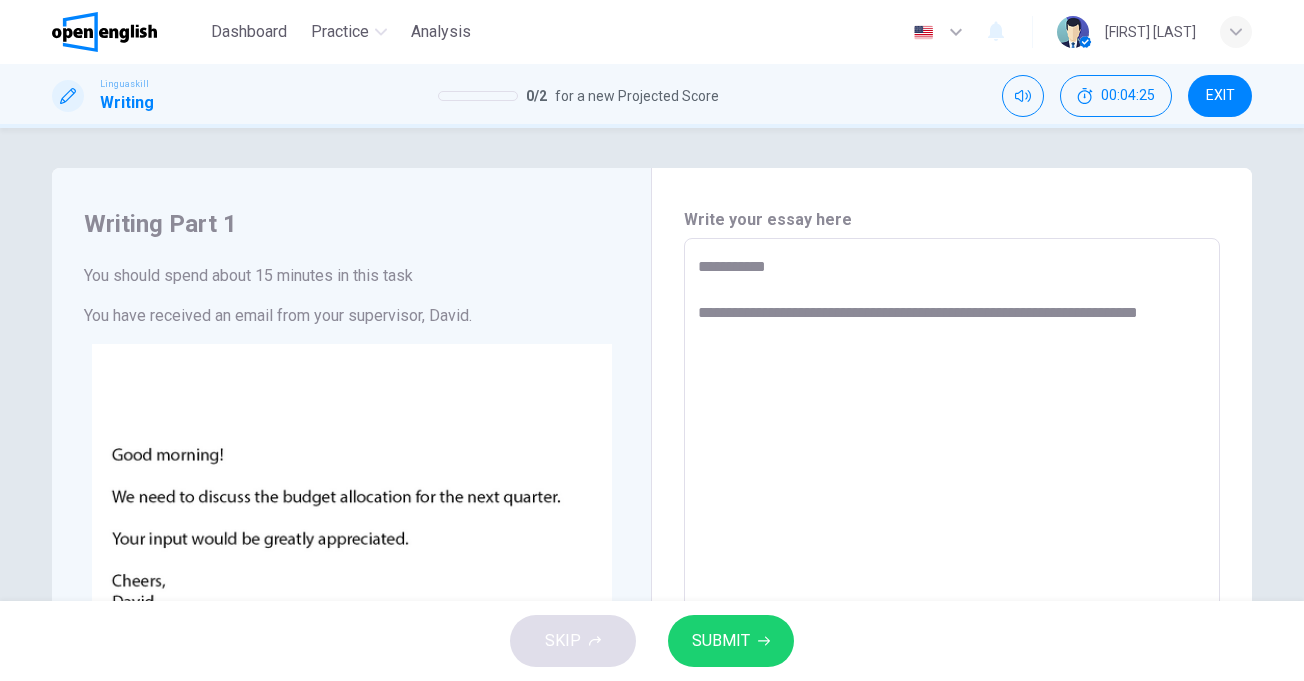 type on "*" 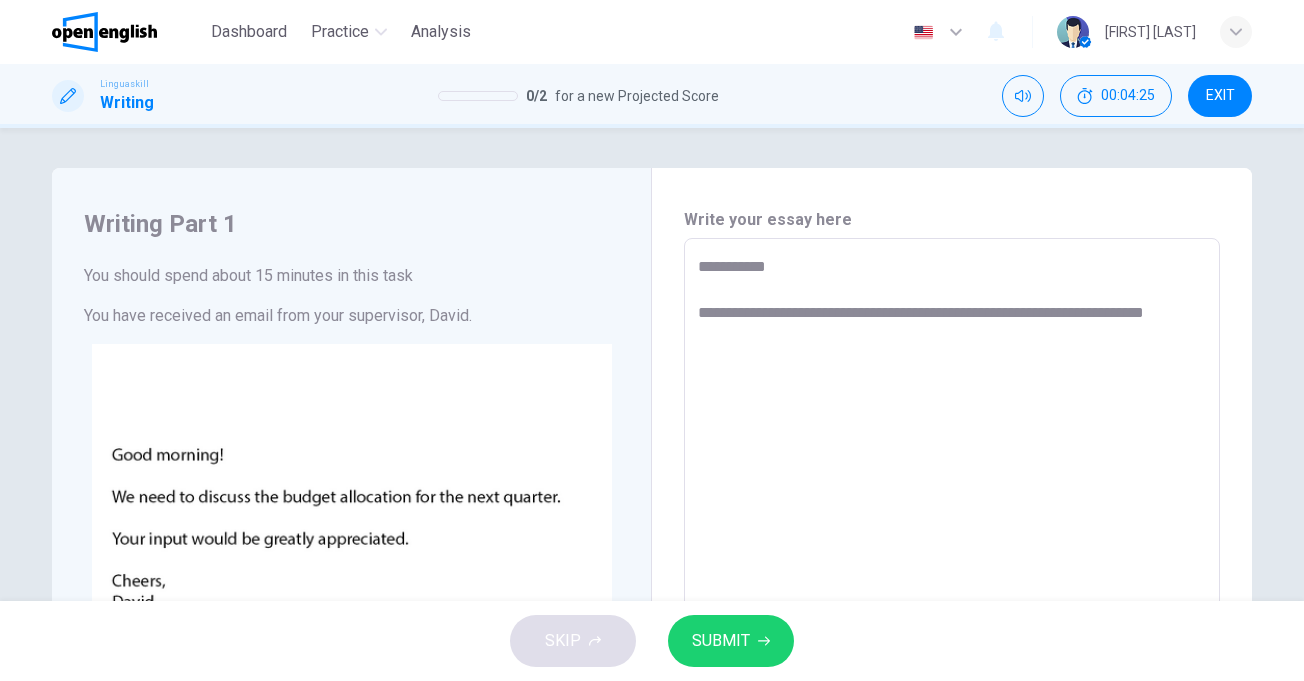 type on "*" 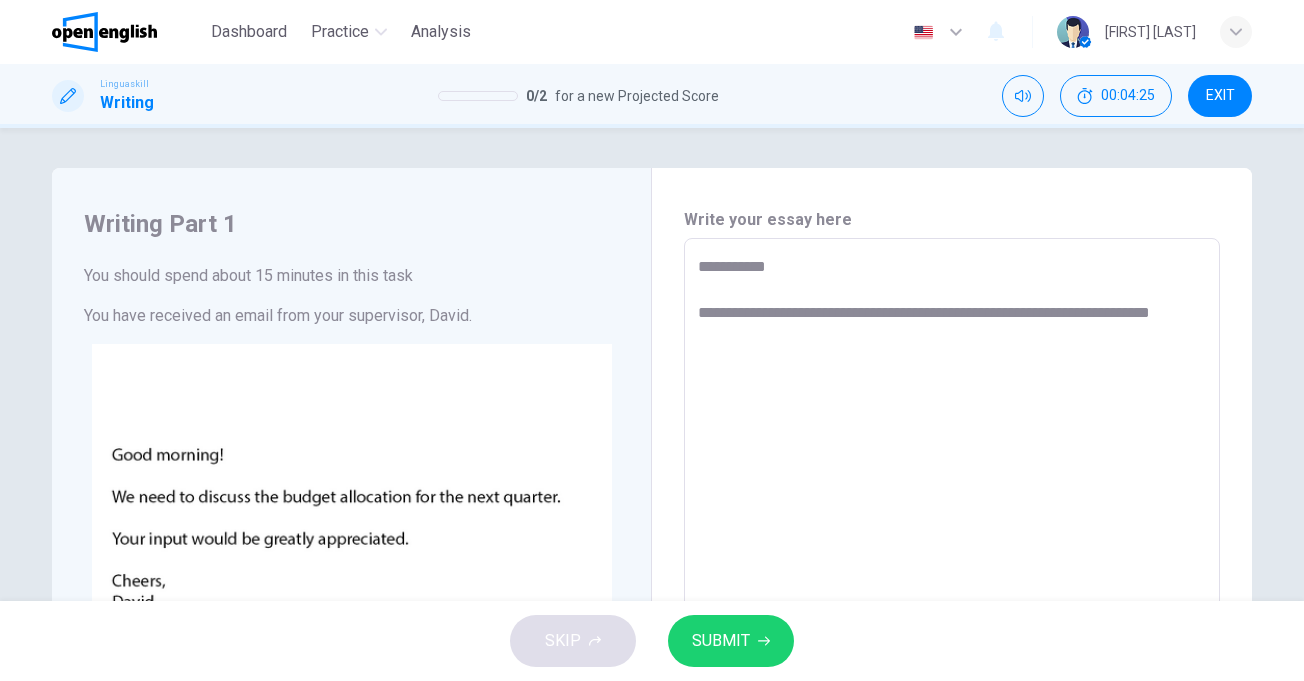 type on "*" 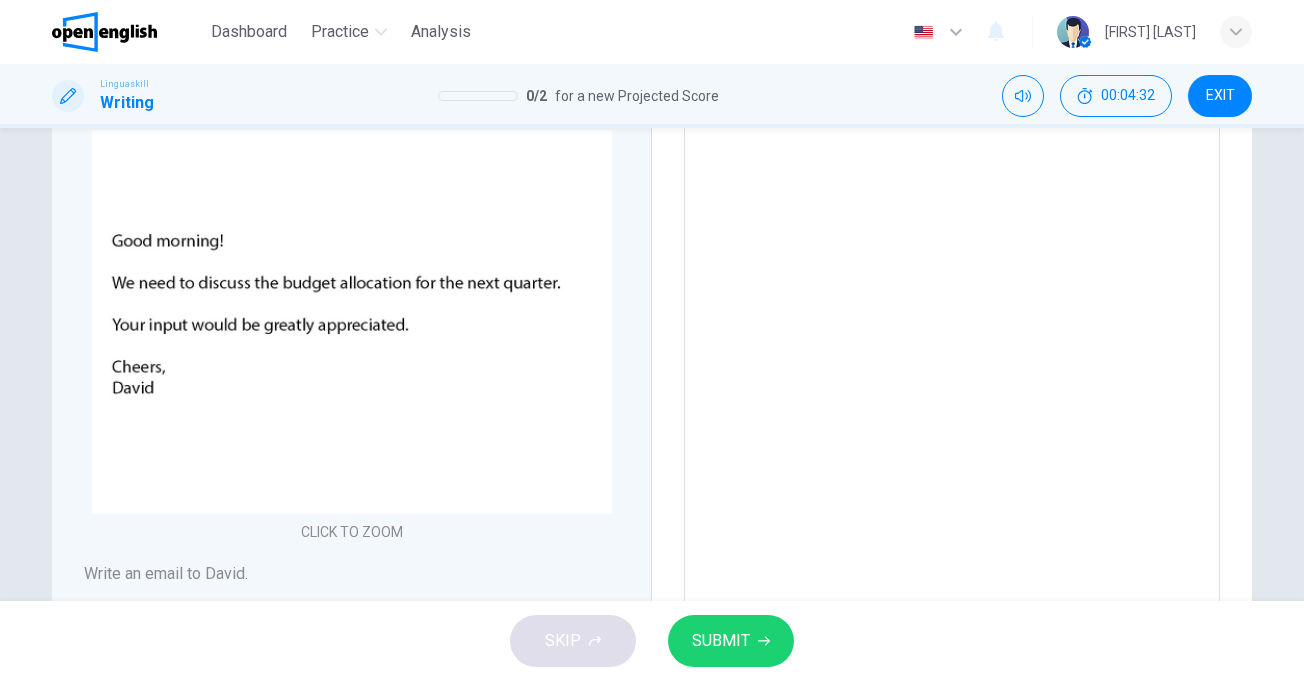 scroll, scrollTop: 0, scrollLeft: 0, axis: both 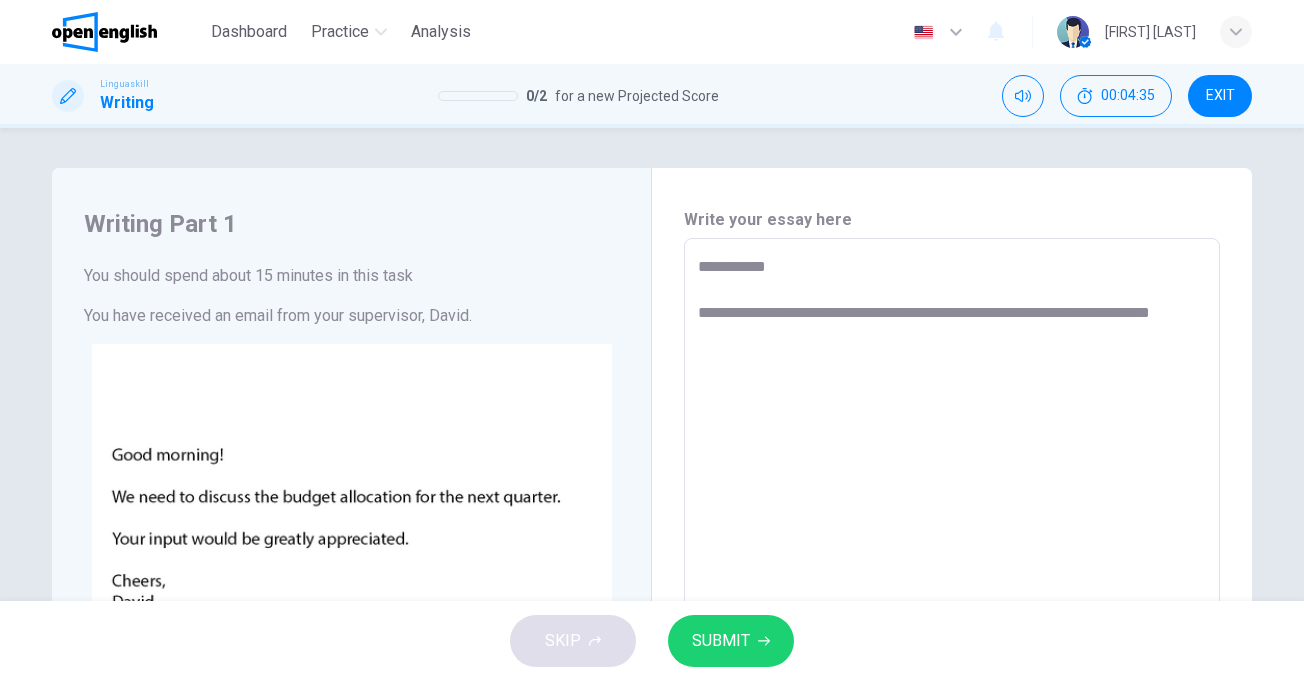 type on "**********" 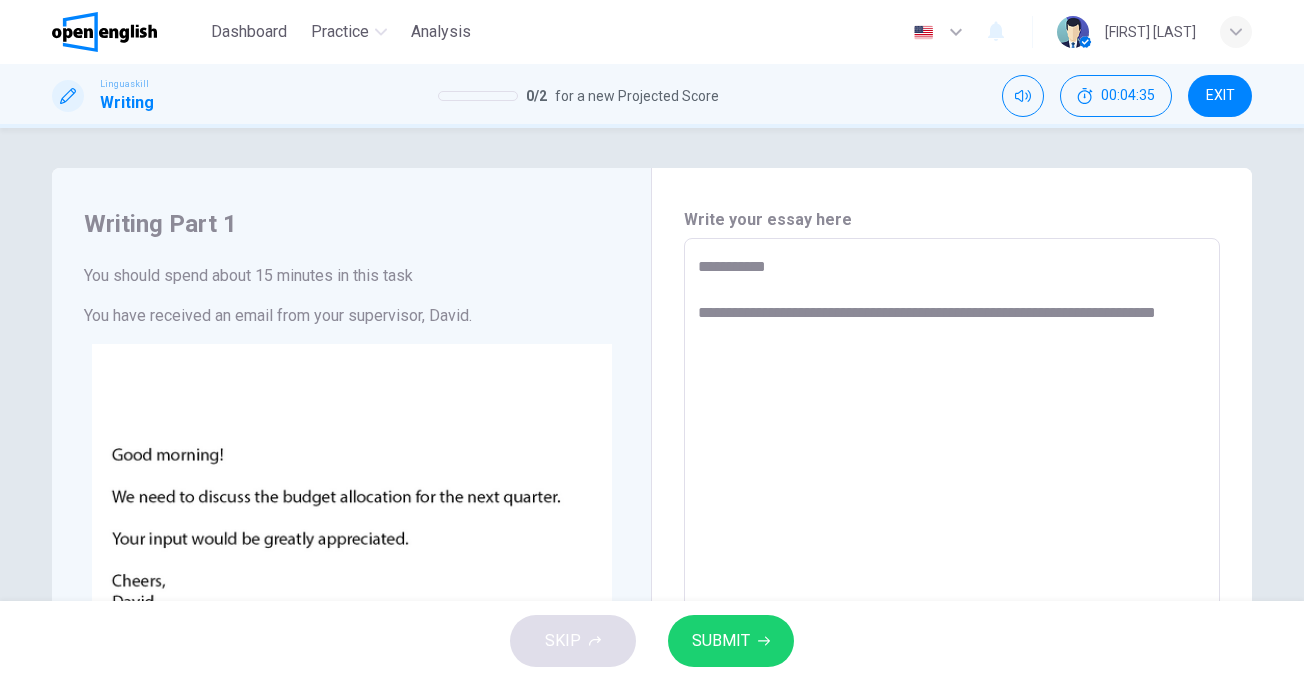 type on "**********" 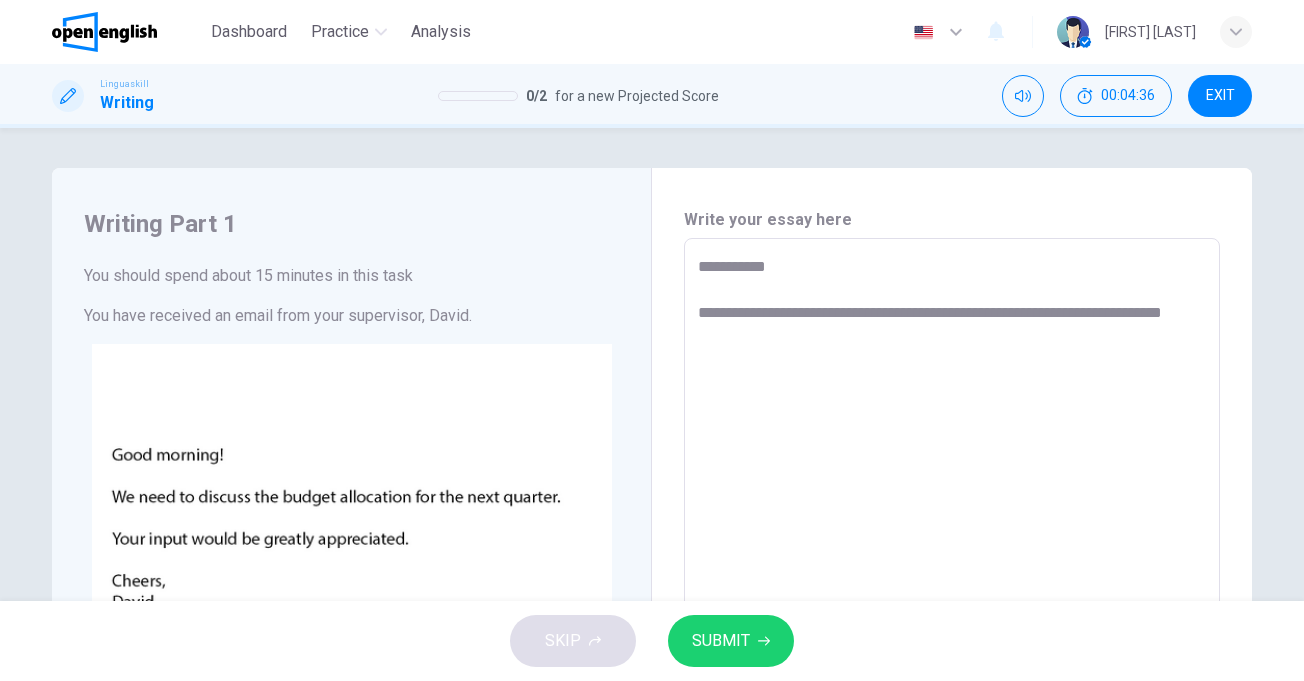 type 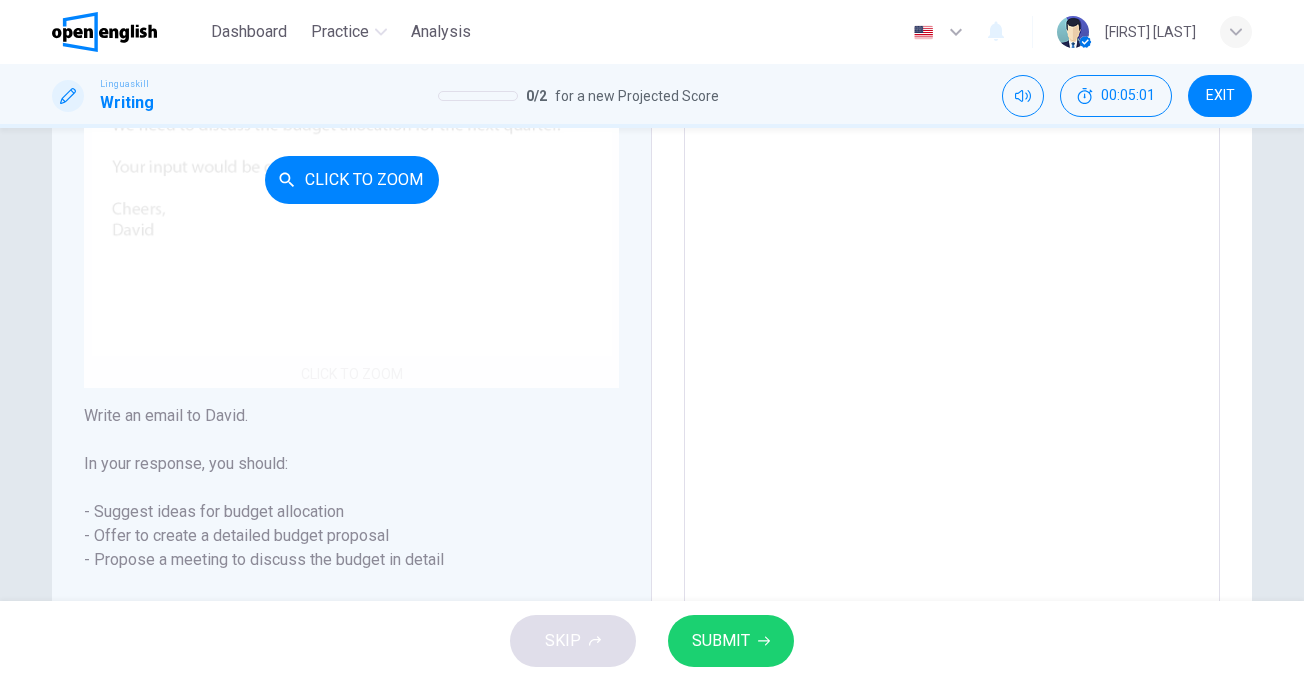 scroll, scrollTop: 495, scrollLeft: 0, axis: vertical 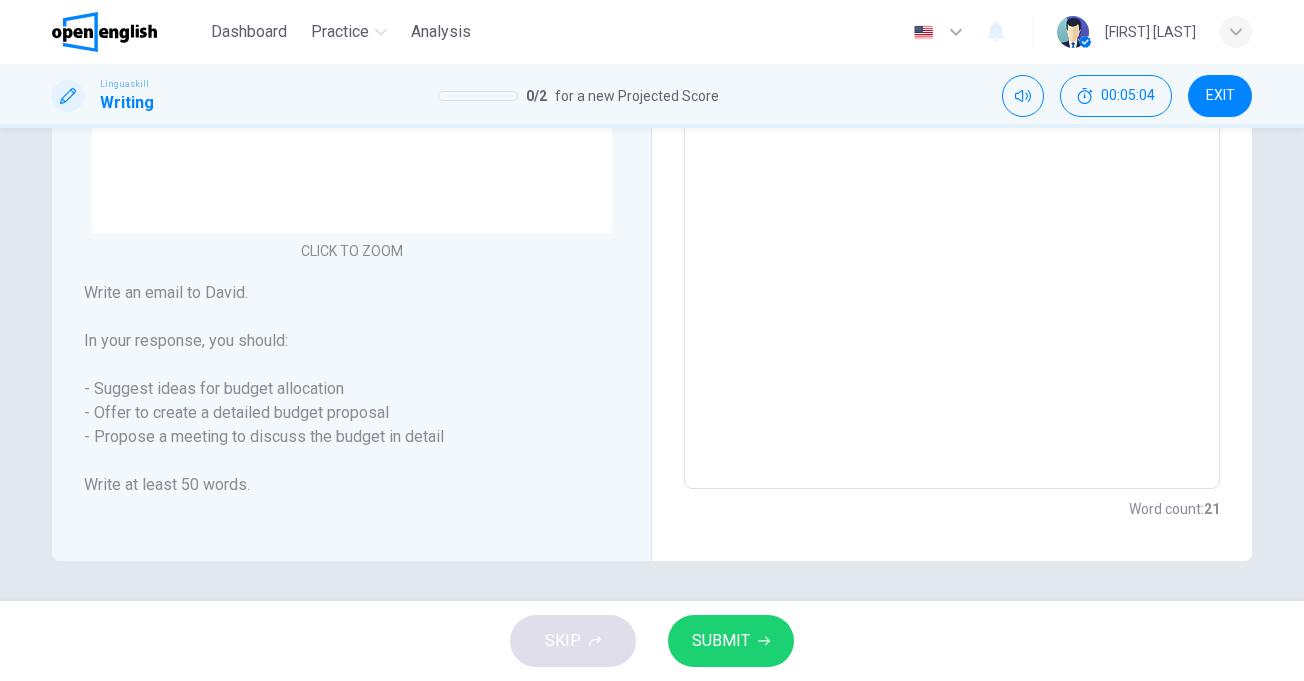 drag, startPoint x: 371, startPoint y: 413, endPoint x: 104, endPoint y: 407, distance: 267.0674 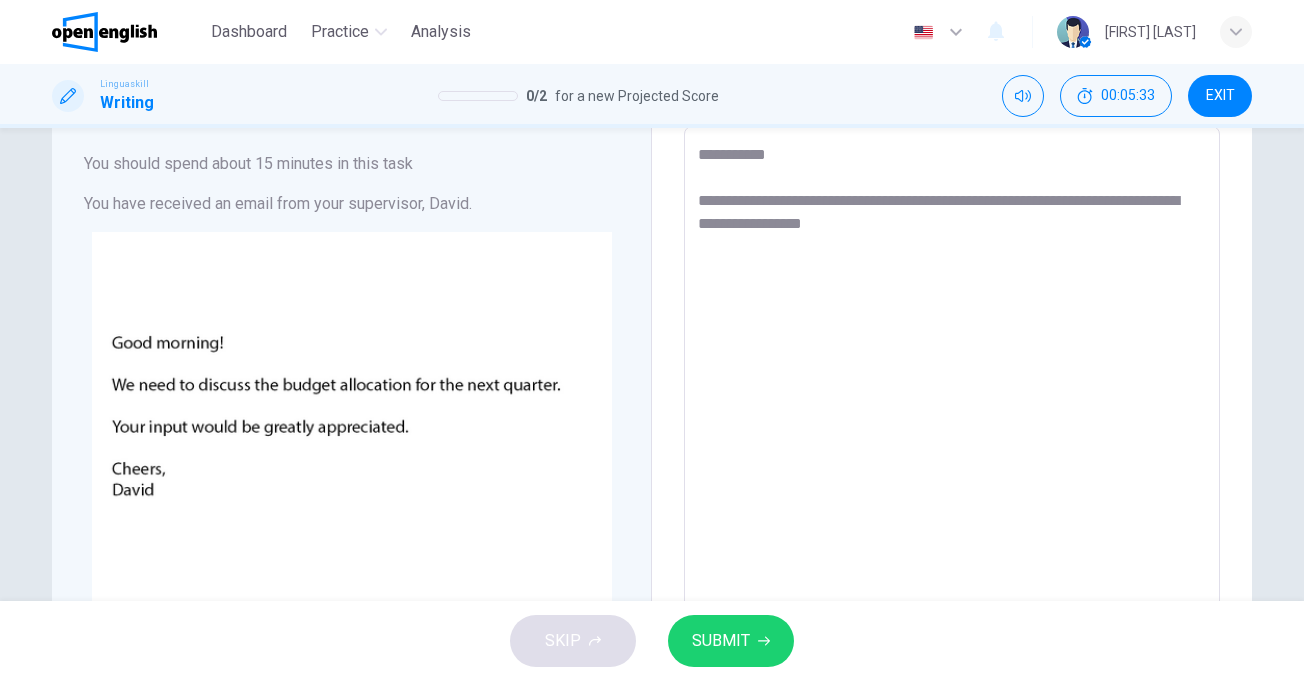 scroll, scrollTop: 95, scrollLeft: 0, axis: vertical 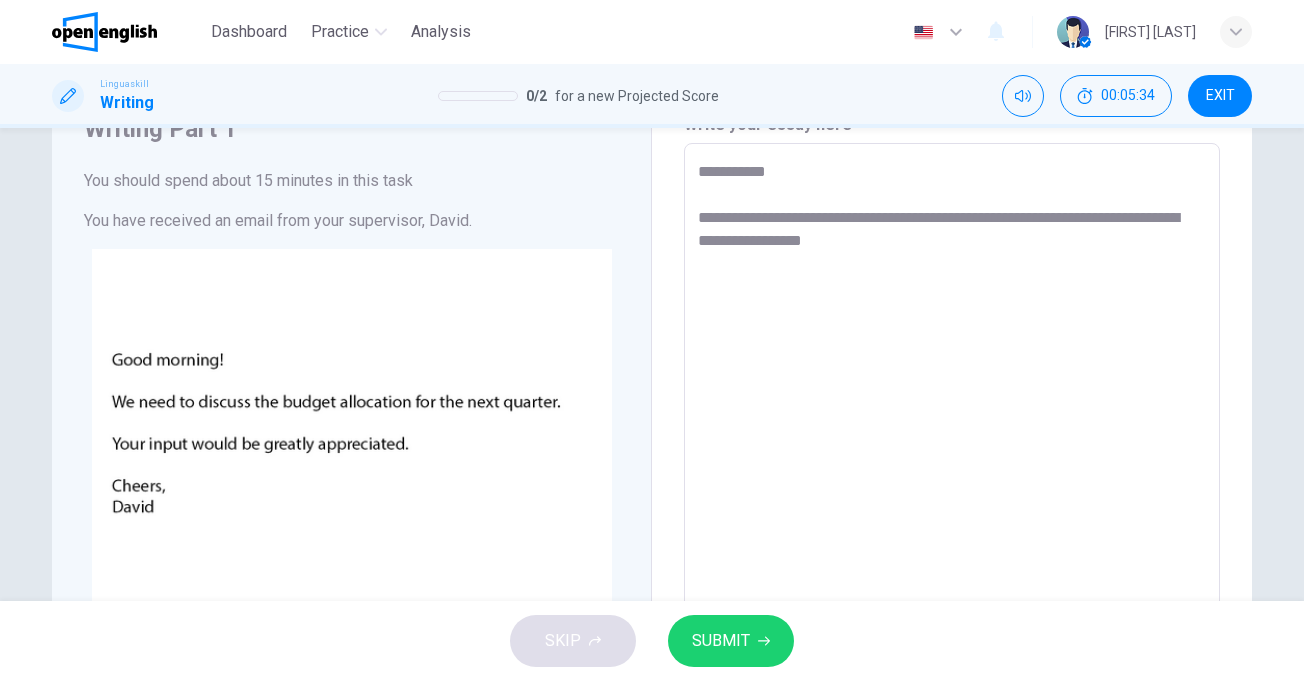 click on "**********" at bounding box center [952, 516] 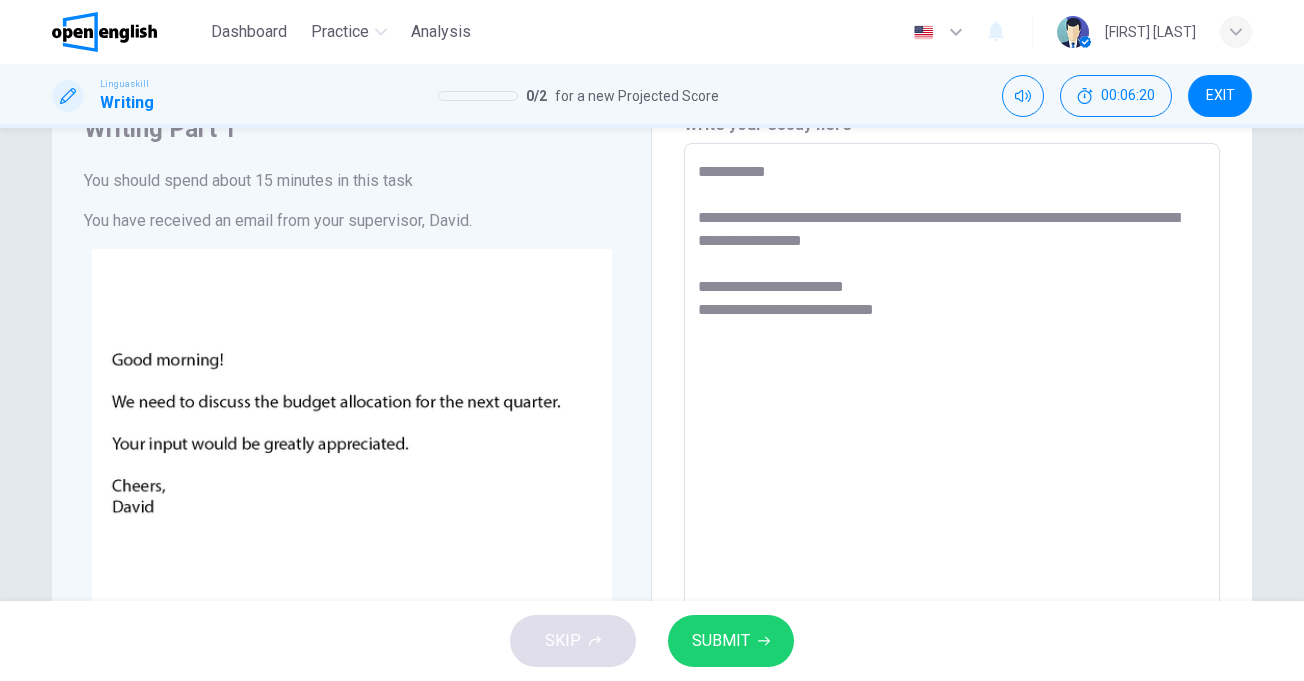 click on "**********" at bounding box center (952, 516) 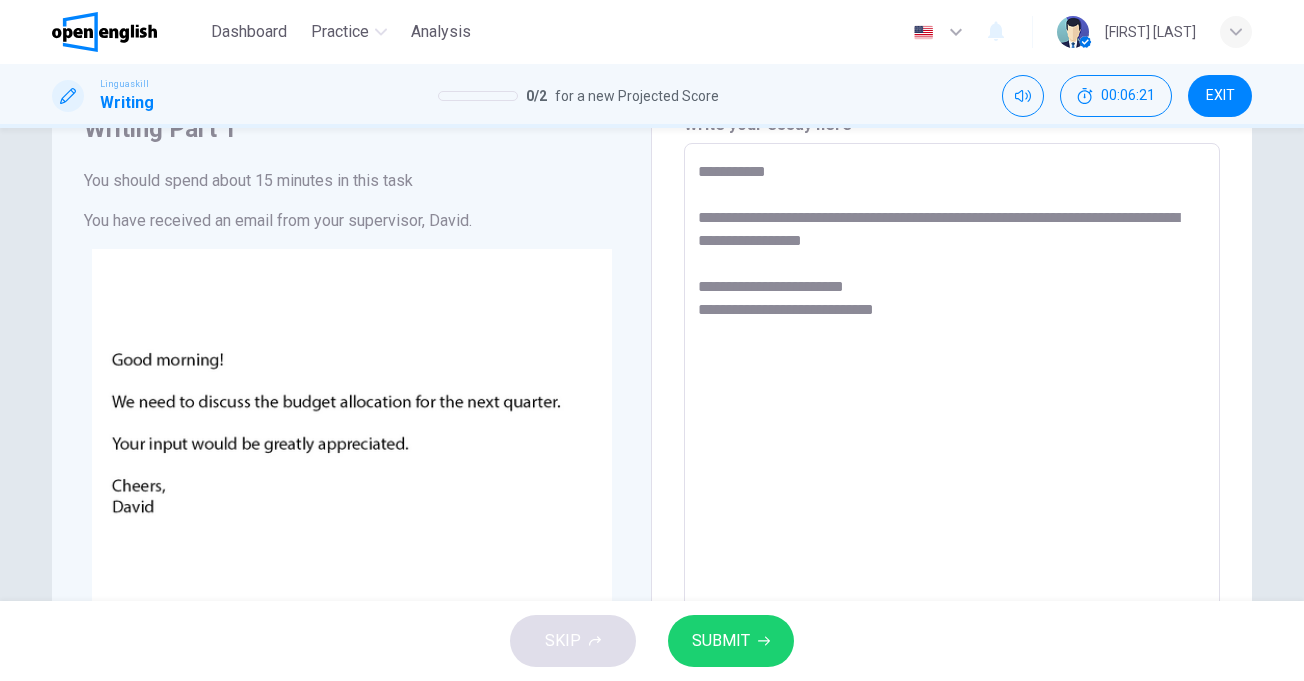 click on "**********" at bounding box center (952, 516) 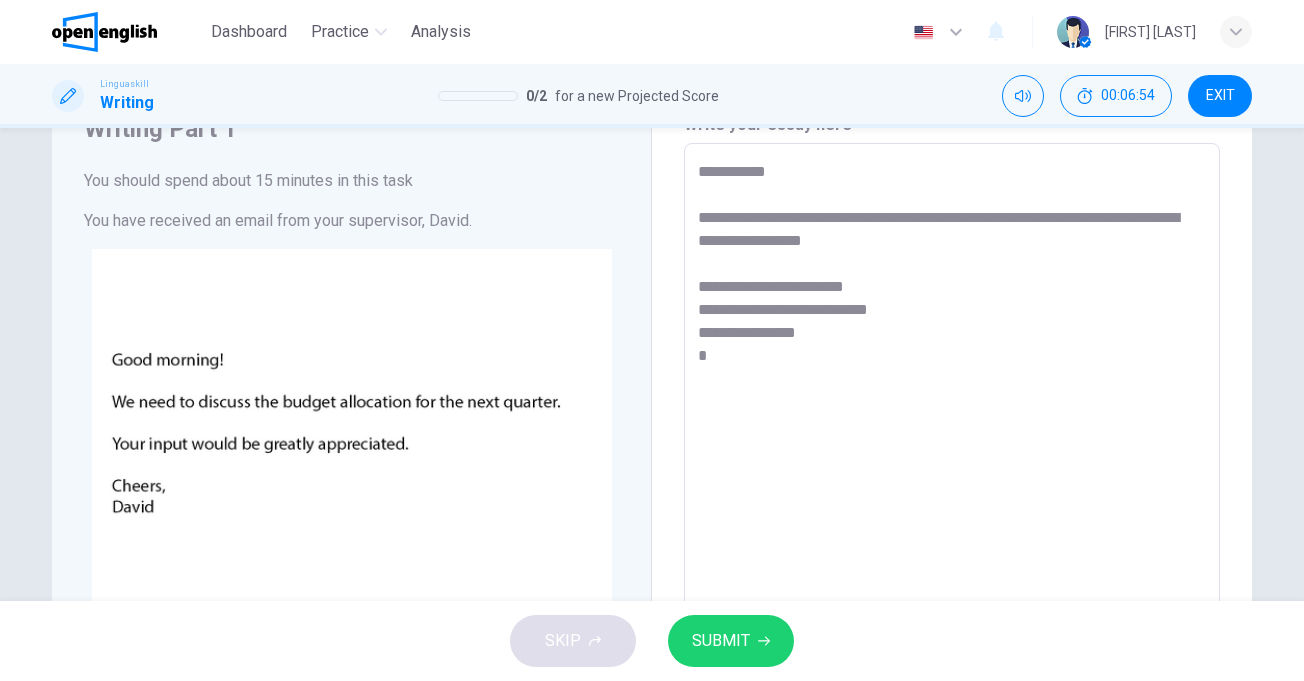 click on "**********" at bounding box center [952, 516] 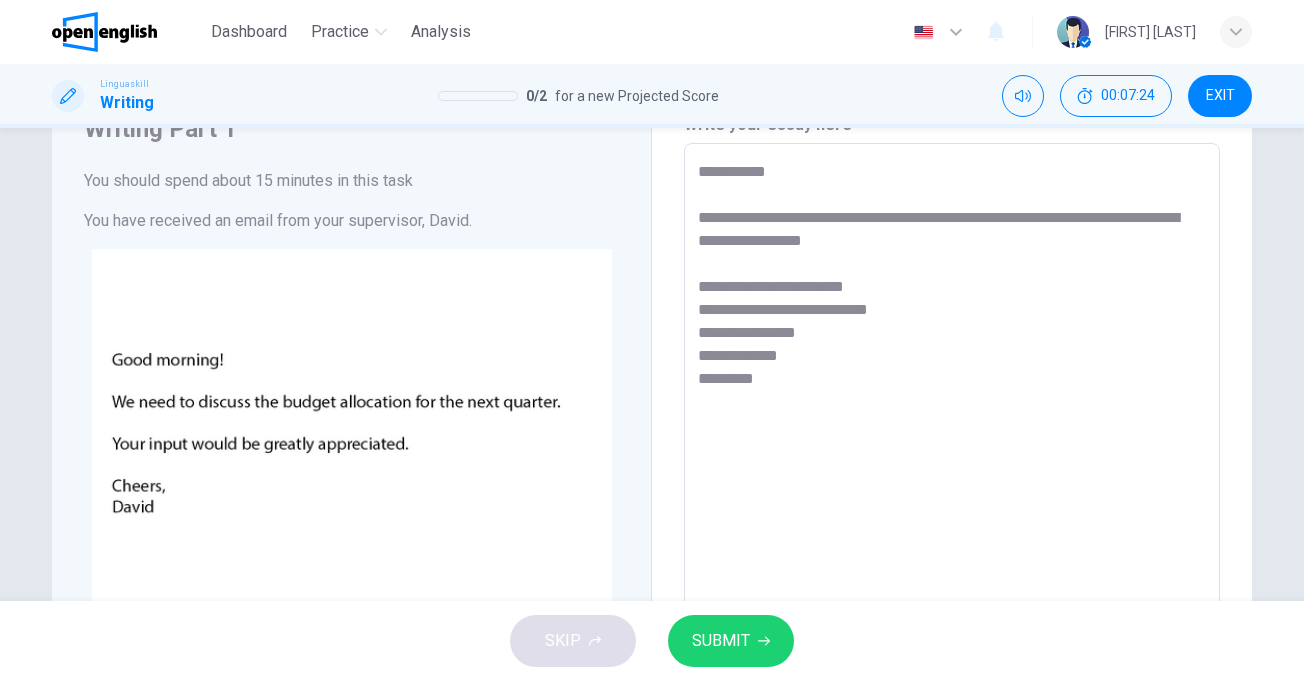click on "**********" at bounding box center (952, 516) 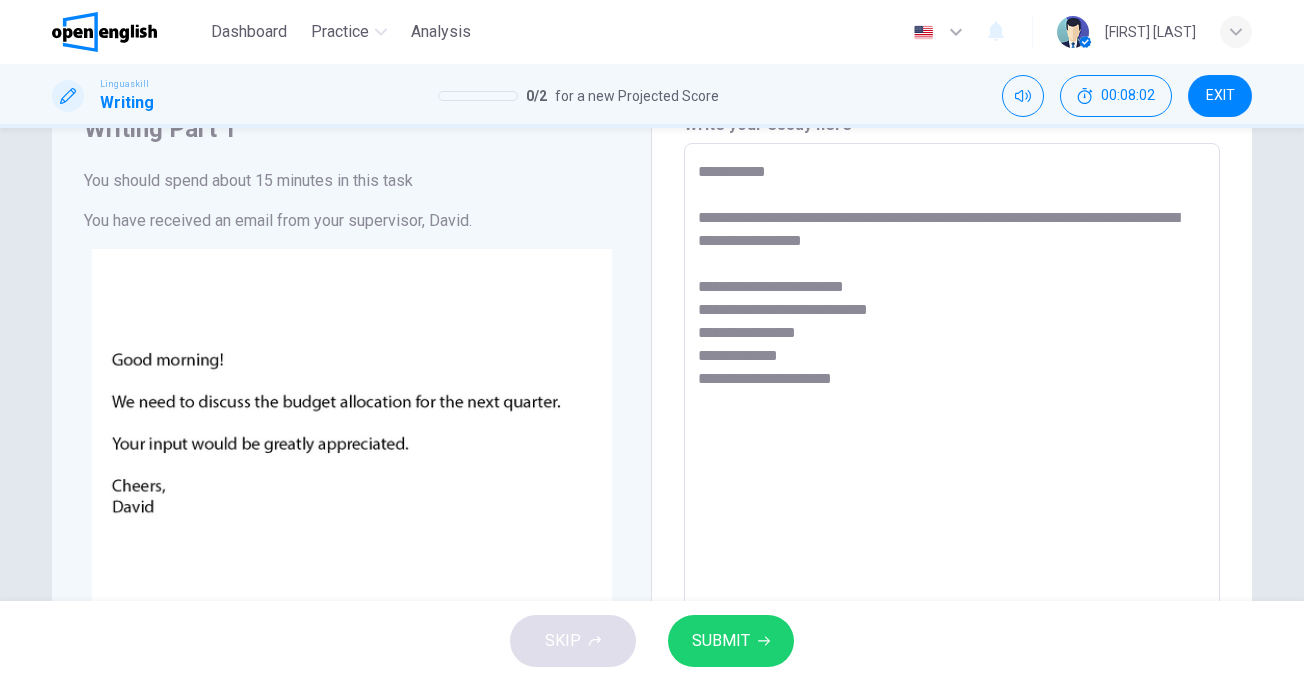 click on "**********" at bounding box center (952, 516) 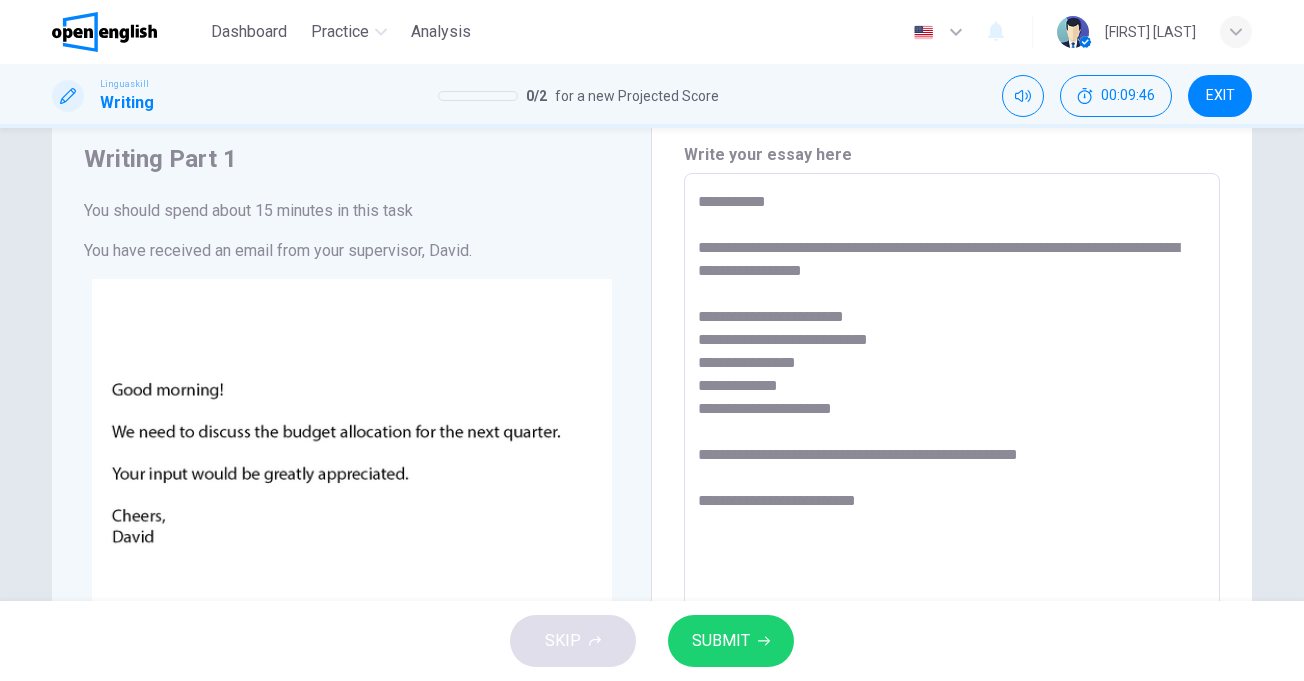 scroll, scrollTop: 100, scrollLeft: 0, axis: vertical 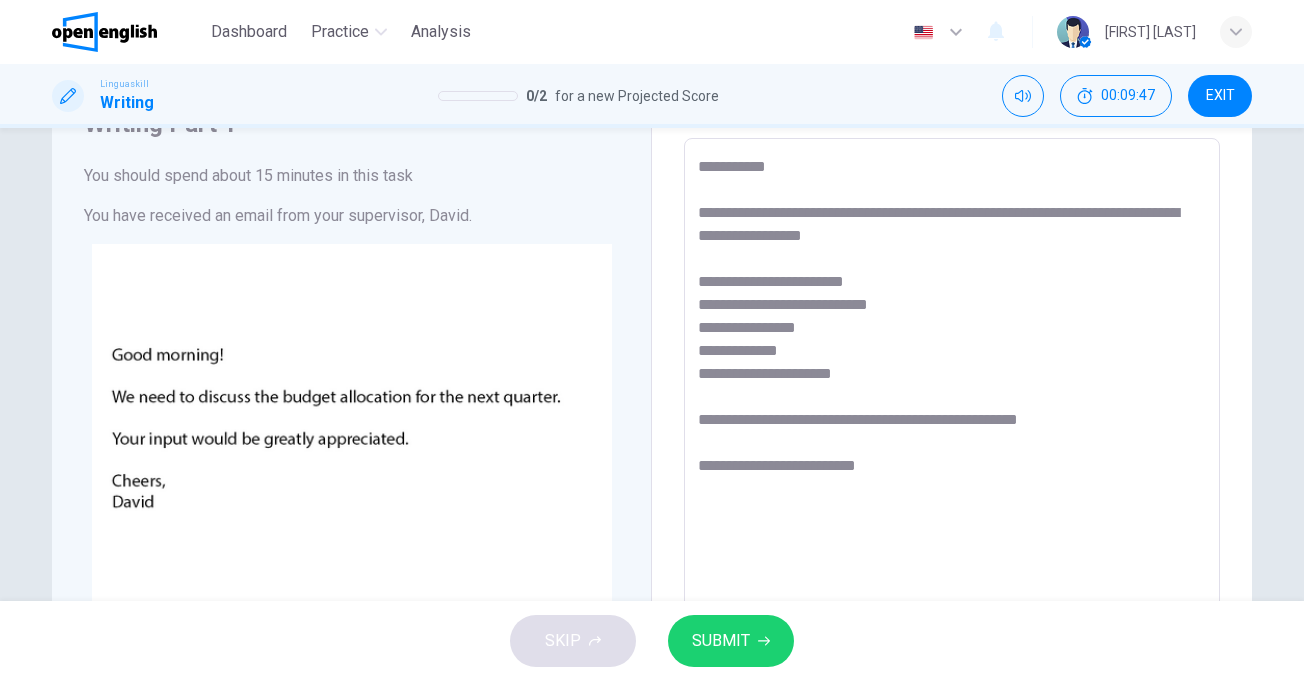 drag, startPoint x: 815, startPoint y: 464, endPoint x: 803, endPoint y: 467, distance: 12.369317 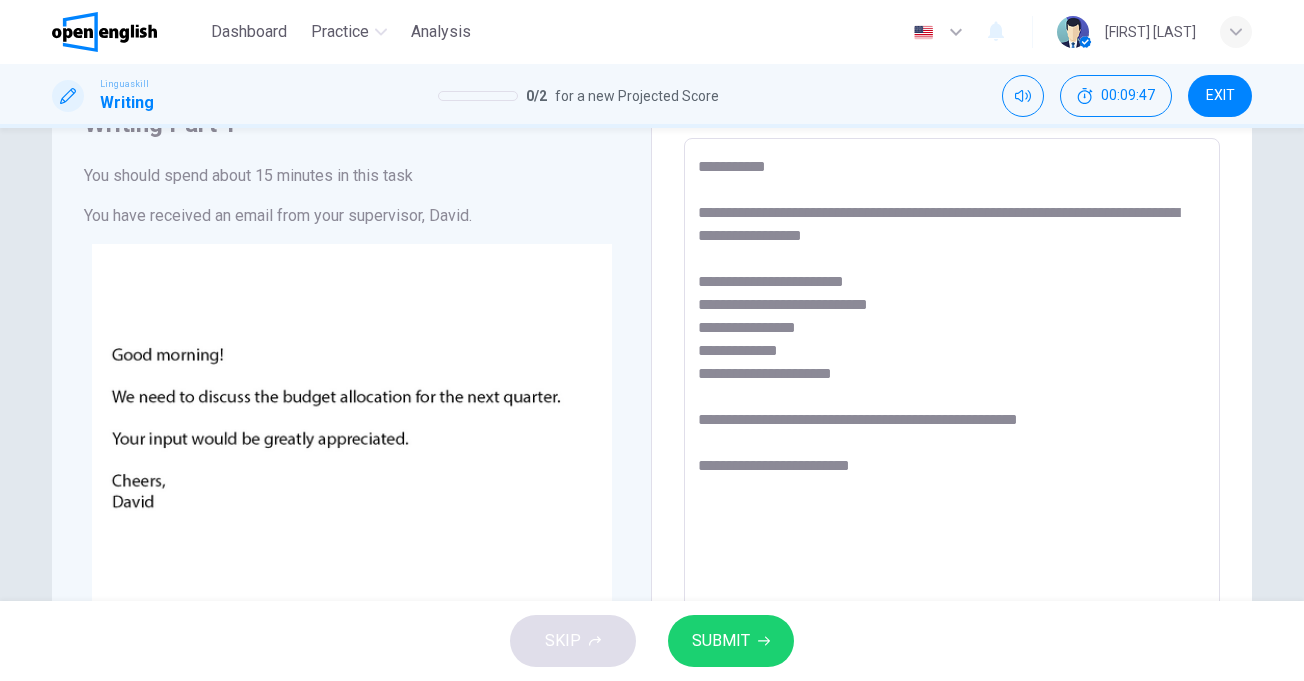 click on "**********" at bounding box center [952, 511] 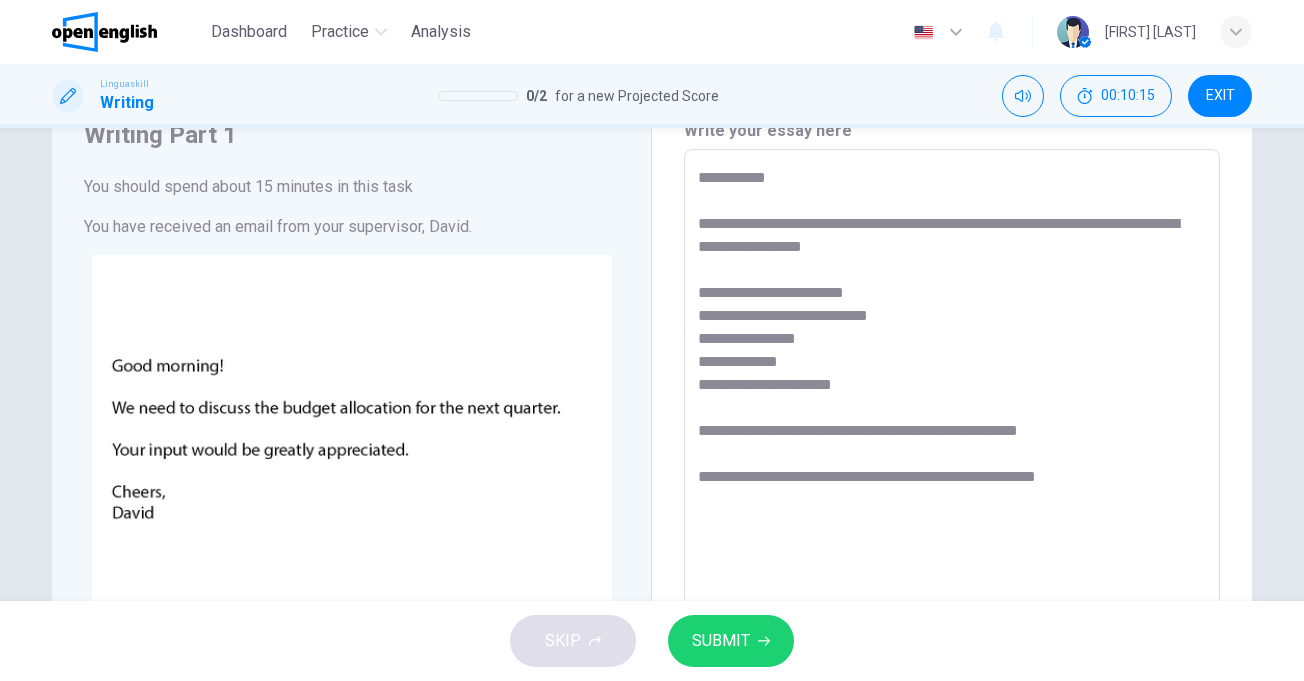 scroll, scrollTop: 200, scrollLeft: 0, axis: vertical 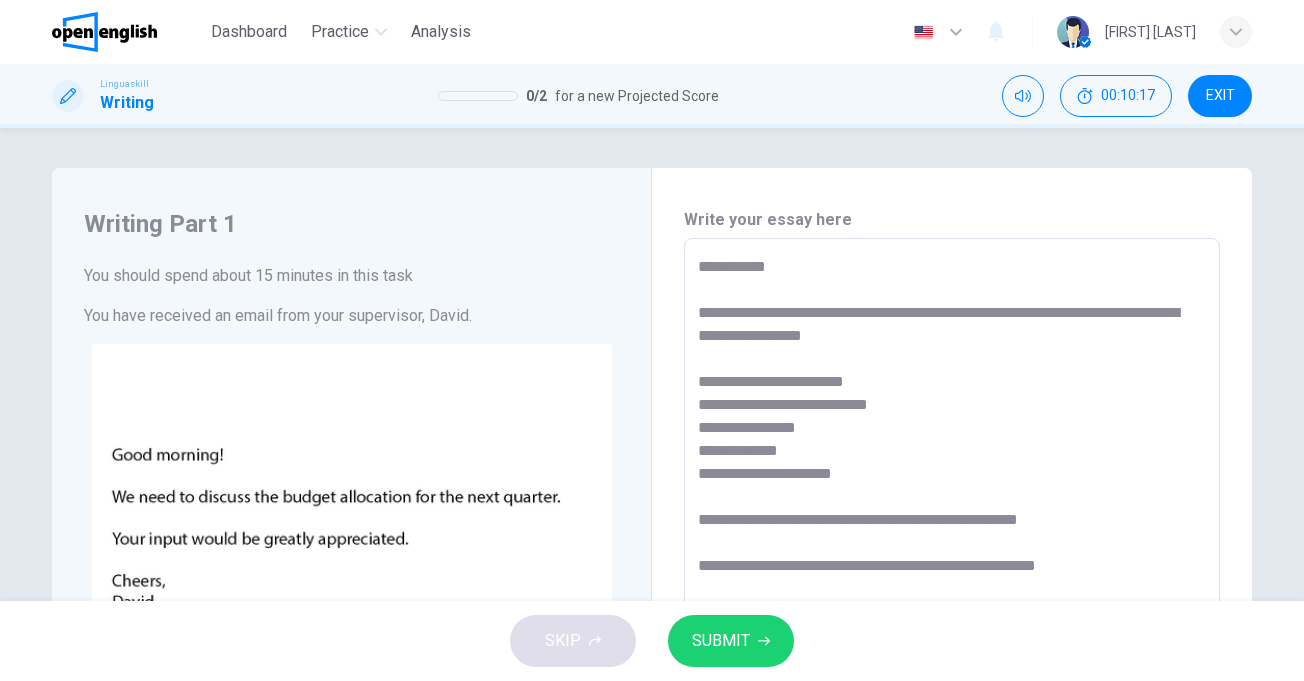 drag, startPoint x: 1123, startPoint y: 383, endPoint x: 684, endPoint y: 241, distance: 461.39462 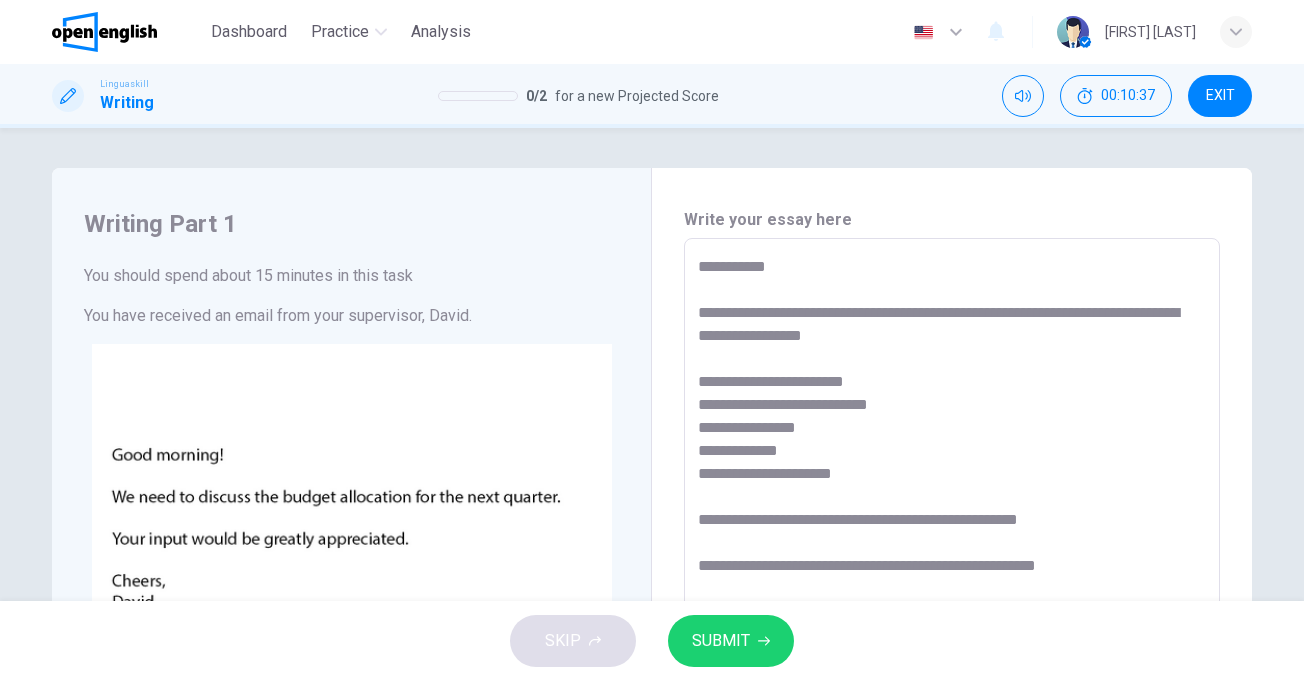 click 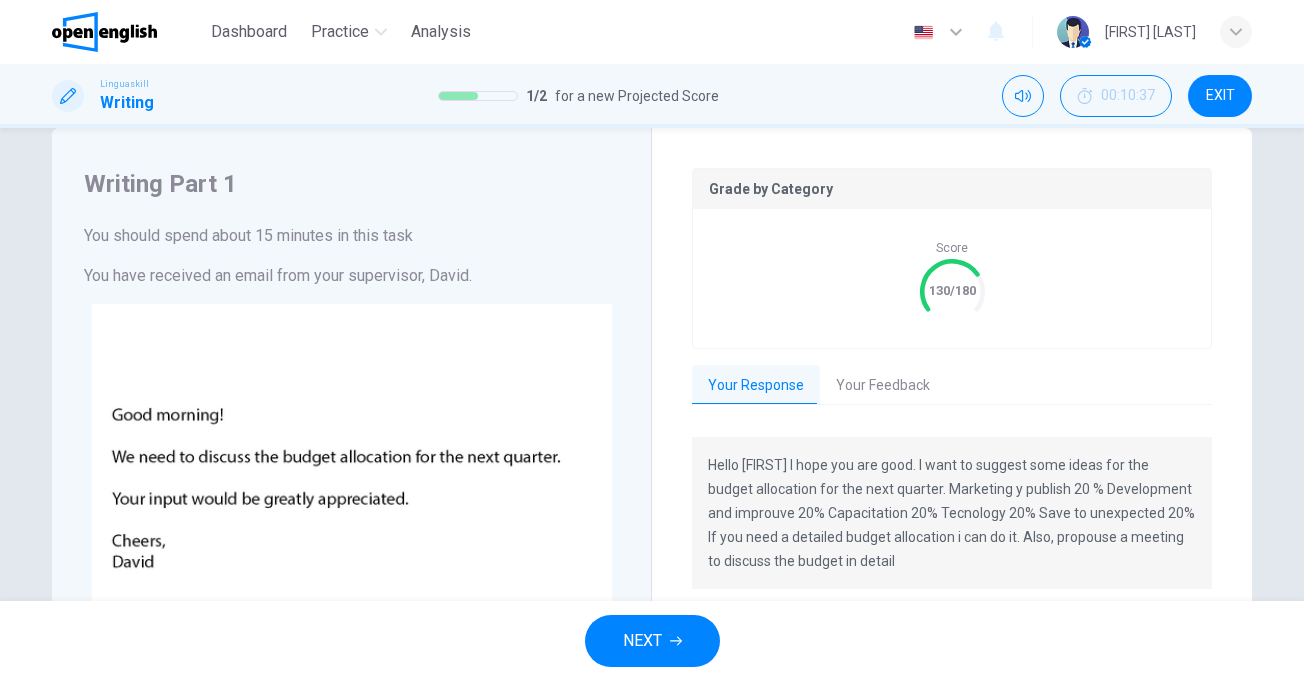 scroll, scrollTop: 100, scrollLeft: 0, axis: vertical 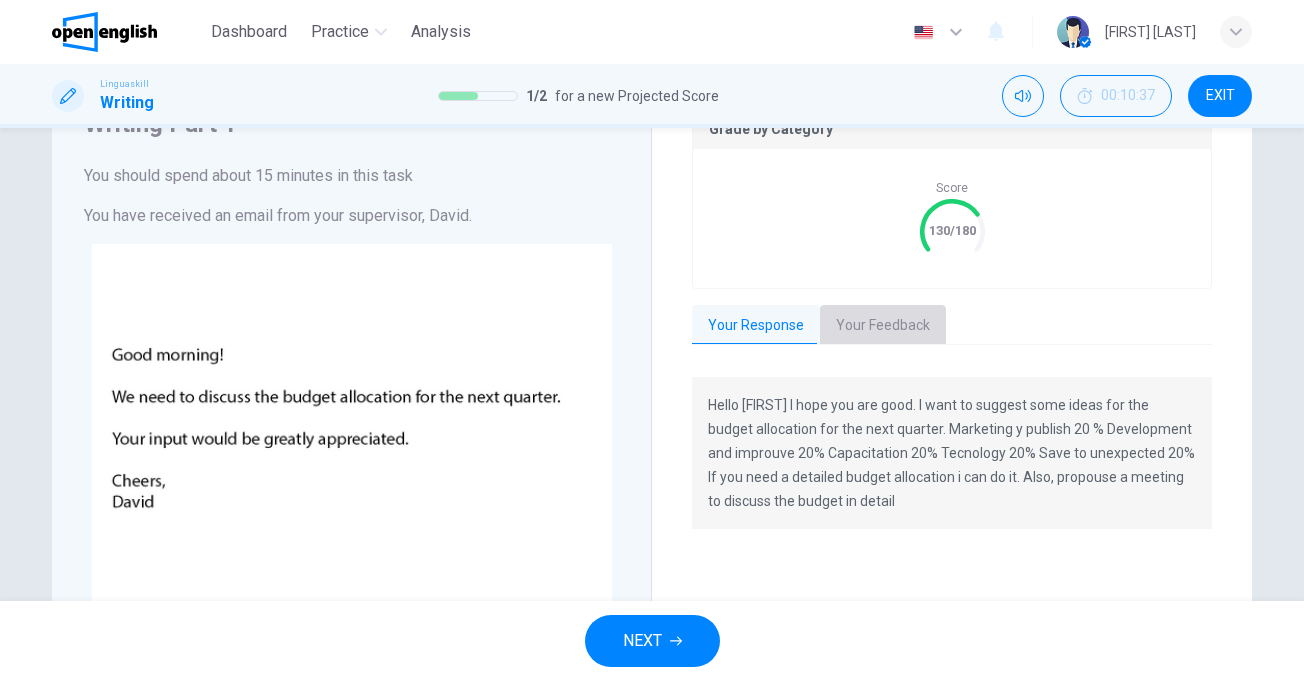 click on "Your Feedback" at bounding box center [883, 326] 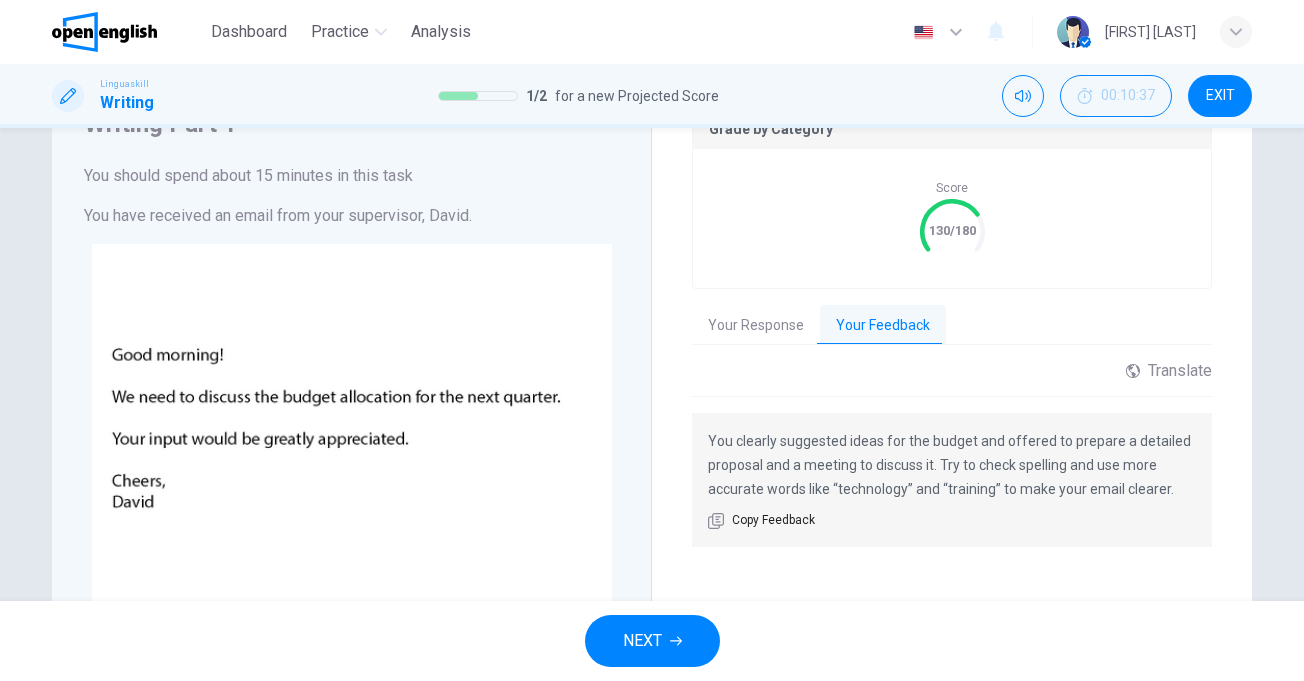 click on "NEXT" at bounding box center [642, 641] 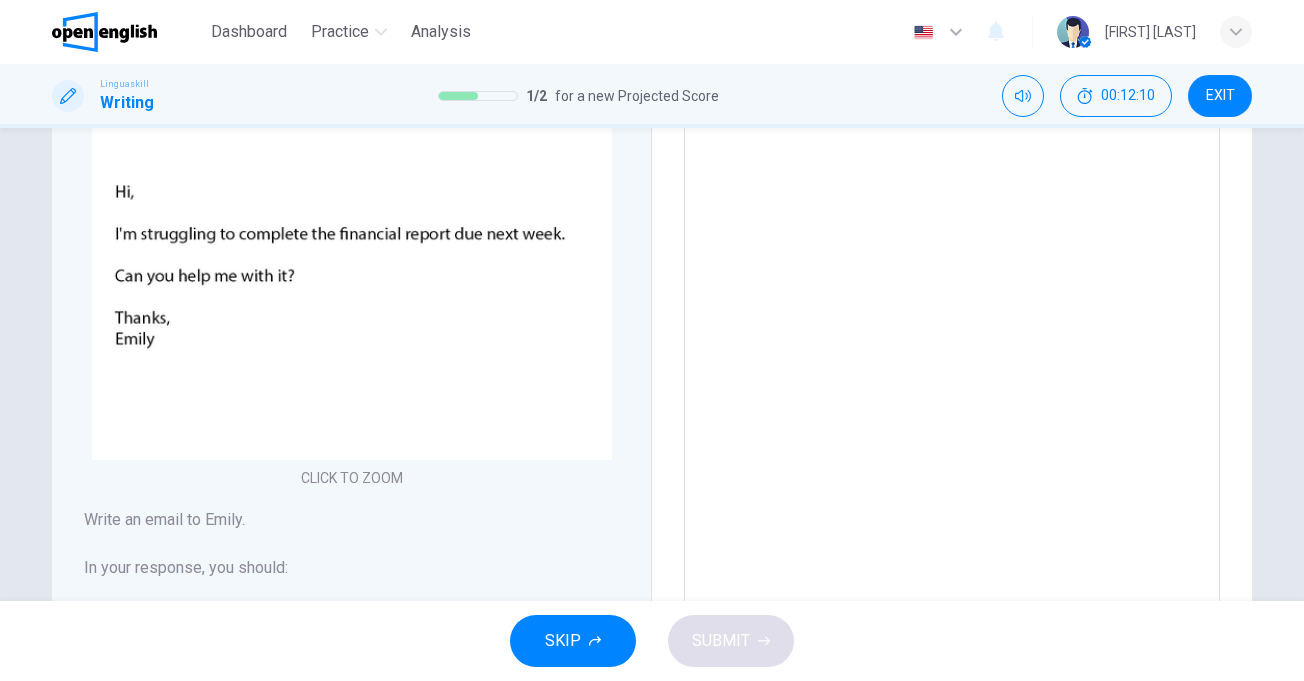 scroll, scrollTop: 0, scrollLeft: 0, axis: both 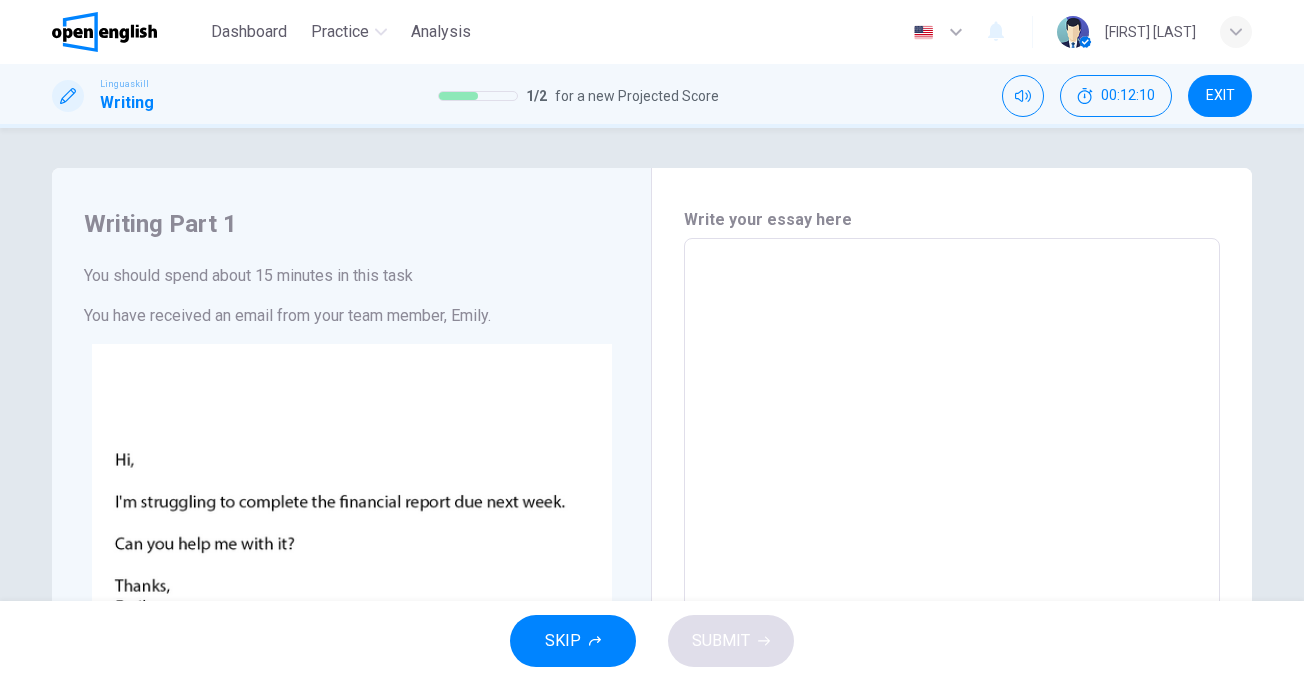 click at bounding box center (952, 611) 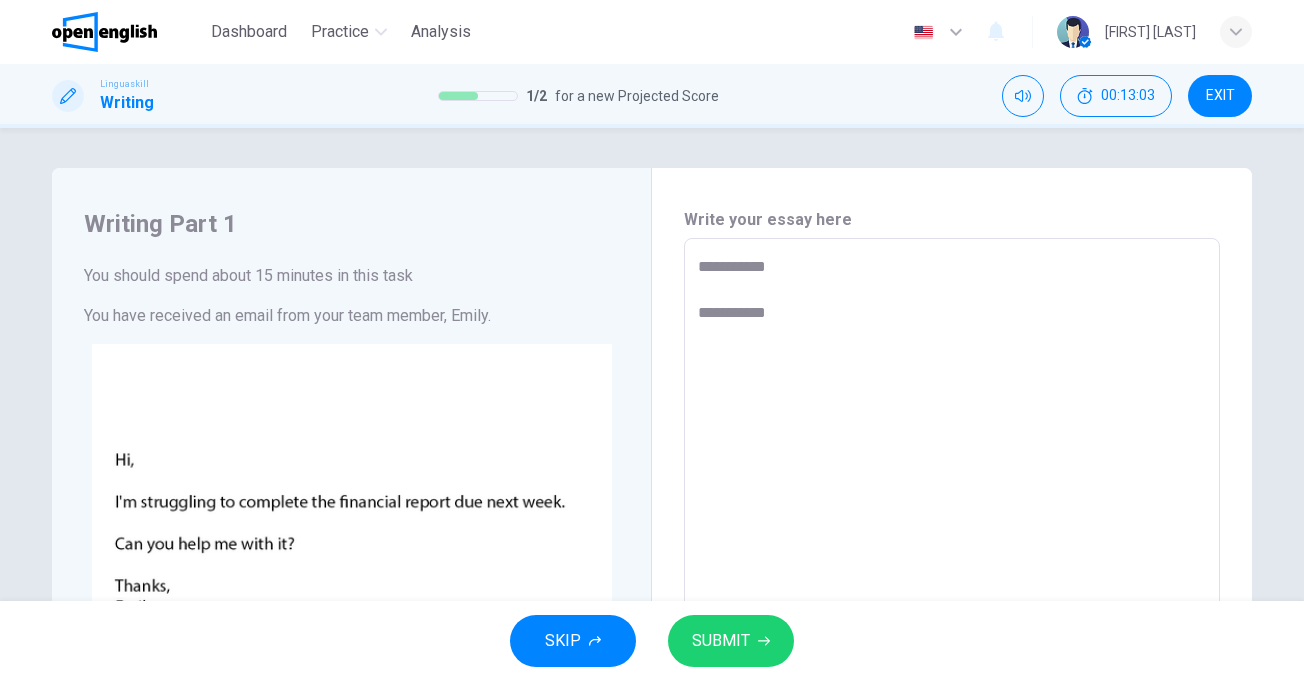 click on "**********" at bounding box center (952, 611) 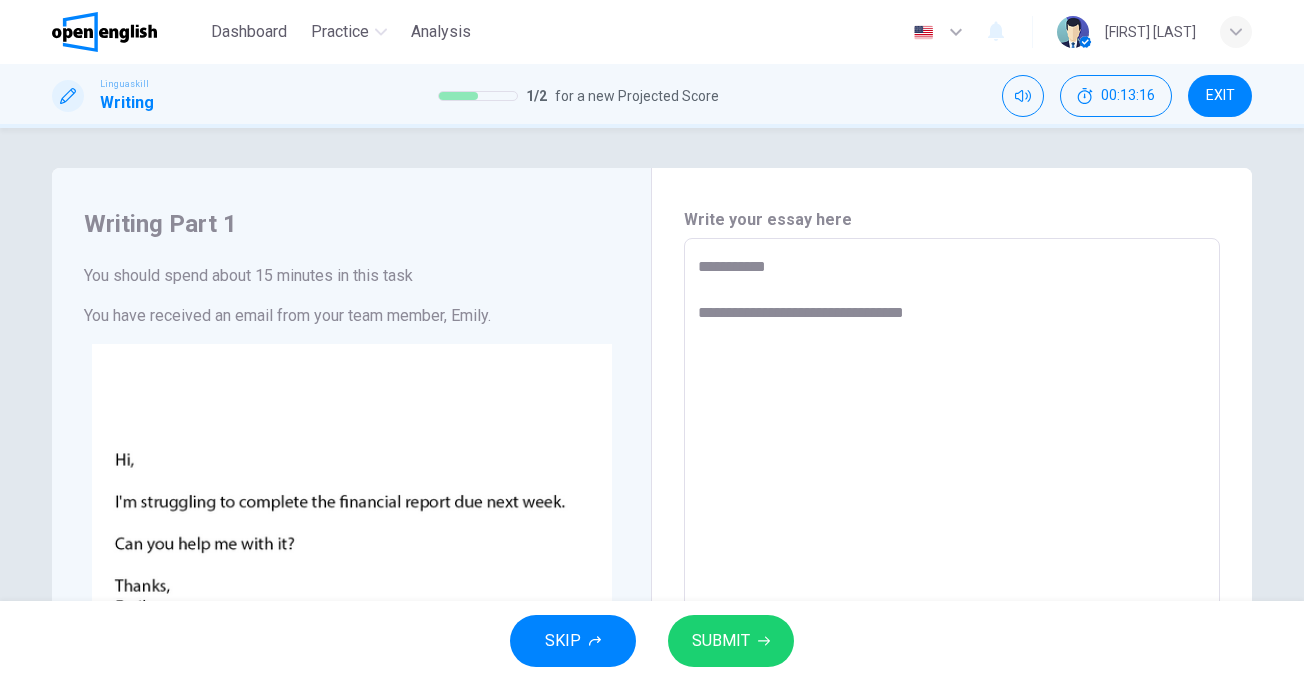 click on "**********" at bounding box center (952, 611) 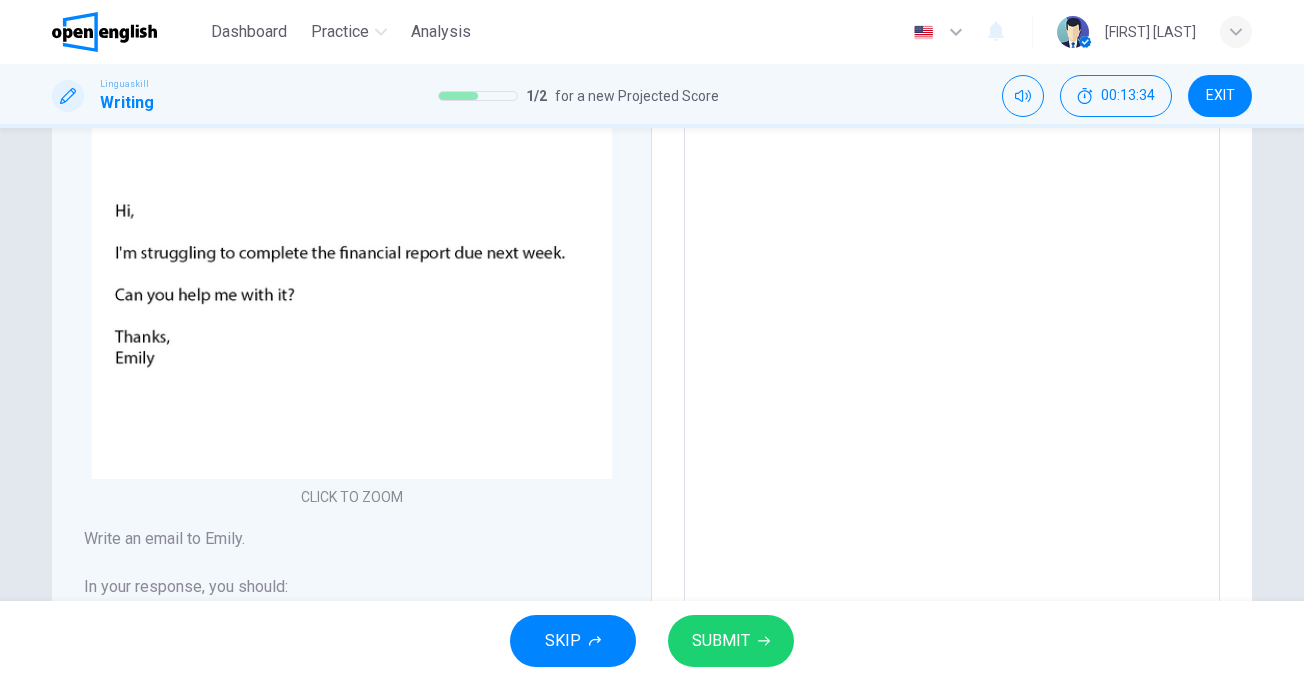scroll, scrollTop: 0, scrollLeft: 0, axis: both 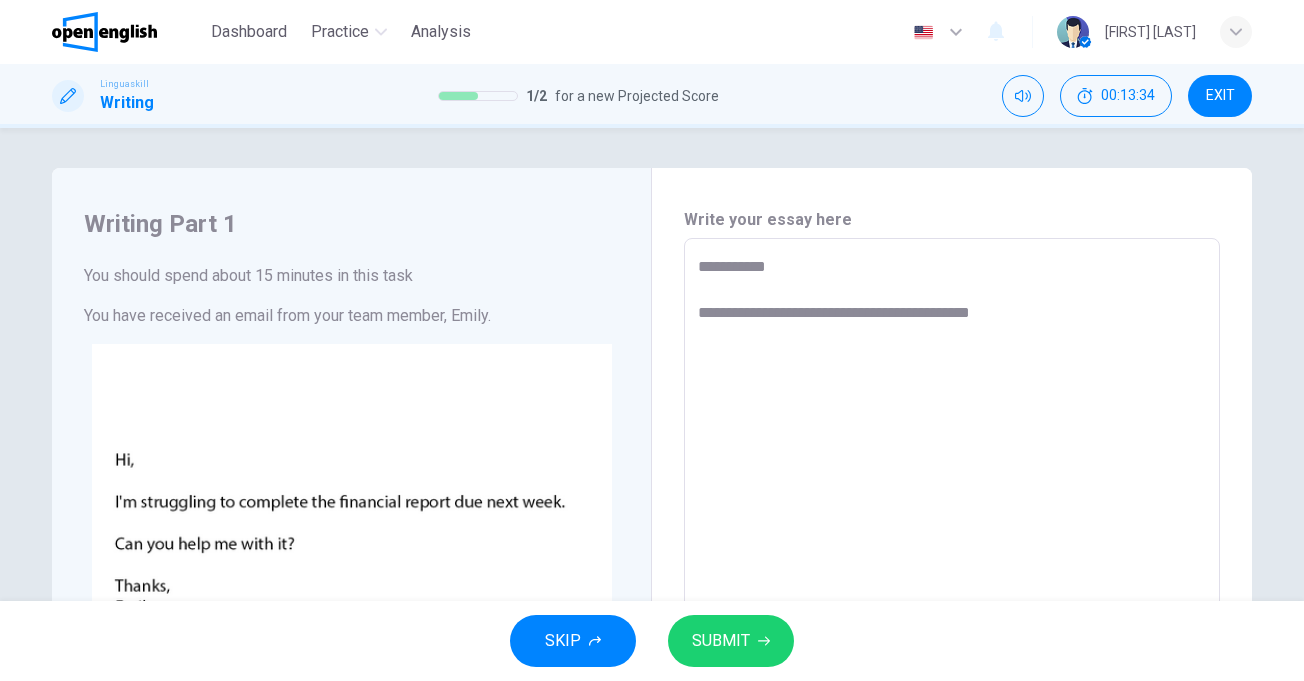click on "**********" at bounding box center [952, 611] 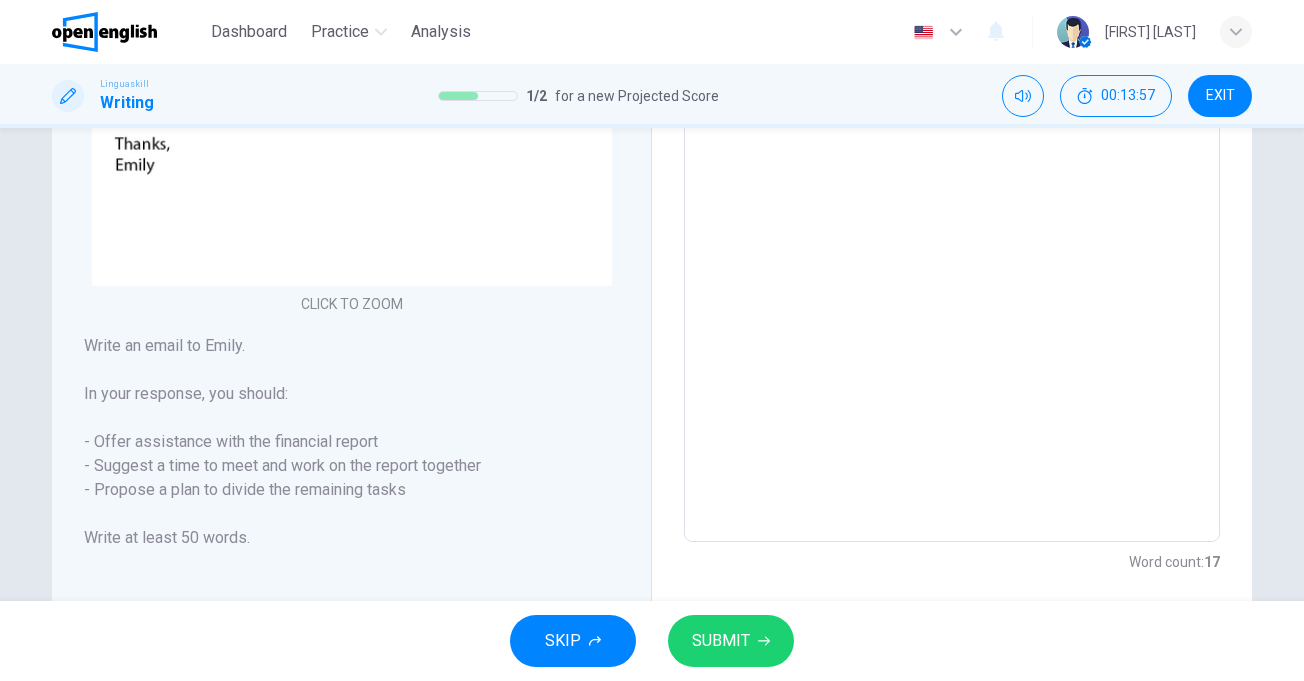 scroll, scrollTop: 0, scrollLeft: 0, axis: both 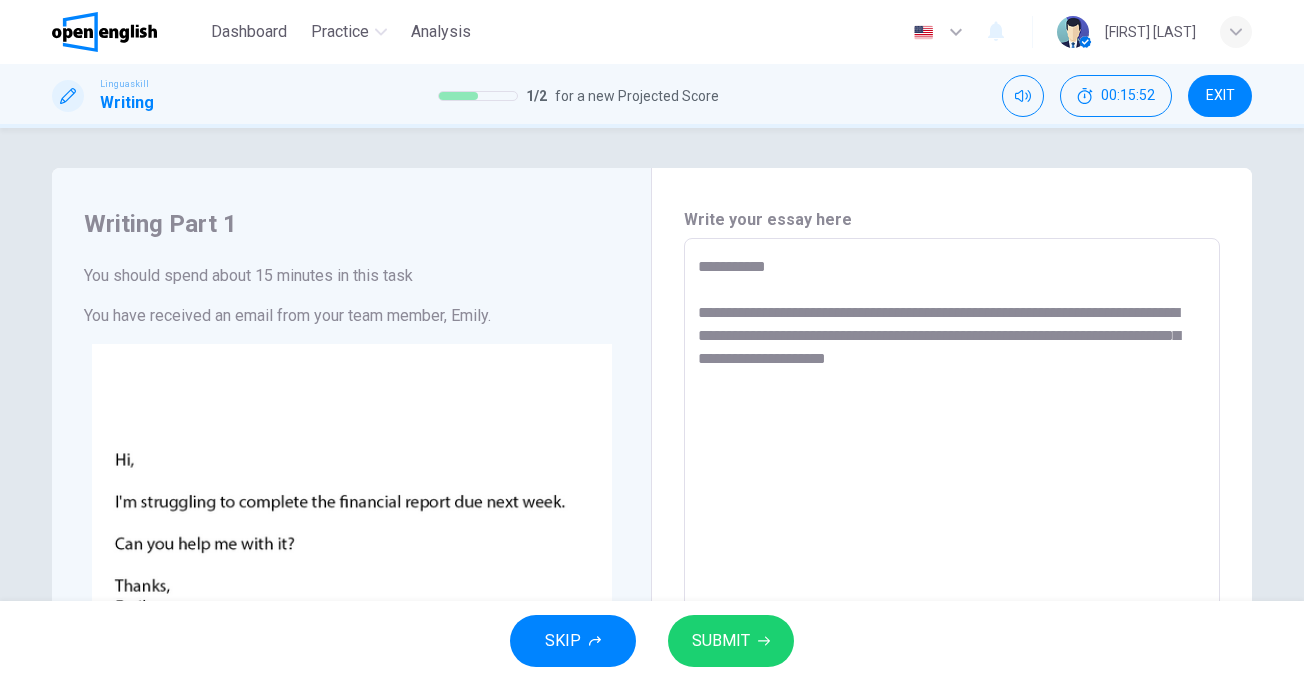 drag, startPoint x: 1018, startPoint y: 362, endPoint x: 914, endPoint y: 369, distance: 104.23531 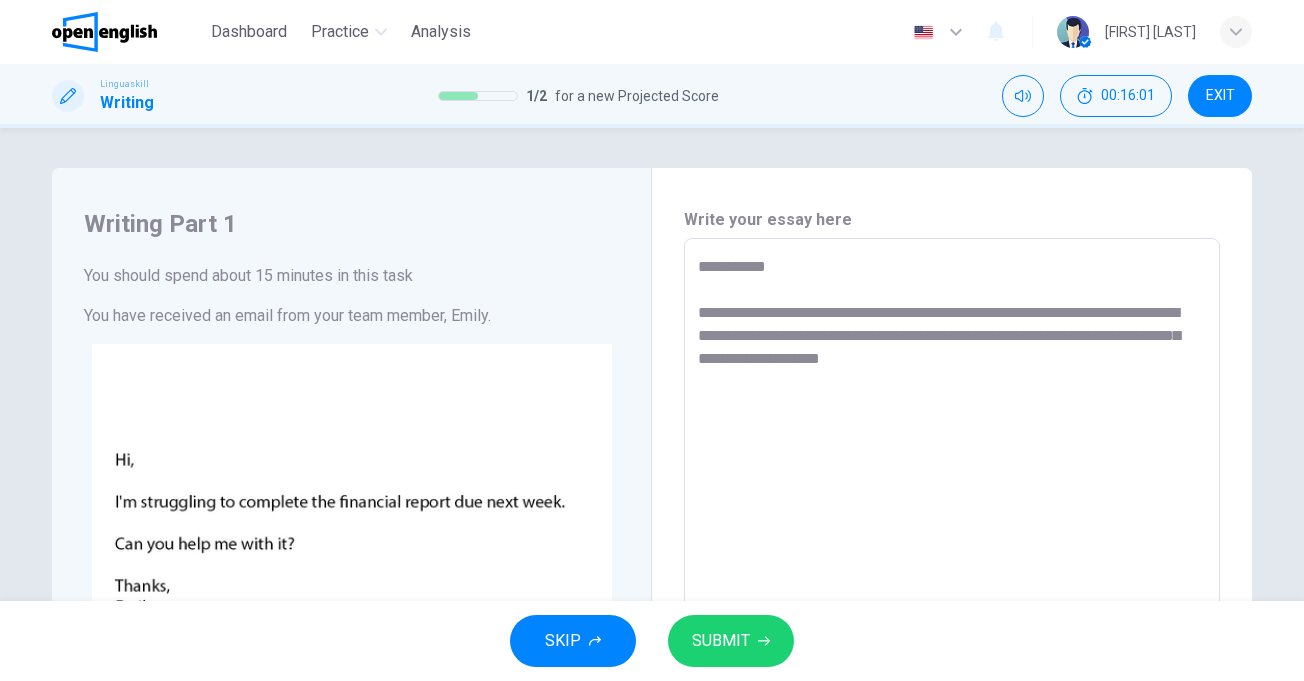 click on "**********" at bounding box center [952, 611] 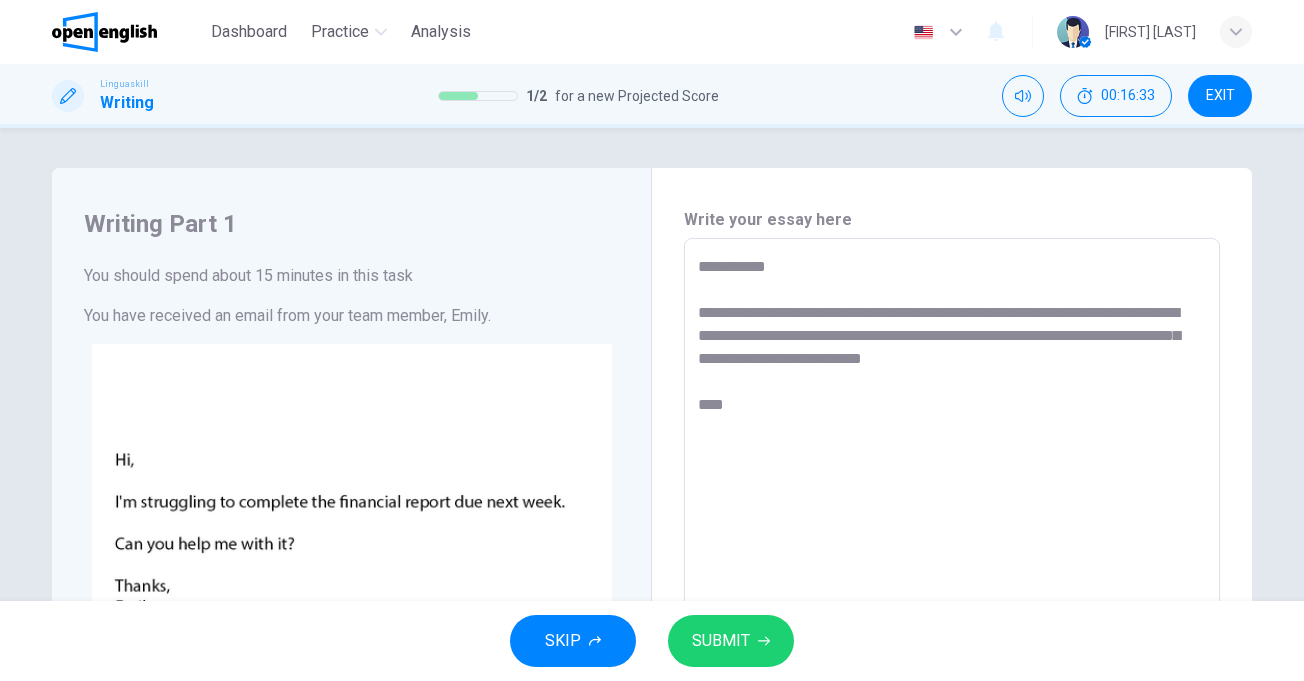 click on "**********" at bounding box center [952, 611] 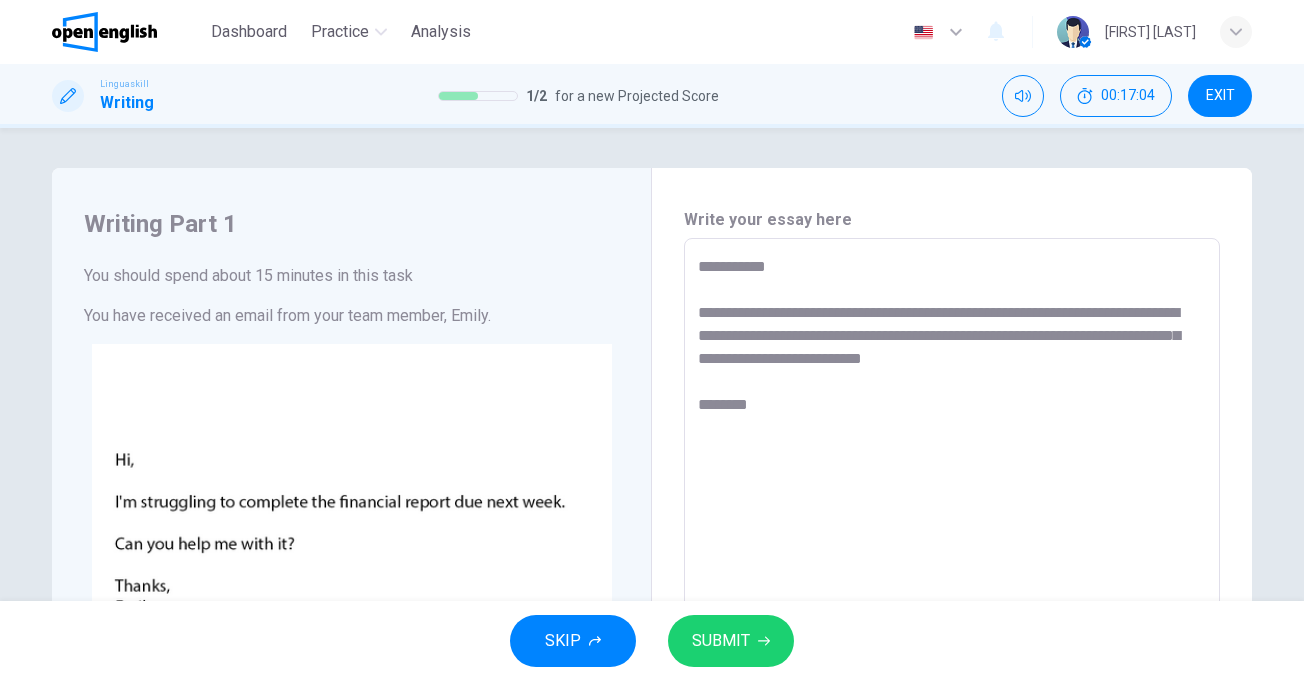 drag, startPoint x: 648, startPoint y: 411, endPoint x: 634, endPoint y: 411, distance: 14 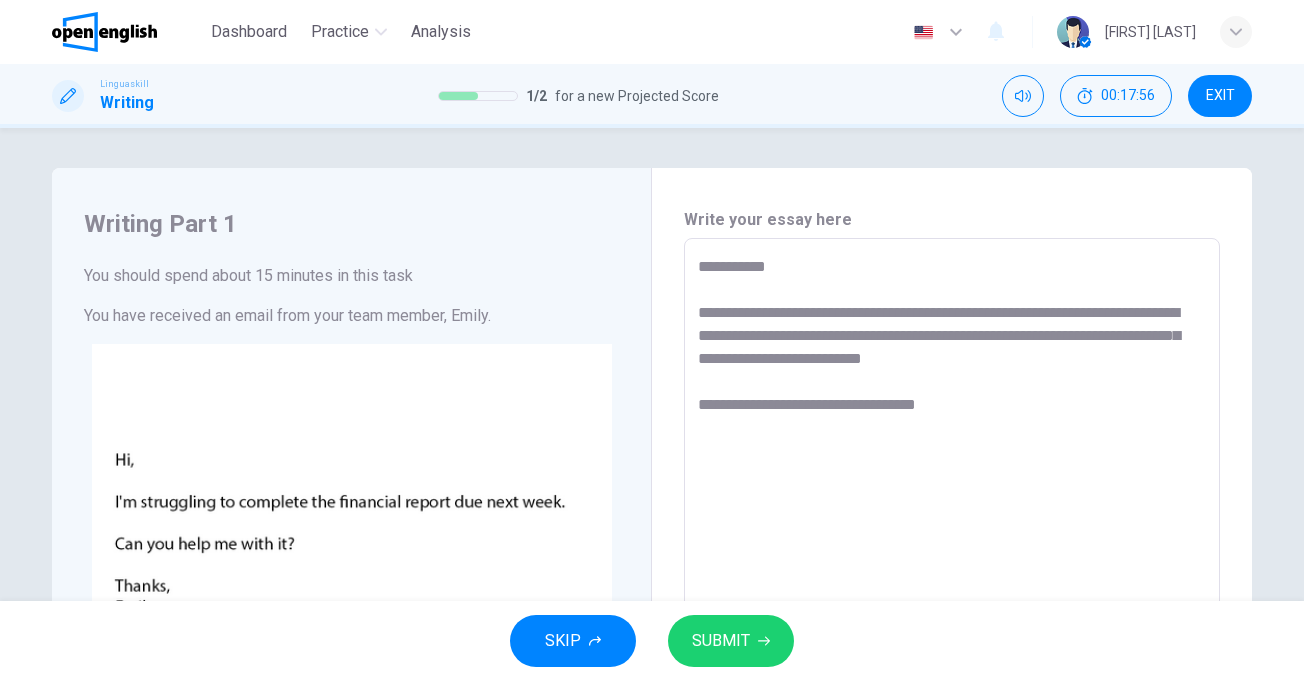 click on "**********" at bounding box center [952, 611] 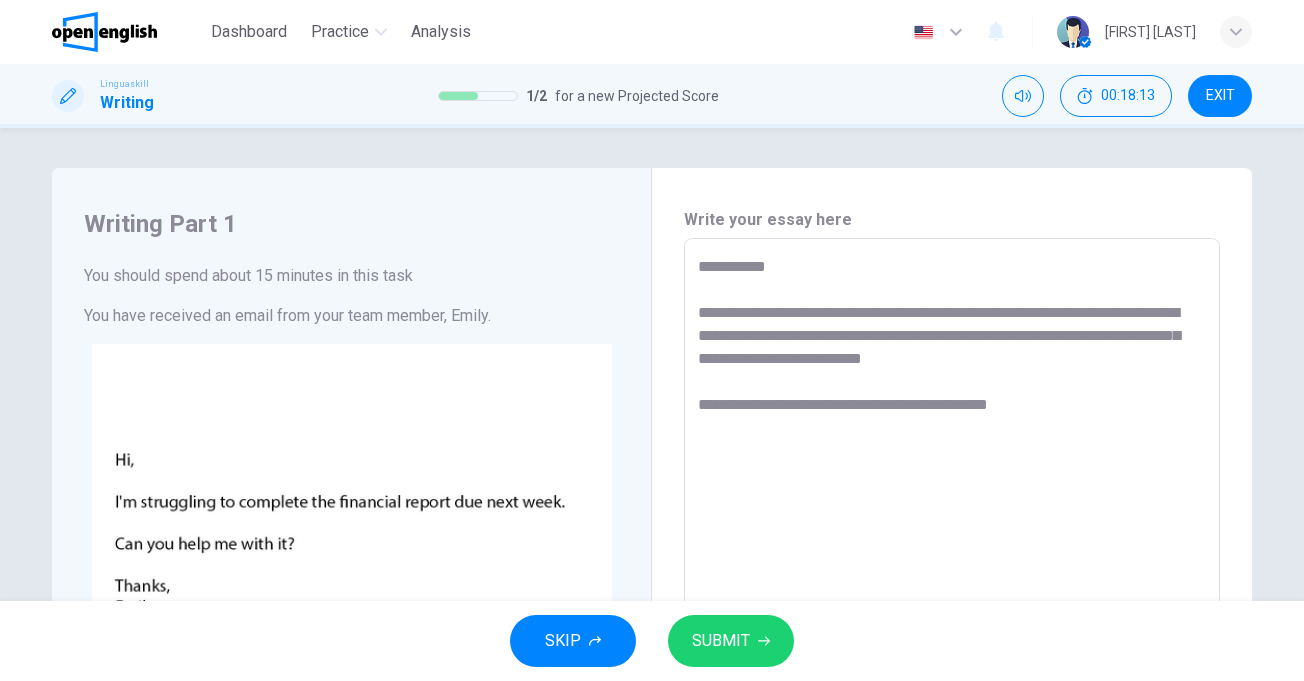 click on "**********" at bounding box center (952, 611) 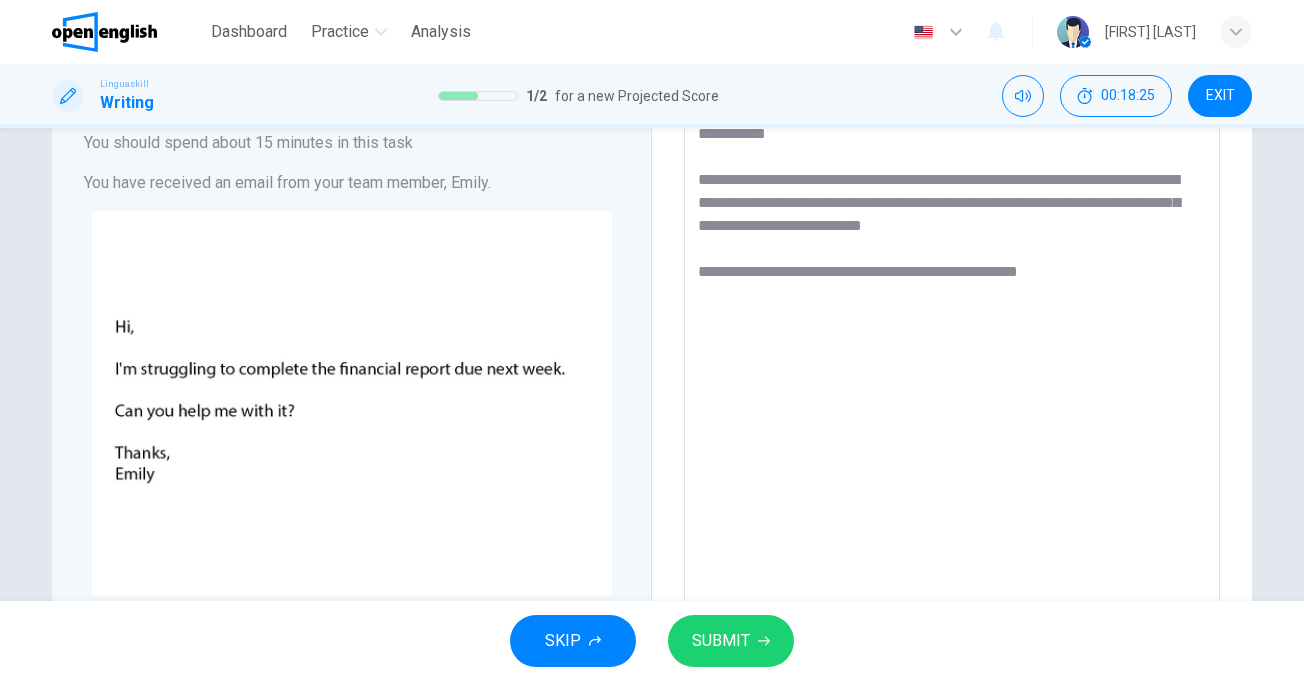 scroll, scrollTop: 0, scrollLeft: 0, axis: both 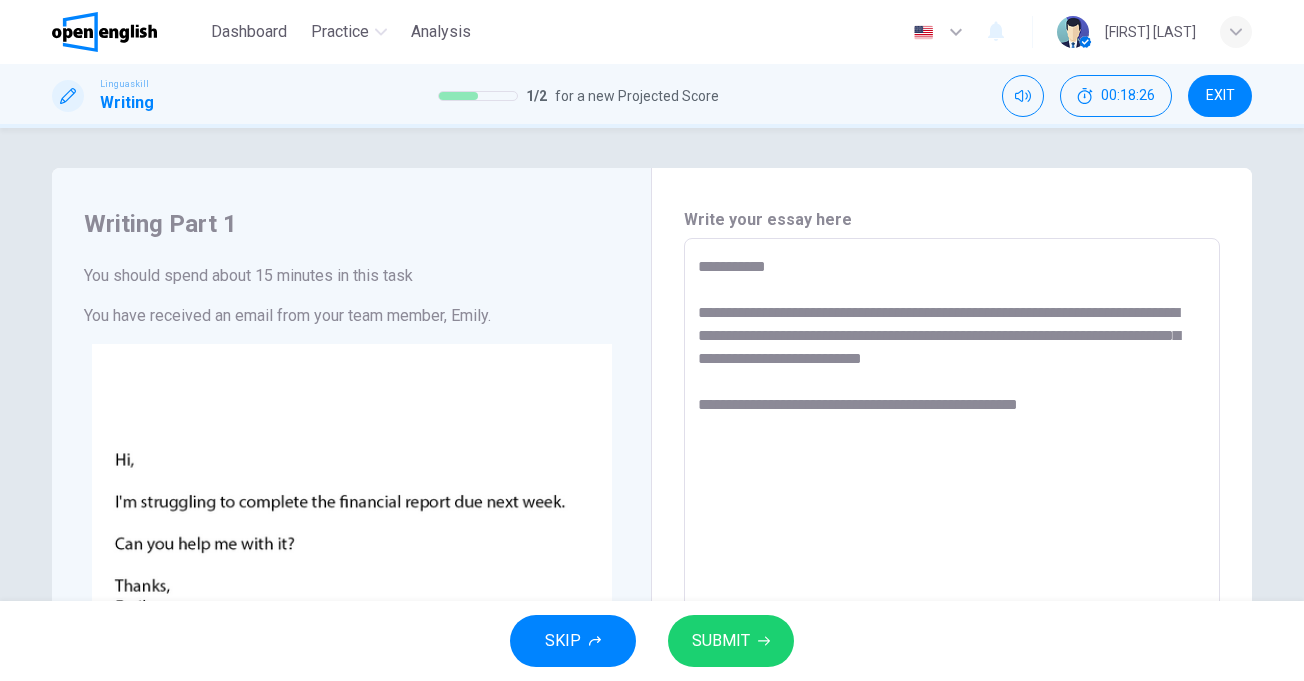 click on "**********" at bounding box center (952, 611) 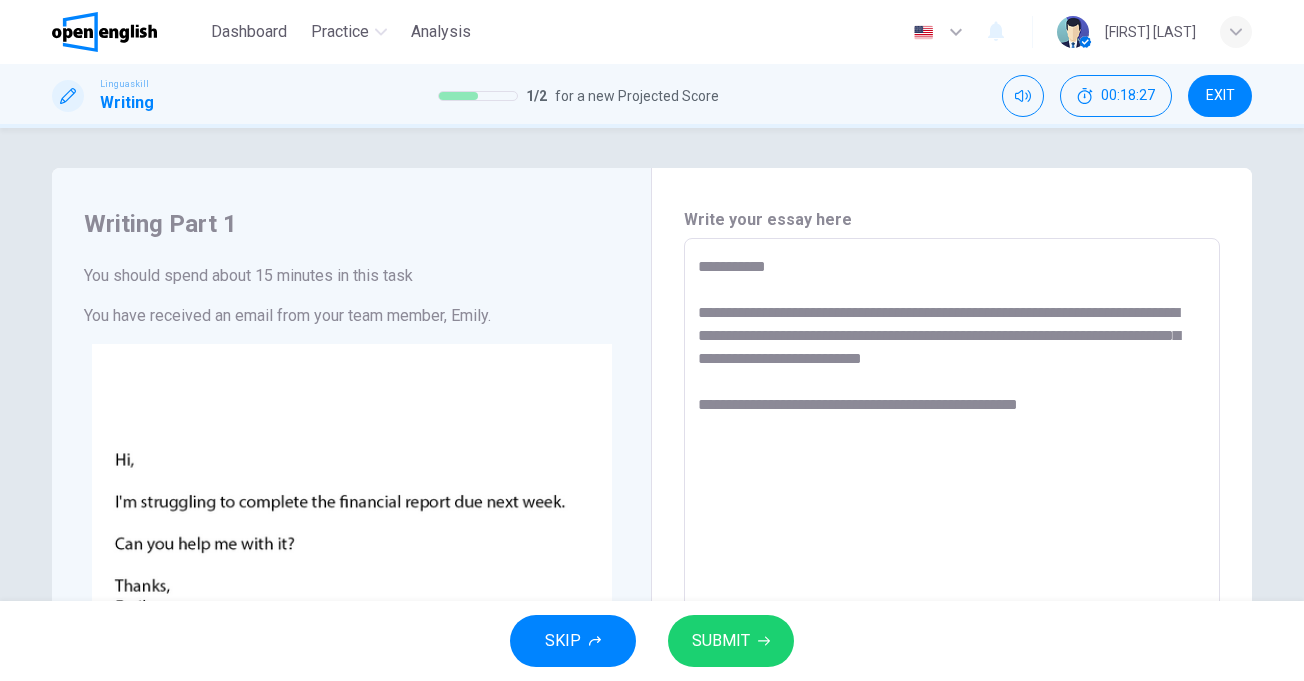 click on "**********" at bounding box center (952, 611) 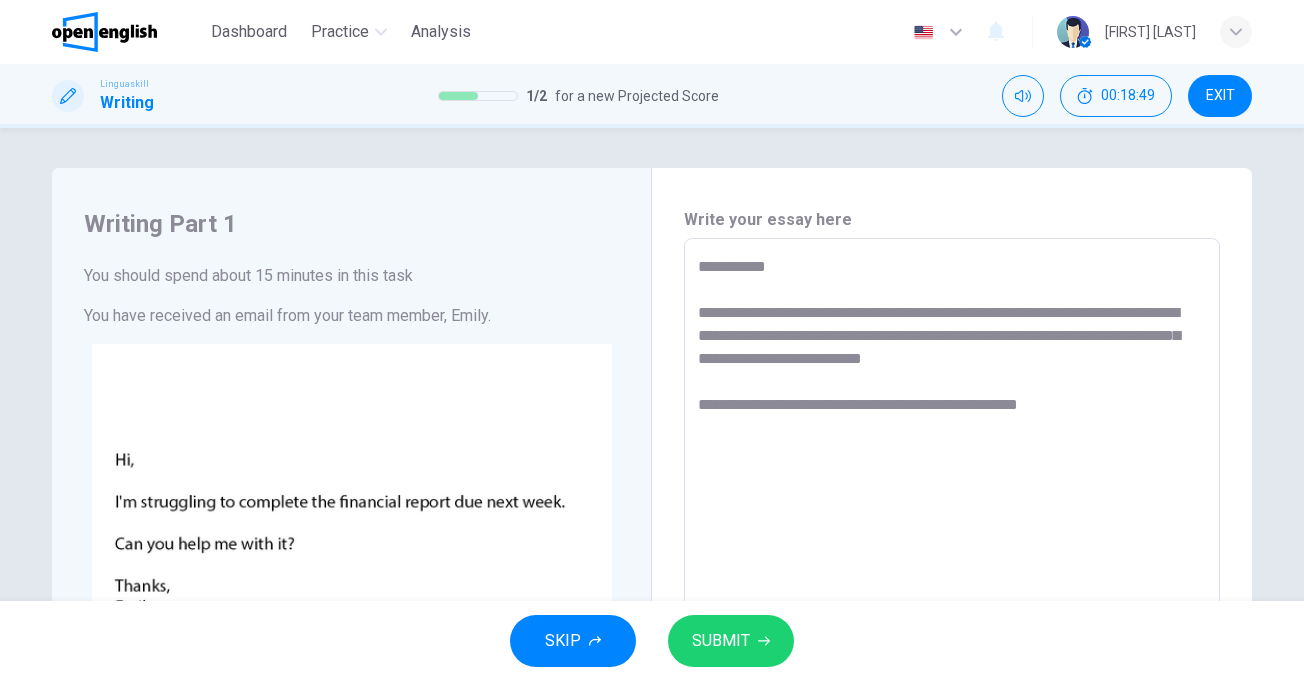 click on "**********" at bounding box center (952, 611) 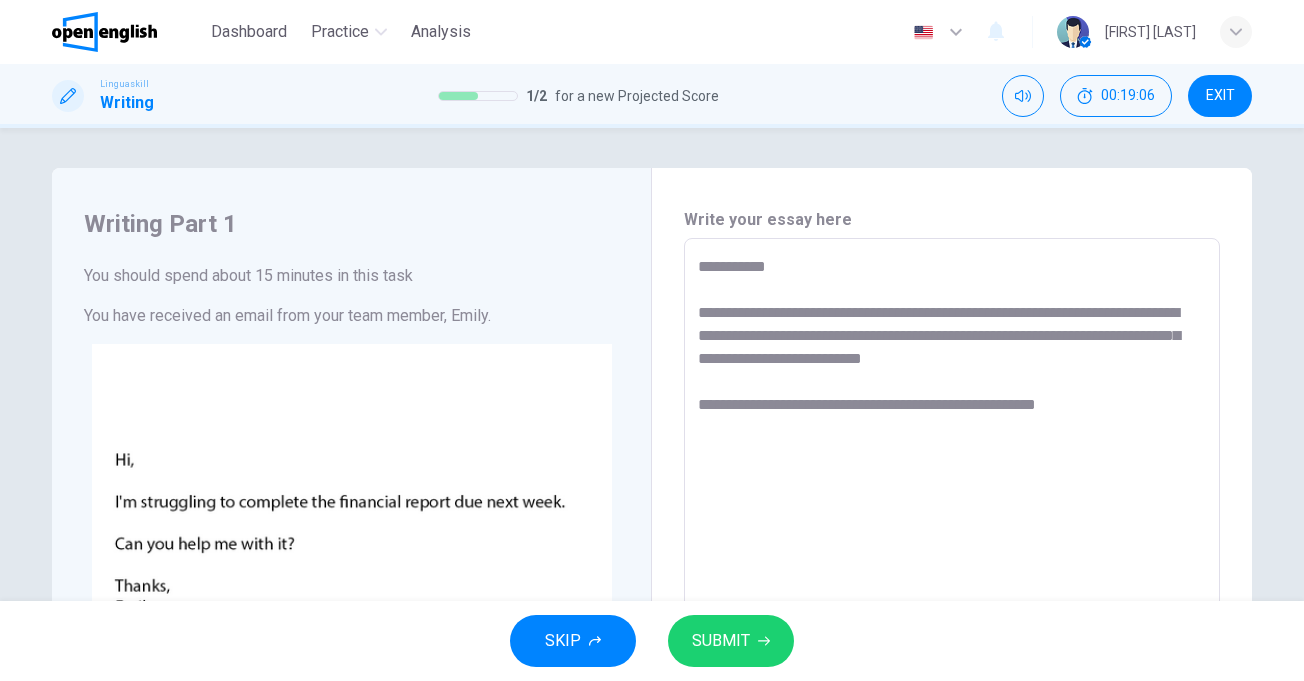 drag, startPoint x: 931, startPoint y: 495, endPoint x: 931, endPoint y: 481, distance: 14 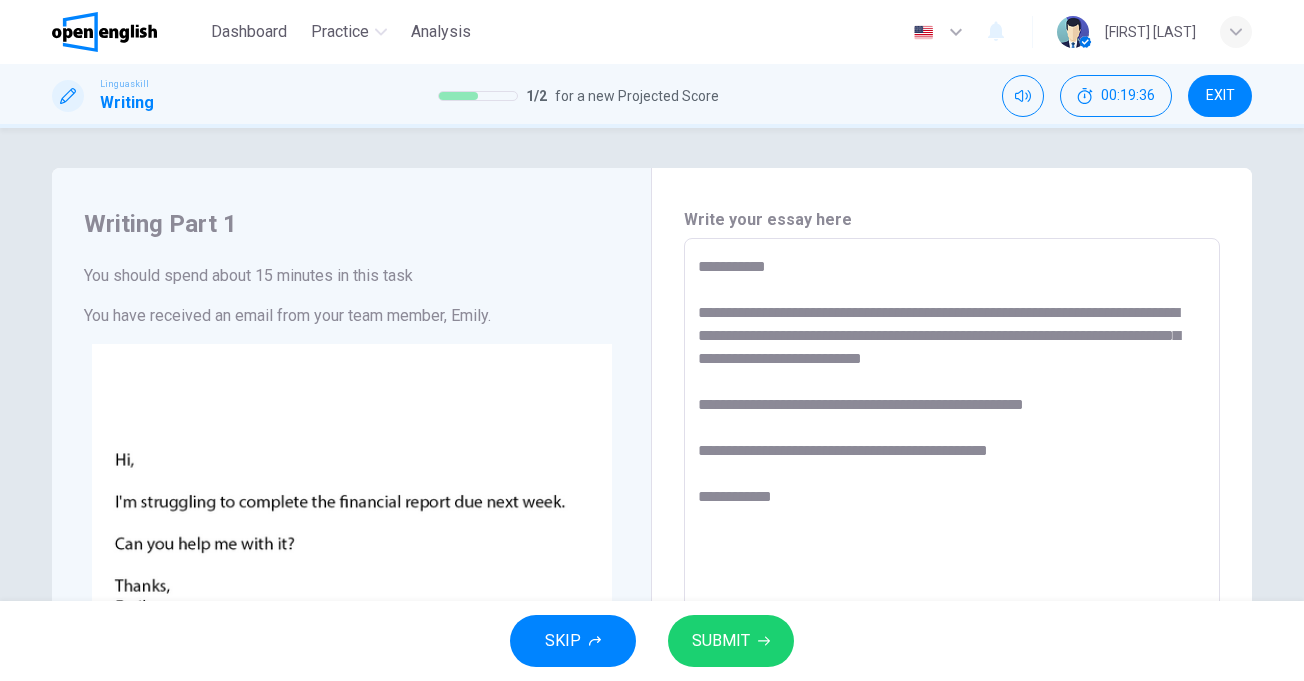 drag, startPoint x: 823, startPoint y: 502, endPoint x: 660, endPoint y: 502, distance: 163 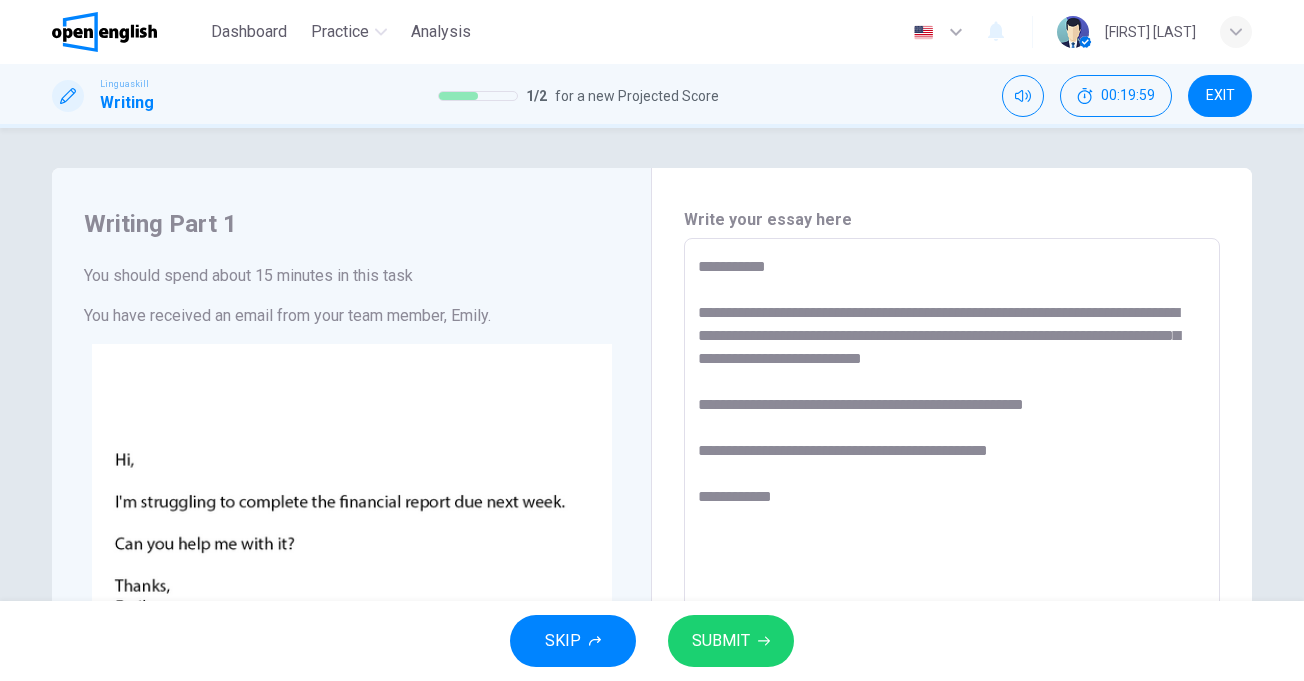 click on "SUBMIT" at bounding box center [731, 641] 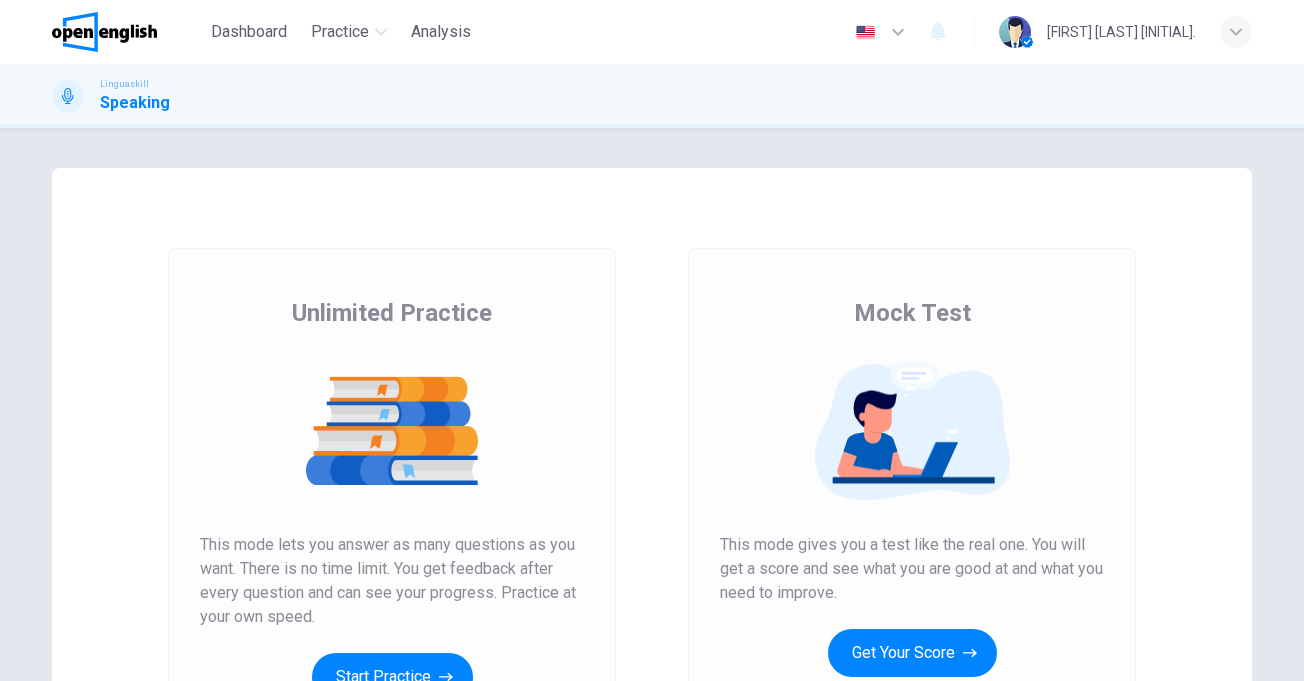 scroll, scrollTop: 0, scrollLeft: 0, axis: both 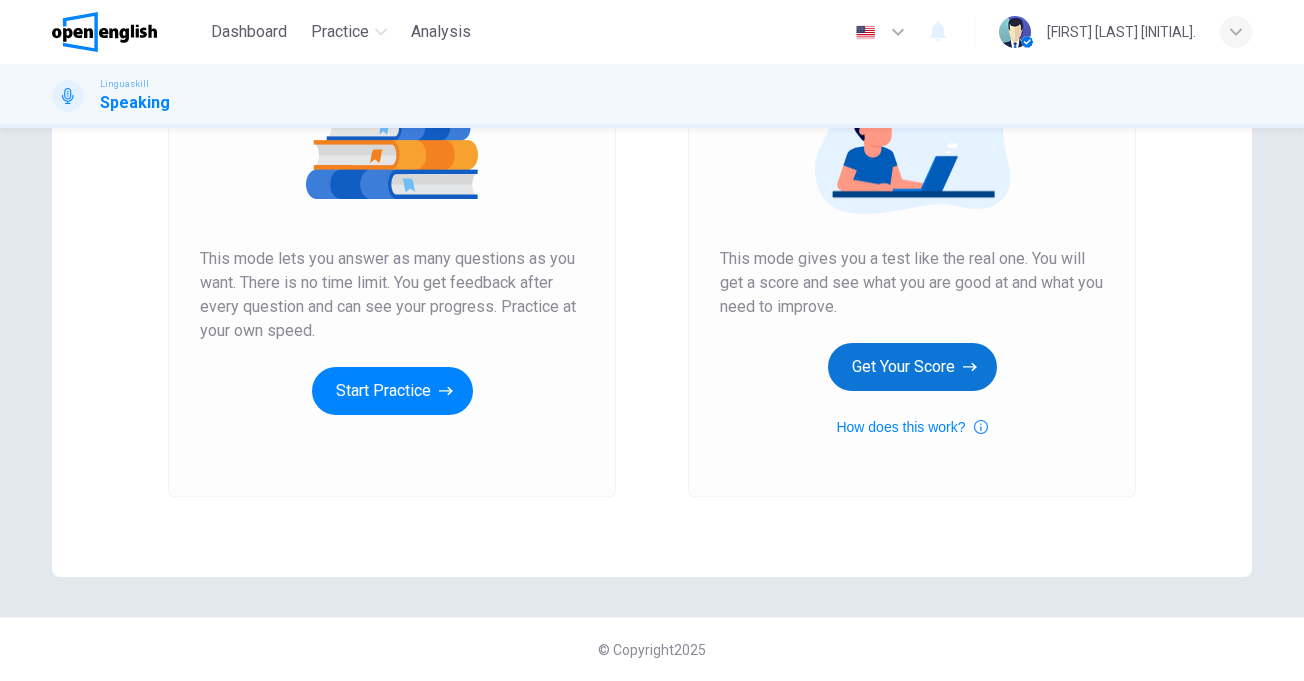click on "Get Your Score" at bounding box center (912, 367) 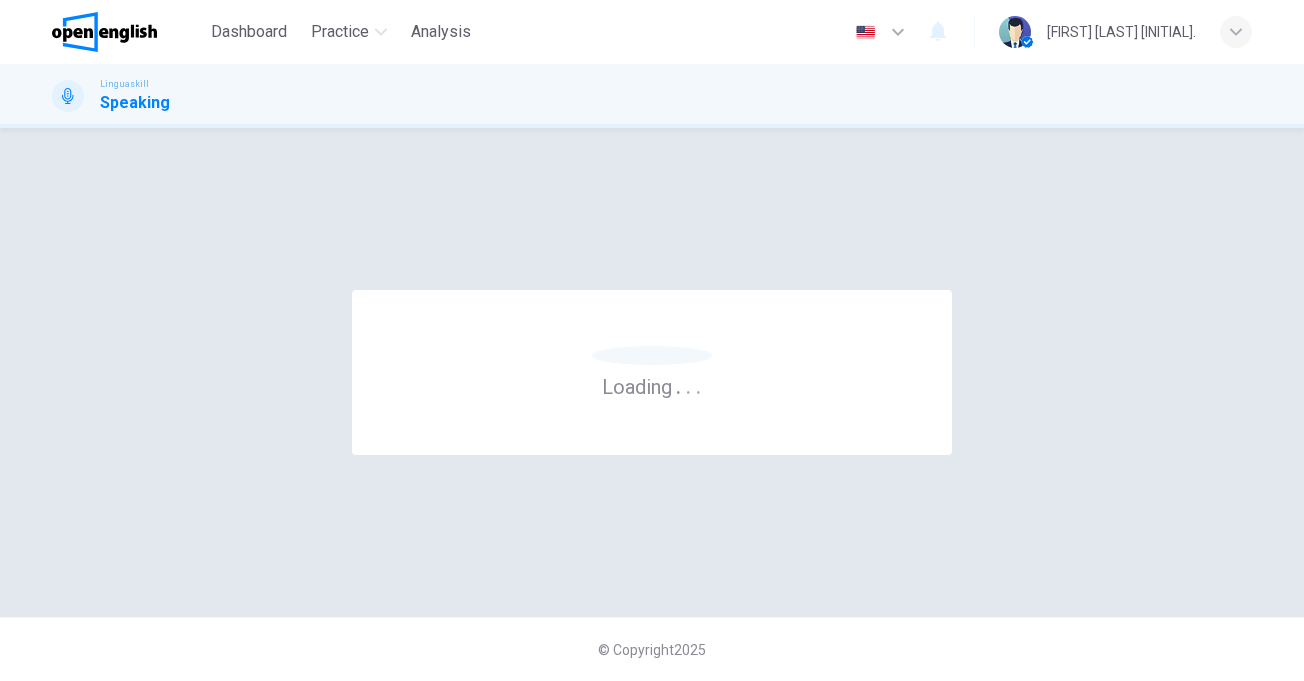 scroll, scrollTop: 0, scrollLeft: 0, axis: both 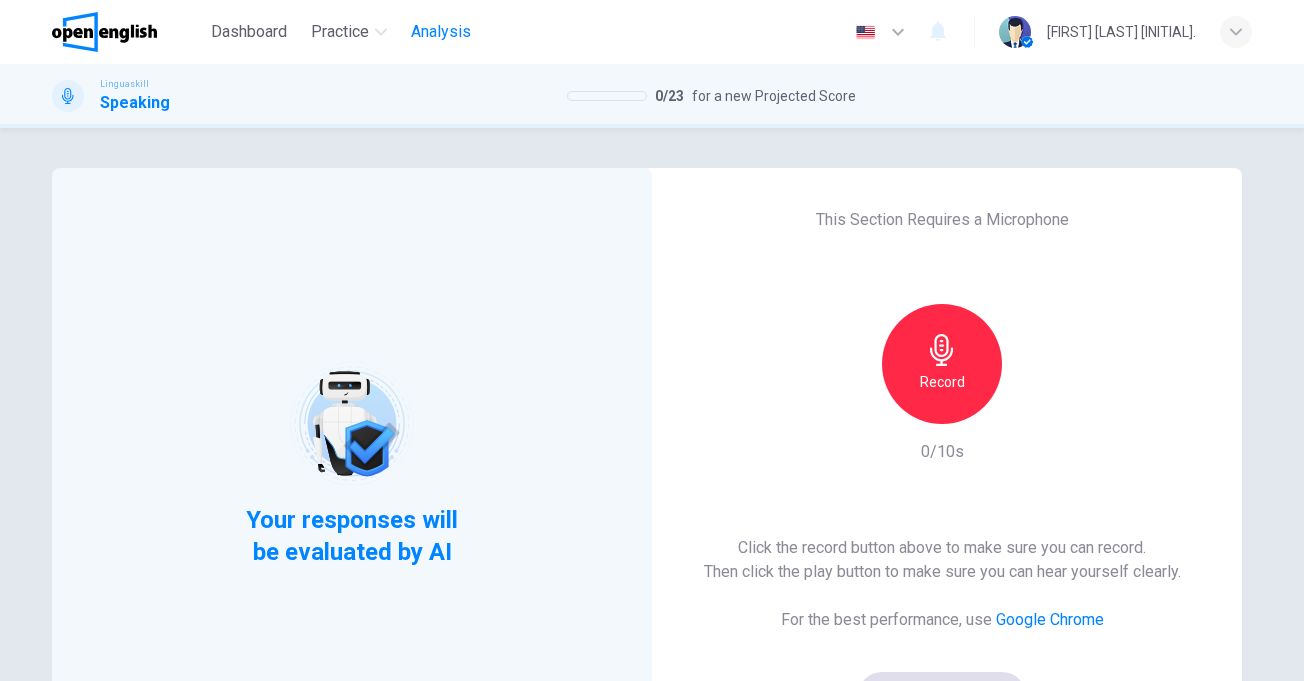 click on "Analysis" at bounding box center [441, 32] 